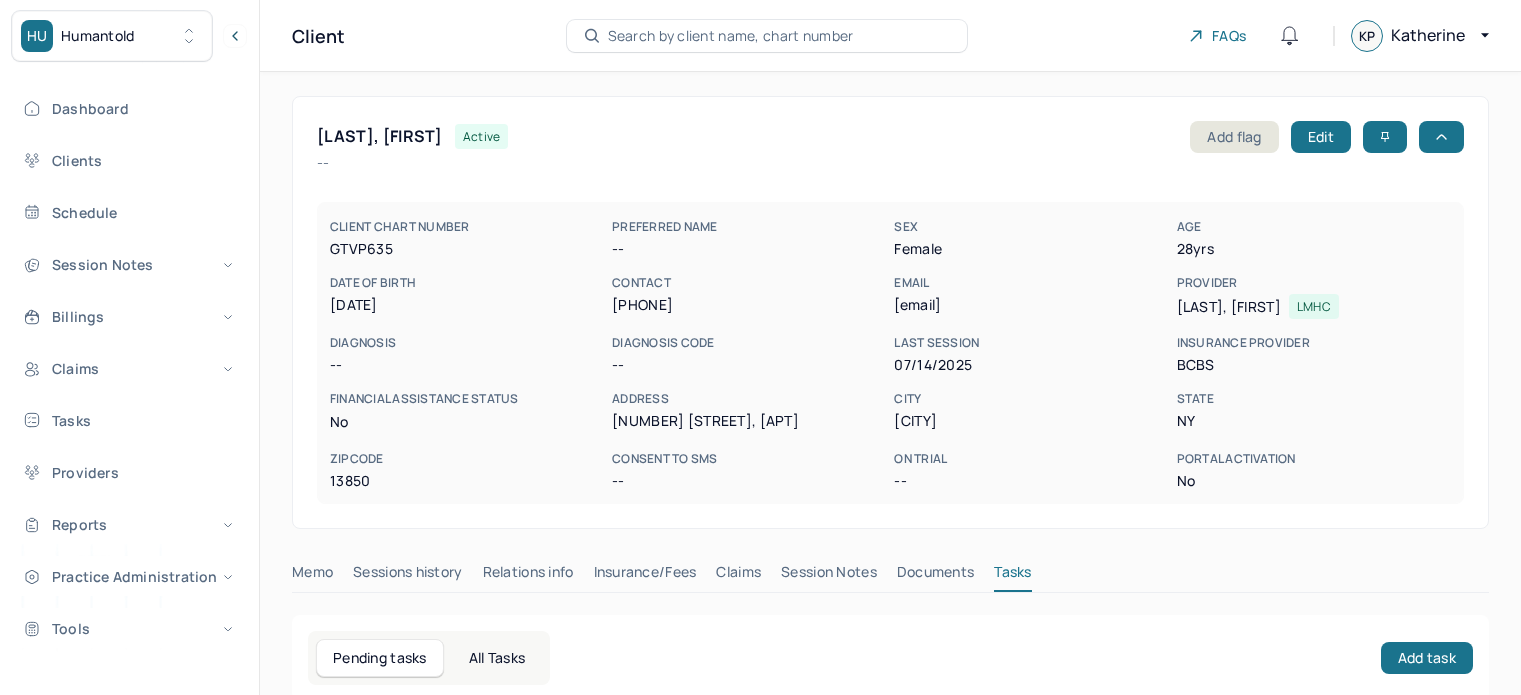 scroll, scrollTop: 0, scrollLeft: 0, axis: both 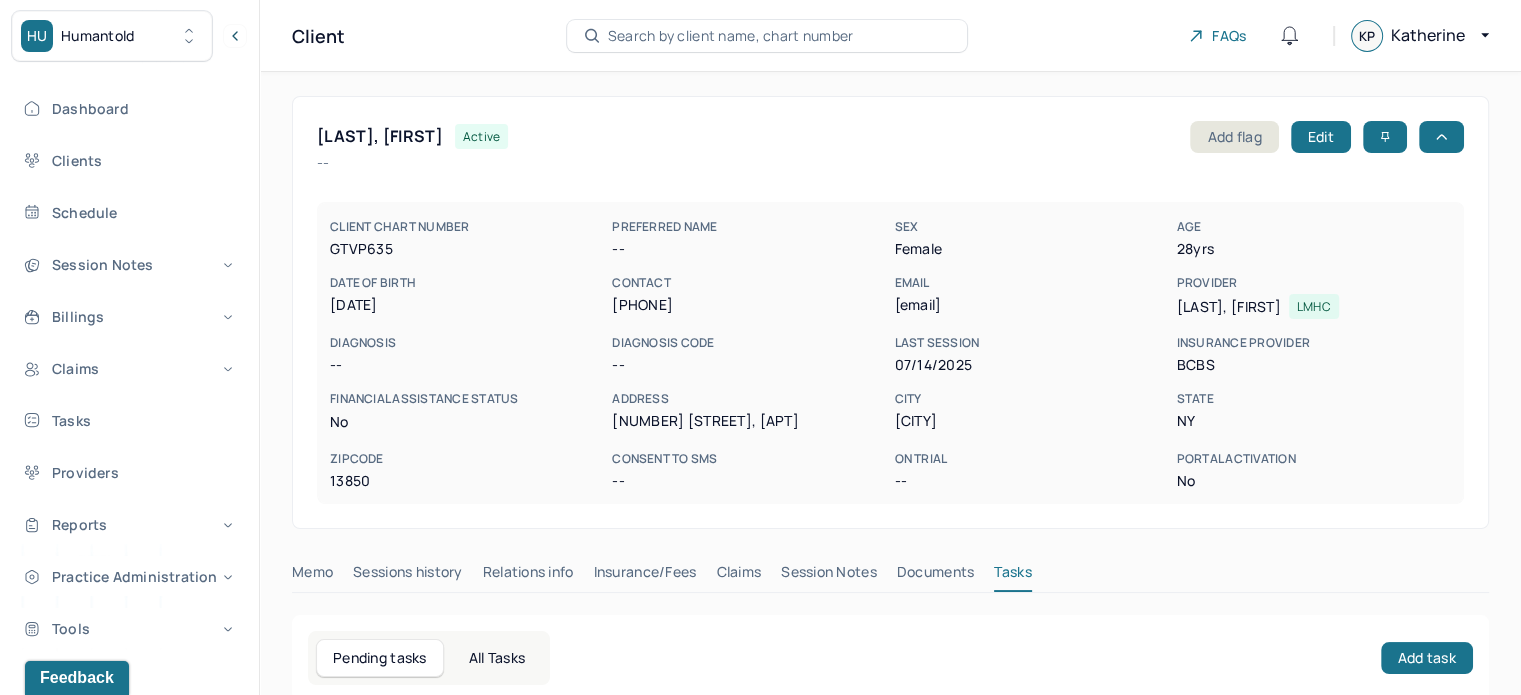 click on "Search by client name, chart number" at bounding box center (731, 36) 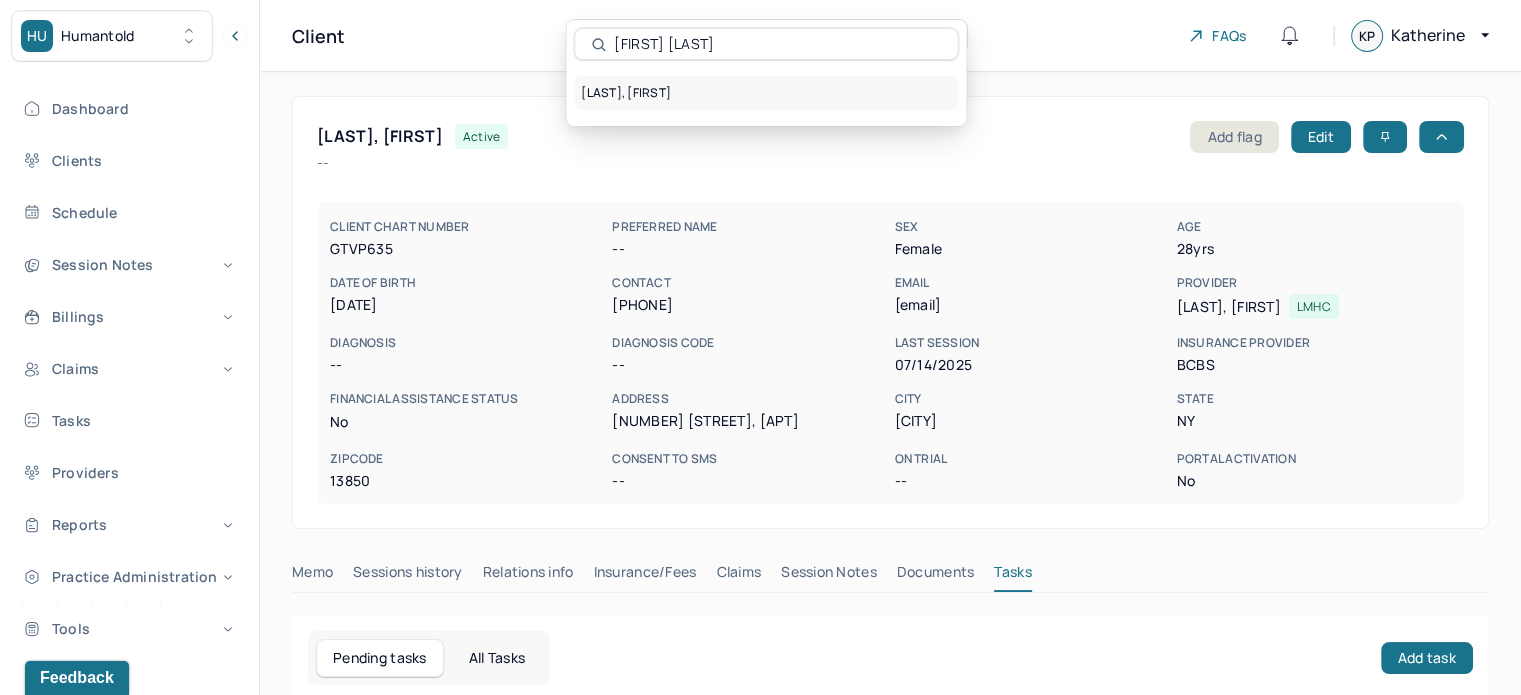 type on "Christine Kitano" 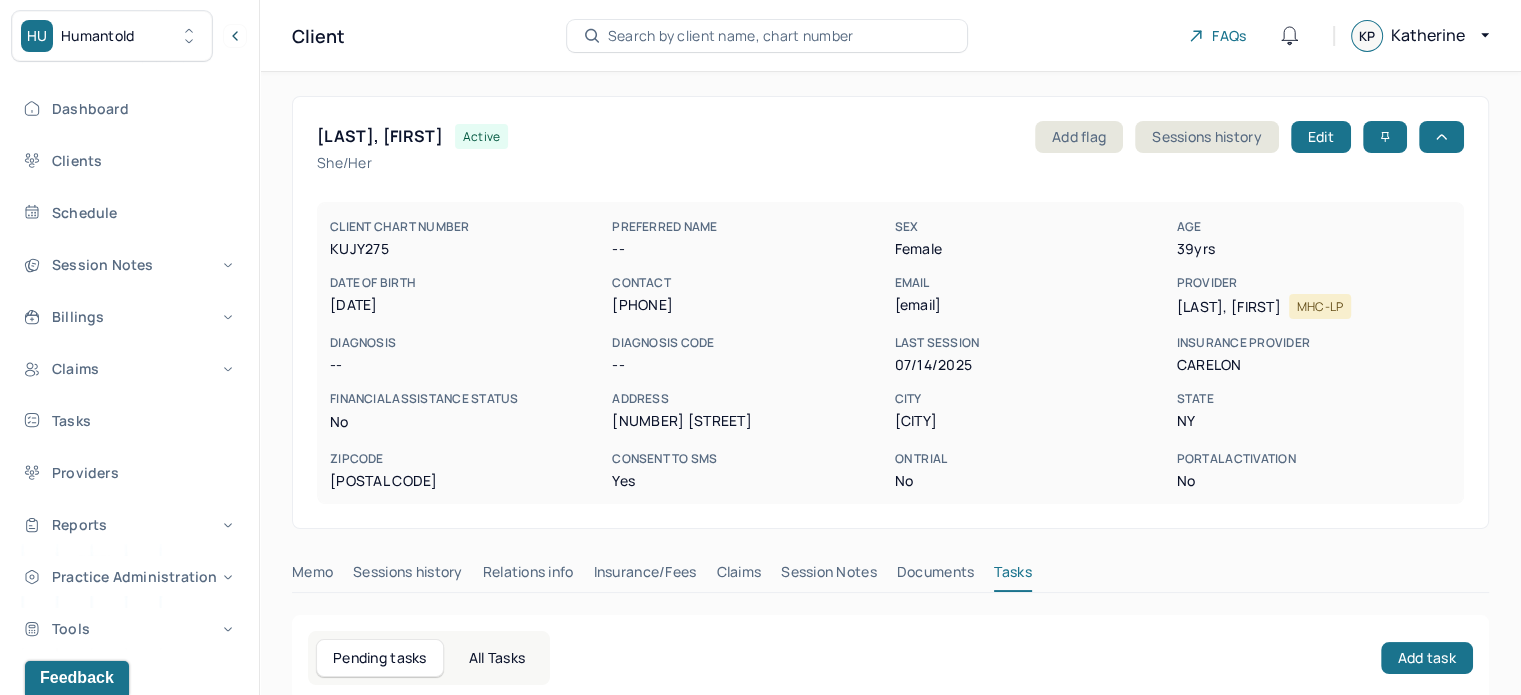 scroll, scrollTop: 180, scrollLeft: 0, axis: vertical 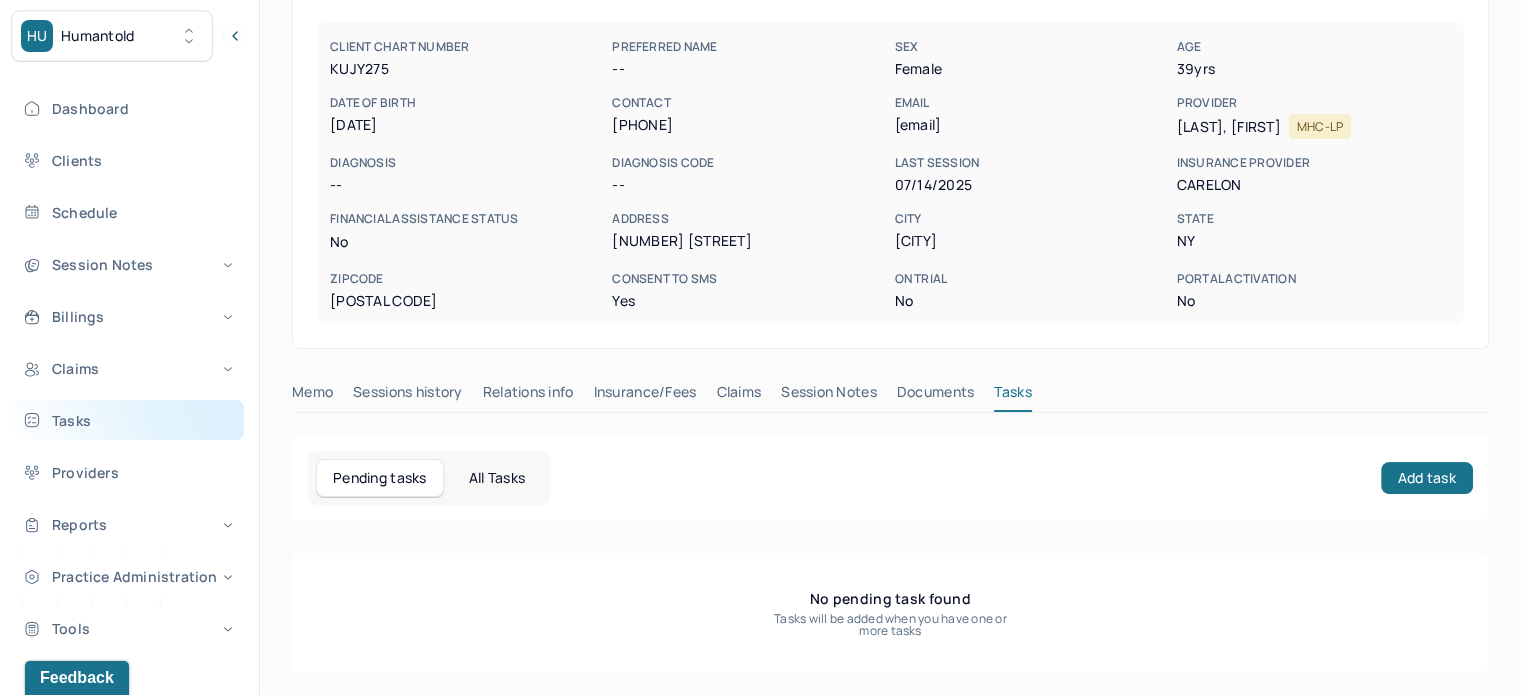 click on "Tasks" at bounding box center (128, 420) 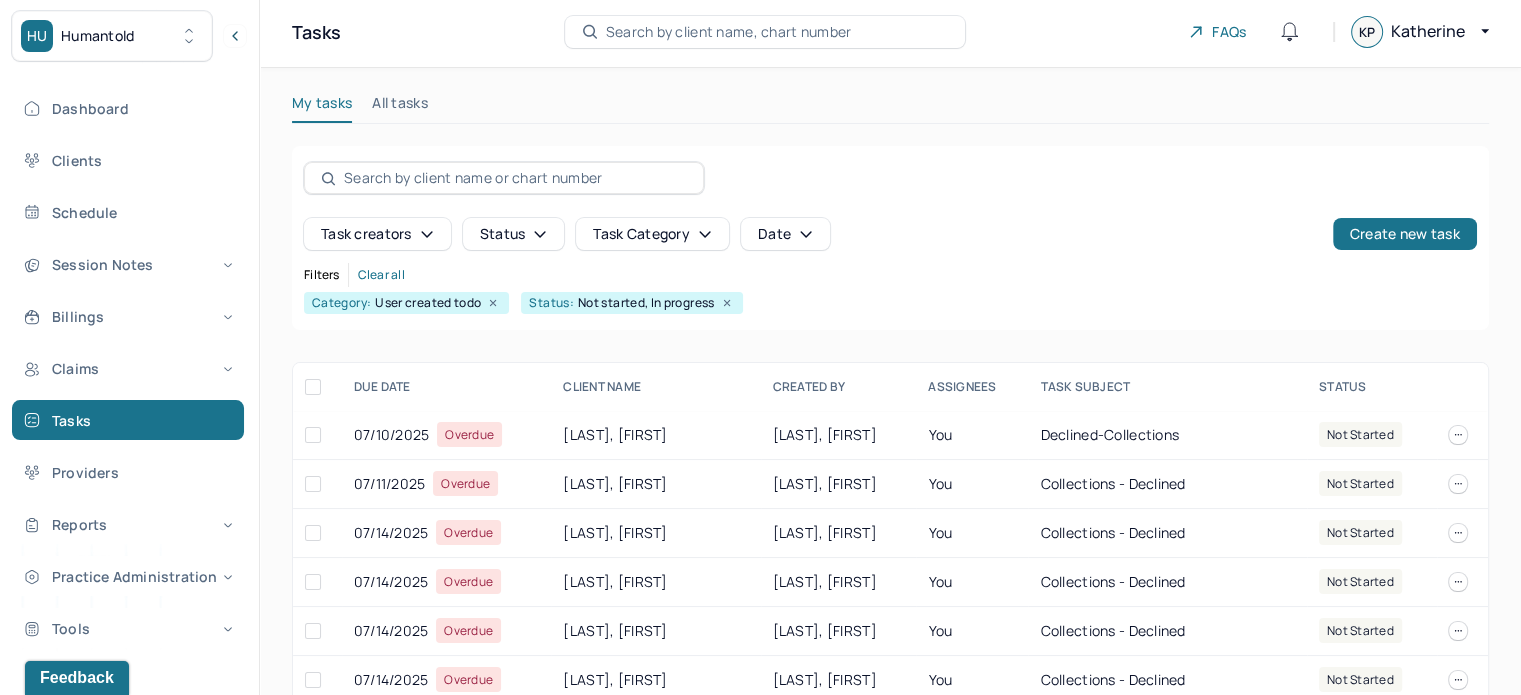 scroll, scrollTop: 0, scrollLeft: 0, axis: both 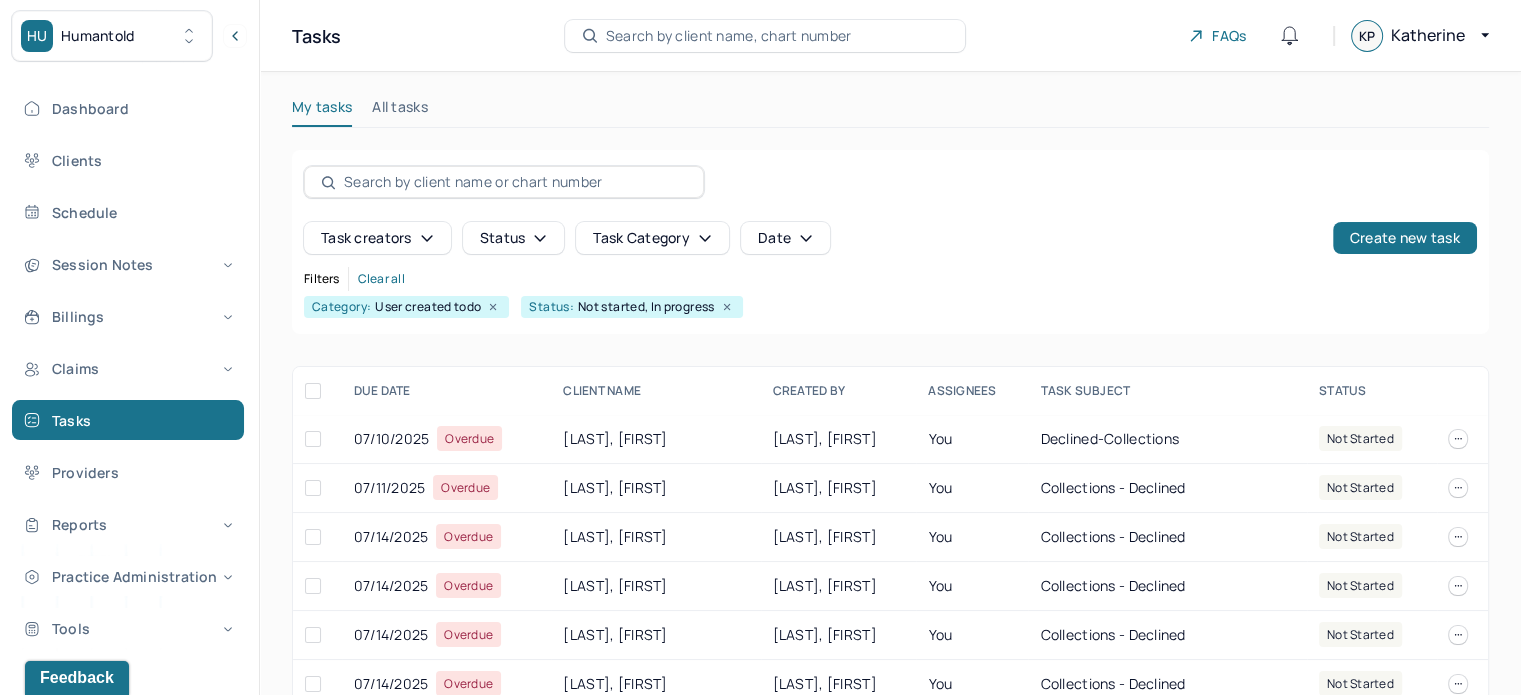 click on "Search by client name, chart number" at bounding box center (729, 36) 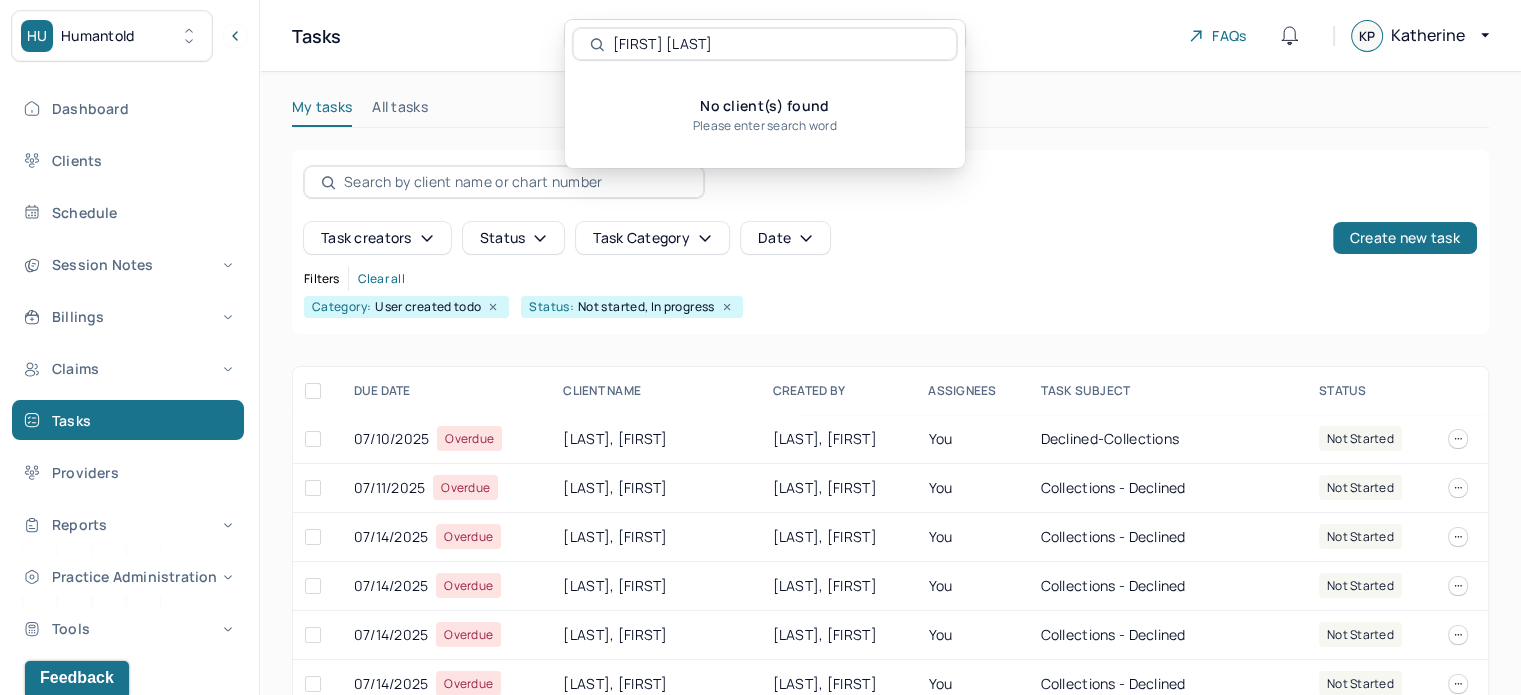 drag, startPoint x: 643, startPoint y: 46, endPoint x: 616, endPoint y: 44, distance: 27.073973 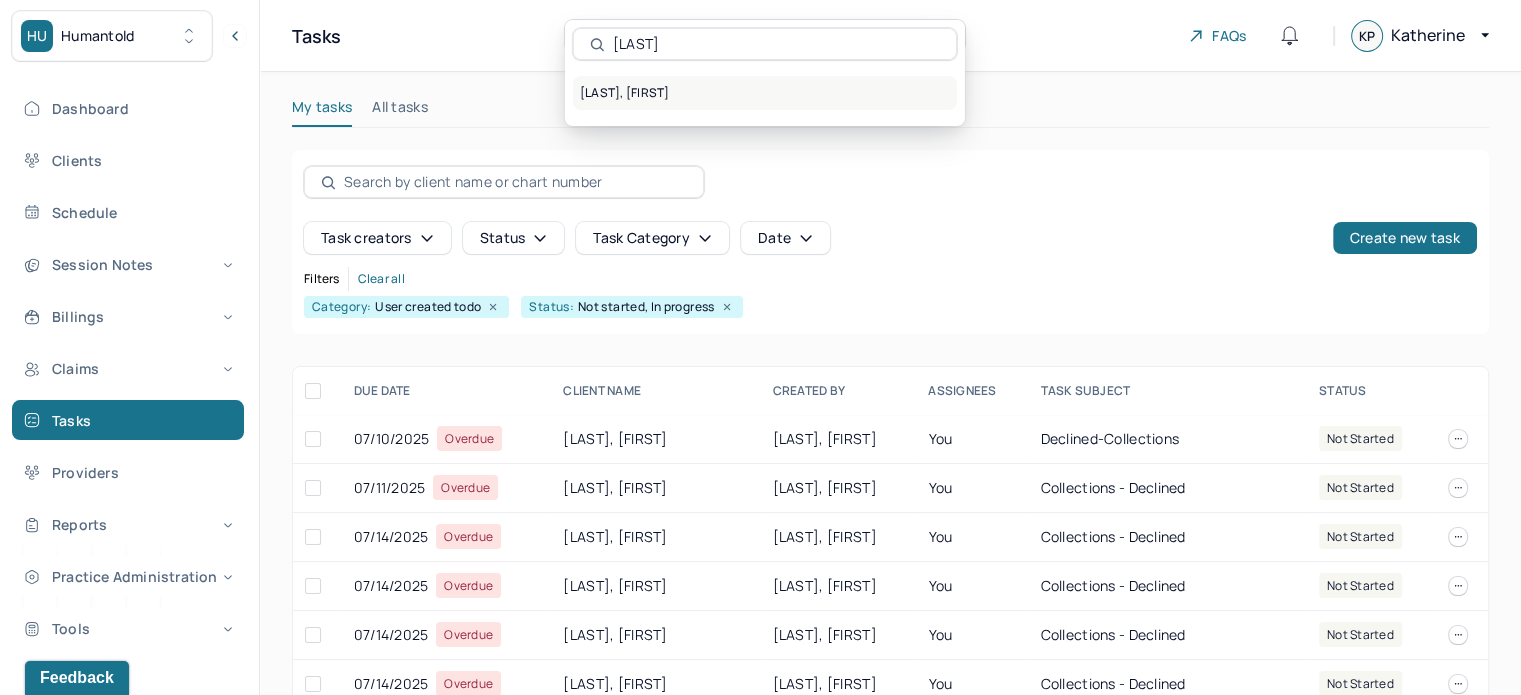 type on "McLeod" 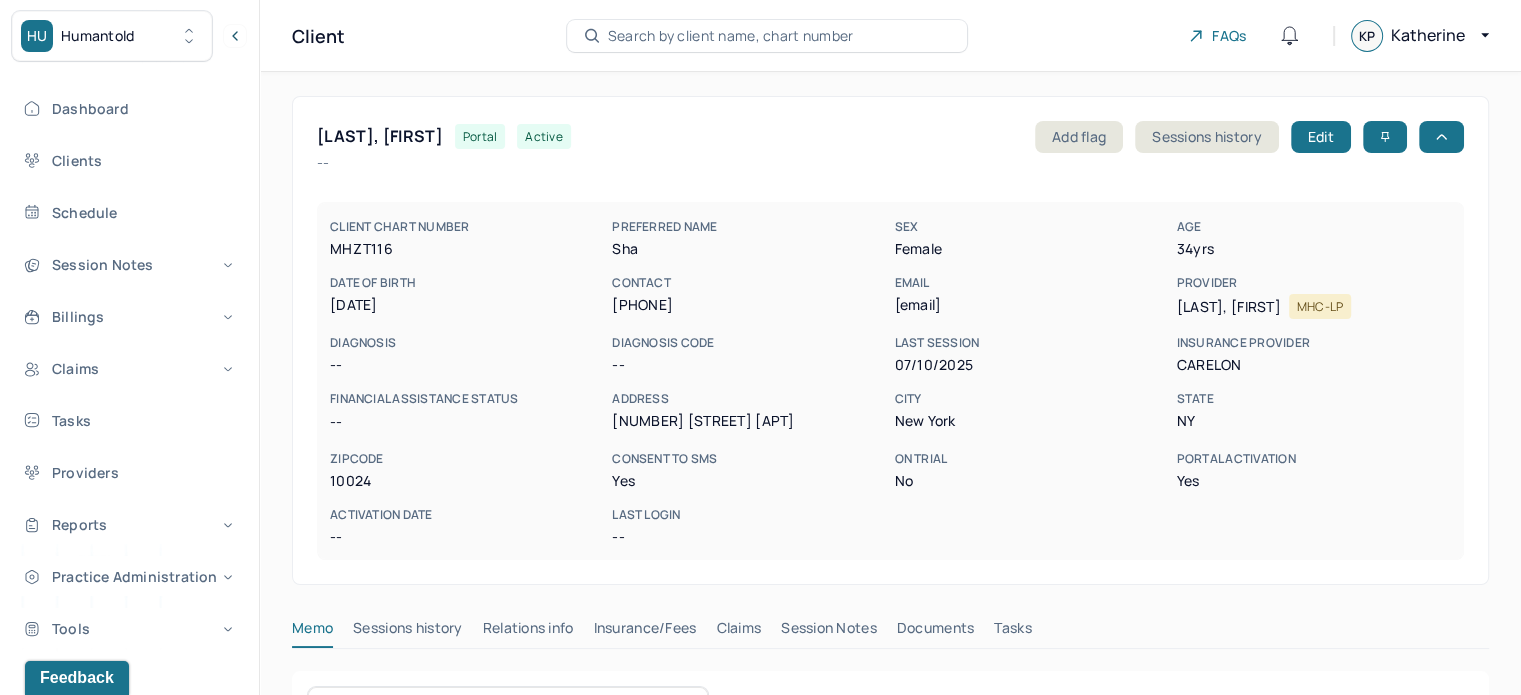 type 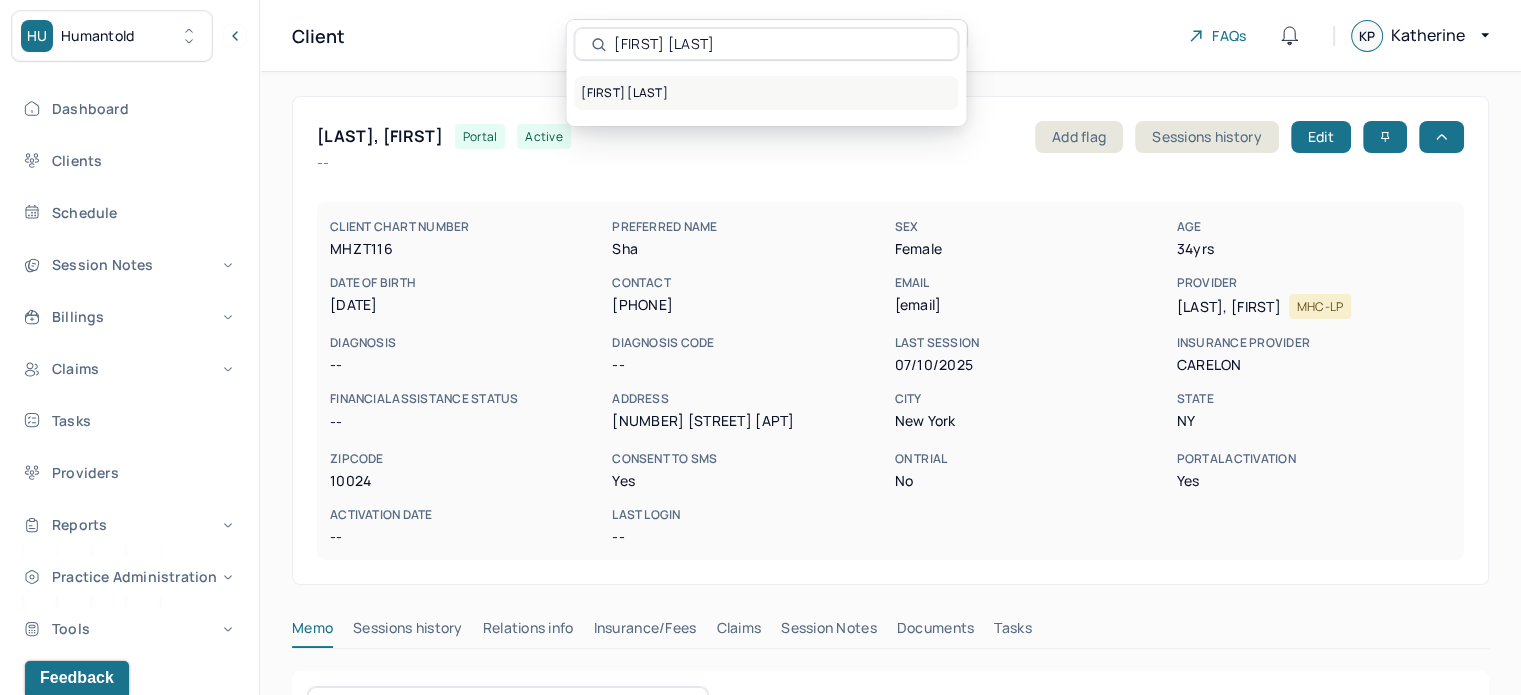 type on "[FIRST] [LAST]" 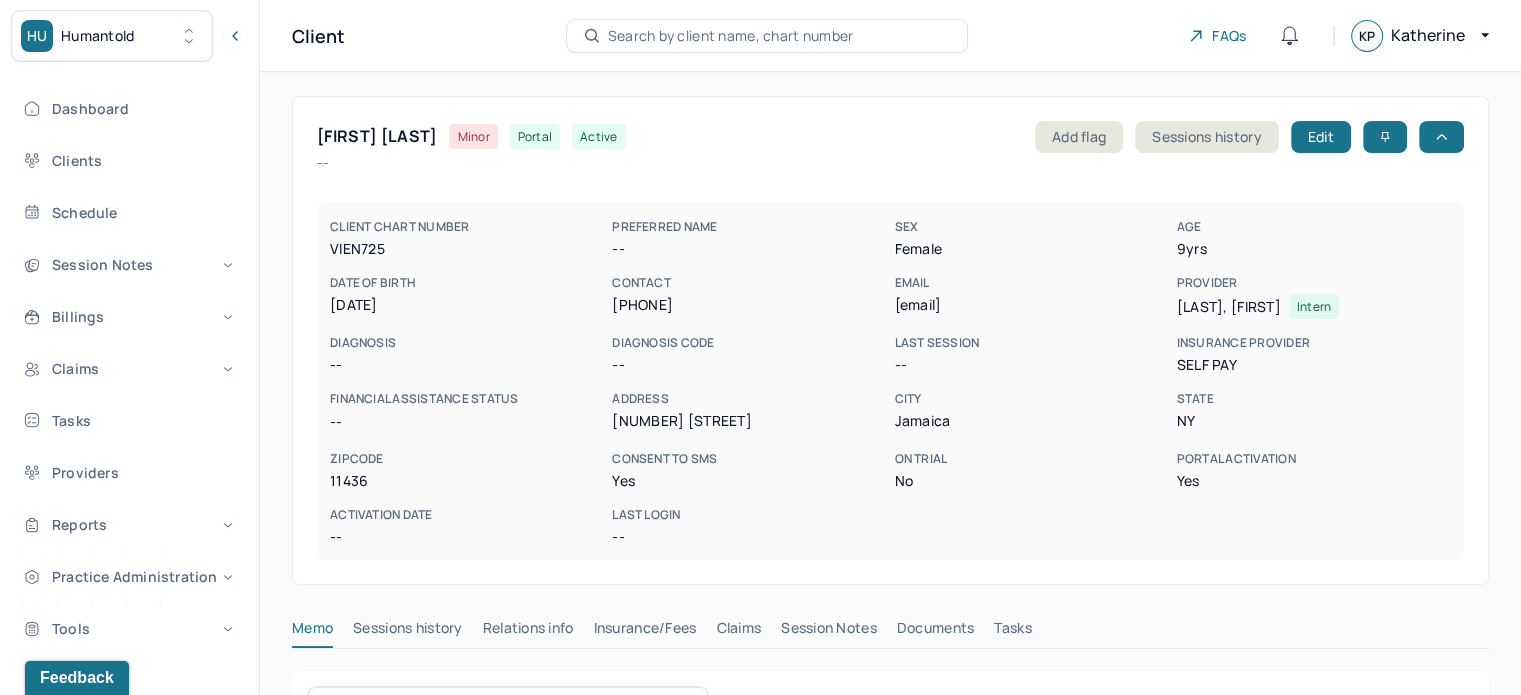 click on "Search by client name, chart number" at bounding box center [767, 36] 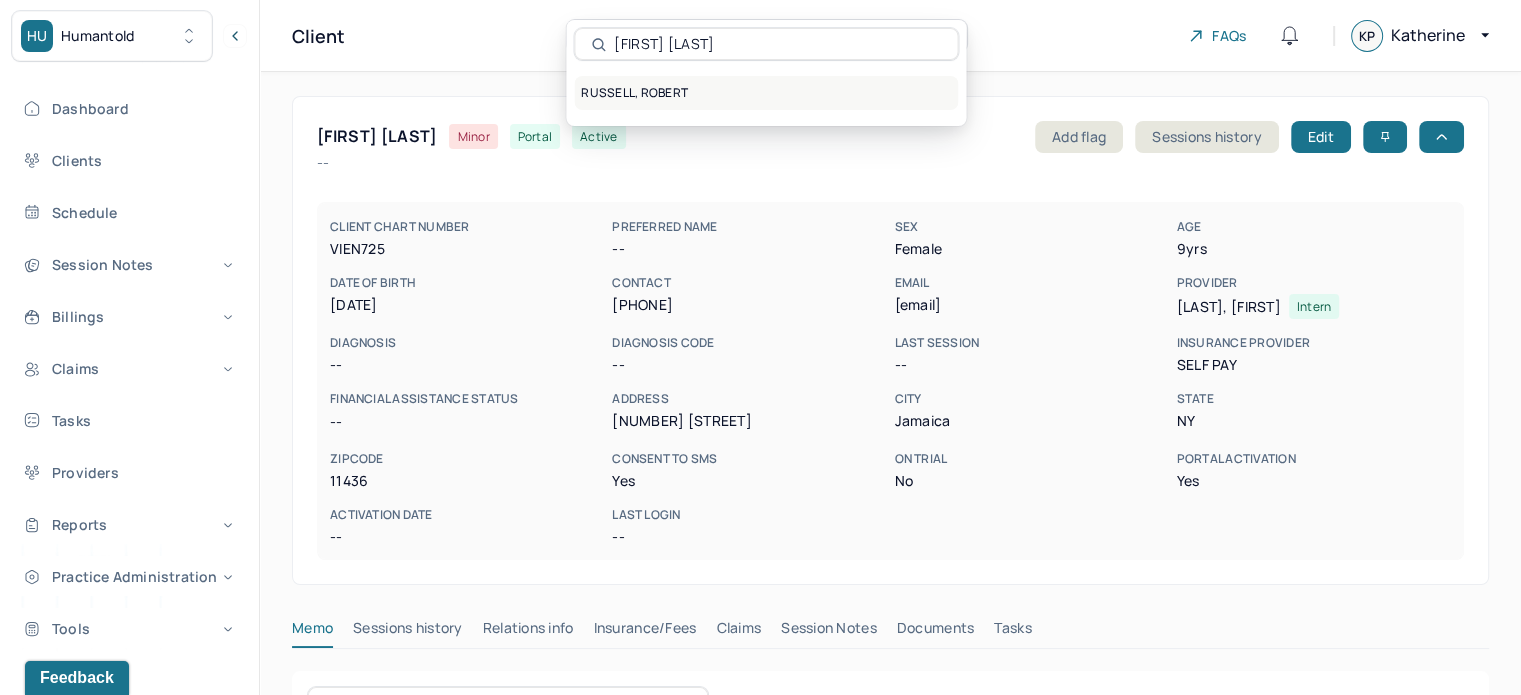type on "[FIRST] [LAST]" 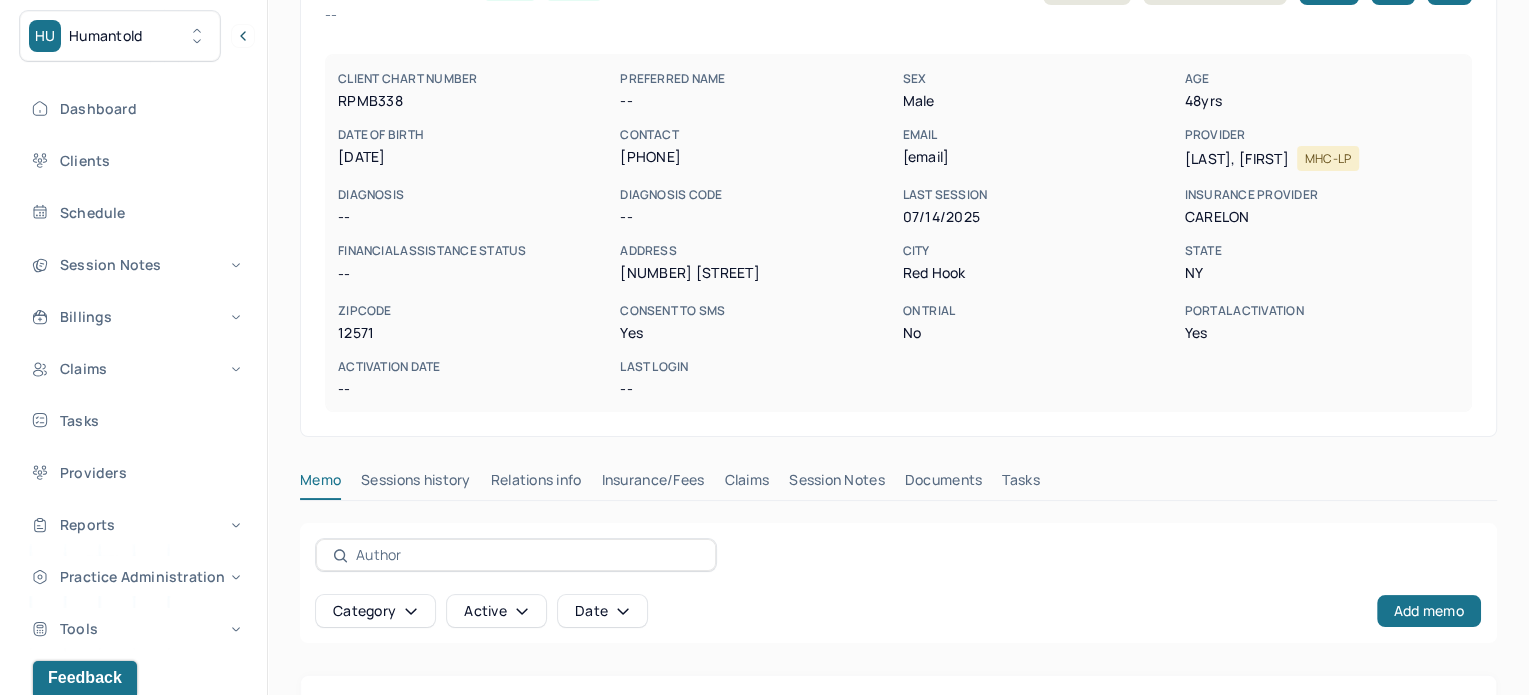 scroll, scrollTop: 0, scrollLeft: 0, axis: both 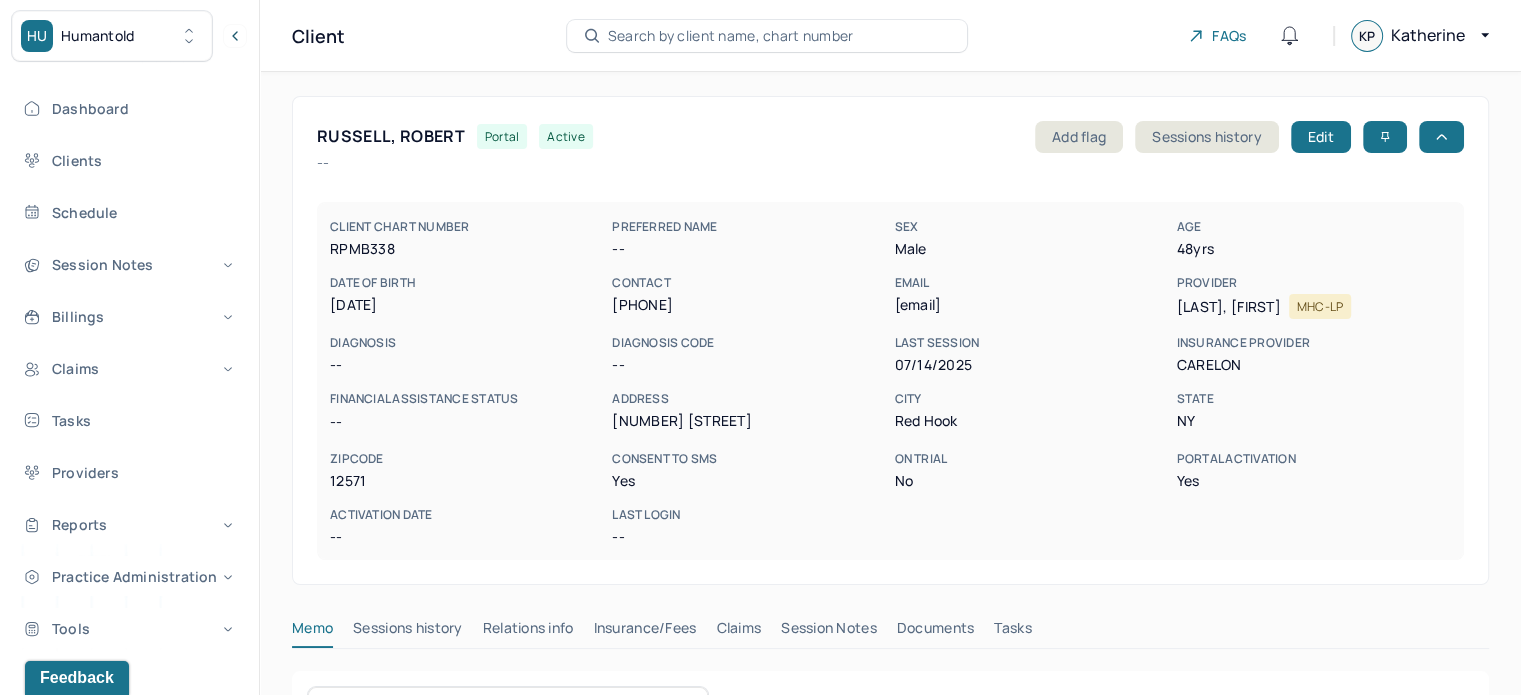 click on "Search by client name, chart number" at bounding box center [731, 36] 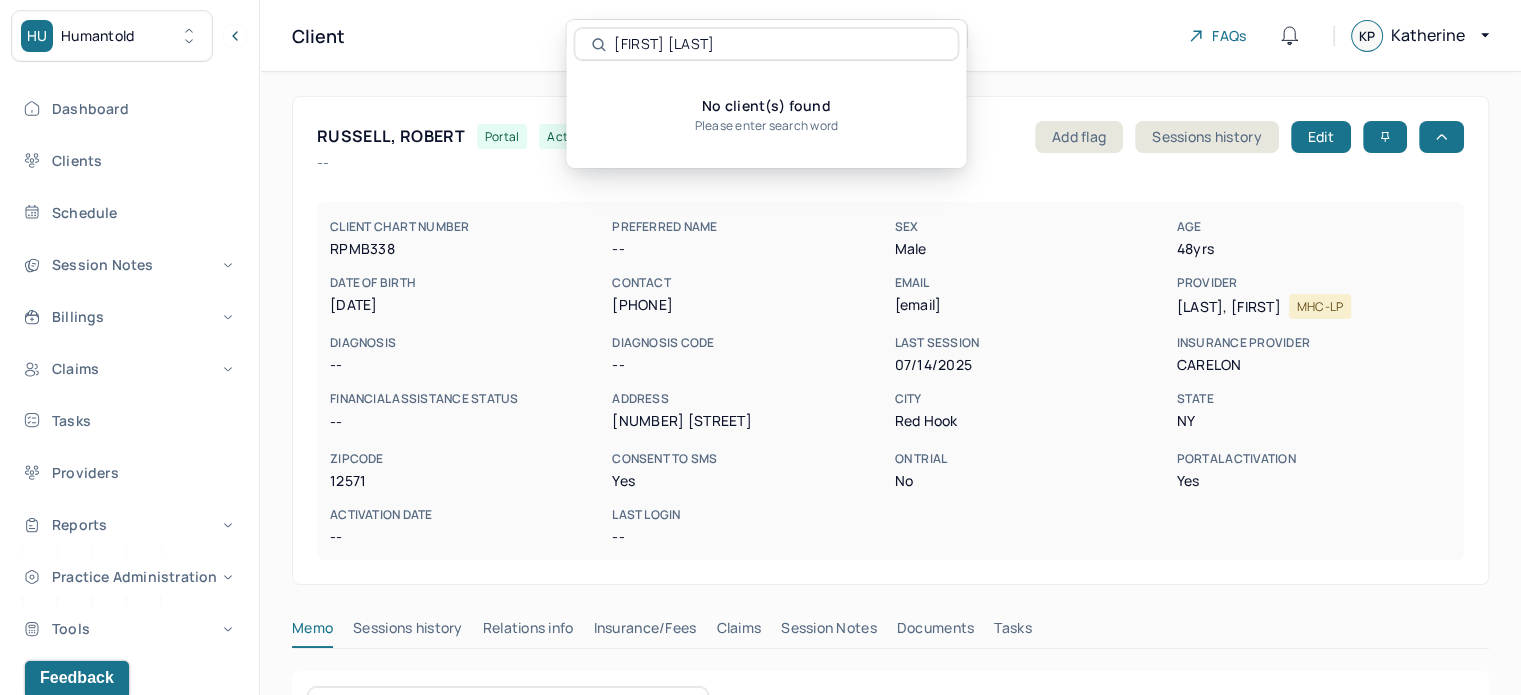 drag, startPoint x: 670, startPoint y: 41, endPoint x: 602, endPoint y: 55, distance: 69.426216 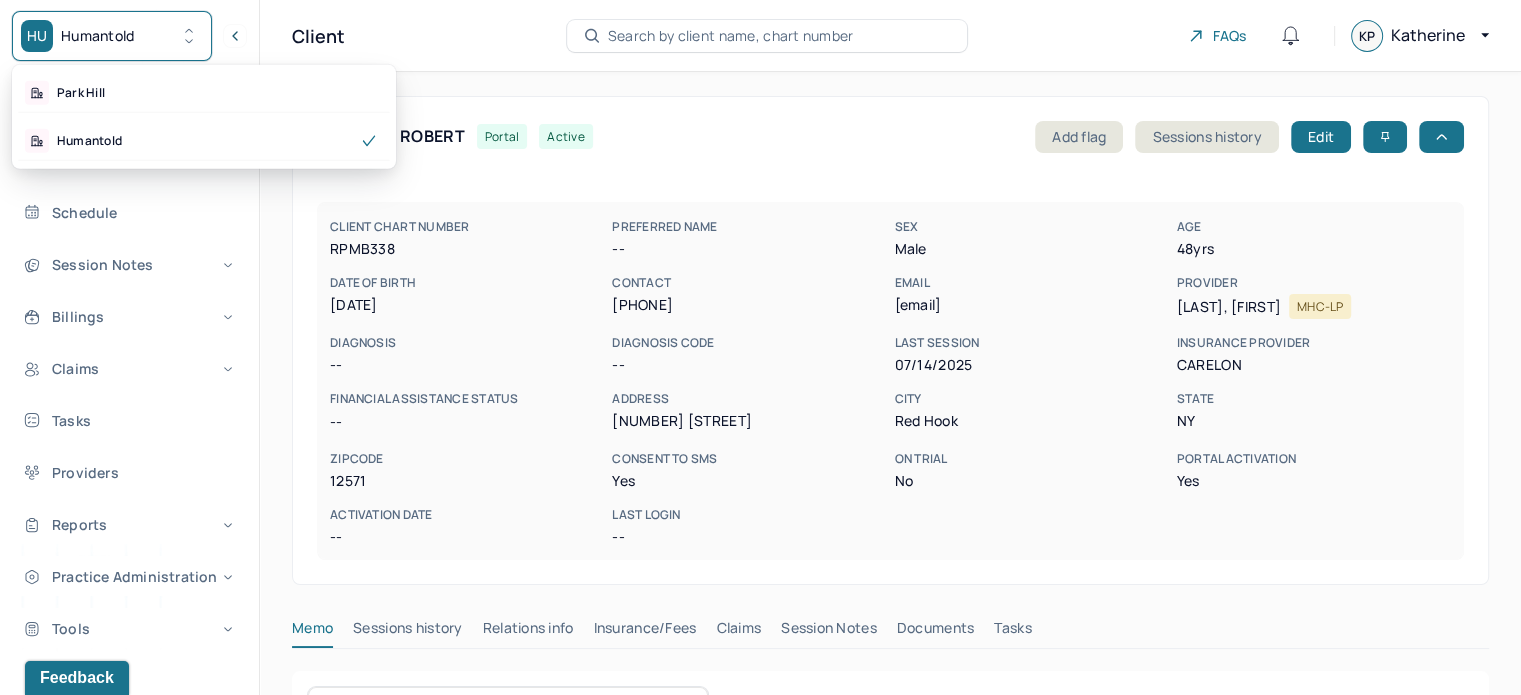 click on "HU Humantold" at bounding box center (112, 36) 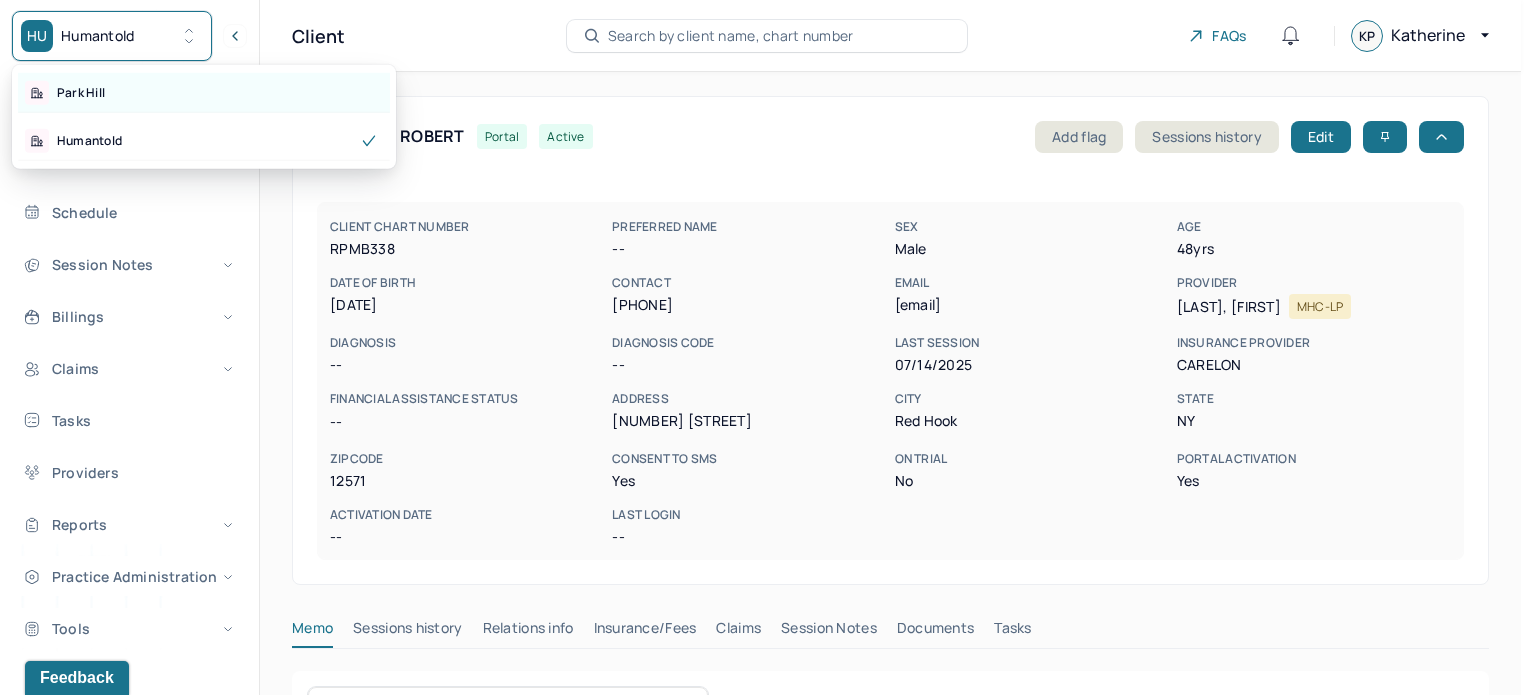 click on "Park Hill" at bounding box center (204, 93) 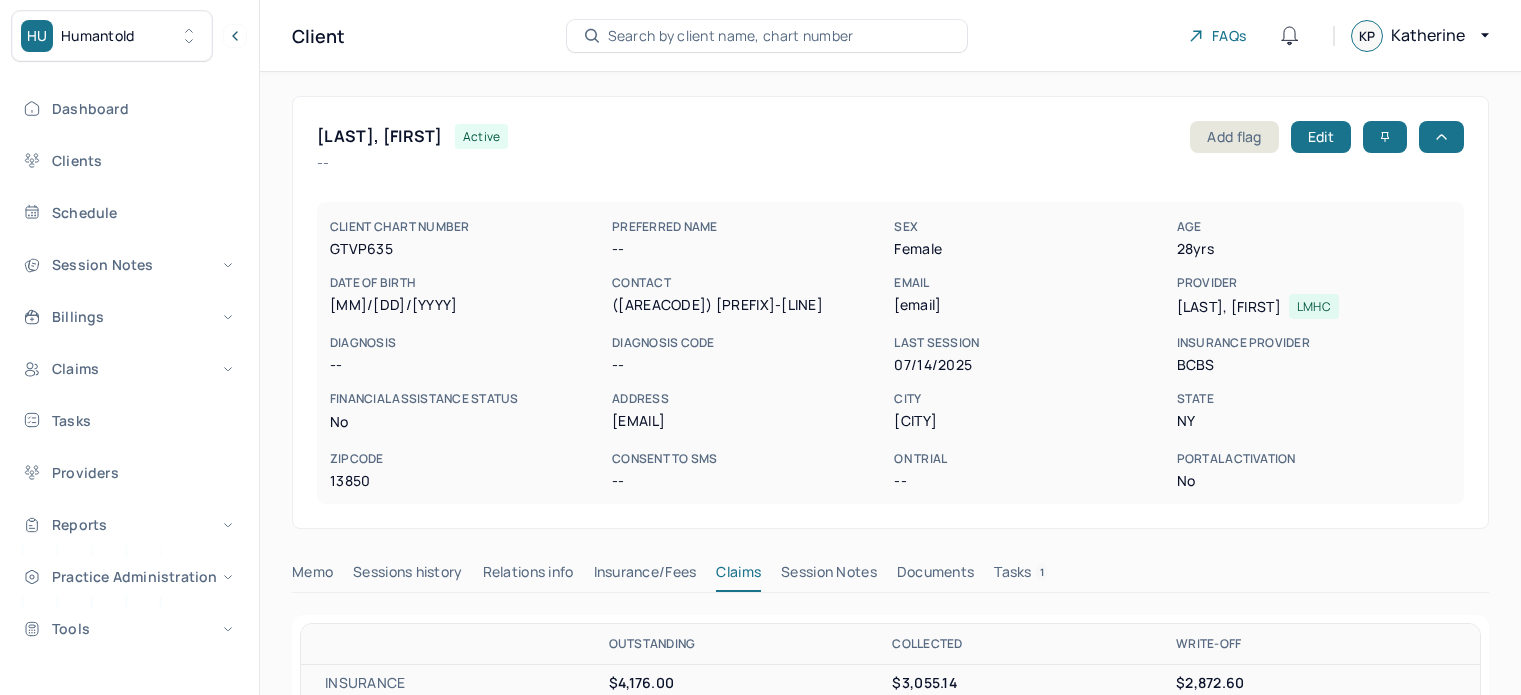 scroll, scrollTop: 0, scrollLeft: 0, axis: both 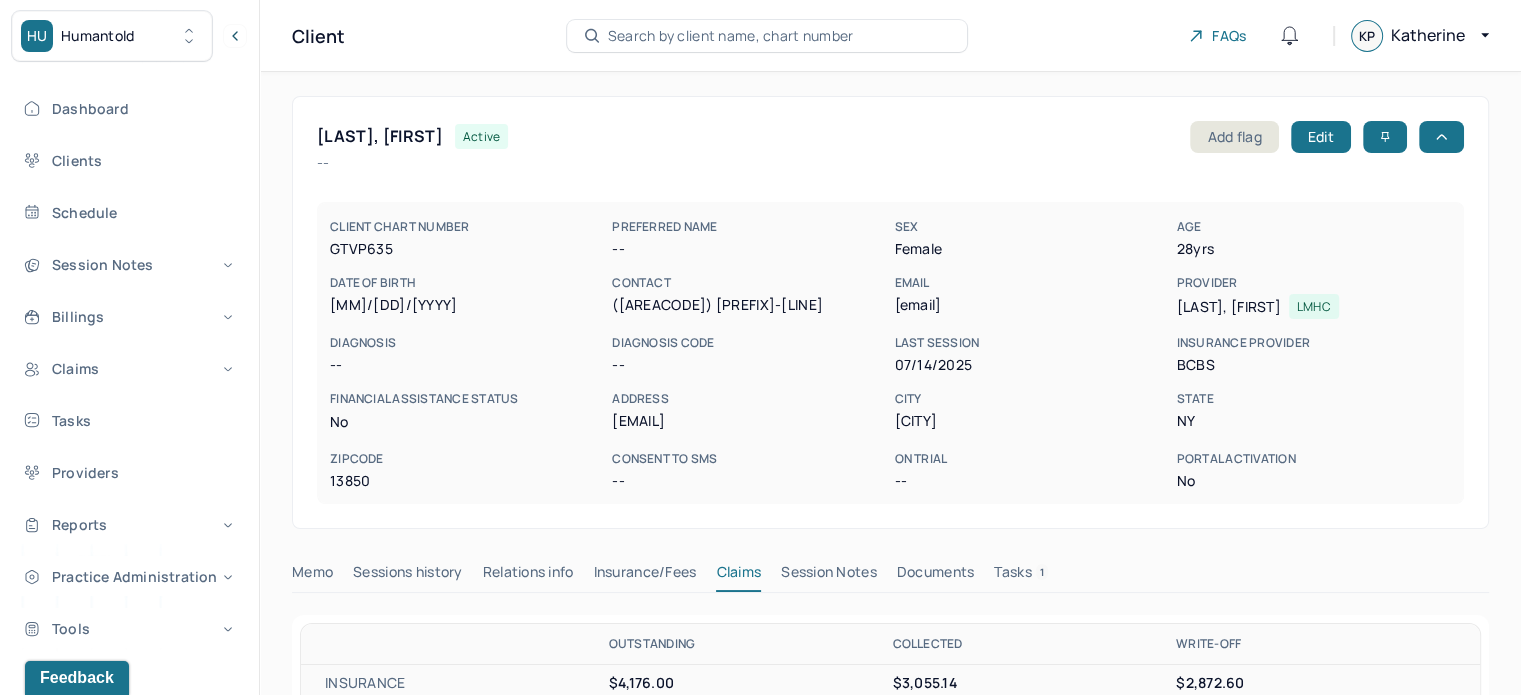 click on "Search by client name, chart number" at bounding box center [731, 36] 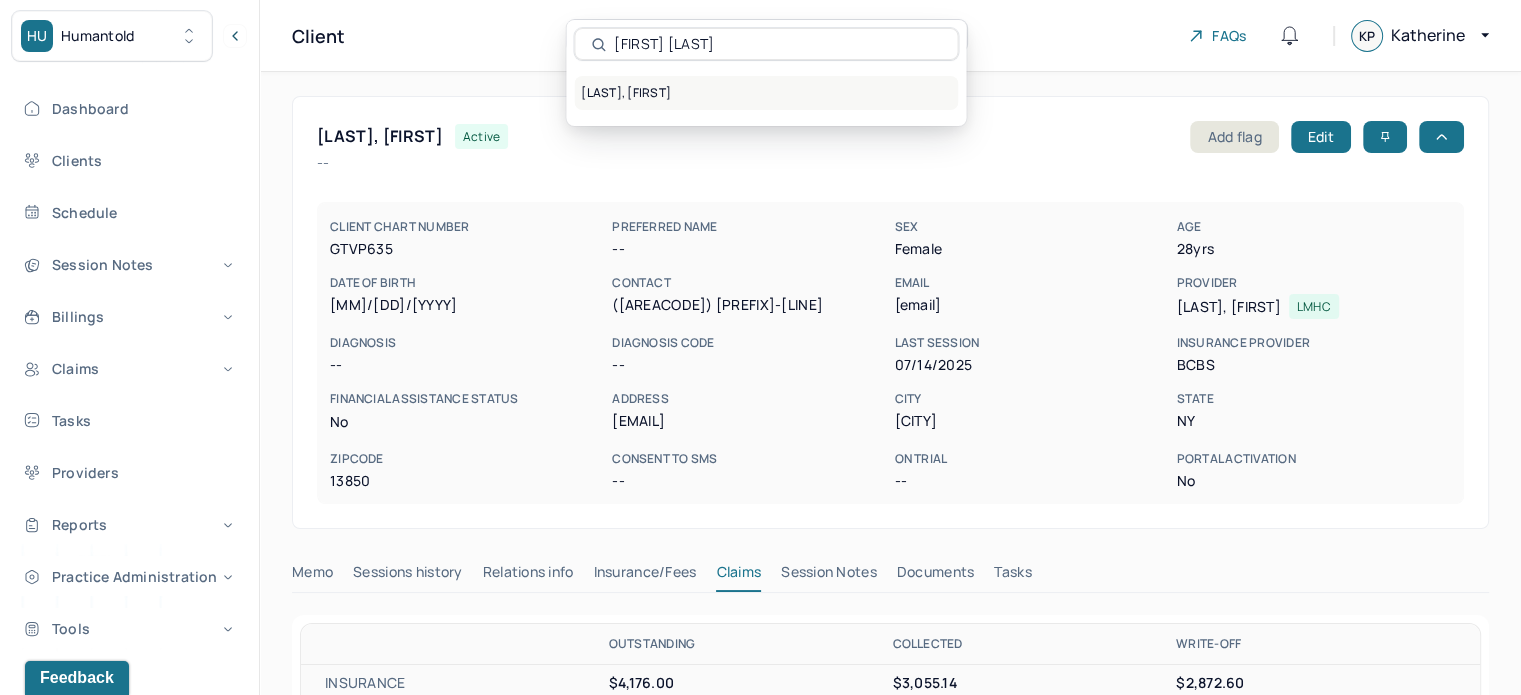 type on "[FIRST] [LAST]" 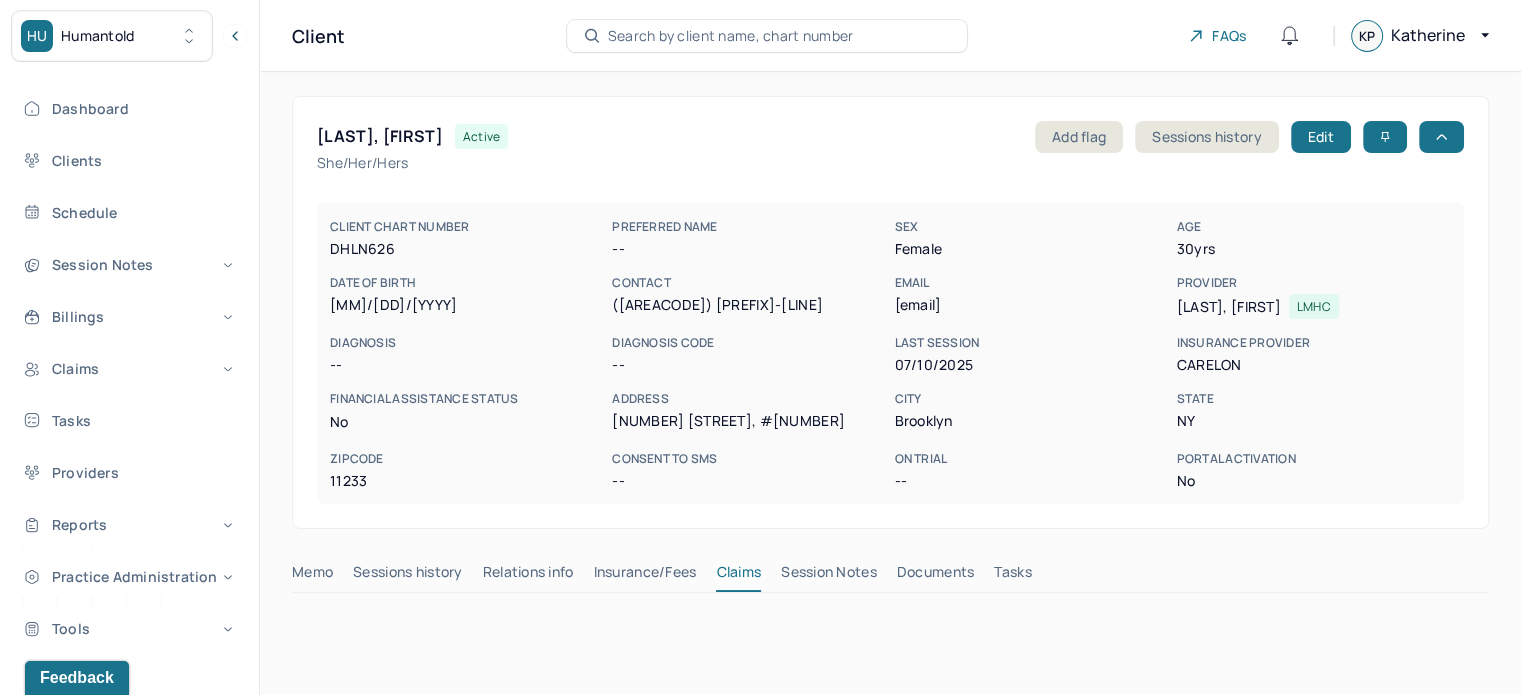 click on "Tasks" at bounding box center (1012, 576) 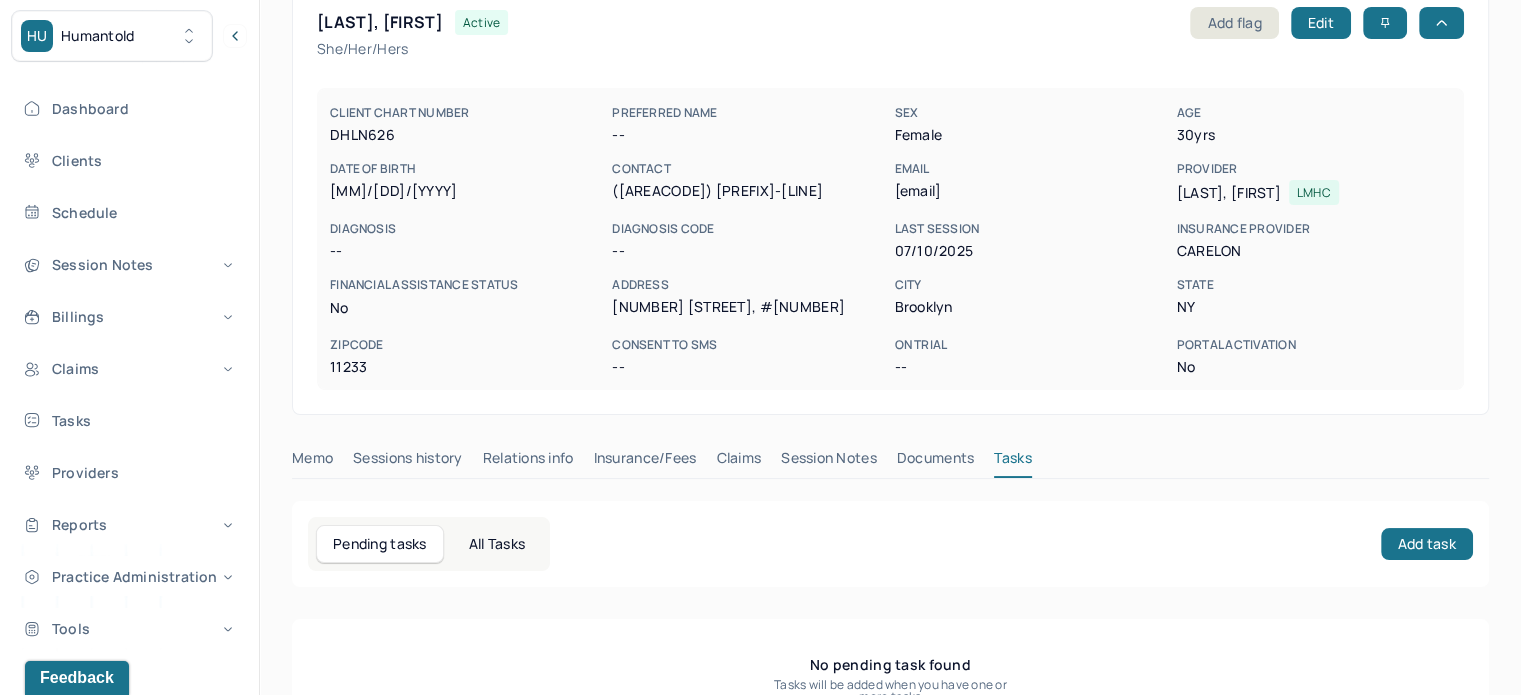 scroll, scrollTop: 180, scrollLeft: 0, axis: vertical 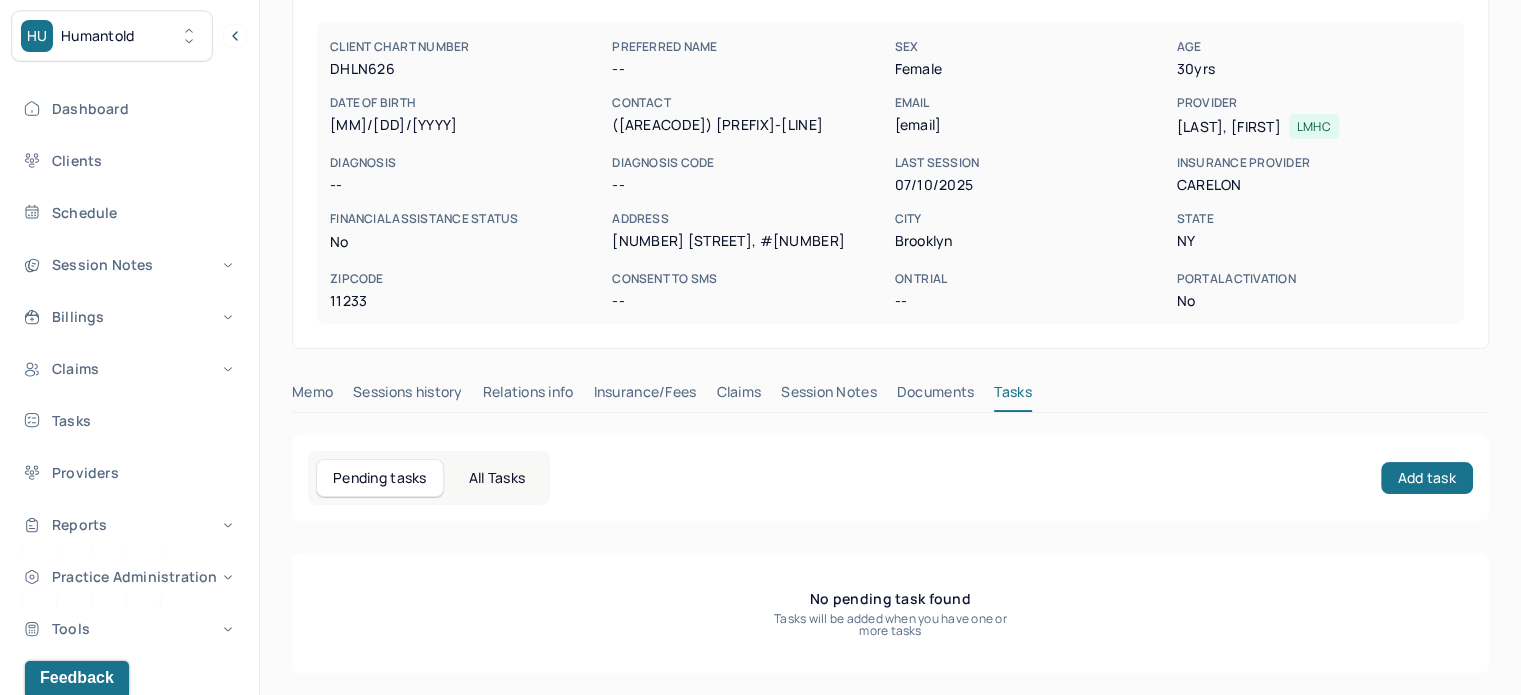 click on "Claims" at bounding box center (738, 396) 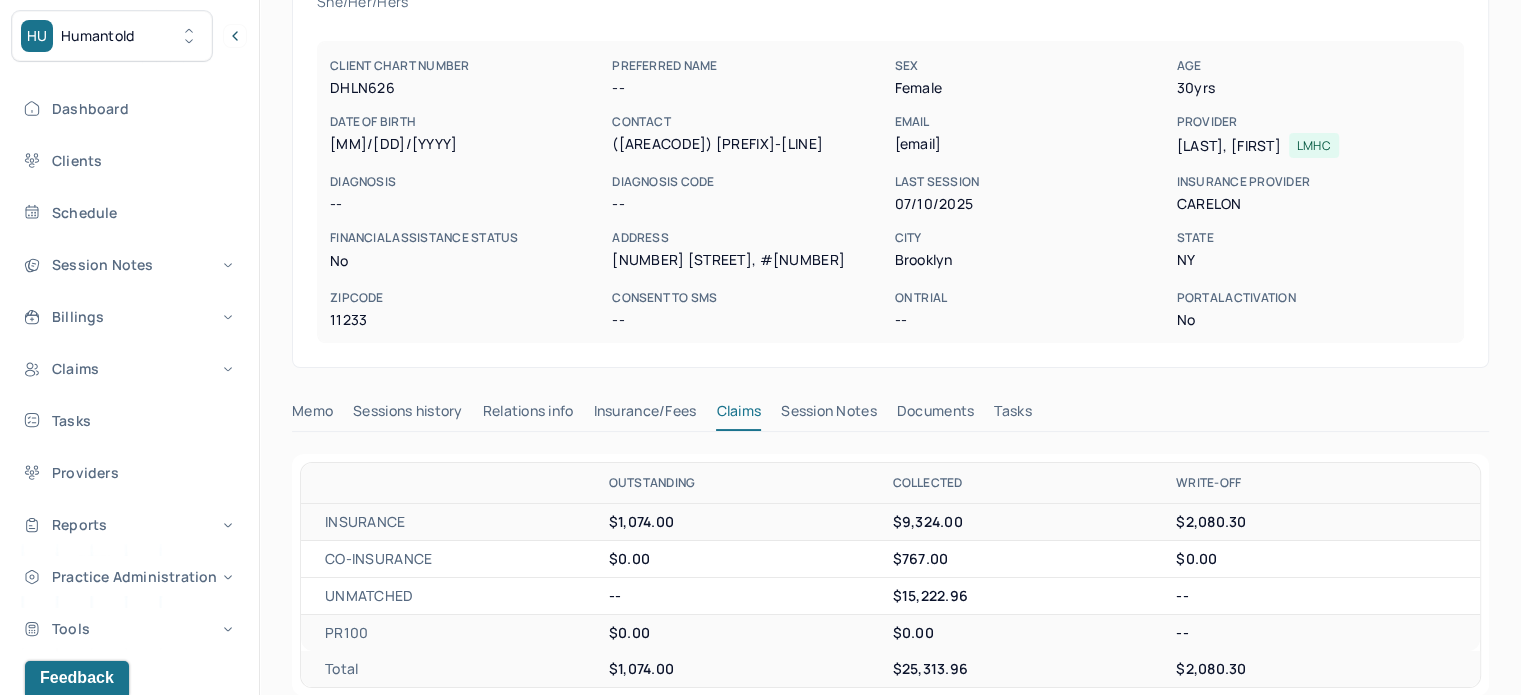 scroll, scrollTop: 0, scrollLeft: 0, axis: both 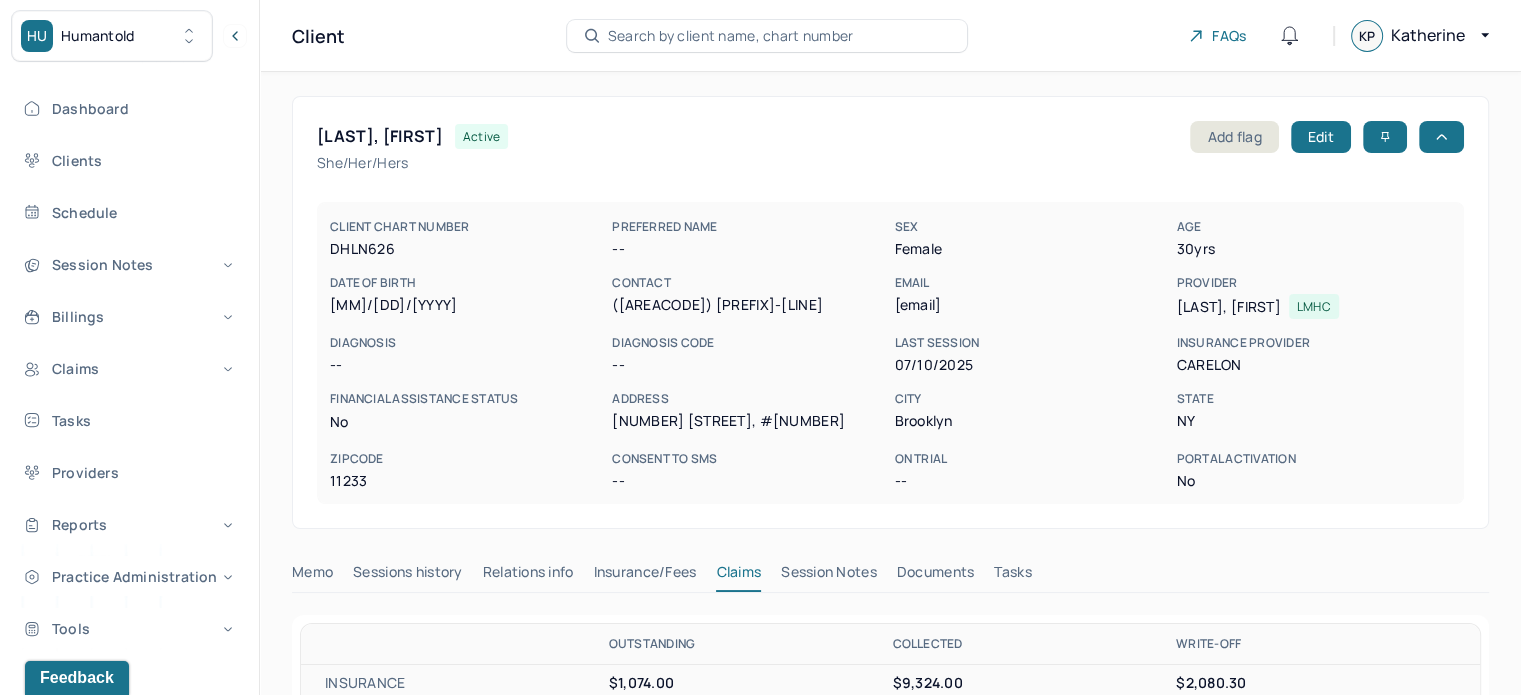 click on "[LAST], [FIRST]" at bounding box center [380, 136] 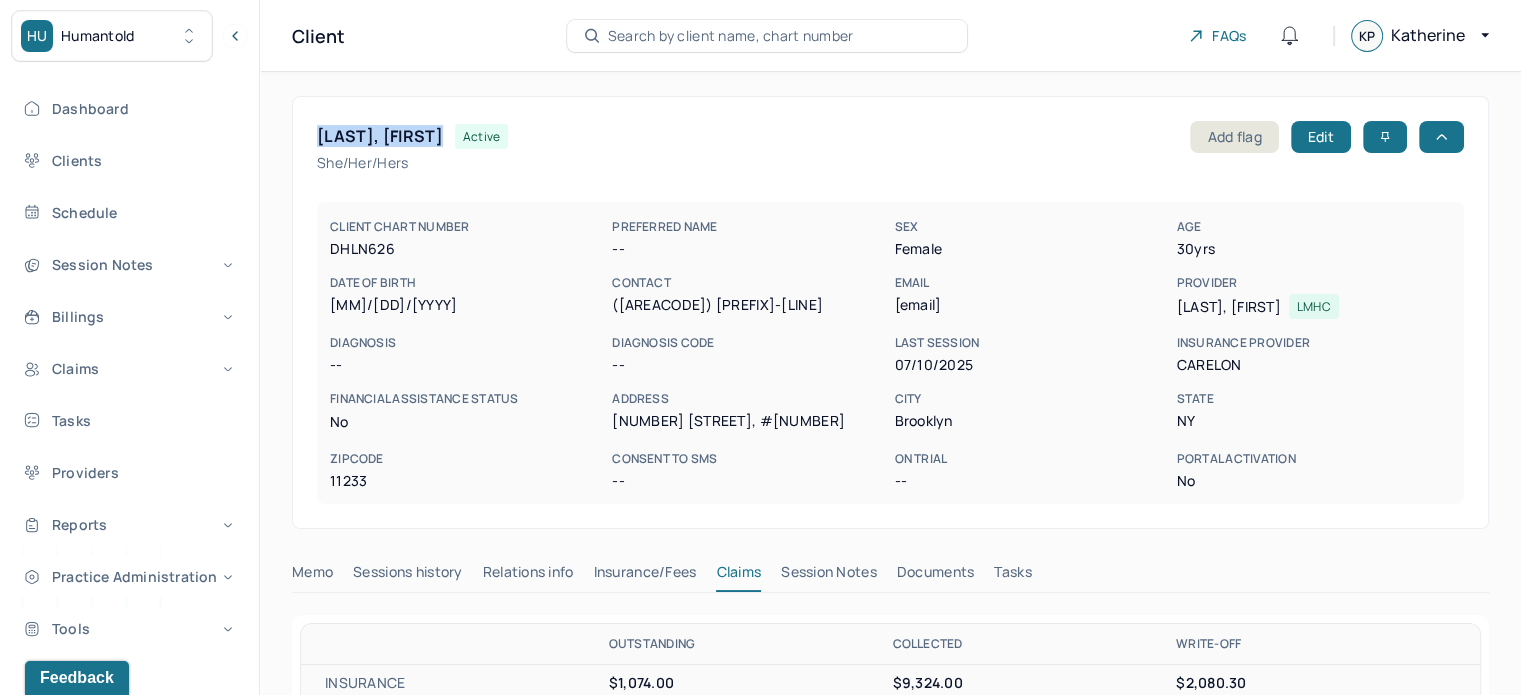 click on "DRISCOLL, BRIDGET" at bounding box center (380, 136) 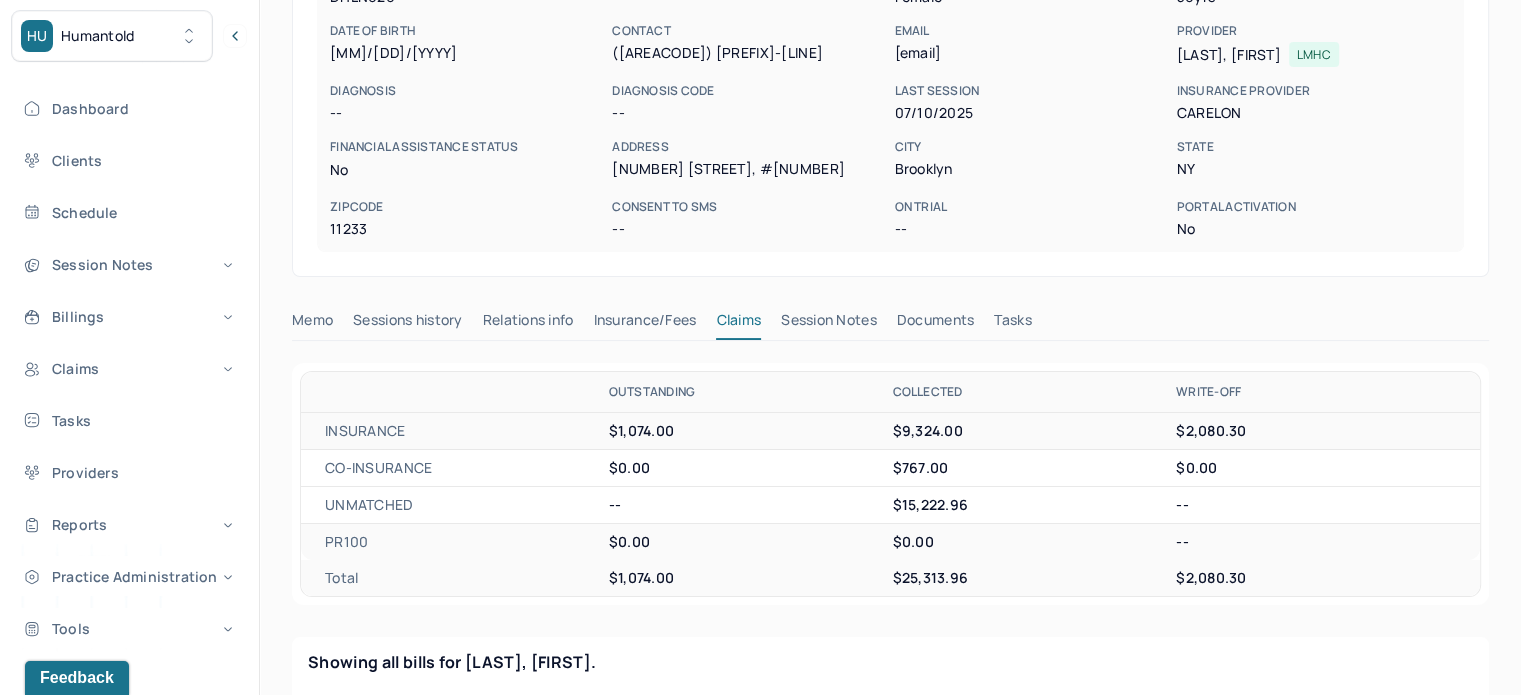scroll, scrollTop: 0, scrollLeft: 0, axis: both 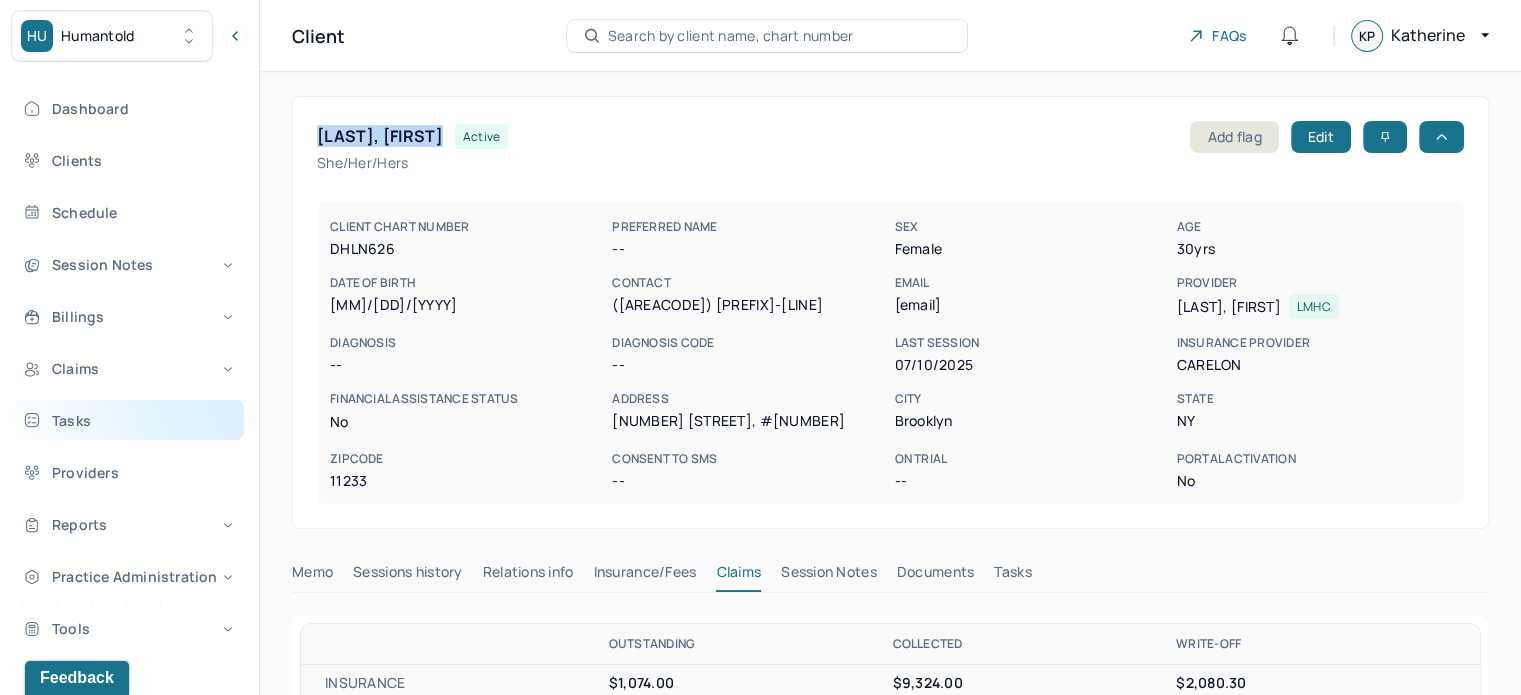 click on "Tasks" at bounding box center (128, 420) 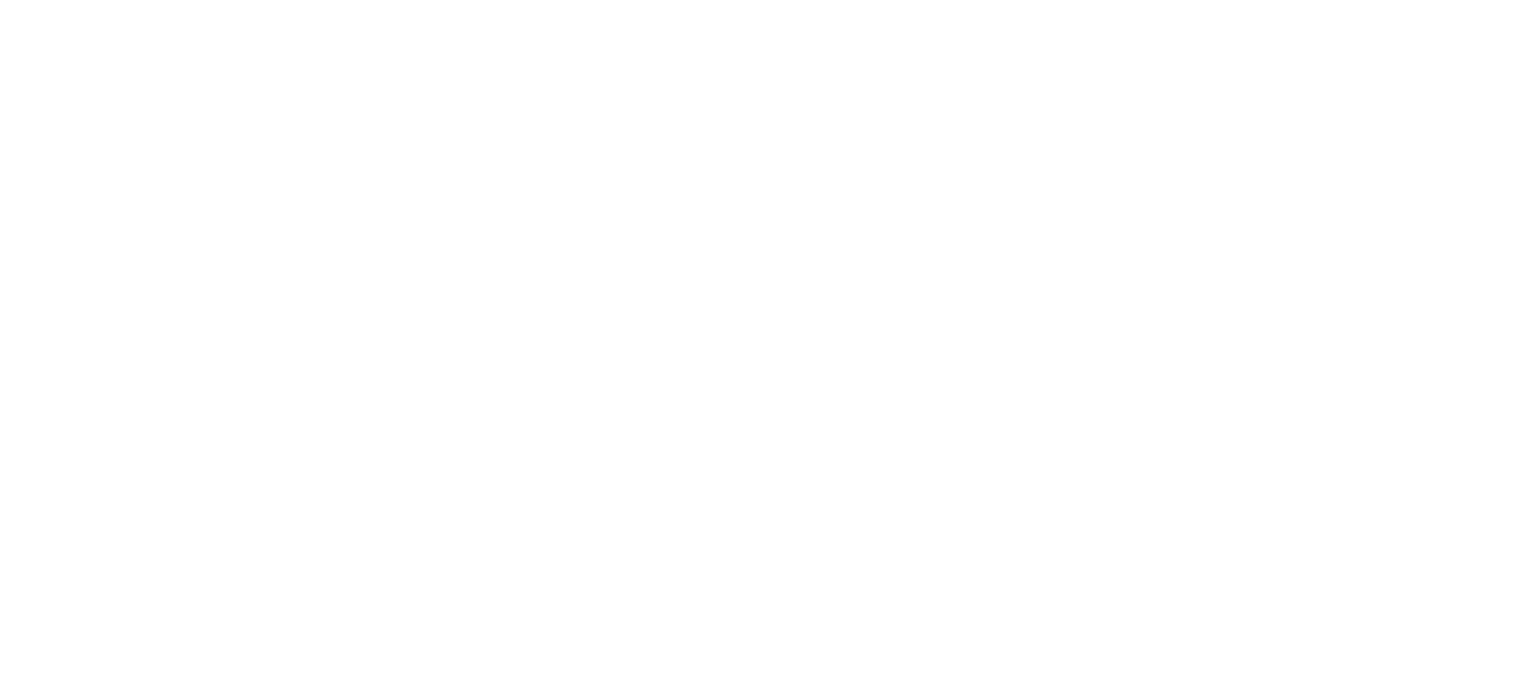 scroll, scrollTop: 0, scrollLeft: 0, axis: both 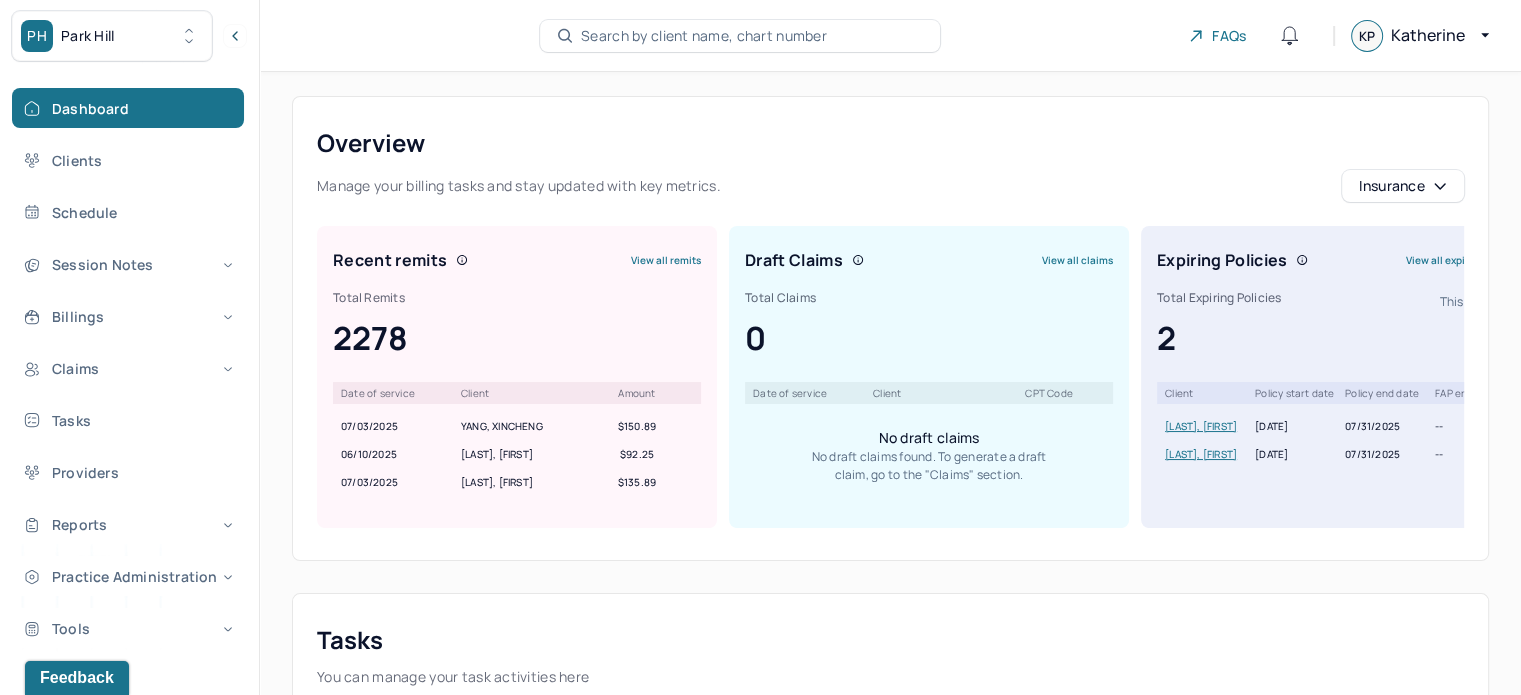 click on "Search by client name, chart number" at bounding box center (704, 36) 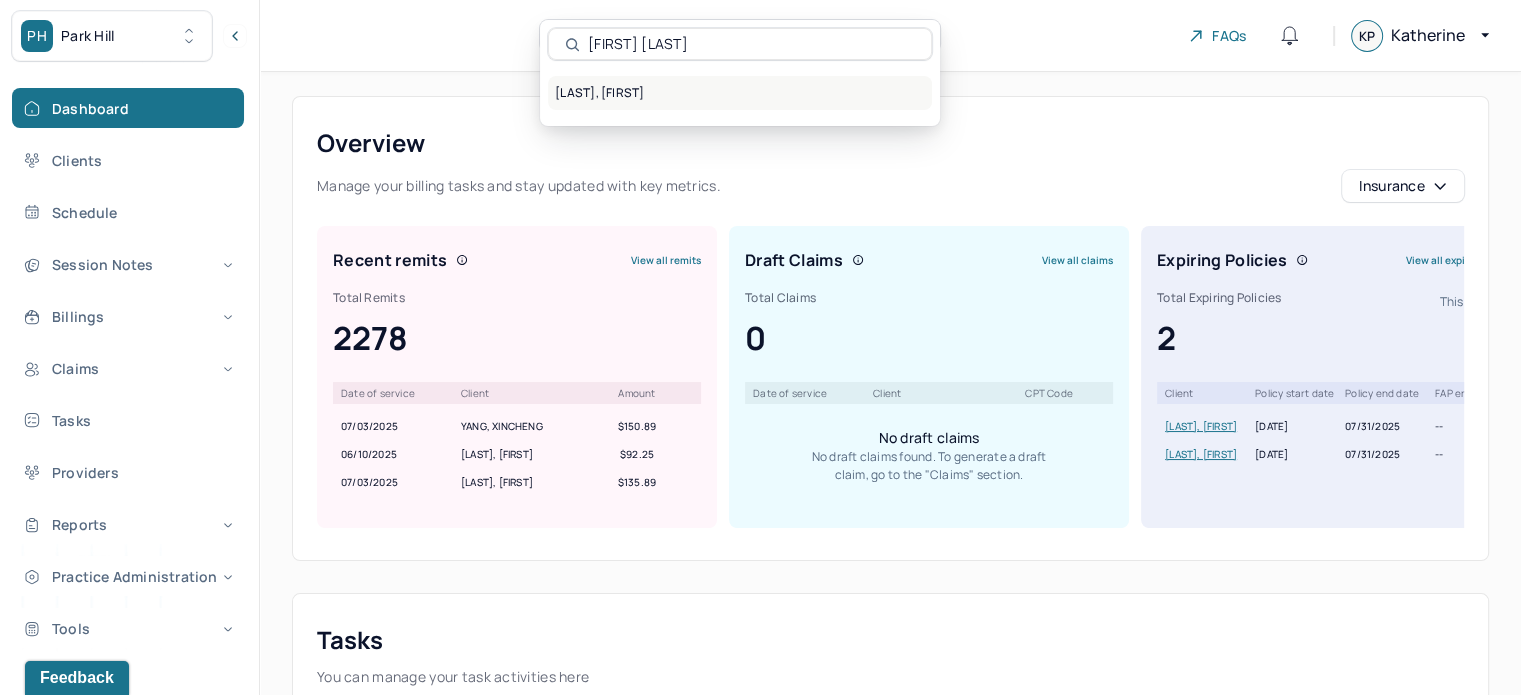 type on "Violetta Munarova" 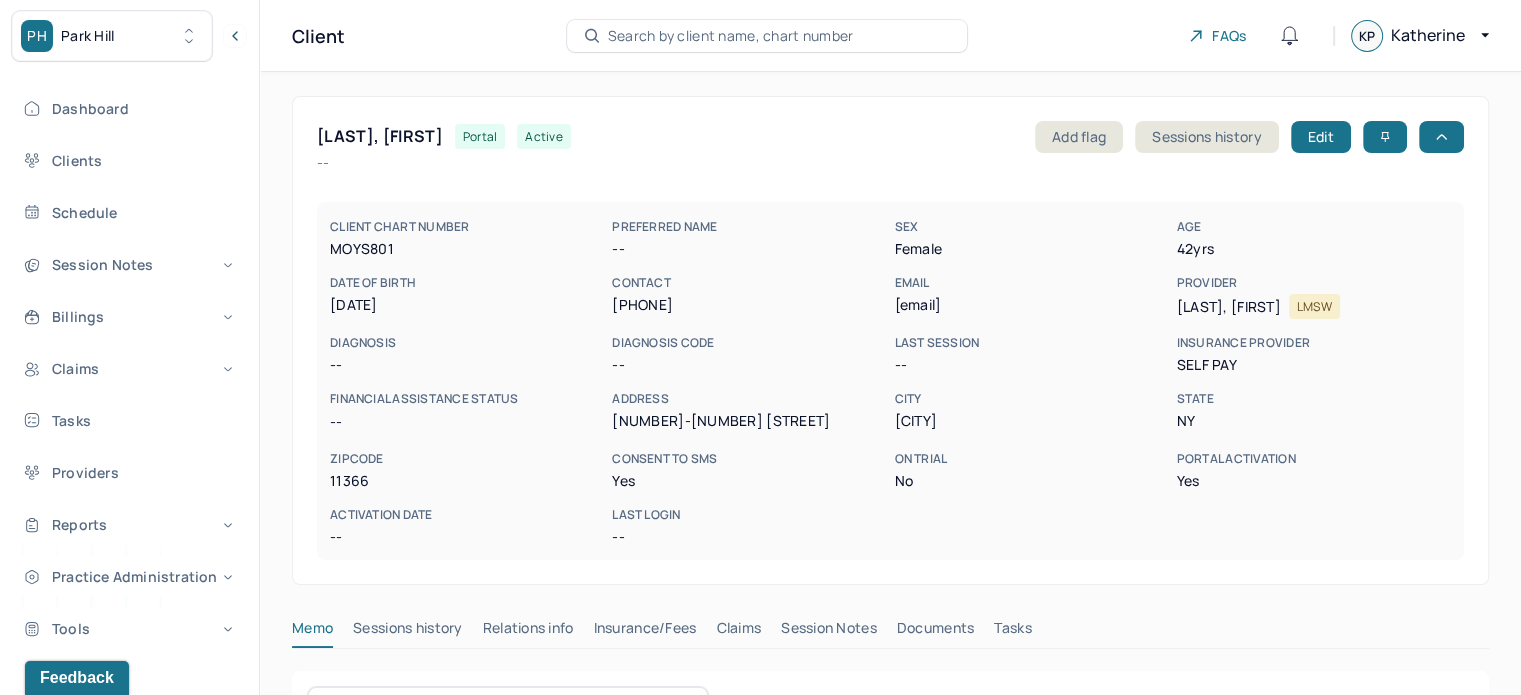 click on "Search by client name, chart number" at bounding box center [731, 36] 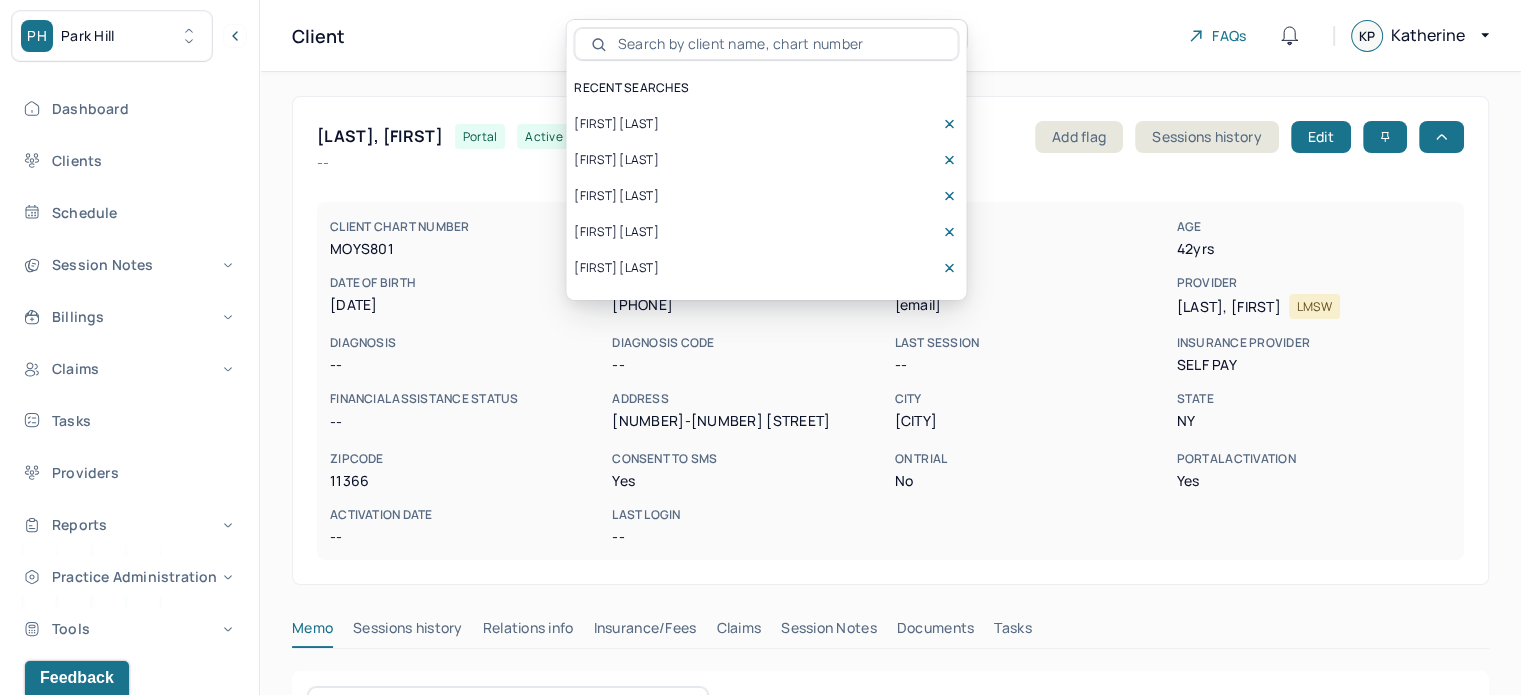 type on "[FIRST] [LAST]" 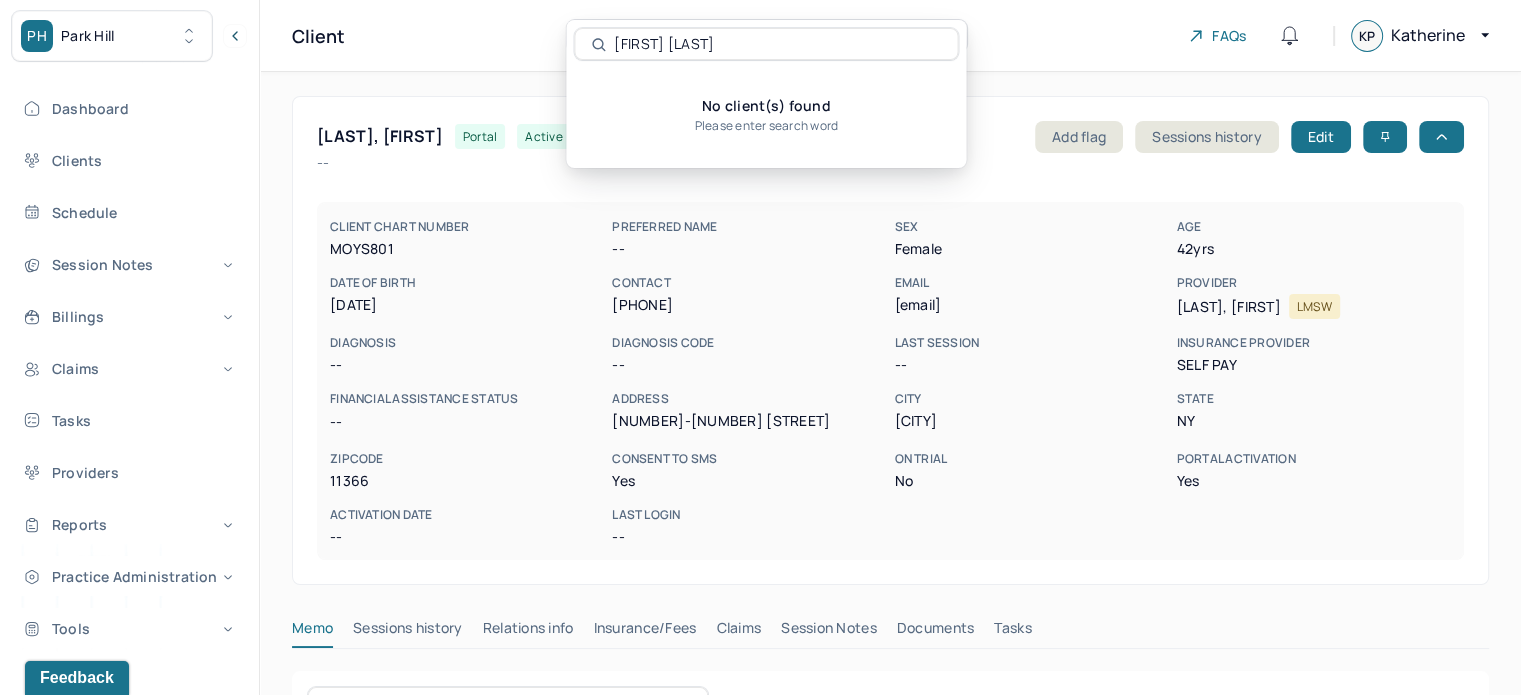 click on "PH Park Hill" at bounding box center (112, 36) 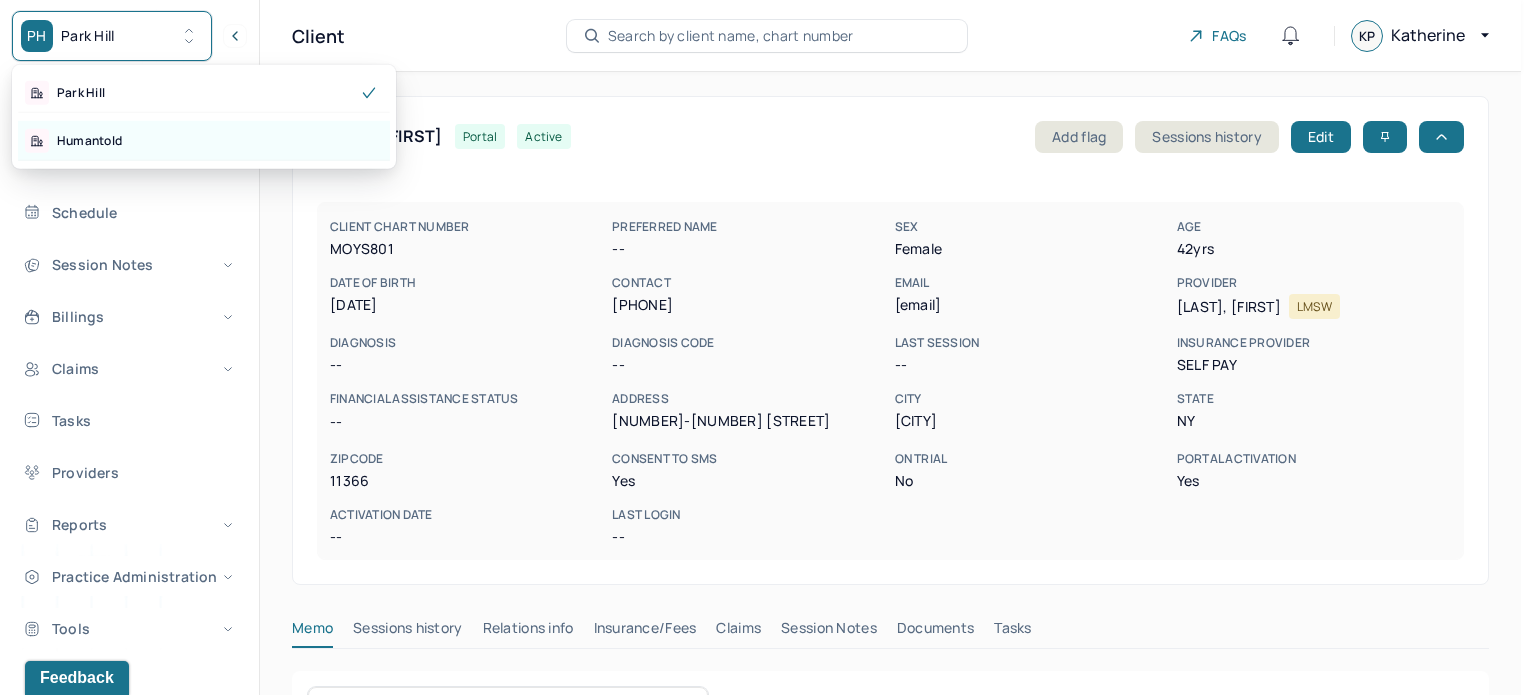 click on "Humantold" at bounding box center [204, 141] 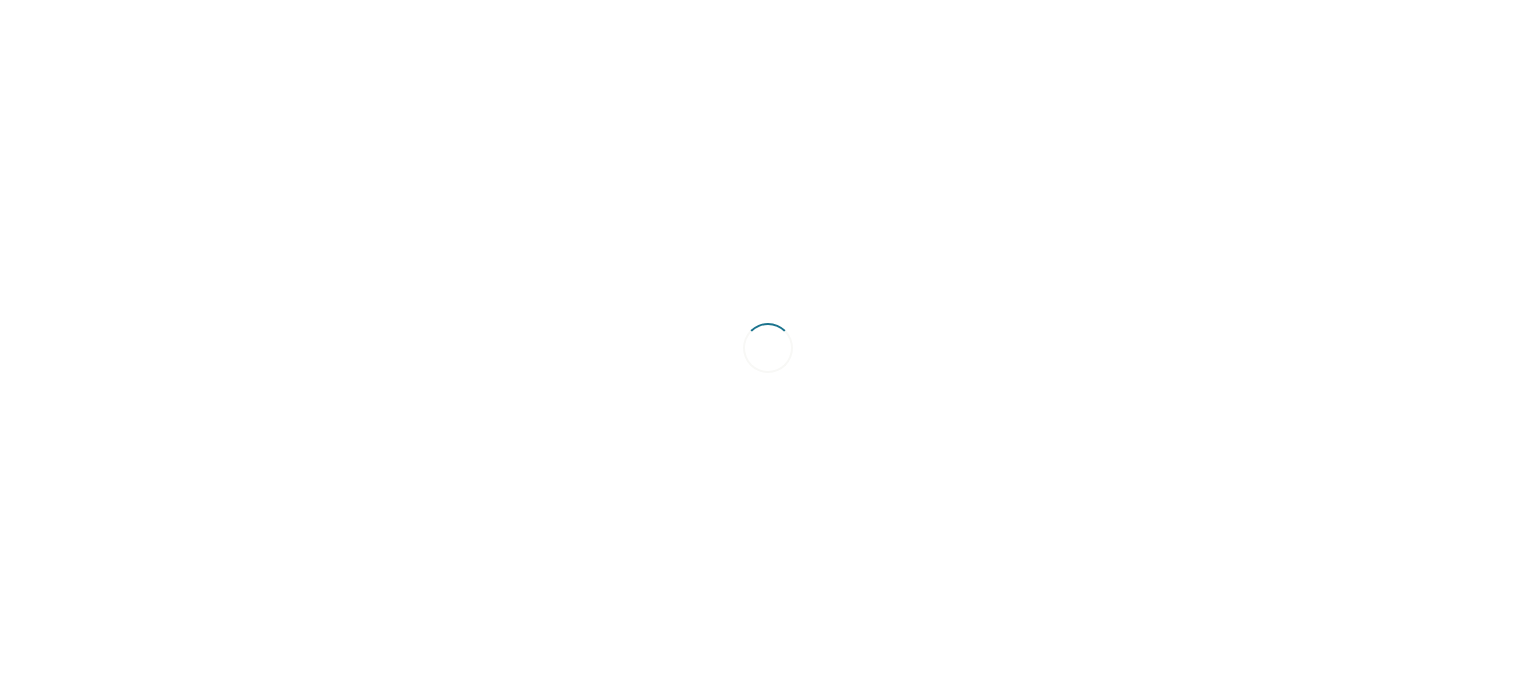 scroll, scrollTop: 0, scrollLeft: 0, axis: both 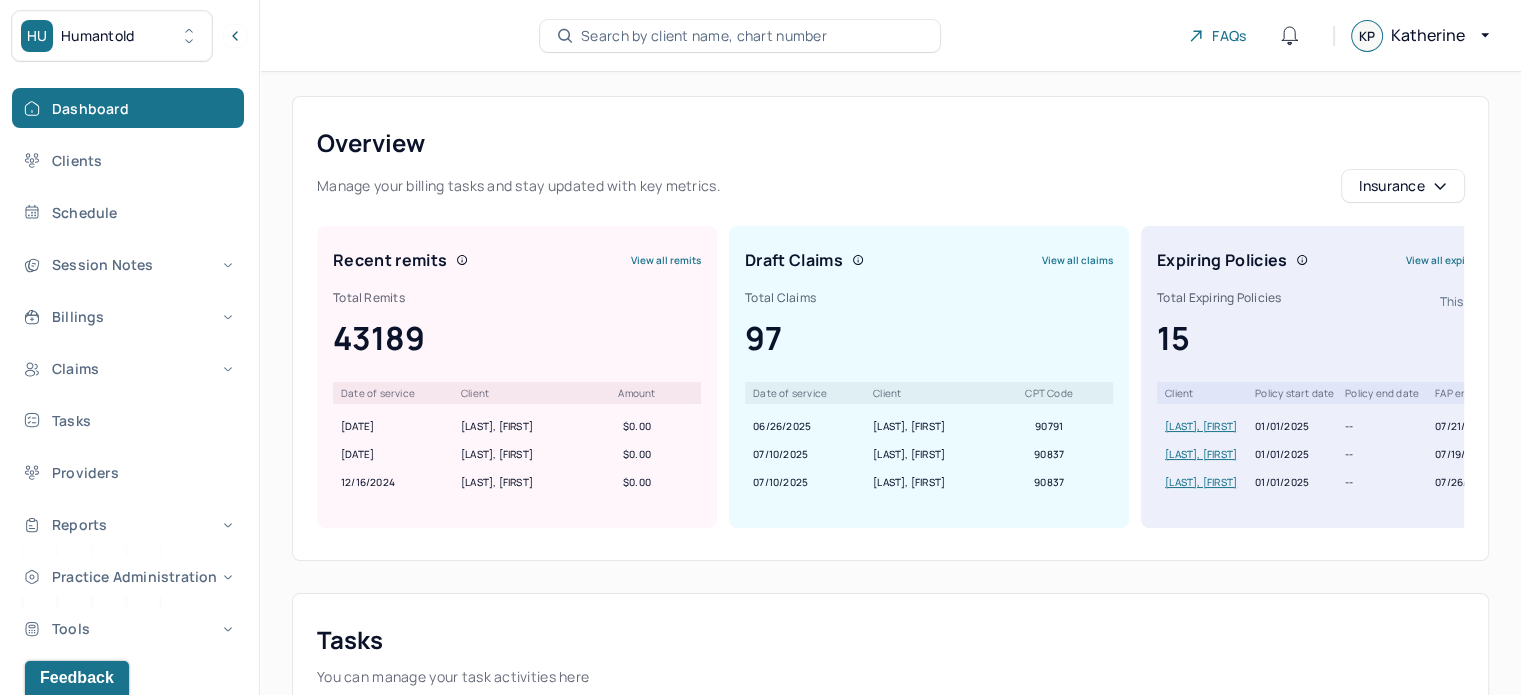 click on "Search by client name, chart number" at bounding box center [704, 36] 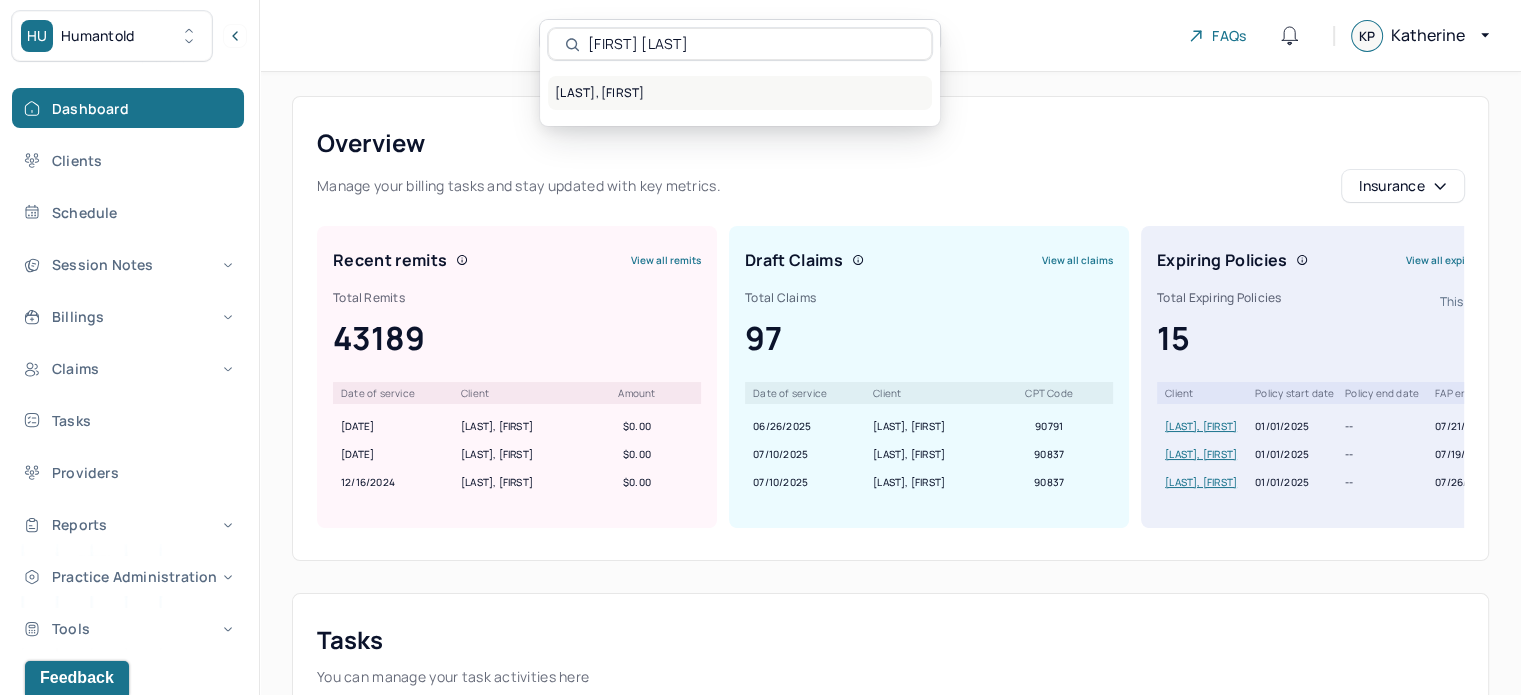 type on "[FIRST] [LAST]" 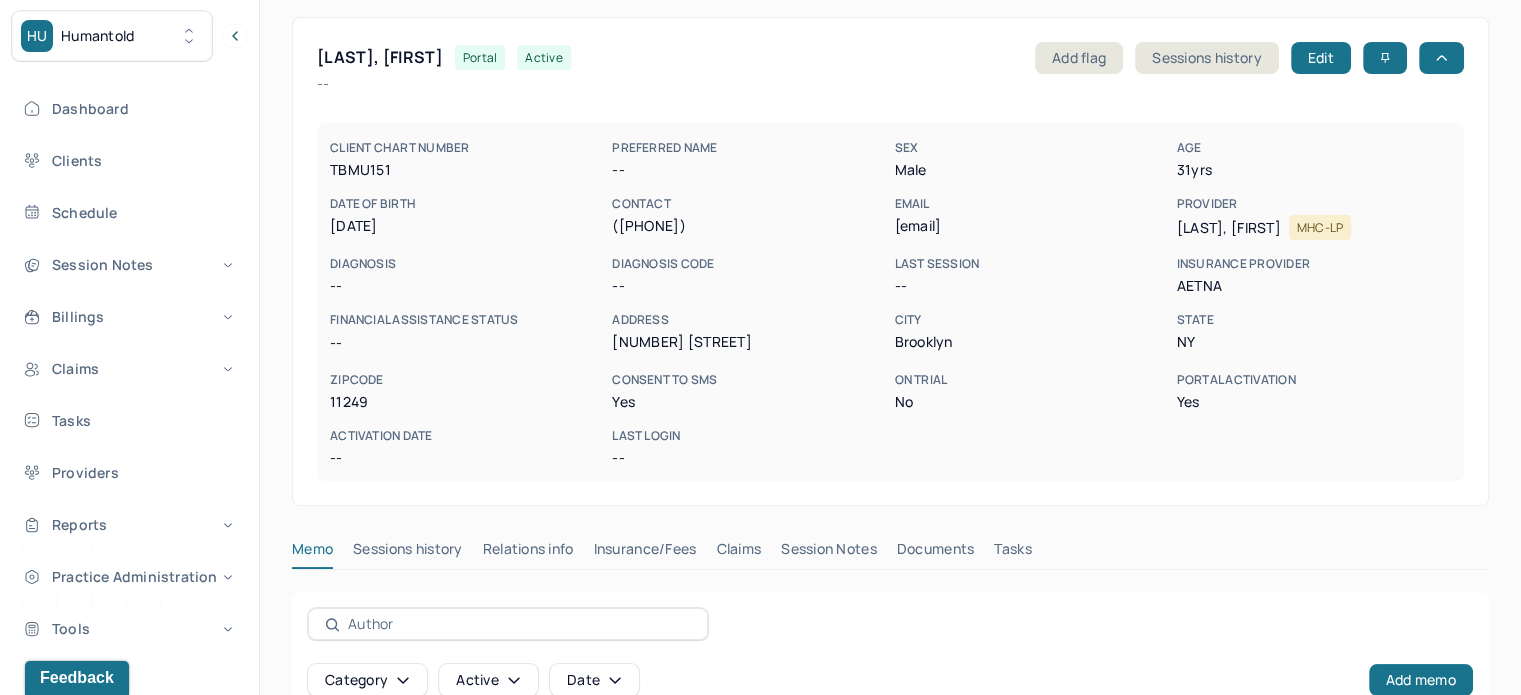 scroll, scrollTop: 16, scrollLeft: 0, axis: vertical 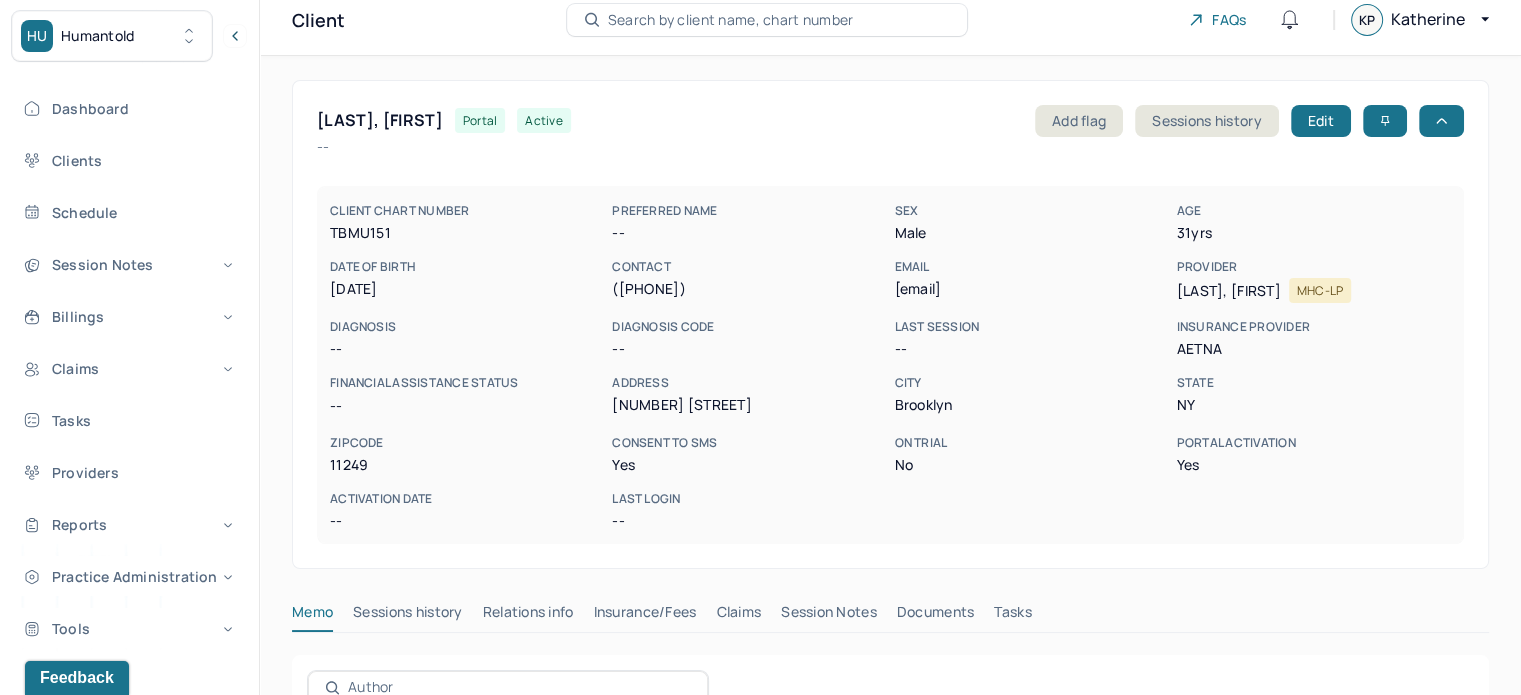 click on "[EMAIL]" at bounding box center [1031, 289] 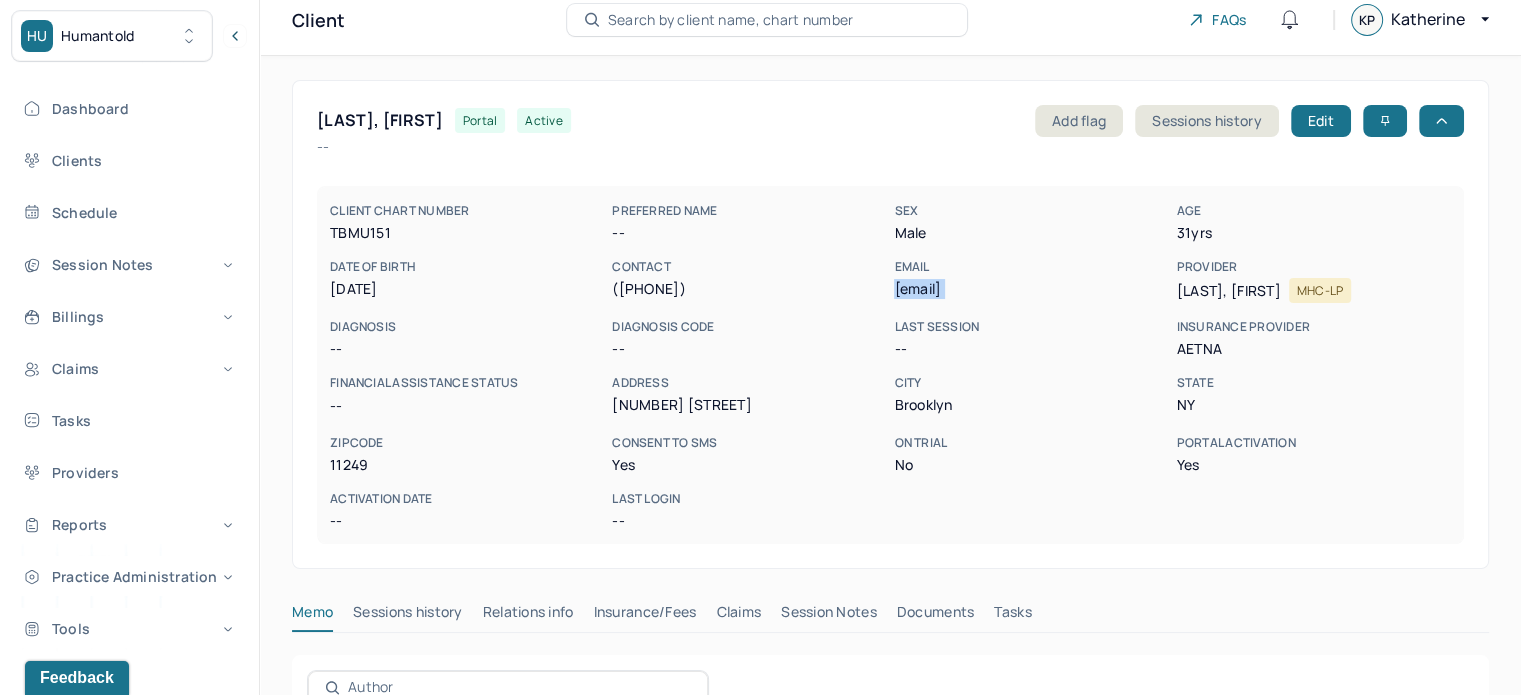 click on "[EMAIL]" at bounding box center [1031, 289] 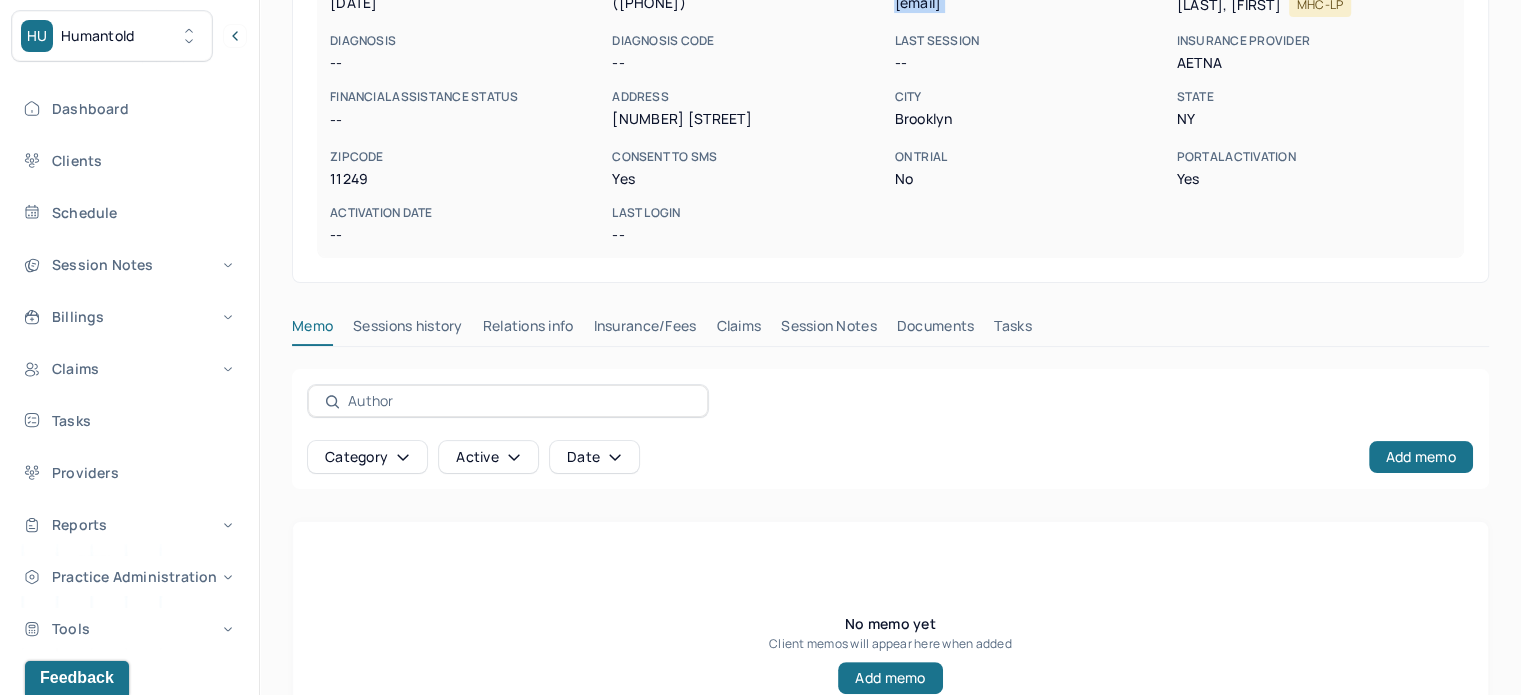 scroll, scrollTop: 316, scrollLeft: 0, axis: vertical 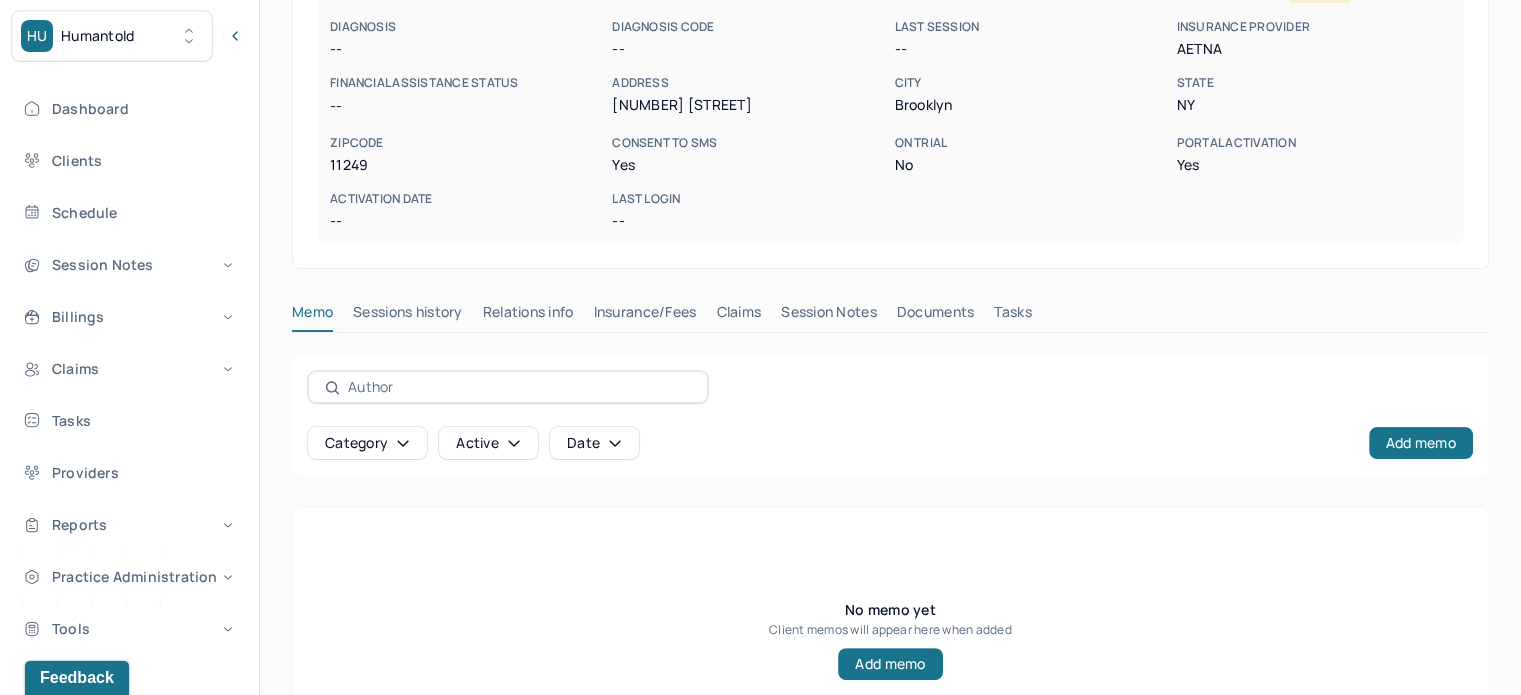 click on "Claims" at bounding box center (738, 316) 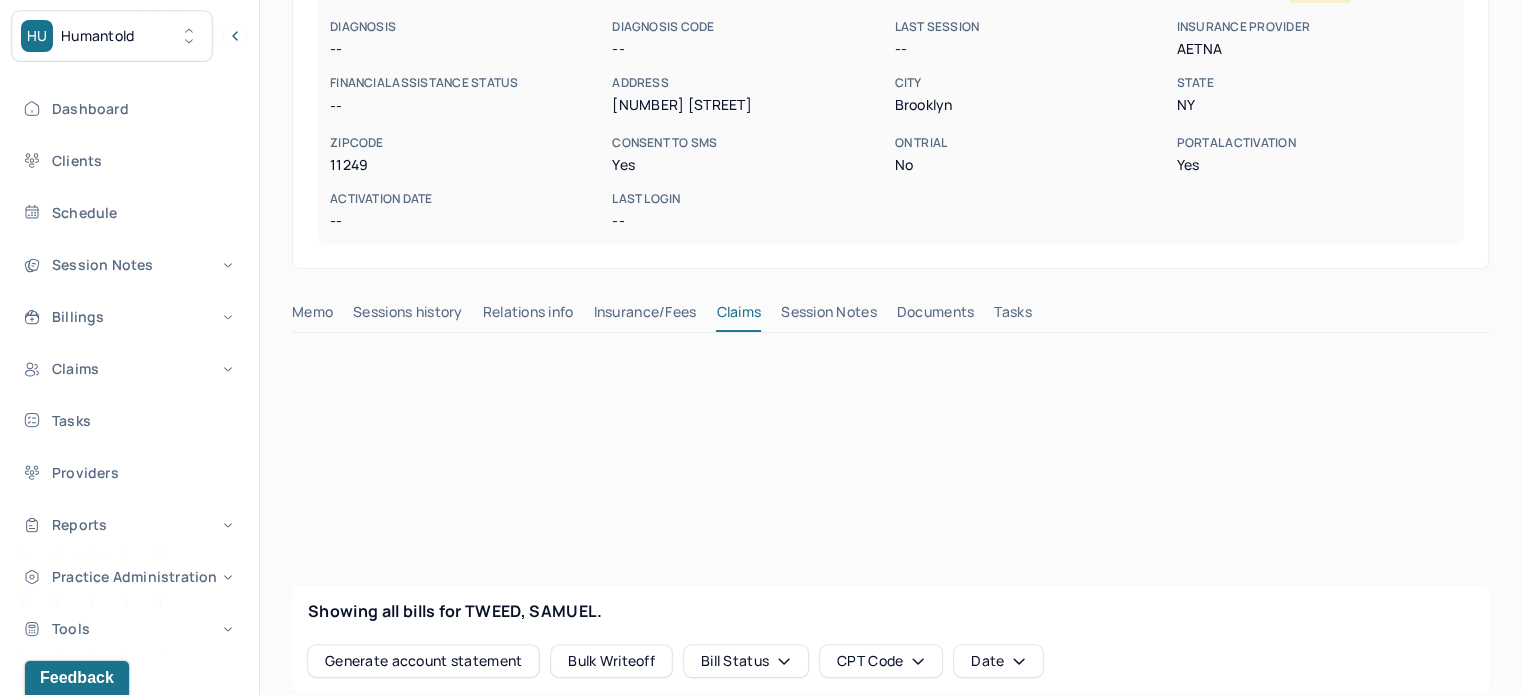 click on "Insurance/Fees" at bounding box center [645, 316] 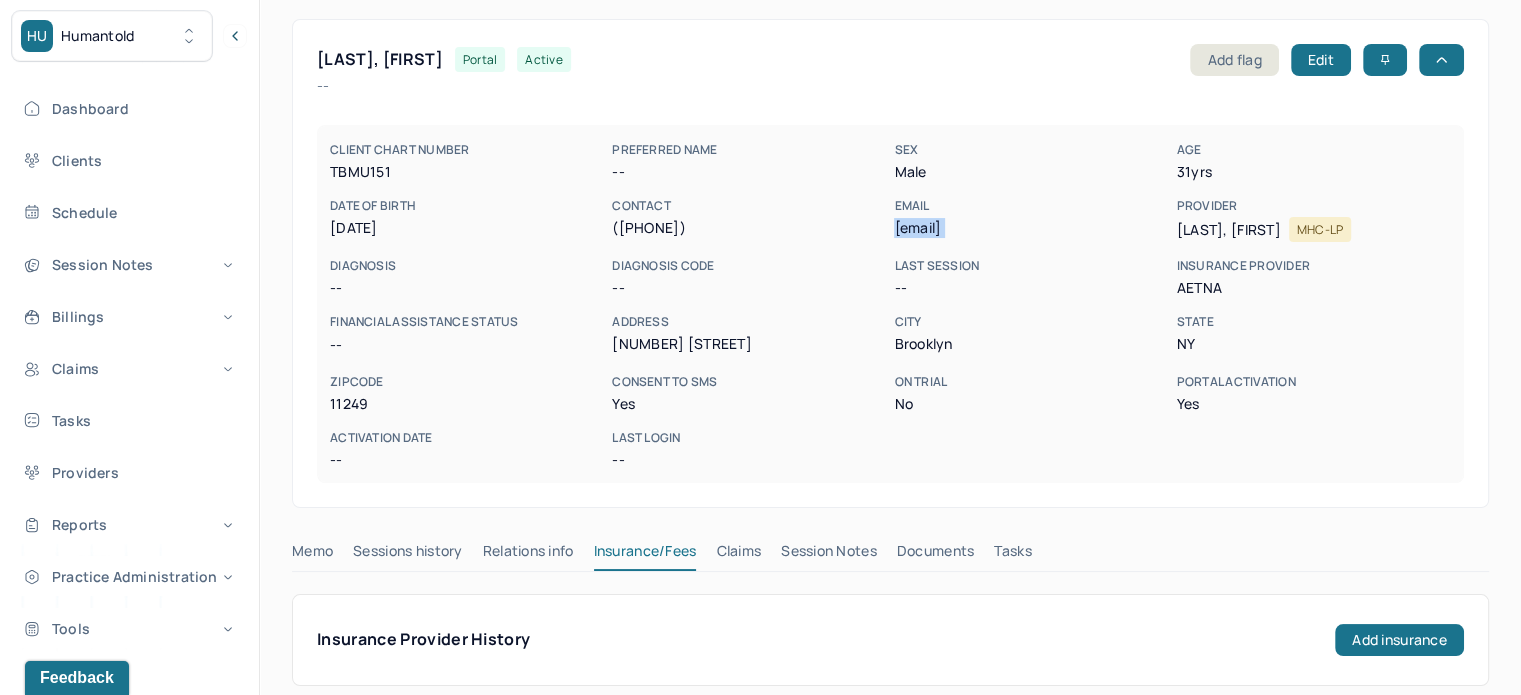 scroll, scrollTop: 0, scrollLeft: 0, axis: both 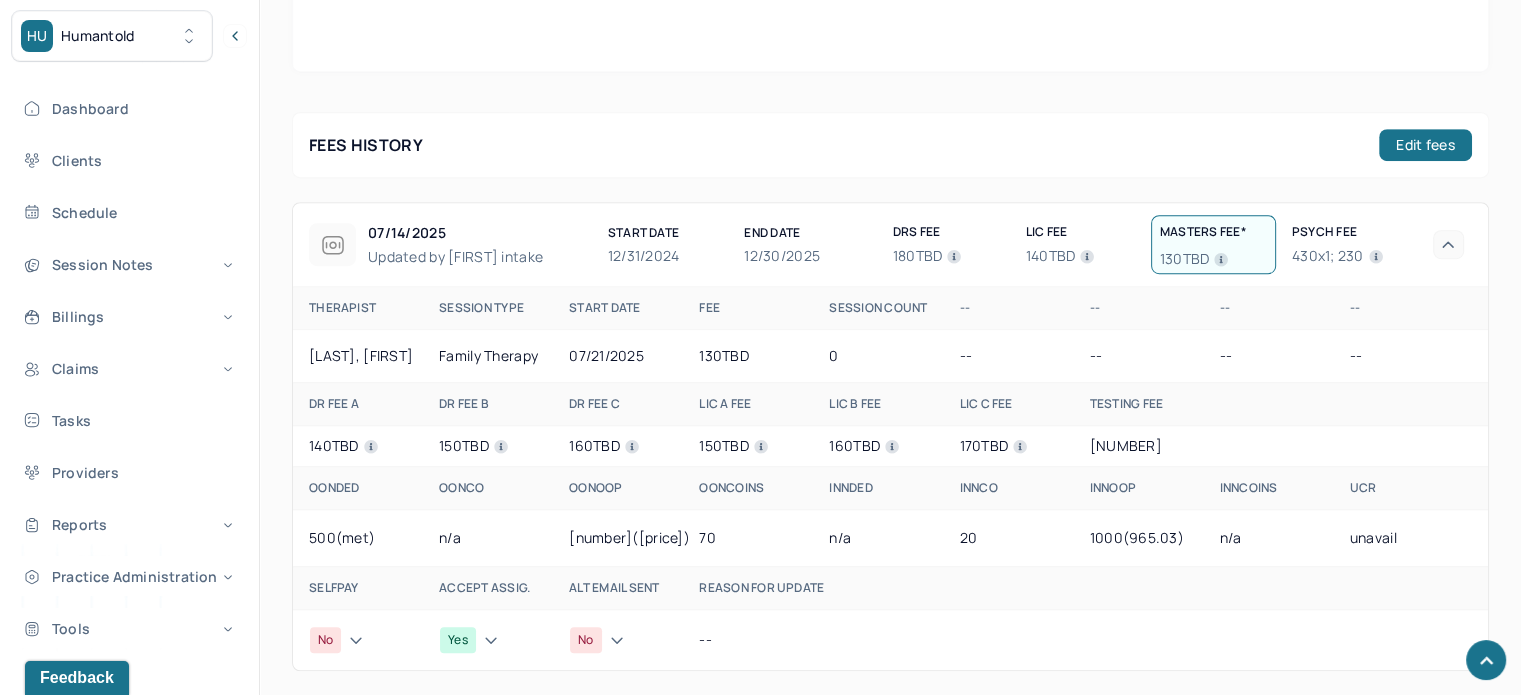 click on "No" at bounding box center (596, 640) 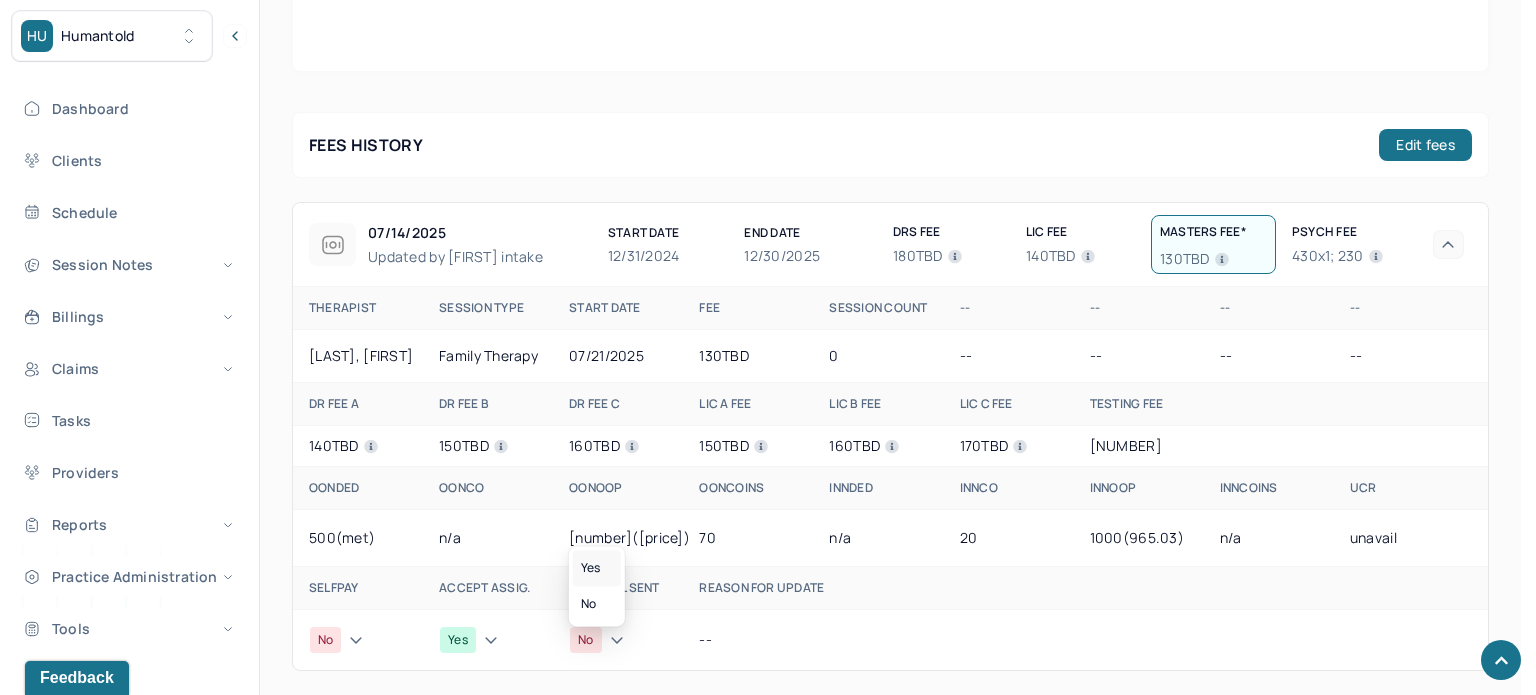 click on "Yes" at bounding box center [597, 568] 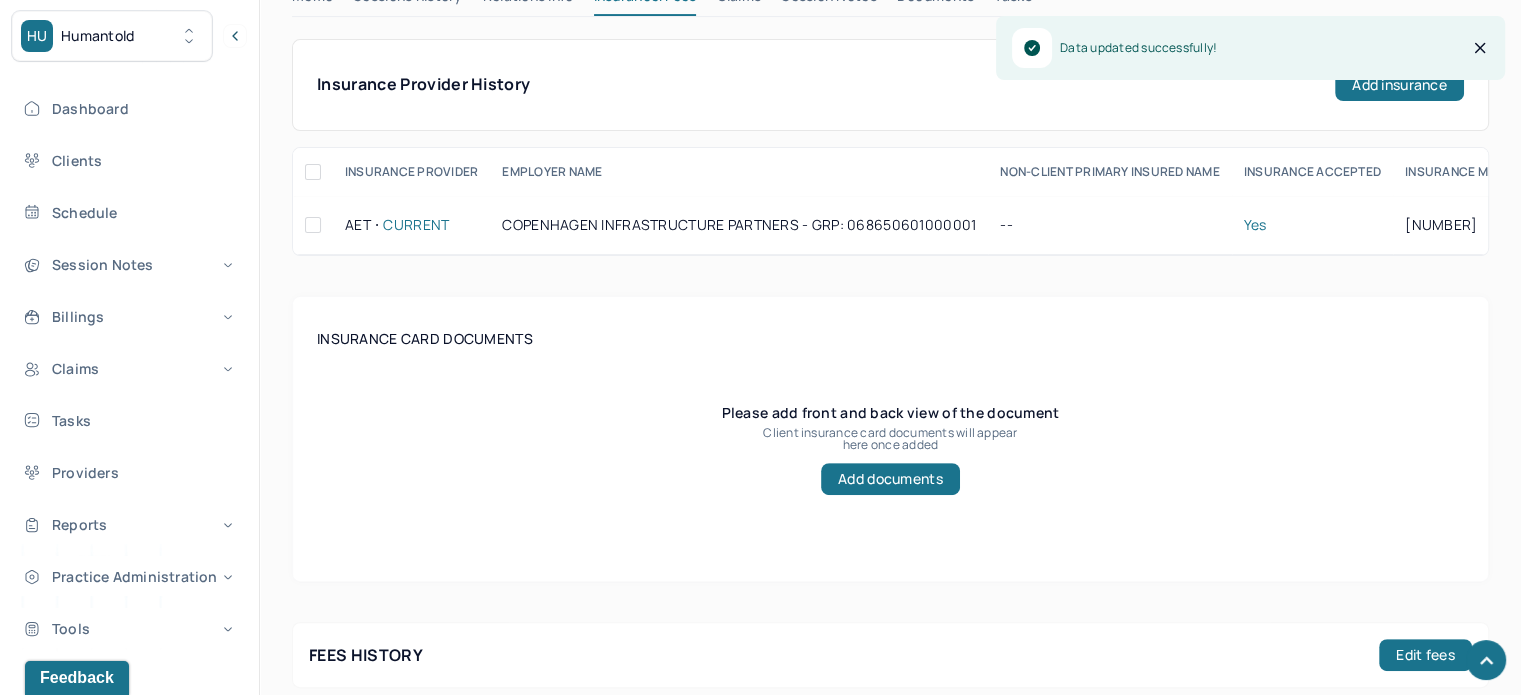 scroll, scrollTop: 370, scrollLeft: 0, axis: vertical 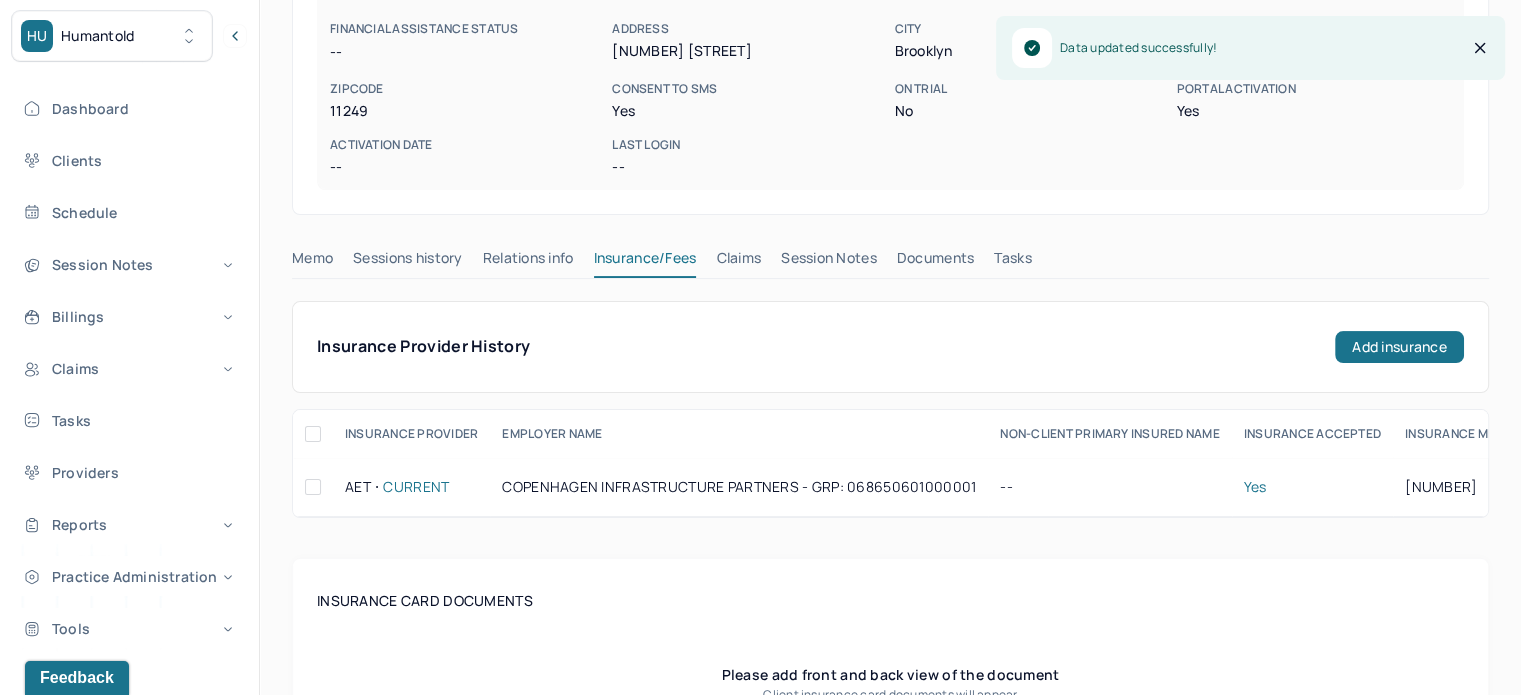 click on "Memo" at bounding box center [312, 262] 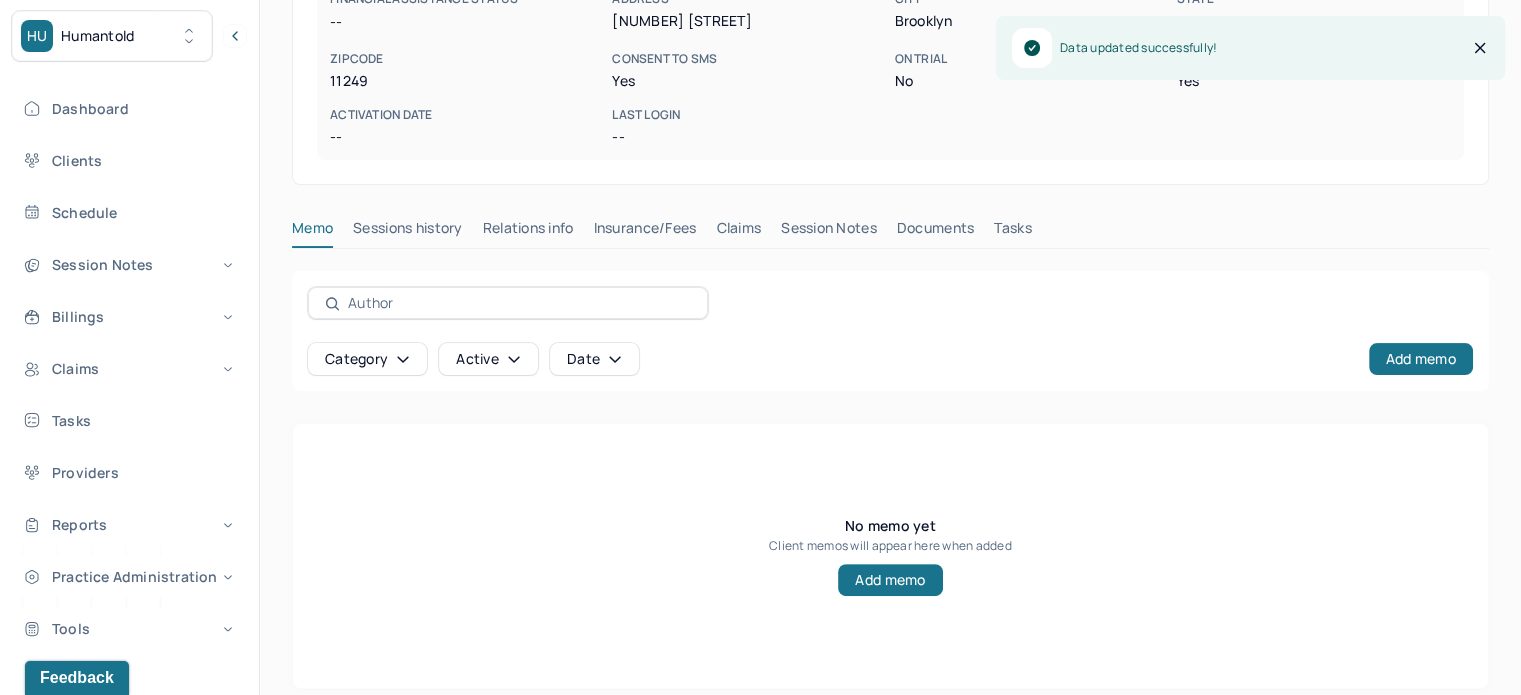 scroll, scrollTop: 416, scrollLeft: 0, axis: vertical 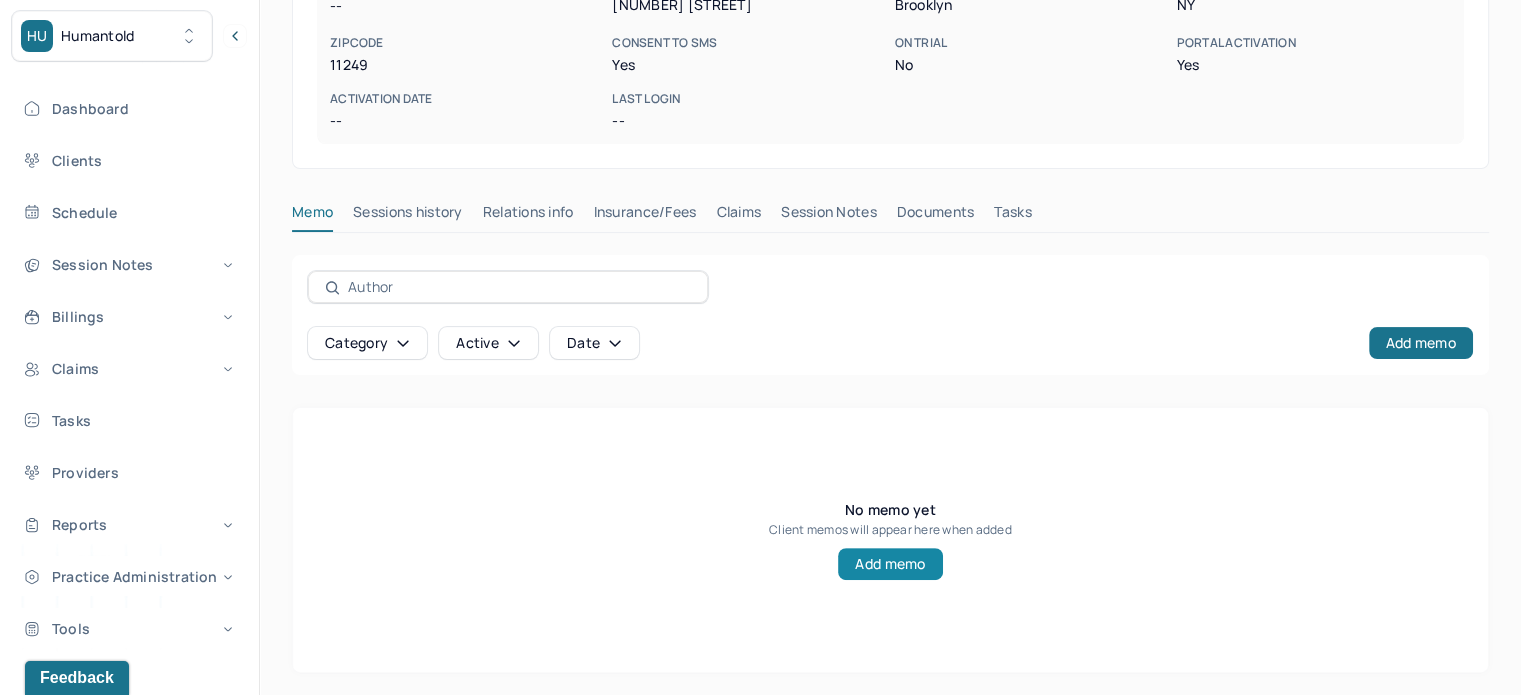 click on "Add memo" at bounding box center (890, 564) 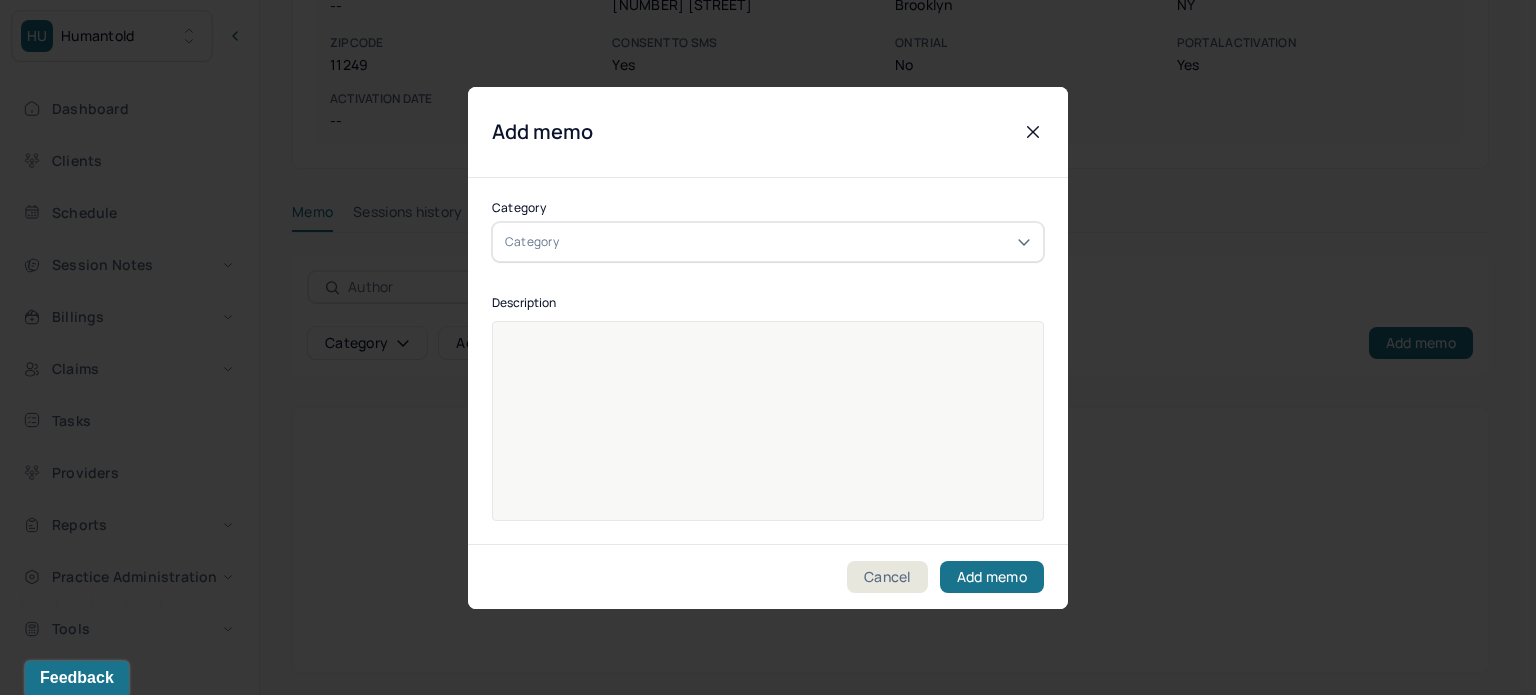 click on "Category" at bounding box center (768, 242) 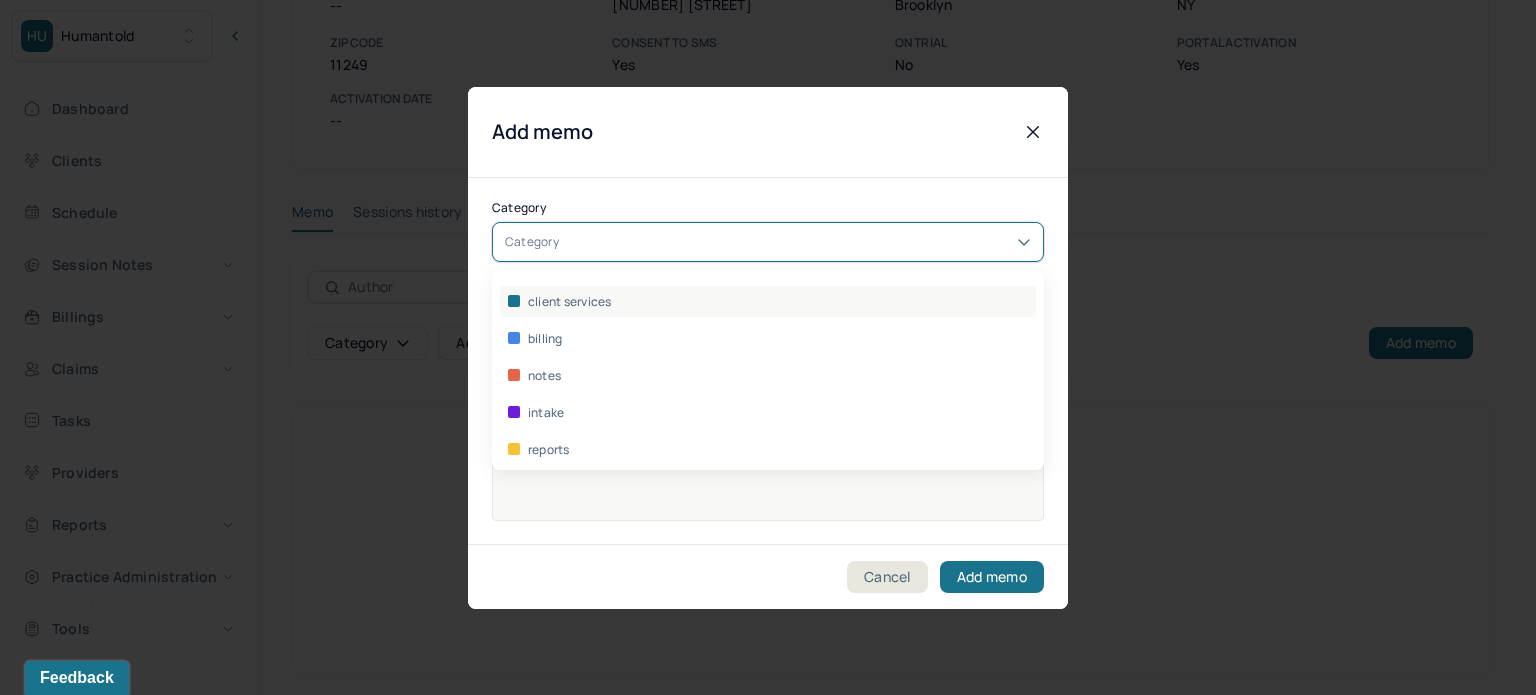 click on "client services" at bounding box center (570, 301) 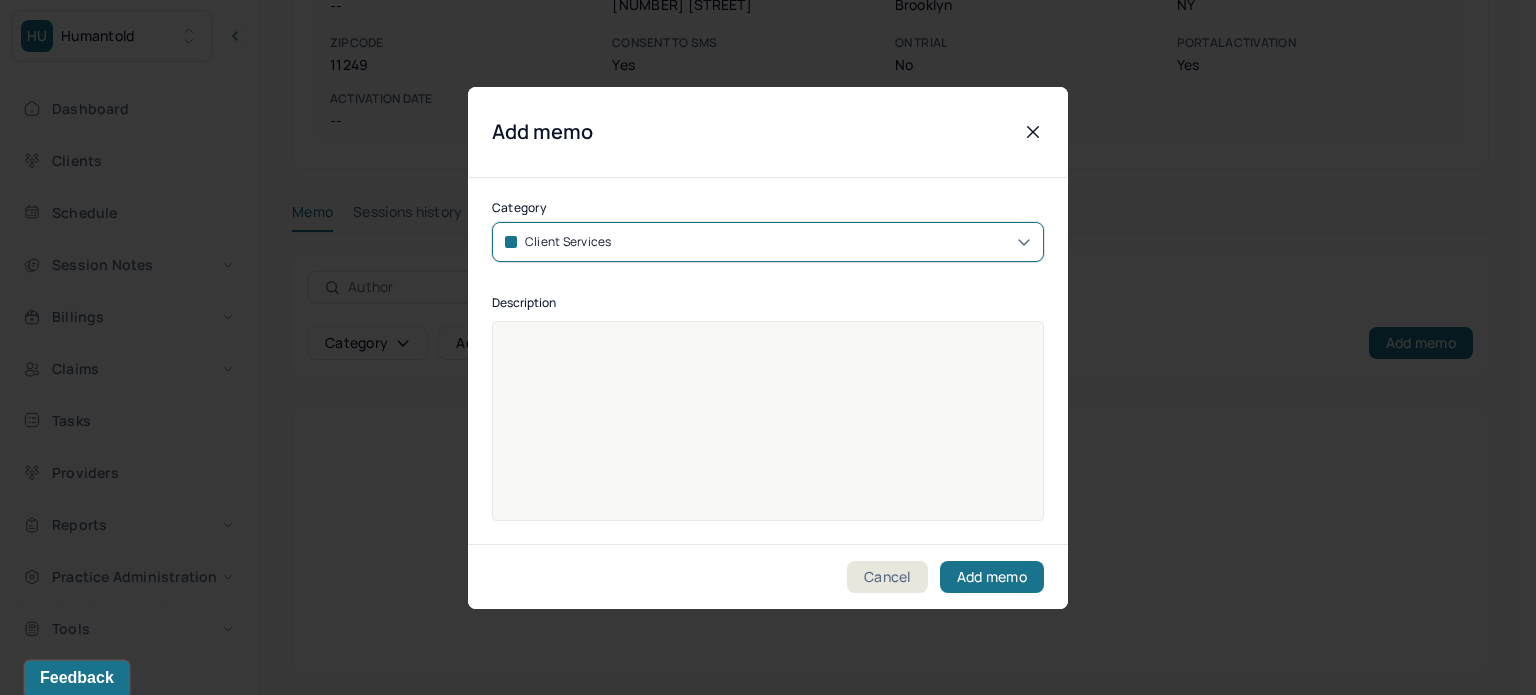 click at bounding box center (768, 434) 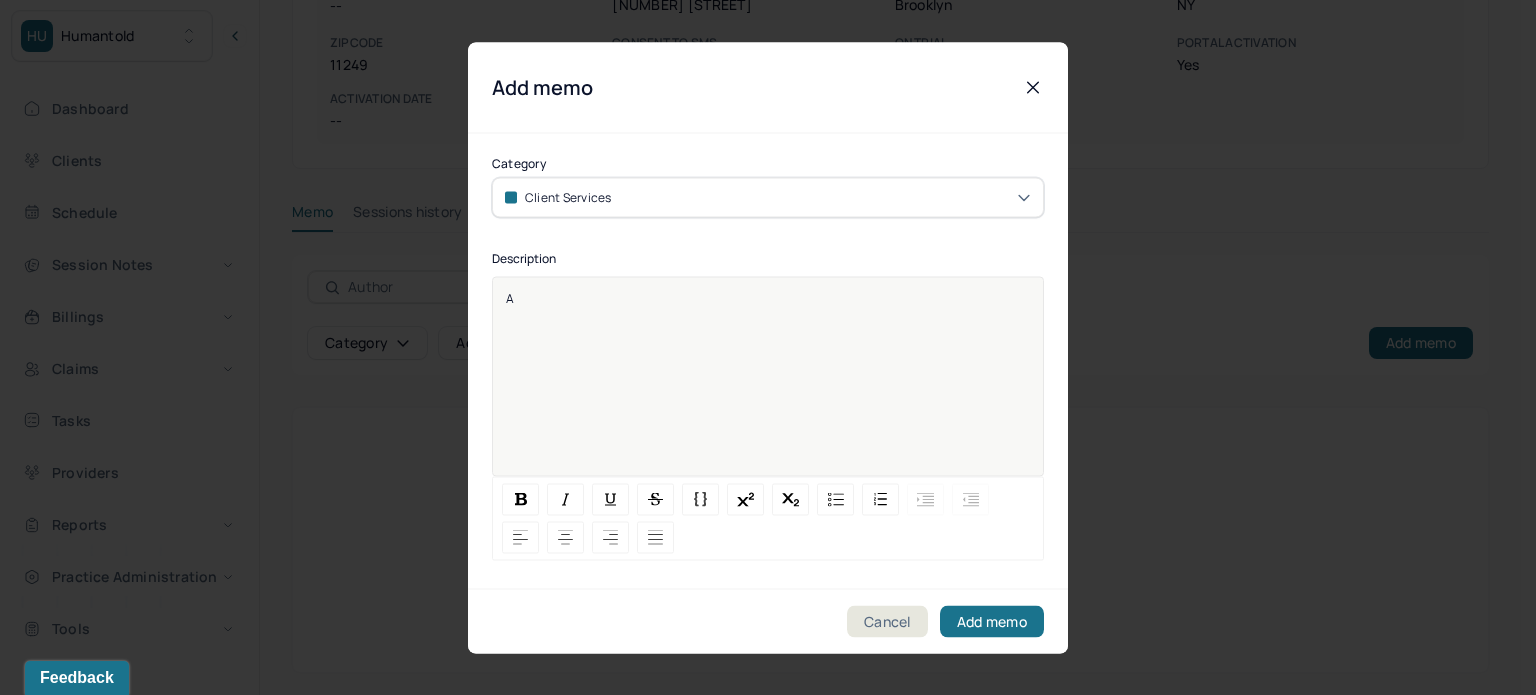 type 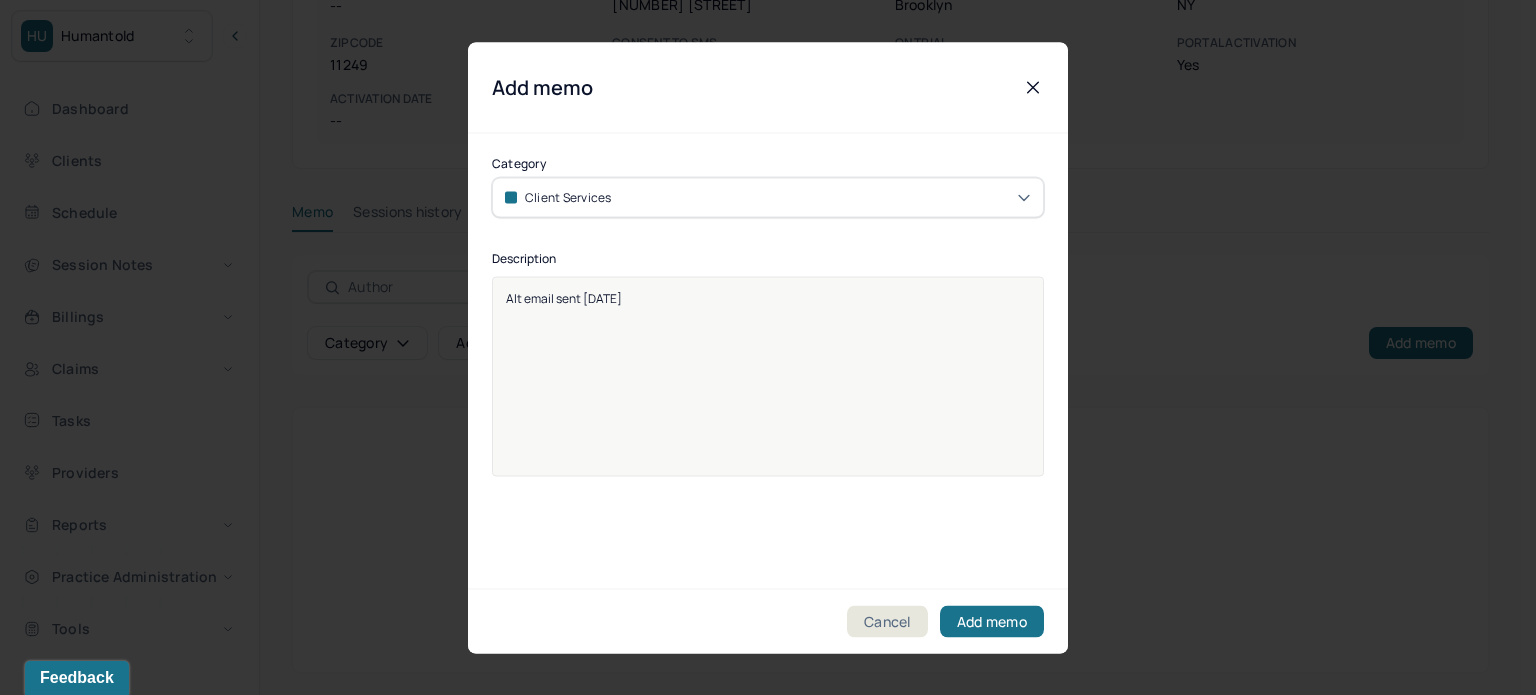 click on "Cancel     Add memo" at bounding box center (768, 620) 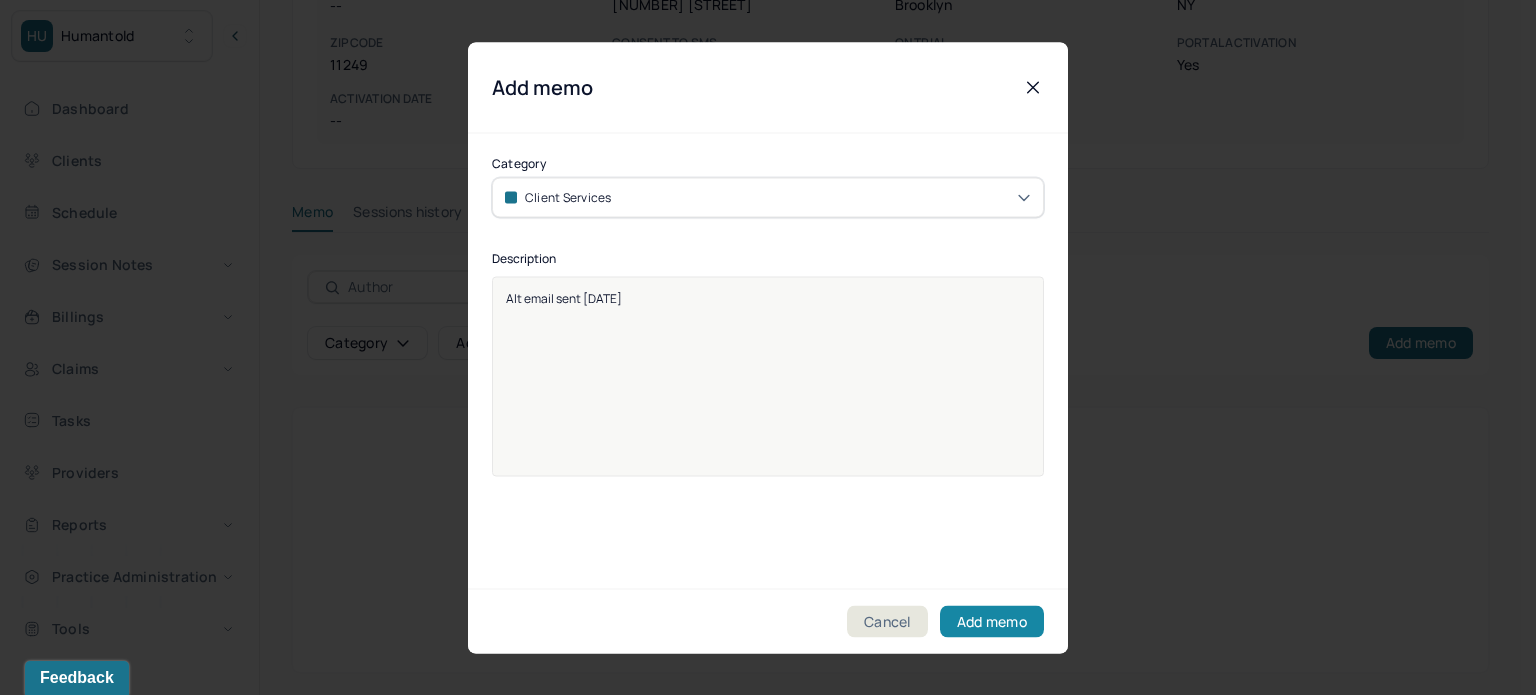 click on "Add memo" at bounding box center (992, 621) 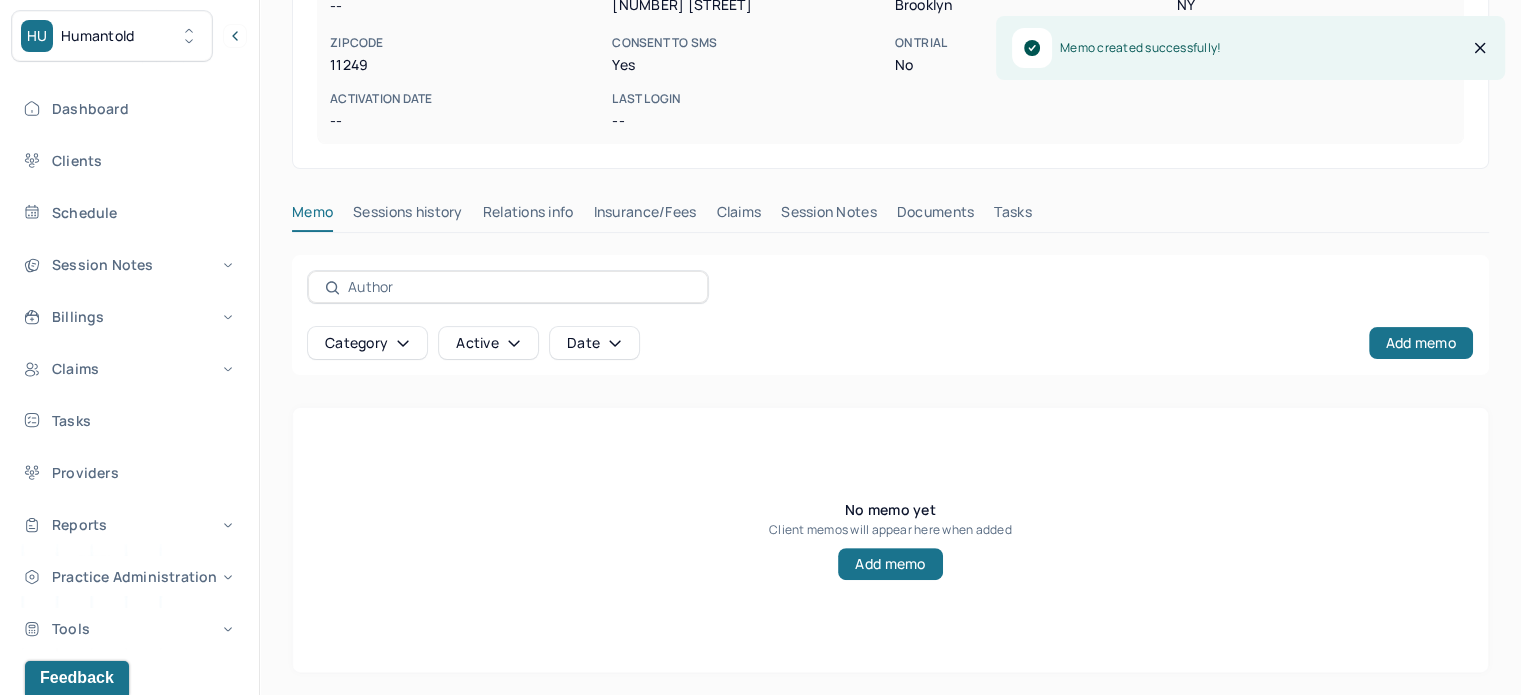 scroll, scrollTop: 283, scrollLeft: 0, axis: vertical 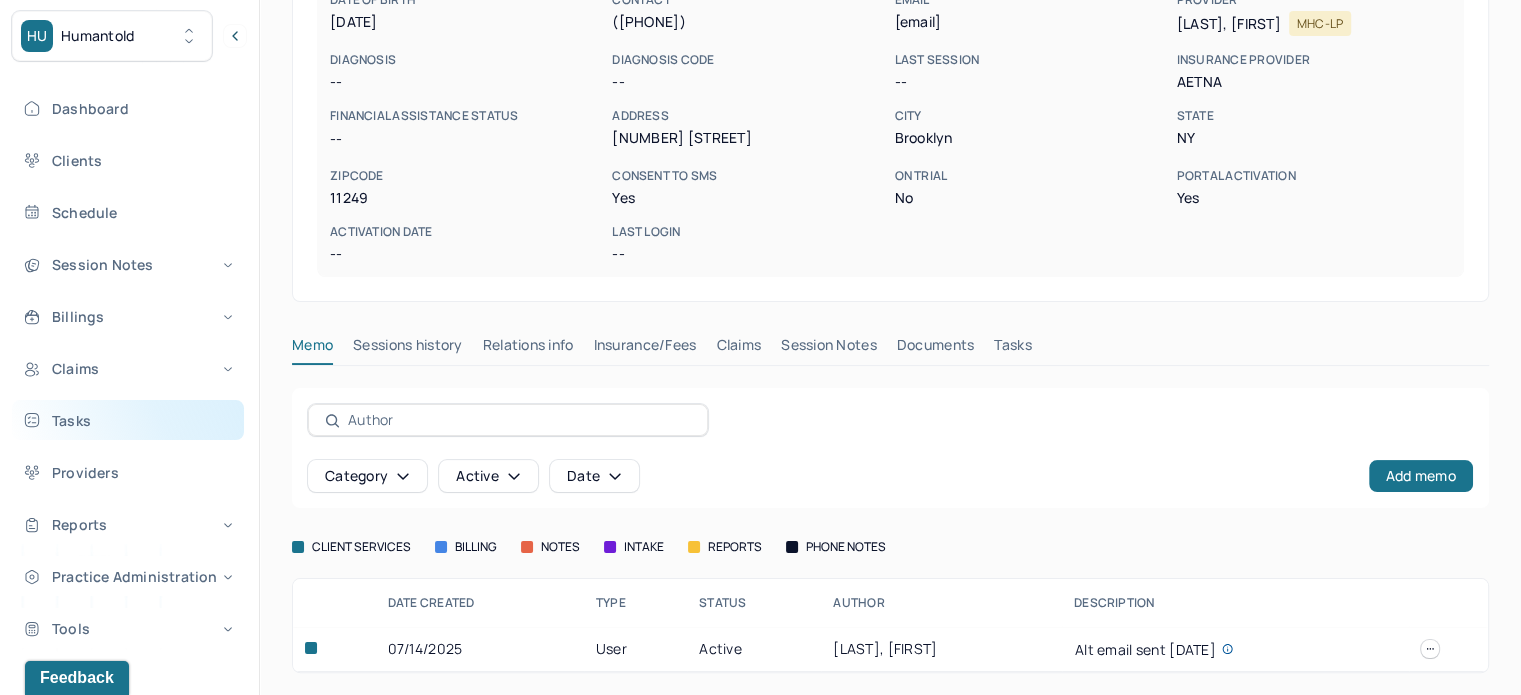 click on "Tasks" at bounding box center [128, 420] 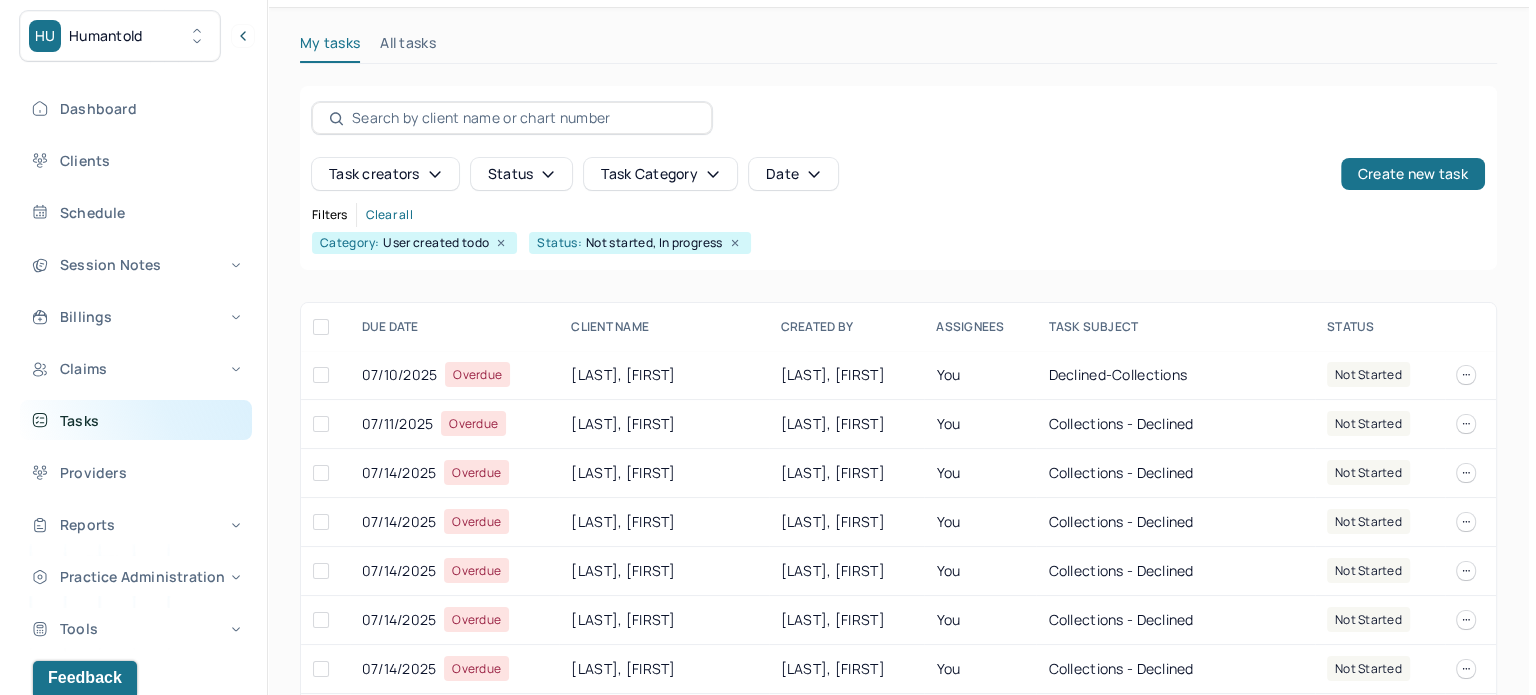 scroll, scrollTop: 249, scrollLeft: 0, axis: vertical 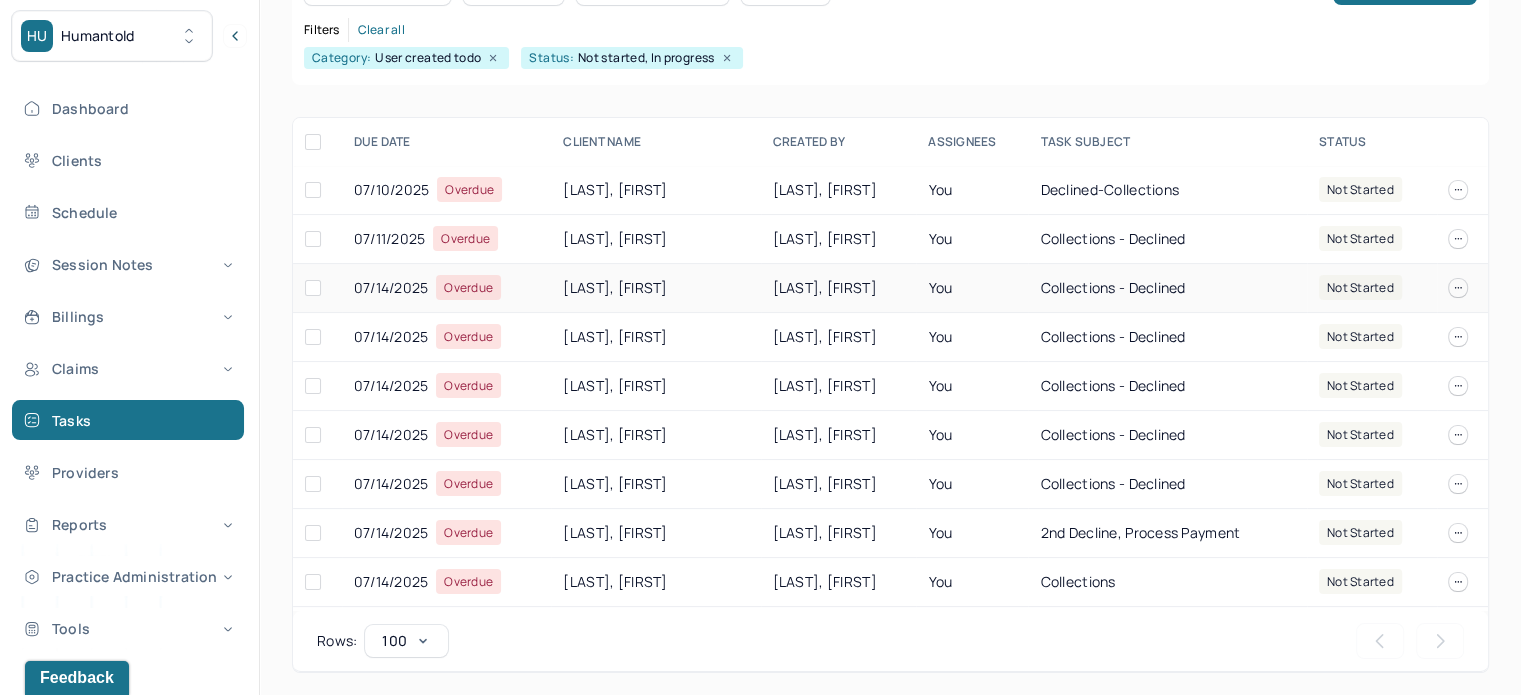click on "[LAST], [FIRST]" at bounding box center (655, 288) 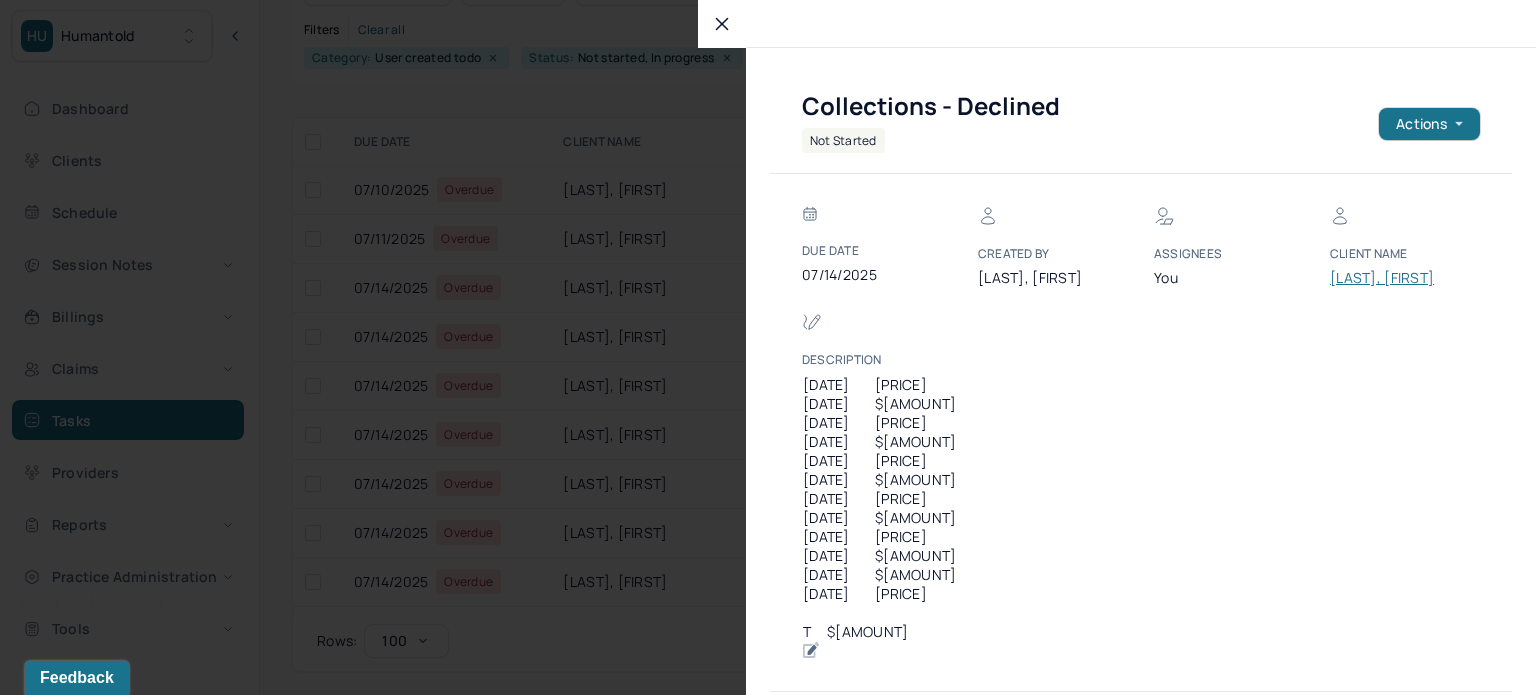 scroll, scrollTop: 100, scrollLeft: 0, axis: vertical 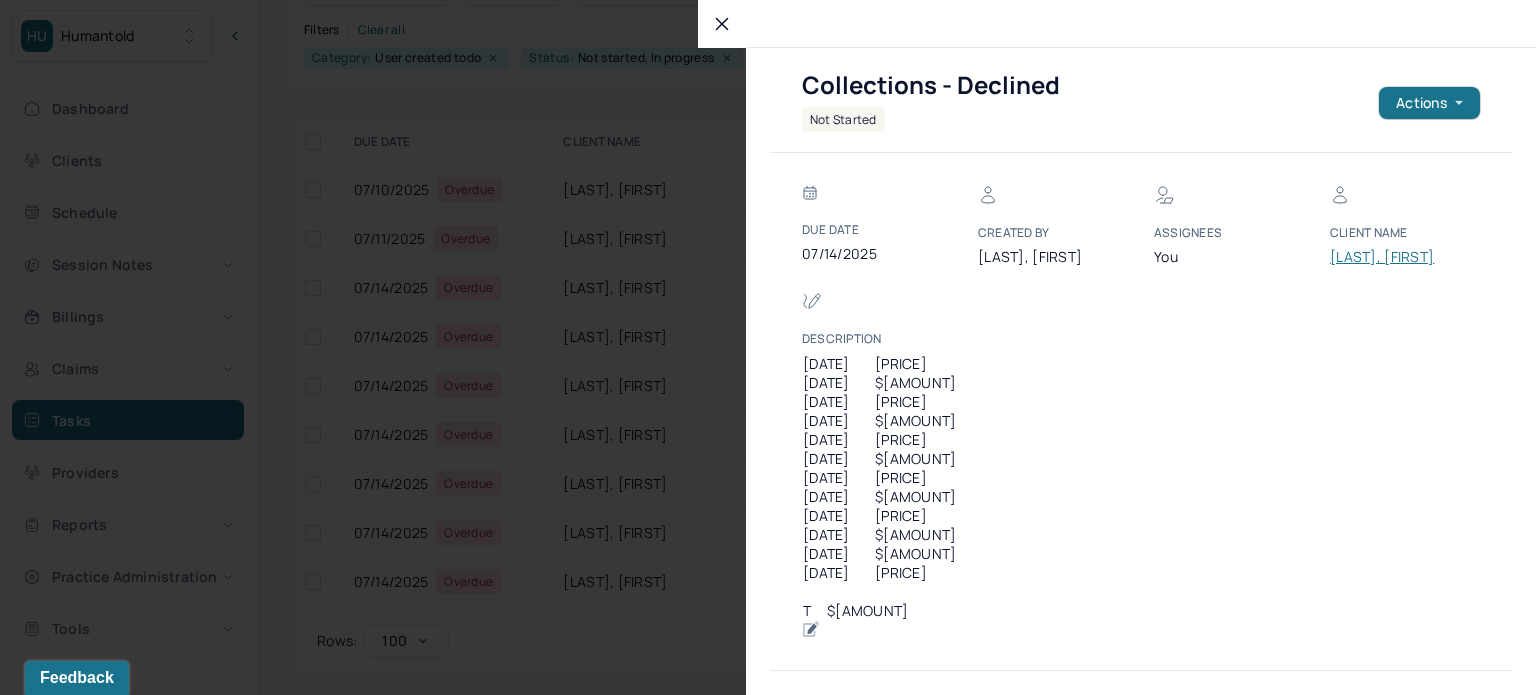 click on "[LAST], [FIRST]" at bounding box center [1390, 257] 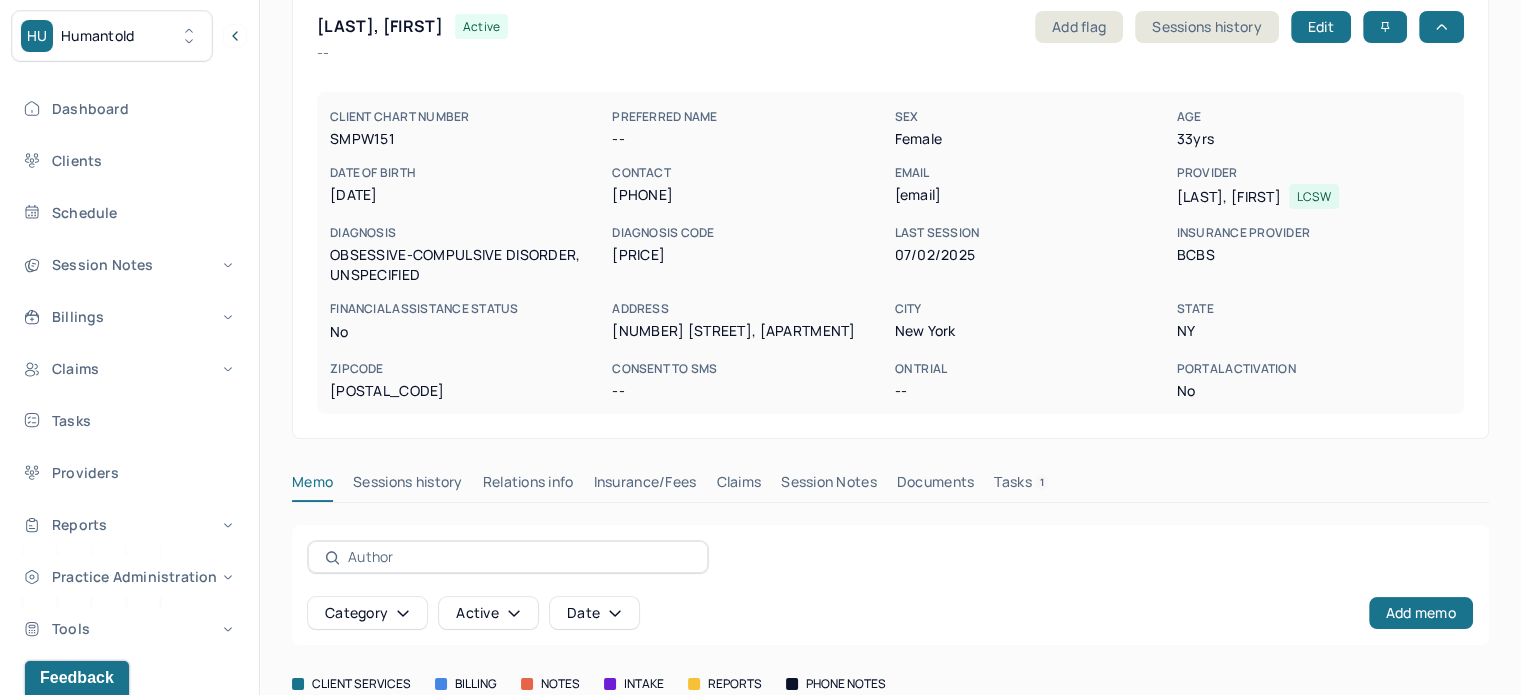scroll, scrollTop: 0, scrollLeft: 0, axis: both 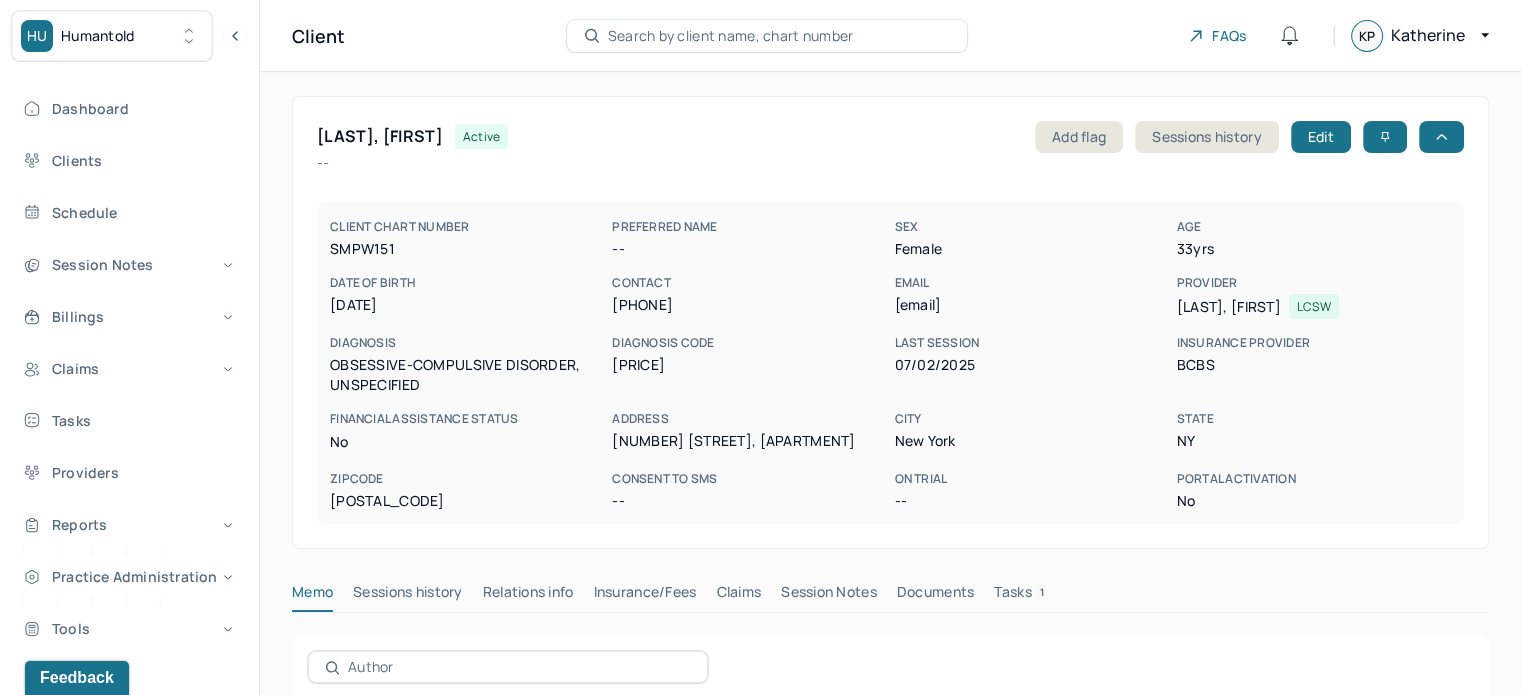 click on "[LAST], [FIRST]" at bounding box center (380, 136) 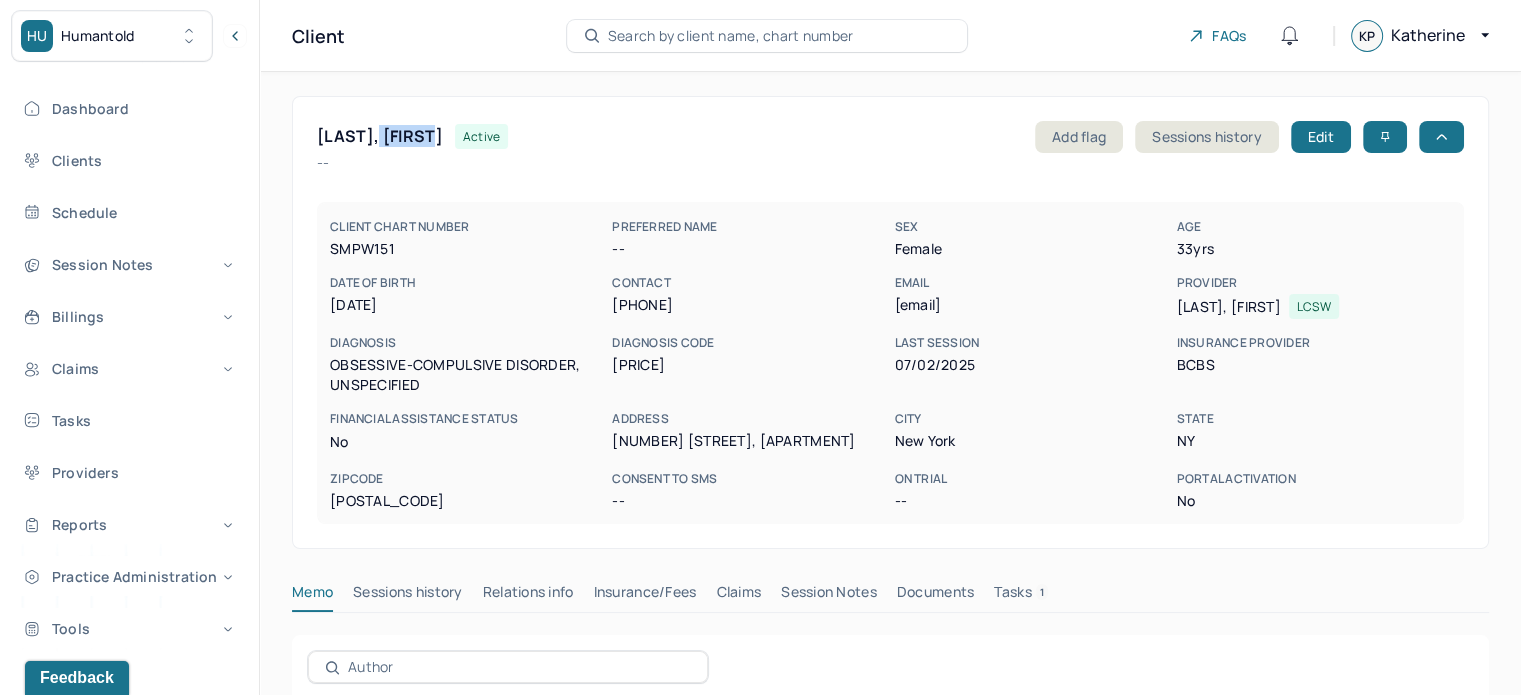 click on "[LAST], [FIRST]" at bounding box center [380, 136] 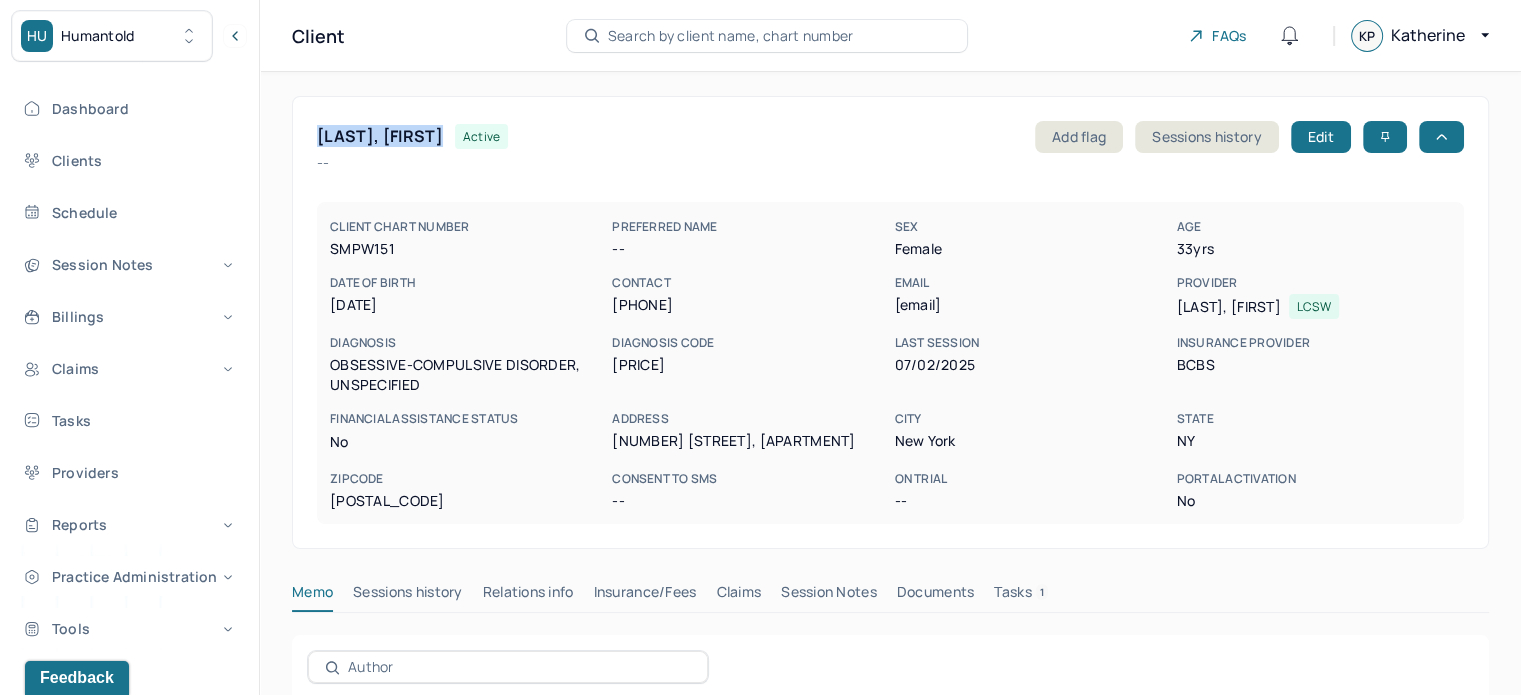 click on "[LAST], [FIRST]" at bounding box center [380, 136] 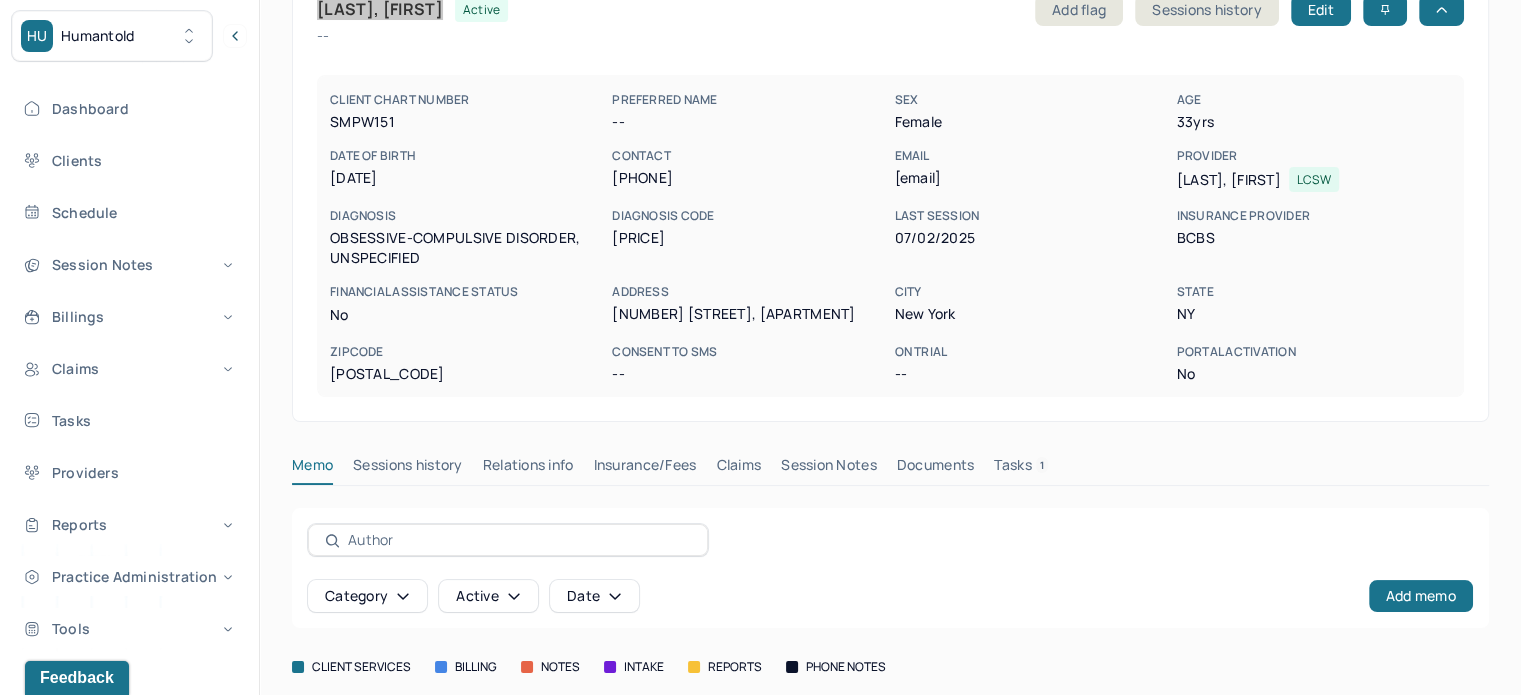scroll, scrollTop: 292, scrollLeft: 0, axis: vertical 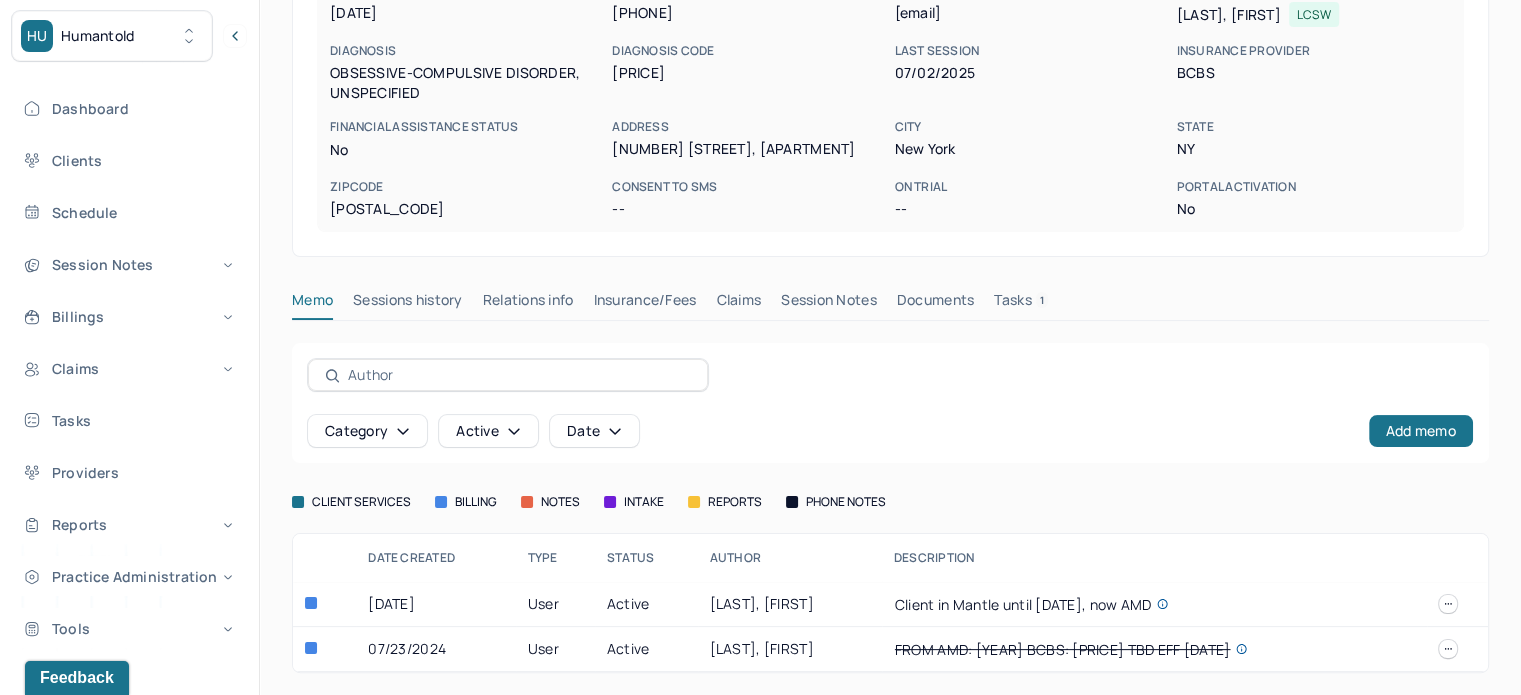 click on "Tasks 1" at bounding box center [1021, 304] 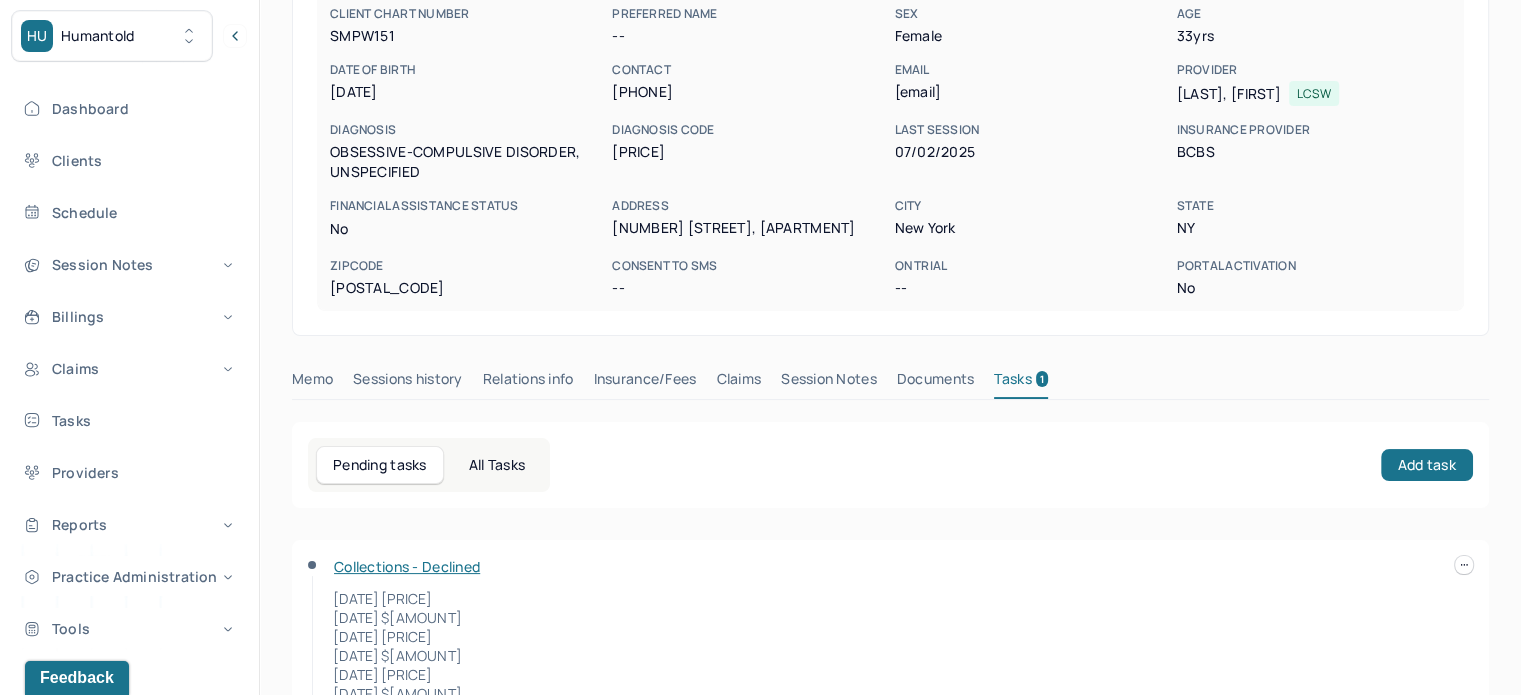 scroll, scrollTop: 81, scrollLeft: 0, axis: vertical 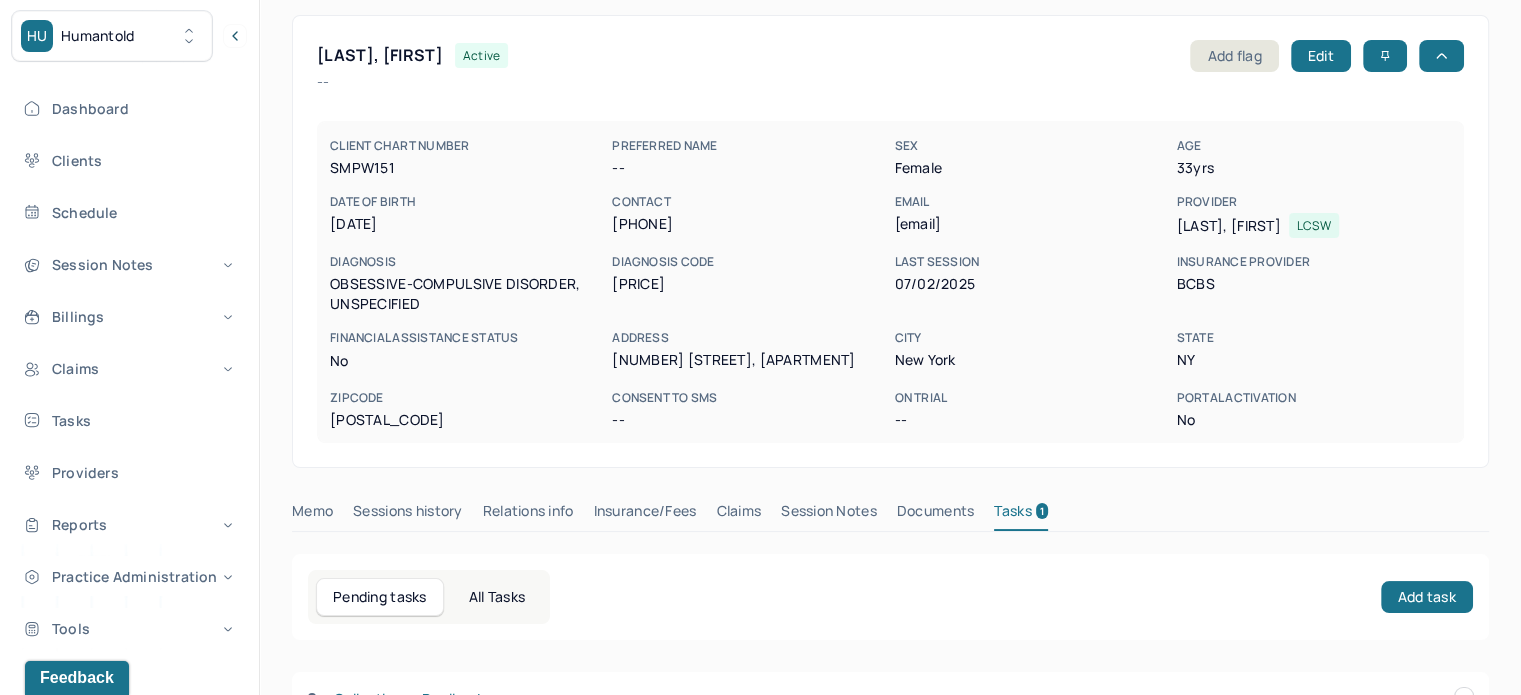 click on "jess.stern18@gmail.com" at bounding box center (1031, 224) 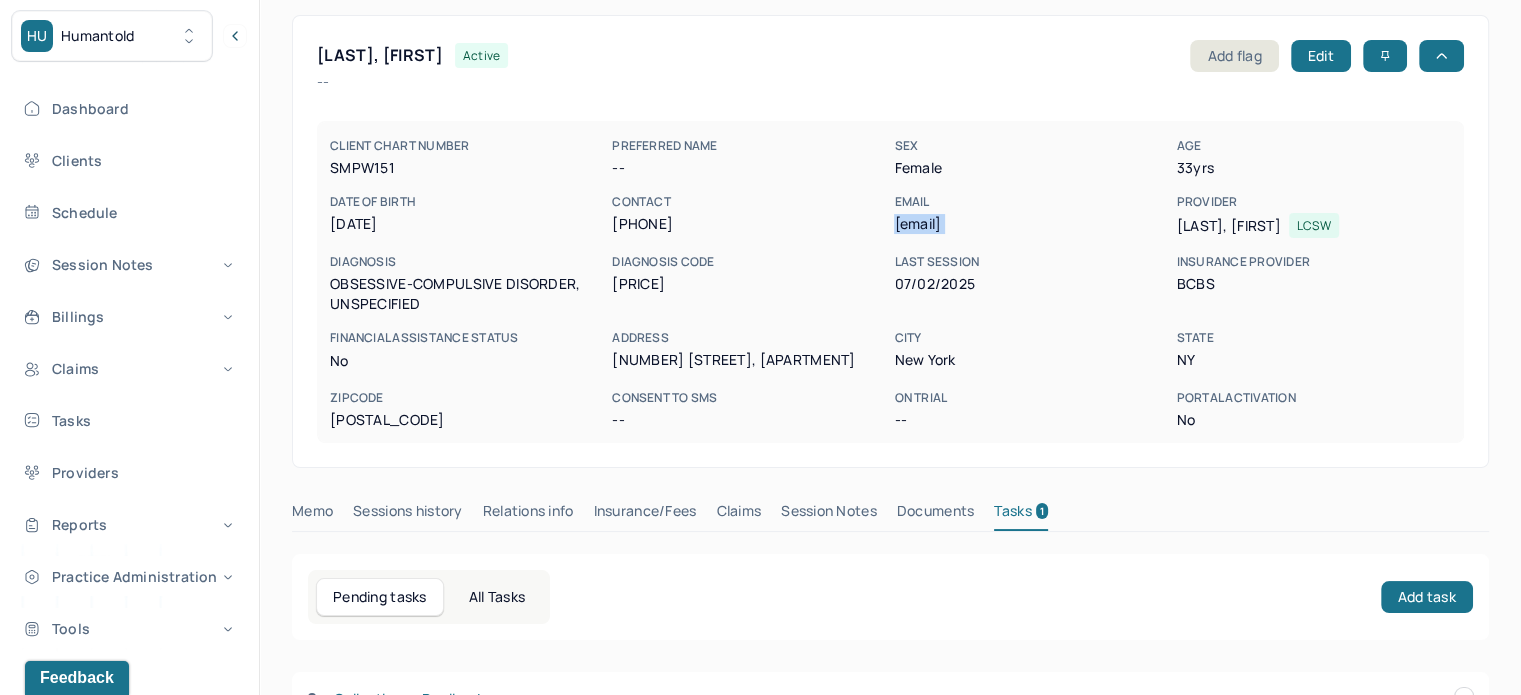 click on "jess.stern18@gmail.com" at bounding box center [1031, 224] 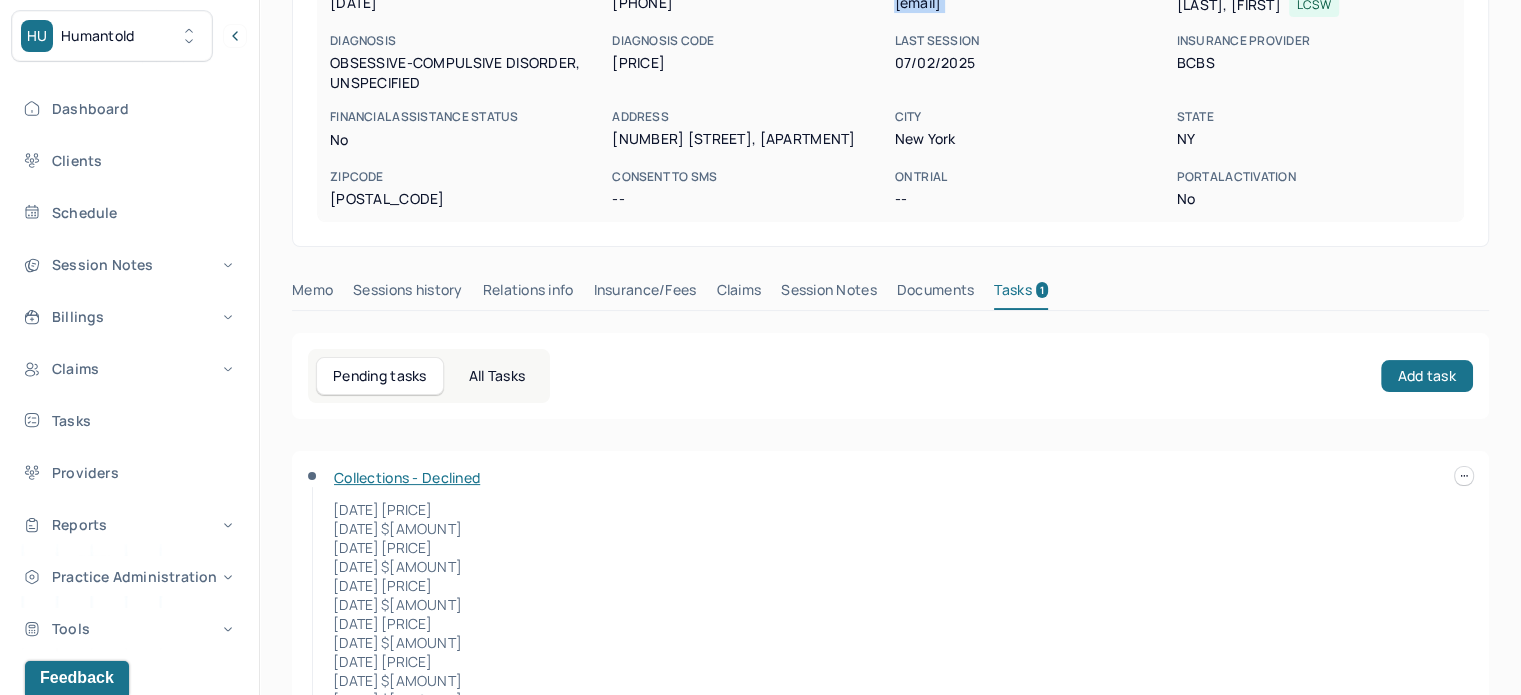 scroll, scrollTop: 381, scrollLeft: 0, axis: vertical 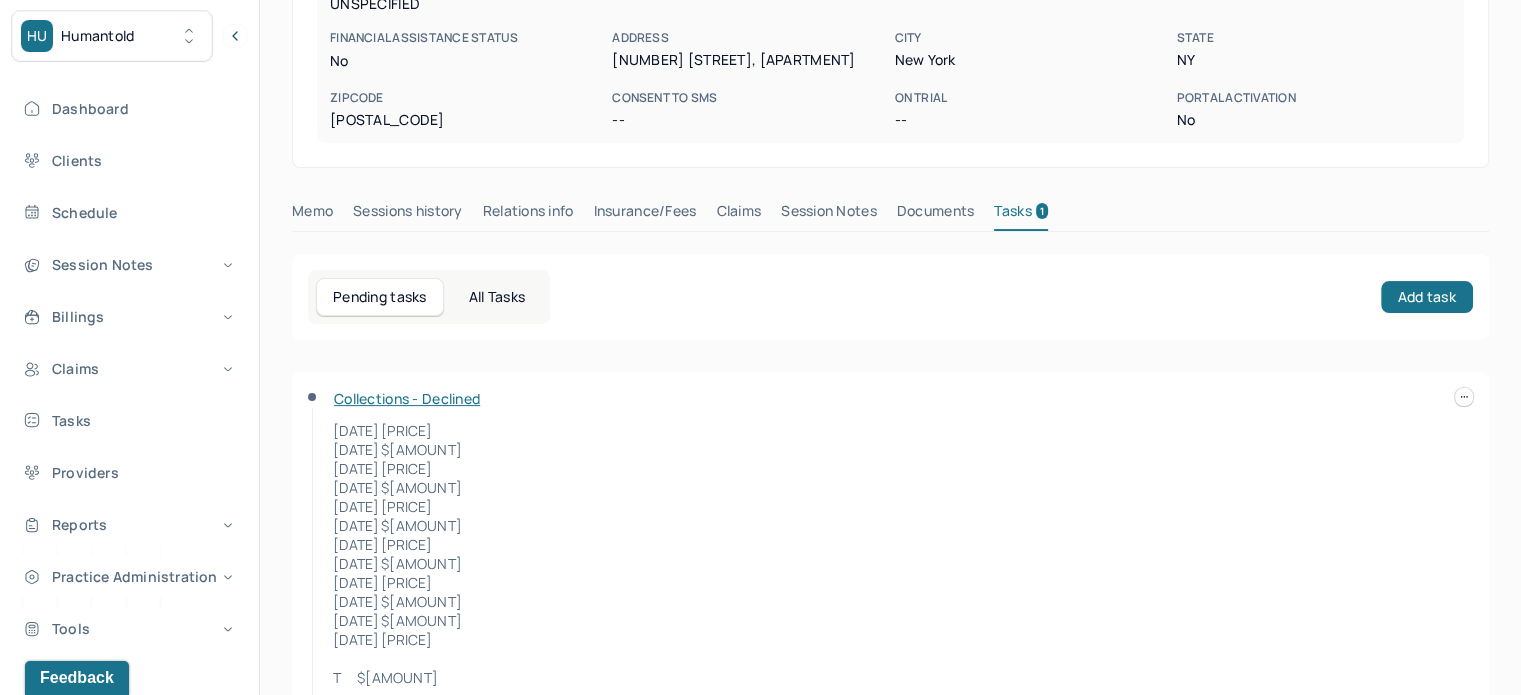 click on "Claims" at bounding box center [738, 215] 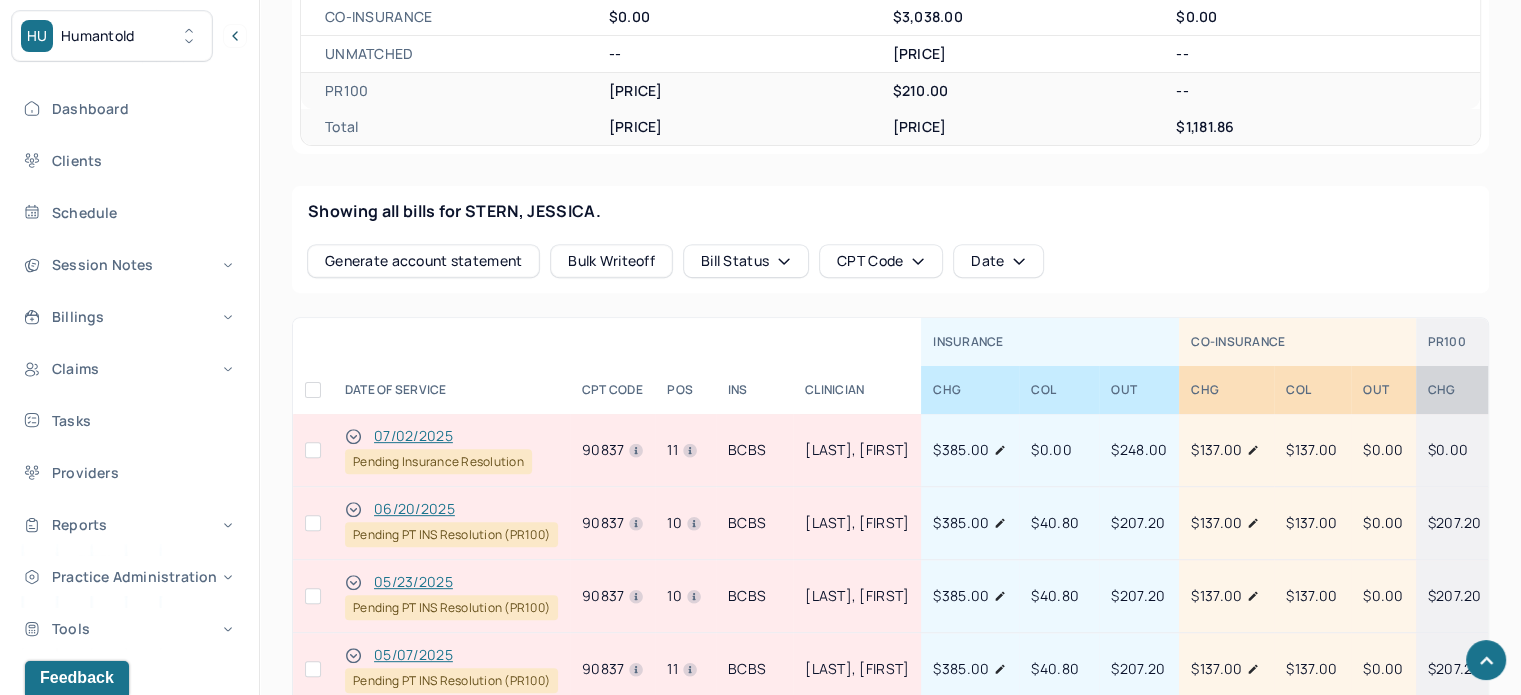 scroll, scrollTop: 823, scrollLeft: 0, axis: vertical 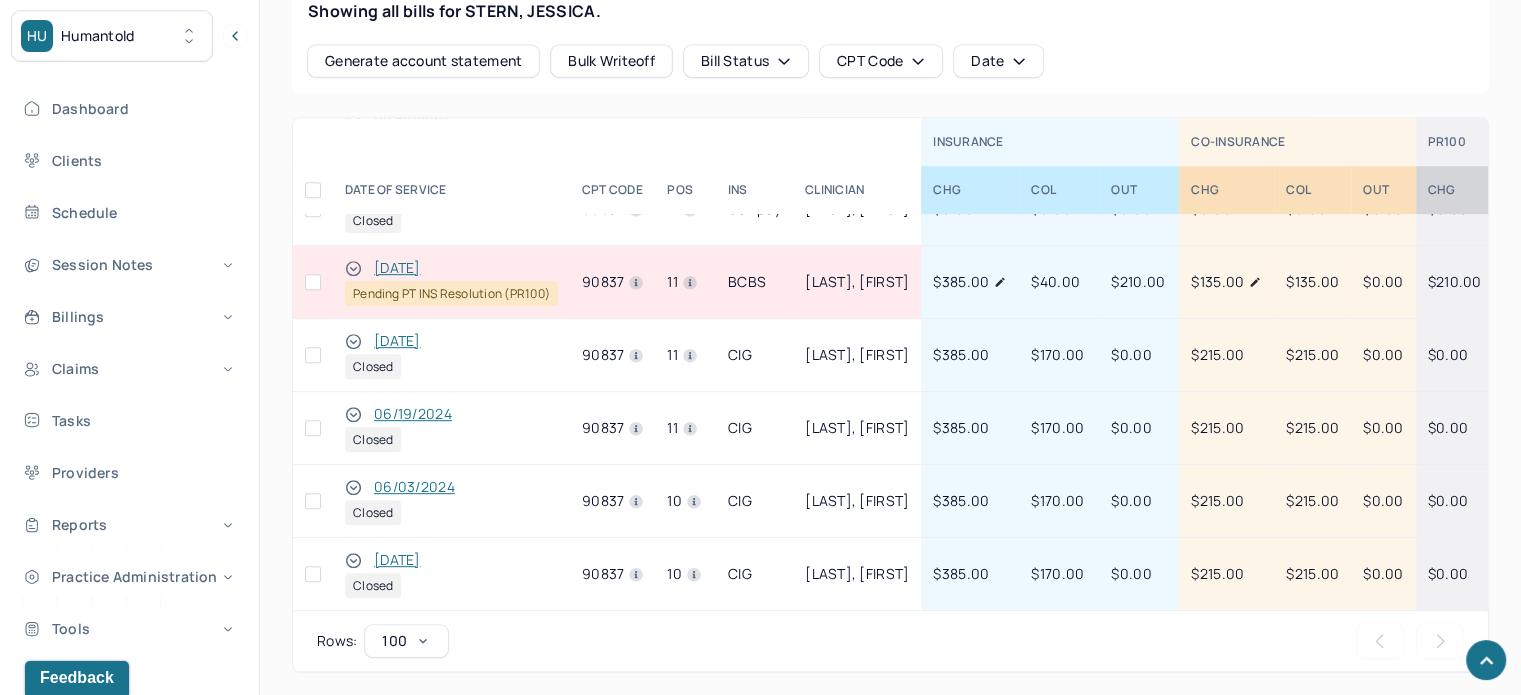 click at bounding box center [313, 282] 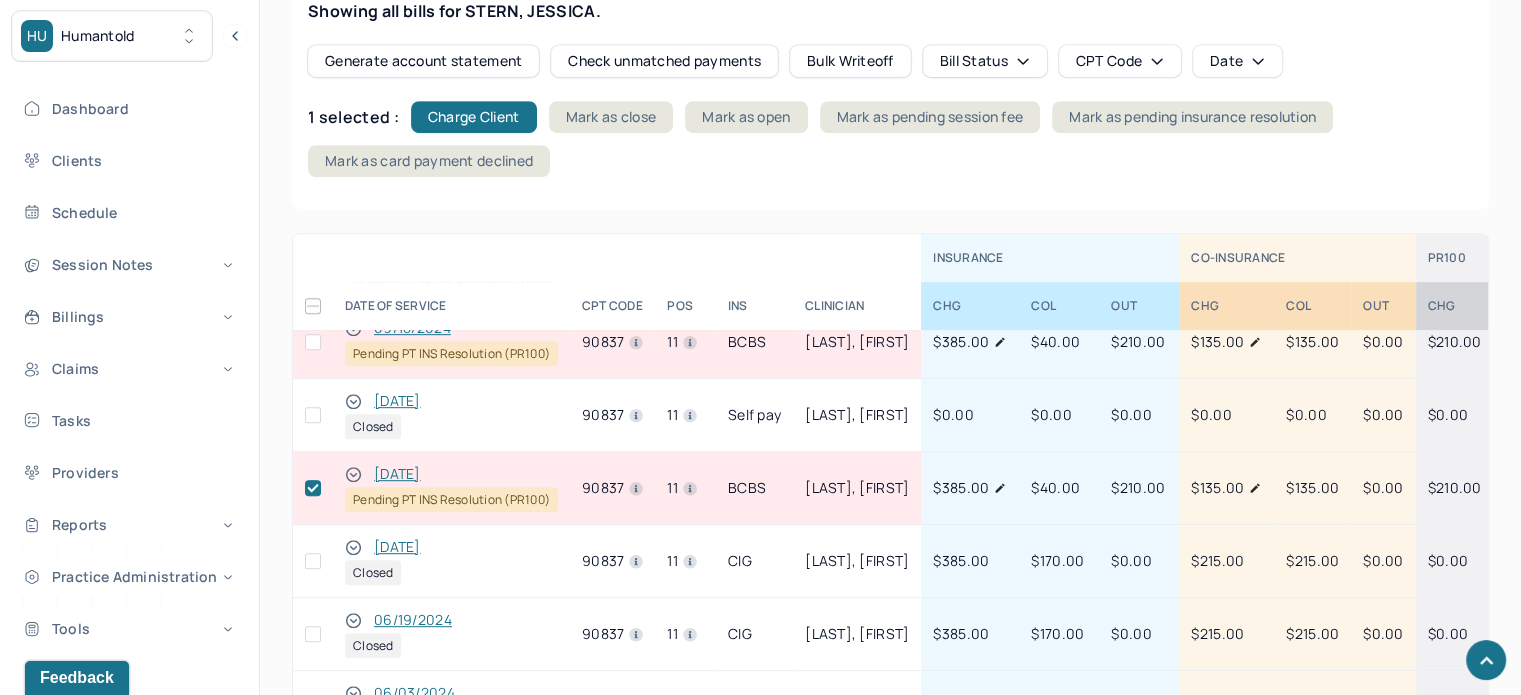scroll, scrollTop: 946, scrollLeft: 0, axis: vertical 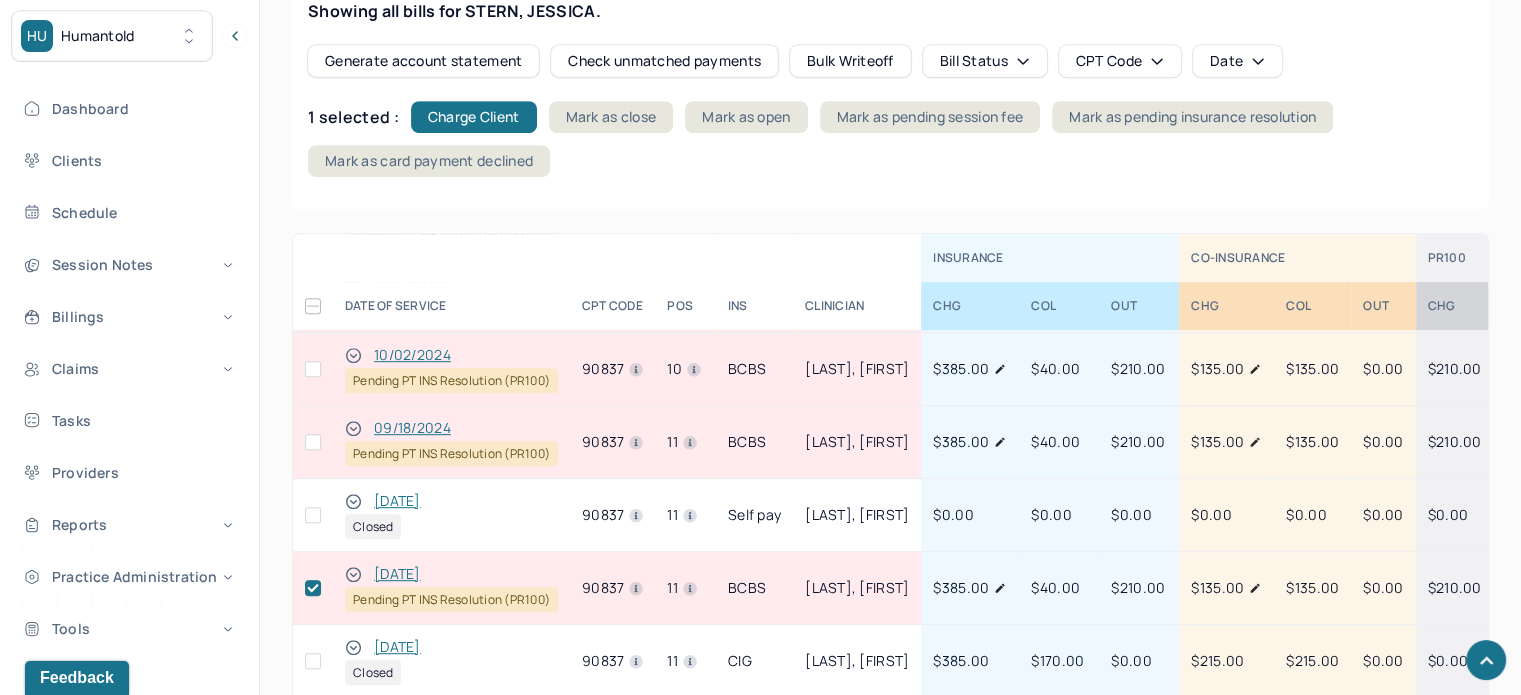 click at bounding box center (313, 442) 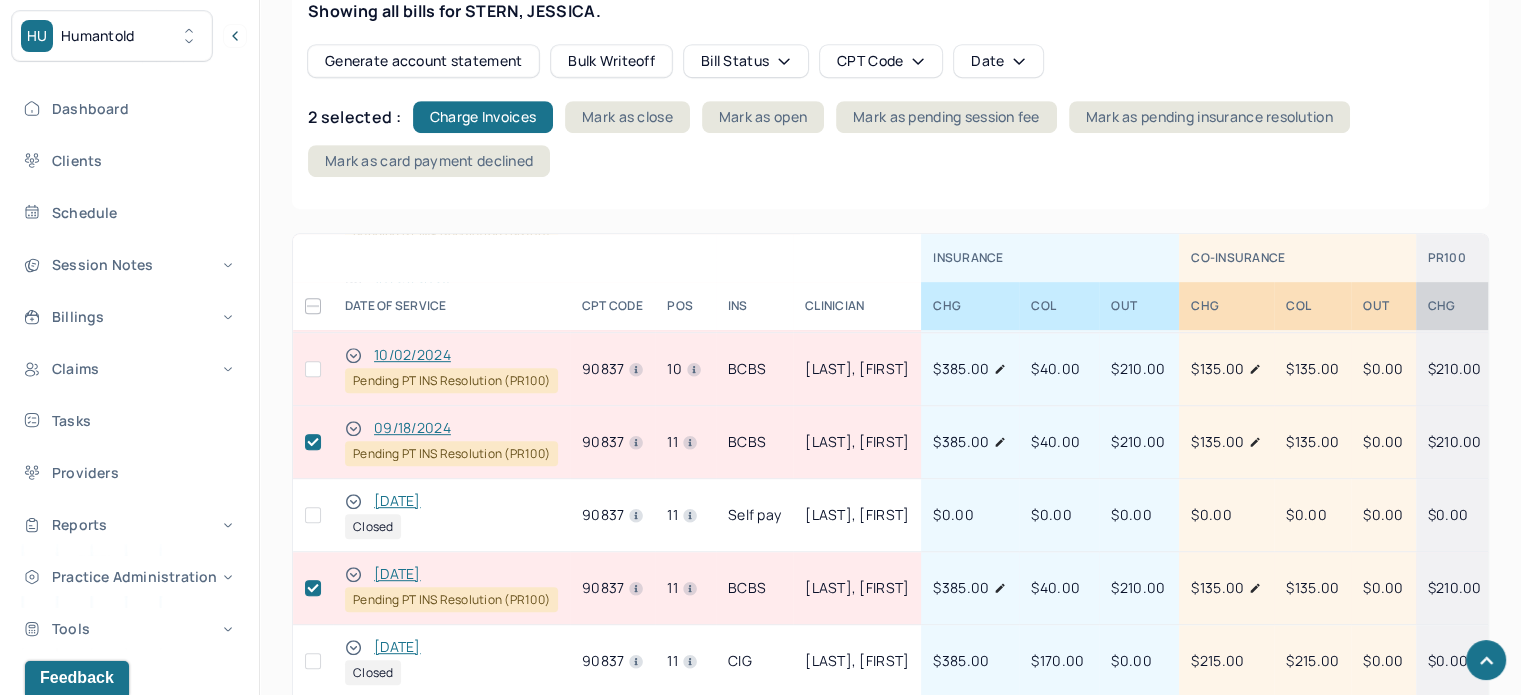 drag, startPoint x: 311, startPoint y: 362, endPoint x: 469, endPoint y: 470, distance: 191.38443 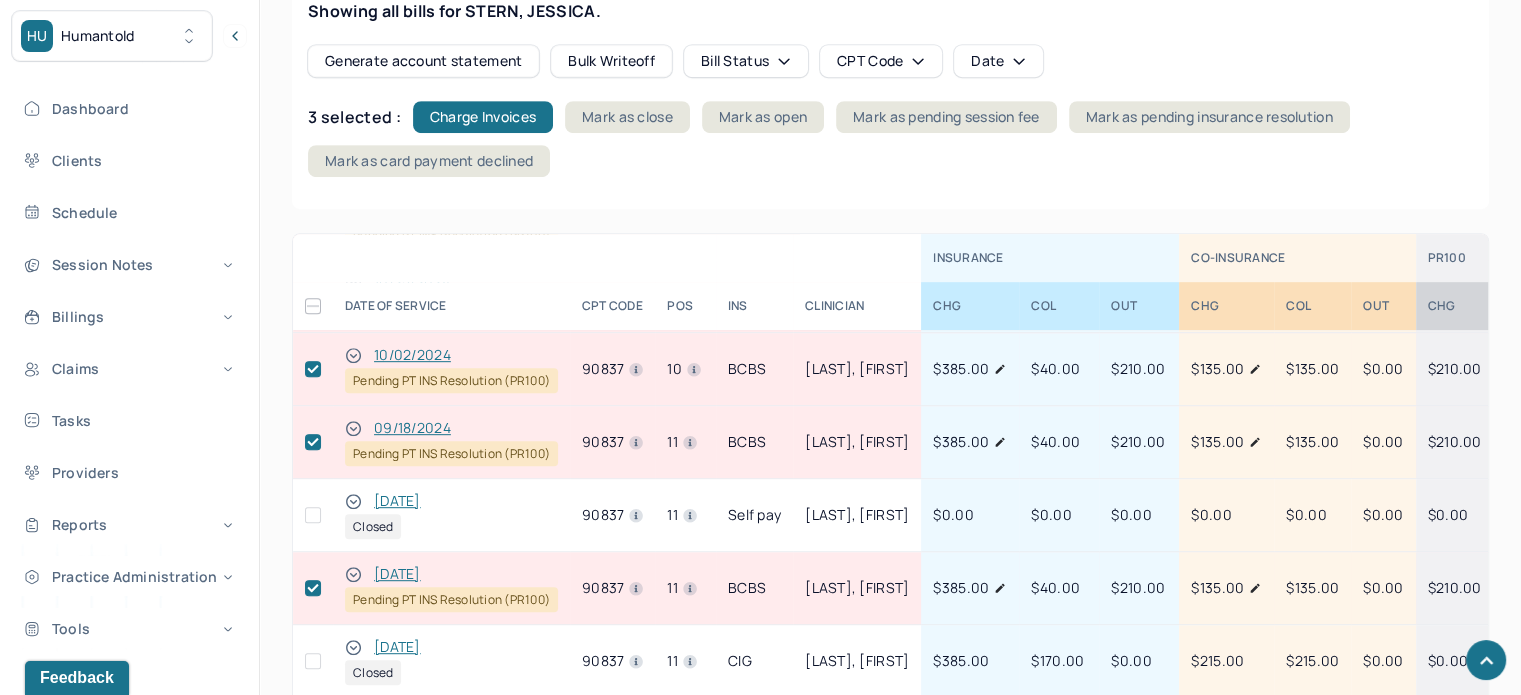 scroll, scrollTop: 846, scrollLeft: 0, axis: vertical 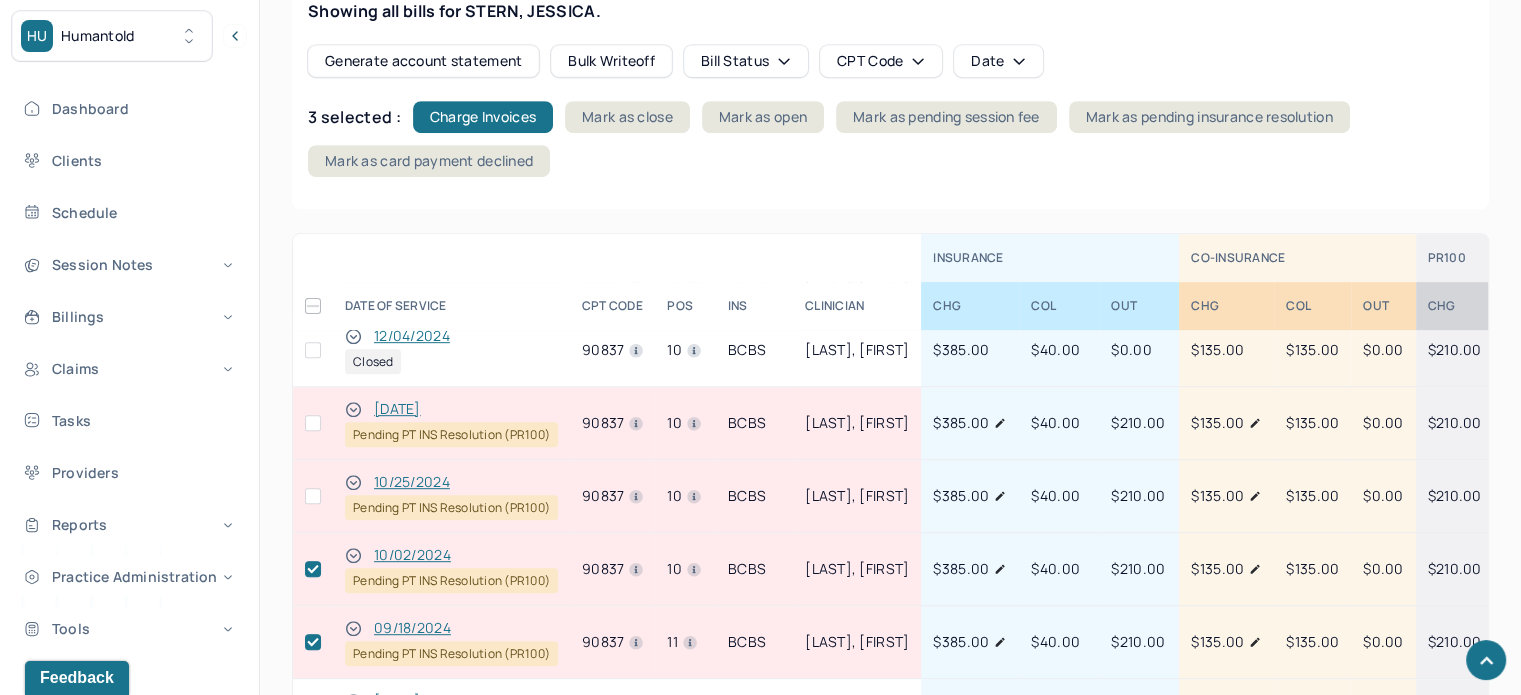 click at bounding box center [313, 496] 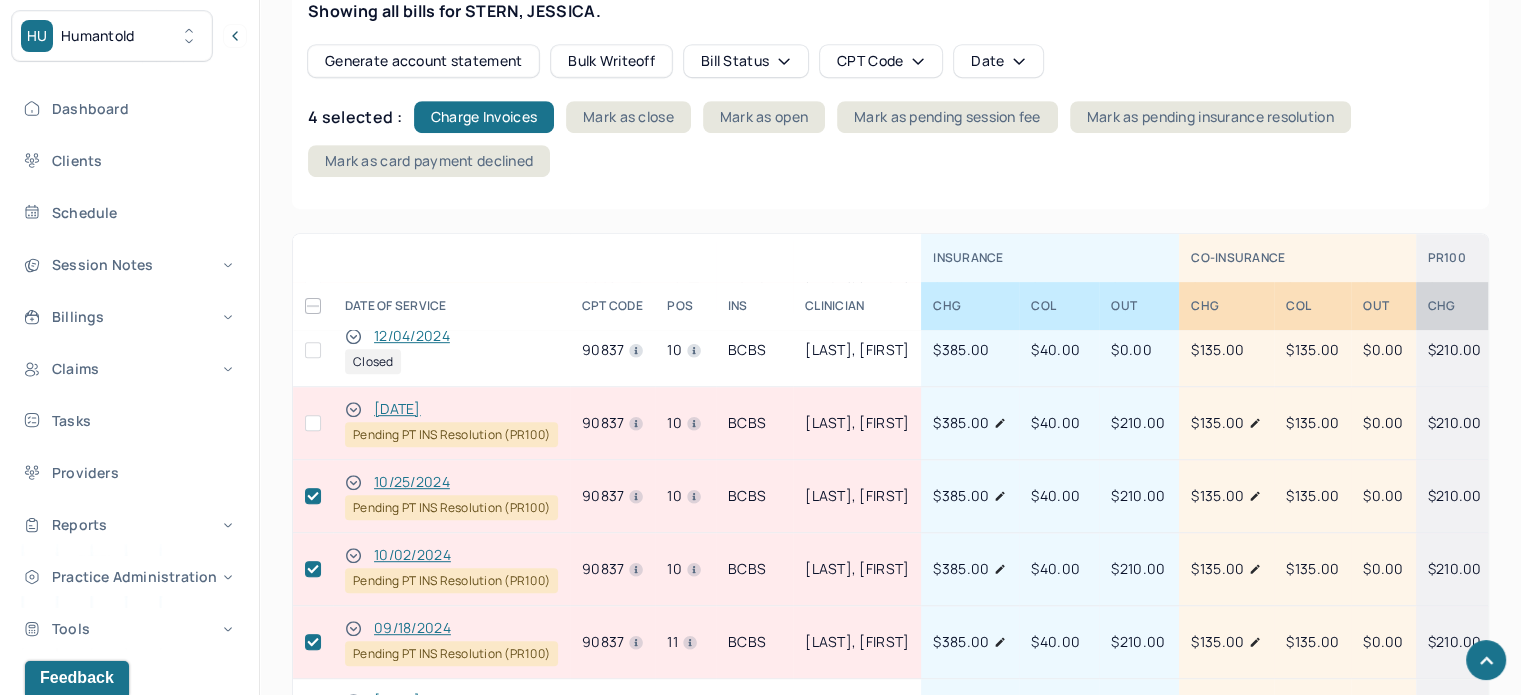 click at bounding box center [313, 423] 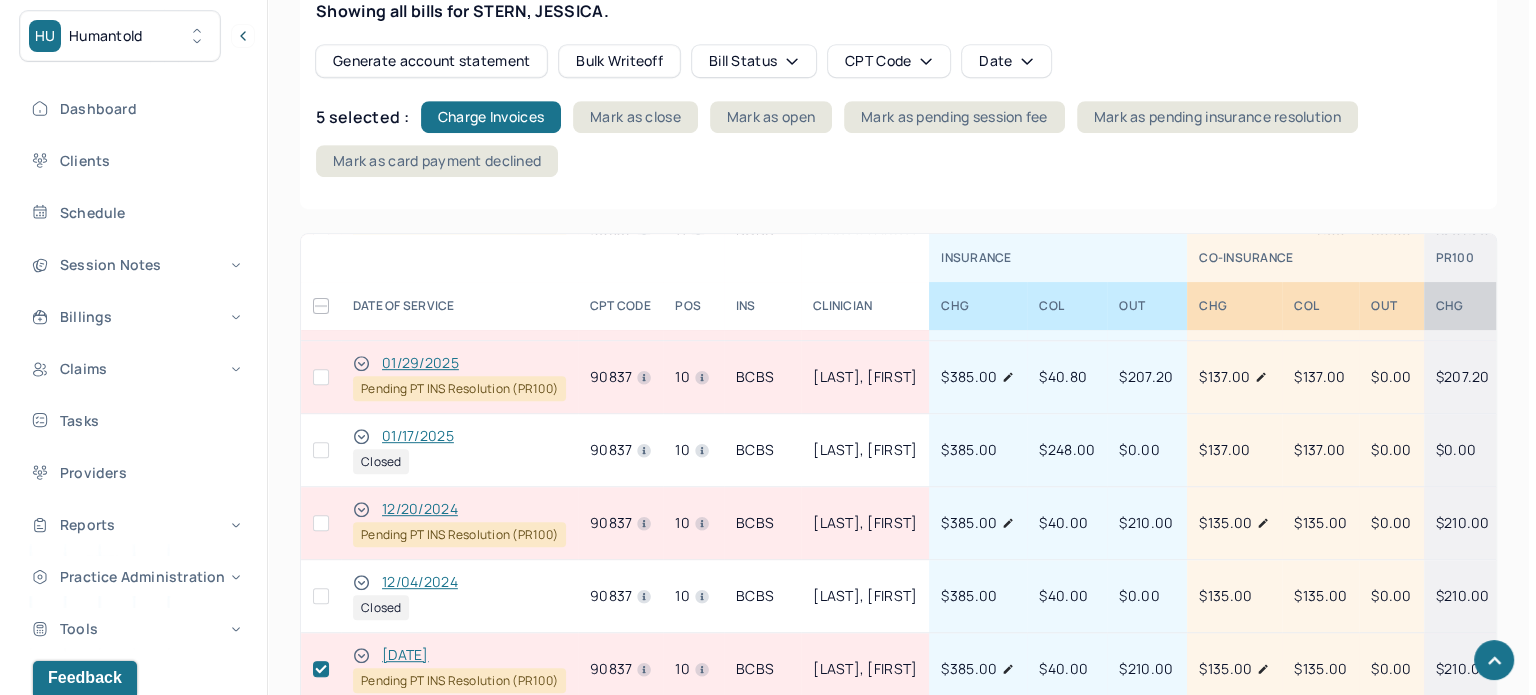scroll, scrollTop: 446, scrollLeft: 0, axis: vertical 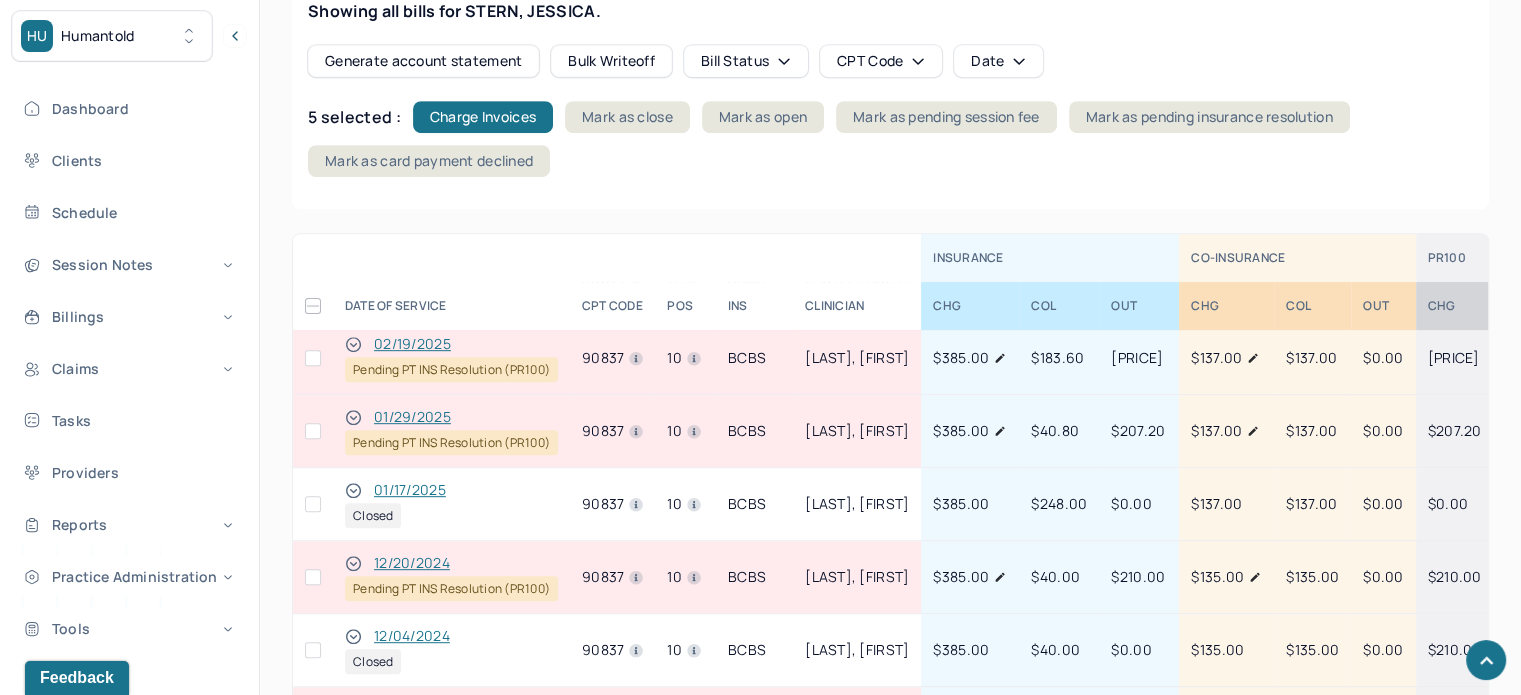 click at bounding box center [313, 577] 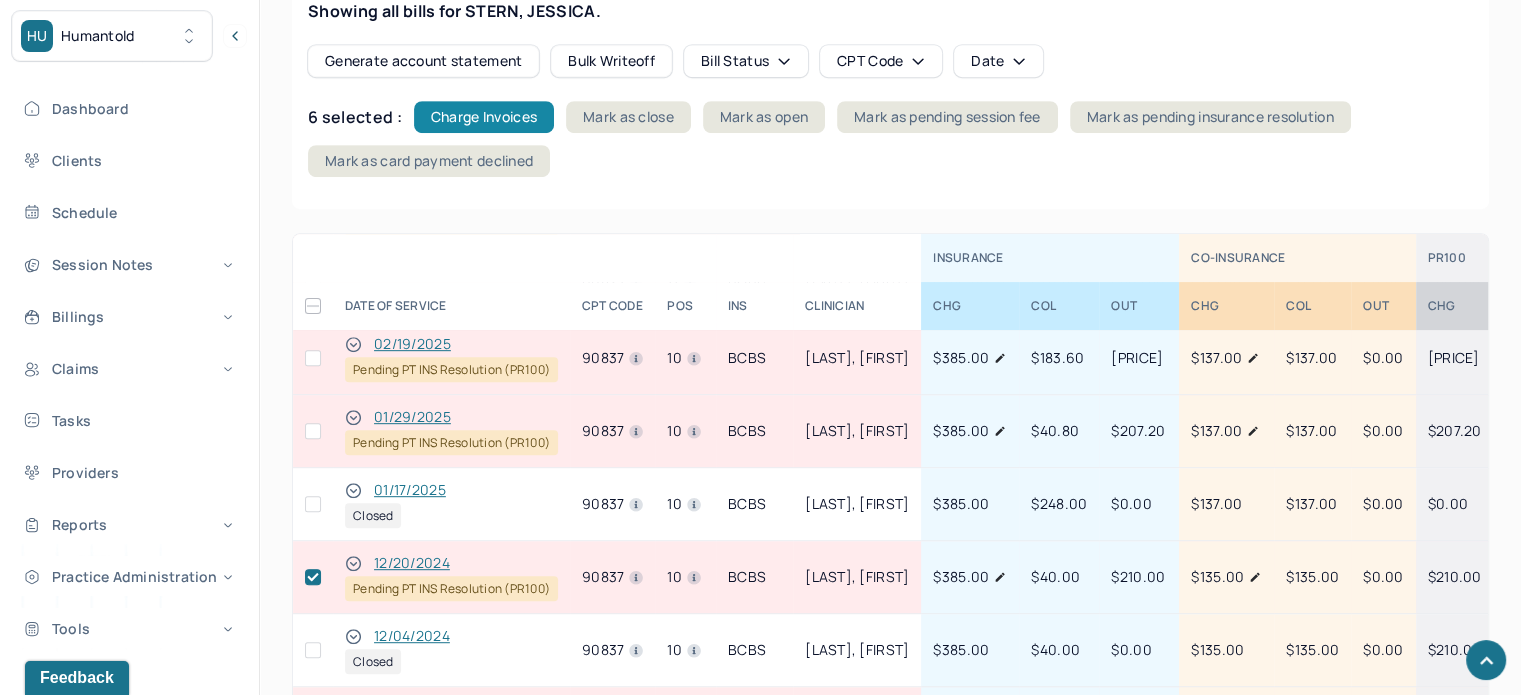 click on "Charge Invoices" at bounding box center [484, 117] 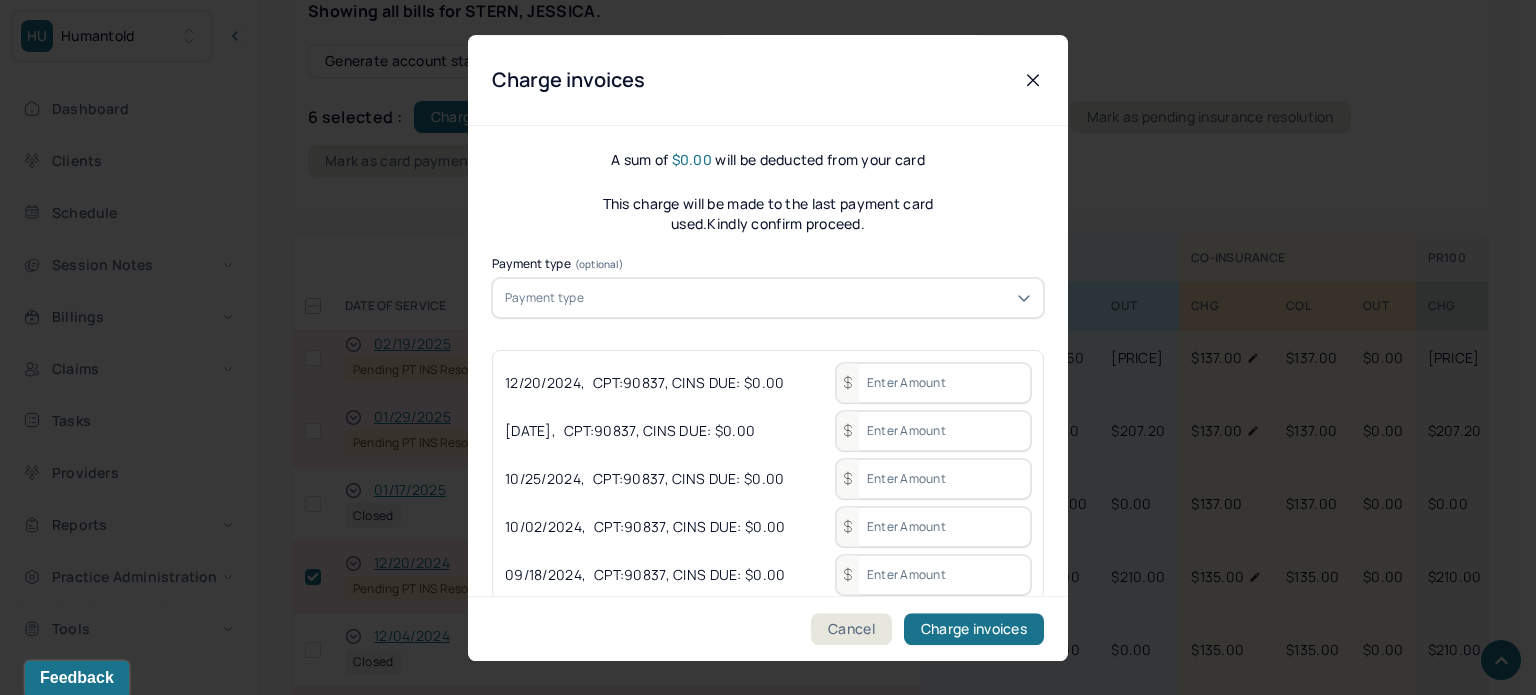 click on "Payment type (optional)" at bounding box center [768, 264] 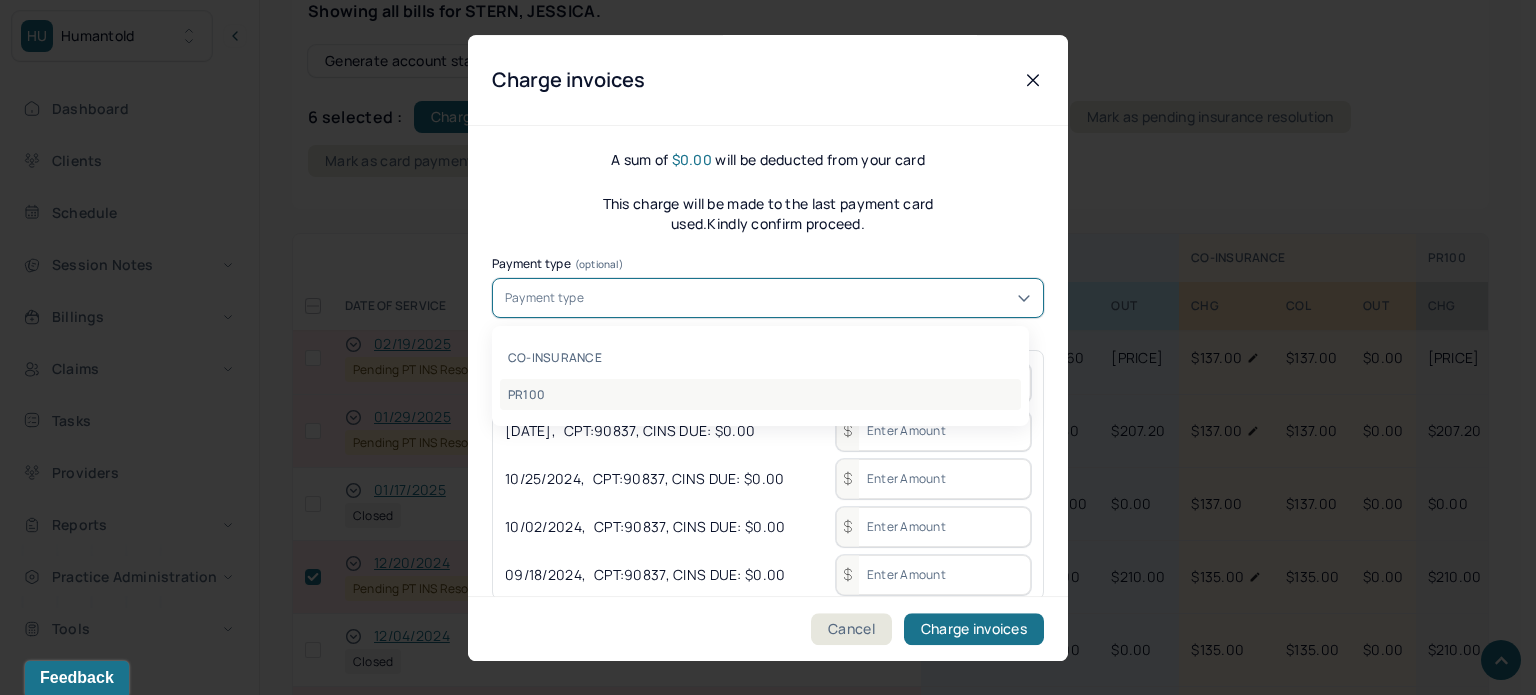 click on "PR100" at bounding box center [760, 394] 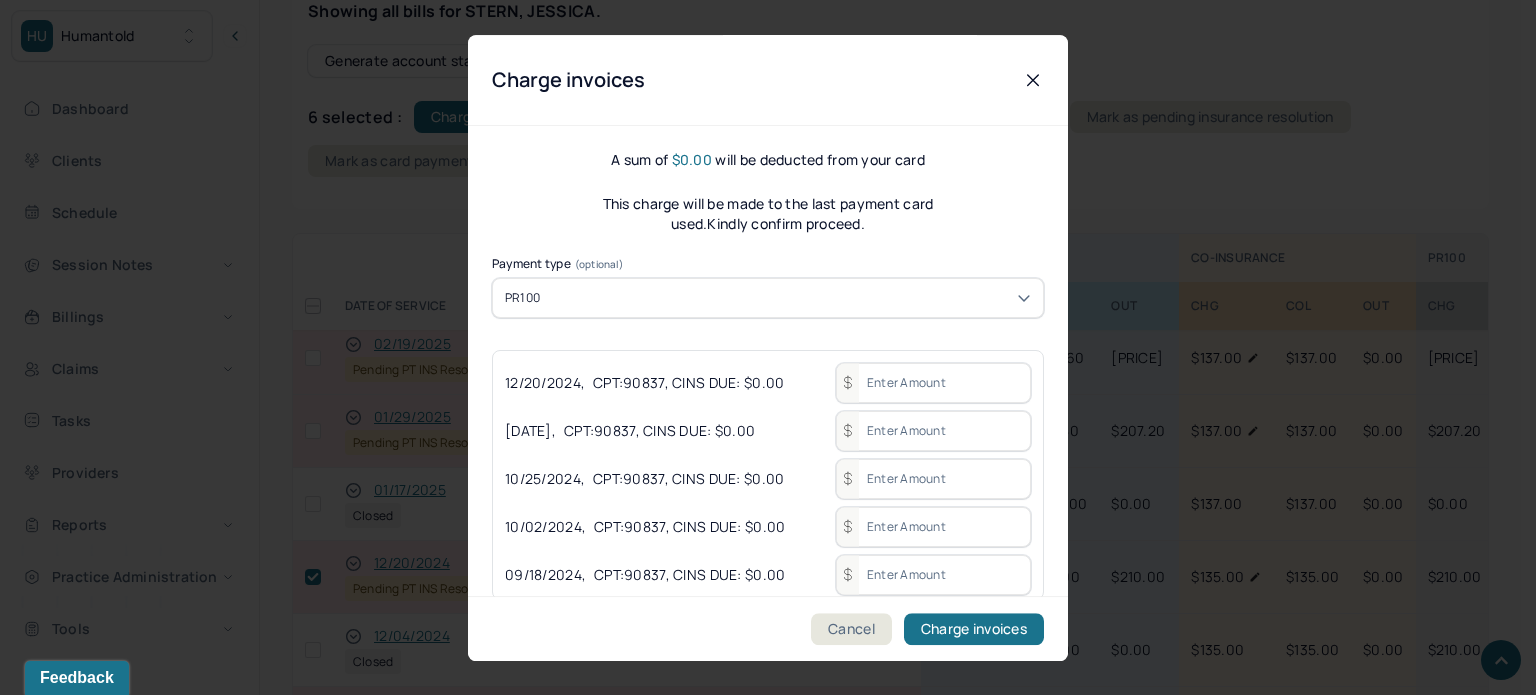 click at bounding box center (933, 383) 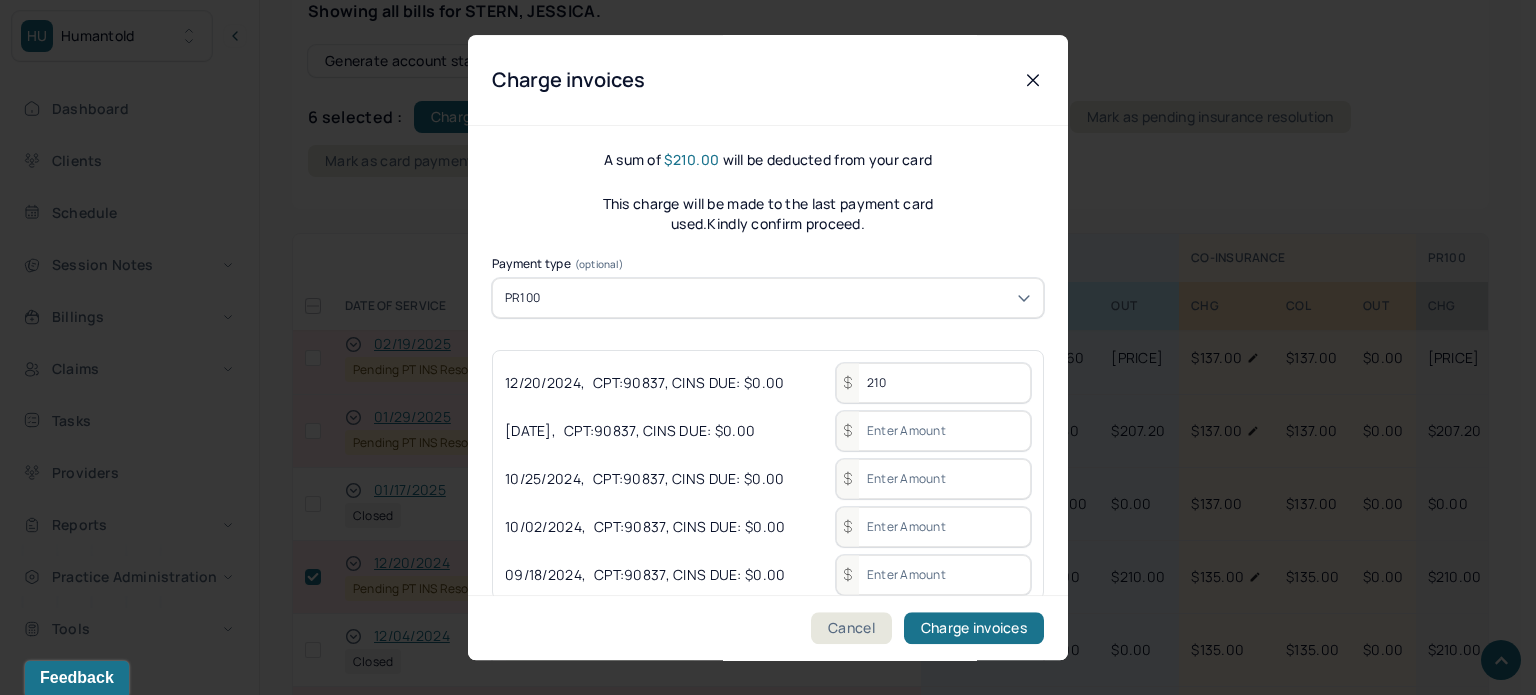 drag, startPoint x: 897, startPoint y: 380, endPoint x: 713, endPoint y: 382, distance: 184.01086 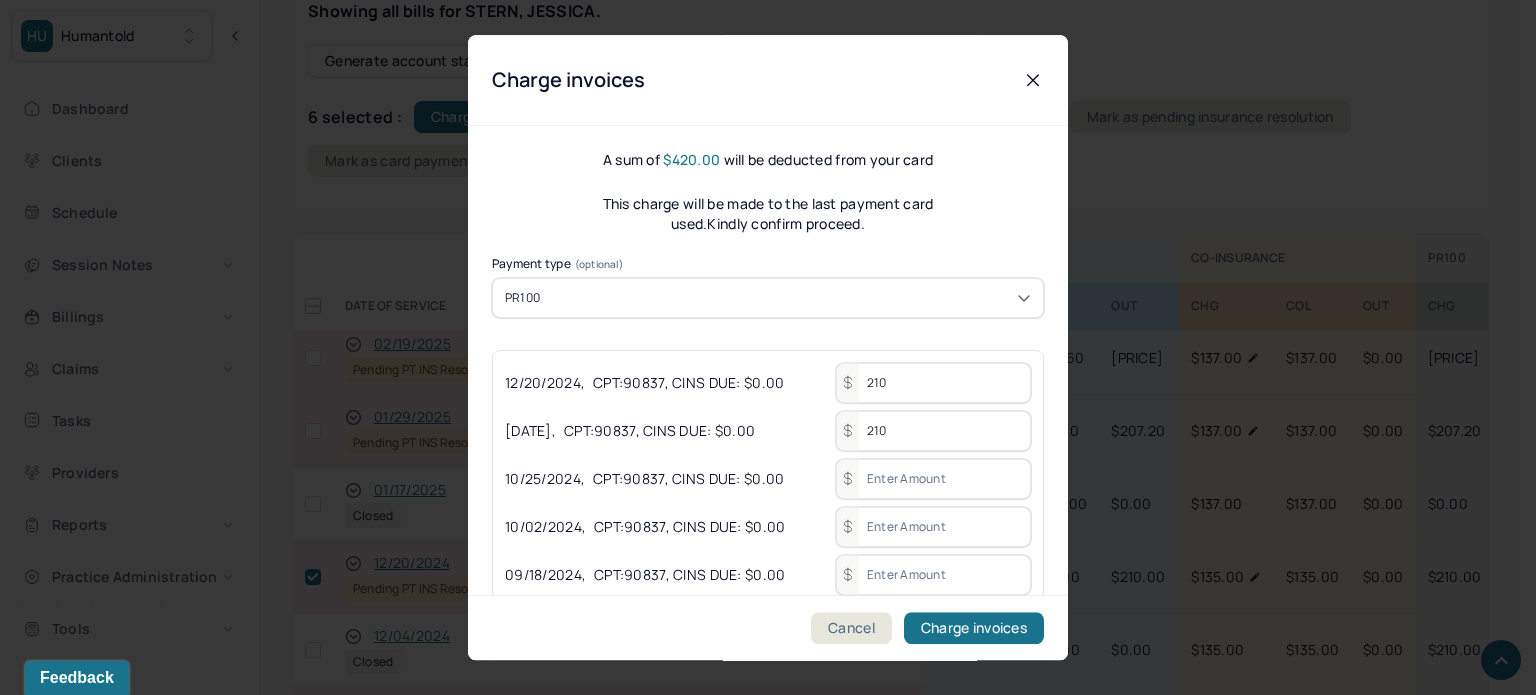 type on "210" 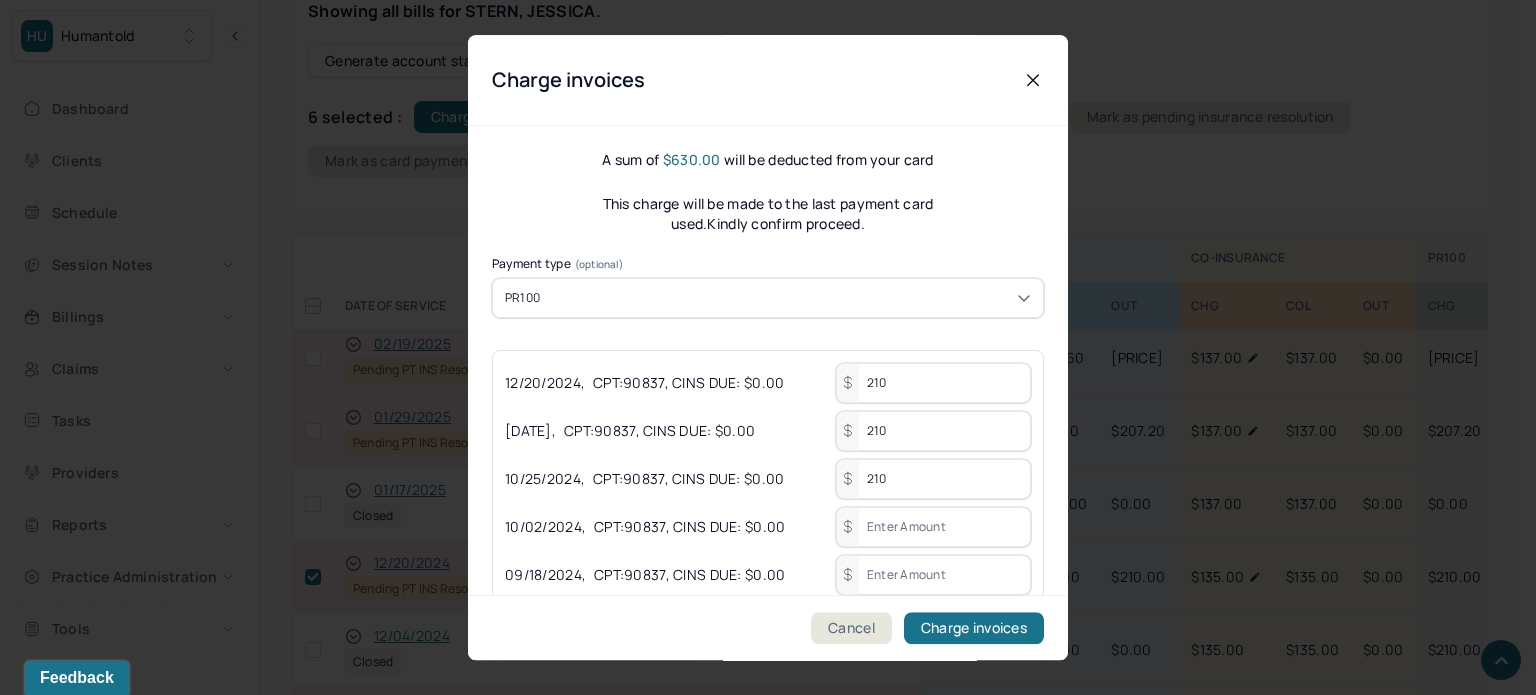 type on "210" 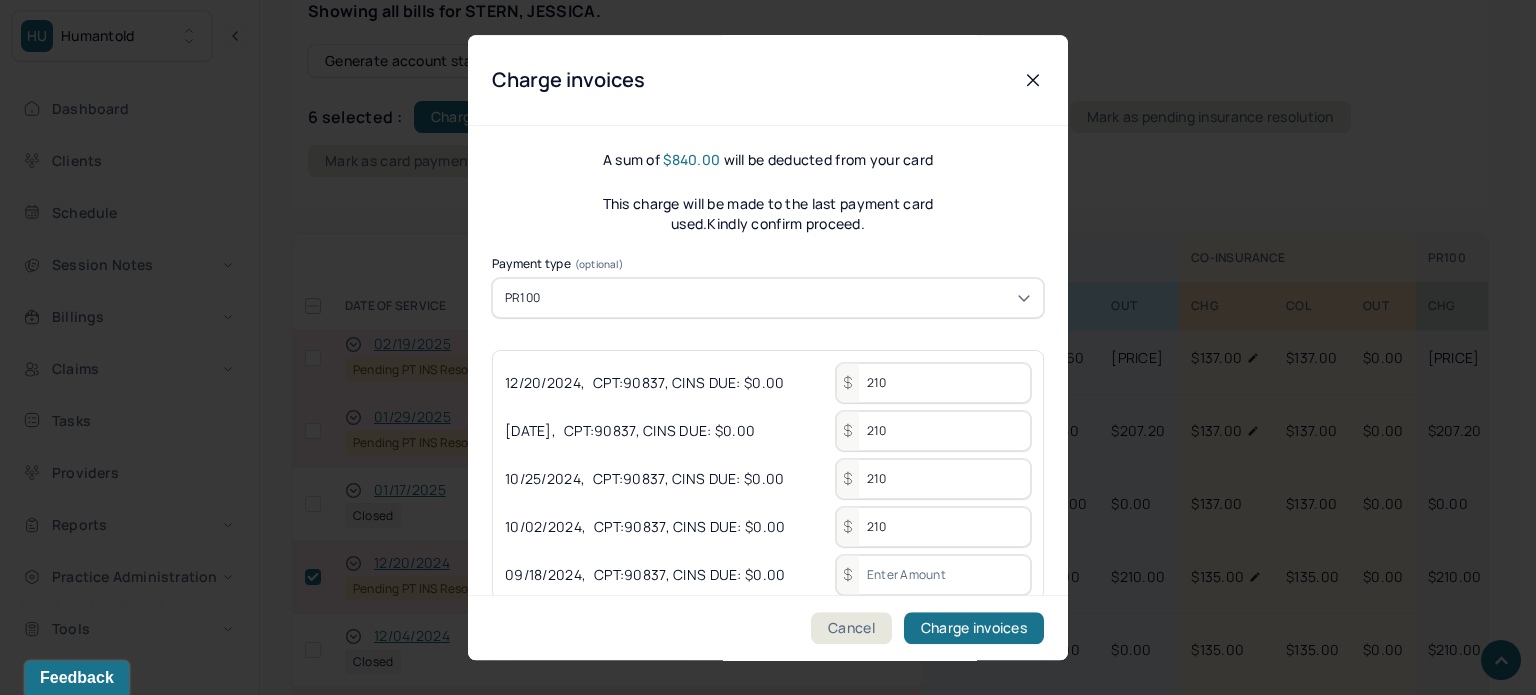 type on "210" 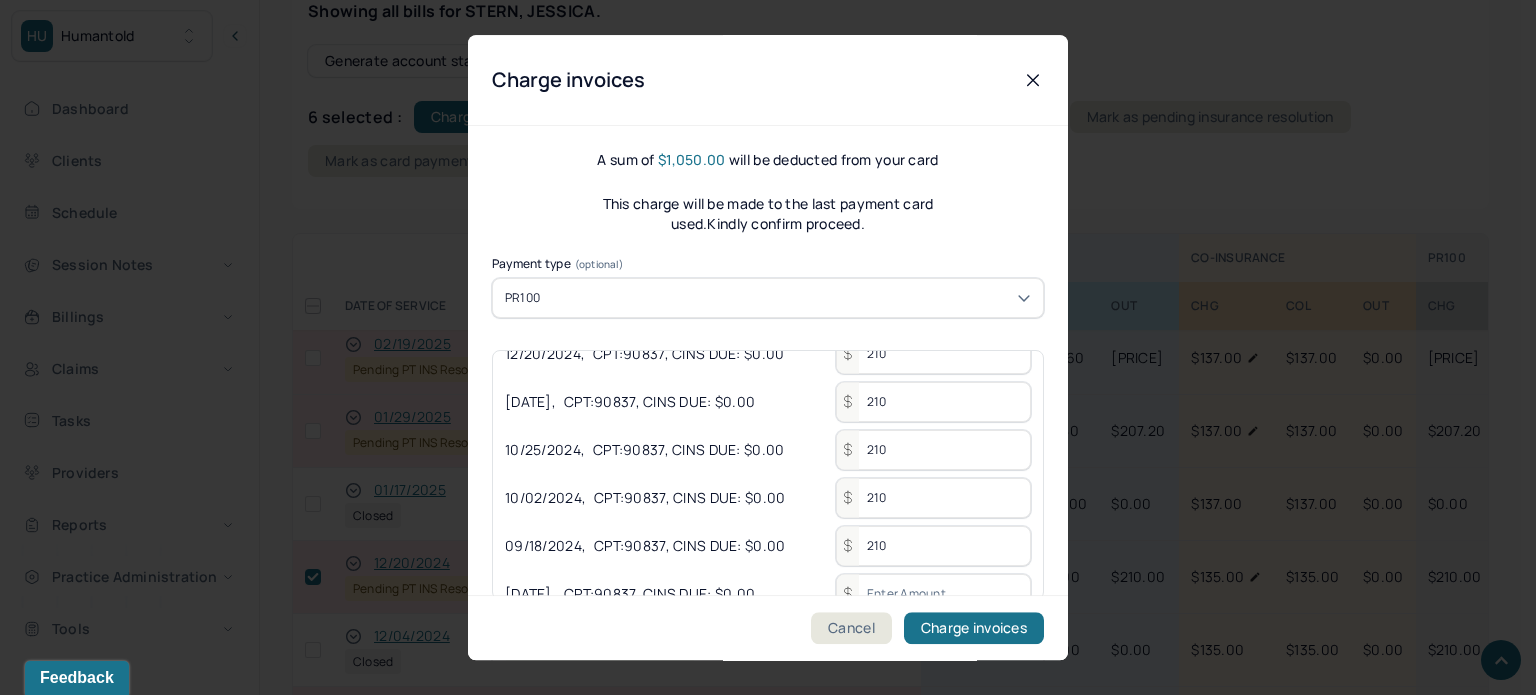 scroll, scrollTop: 55, scrollLeft: 0, axis: vertical 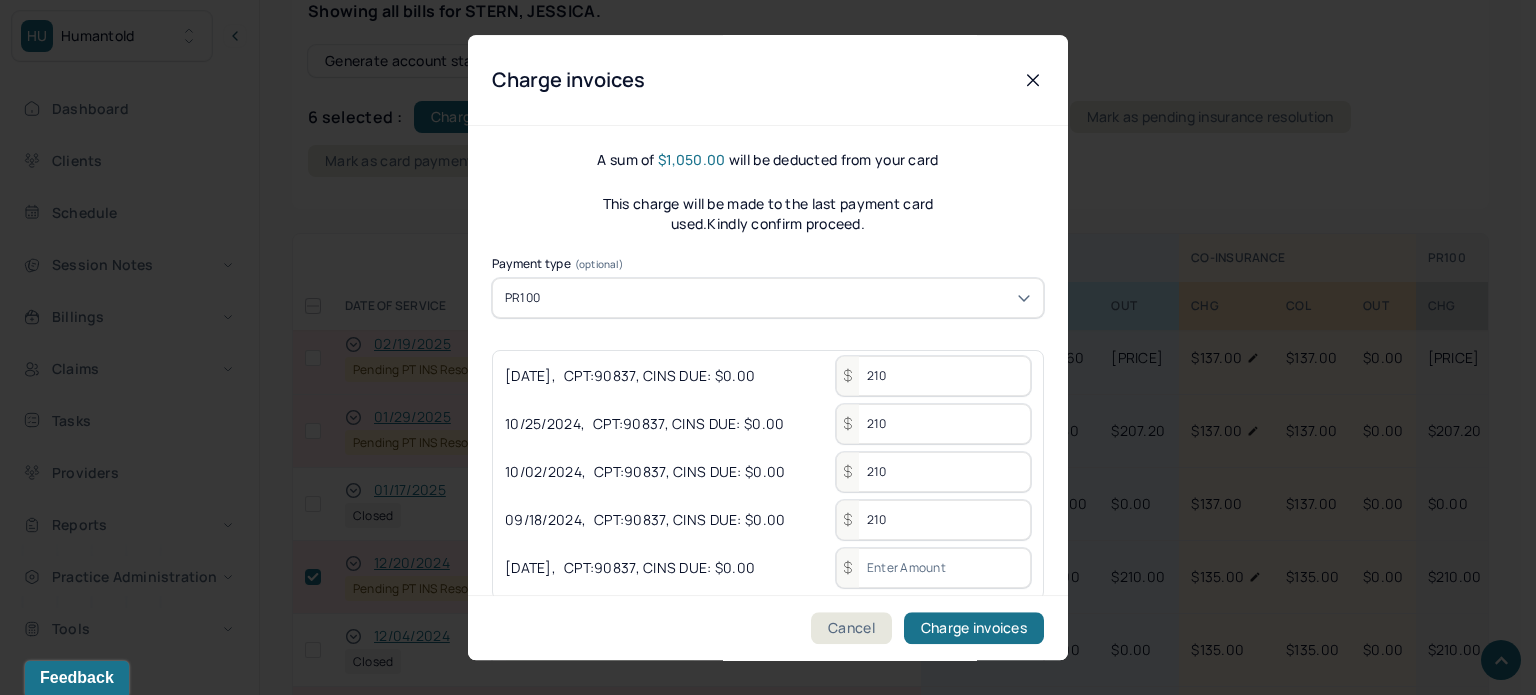 type on "210" 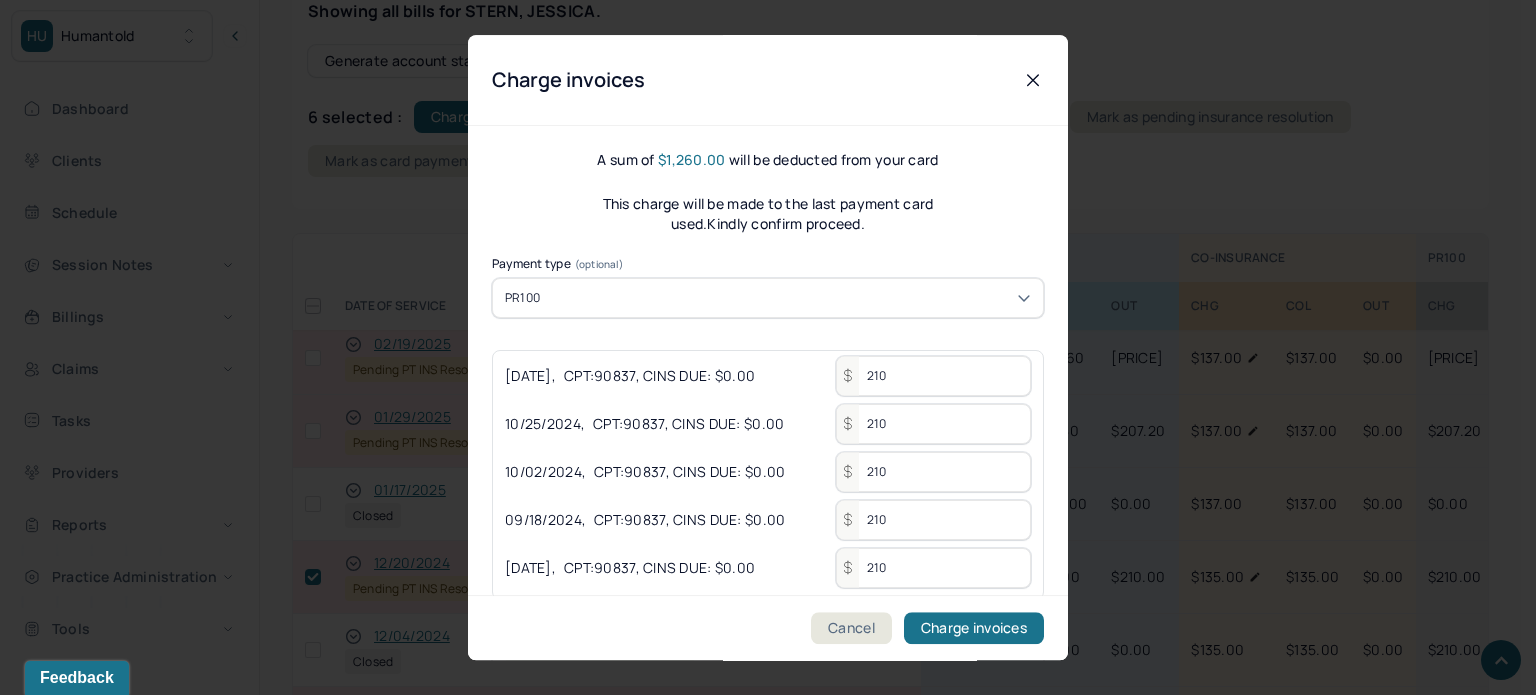type on "210" 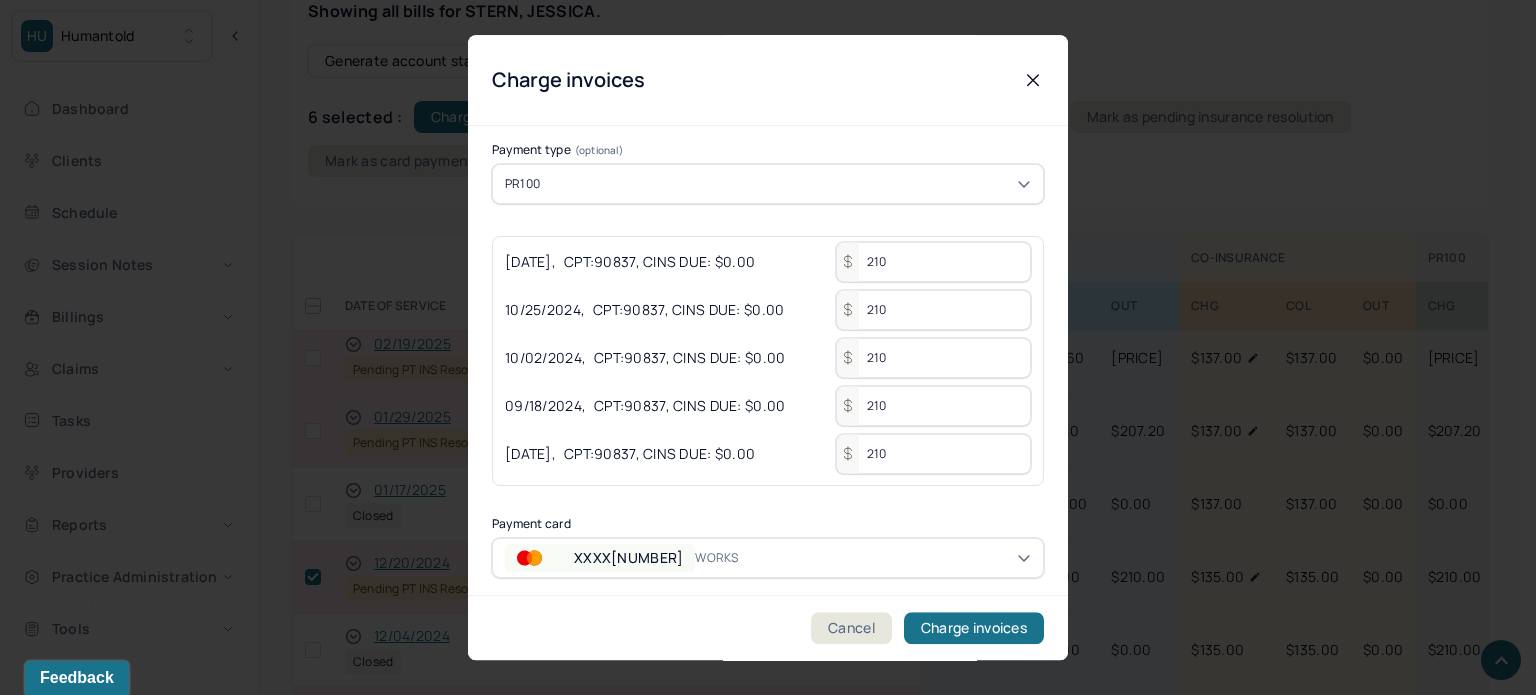 scroll, scrollTop: 119, scrollLeft: 0, axis: vertical 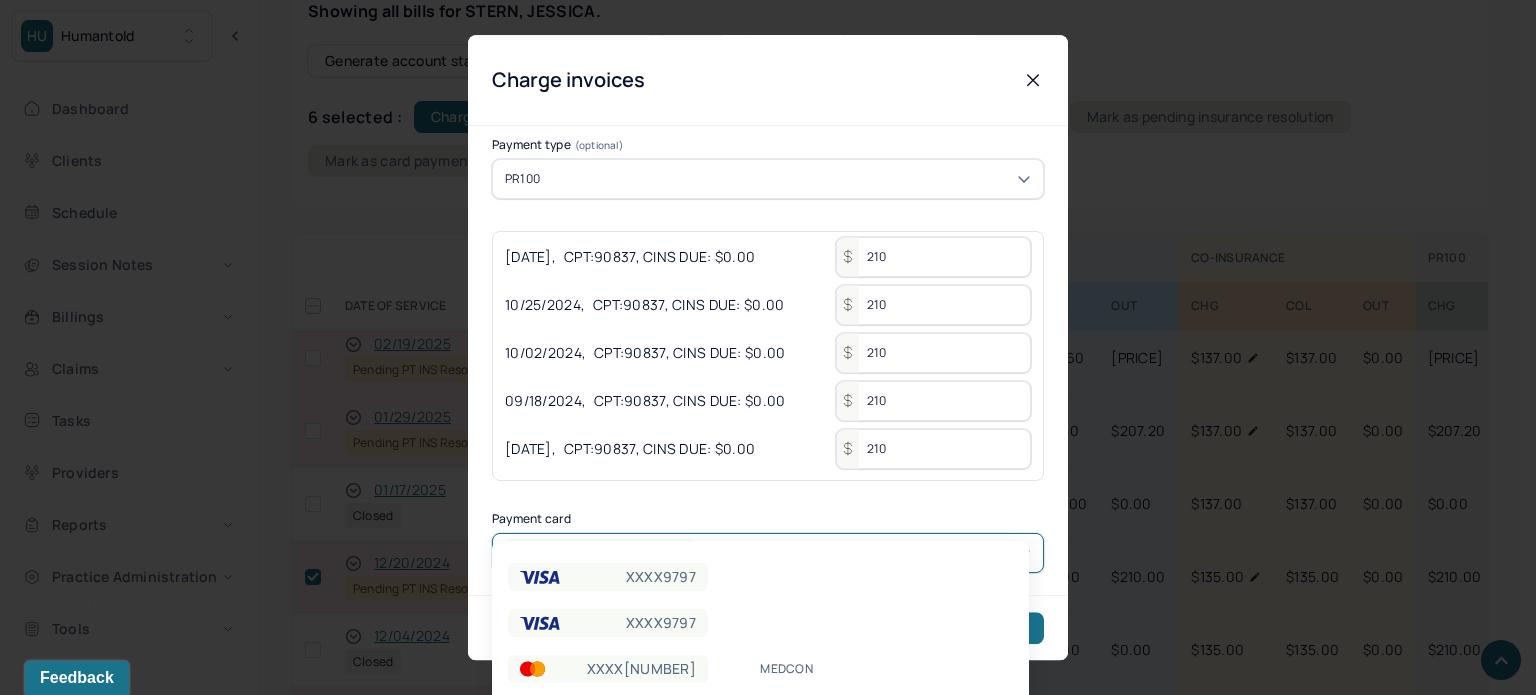click on "HU Humantold       Dashboard Clients Schedule Session Notes Billings Claims Tasks Providers Reports Practice Administration Tools KP Katherine   Powers clientsupport,biller   Logout Client   Search by client name, chart number     FAQs     KP Katherine STERN, JESSICA active   Add flag     Edit               -- CLIENT CHART NUMBER SMPW151 PREFERRED NAME -- SEX female AGE 33  yrs DATE OF BIRTH 12/05/1991  CONTACT (917) 923-9679 EMAIL jess.stern18@gmail.com PROVIDER ALIPERTI, DEANNA LCSW DIAGNOSIS OBSESSIVE-COMPULSIVE DISORDER, UNSPECIFIED DIAGNOSIS CODE F42.9 LAST SESSION 07/02/2025 insurance provider BCBS FINANCIAL ASSISTANCE STATUS no Address 21 West St, Apt 20C City New York State NY Zipcode 10006 Consent to Sms -- On Trial -- Portal Activation No   Memo     Sessions history     Relations info     Insurance/Fees     Claims     Session Notes     Documents     Tasks 1    OUTSTANDING COLLECTED WRITE-OFF INSURANCE $2,815.60 $1,636.40 $1,181.86 CO-INSURANCE $0.00 $3,038.00 $0.00 UNMATCHED --" at bounding box center [760, 484] 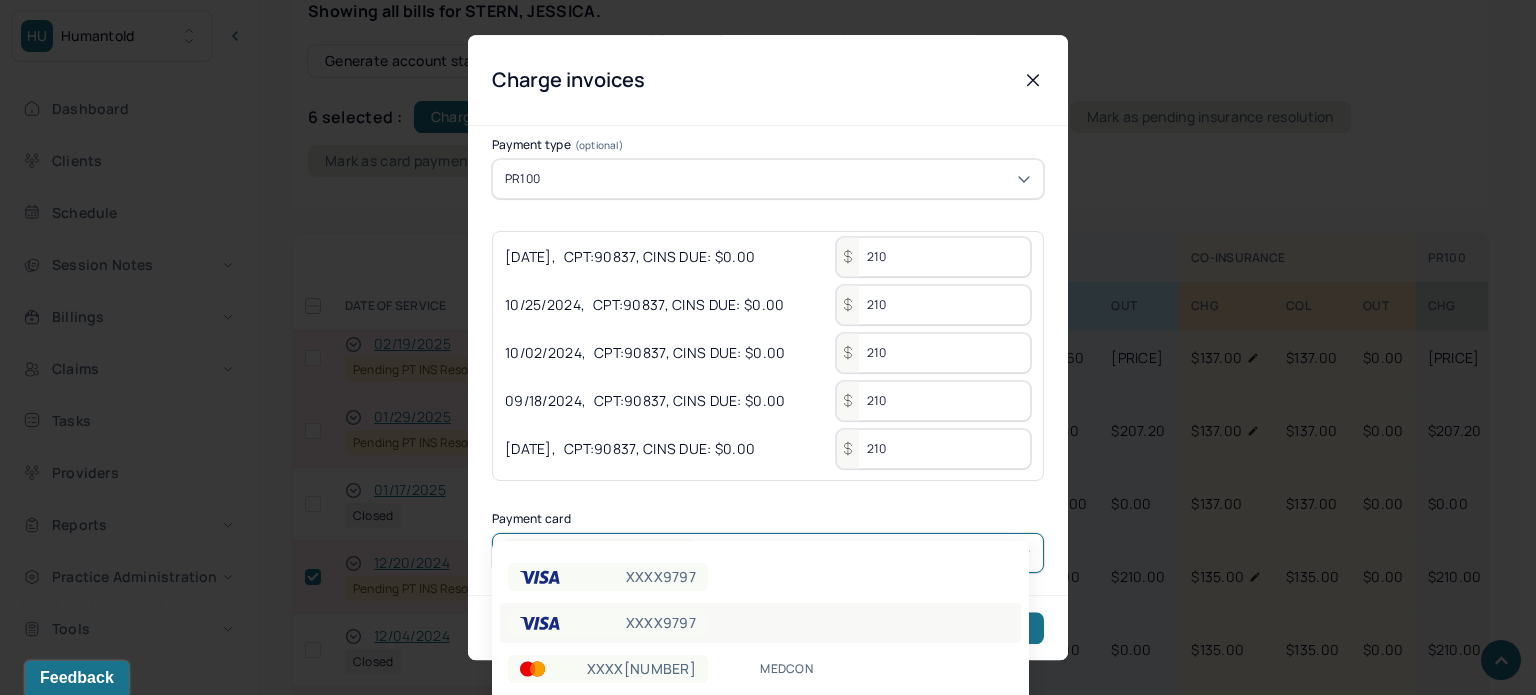 scroll, scrollTop: 60, scrollLeft: 0, axis: vertical 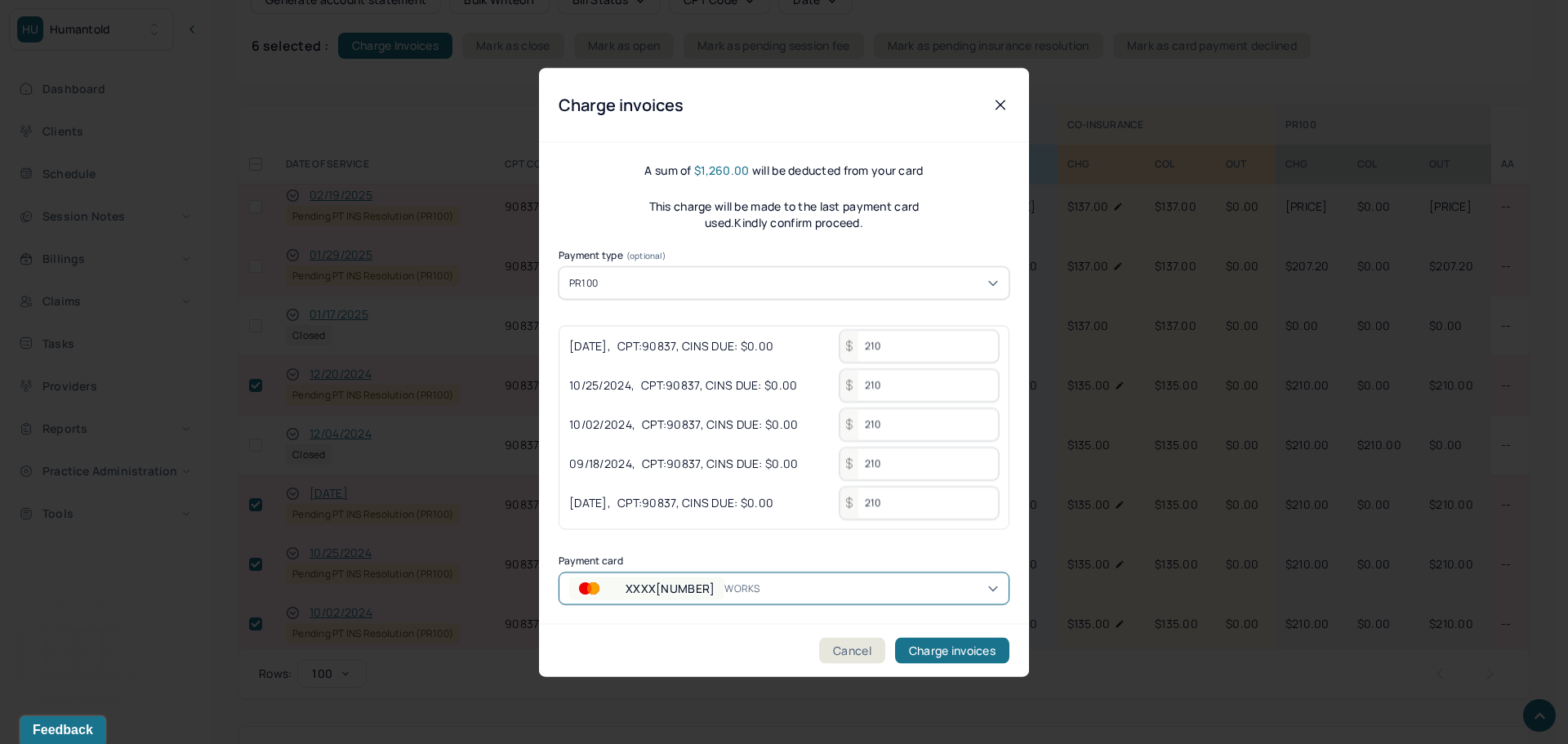 click on "WORKS" at bounding box center (746, 588) 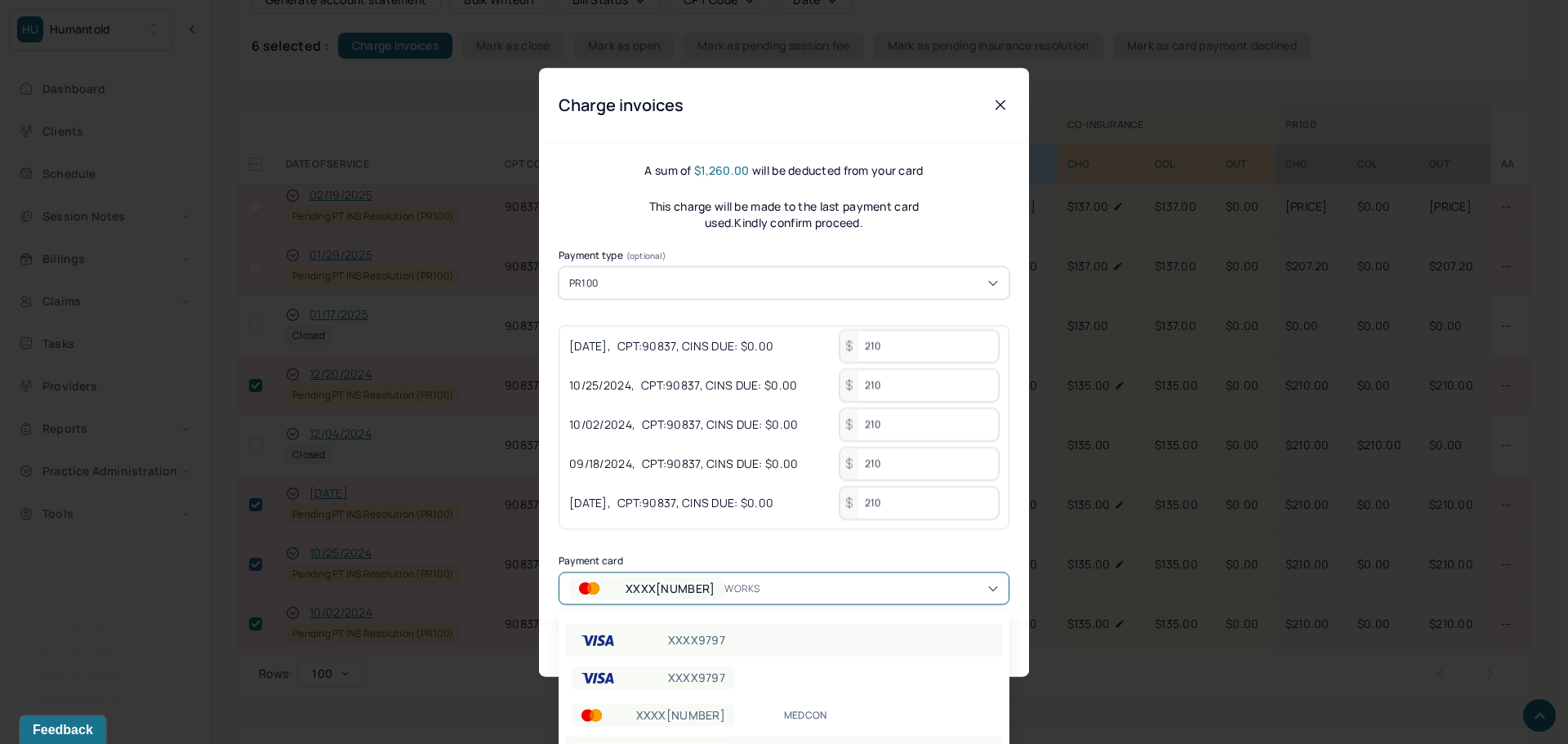 scroll, scrollTop: 50, scrollLeft: 0, axis: vertical 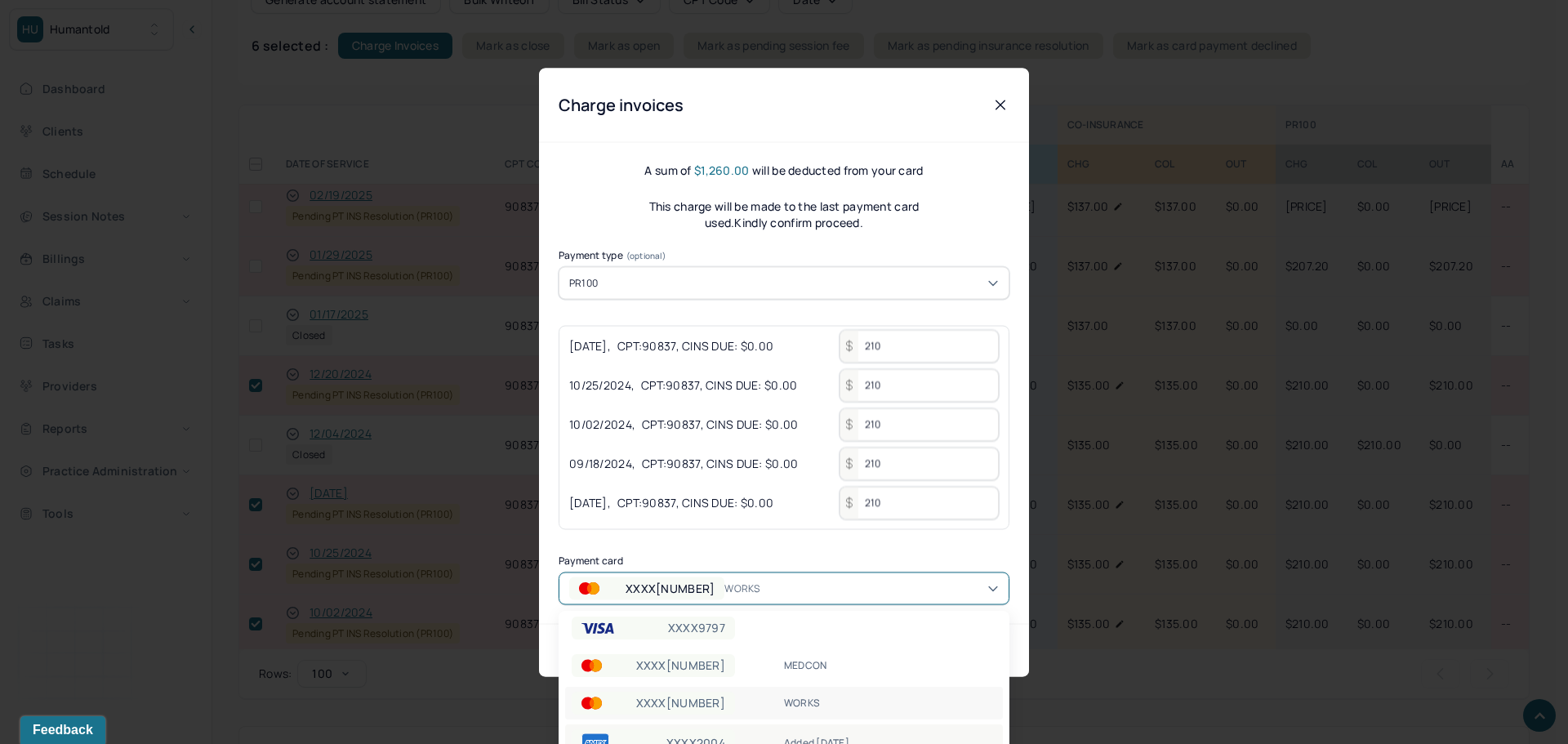 click on "XXXX2004 Added 7/10/25" at bounding box center (784, 742) 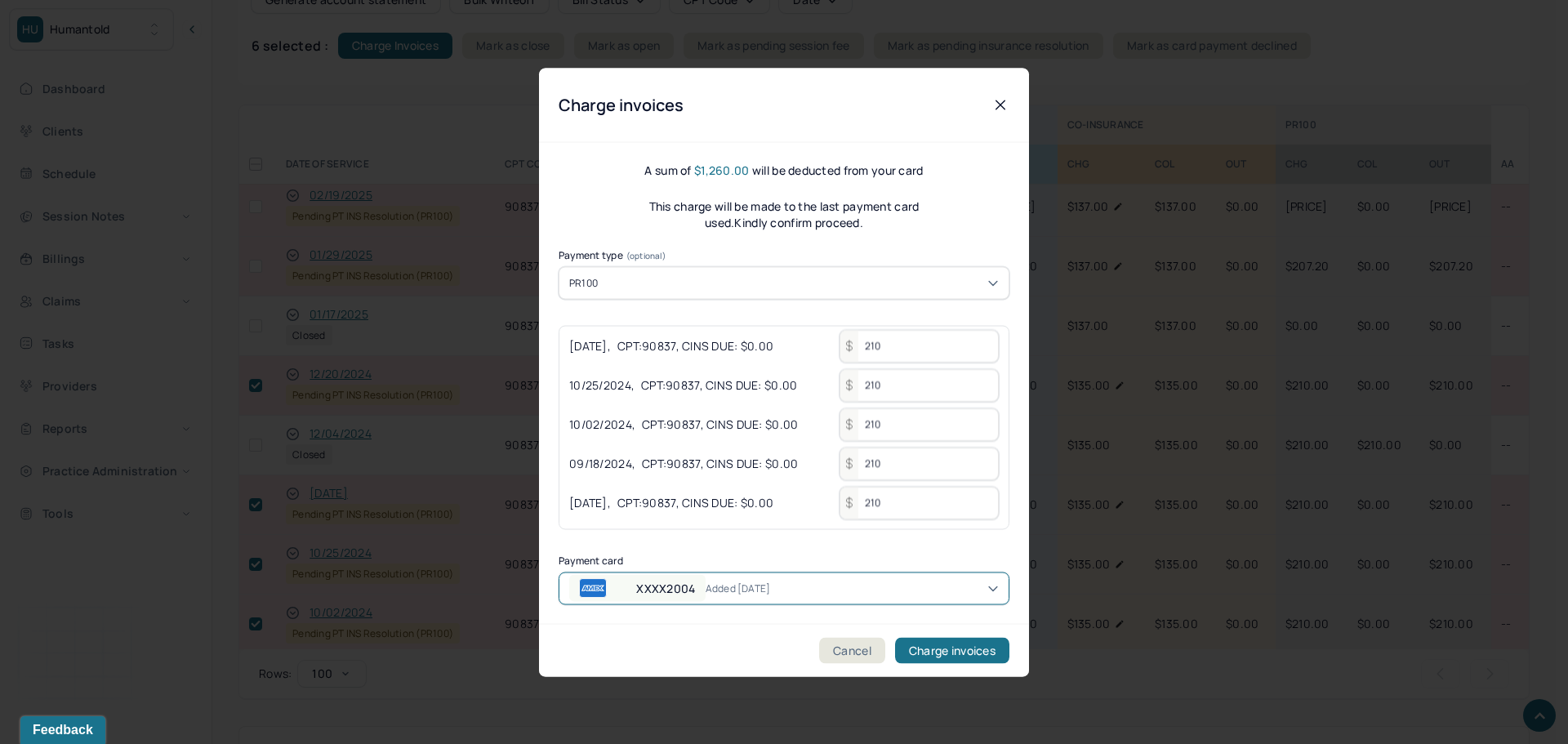 click on "Cancel     Charge invoices" at bounding box center (784, 649) 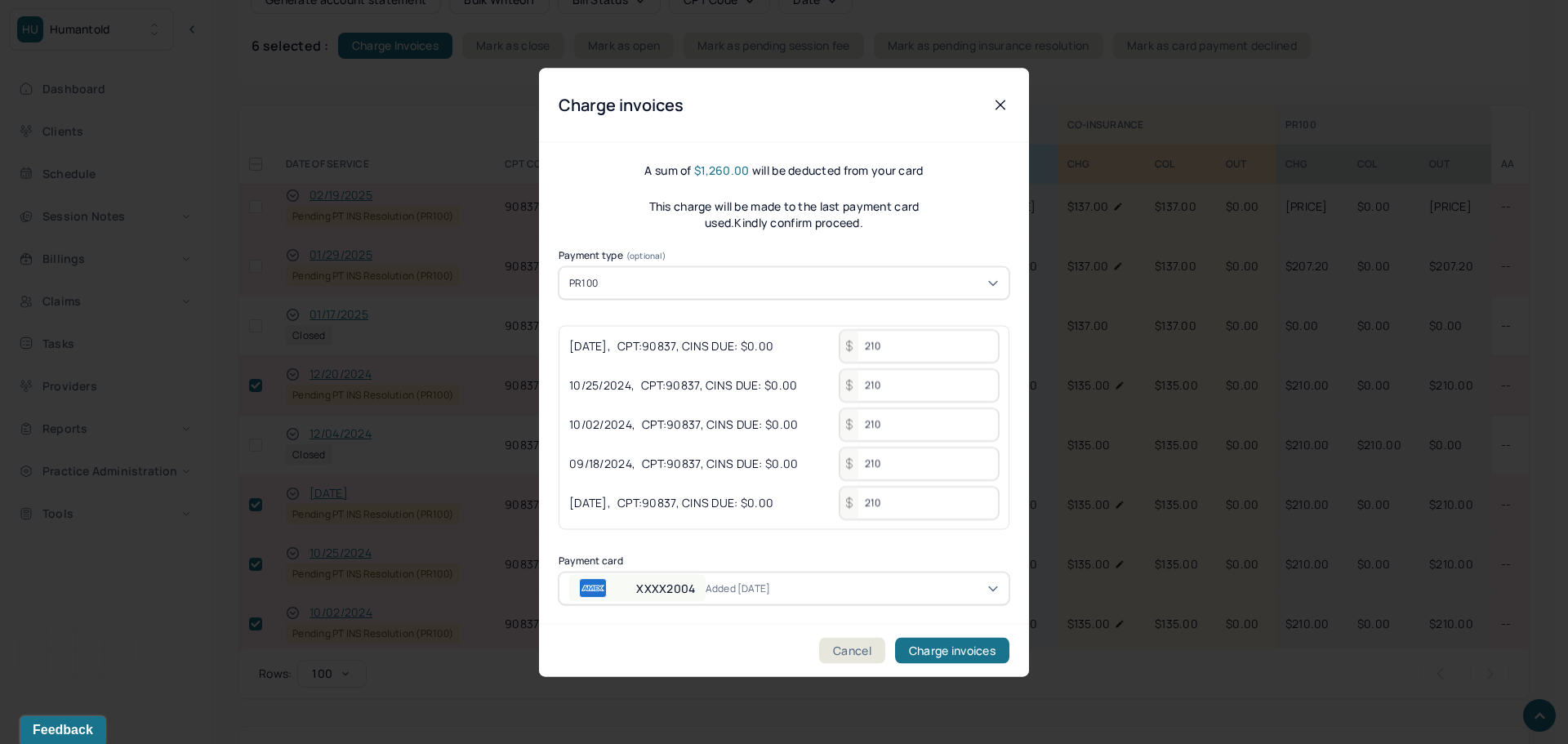 click on "A sum of   $1,260.00   will be deducted from your card This charge will be made to the last payment card used.Kindly confirm proceed. Payment type (optional) PR100 12/20/2024 , CPT:  90837 ,   CINS DUE:   $0.00 210 11/13/2024 , CPT:  90837 ,   CINS DUE:   $0.00 210 10/25/2024 , CPT:  90837 ,   CINS DUE:   $0.00 210 10/02/2024 , CPT:  90837 ,   CINS DUE:   $0.00 210 09/18/2024 , CPT:  90837 ,   CINS DUE:   $0.00 210 07/10/2024 , CPT:  90837 ,   CINS DUE:   $0.00 210 Payment card XXXX2004 Added 7/10/25" at bounding box center [784, 383] 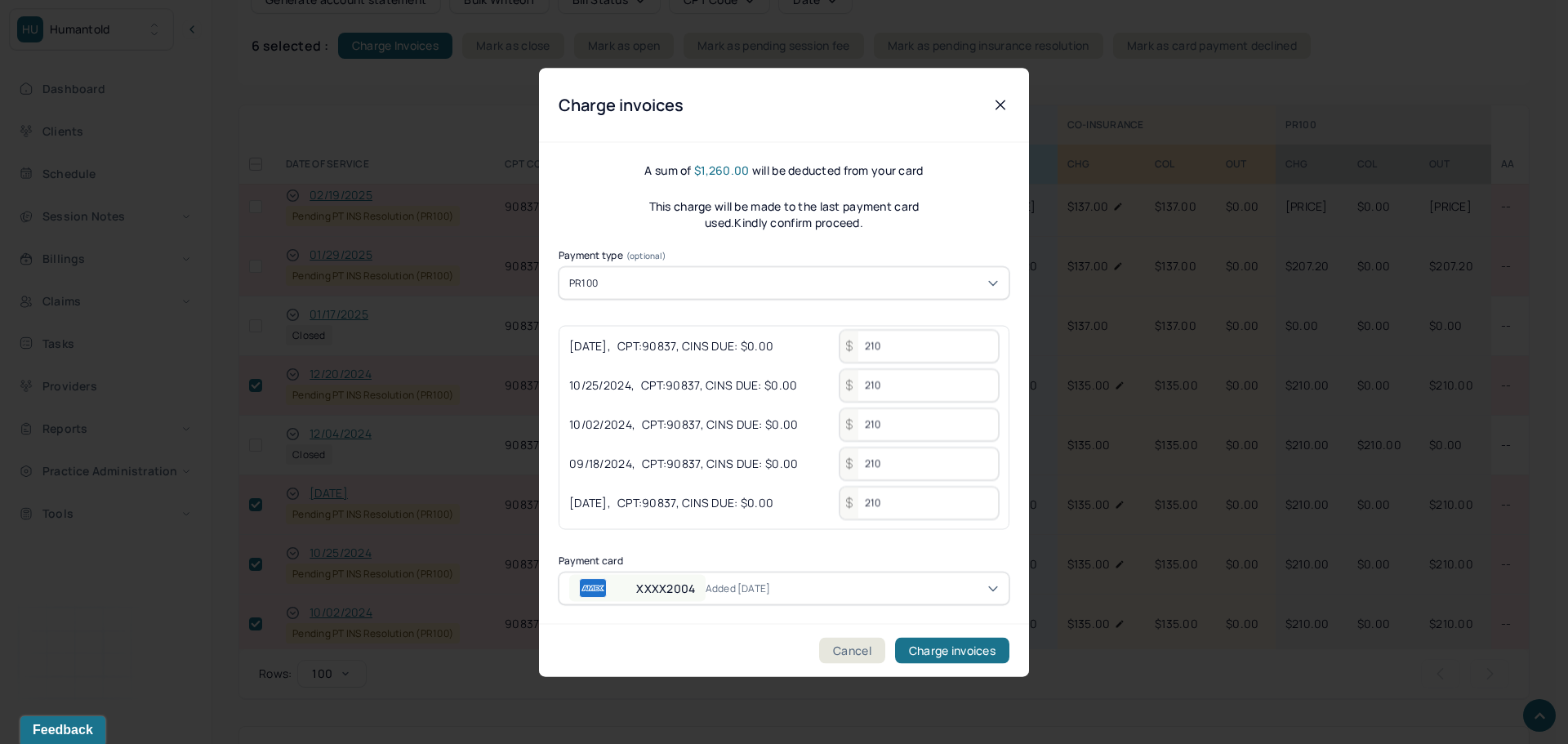 click on "XXXX2004 Added 7/10/25" at bounding box center [684, 588] 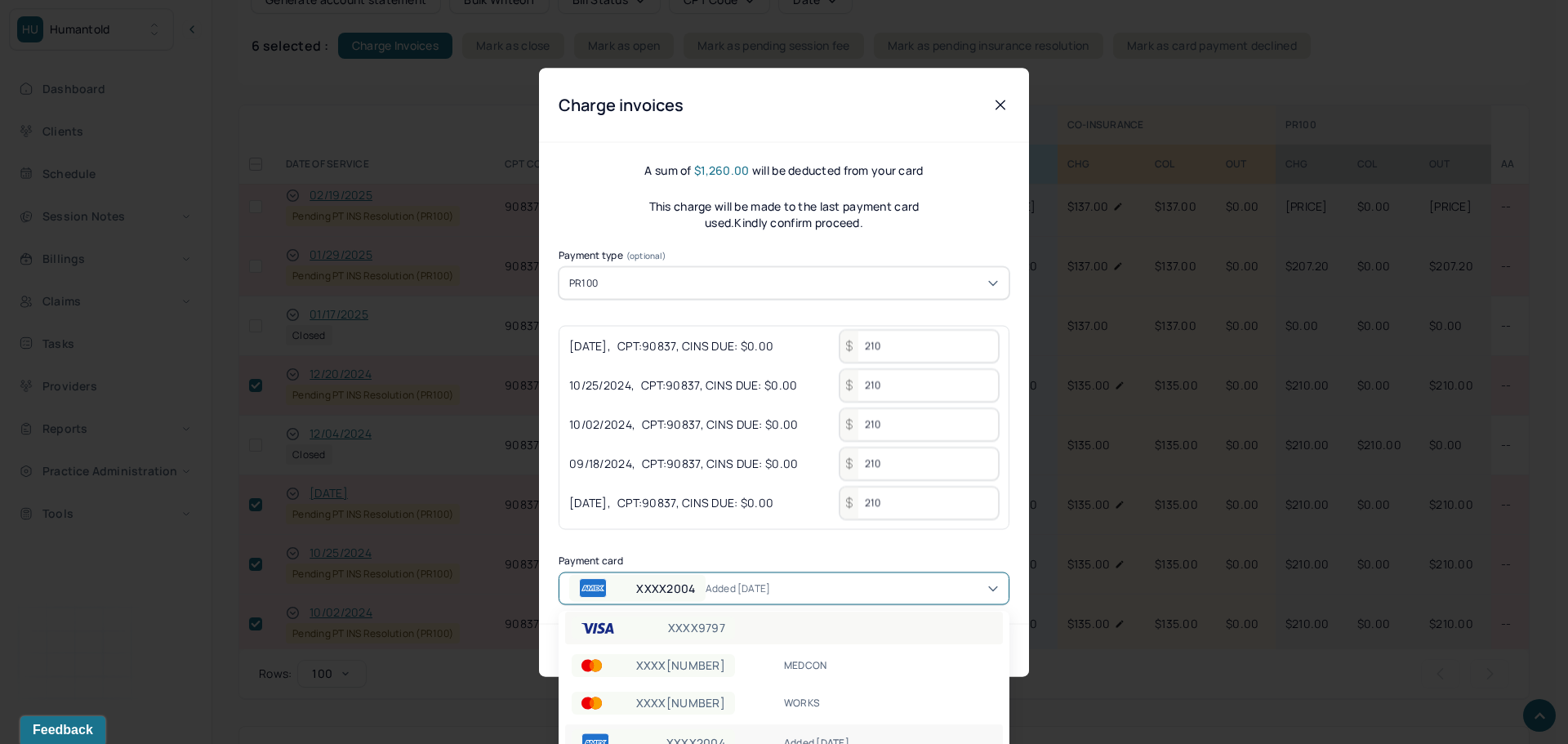 scroll, scrollTop: 0, scrollLeft: 0, axis: both 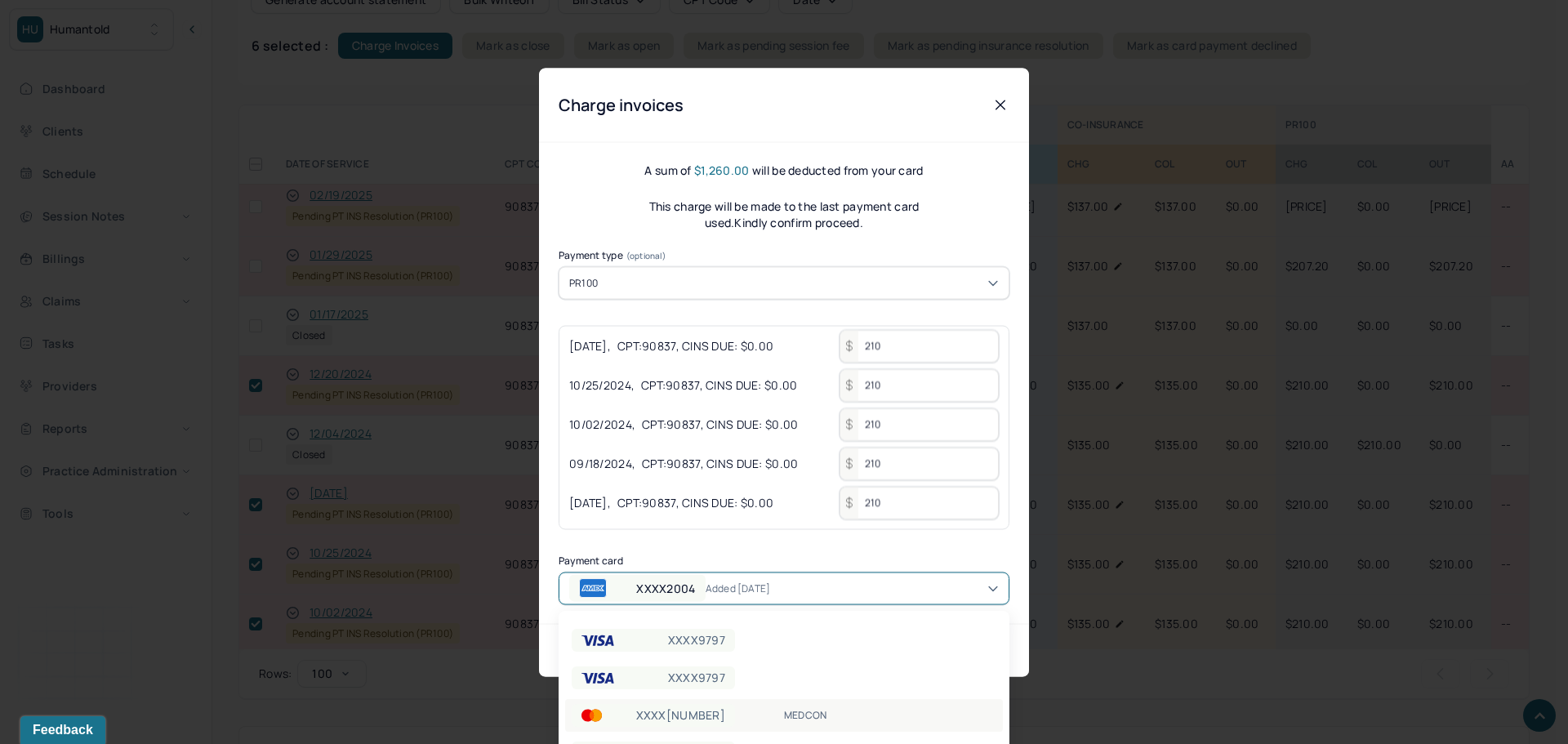 click on "XXXX5604 MEDCON" at bounding box center (784, 715) 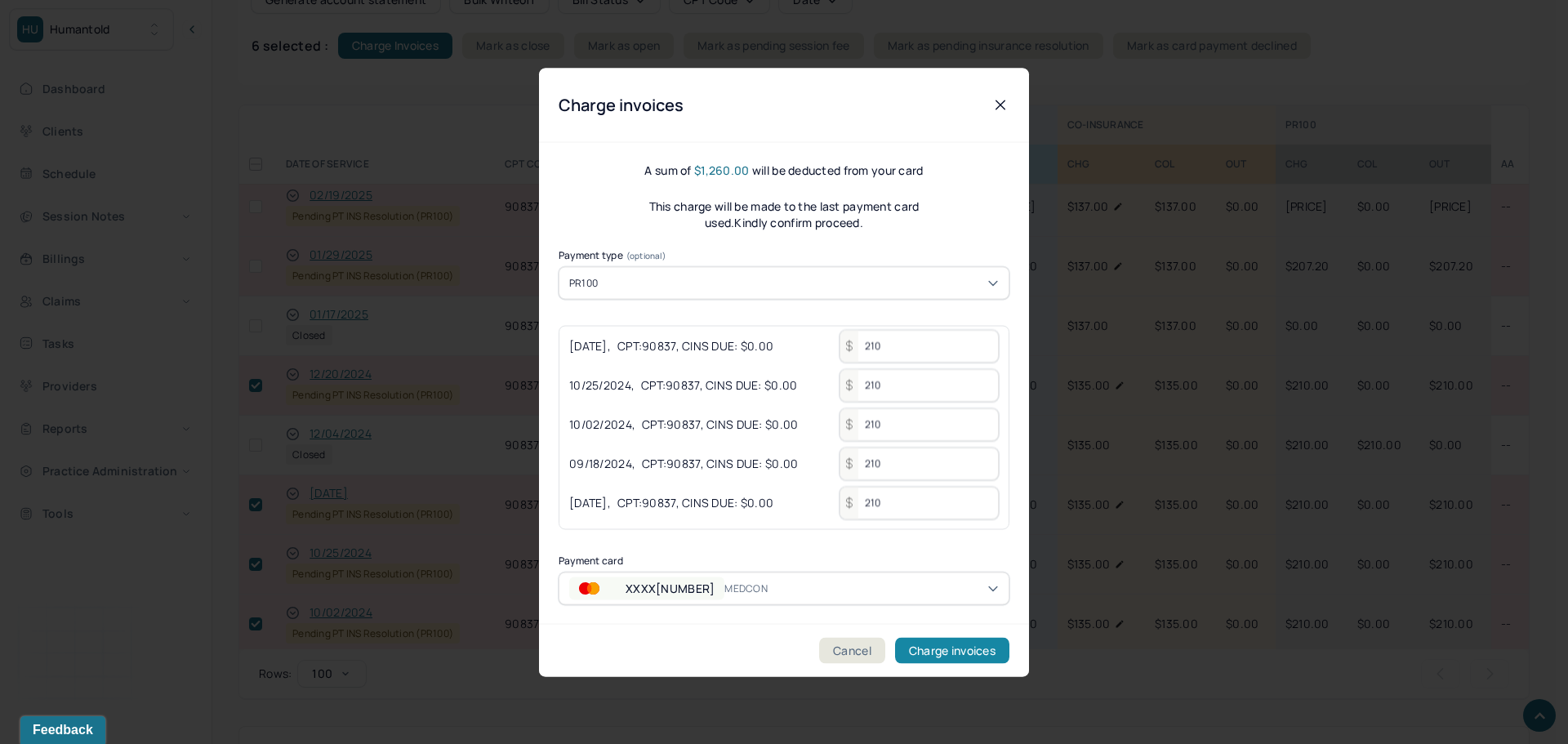 click on "Charge invoices" at bounding box center (952, 650) 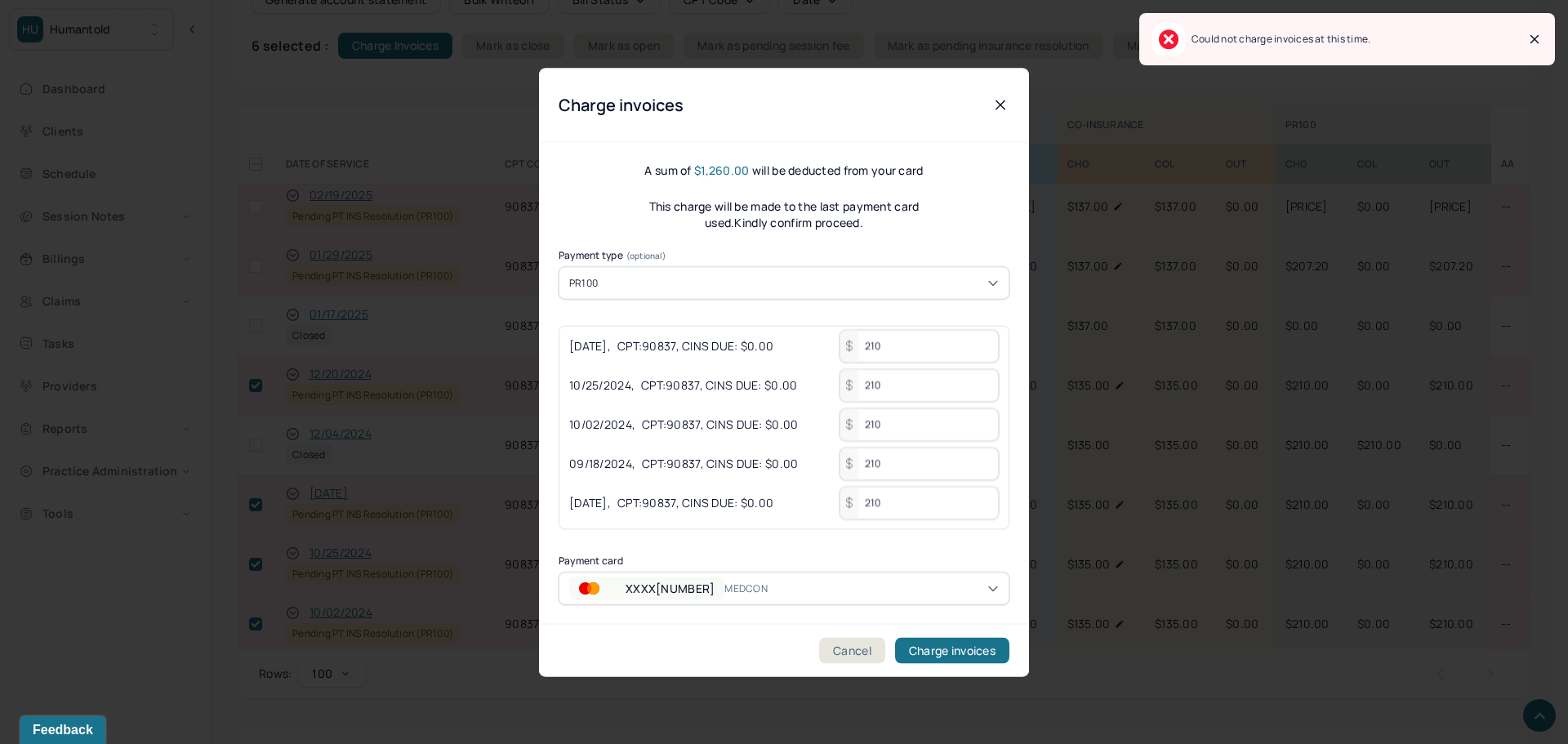 click on "XXXX5604 MEDCON" at bounding box center [672, 588] 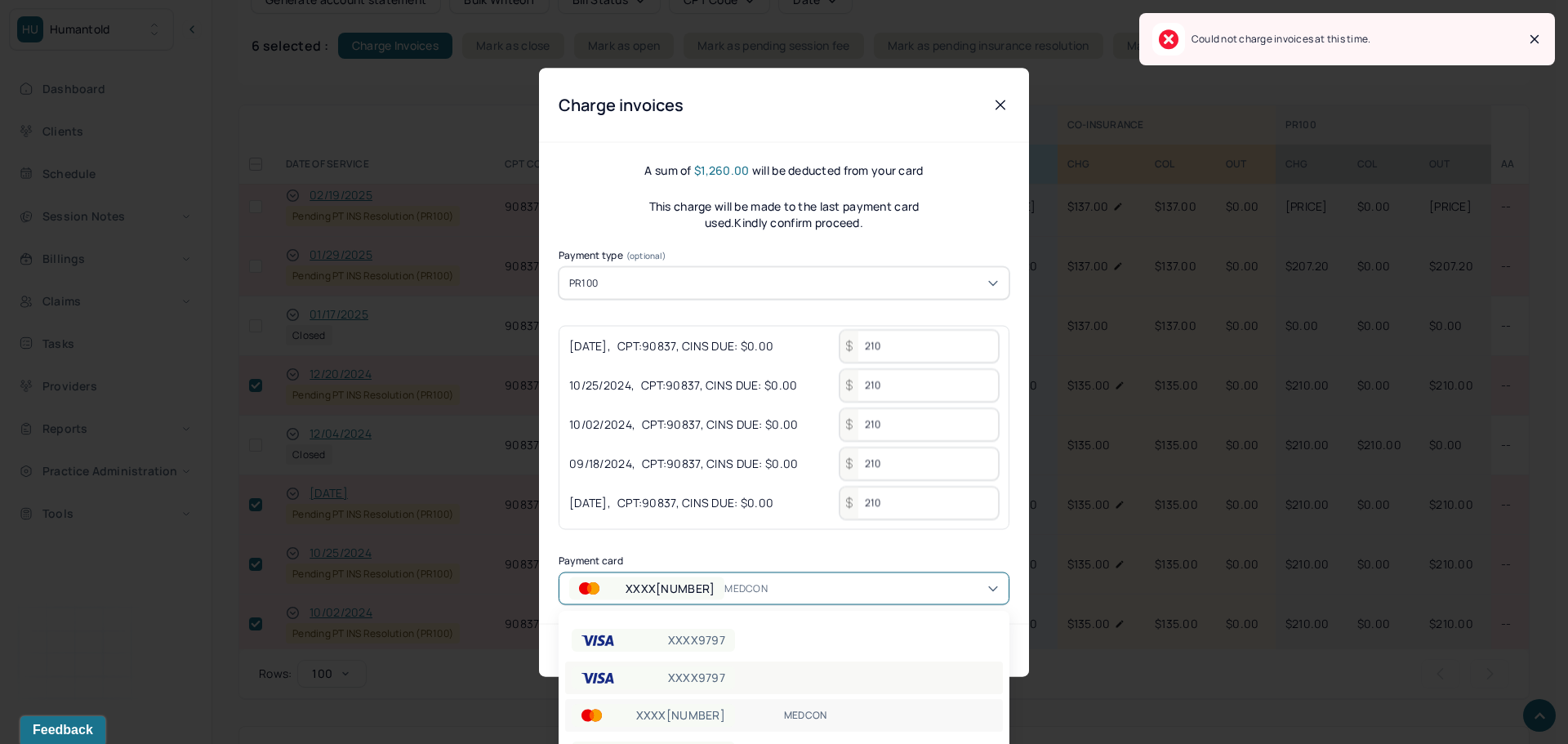 scroll, scrollTop: 50, scrollLeft: 0, axis: vertical 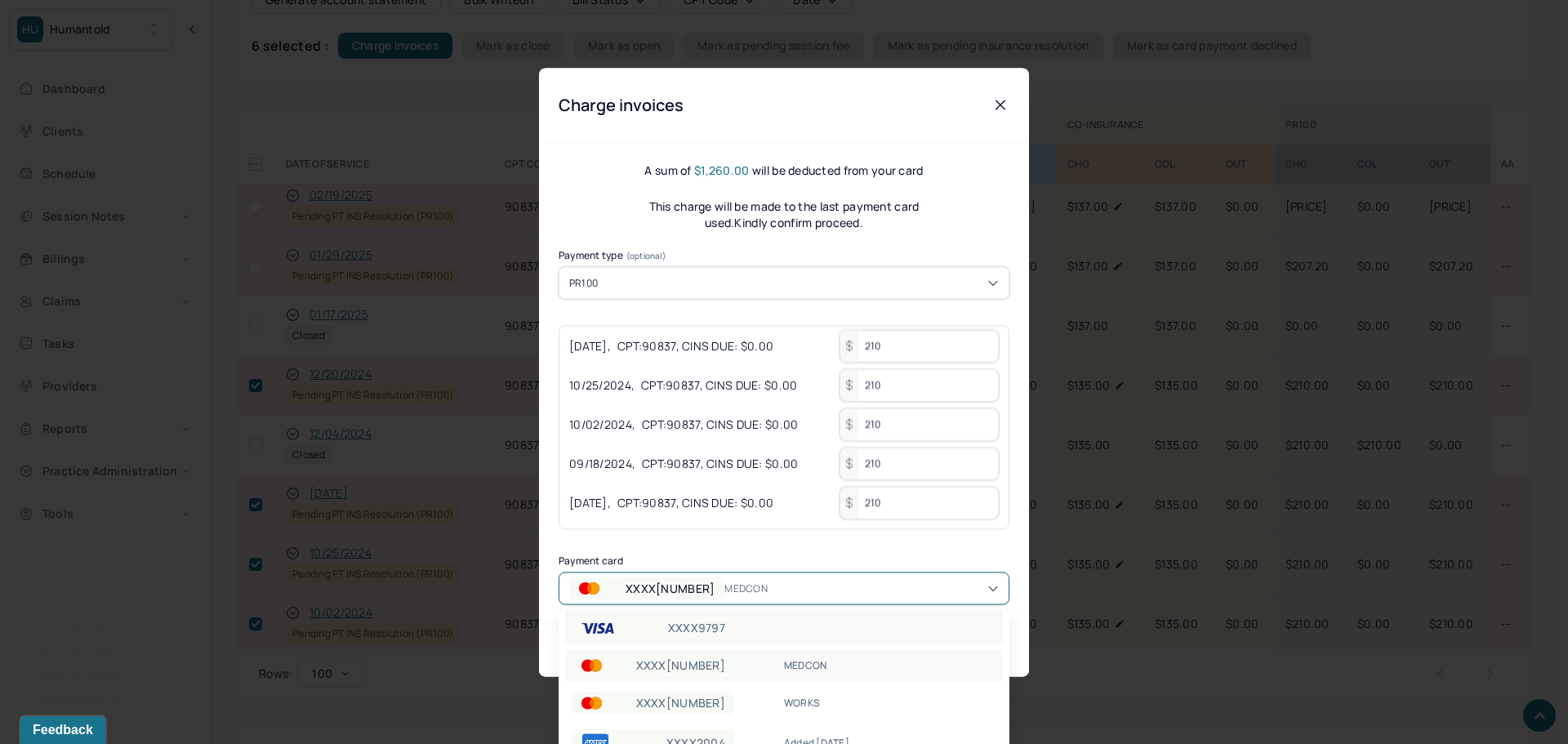 click on "XXXX9797" at bounding box center [653, 628] 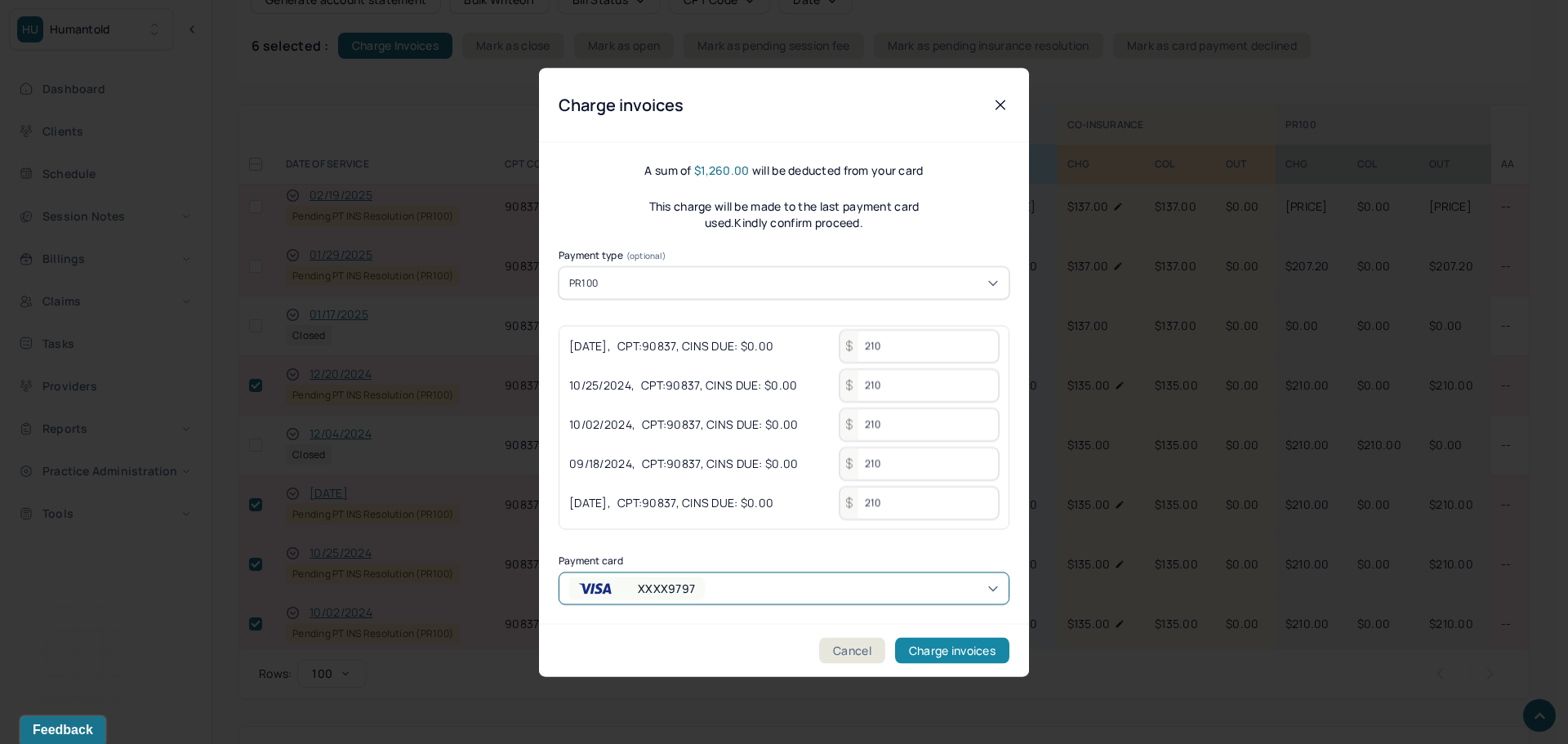 click on "Charge invoices" at bounding box center (952, 650) 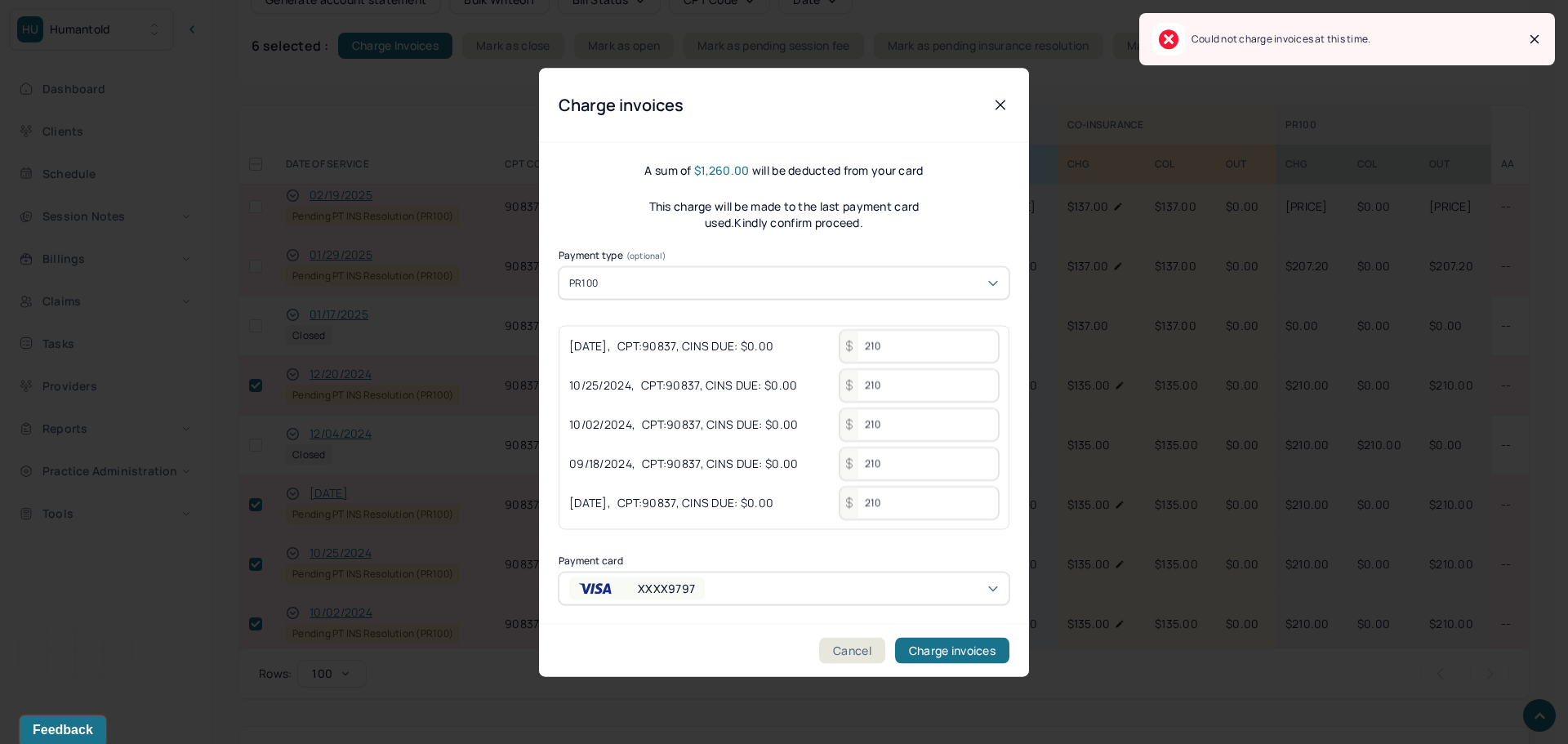 click on "XXXX9797" at bounding box center [651, 588] 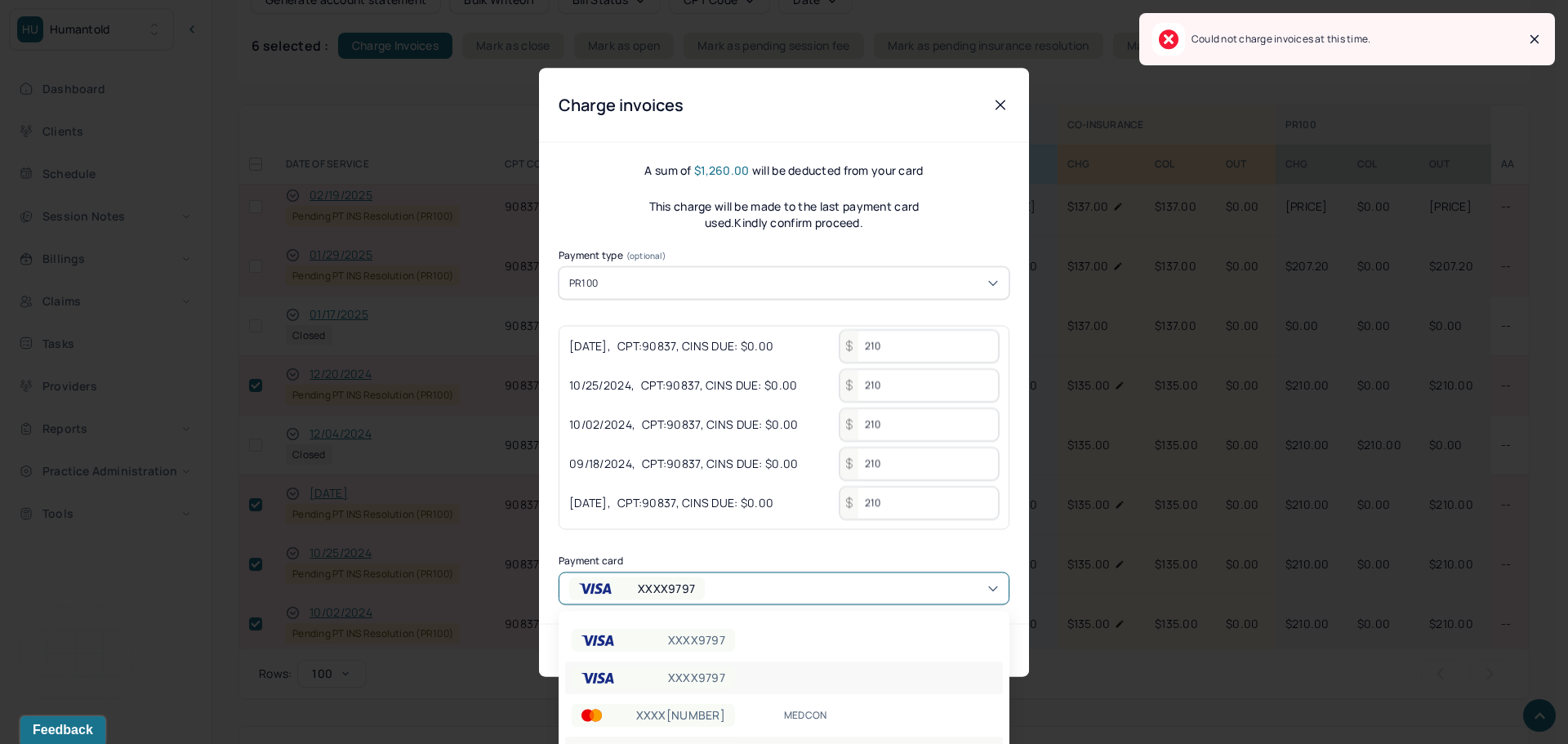 scroll, scrollTop: 50, scrollLeft: 0, axis: vertical 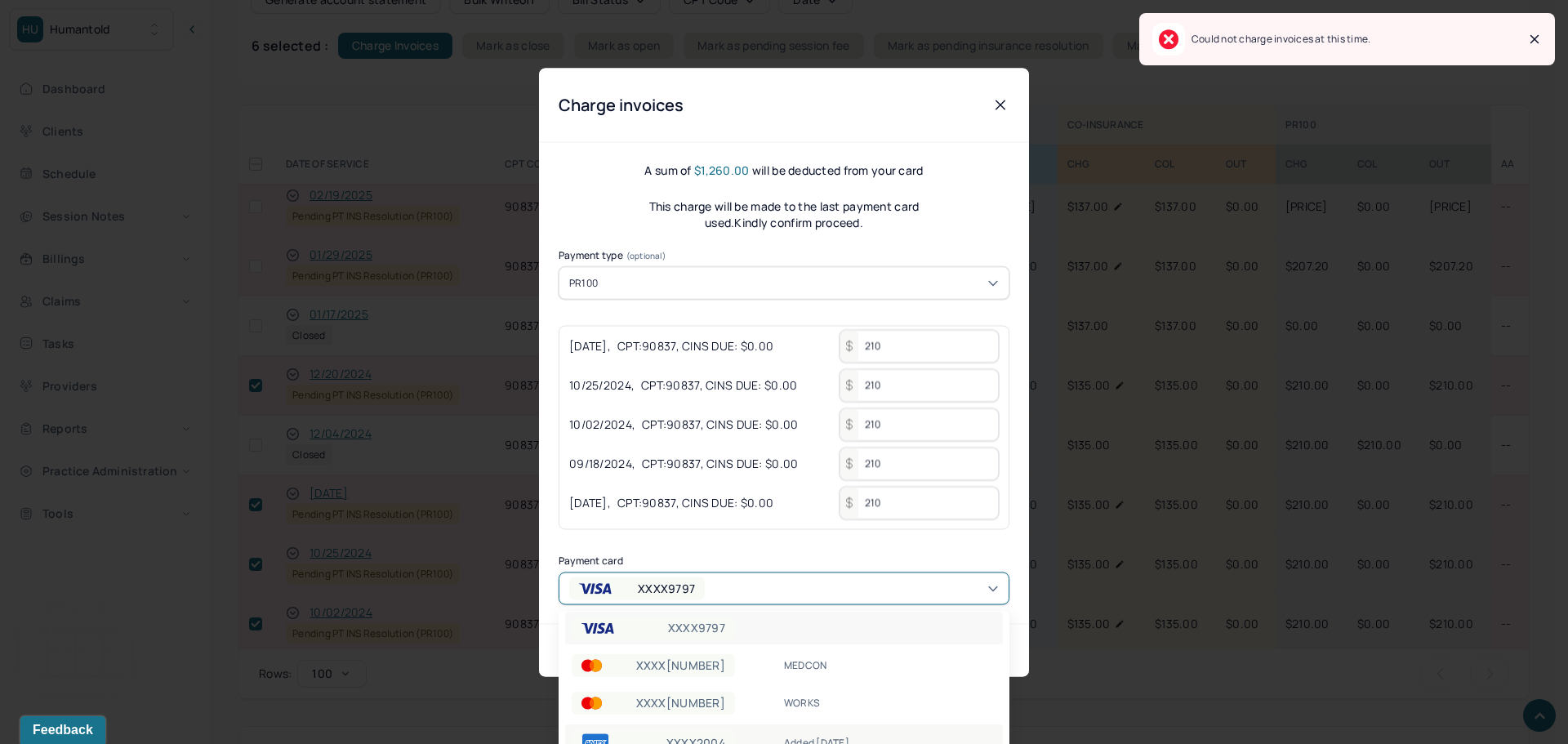 click on "XXXX2004" at bounding box center (696, 743) 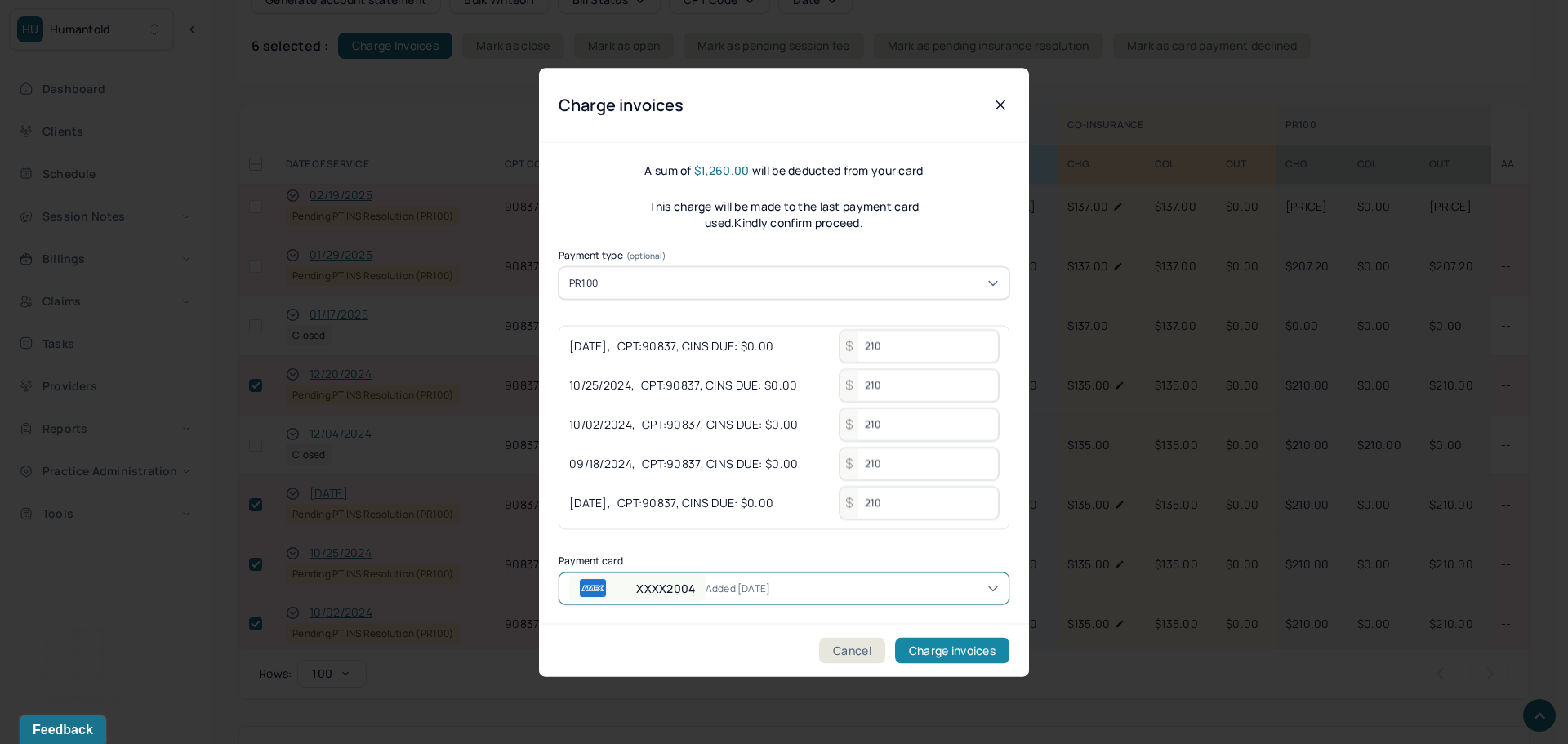 click on "Charge invoices" at bounding box center [952, 650] 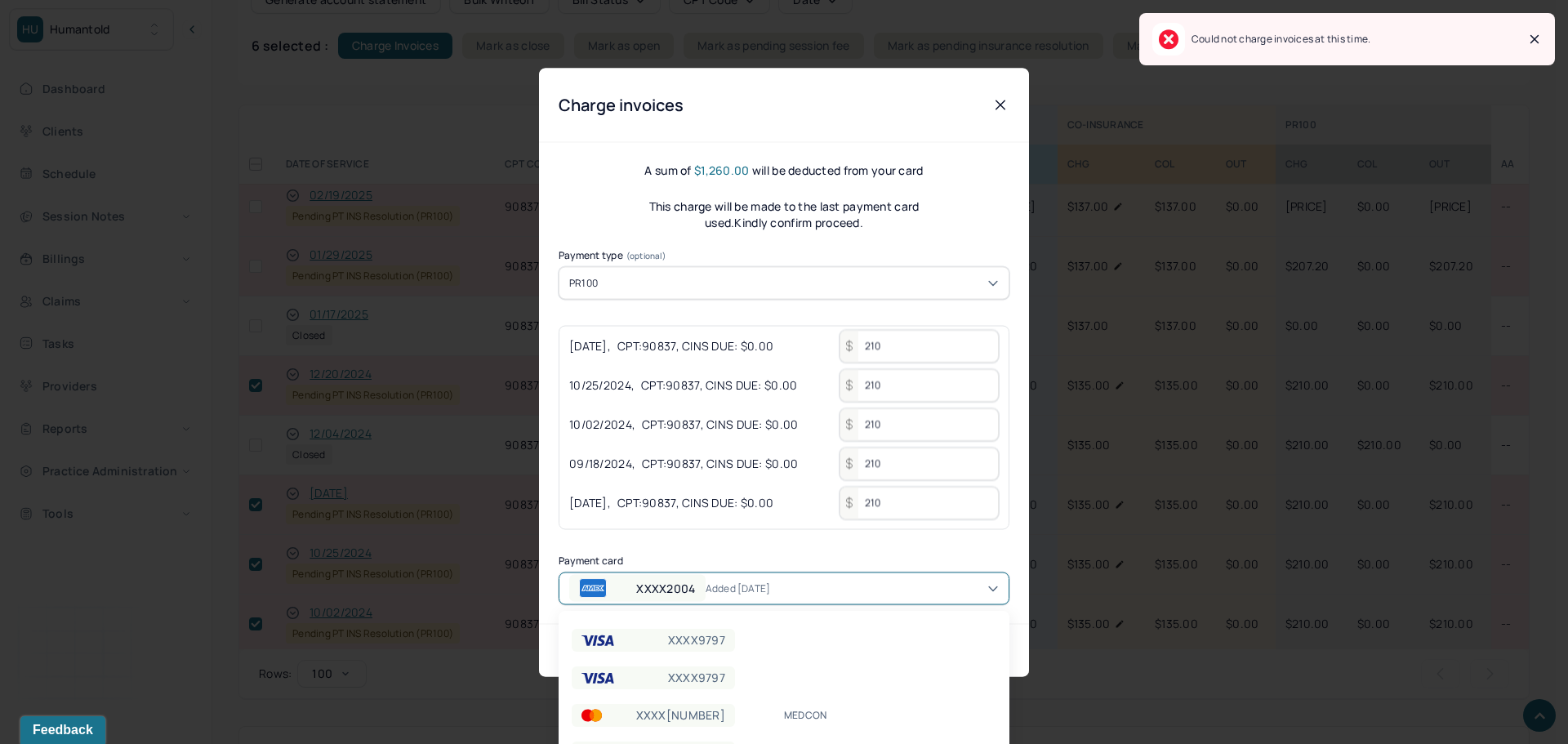 click on "Added 7/10/25" at bounding box center (751, 588) 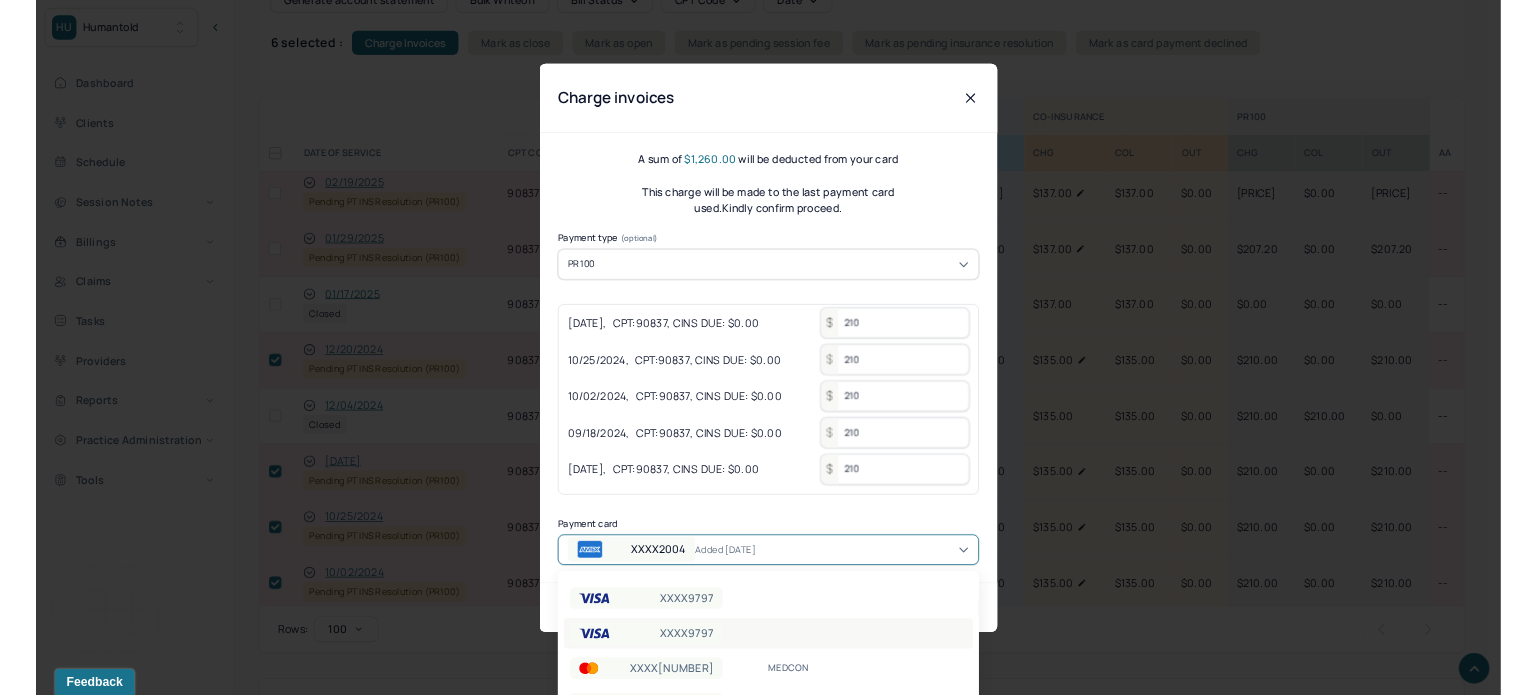 scroll, scrollTop: 61, scrollLeft: 0, axis: vertical 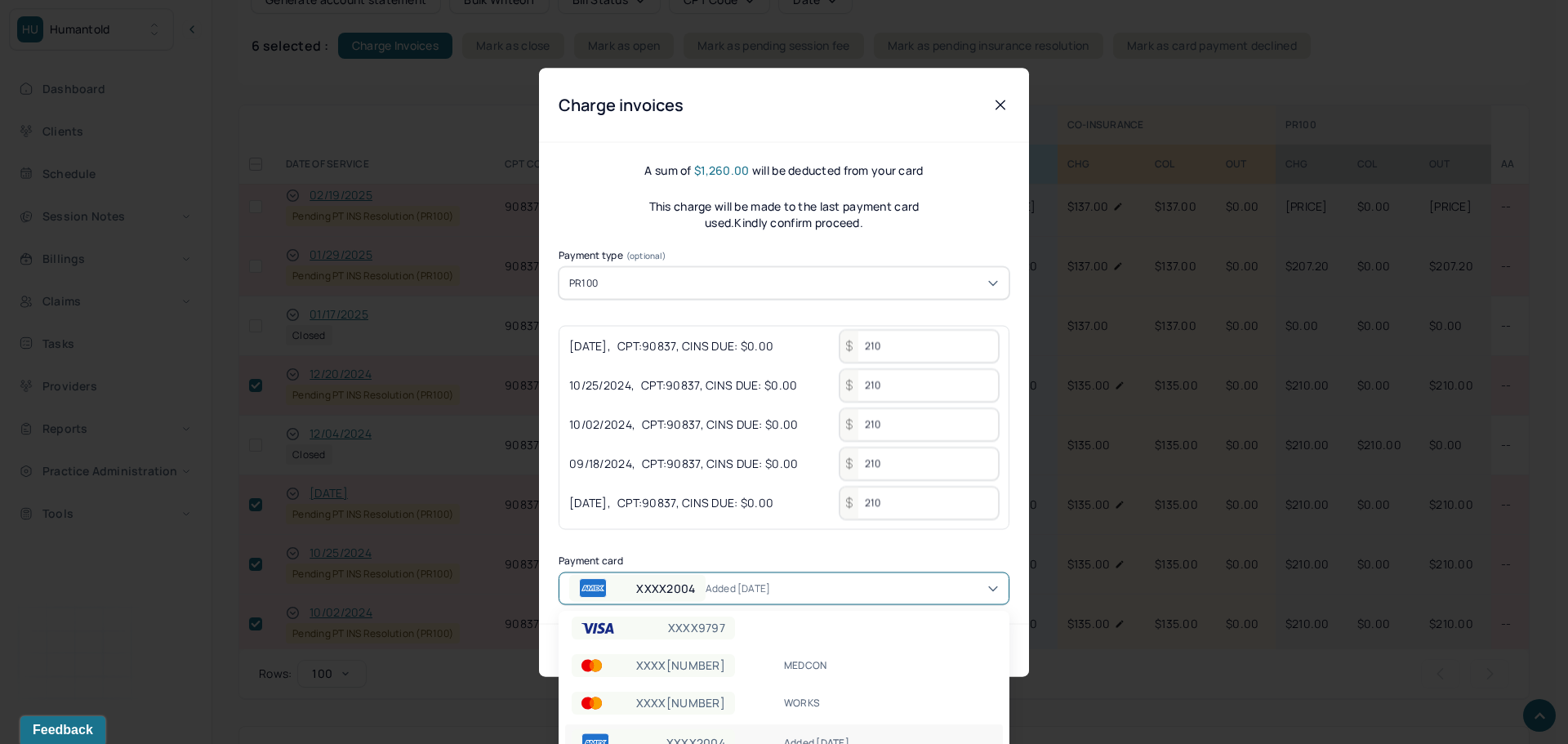 click on "A sum of   $1,260.00   will be deducted from your card This charge will be made to the last payment card used.Kindly confirm proceed. Payment type (optional) PR100 12/20/2024 , CPT:  90837 ,   CINS DUE:   $0.00 210 11/13/2024 , CPT:  90837 ,   CINS DUE:   $0.00 210 10/25/2024 , CPT:  90837 ,   CINS DUE:   $0.00 210 10/02/2024 , CPT:  90837 ,   CINS DUE:   $0.00 210 09/18/2024 , CPT:  90837 ,   CINS DUE:   $0.00 210 07/10/2024 , CPT:  90837 ,   CINS DUE:   $0.00 210 Payment card 5 results available. Use Up and Down to choose options, press Enter to select the currently focused option, press Escape to exit the menu, press Tab to select the option and exit the menu. XXXX2004 Added 7/10/25" at bounding box center (784, 383) 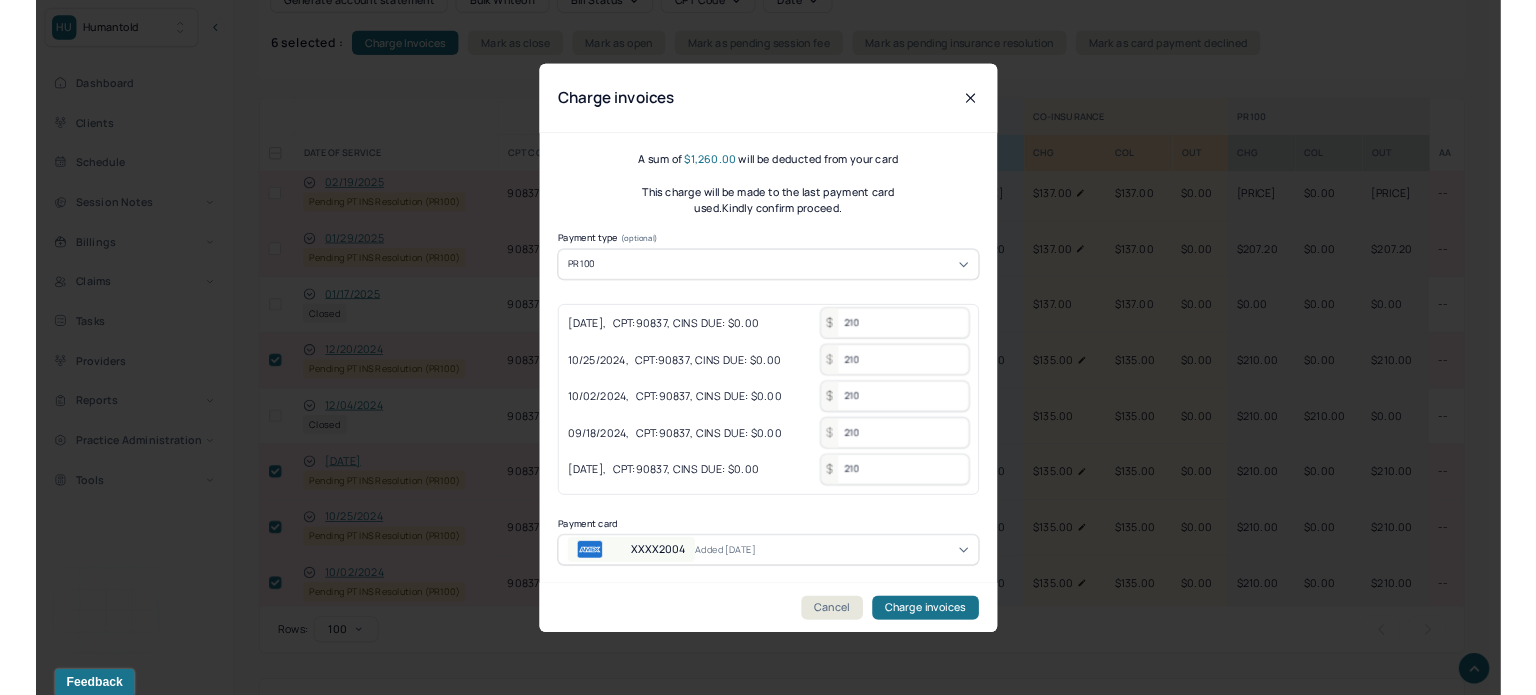 scroll, scrollTop: 446, scrollLeft: 0, axis: vertical 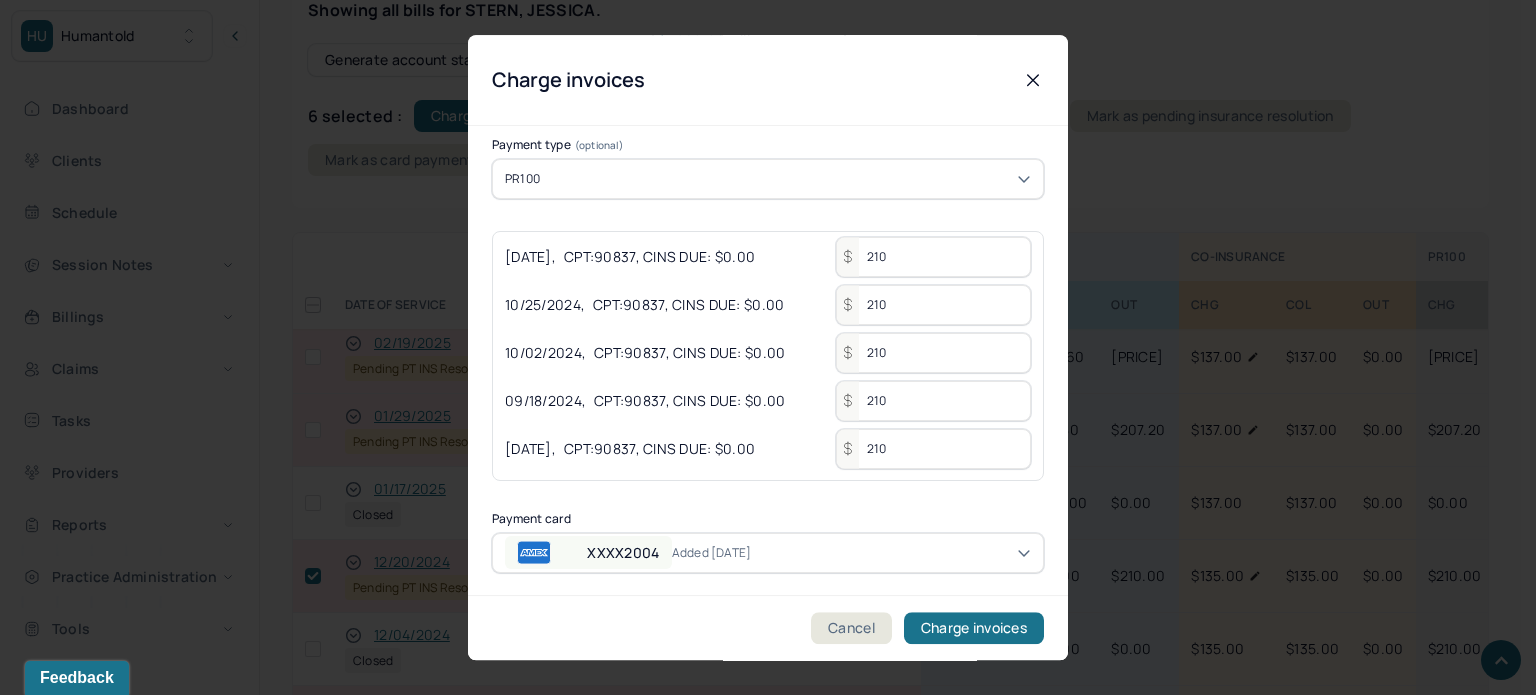 drag, startPoint x: 1036, startPoint y: 73, endPoint x: 1472, endPoint y: 132, distance: 439.97388 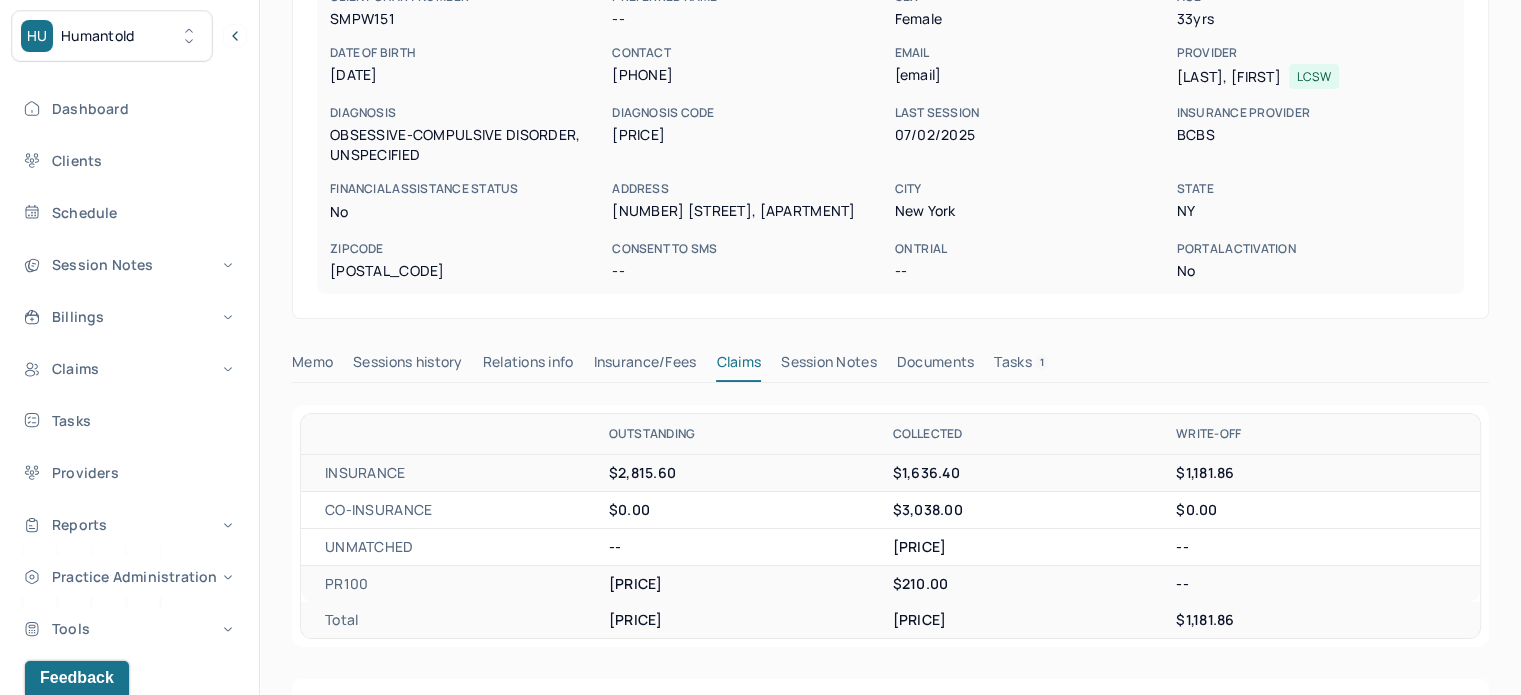 scroll, scrollTop: 24, scrollLeft: 0, axis: vertical 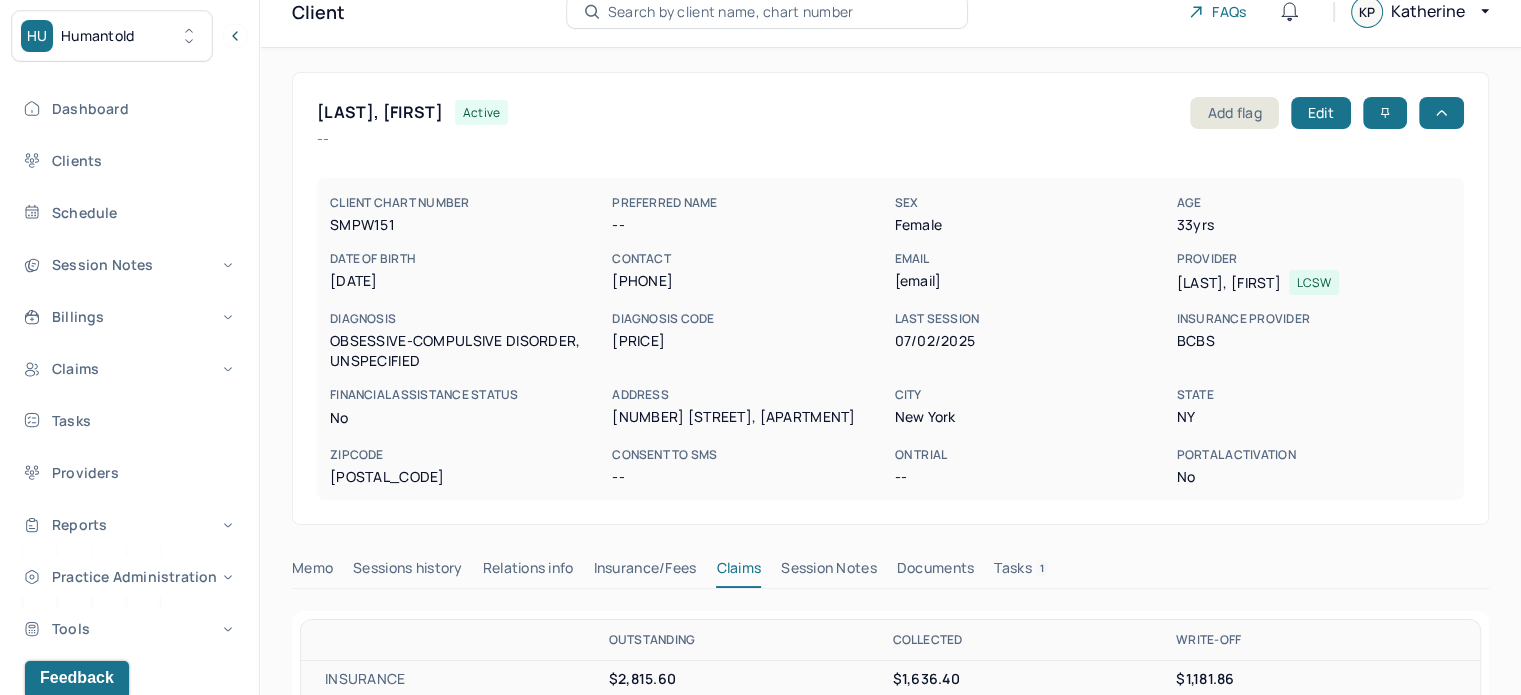 click on "jess.stern18@gmail.com" at bounding box center (1031, 281) 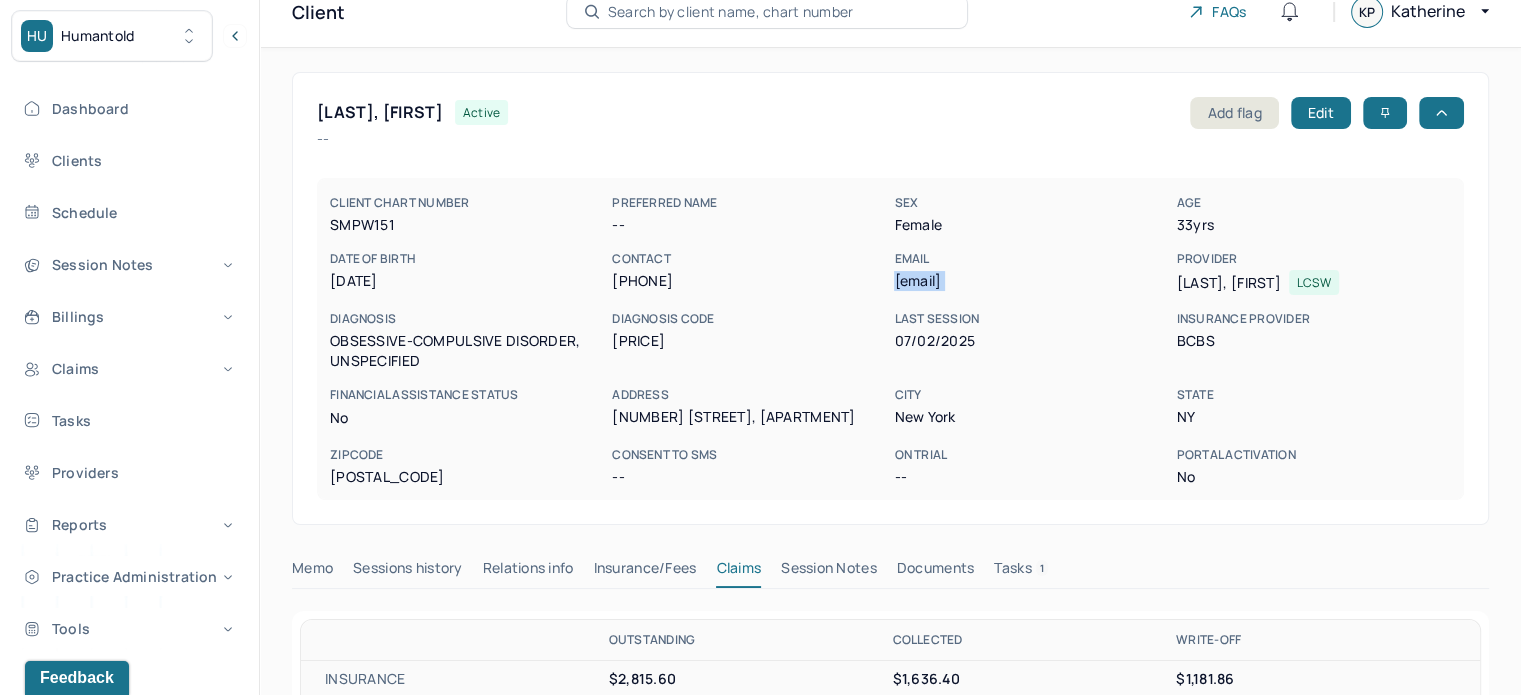 click on "jess.stern18@gmail.com" at bounding box center (1031, 281) 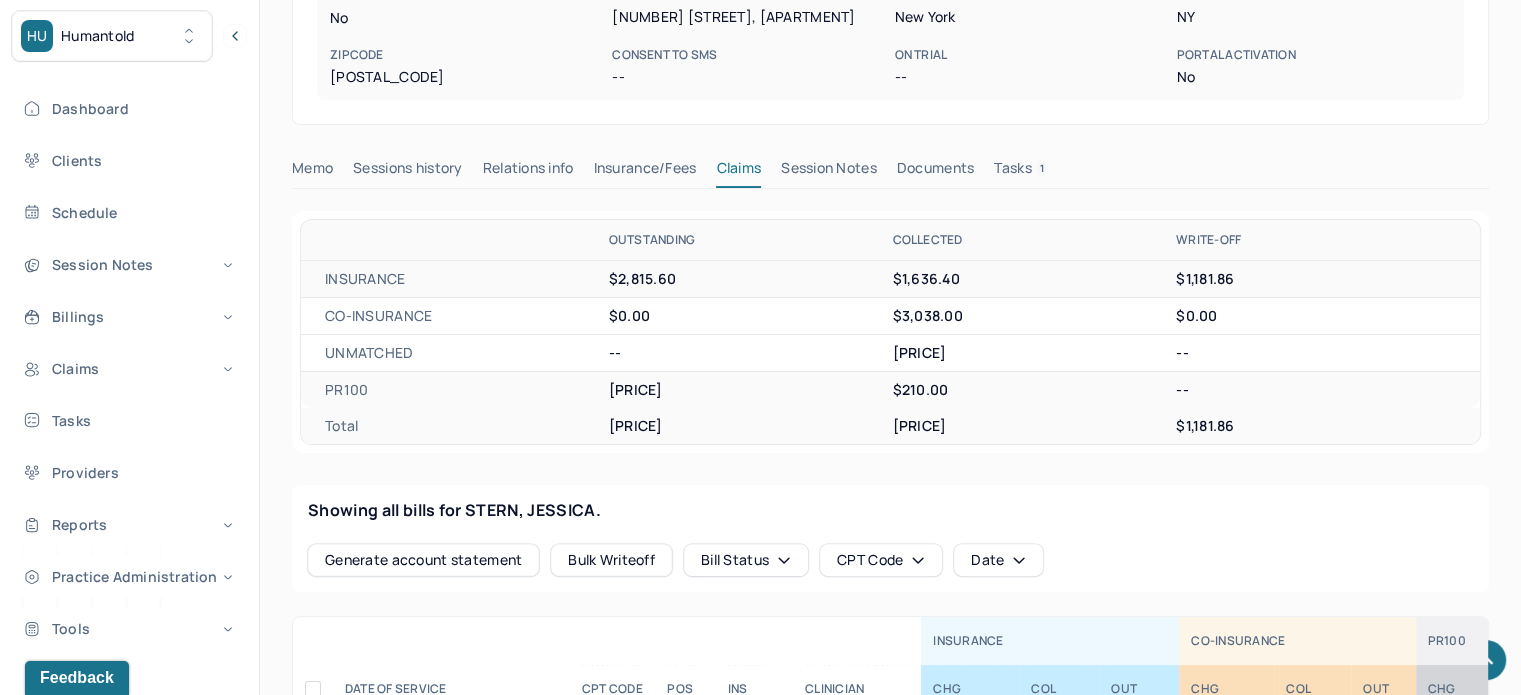 scroll, scrollTop: 924, scrollLeft: 0, axis: vertical 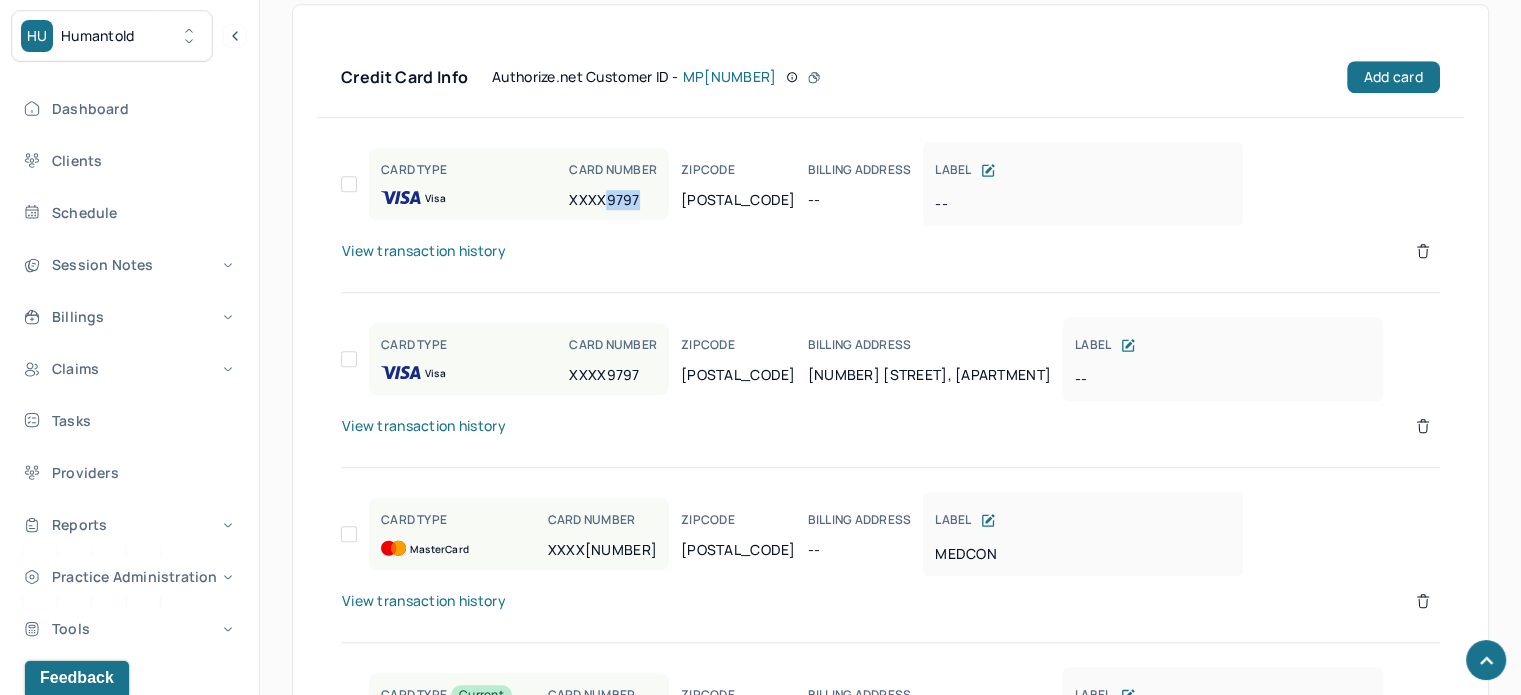 drag, startPoint x: 643, startPoint y: 197, endPoint x: 603, endPoint y: 203, distance: 40.4475 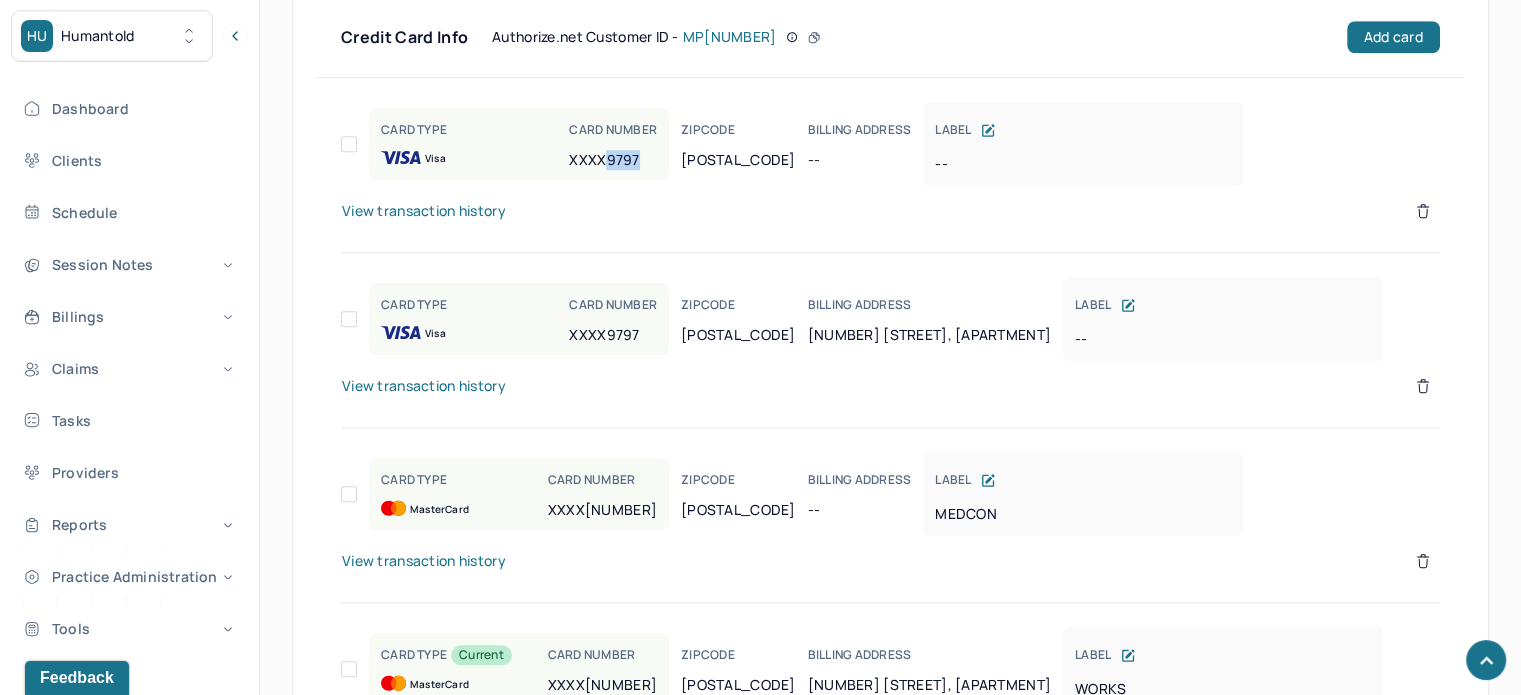 scroll, scrollTop: 1724, scrollLeft: 0, axis: vertical 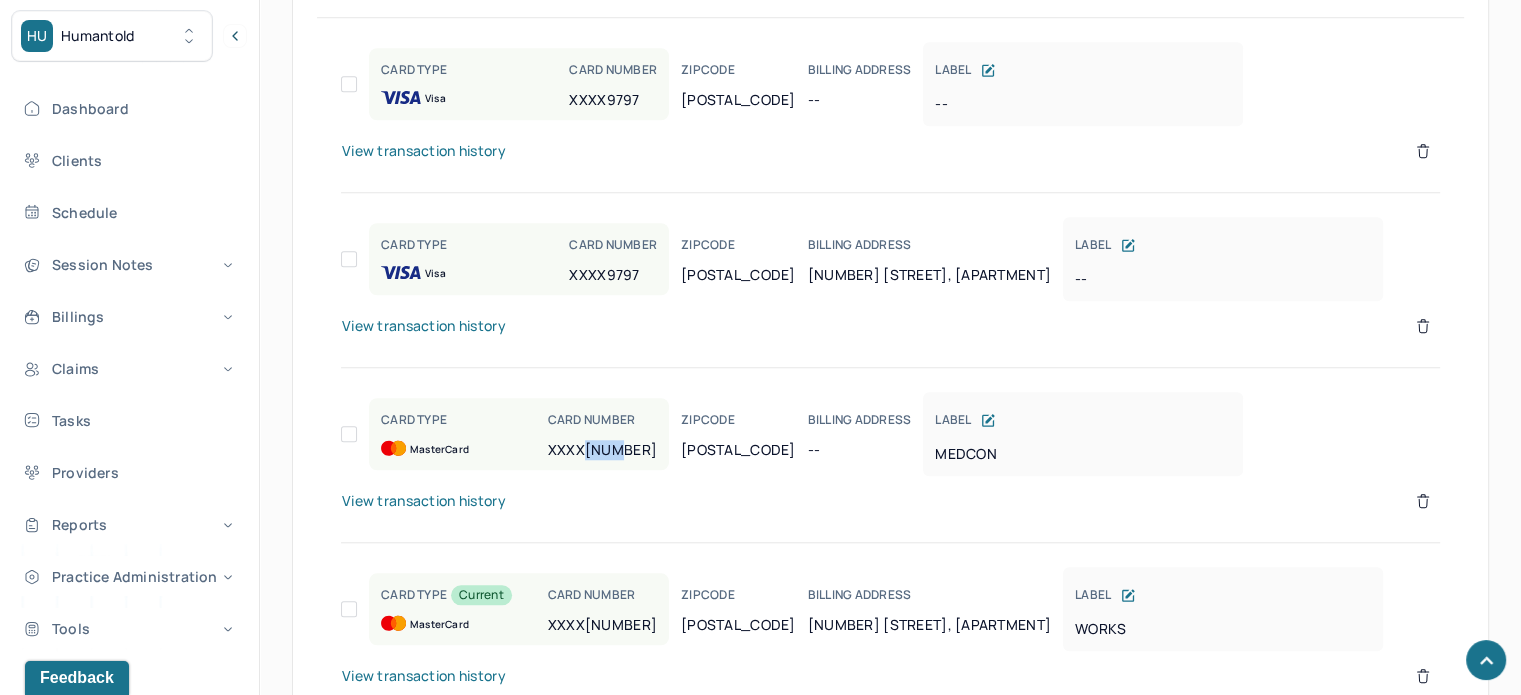 drag, startPoint x: 646, startPoint y: 451, endPoint x: 608, endPoint y: 452, distance: 38.013157 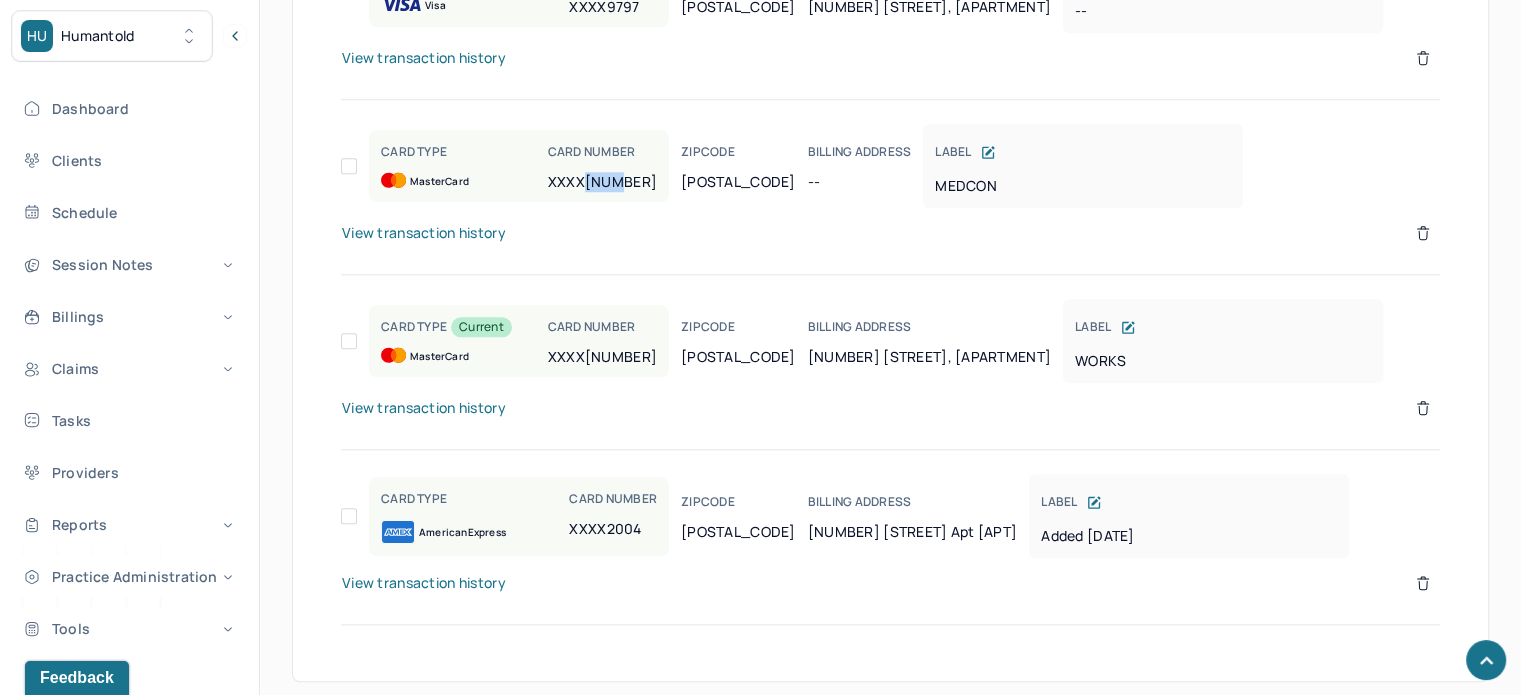scroll, scrollTop: 1996, scrollLeft: 0, axis: vertical 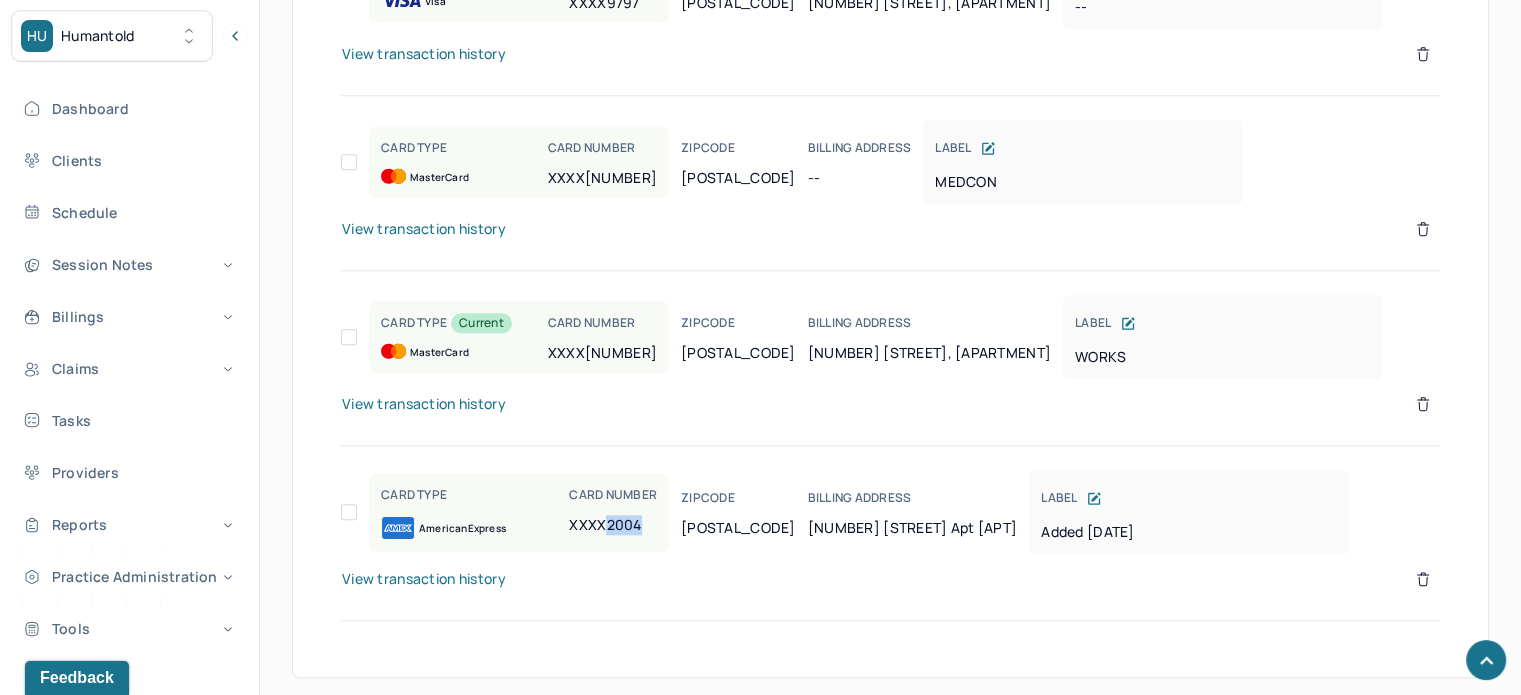 drag, startPoint x: 653, startPoint y: 526, endPoint x: 608, endPoint y: 526, distance: 45 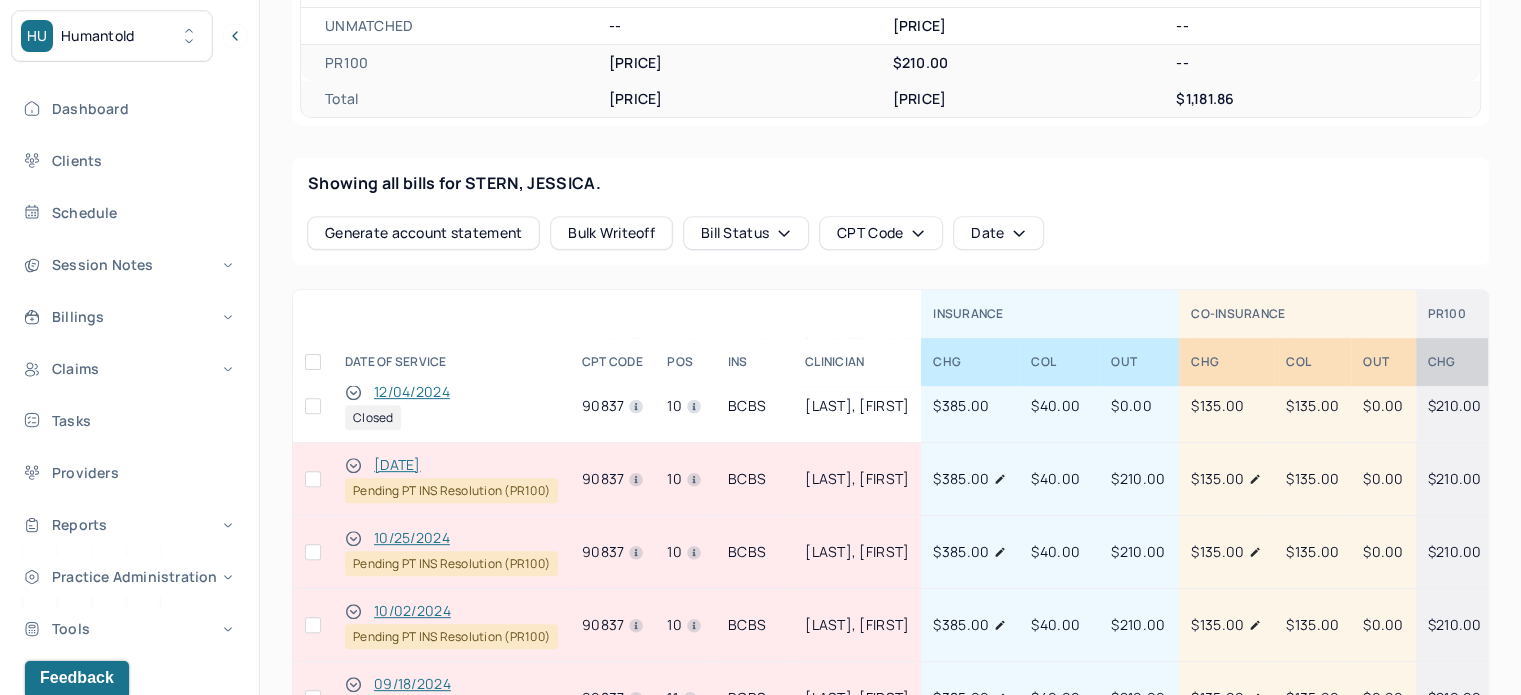 scroll, scrollTop: 496, scrollLeft: 0, axis: vertical 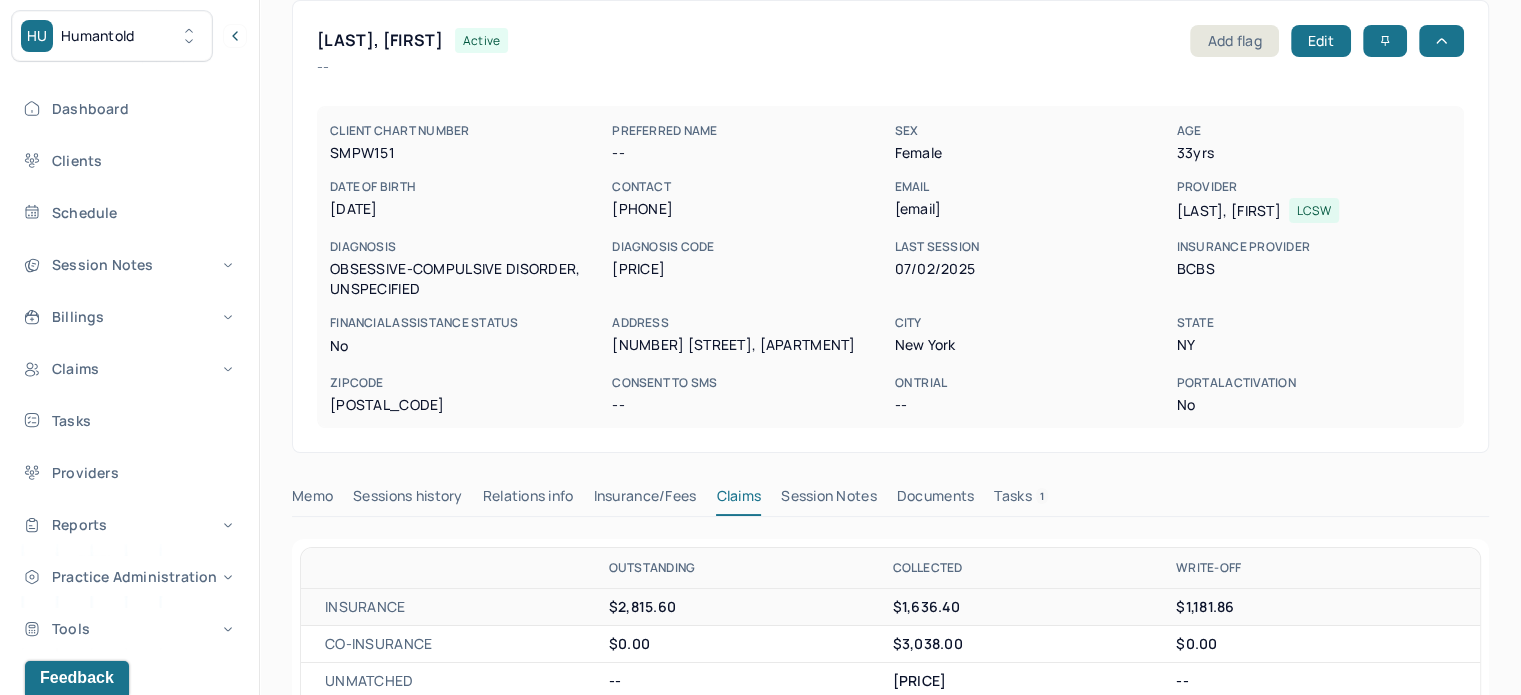click on "Sessions history" at bounding box center [407, 500] 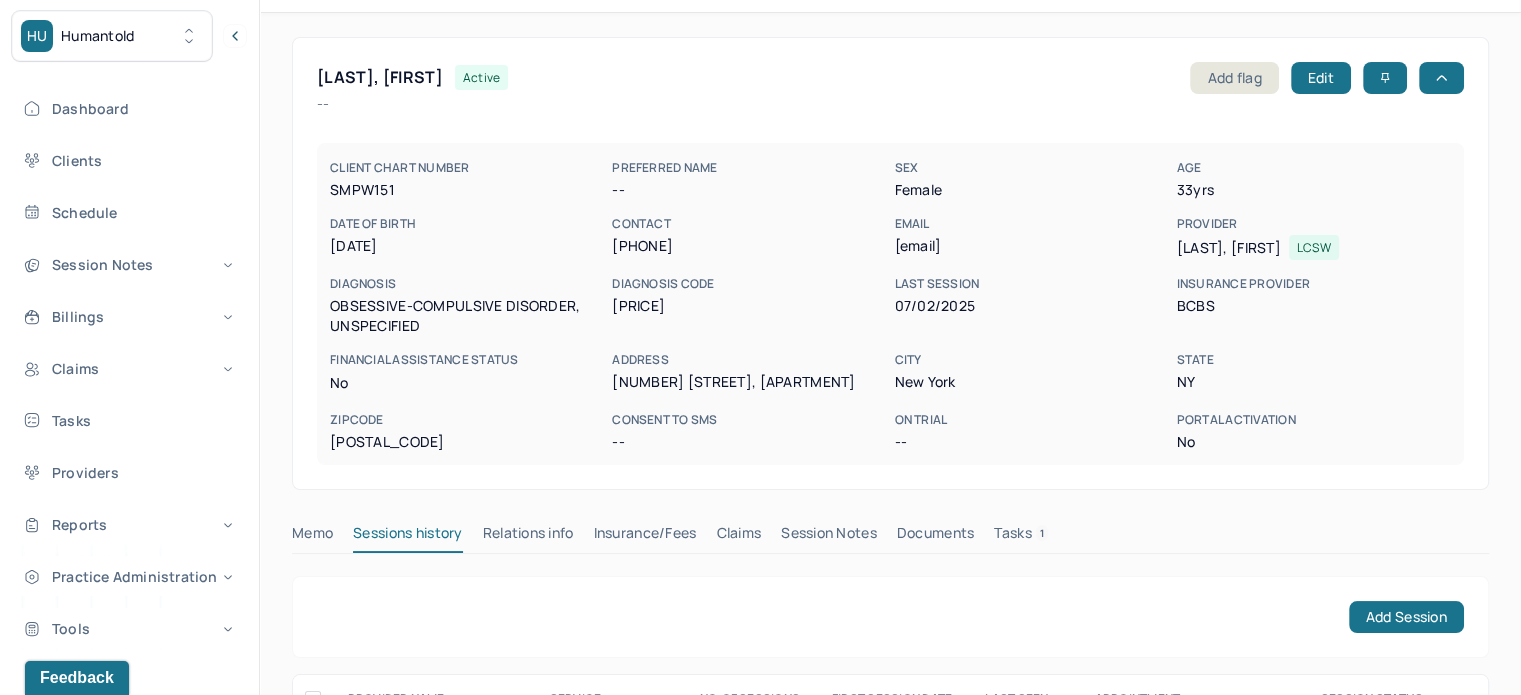 scroll, scrollTop: 0, scrollLeft: 0, axis: both 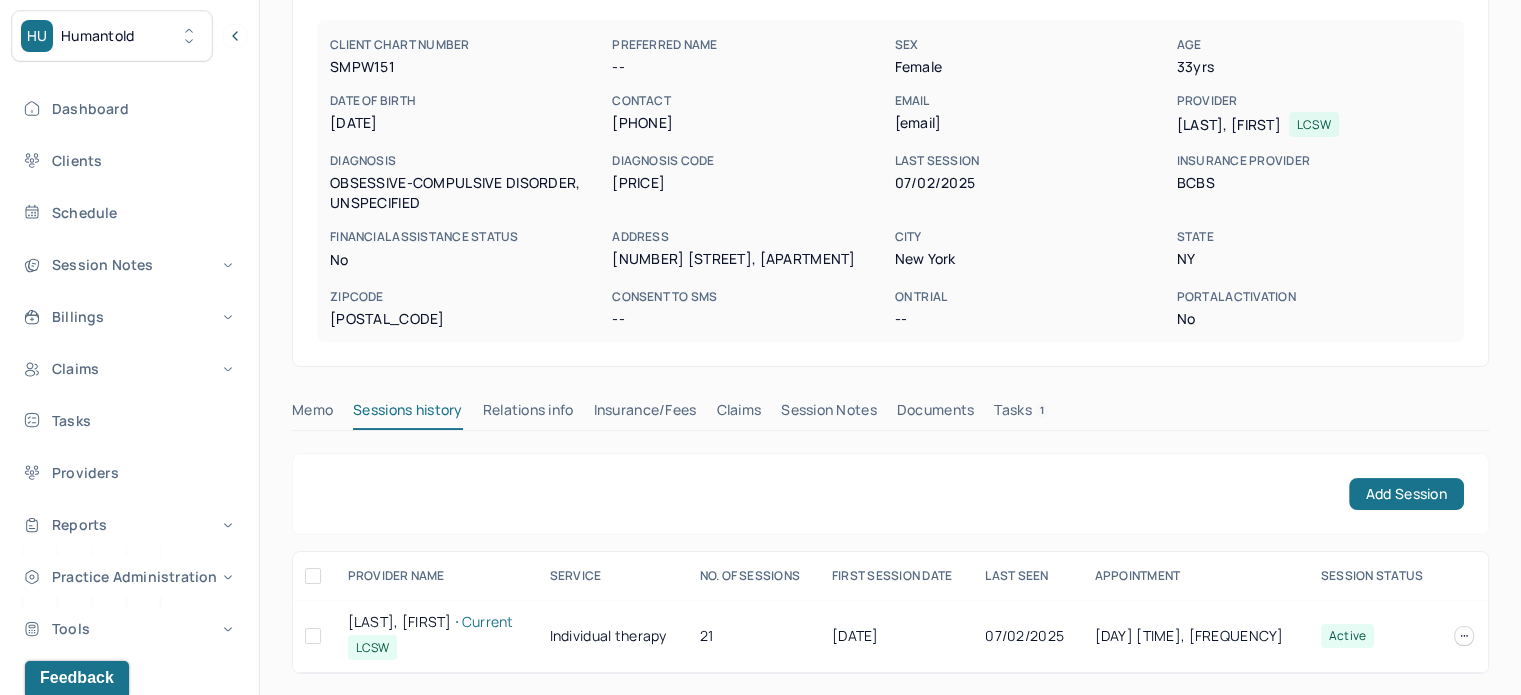 click on "Tasks 1" at bounding box center (1021, 414) 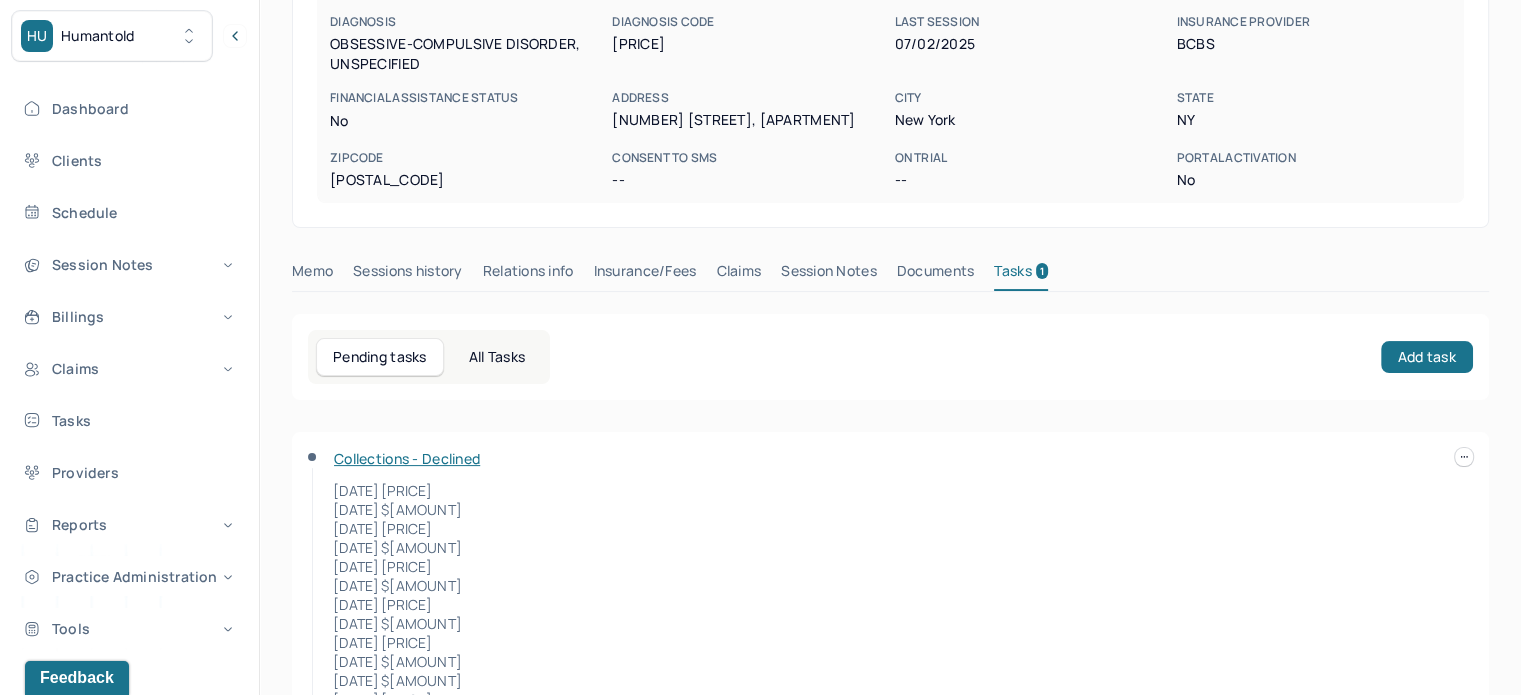 scroll, scrollTop: 481, scrollLeft: 0, axis: vertical 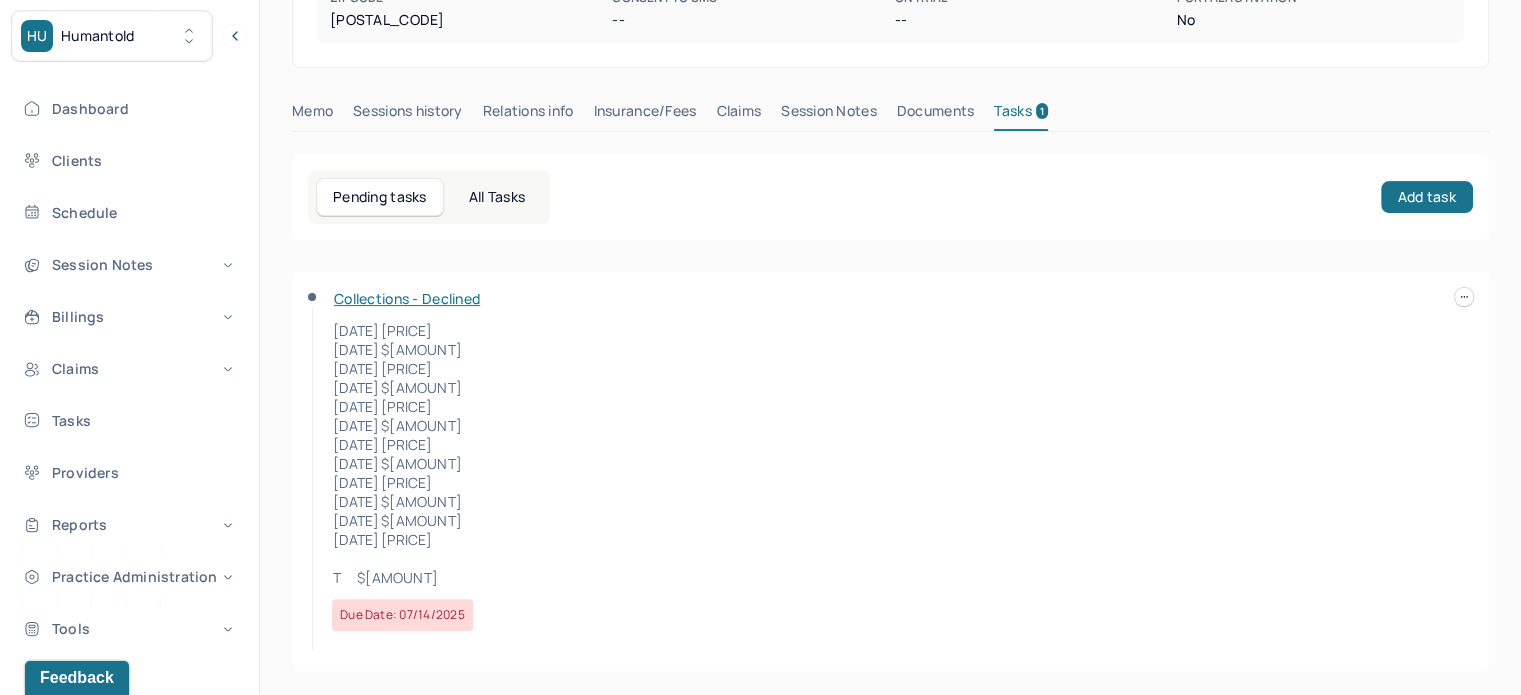 drag, startPoint x: 455, startPoint y: 586, endPoint x: 318, endPoint y: 322, distance: 297.43066 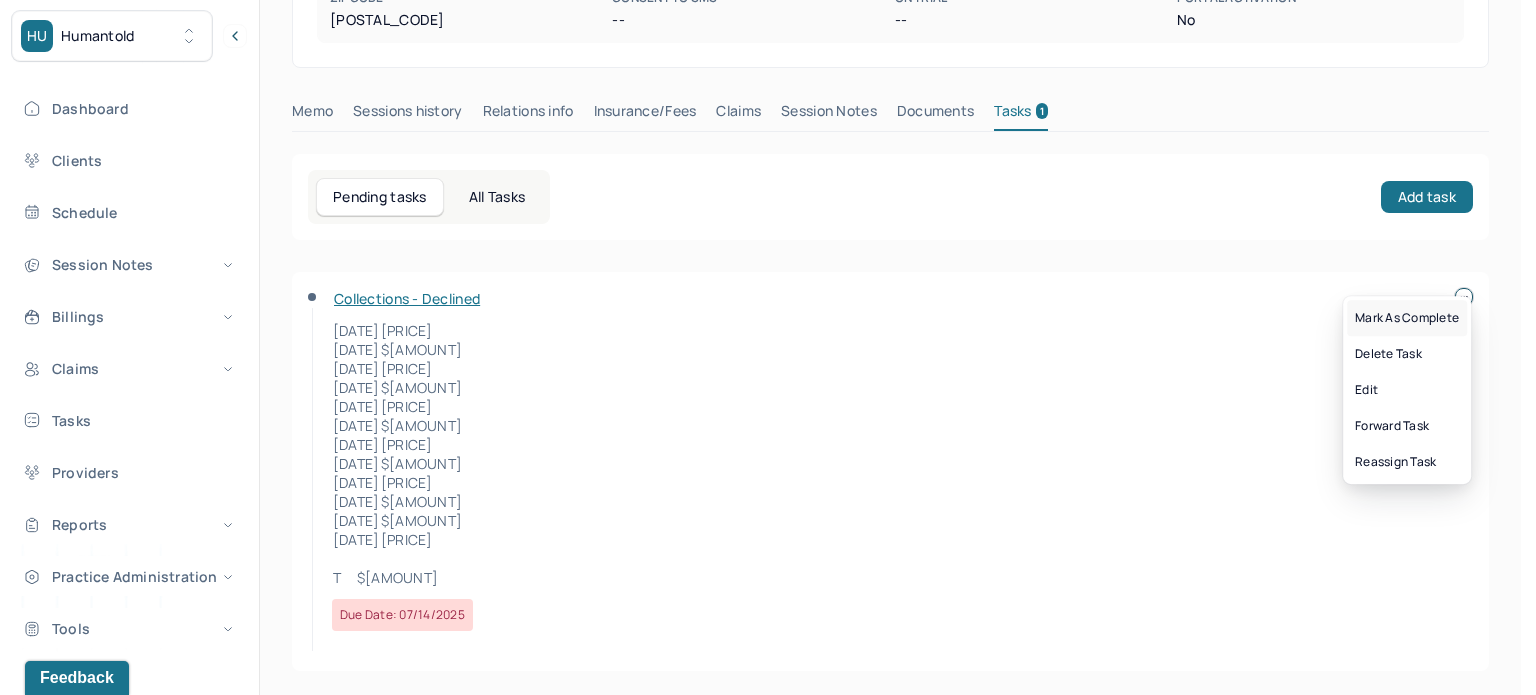 click on "Mark as complete" at bounding box center [1407, 318] 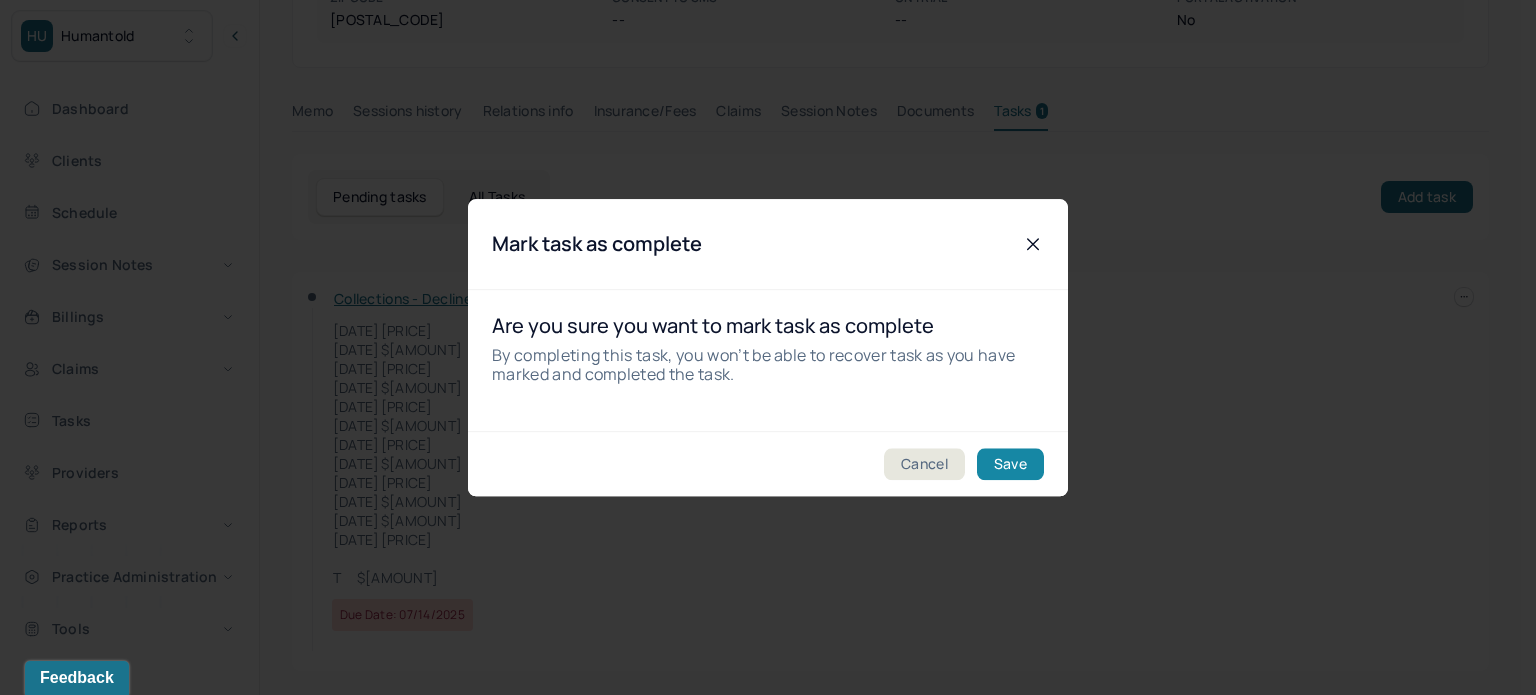 click on "Save" at bounding box center [1010, 464] 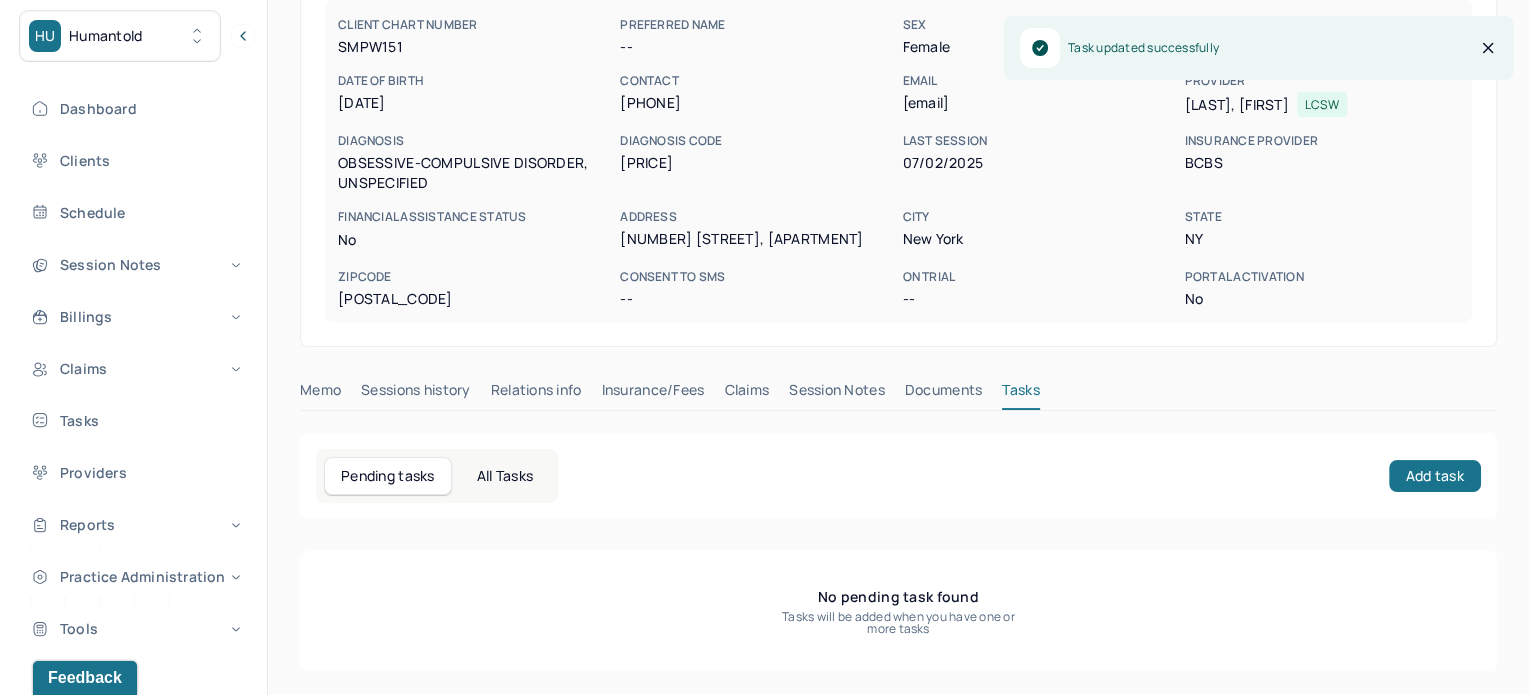 scroll, scrollTop: 200, scrollLeft: 0, axis: vertical 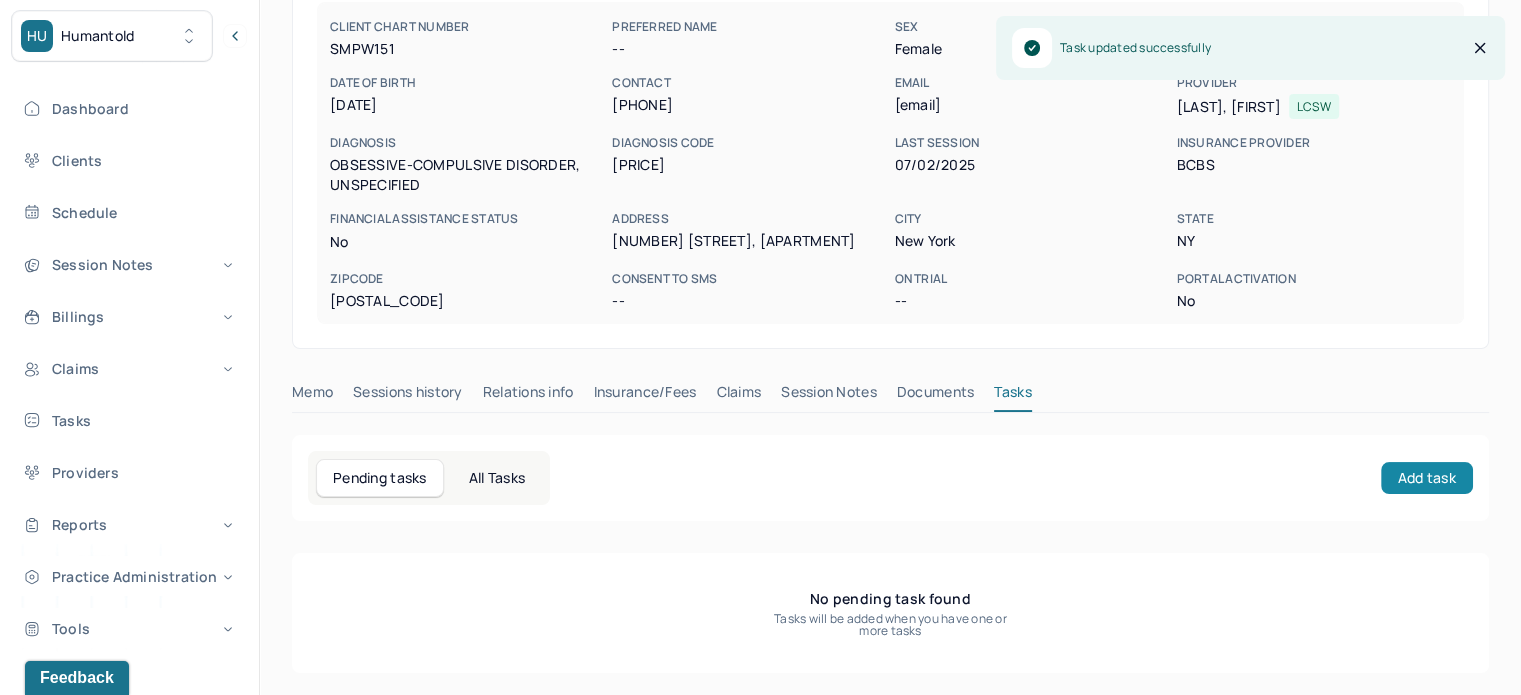 click on "Add task" at bounding box center [1427, 478] 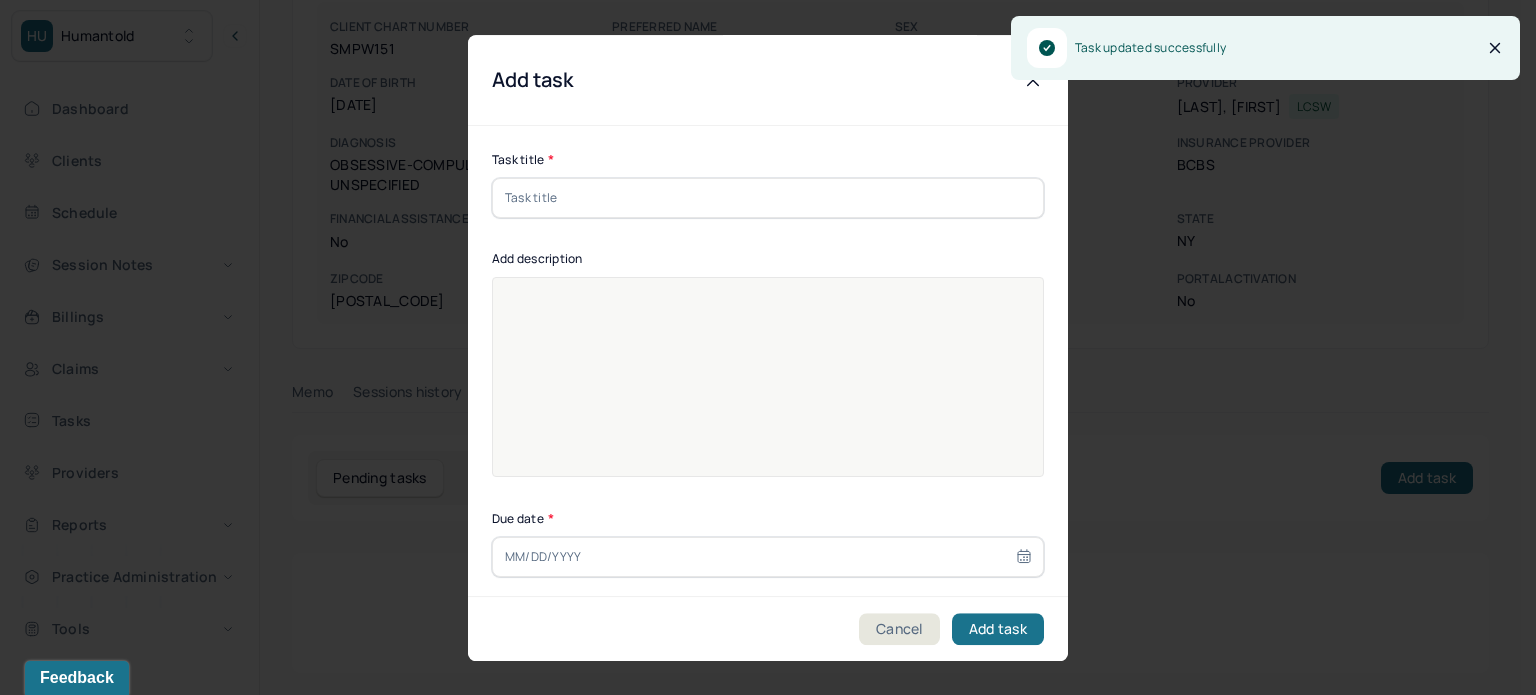 click at bounding box center (768, 198) 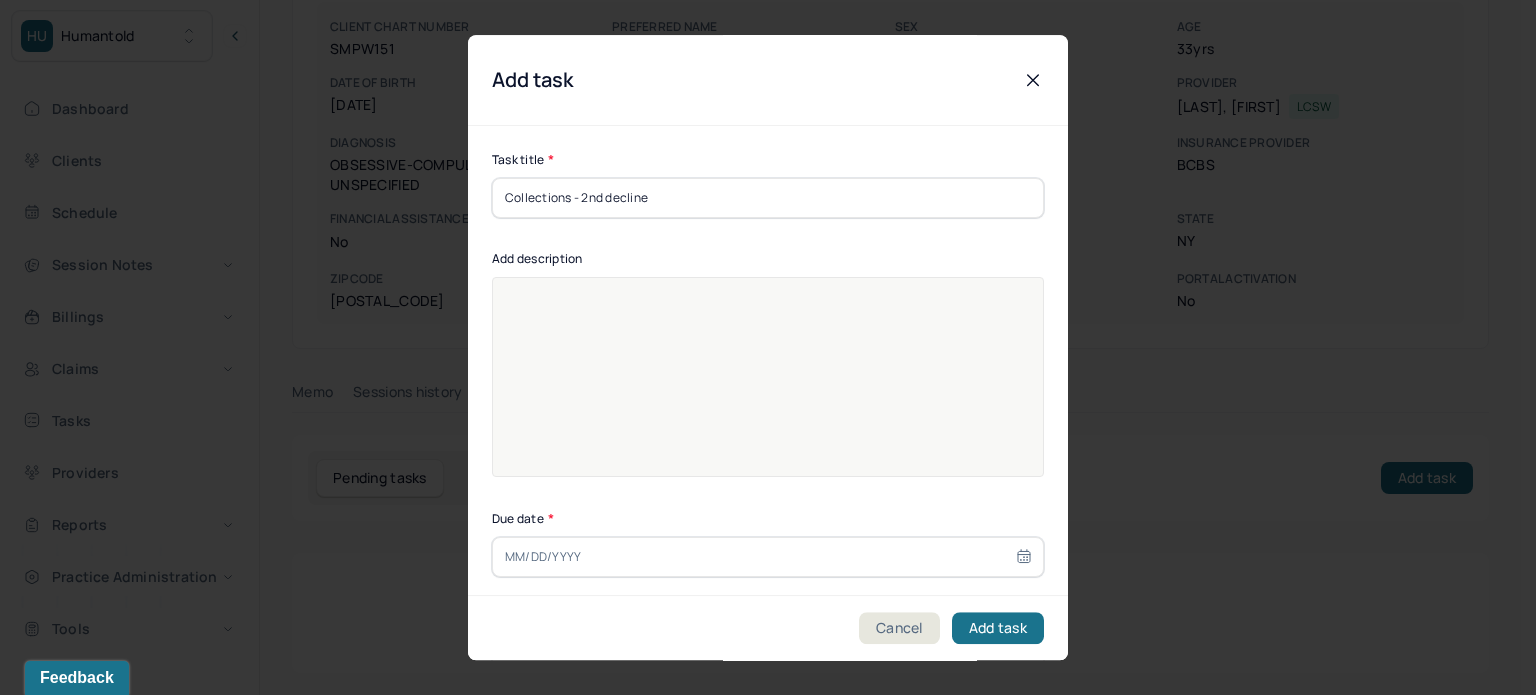 type on "Collections - 2nd decline" 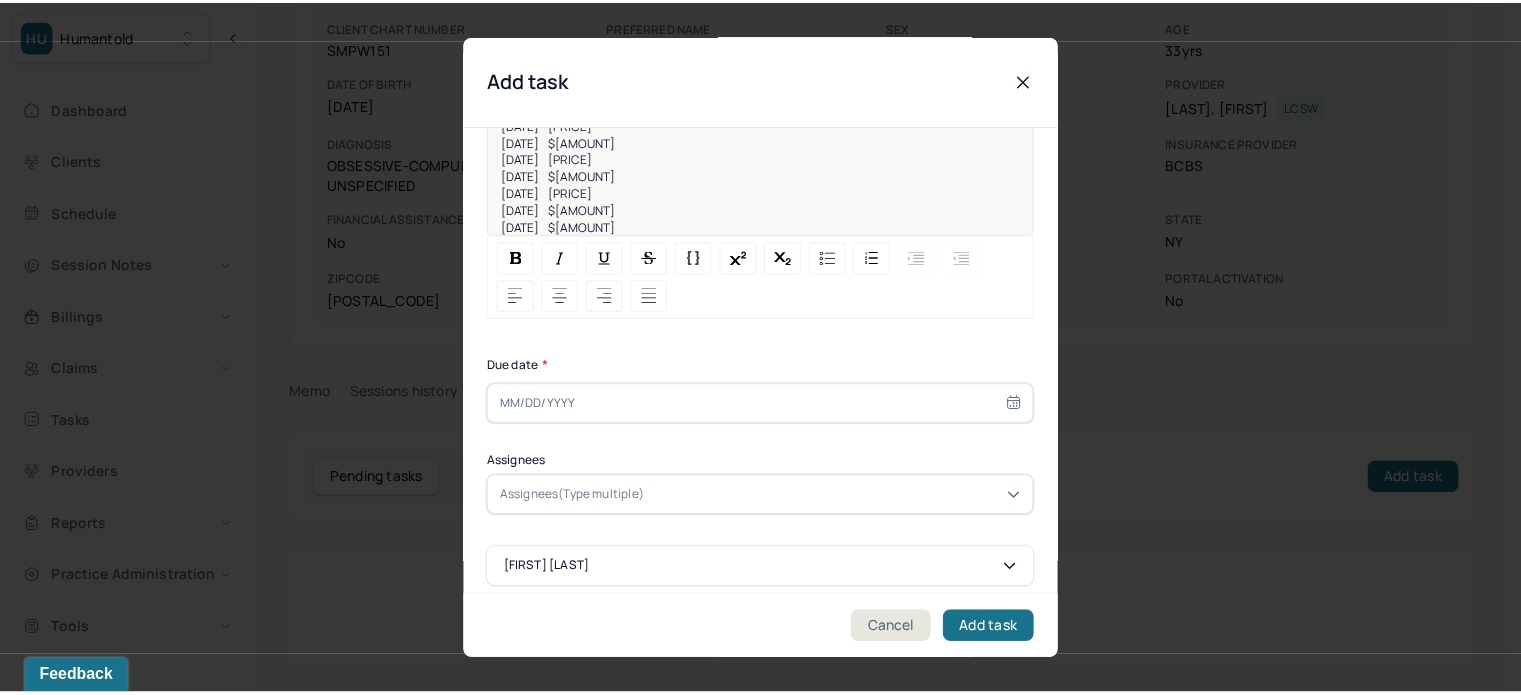 scroll, scrollTop: 256, scrollLeft: 0, axis: vertical 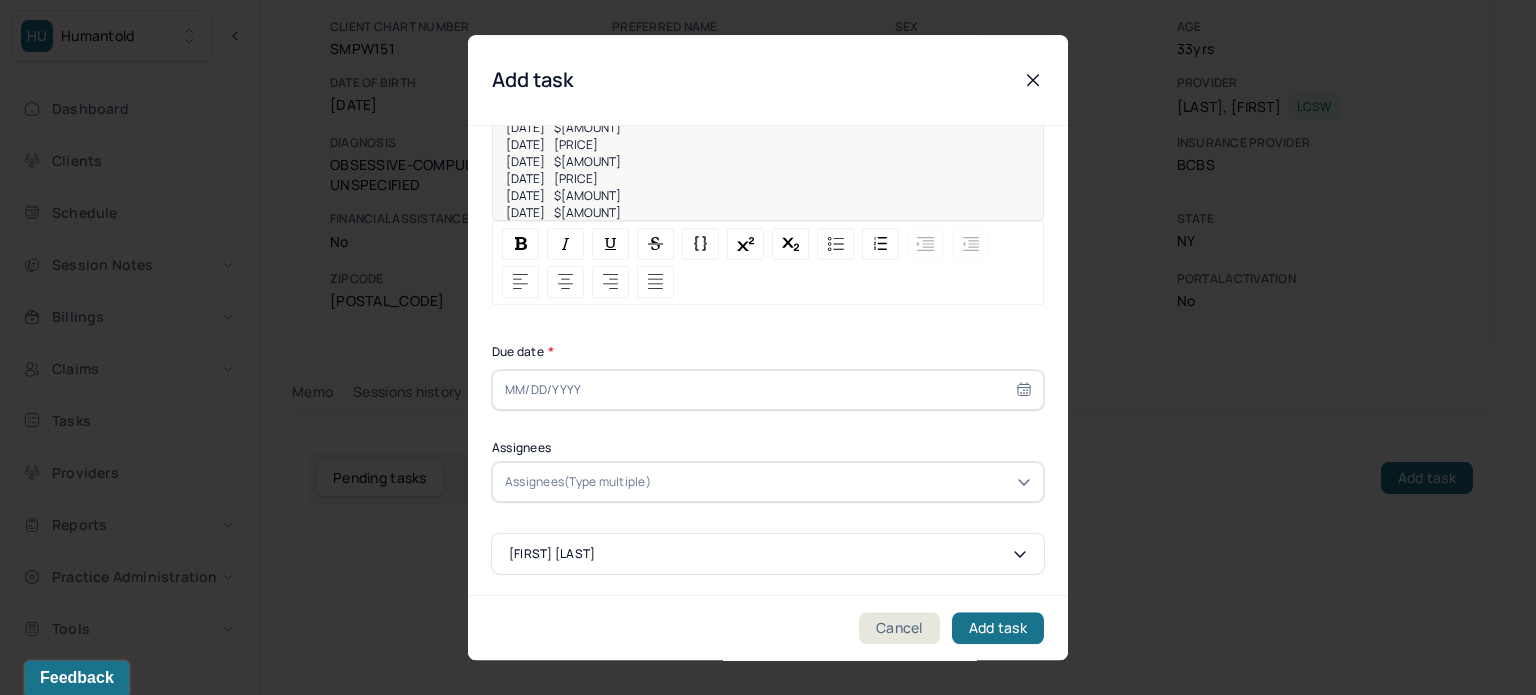 click at bounding box center (768, 390) 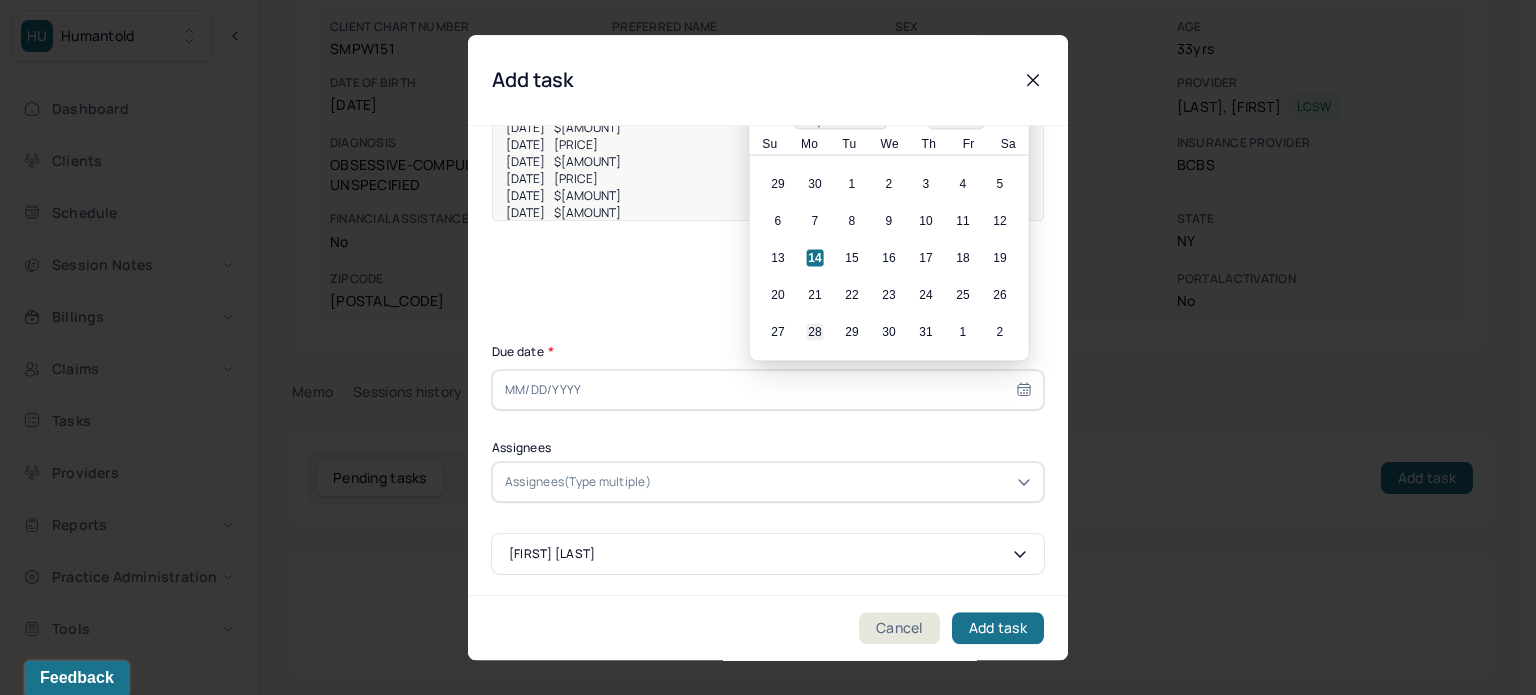 click on "28" at bounding box center (815, 332) 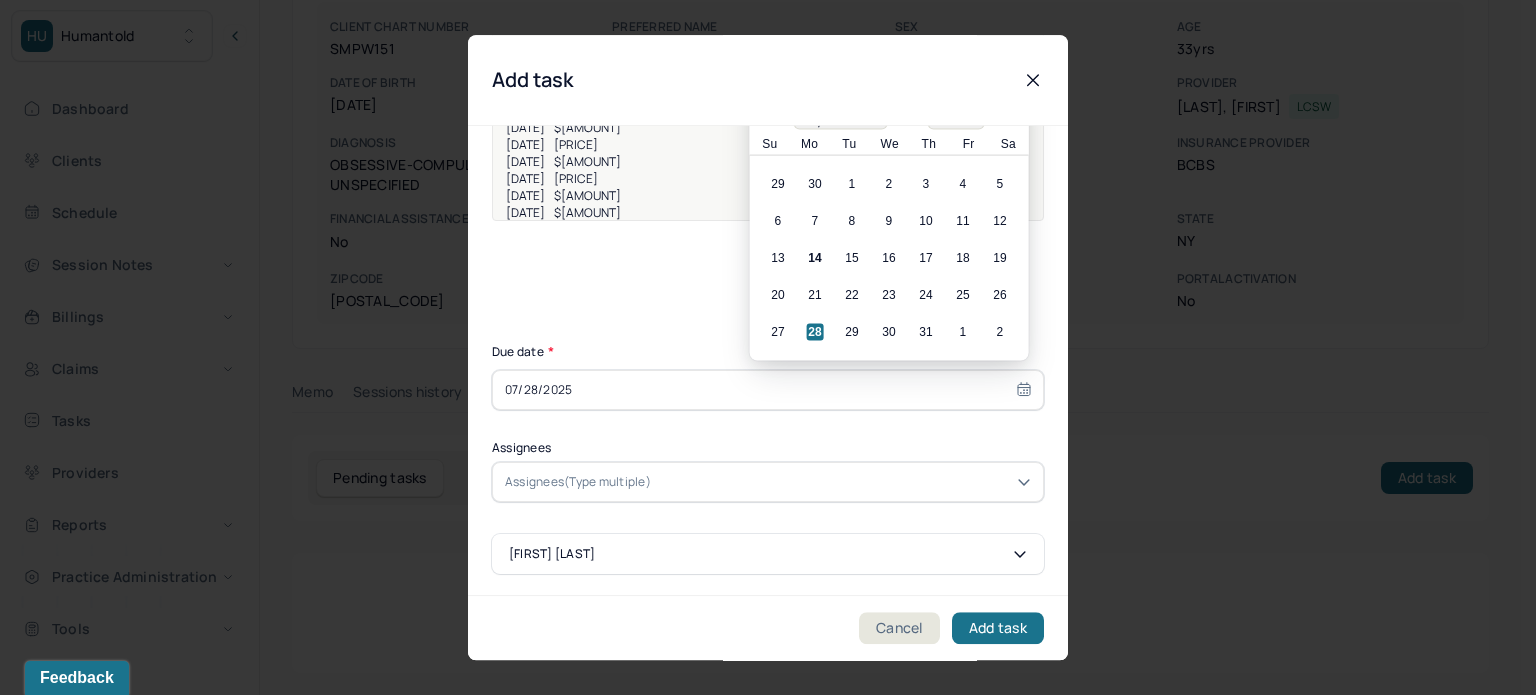 click at bounding box center (658, 482) 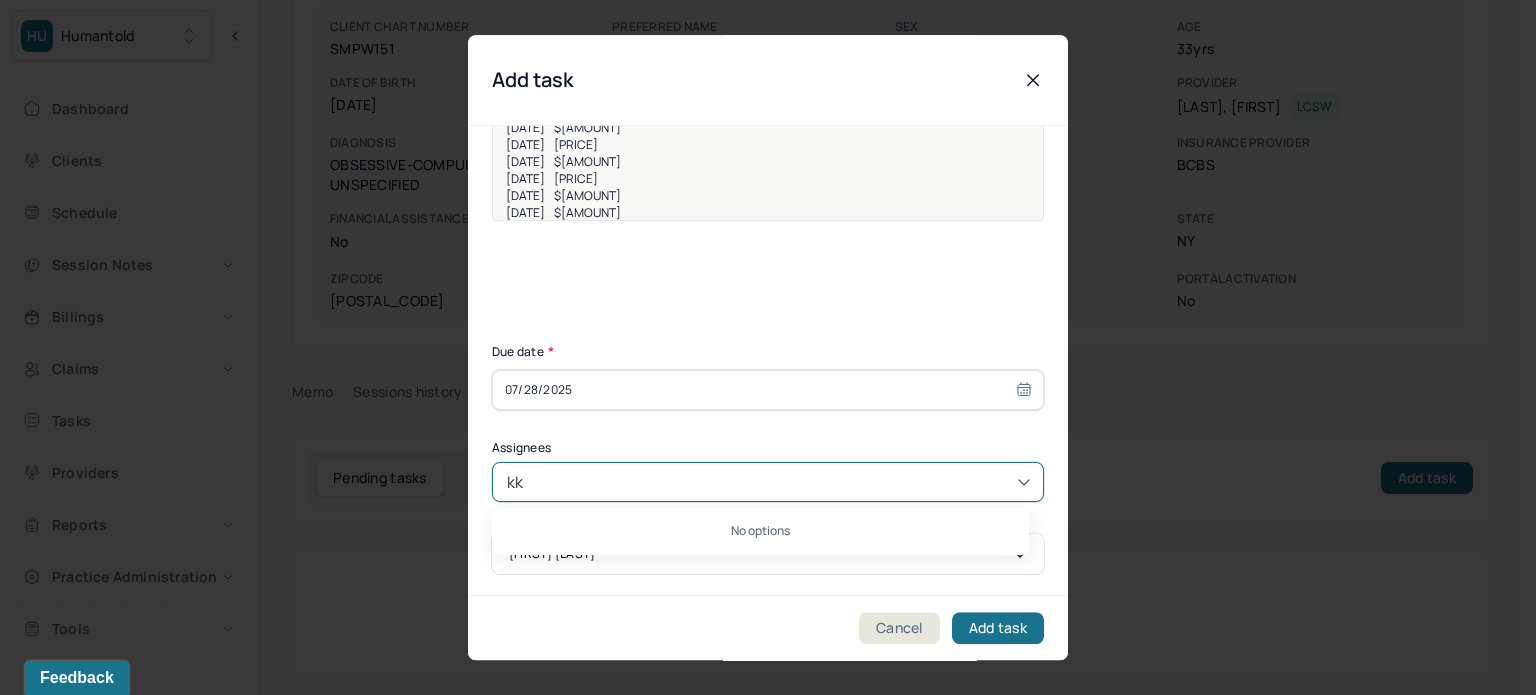 type on "k" 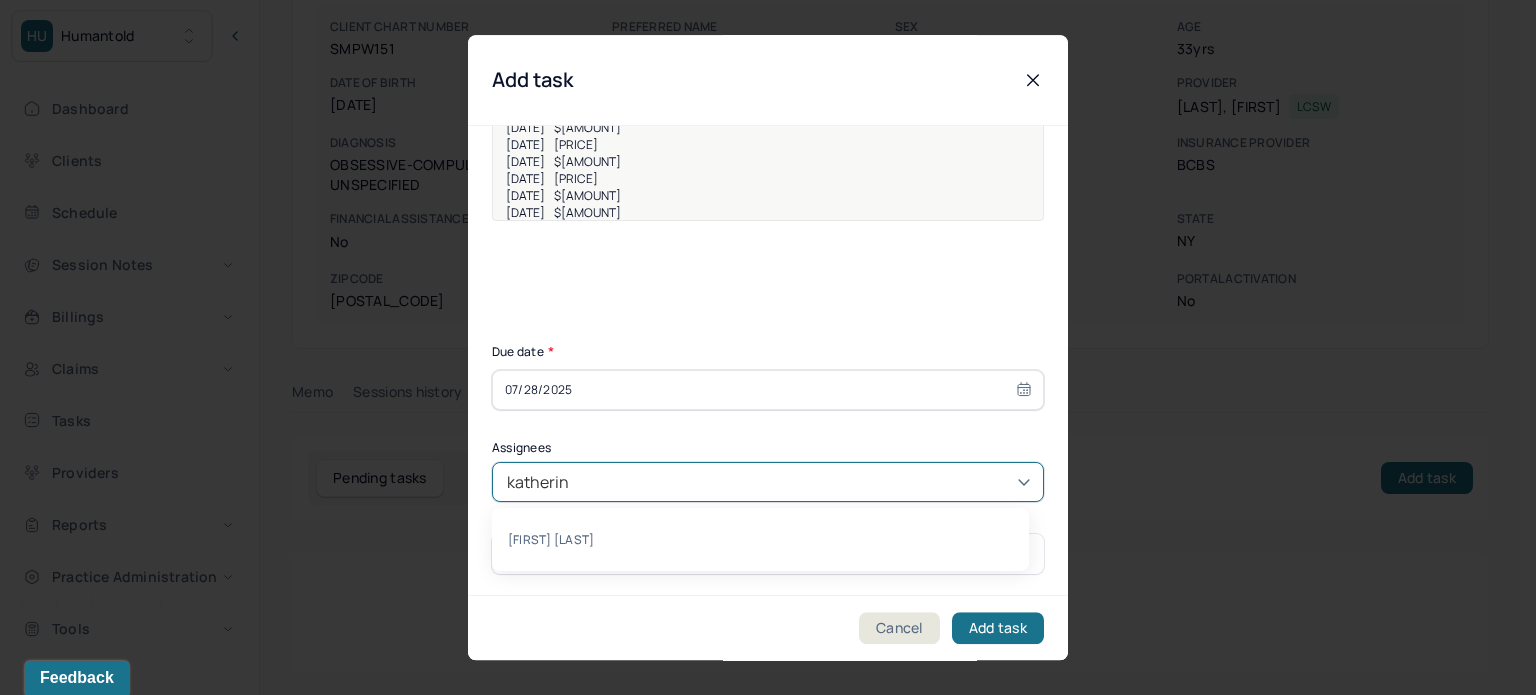 type on "katherine" 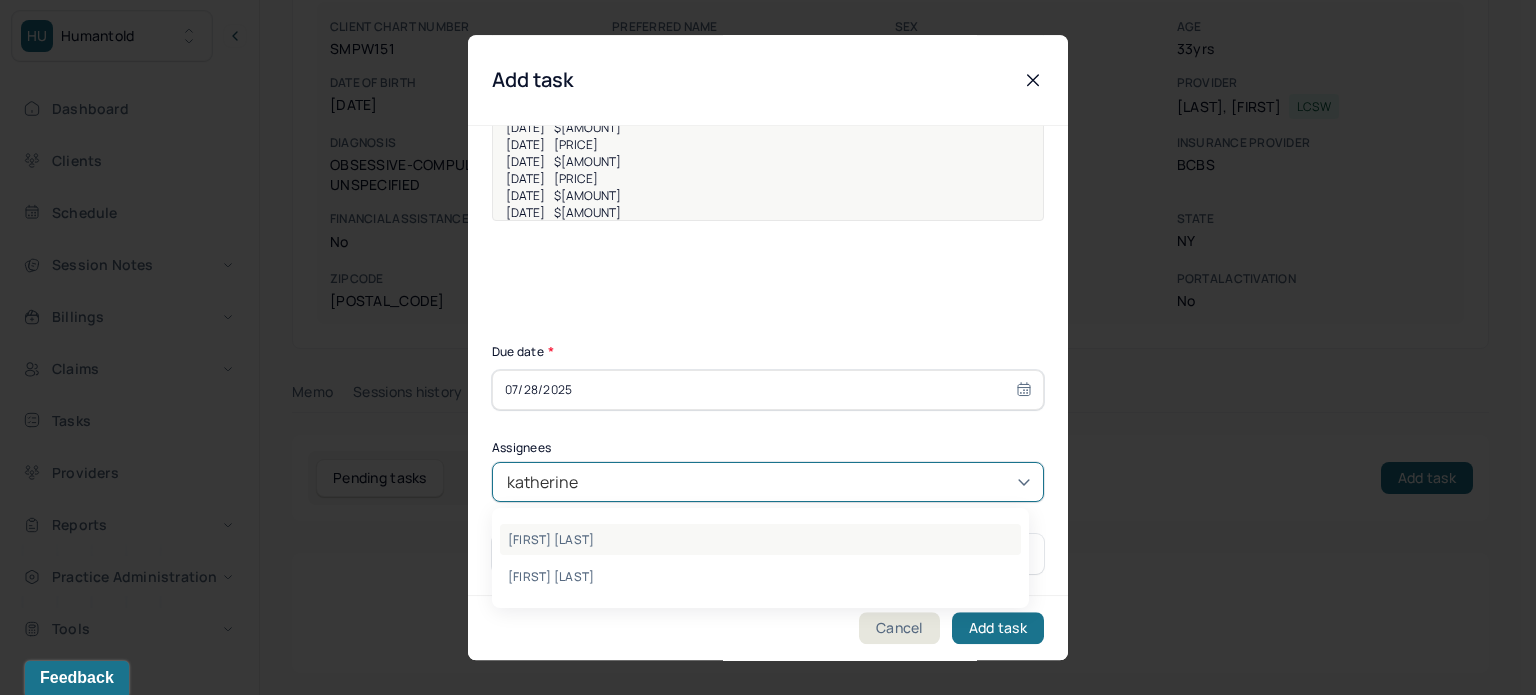 click on "[PERSON]" at bounding box center (760, 539) 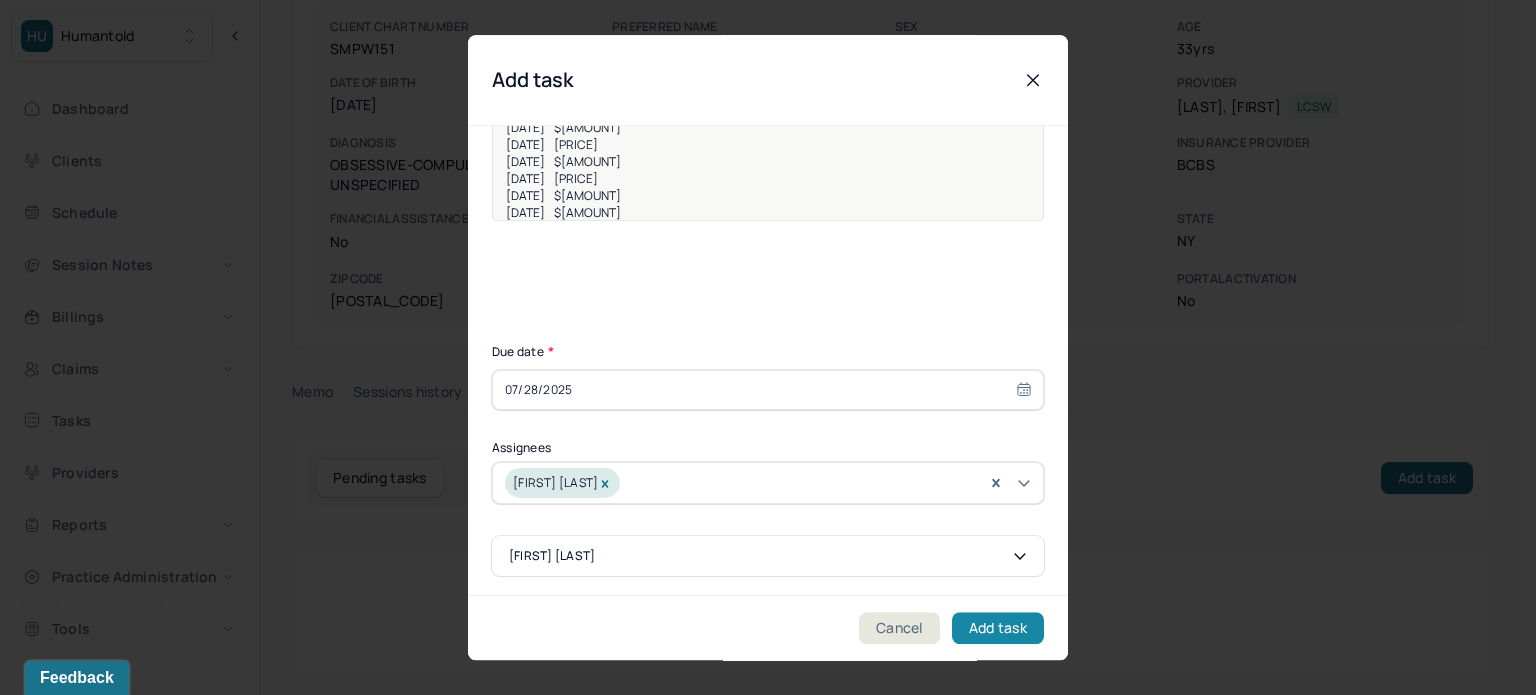 click on "Add task" at bounding box center [998, 628] 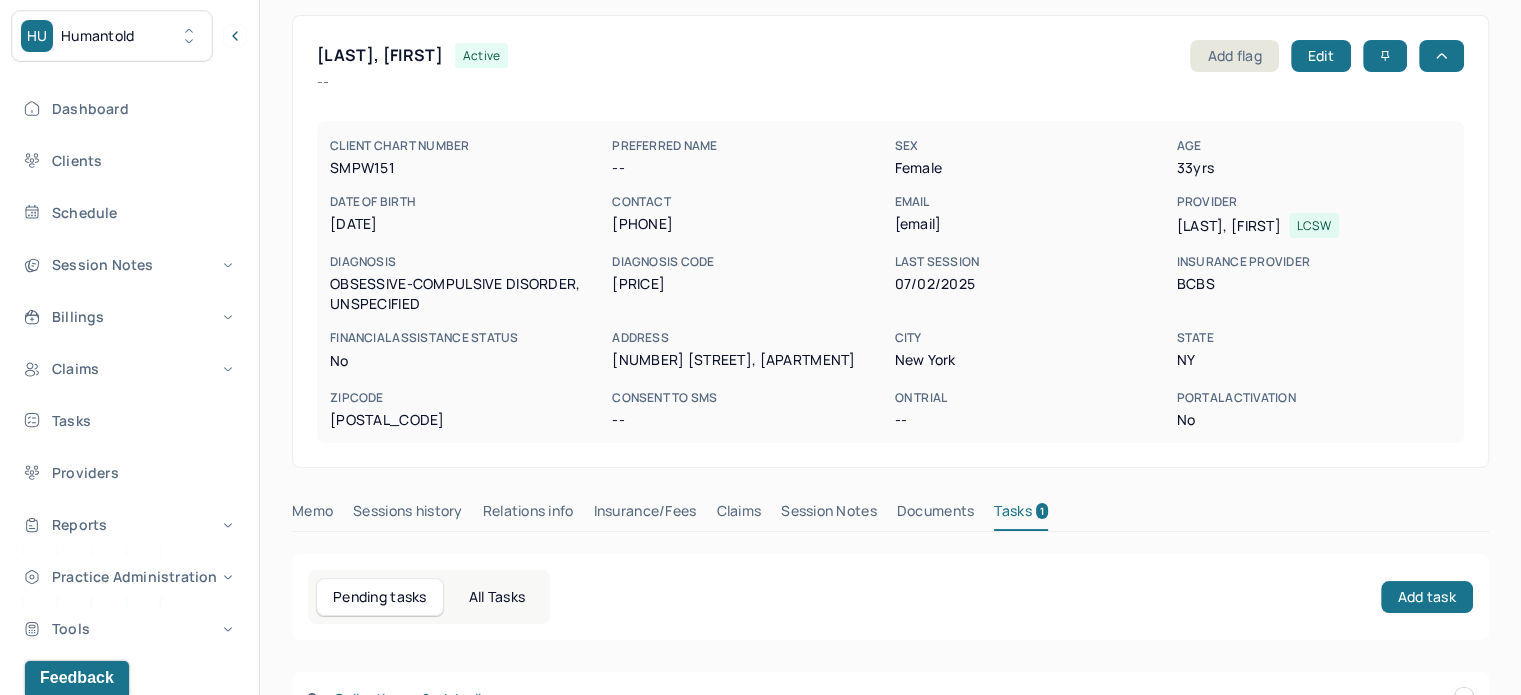 scroll, scrollTop: 0, scrollLeft: 0, axis: both 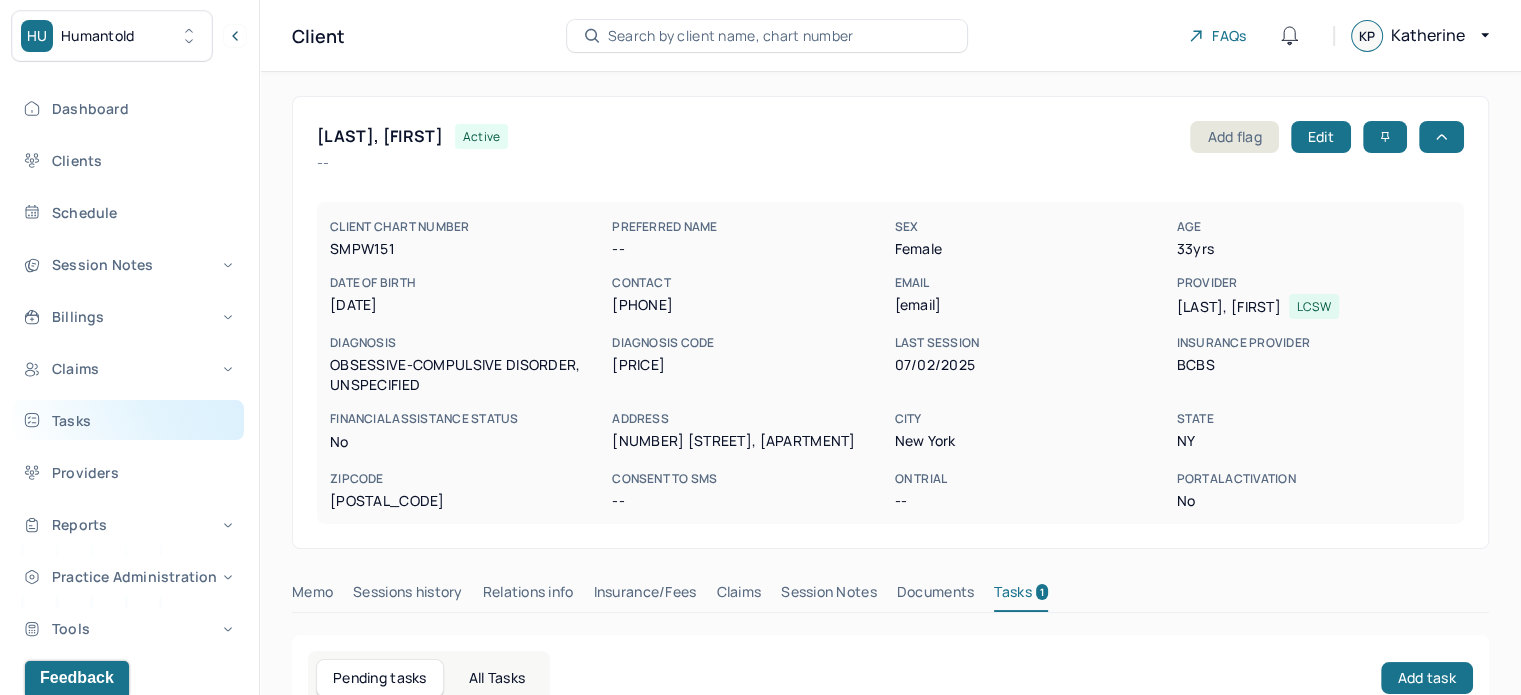 click on "Tasks" at bounding box center [128, 420] 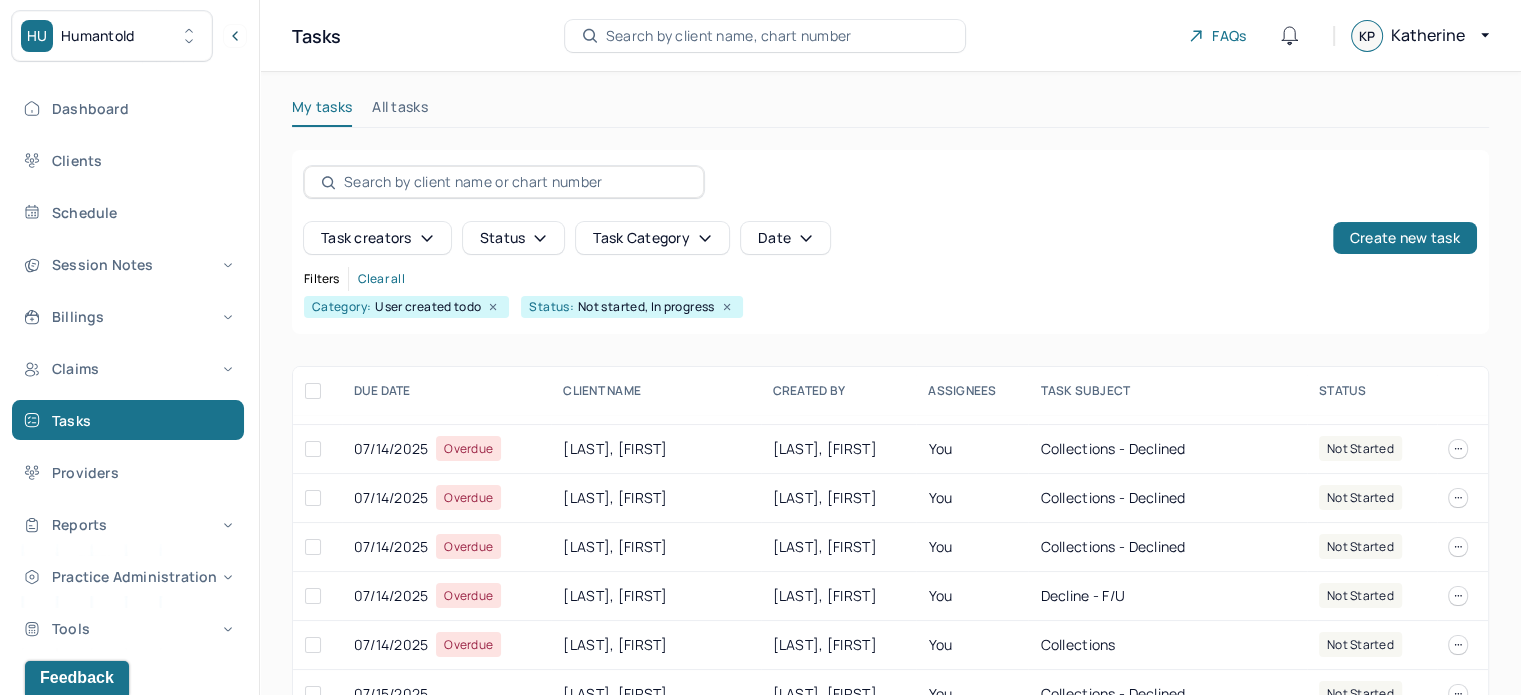 scroll, scrollTop: 400, scrollLeft: 0, axis: vertical 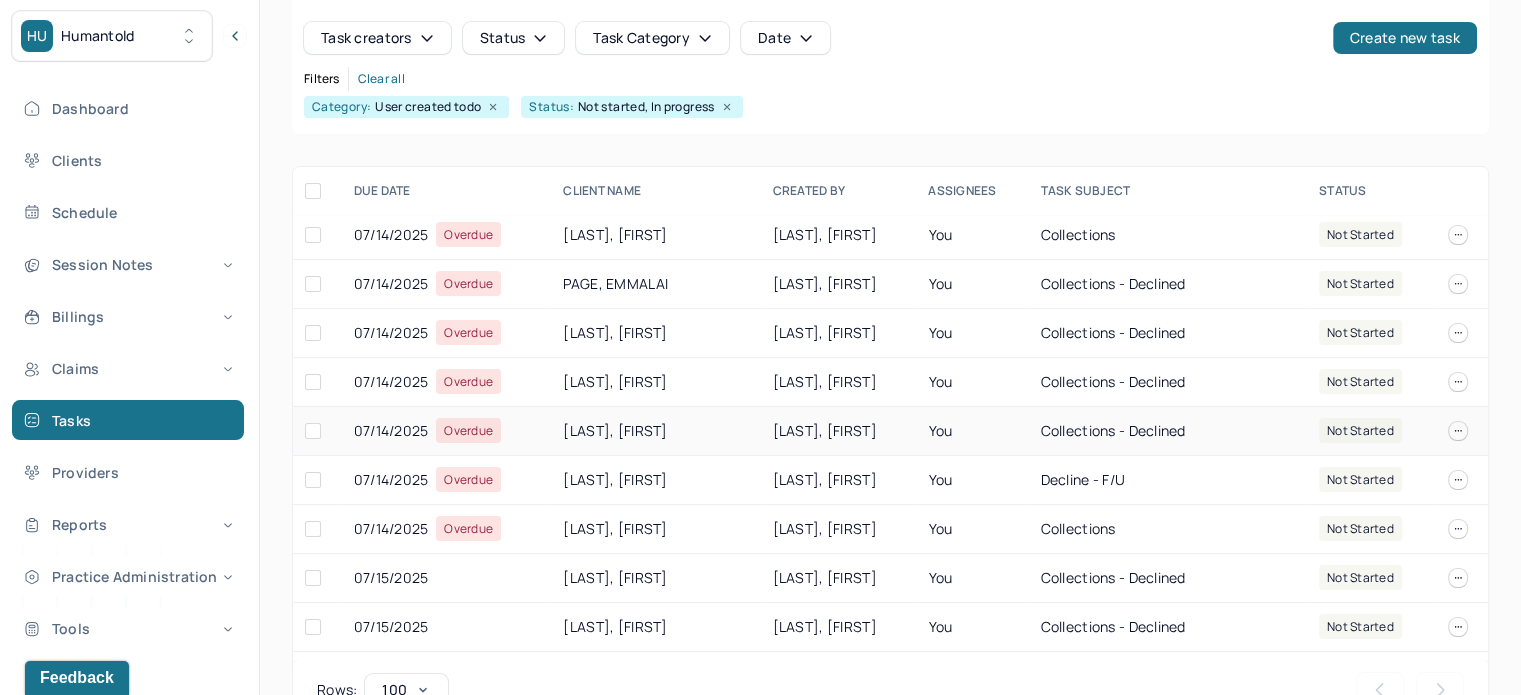 click on "[LAST], [FIRST]" at bounding box center (839, 431) 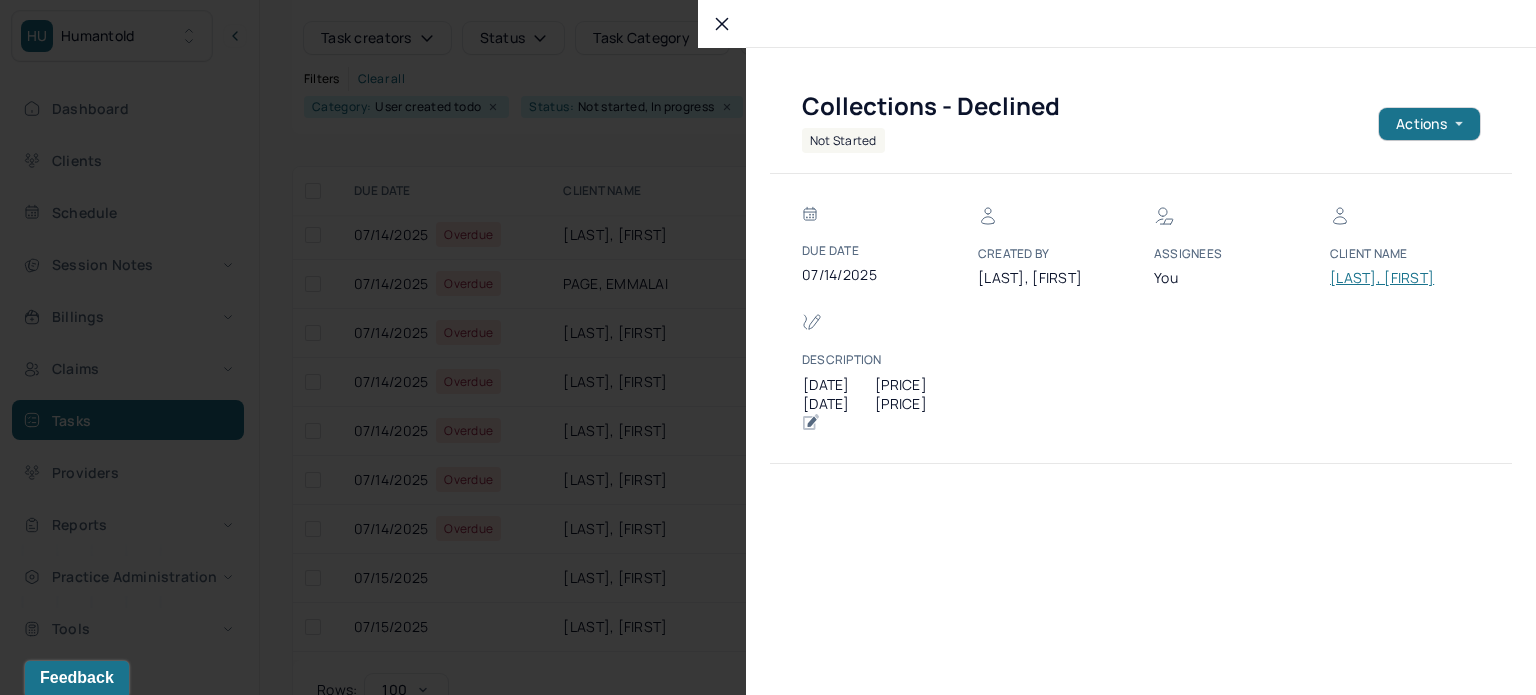 click on "DIDOMENICO, MEGAN" at bounding box center [1390, 278] 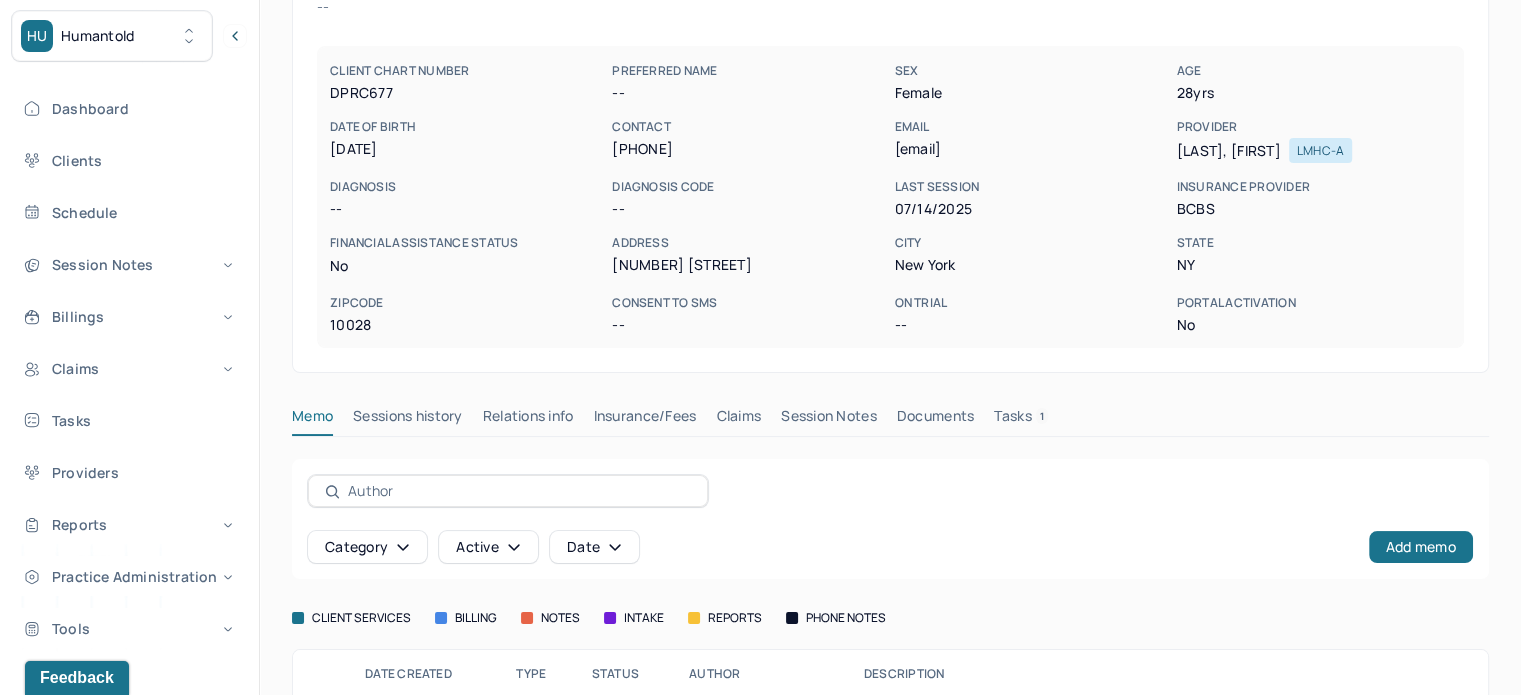 scroll, scrollTop: 0, scrollLeft: 0, axis: both 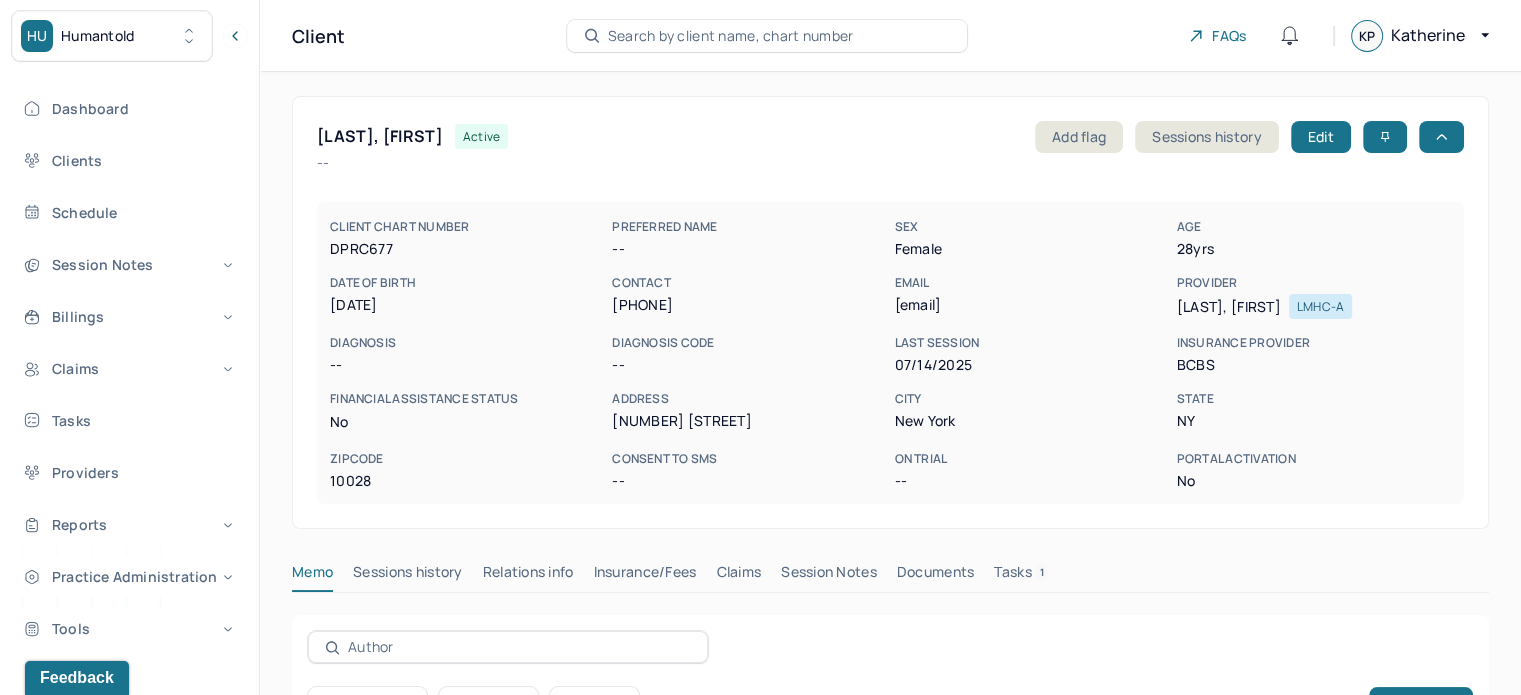 click on "DPRC677" at bounding box center [467, 249] 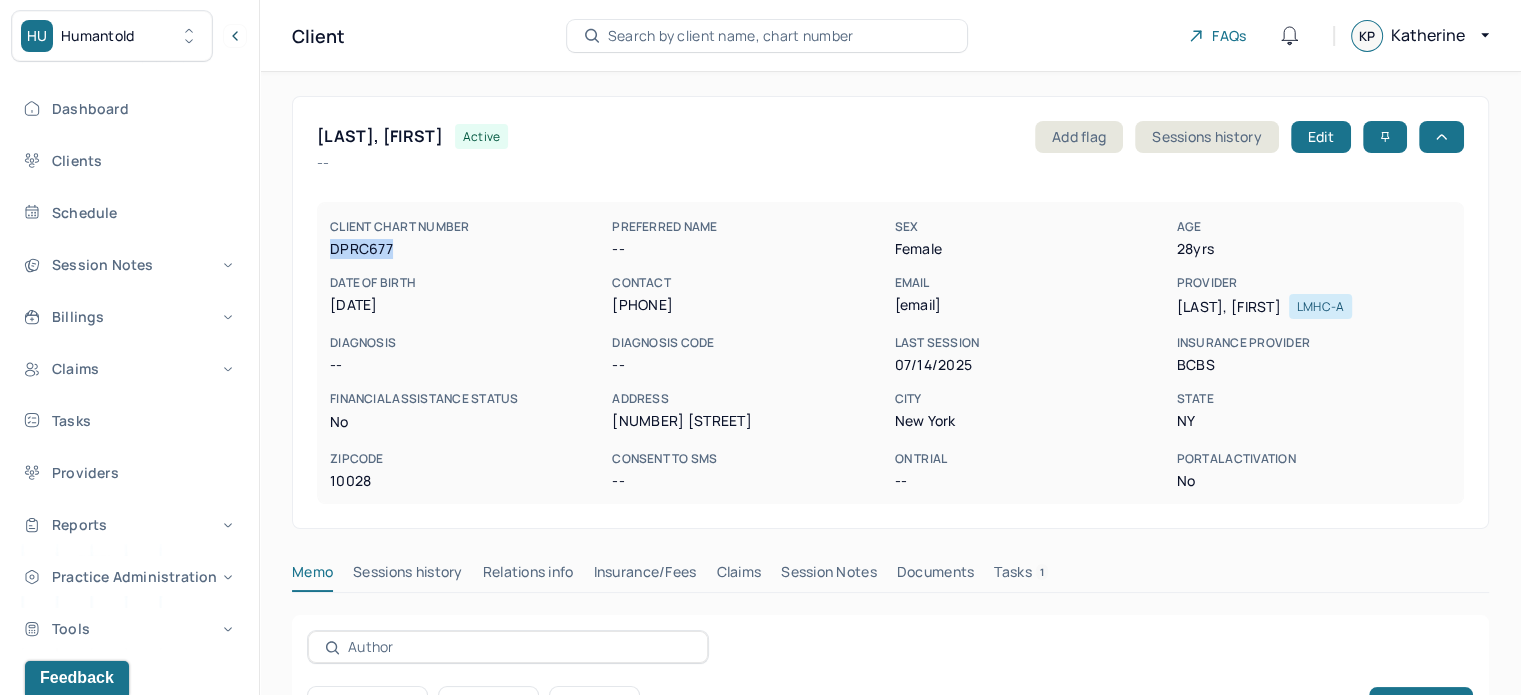 click on "DPRC677" at bounding box center [467, 249] 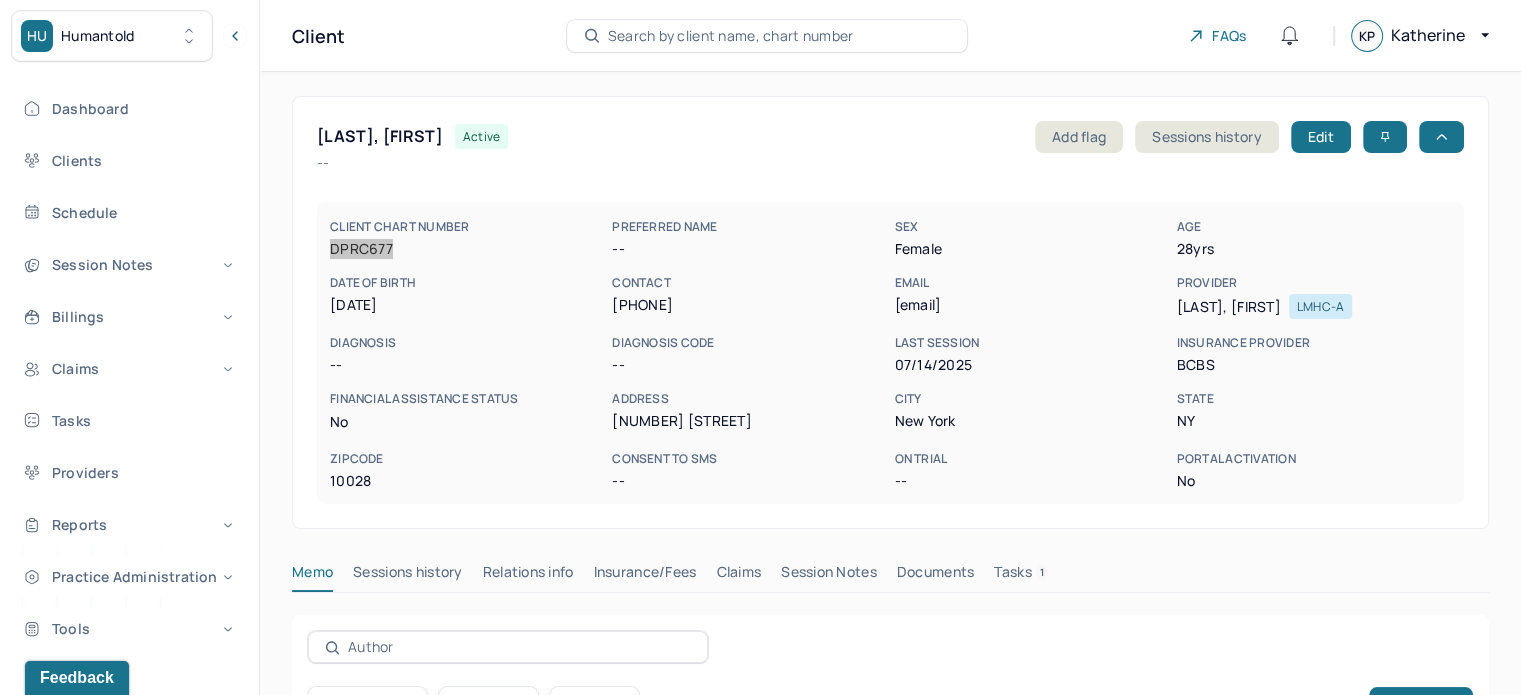 scroll, scrollTop: 309, scrollLeft: 0, axis: vertical 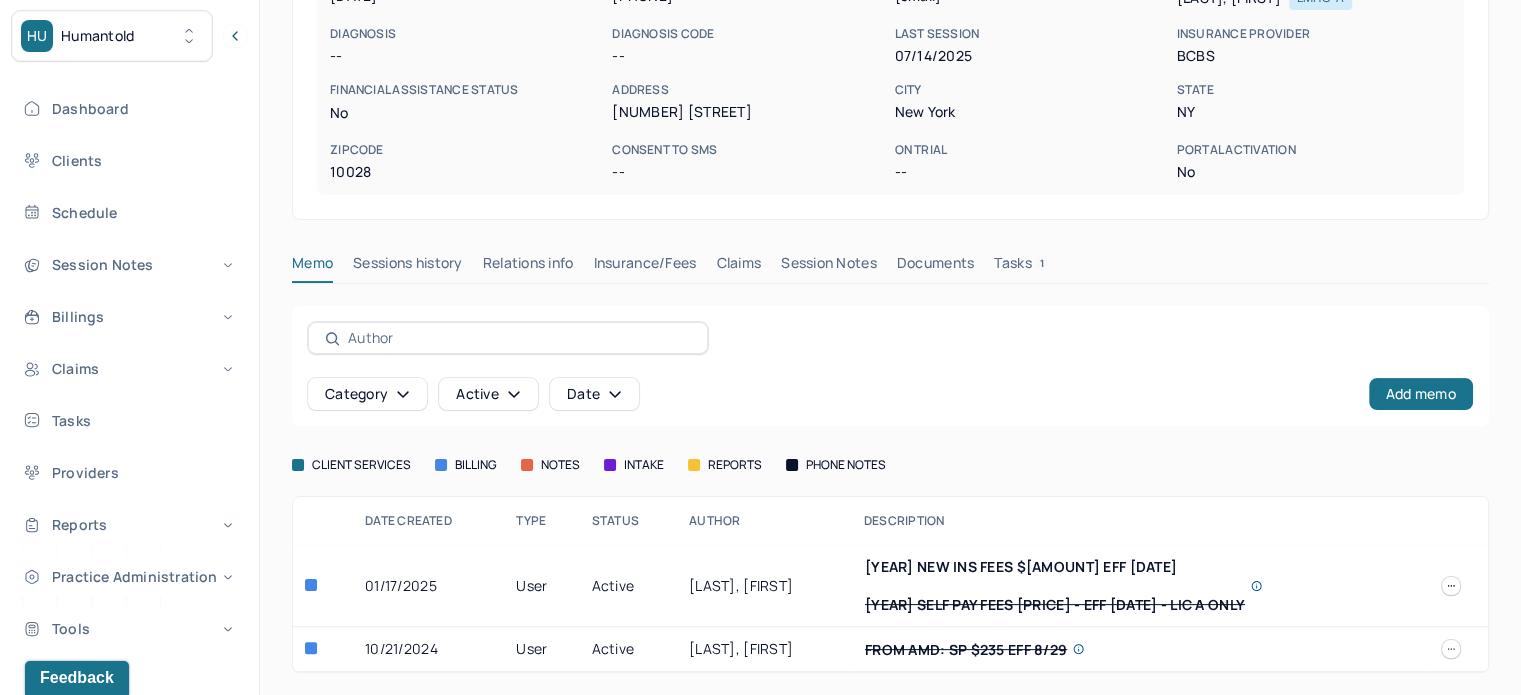click on "Insurance/Fees" at bounding box center (645, 267) 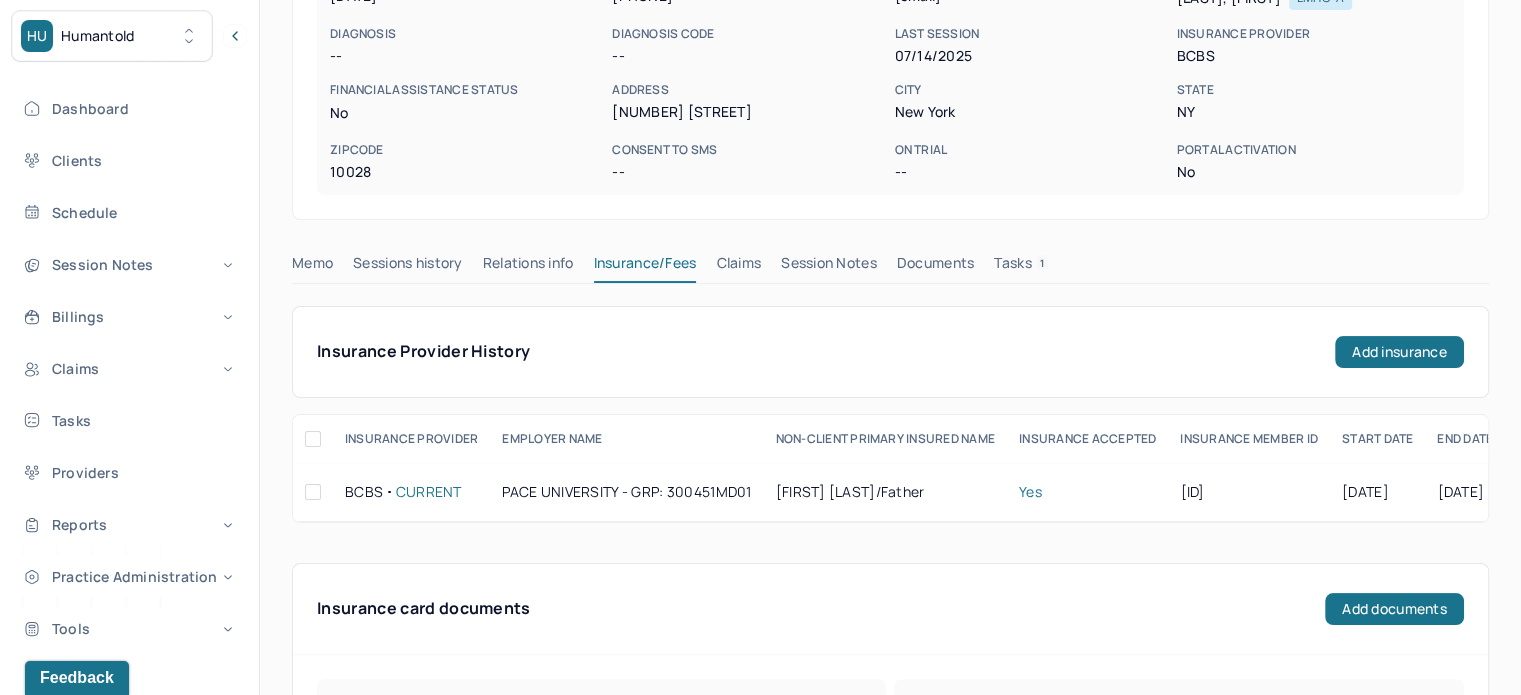 click on "Claims" at bounding box center (738, 267) 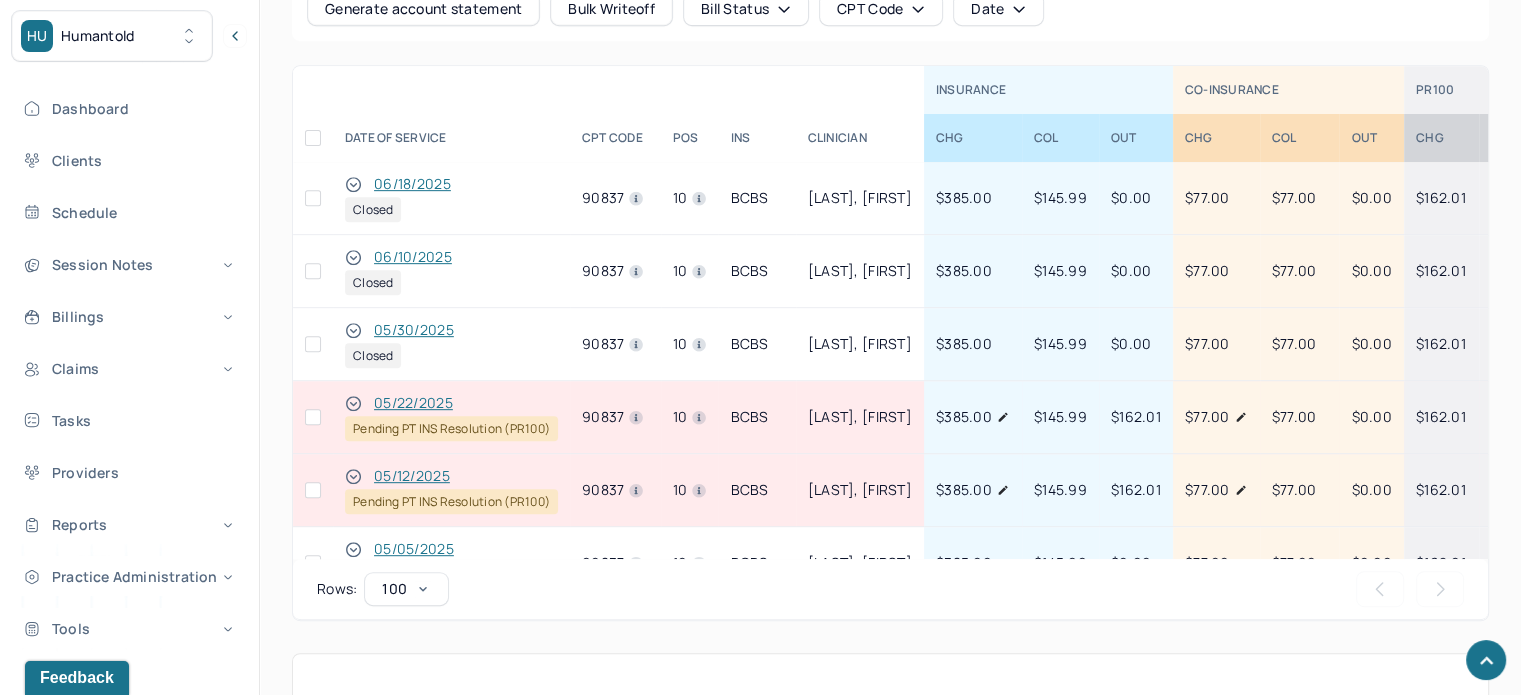 scroll, scrollTop: 1009, scrollLeft: 0, axis: vertical 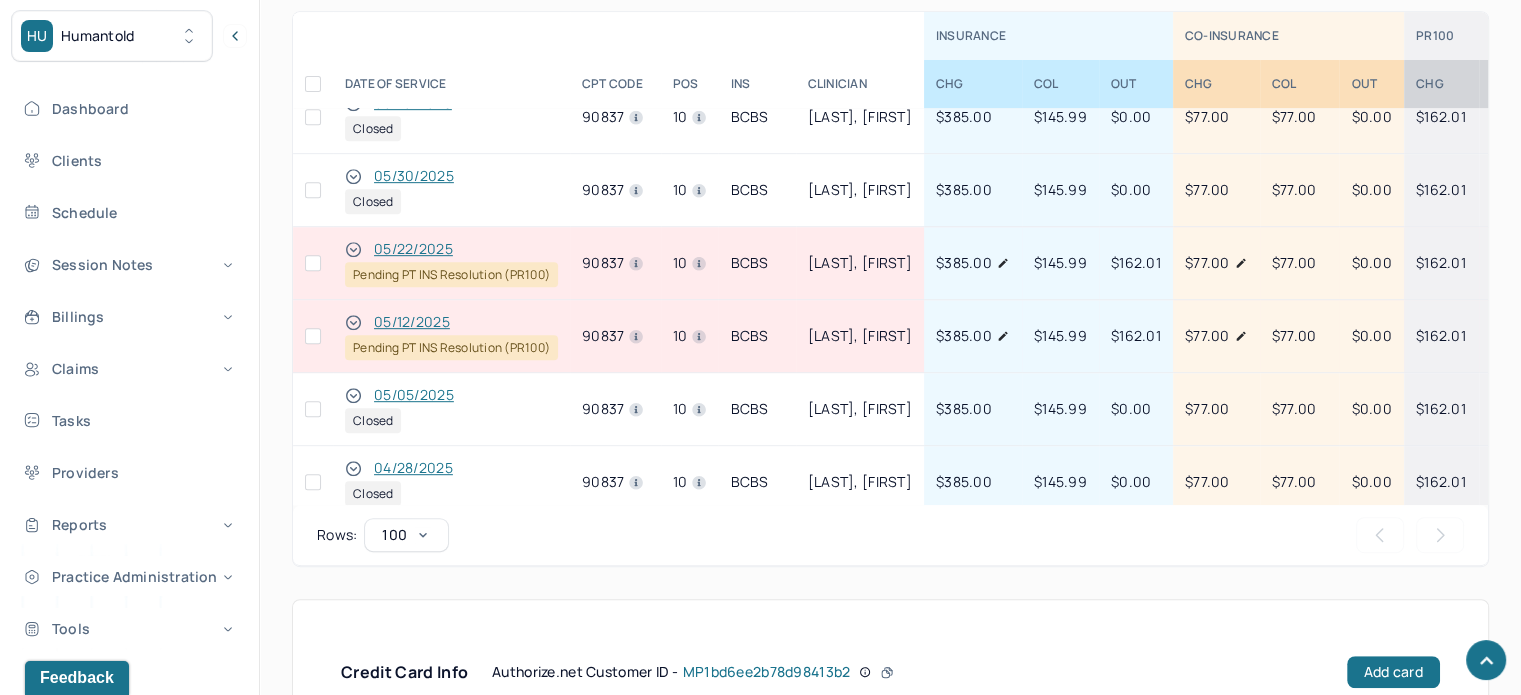click at bounding box center (313, 336) 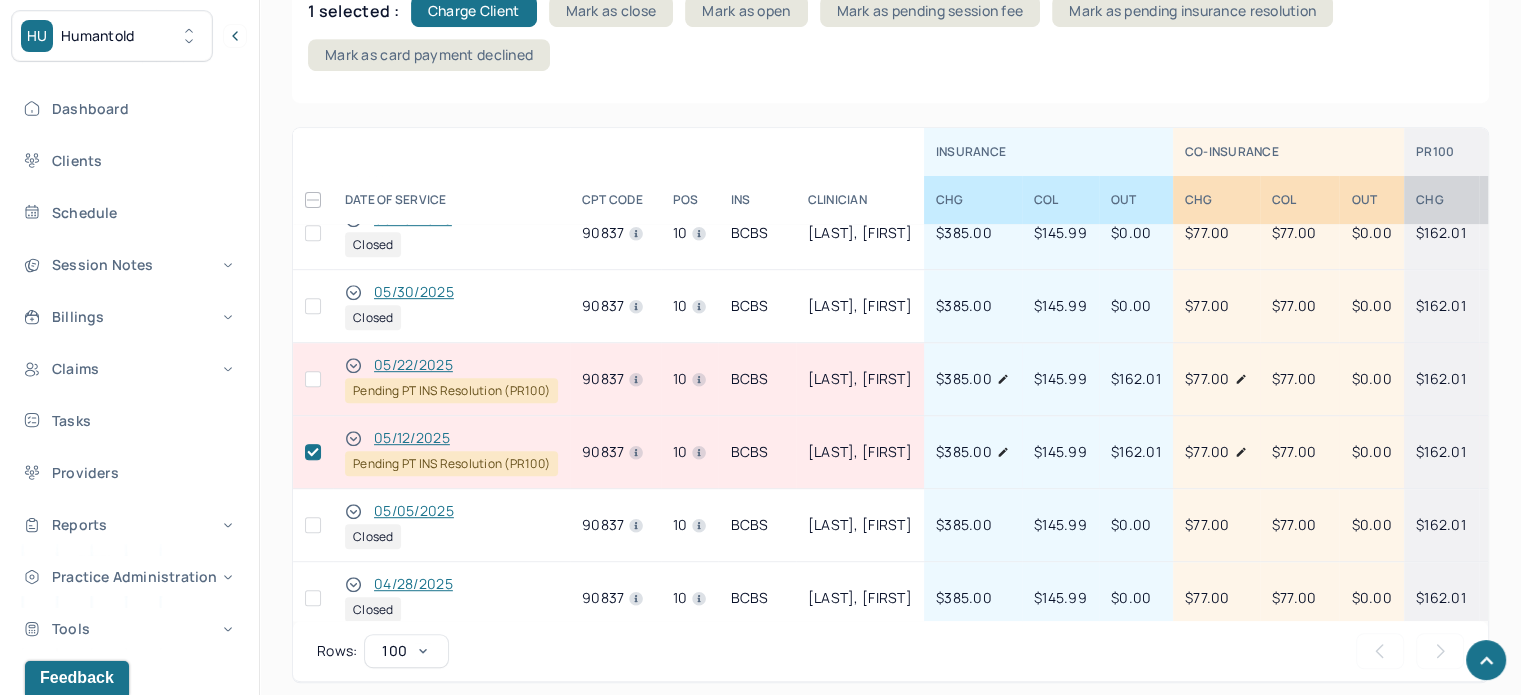 scroll, scrollTop: 1125, scrollLeft: 0, axis: vertical 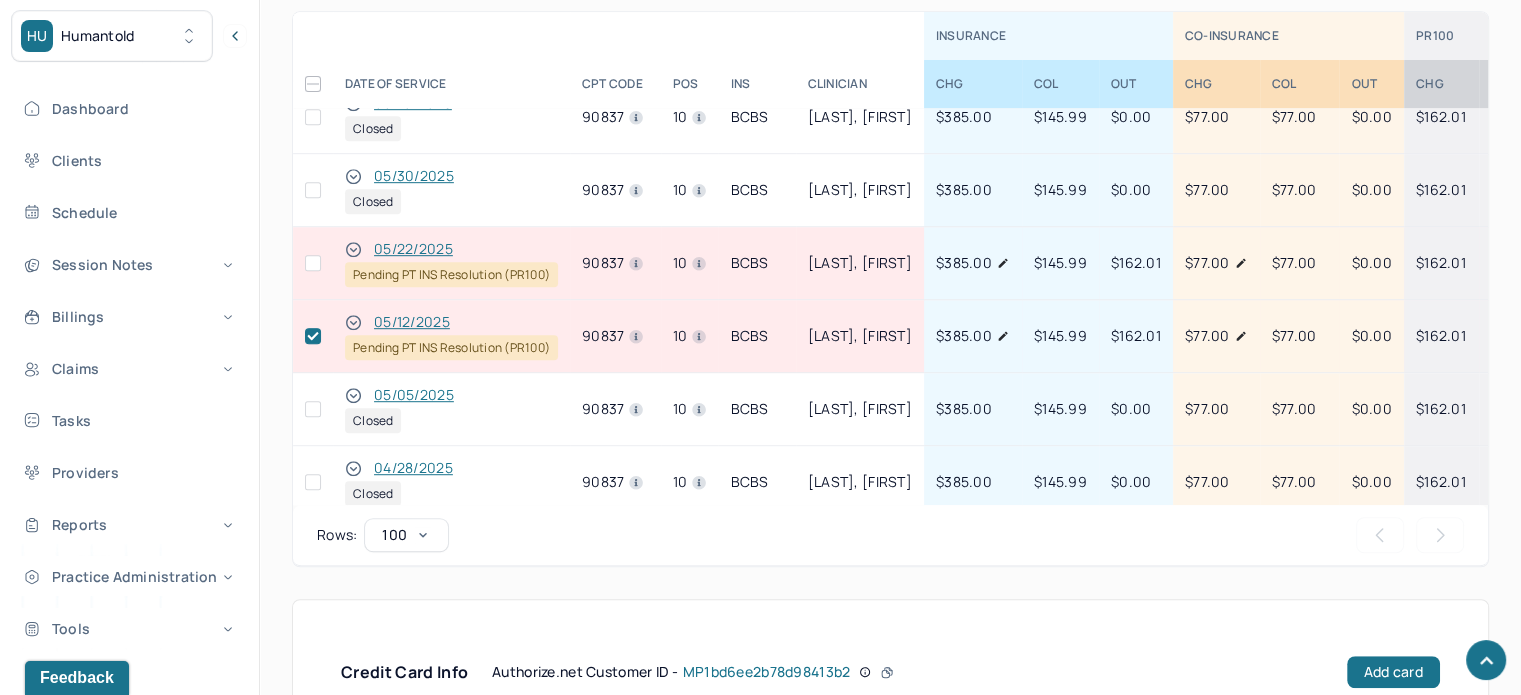 click at bounding box center [313, 263] 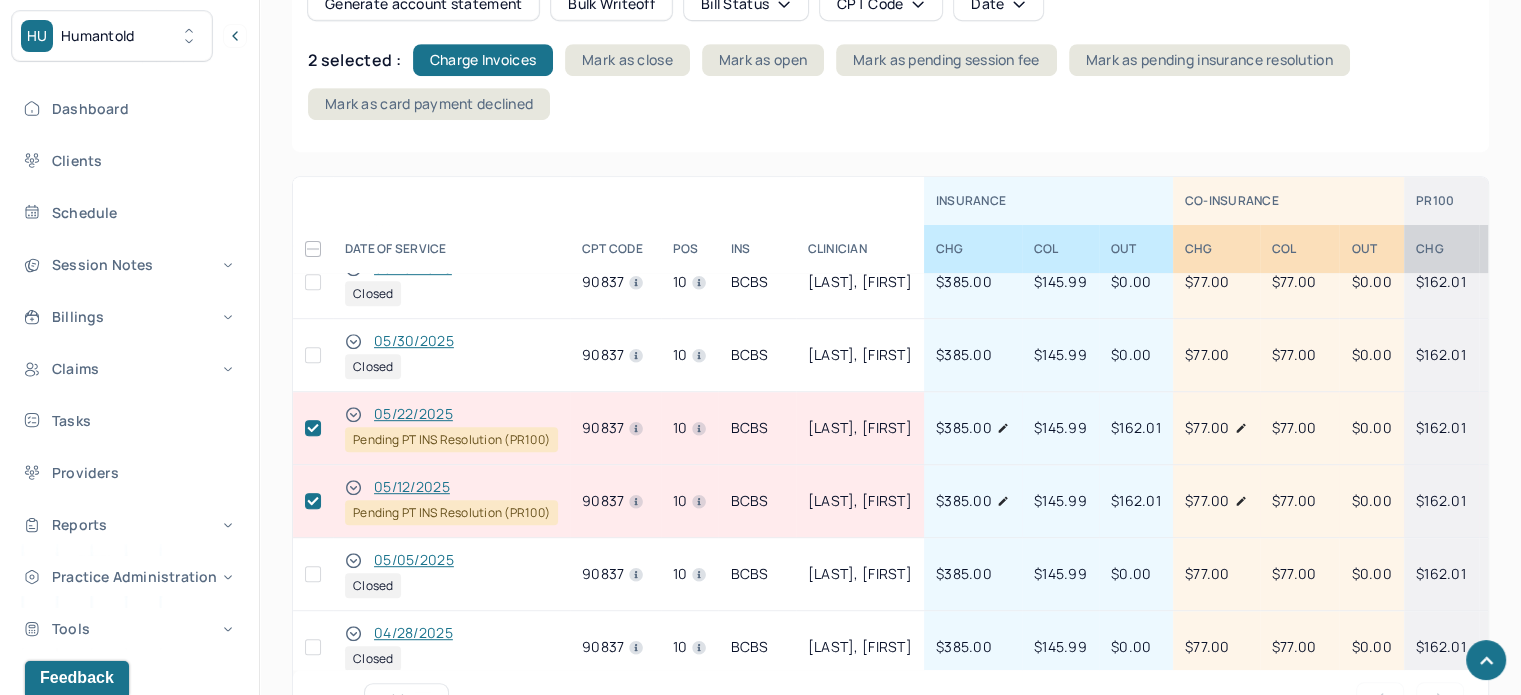 scroll, scrollTop: 925, scrollLeft: 0, axis: vertical 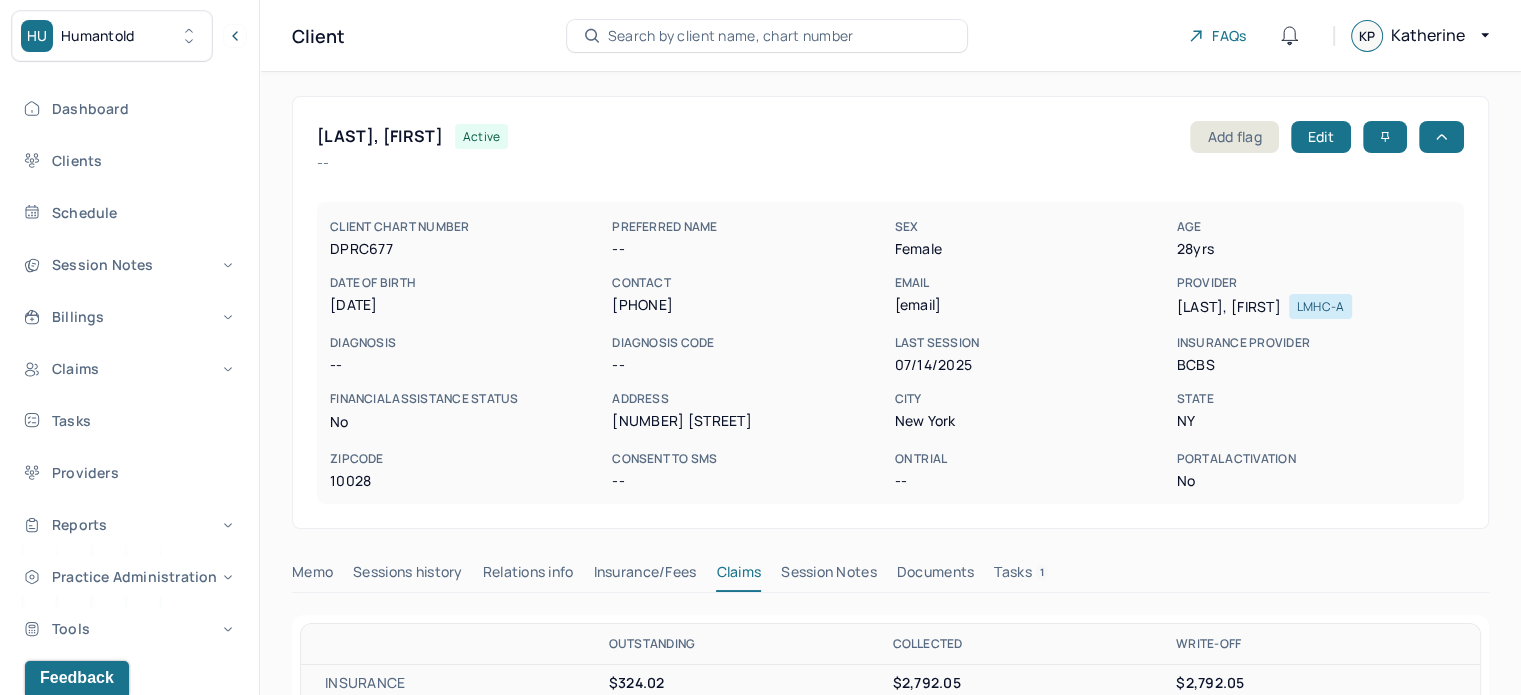 click on "meganpcv@gmail.com" at bounding box center [1031, 305] 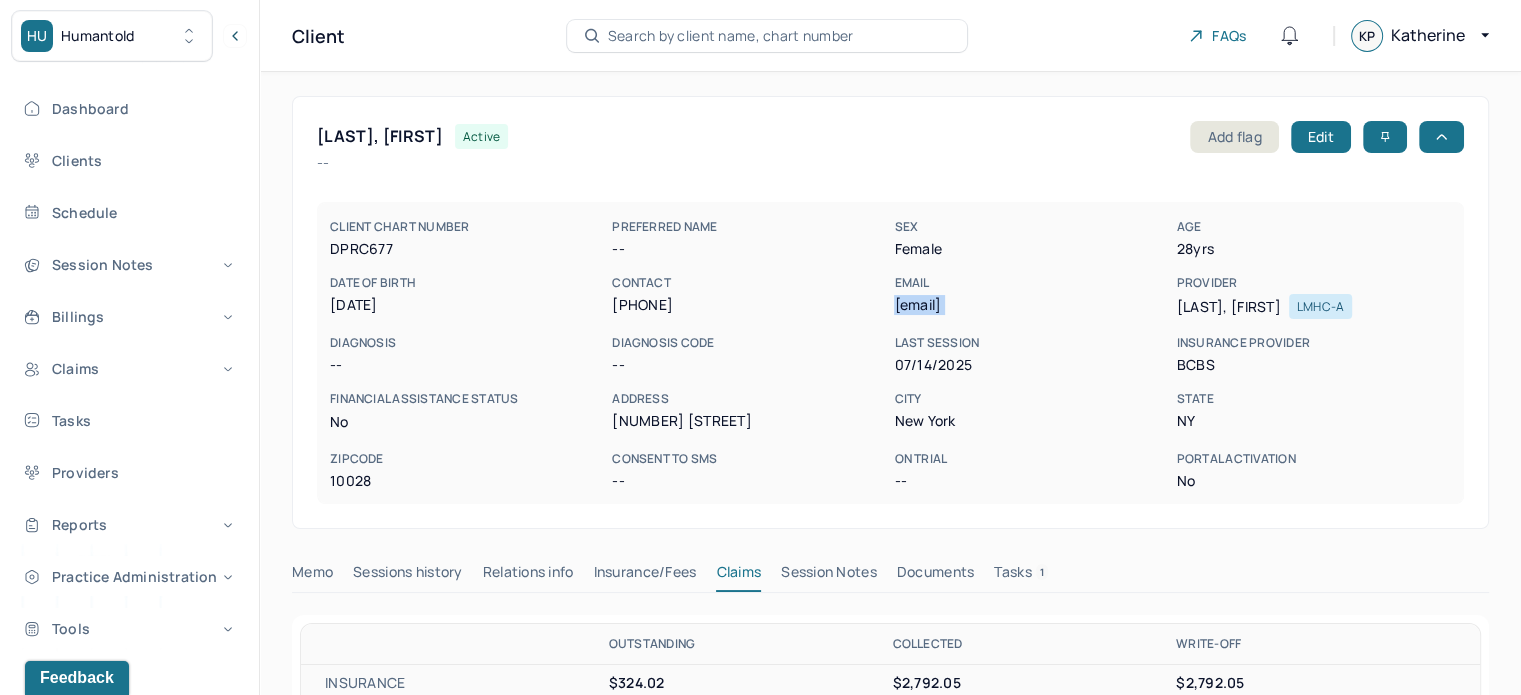 click on "meganpcv@gmail.com" at bounding box center [1031, 305] 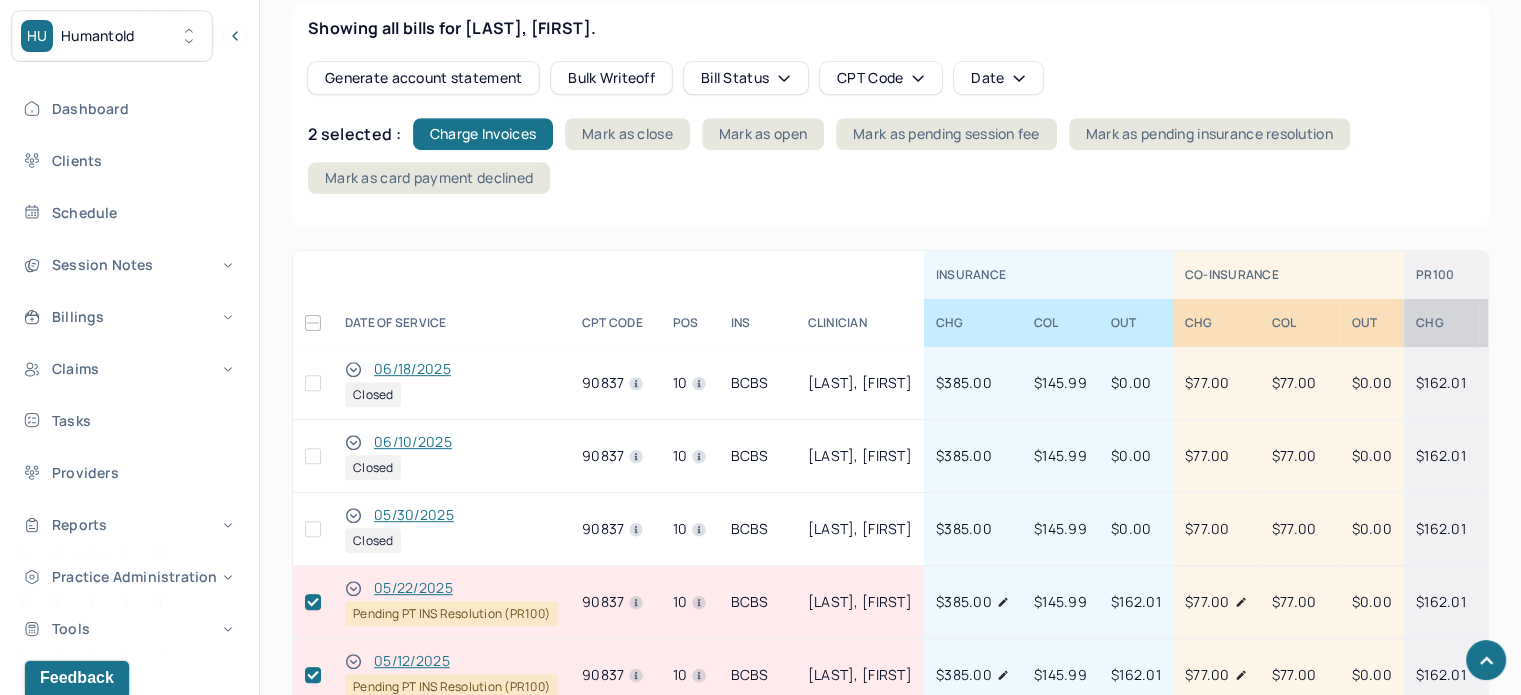 scroll, scrollTop: 900, scrollLeft: 0, axis: vertical 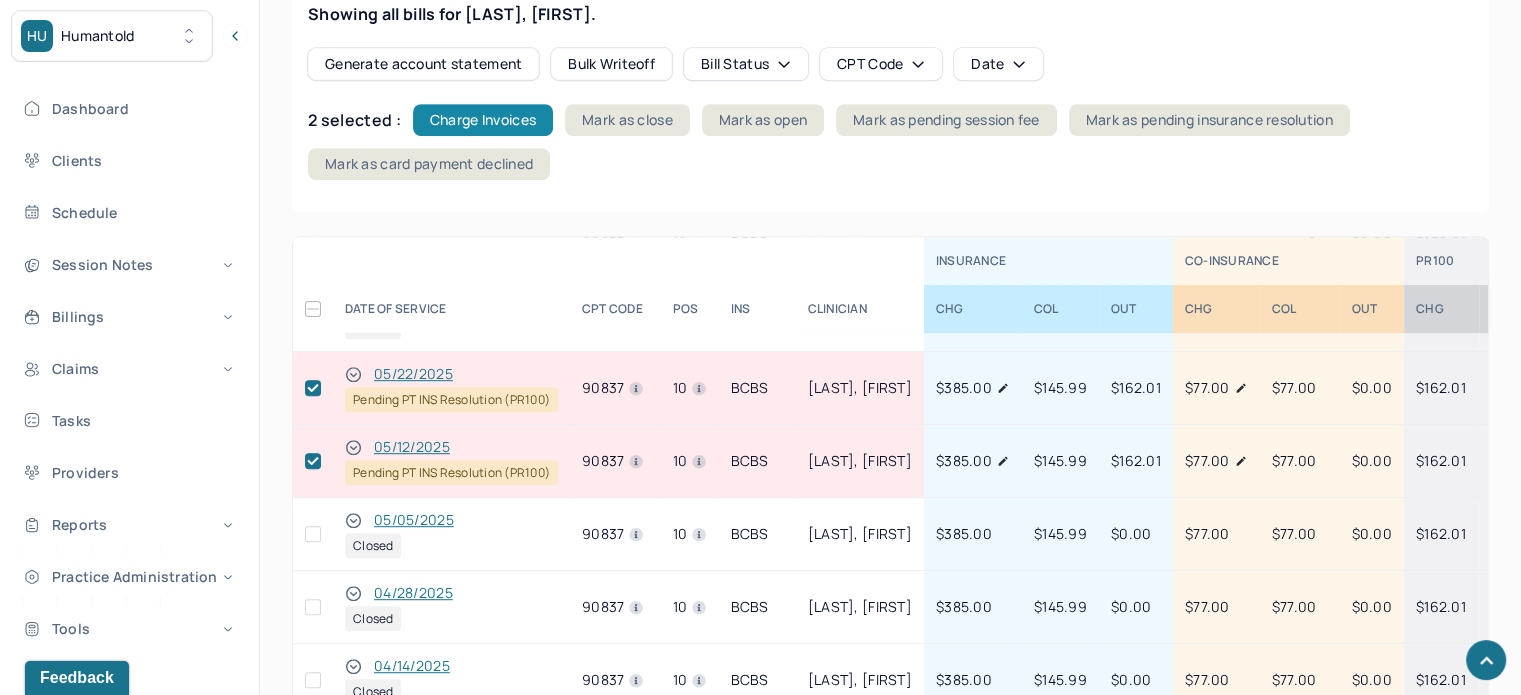 click on "Charge Invoices" at bounding box center [483, 120] 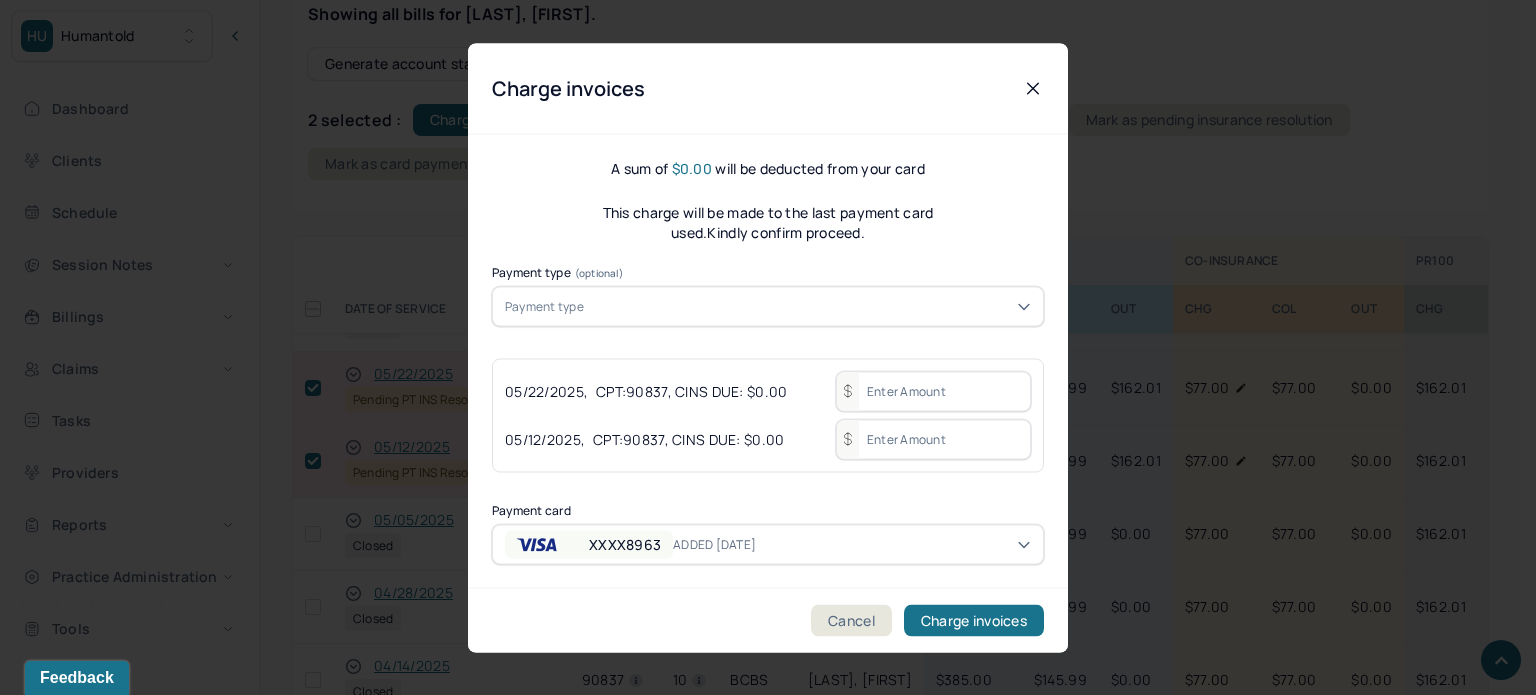 click on "Payment type" at bounding box center (768, 306) 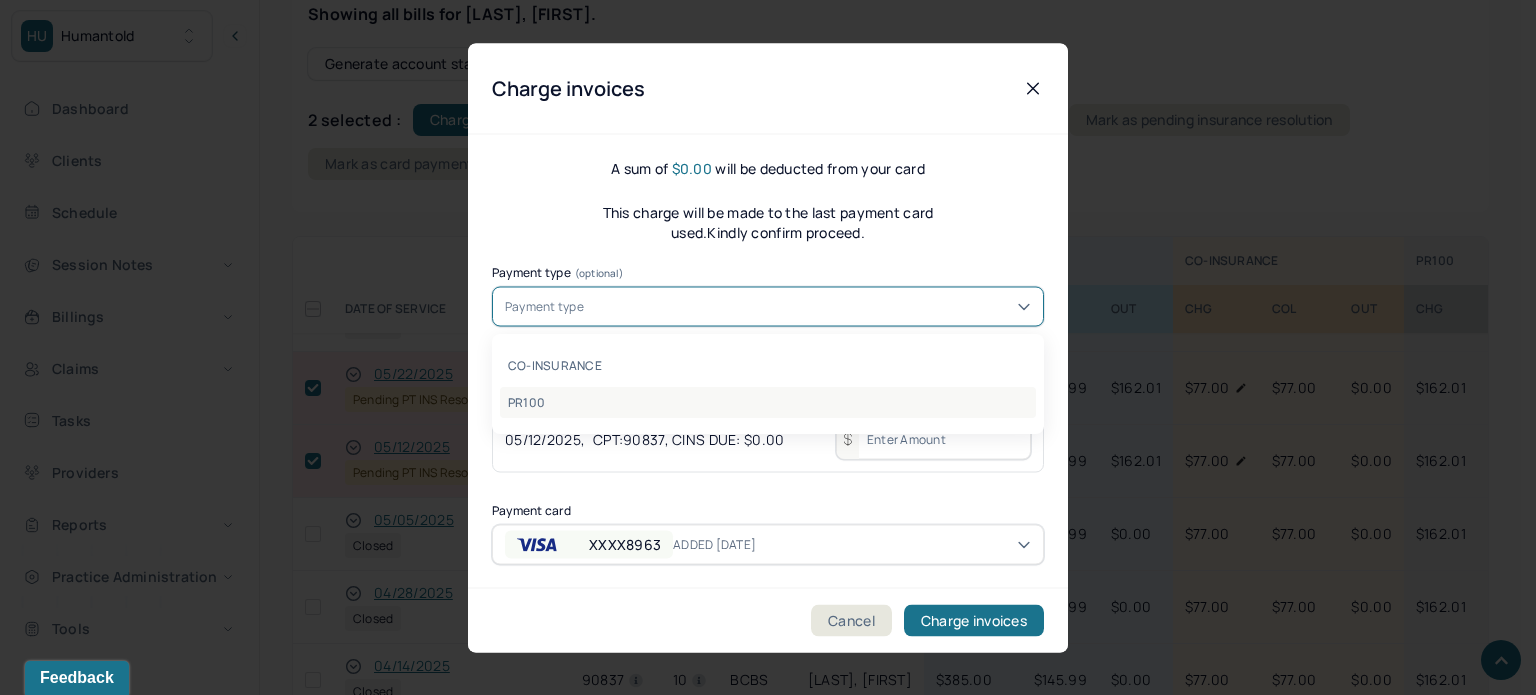 click on "PR100" at bounding box center [768, 402] 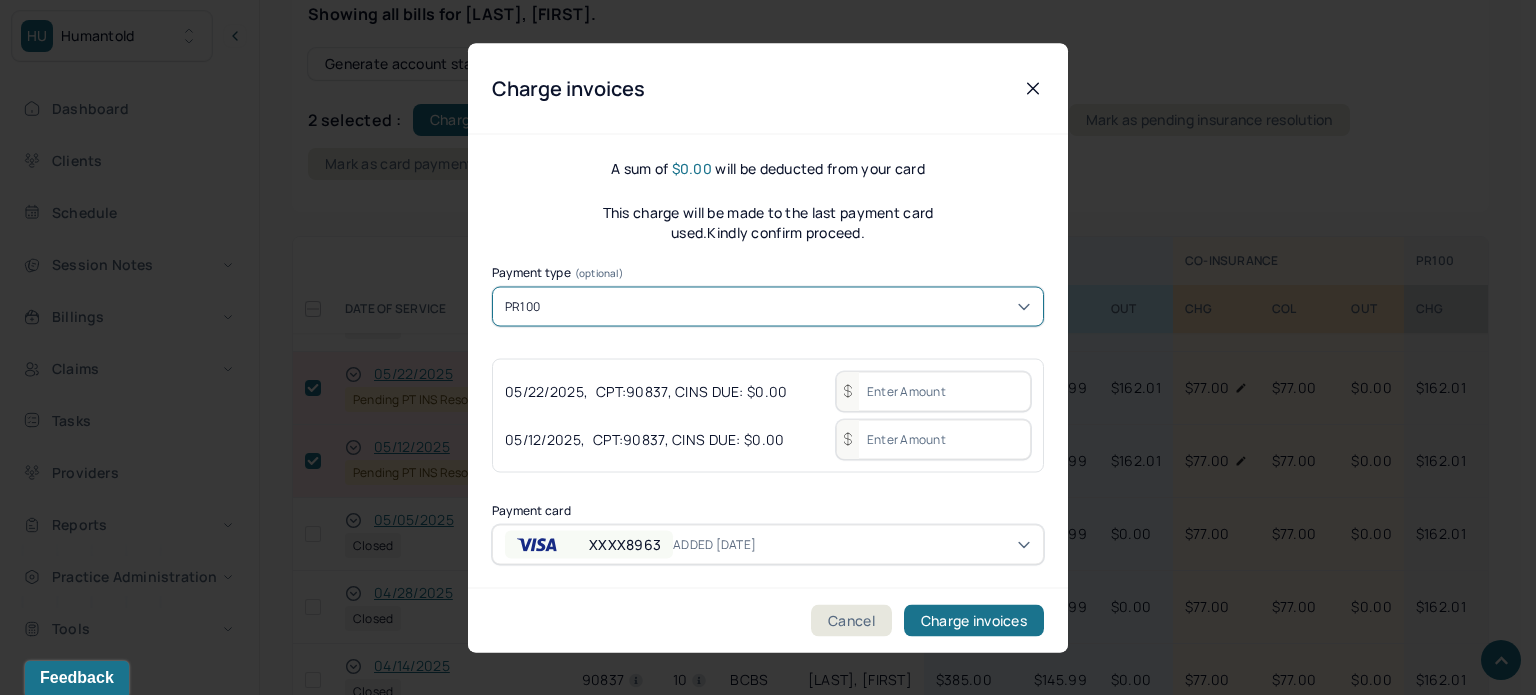 click at bounding box center [933, 391] 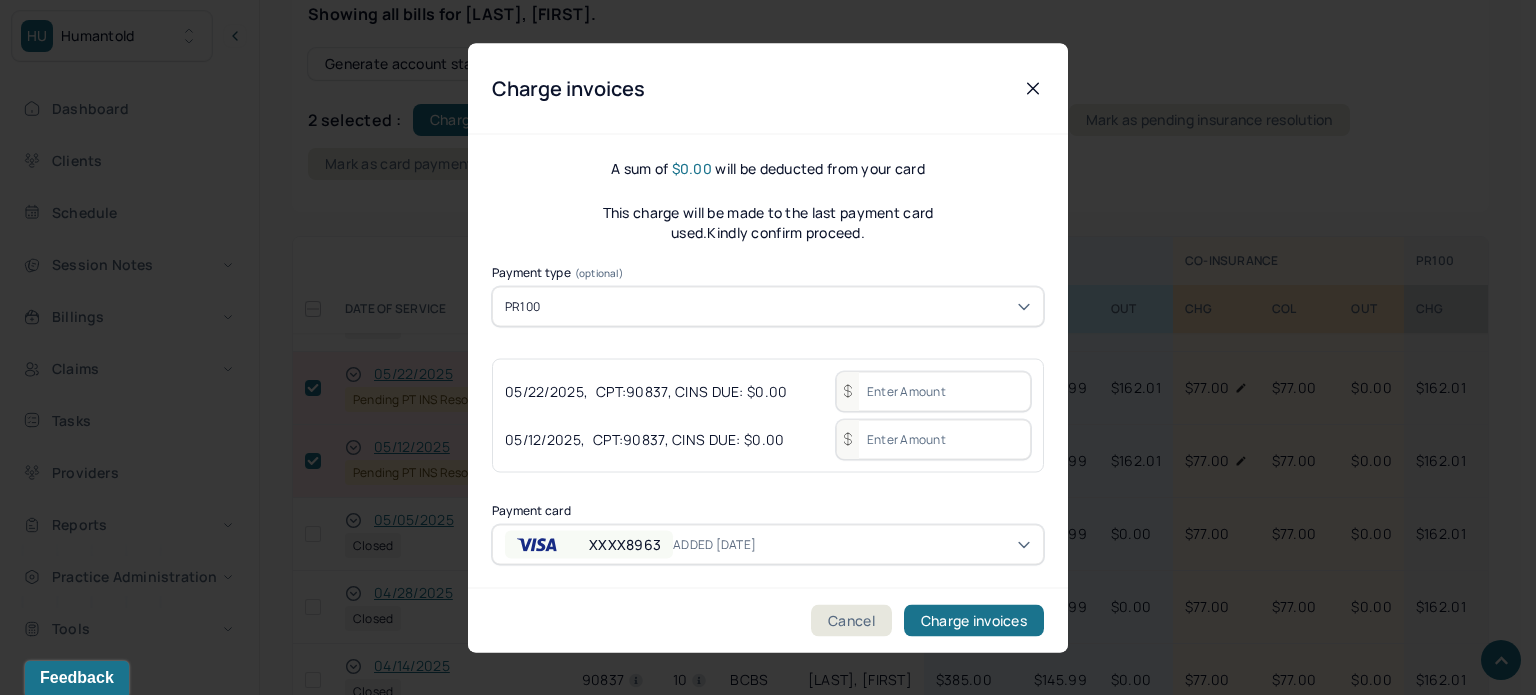 click at bounding box center [933, 391] 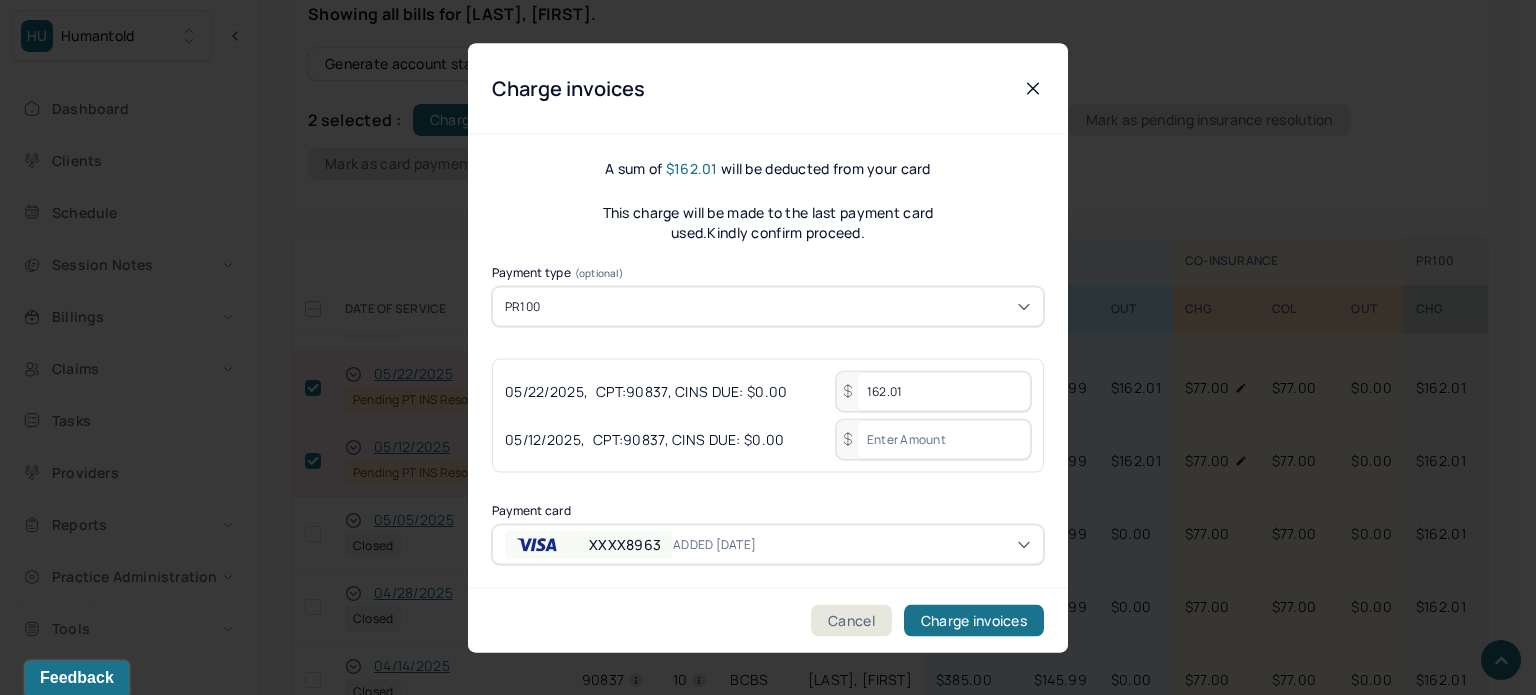 drag, startPoint x: 940, startPoint y: 386, endPoint x: 770, endPoint y: 387, distance: 170.00294 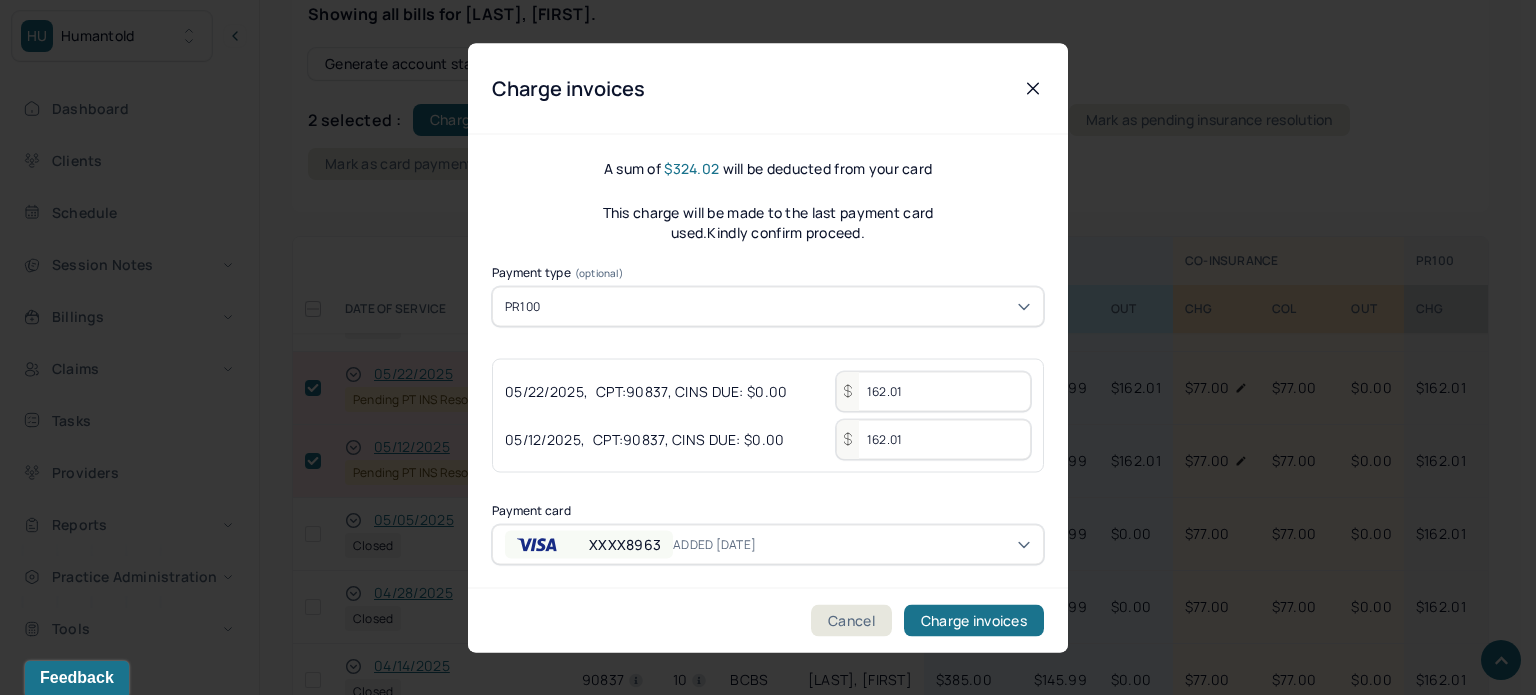 type on "162.01" 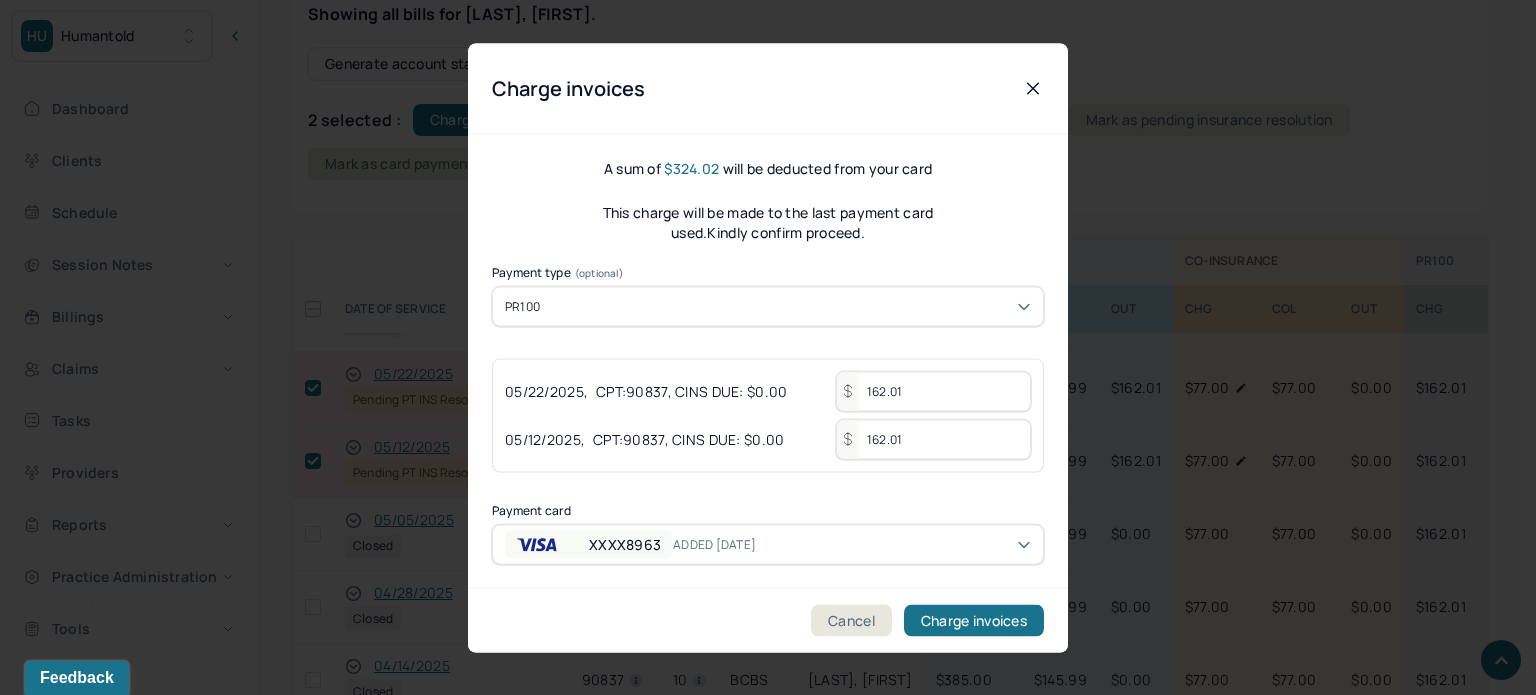 click on "Payment card" at bounding box center [768, 510] 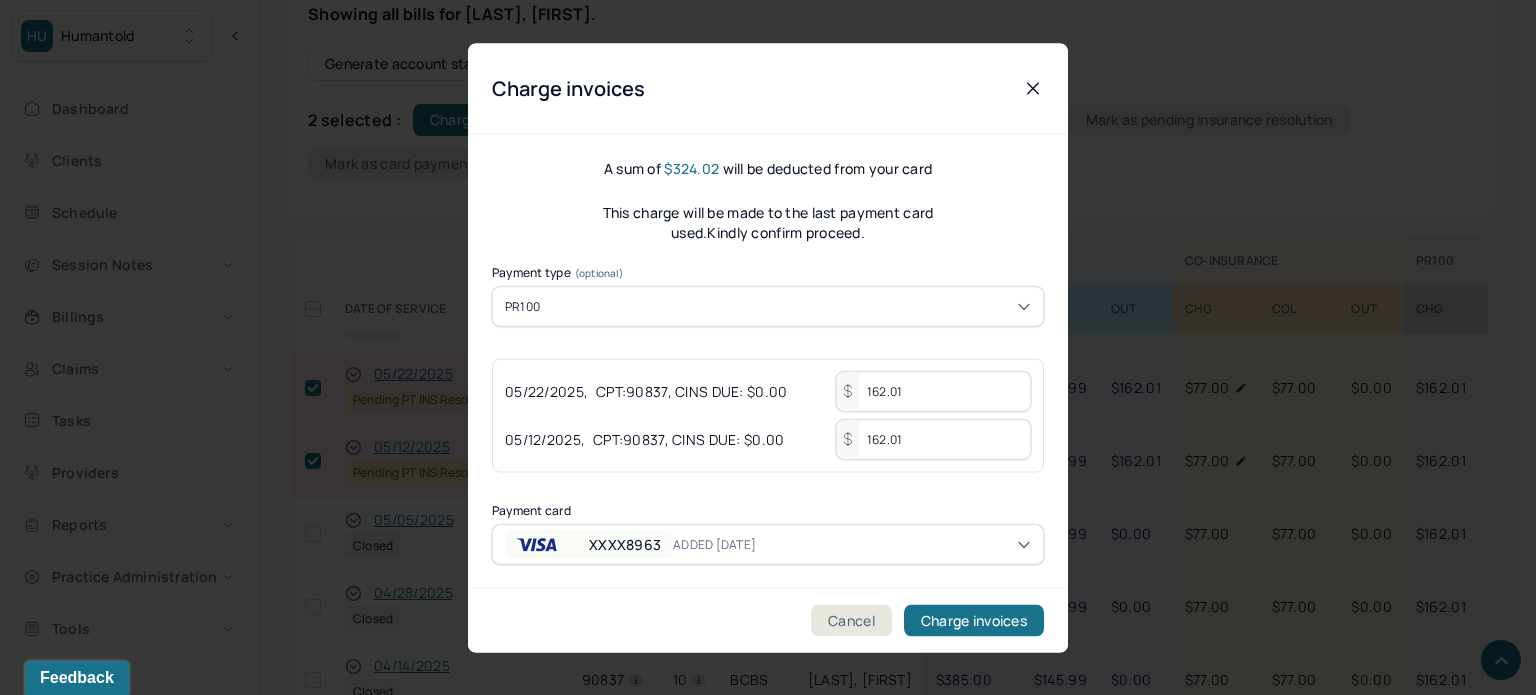 click on "HU Humantold       Dashboard Clients Schedule Session Notes Billings Claims Tasks Providers Reports Practice Administration Tools KP Katherine   Powers clientsupport,biller   Logout Client   Search by client name, chart number     FAQs     KP Katherine DIDOMENICO, MEGAN active   Add flag     Edit               -- CLIENT CHART NUMBER DPRC677 PREFERRED NAME -- SEX female AGE 28  yrs DATE OF BIRTH 09/28/1996  CONTACT (703) 488-8982 EMAIL meganpcv@gmail.com PROVIDER MORRIS, SARAH LMHC-A DIAGNOSIS -- DIAGNOSIS CODE -- LAST SESSION 07/14/2025 insurance provider BCBS FINANCIAL ASSISTANCE STATUS no Address 529 E 85th St City New York State NY Zipcode 10028 Consent to Sms -- On Trial -- Portal Activation No   Memo     Sessions history     Relations info     Insurance/Fees     Claims     Session Notes     Documents     Tasks 1    OUTSTANDING COLLECTED WRITE-OFF INSURANCE $324.02 $2,792.05 $2,792.05 CO-INSURANCE $0.00 $5,028.00 $1,350.00 UNMATCHED -- $9,555.83 -- PR100 $324.02 $2,735.93 -- Total" at bounding box center (760, 578) 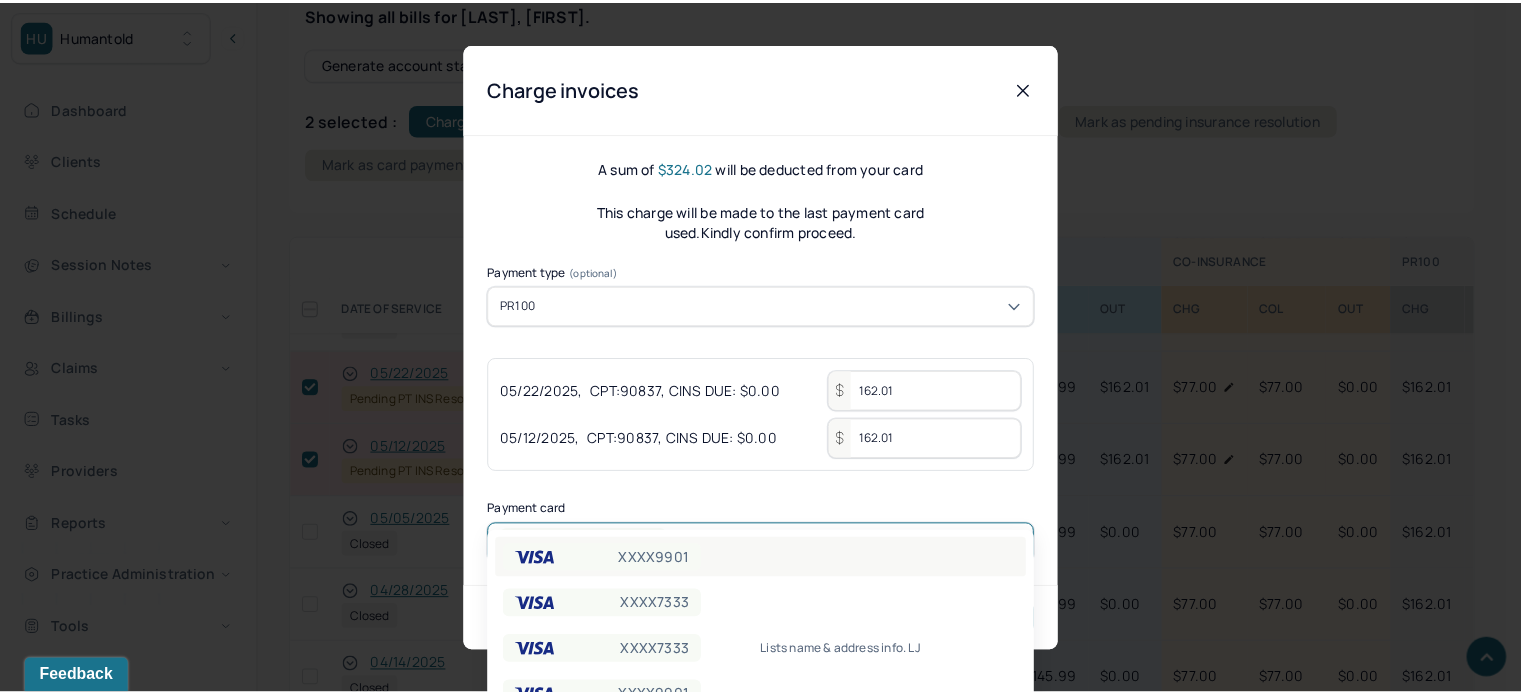 scroll, scrollTop: 101, scrollLeft: 0, axis: vertical 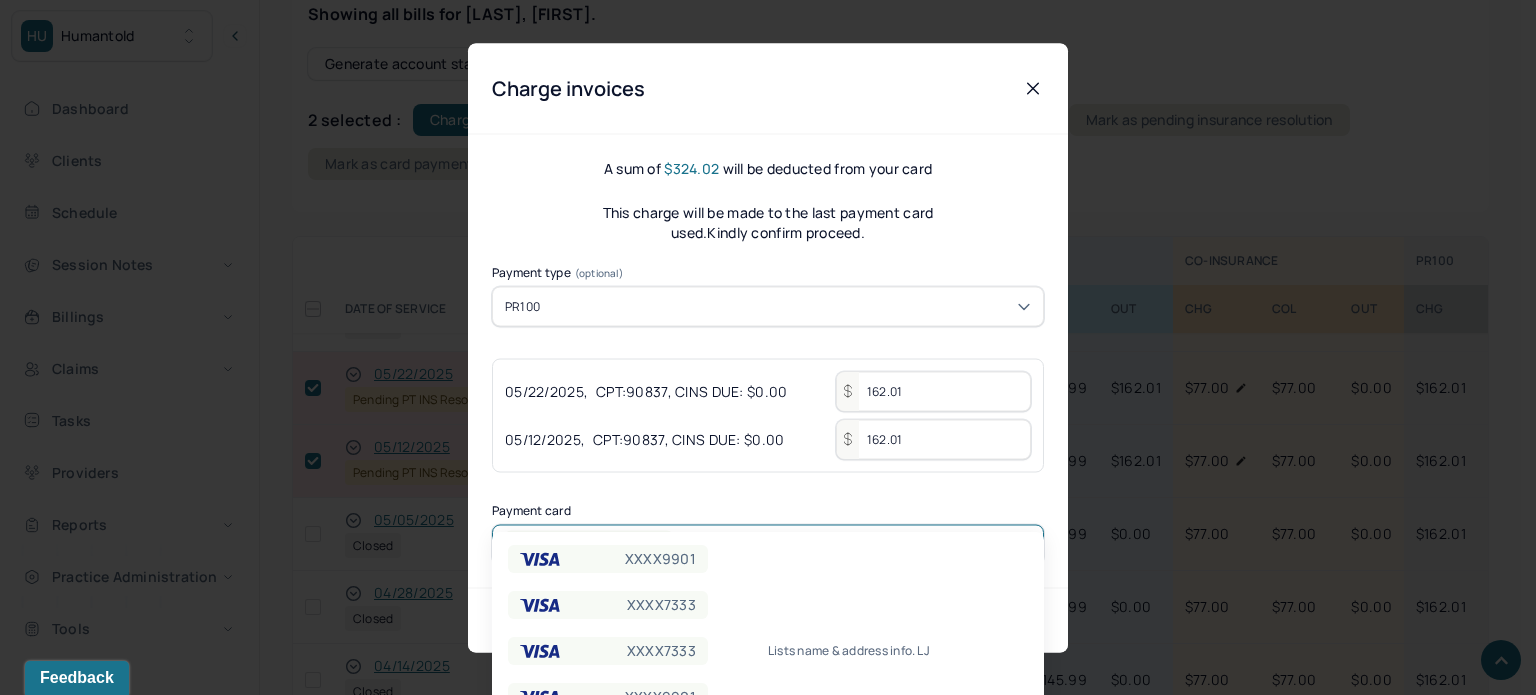 click on "A sum of   $324.02   will be deducted from your card This charge will be made to the last payment card used.Kindly confirm proceed. Payment type (optional) PR100 05/22/2025 , CPT:  90837 ,   CINS DUE:   $0.00 162.01 05/12/2025 , CPT:  90837 ,   CINS DUE:   $0.00 162.01 Payment card 6 results available. Use Up and Down to choose options, press Enter to select the currently focused option, press Escape to exit the menu, press Tab to select the option and exit the menu. XXXX8963 ADDED 1/9/25" at bounding box center [768, 361] 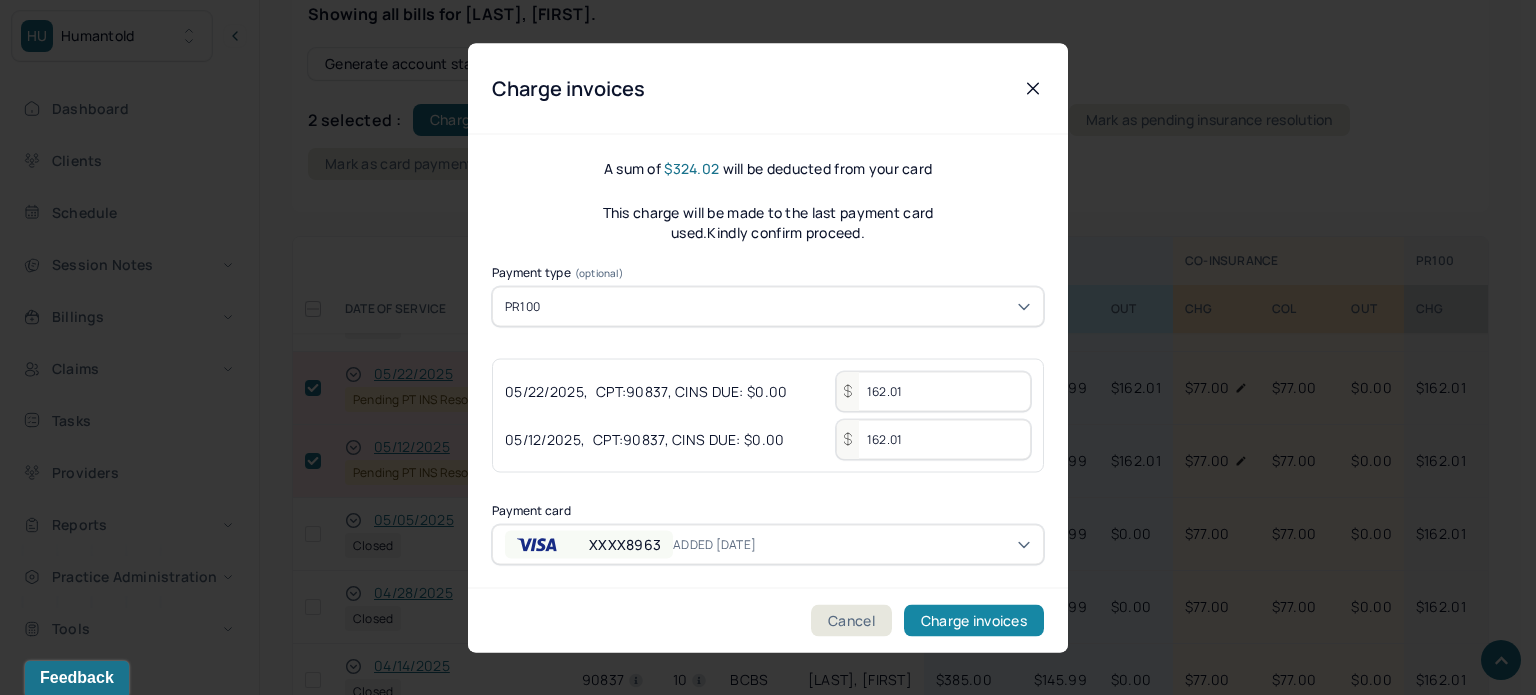 click on "Charge invoices" at bounding box center [974, 620] 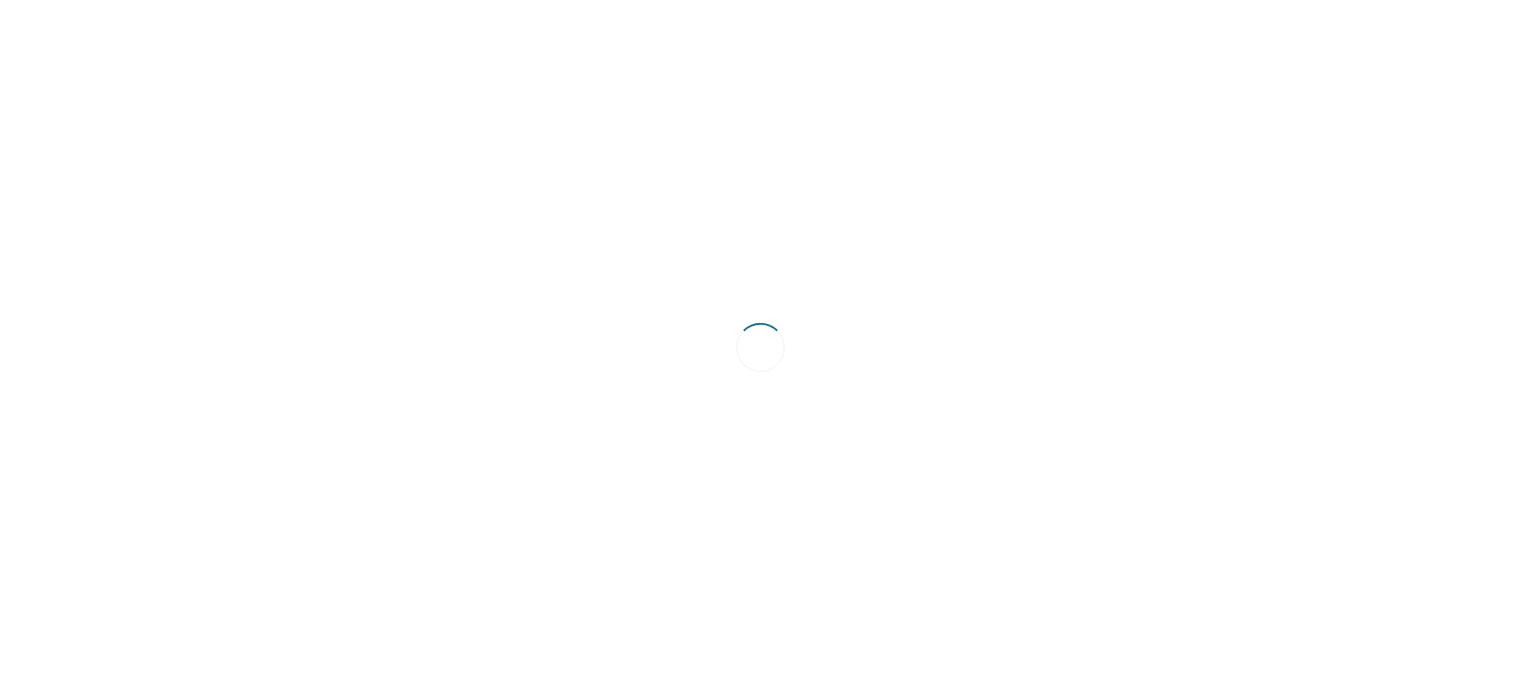 scroll, scrollTop: 0, scrollLeft: 0, axis: both 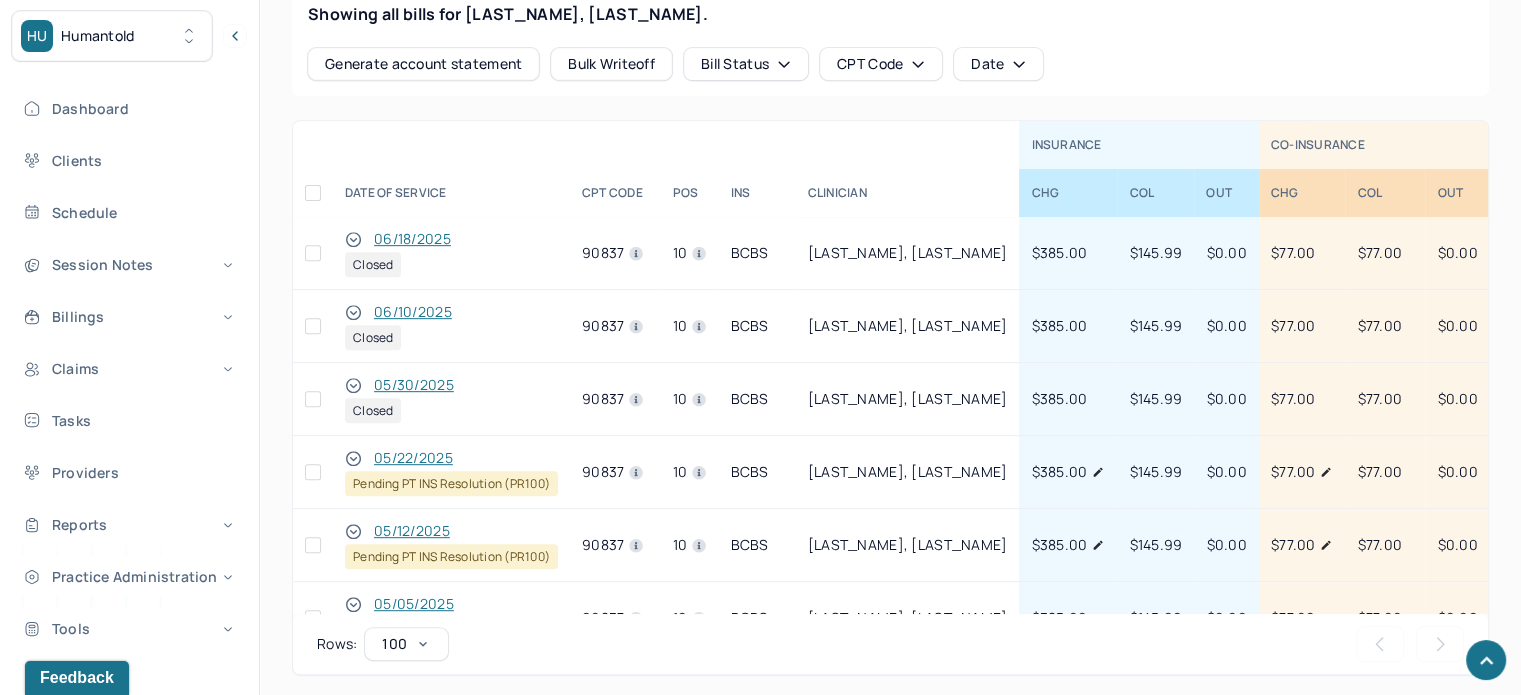 click at bounding box center [313, 472] 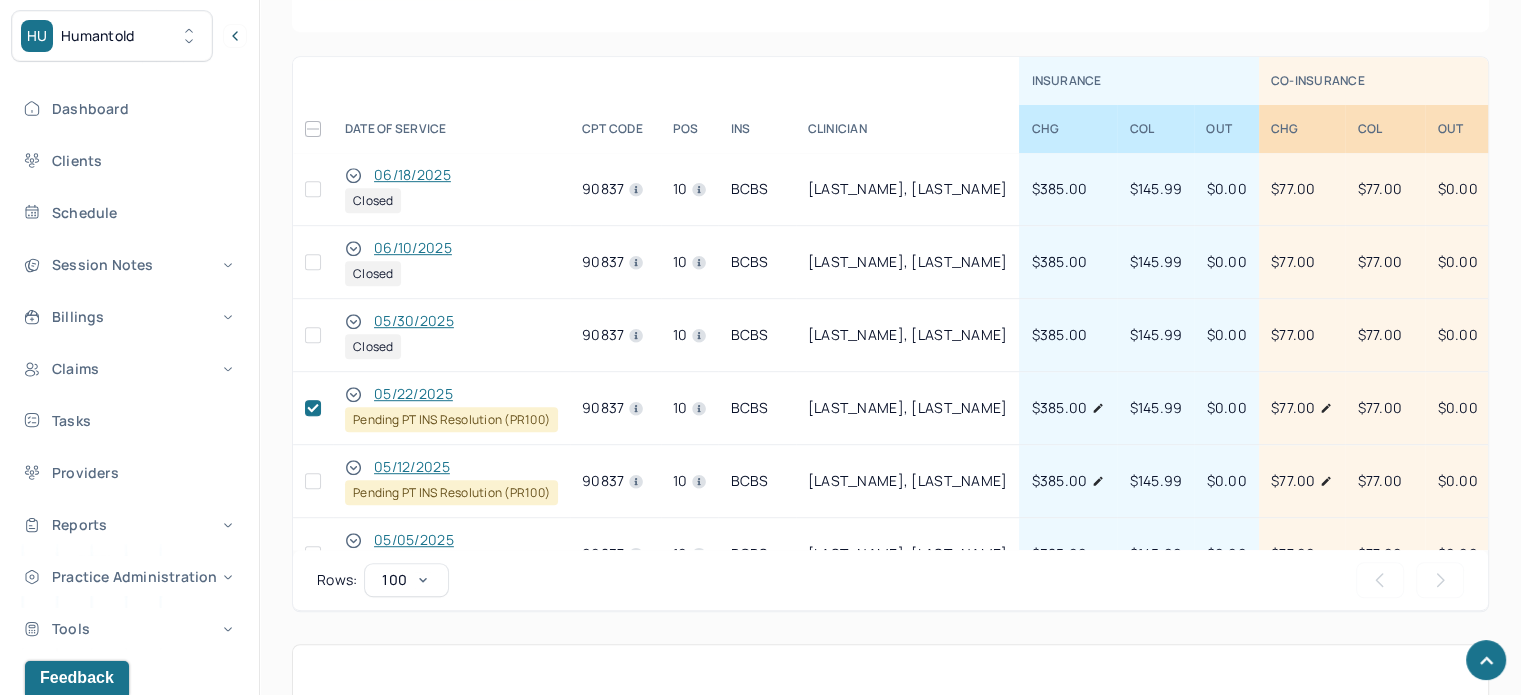 scroll, scrollTop: 1100, scrollLeft: 0, axis: vertical 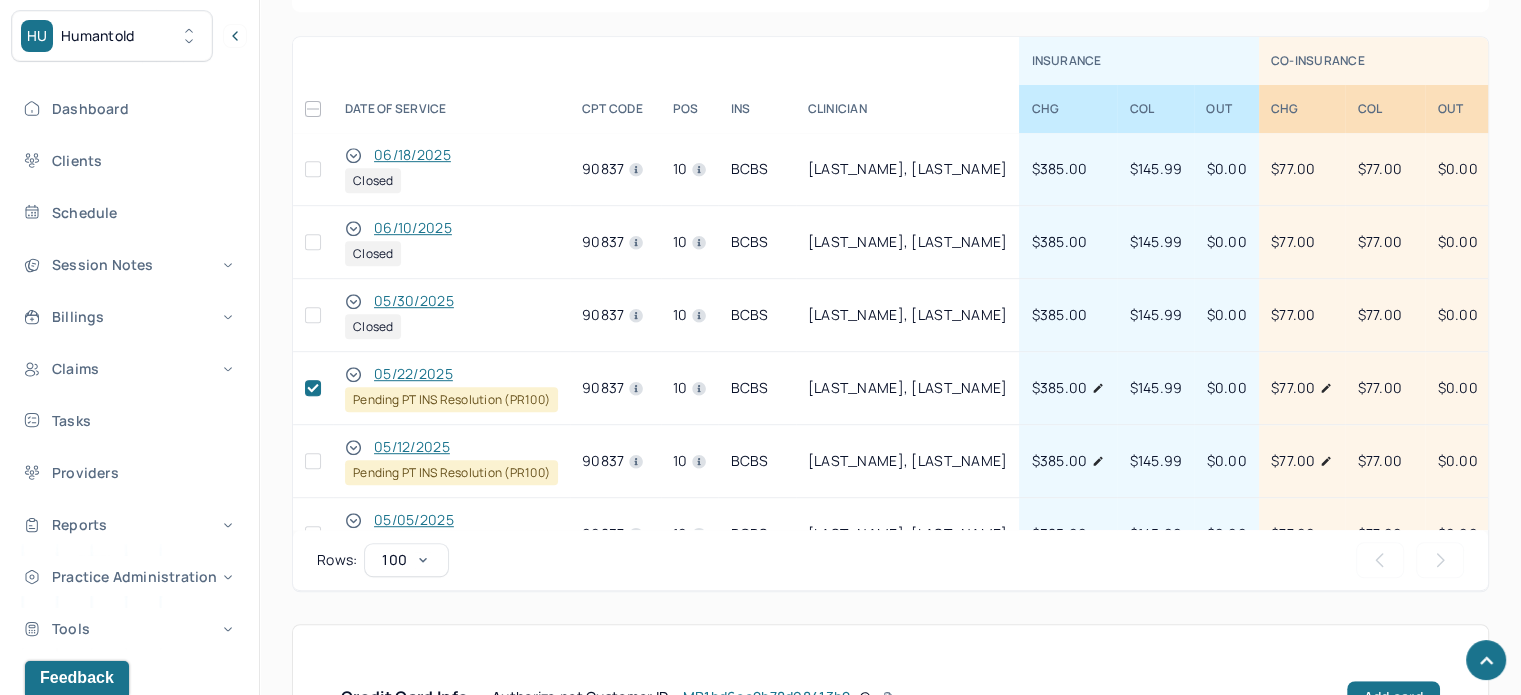 click at bounding box center (313, 461) 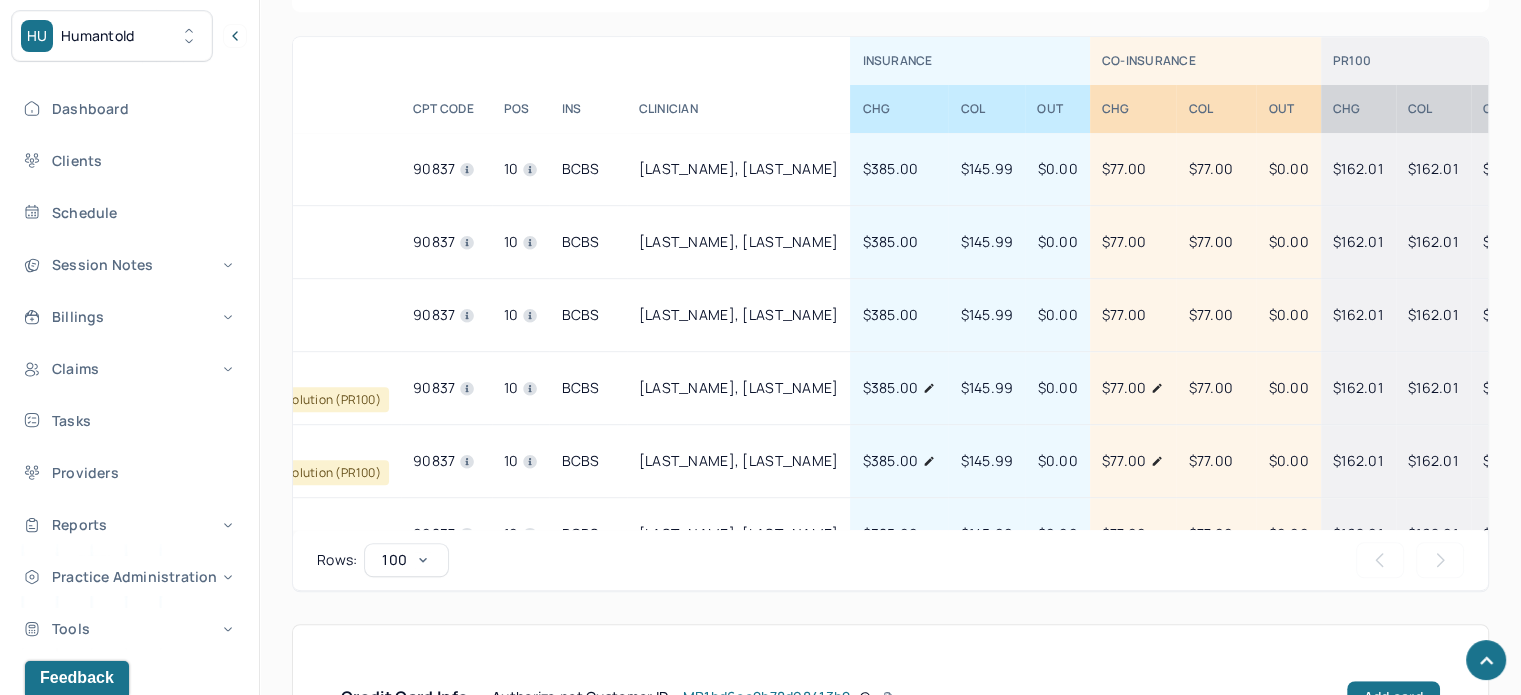 scroll, scrollTop: 0, scrollLeft: 0, axis: both 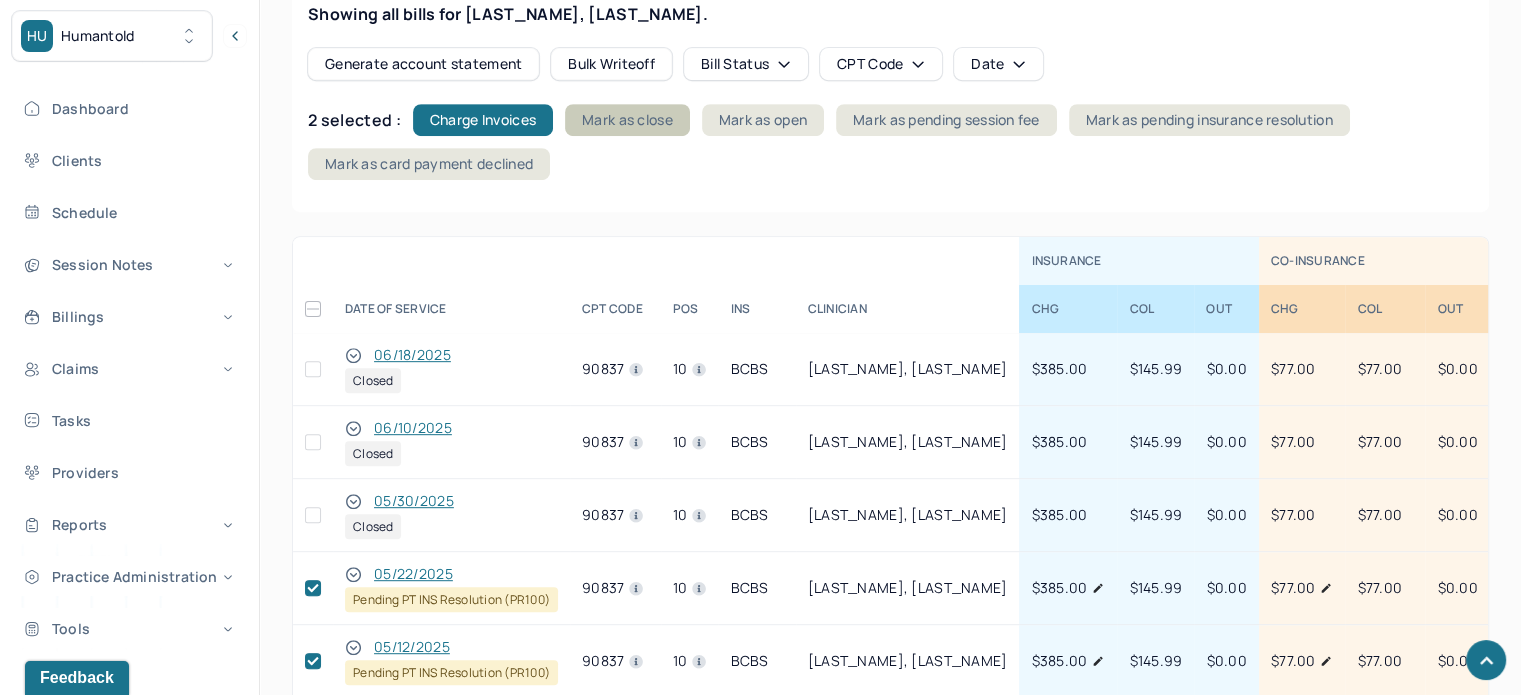 click on "Mark as close" at bounding box center [627, 120] 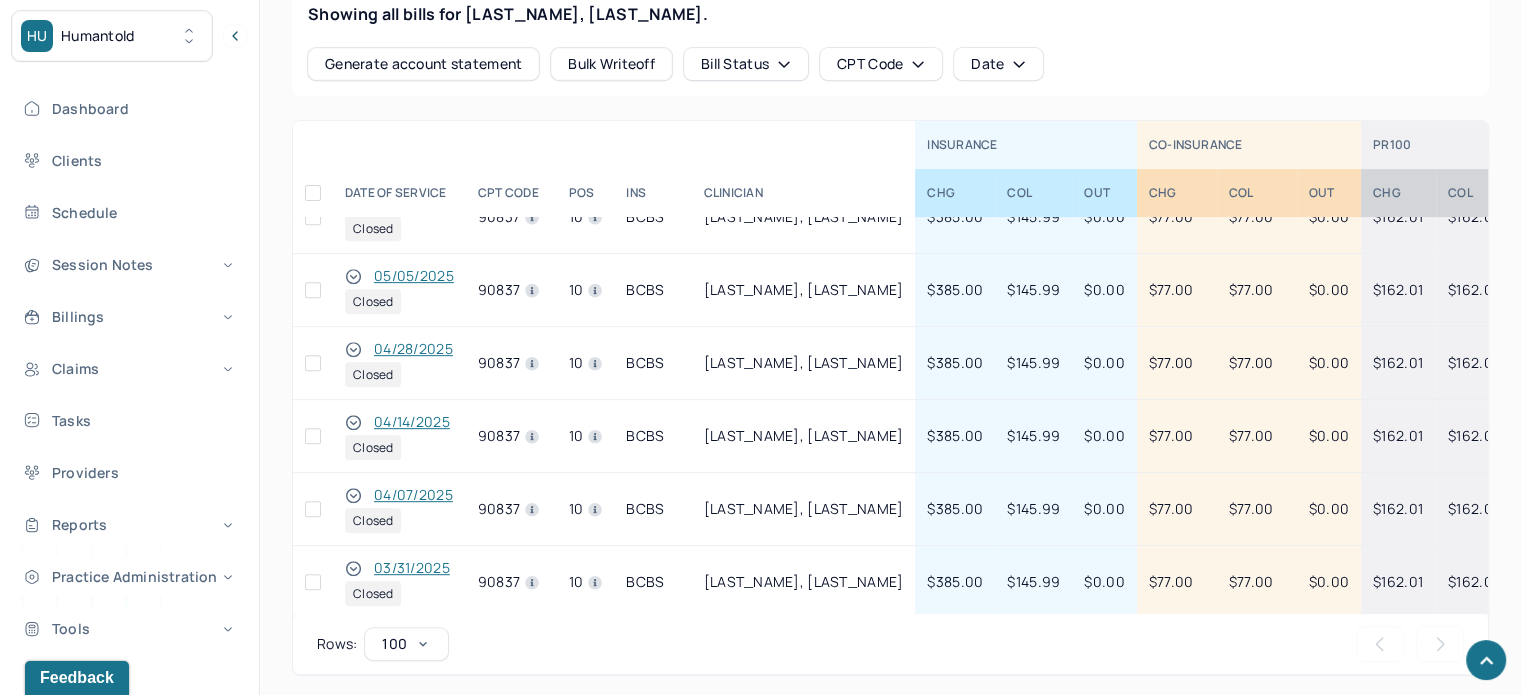 scroll, scrollTop: 0, scrollLeft: 0, axis: both 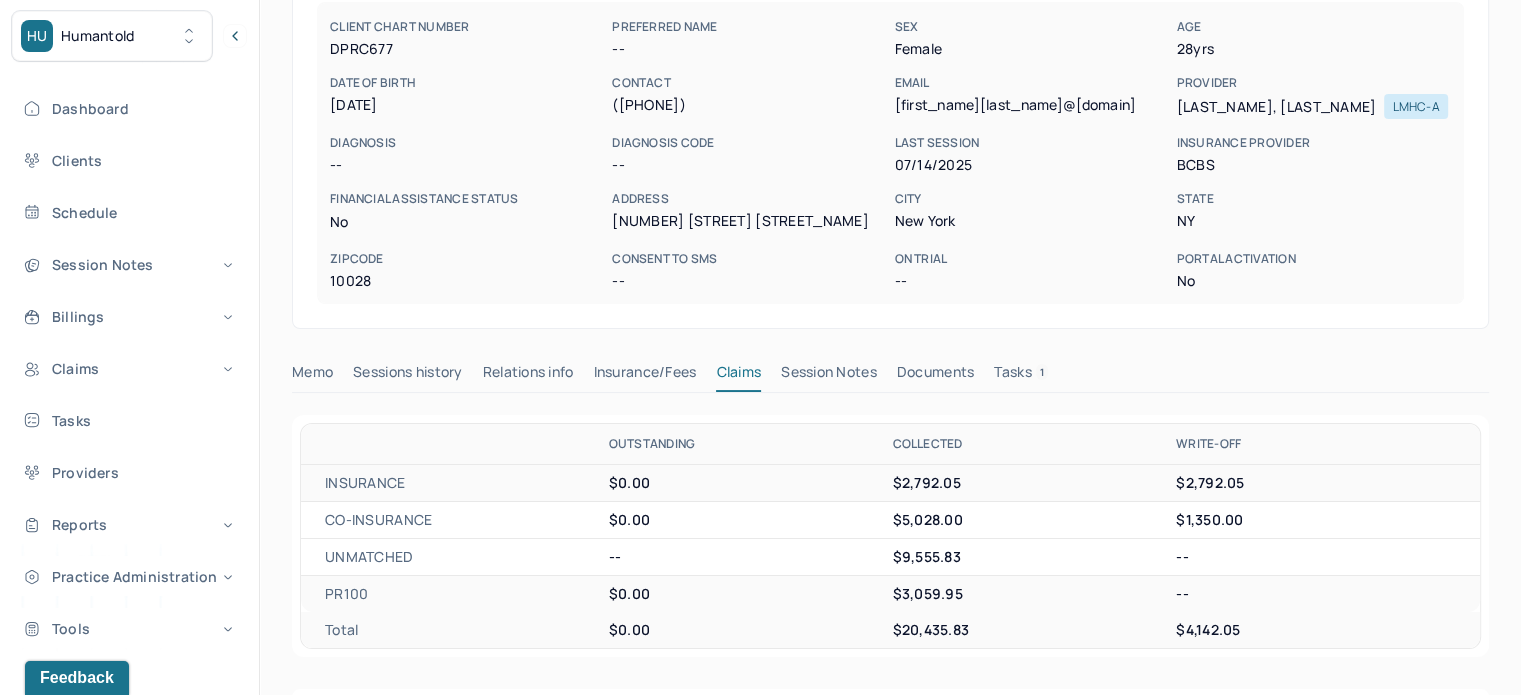 click on "Tasks 1" at bounding box center [1021, 376] 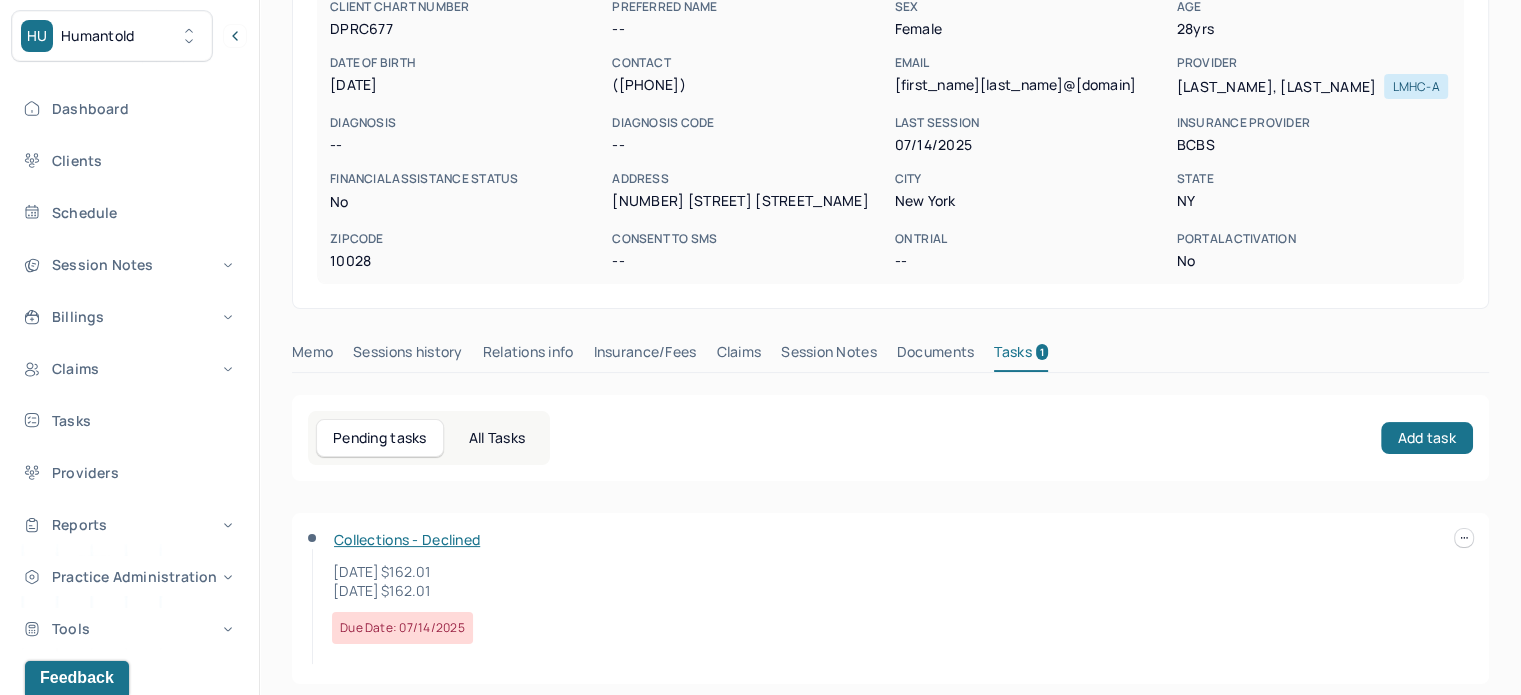 scroll, scrollTop: 231, scrollLeft: 0, axis: vertical 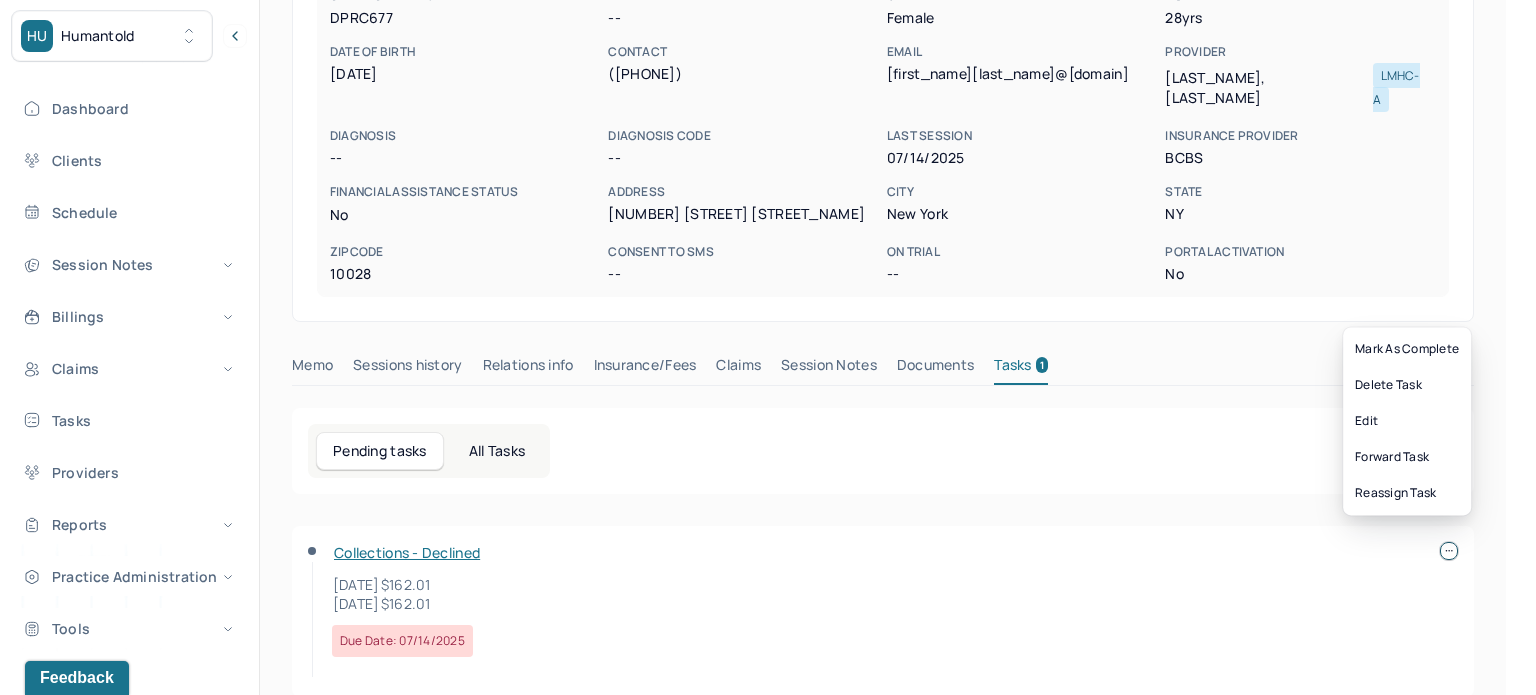 click at bounding box center (1449, 551) 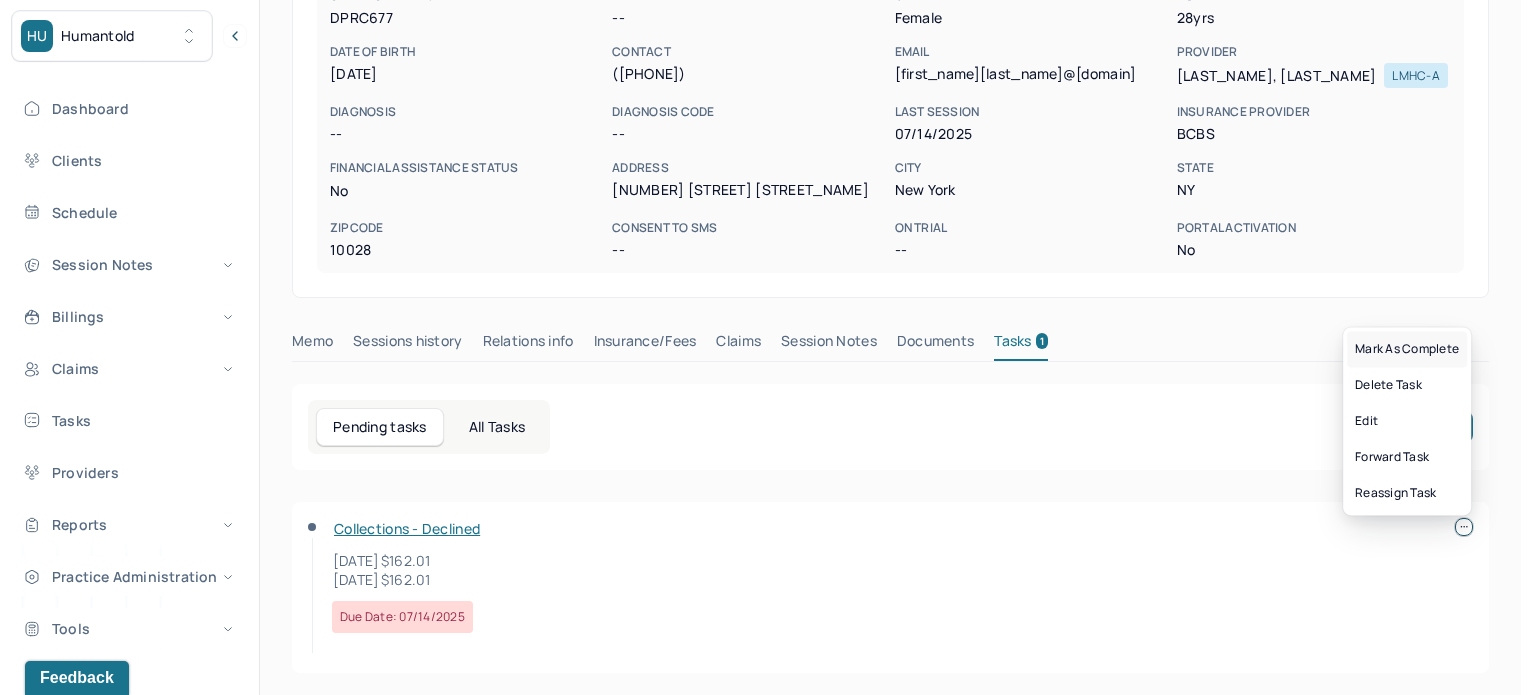 click on "Mark as complete" at bounding box center (1407, 349) 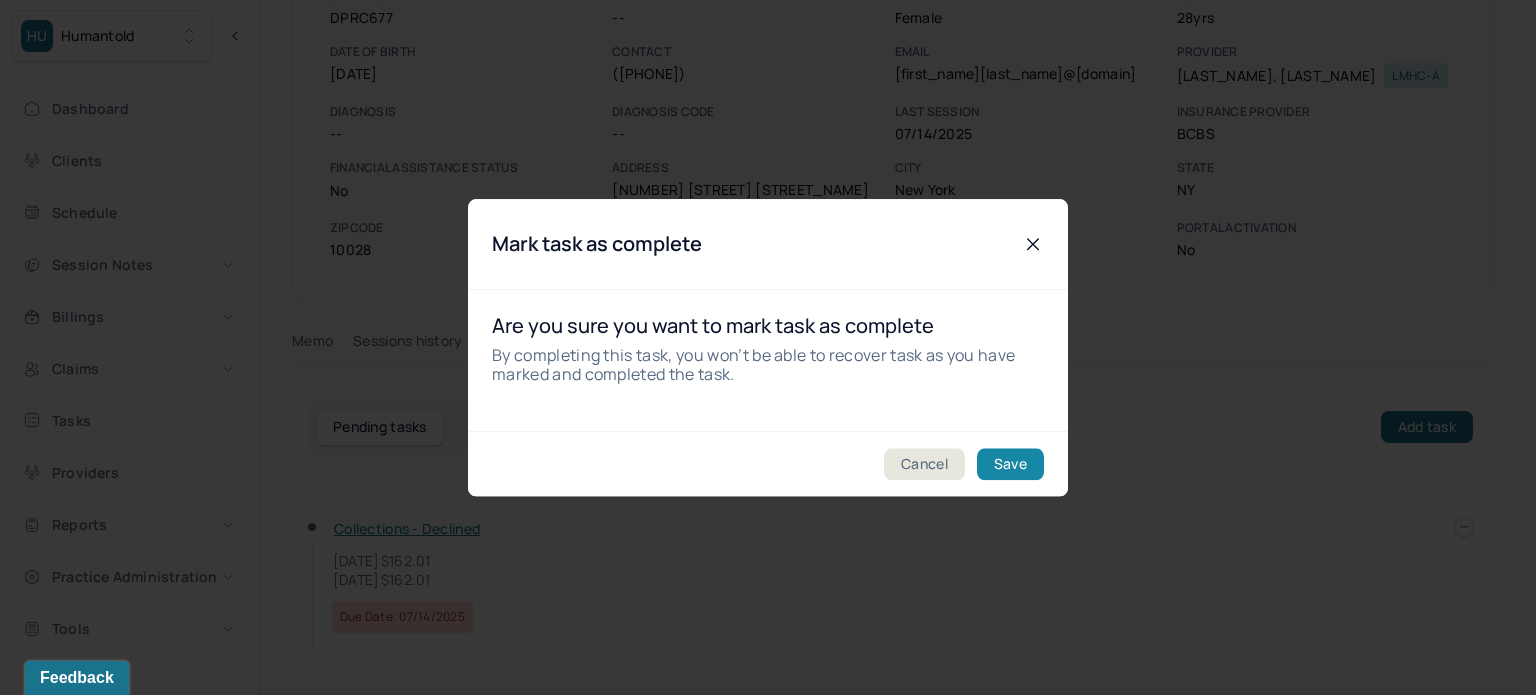 click on "Save" at bounding box center [1010, 464] 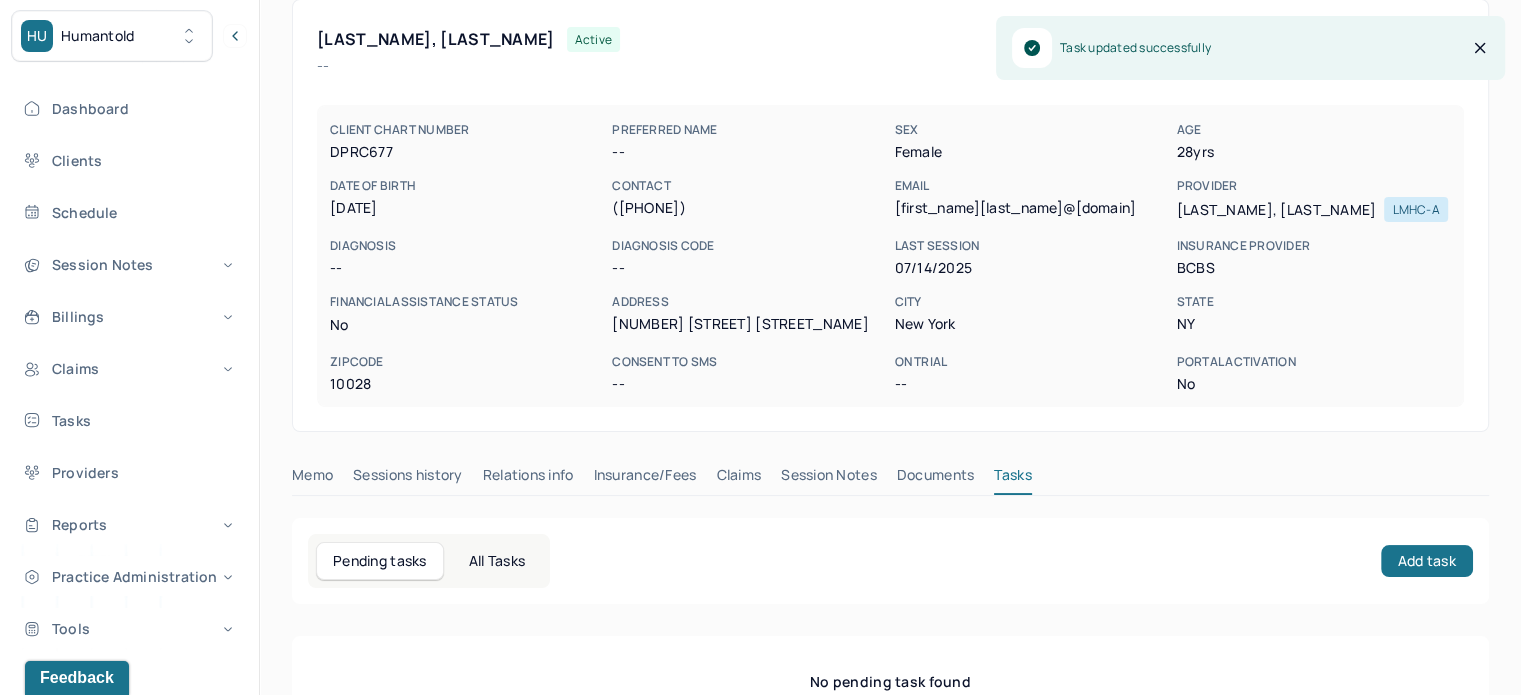 scroll, scrollTop: 0, scrollLeft: 0, axis: both 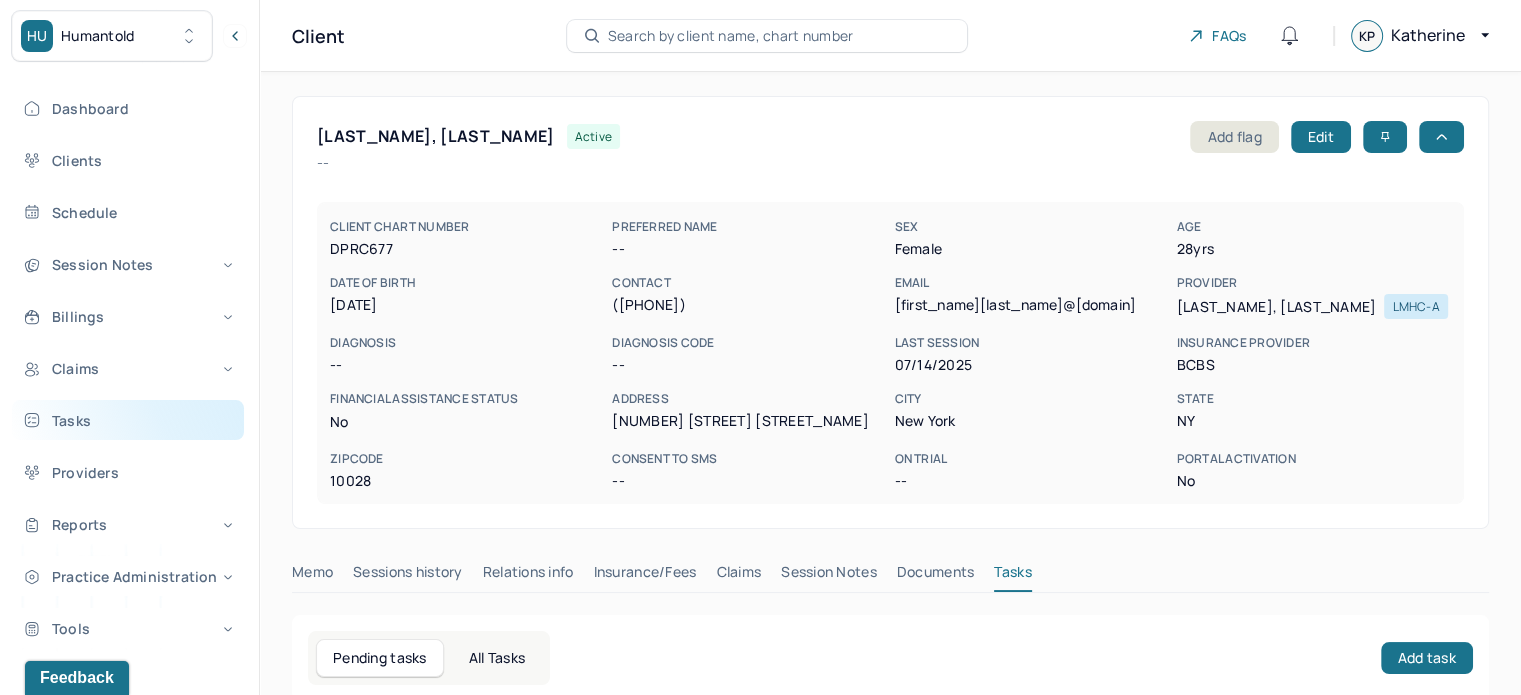 click on "Tasks" at bounding box center (128, 420) 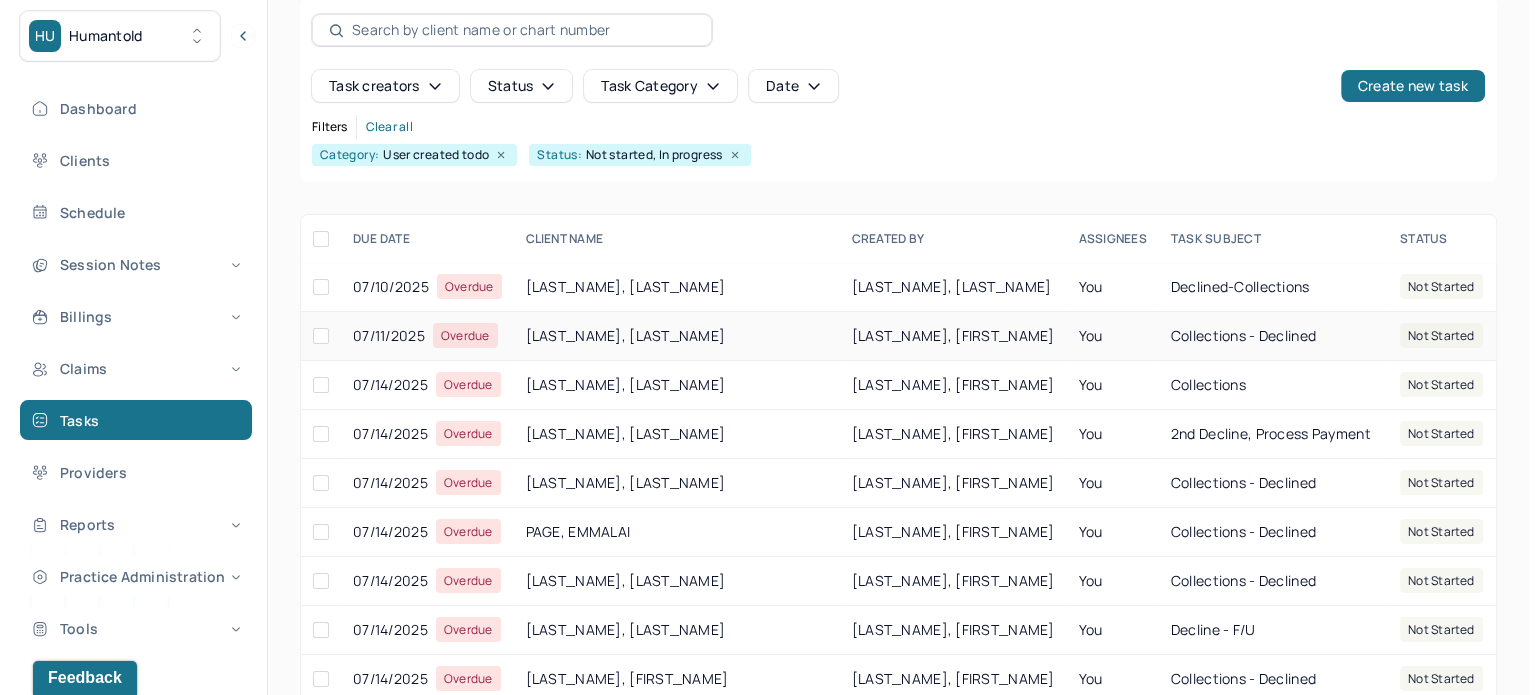 scroll, scrollTop: 200, scrollLeft: 0, axis: vertical 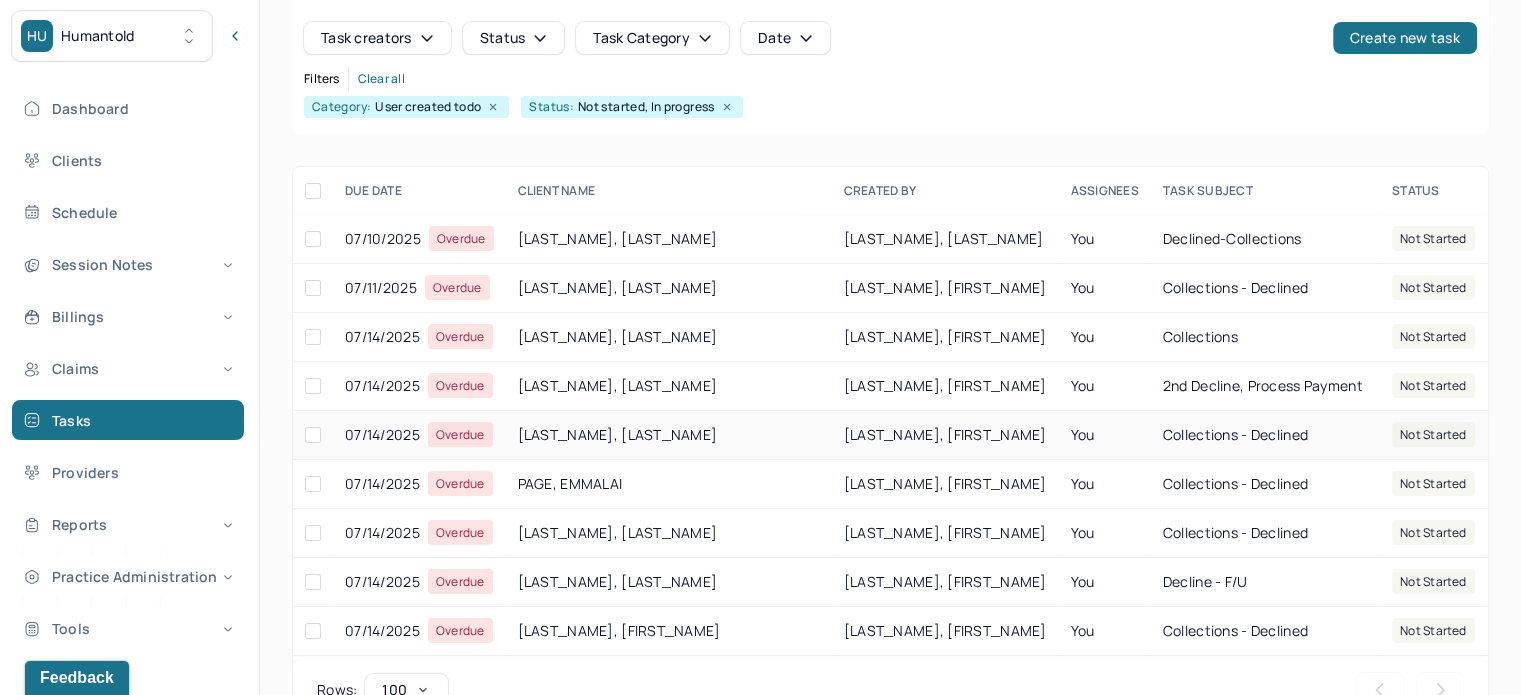 click on "[LAST], [FIRST]" at bounding box center [669, 435] 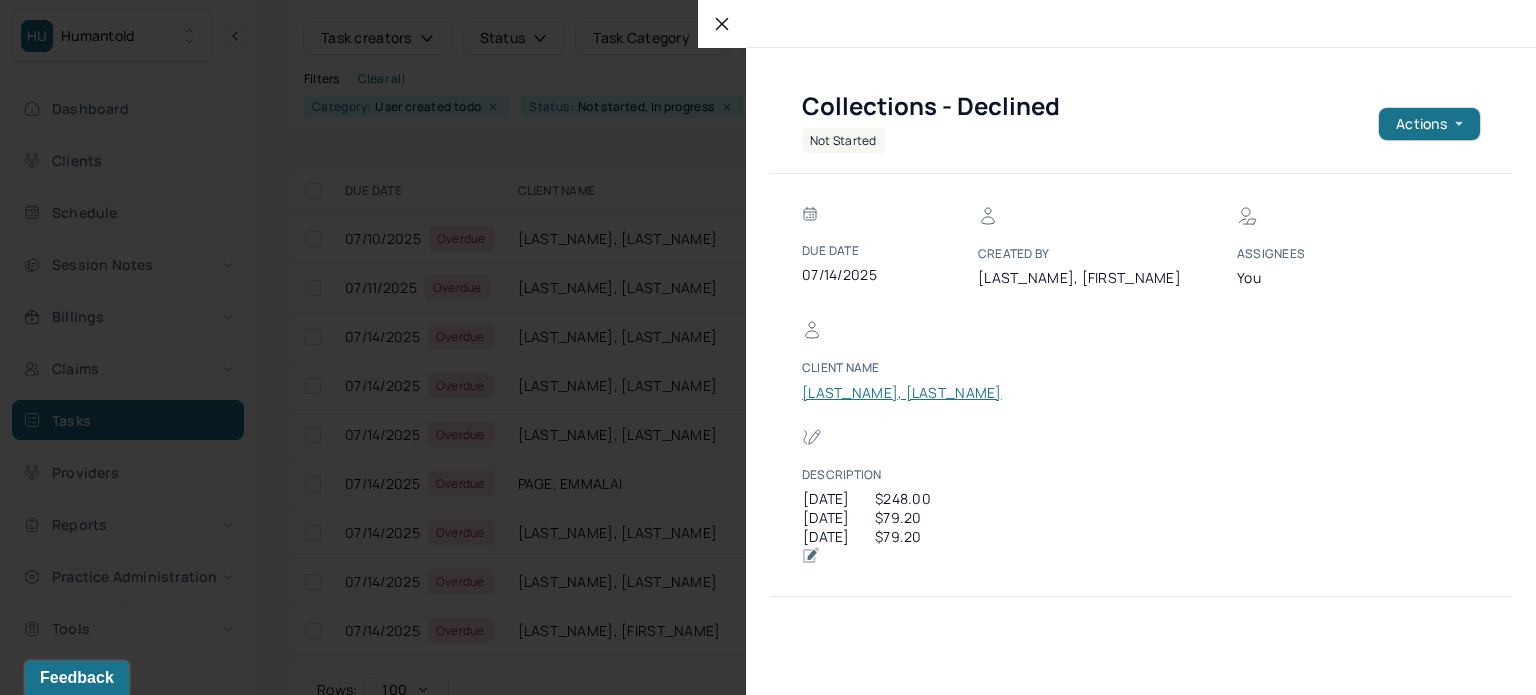 click on "[LAST], [FIRST]" at bounding box center (902, 393) 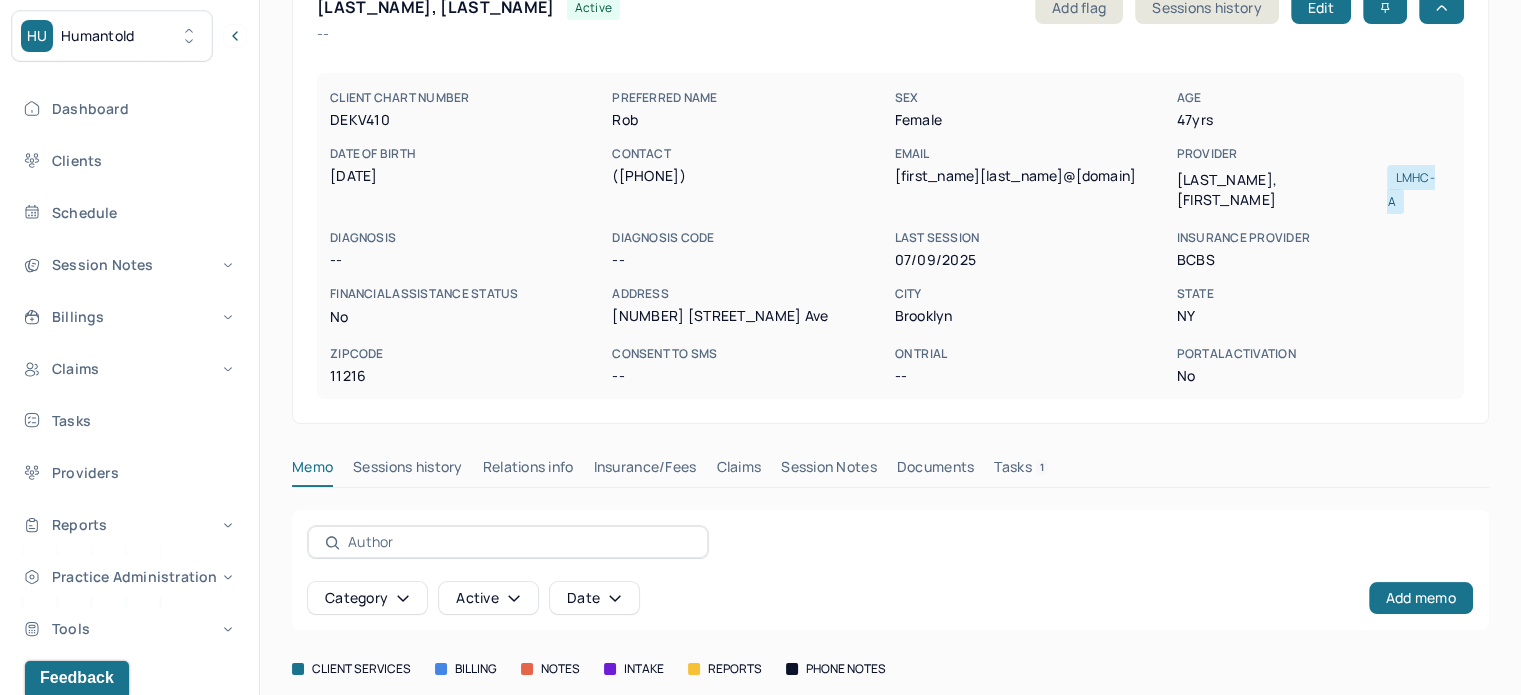 scroll, scrollTop: 227, scrollLeft: 0, axis: vertical 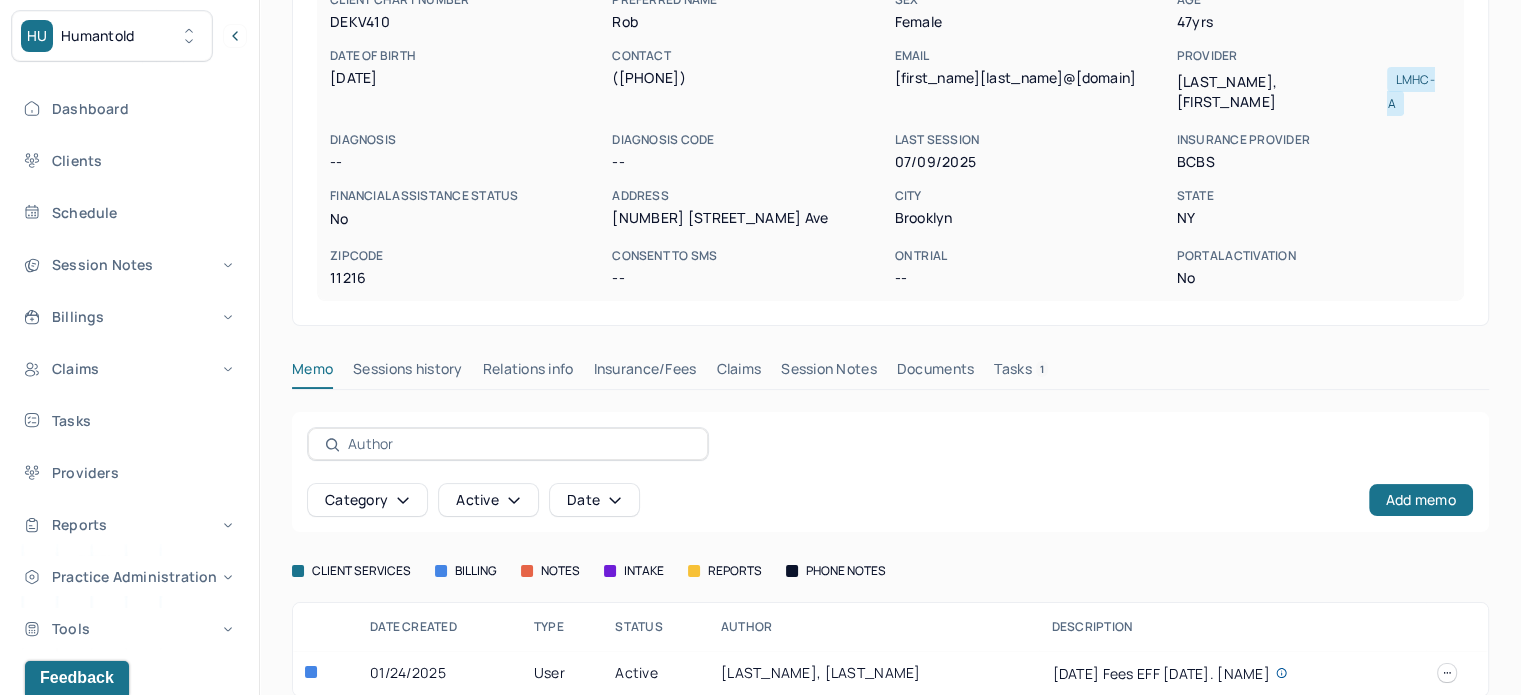 click on "Insurance/Fees" at bounding box center (645, 373) 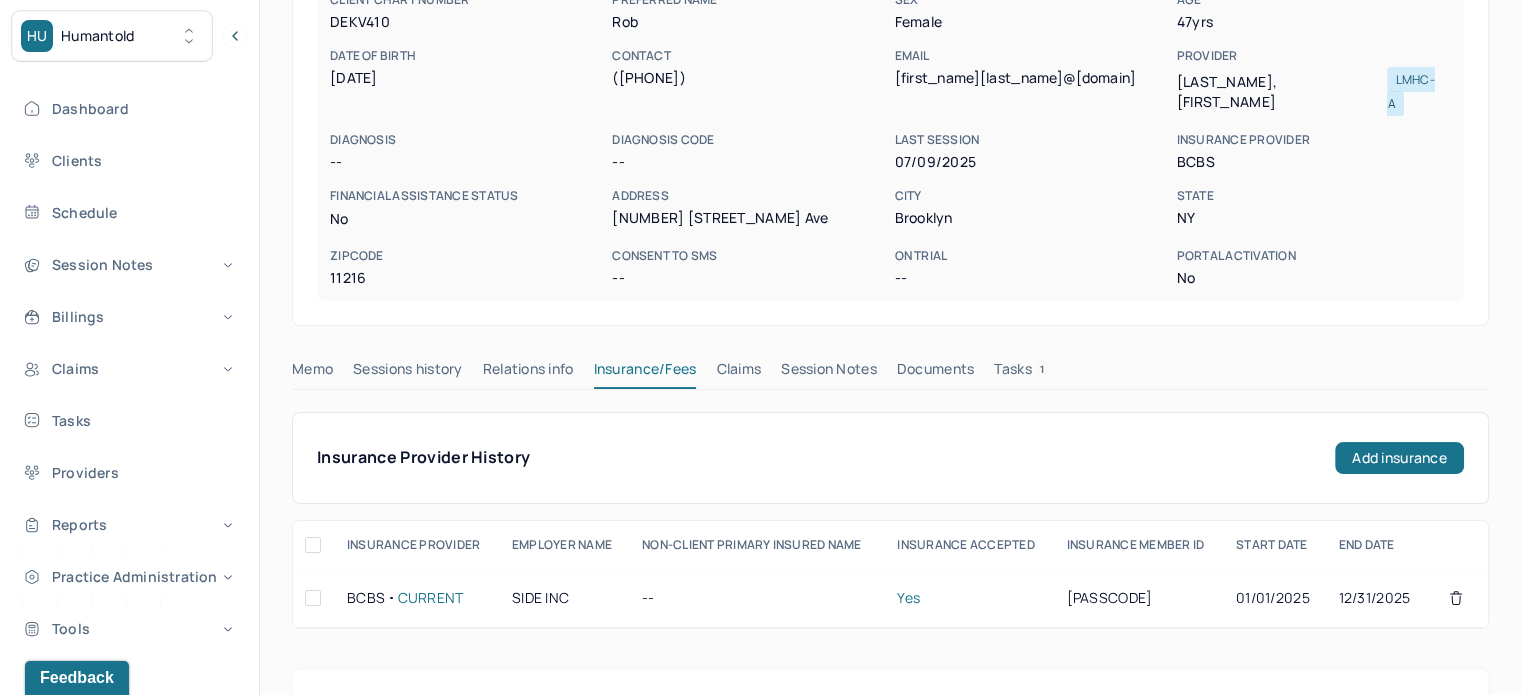 click on "Claims" at bounding box center (738, 373) 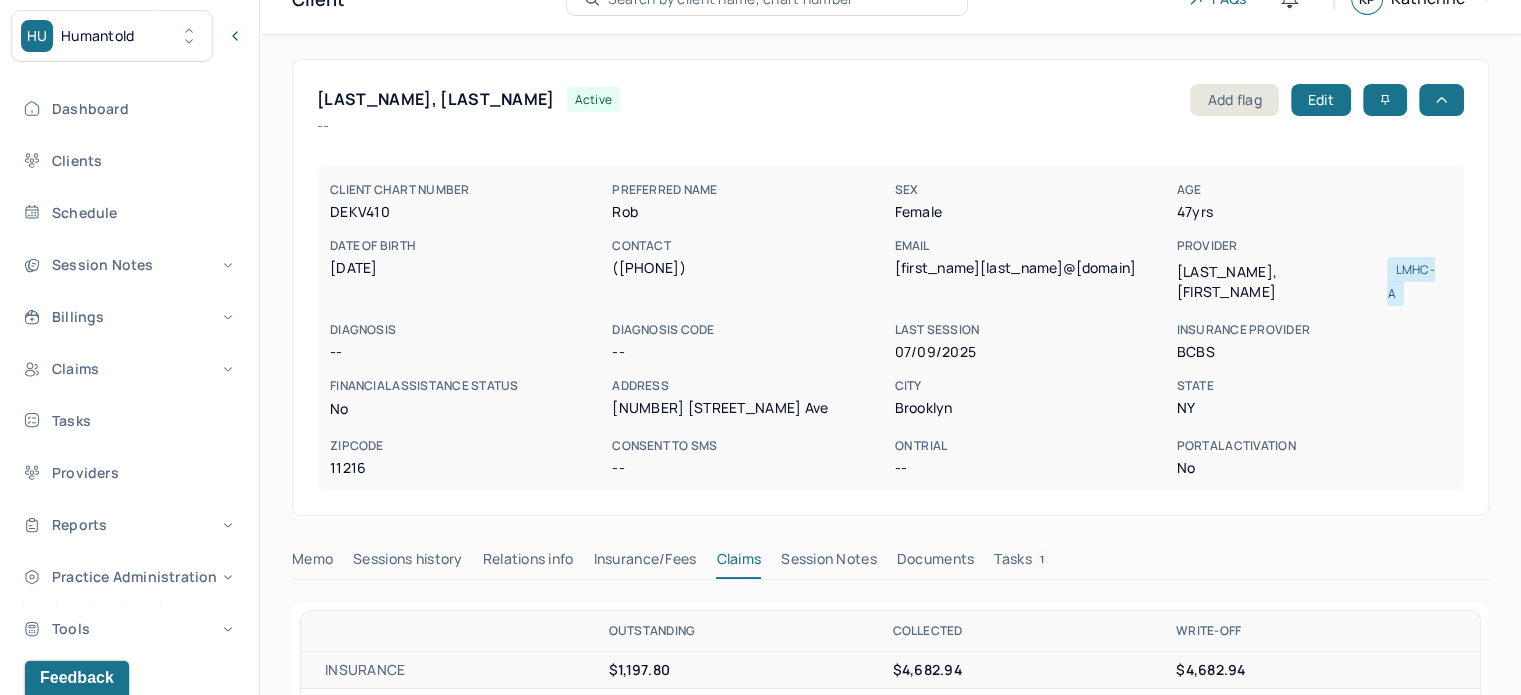 scroll, scrollTop: 0, scrollLeft: 0, axis: both 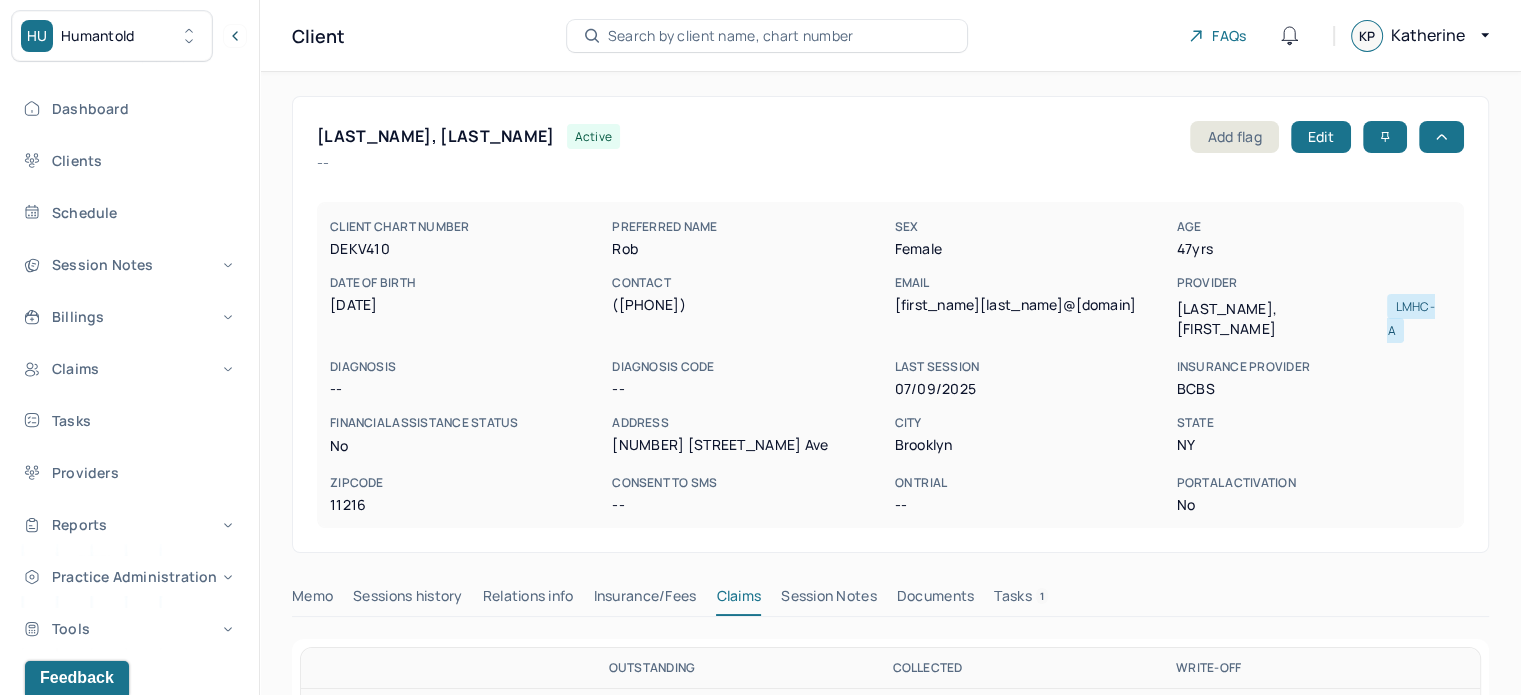 click on "DEBBANE, ROBERT active   Add flag     Edit" at bounding box center (890, 137) 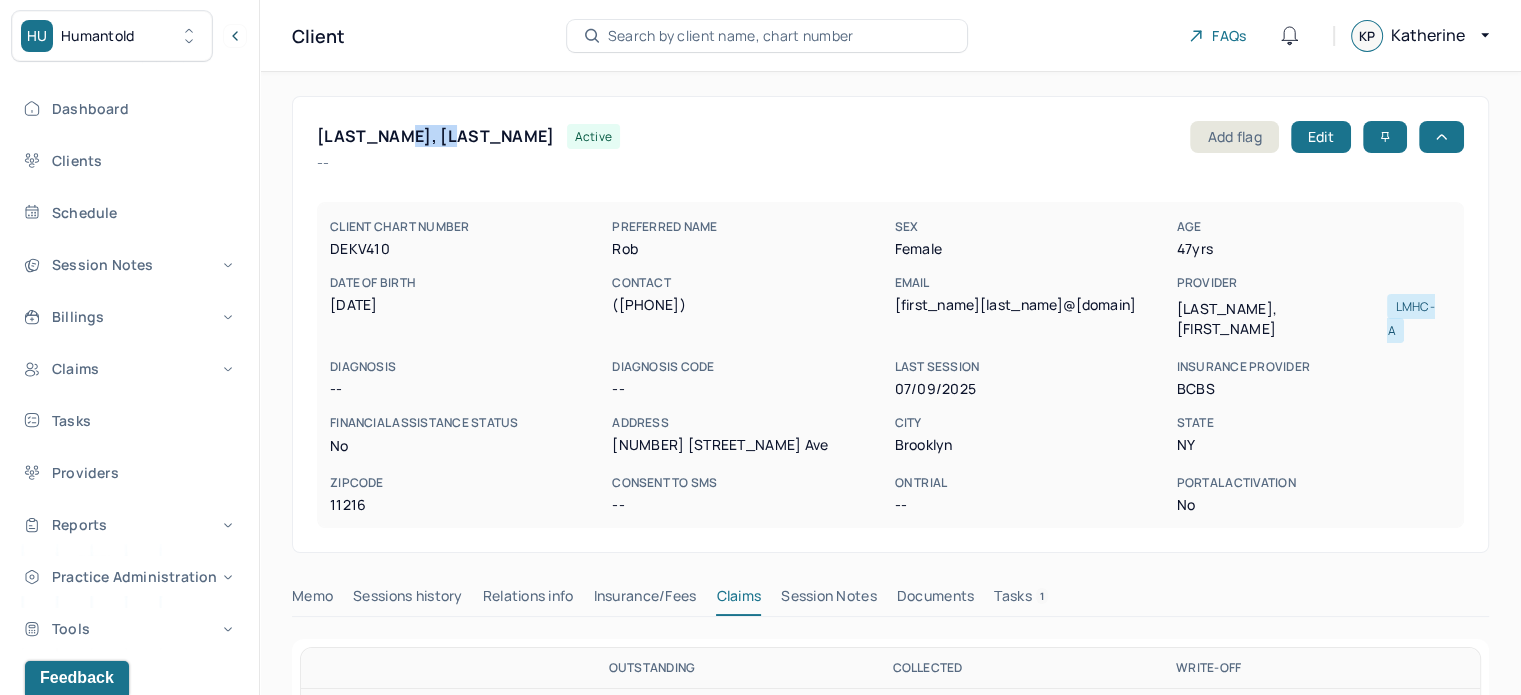 click on "[LAST], [FIRST]" at bounding box center (436, 136) 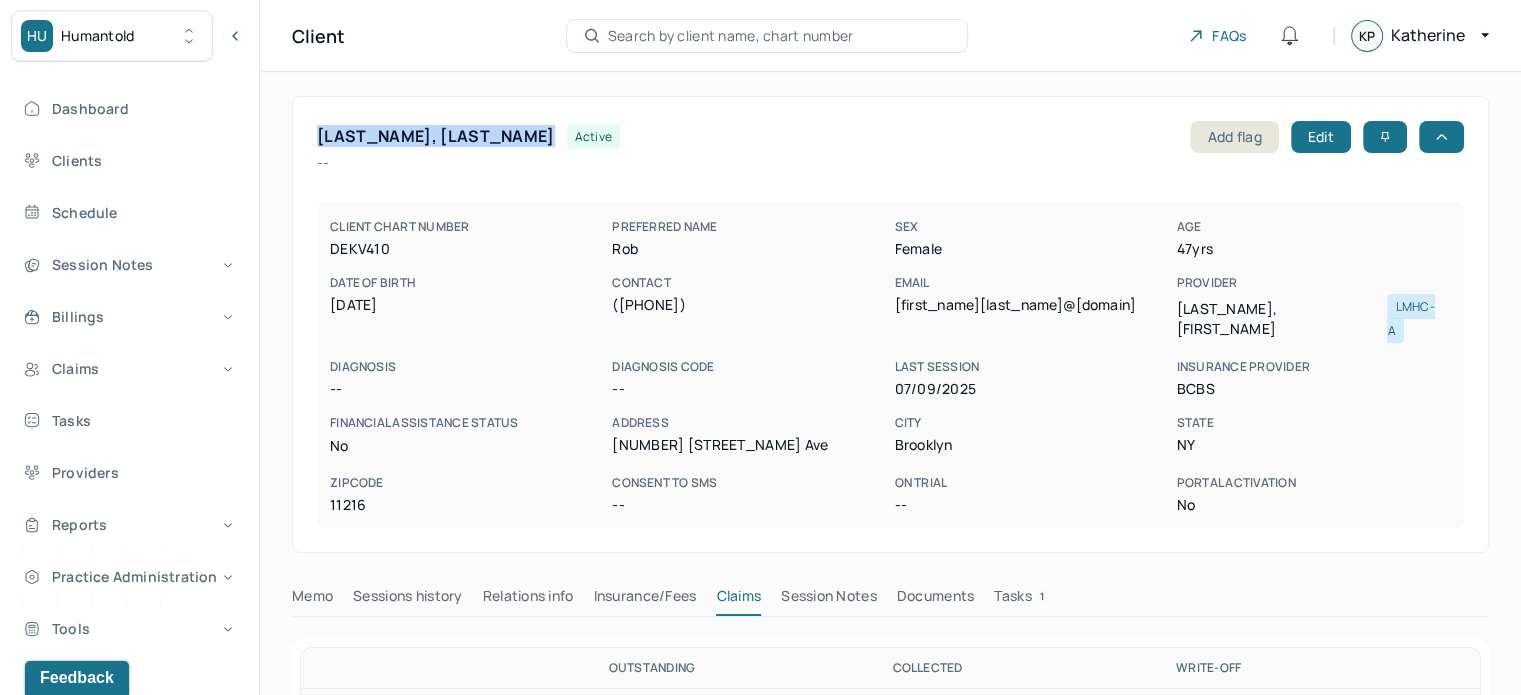 click on "[LAST], [FIRST]" at bounding box center (436, 136) 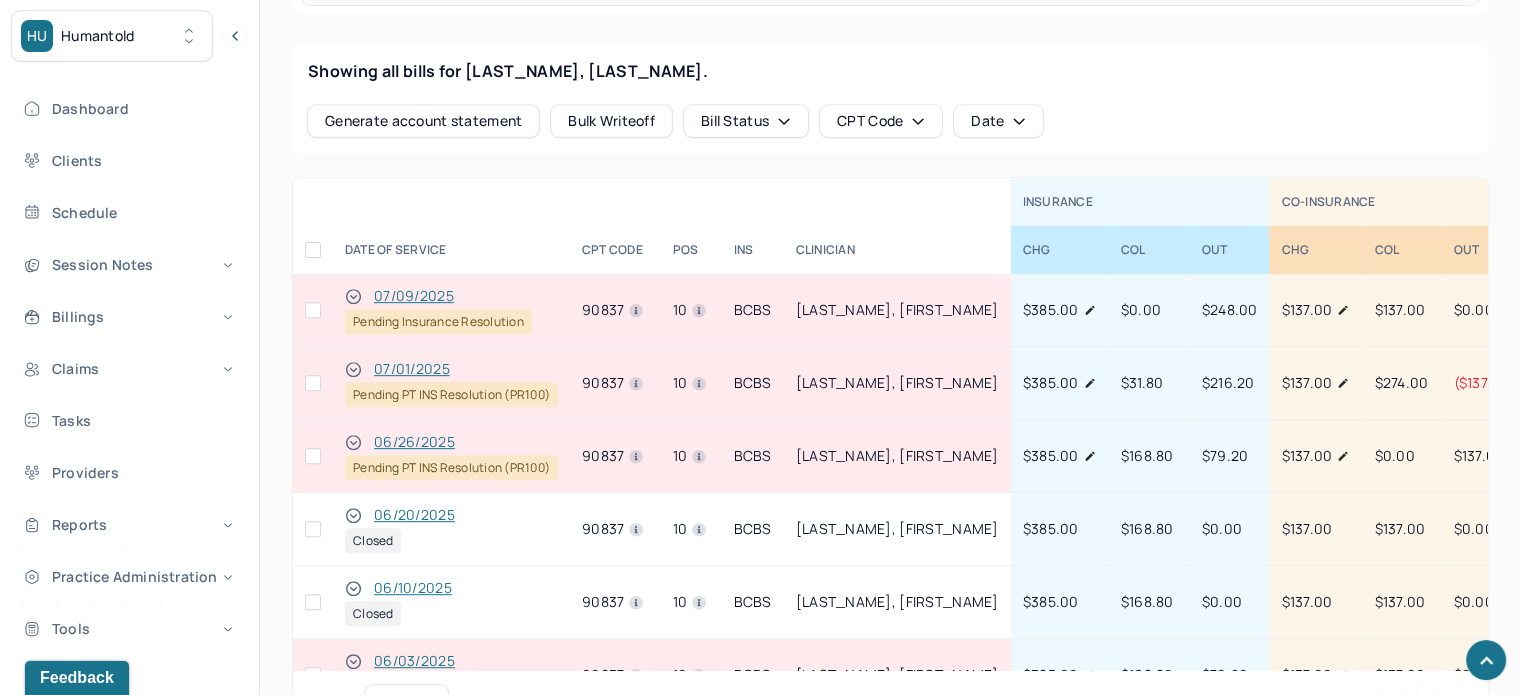 scroll, scrollTop: 900, scrollLeft: 0, axis: vertical 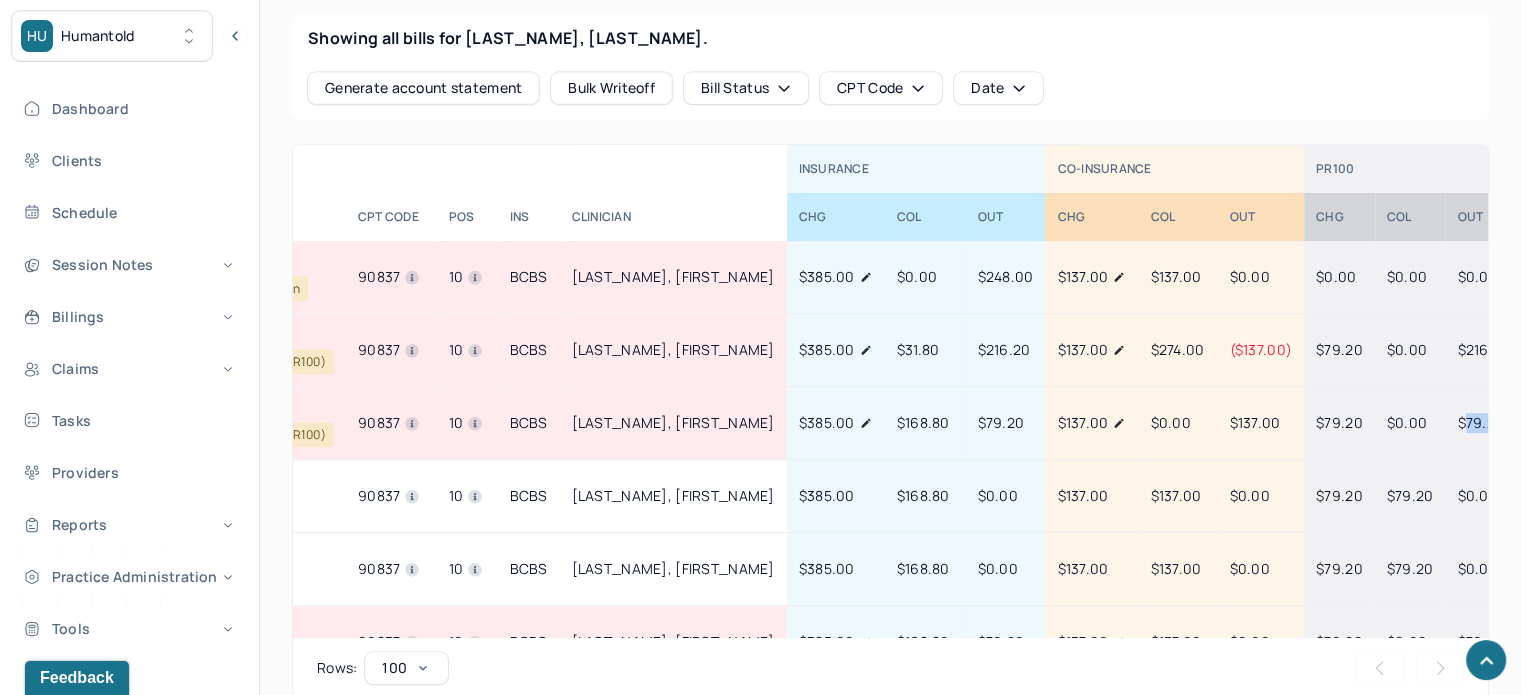 drag, startPoint x: 1402, startPoint y: 398, endPoint x: 1376, endPoint y: 398, distance: 26 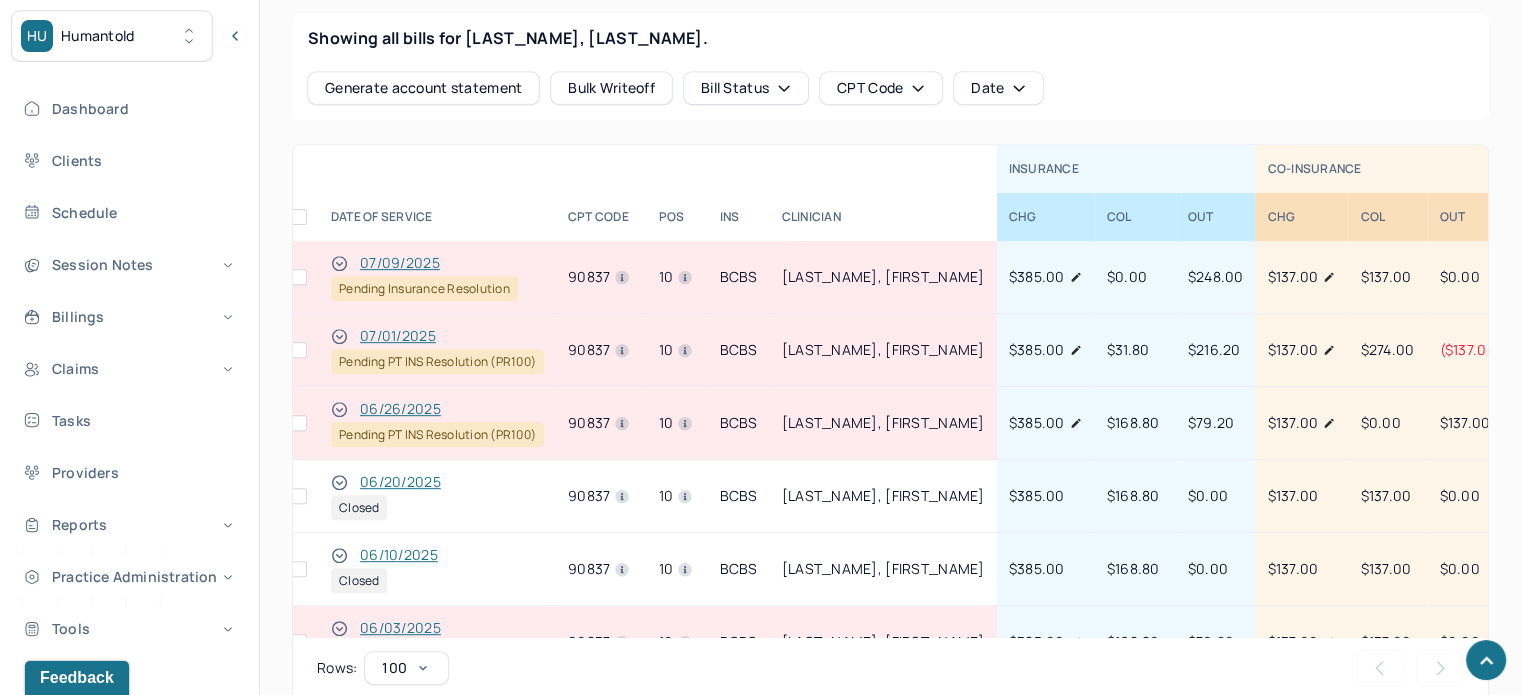 scroll, scrollTop: 0, scrollLeft: 0, axis: both 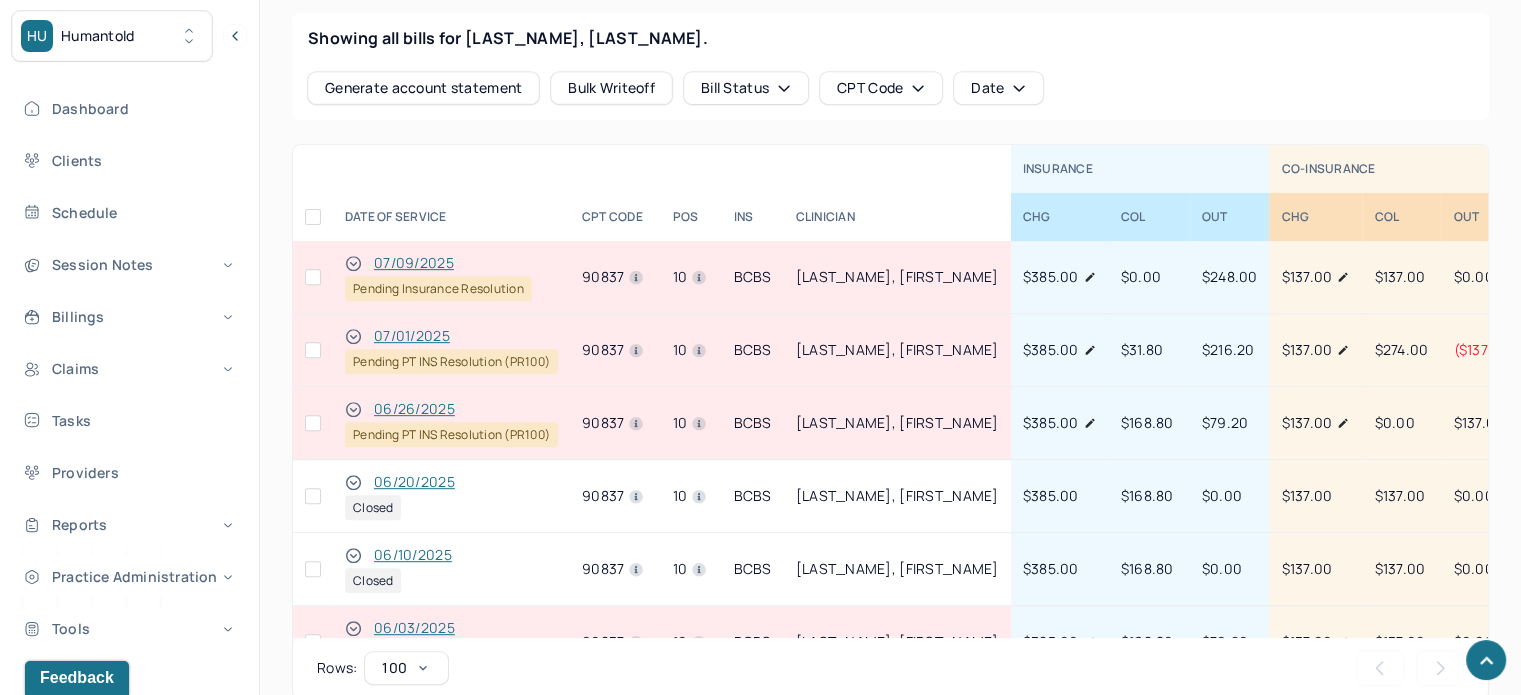 click 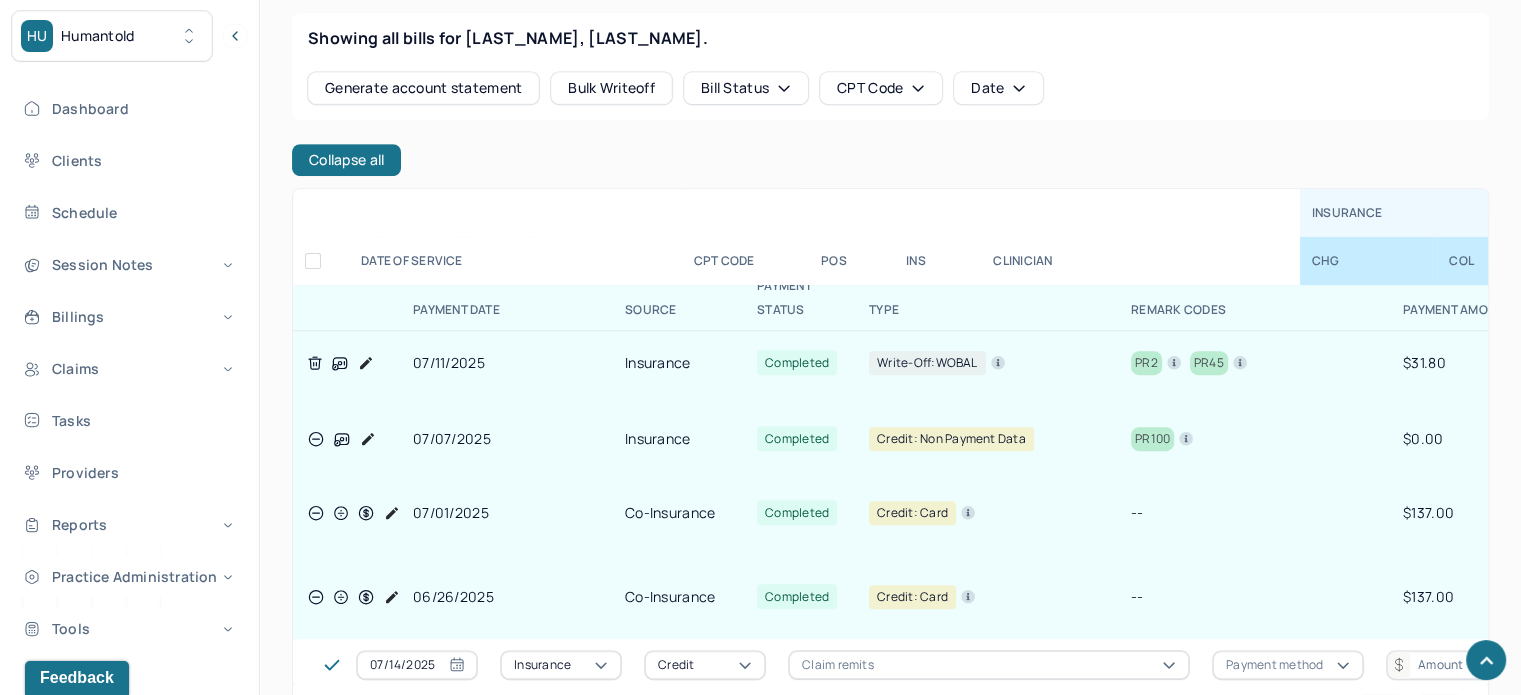 scroll, scrollTop: 200, scrollLeft: 0, axis: vertical 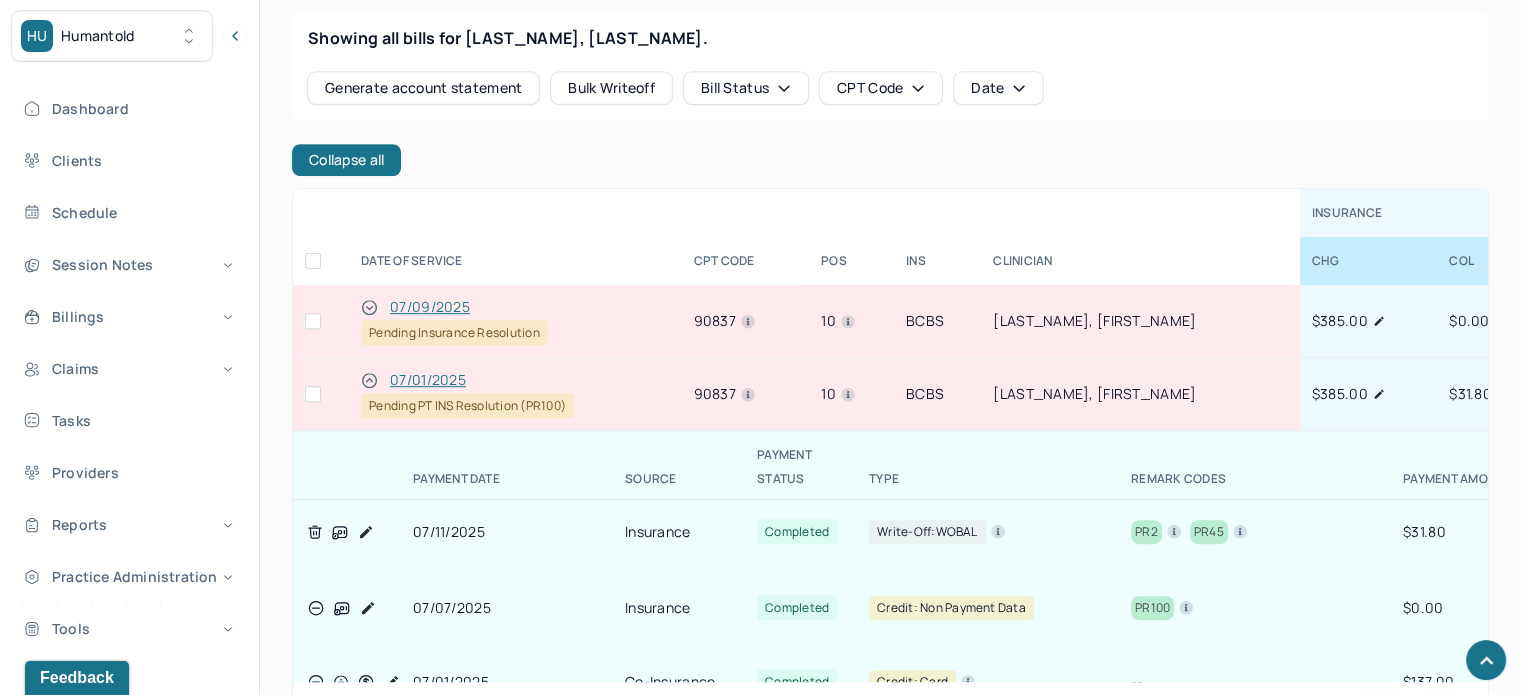 click 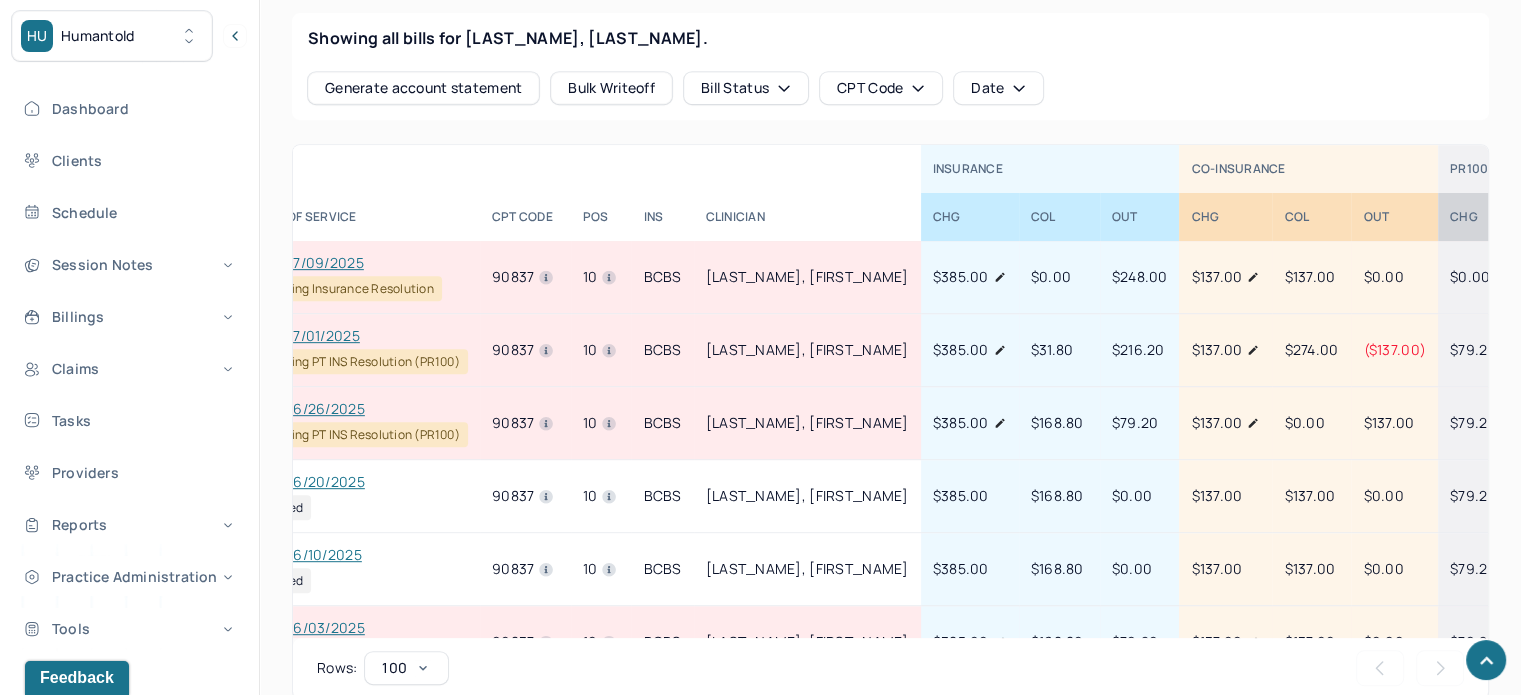 scroll, scrollTop: 0, scrollLeft: 0, axis: both 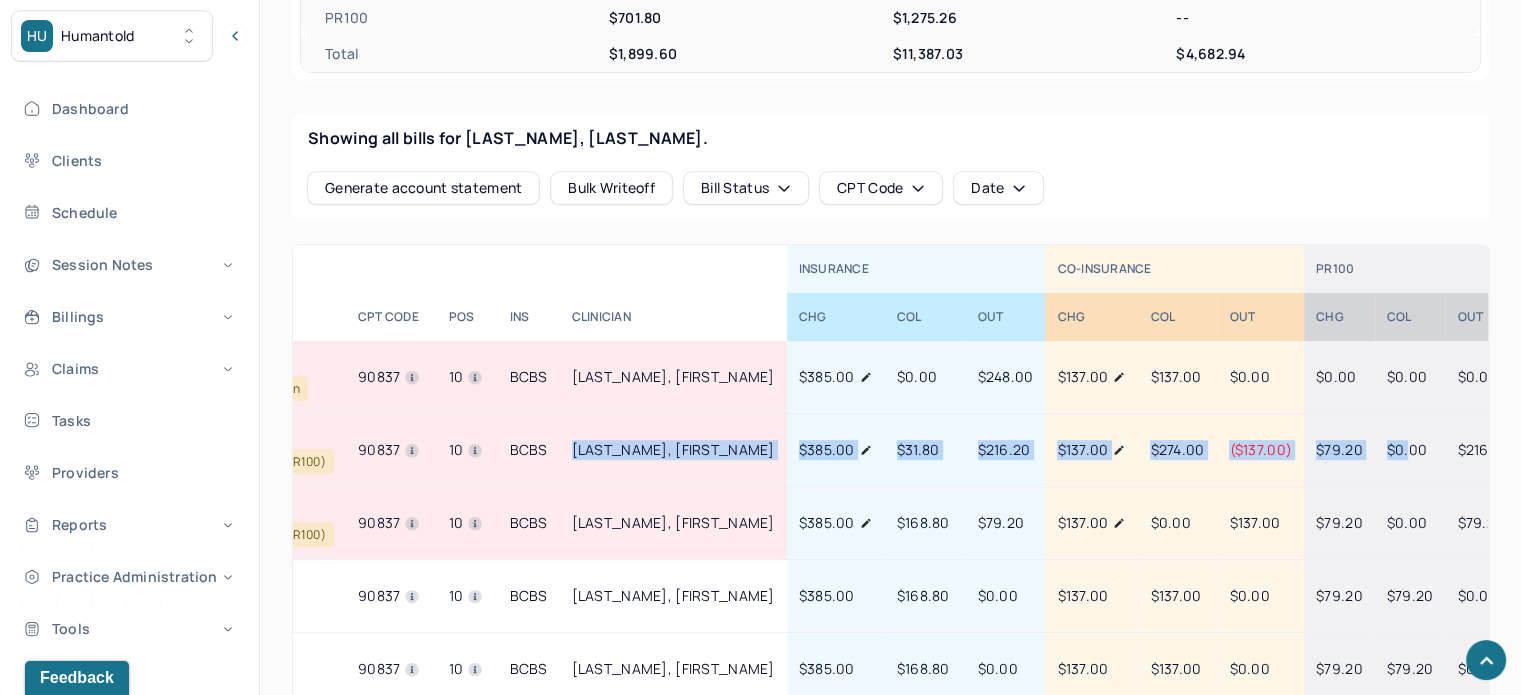 drag, startPoint x: 796, startPoint y: 423, endPoint x: 1320, endPoint y: 436, distance: 524.16125 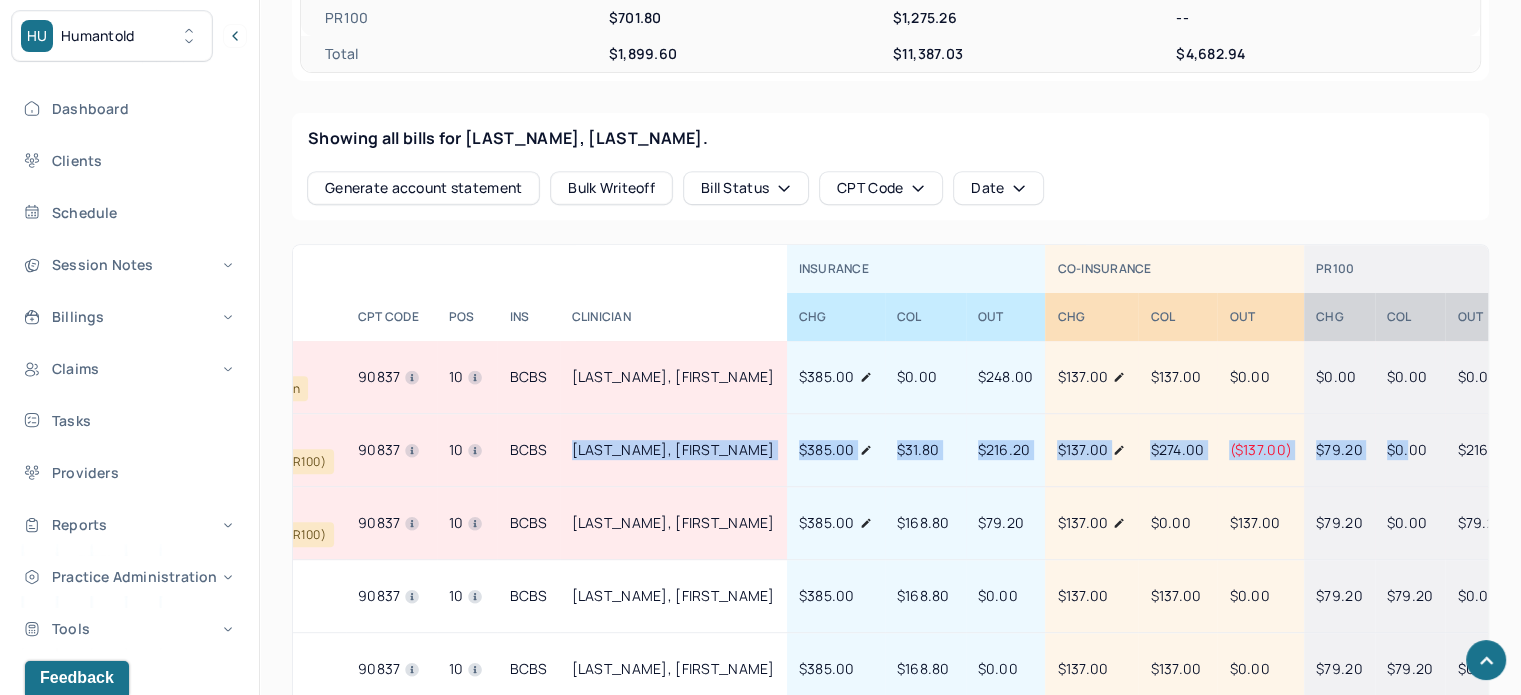click on "$137.00" at bounding box center (1091, 523) 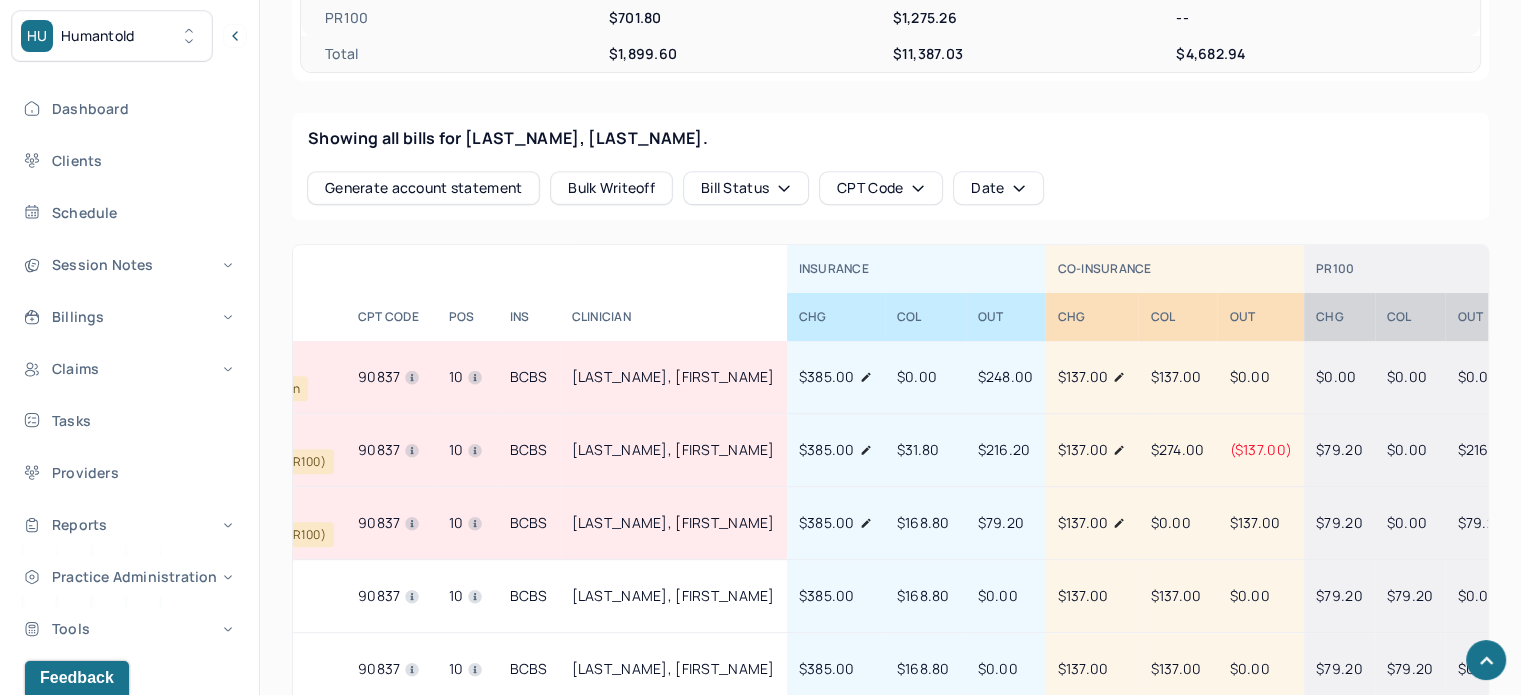 click on "$274.00" at bounding box center [1177, 450] 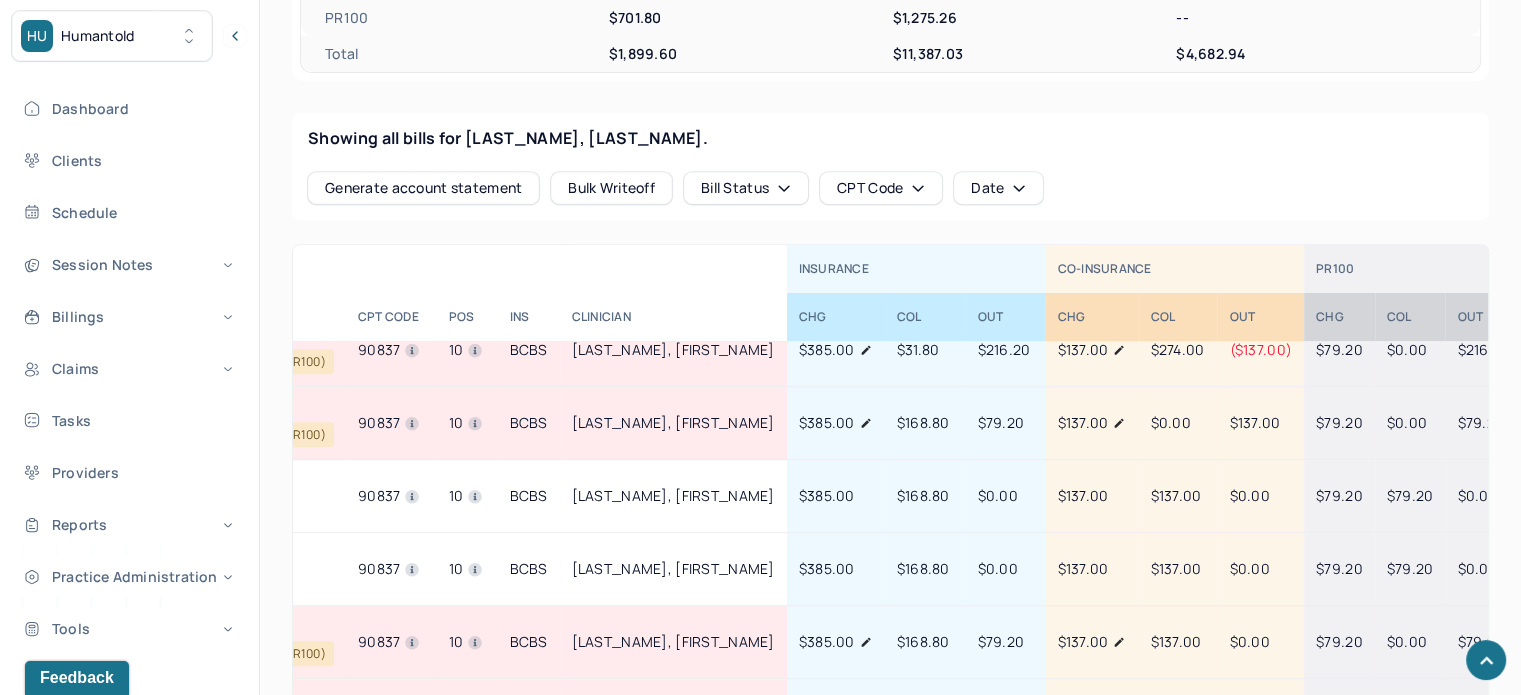 scroll, scrollTop: 0, scrollLeft: 224, axis: horizontal 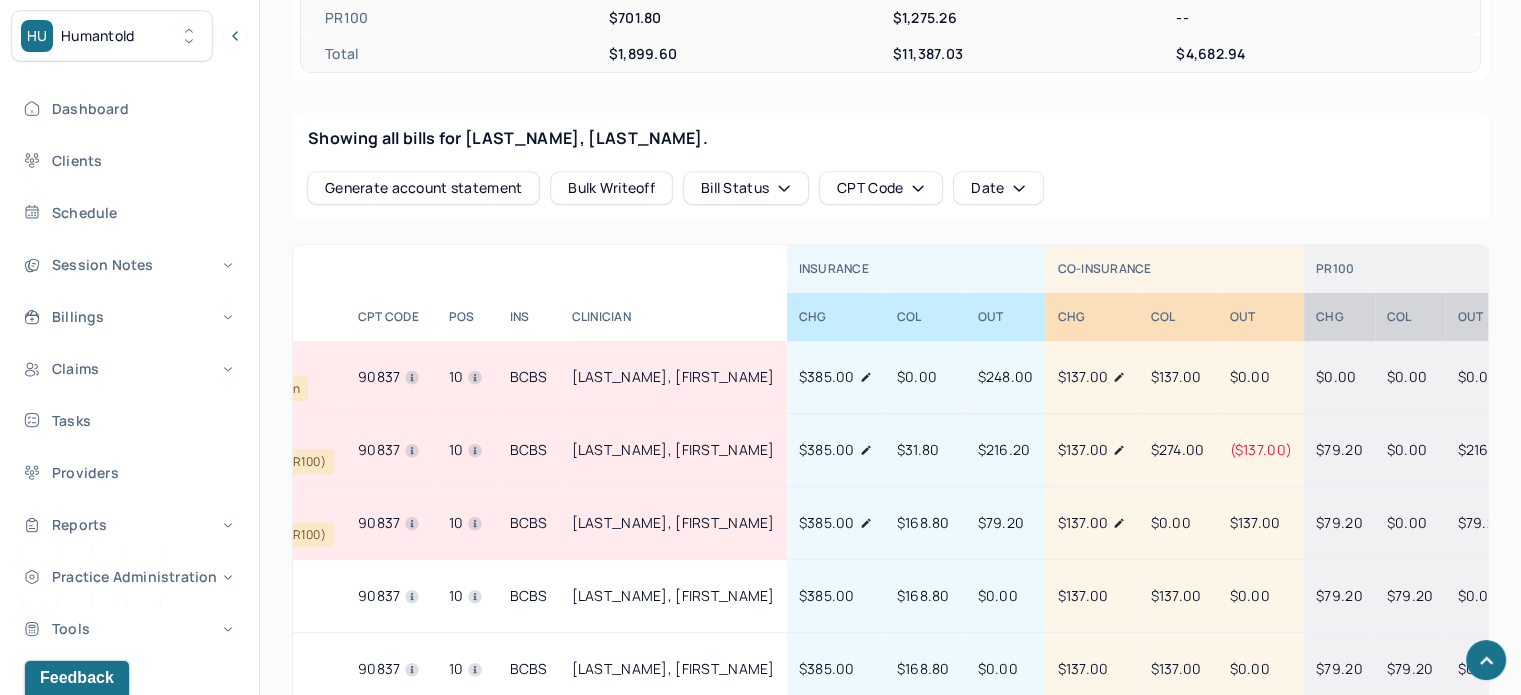 click on "Showing all bills for DEBBANE, ROBERT.    Generate account statement     Bulk Writeoff     Bill Status     CPT Code     Date" at bounding box center (890, 166) 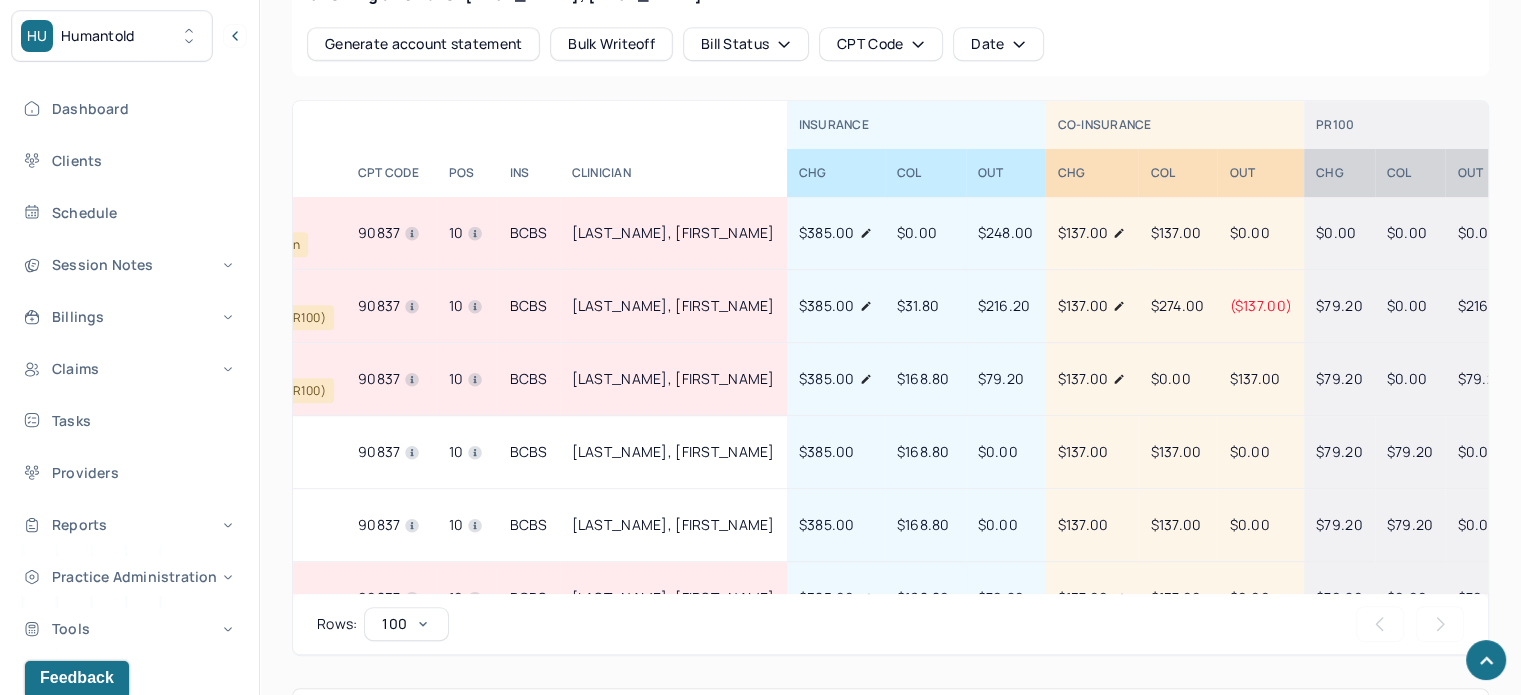 scroll, scrollTop: 1000, scrollLeft: 0, axis: vertical 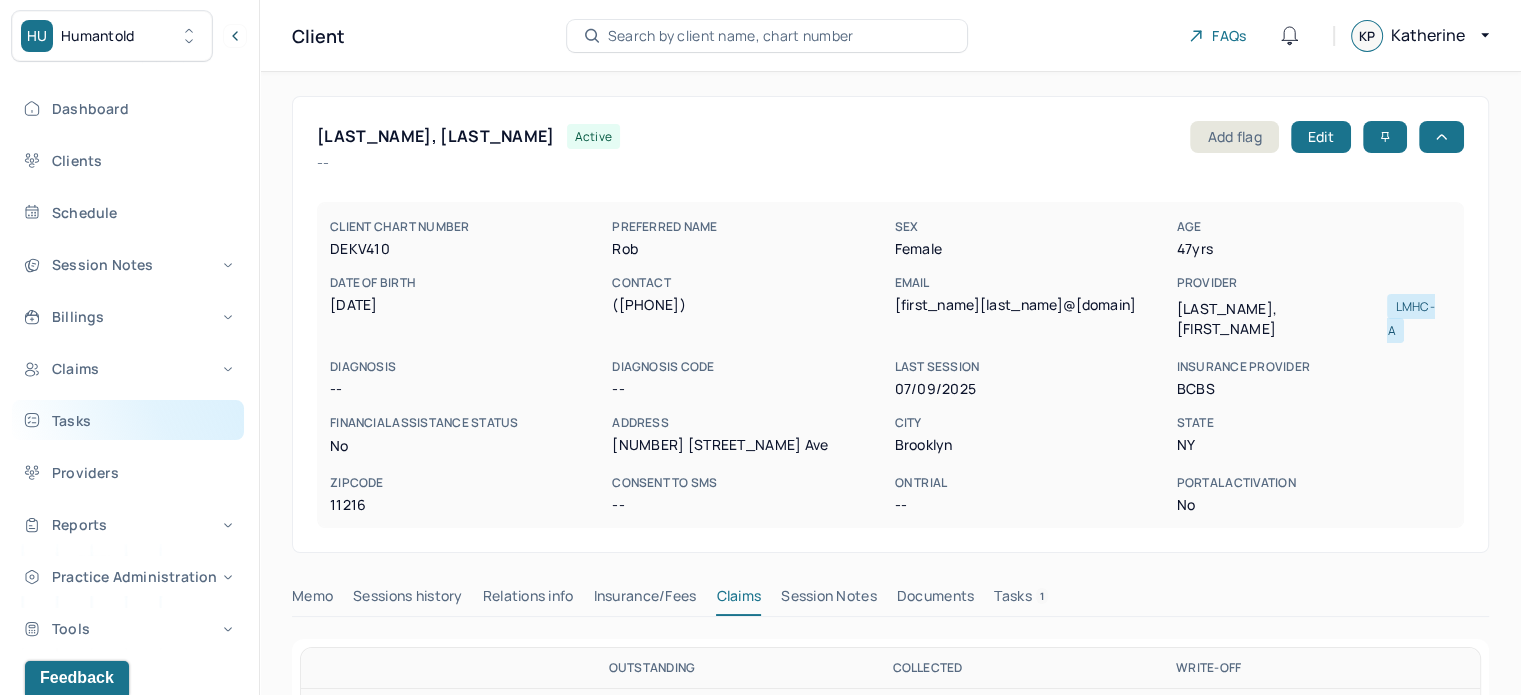 click on "Tasks" at bounding box center [128, 420] 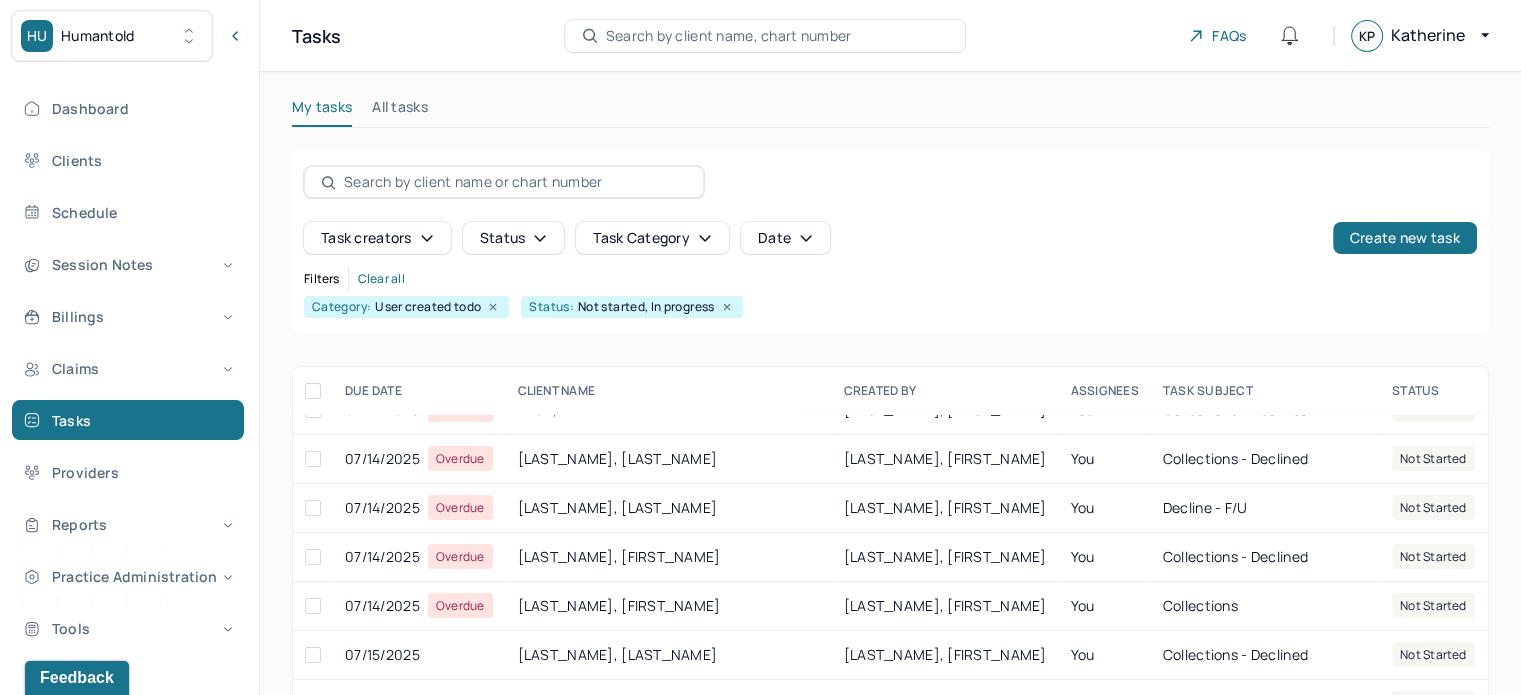 scroll, scrollTop: 300, scrollLeft: 0, axis: vertical 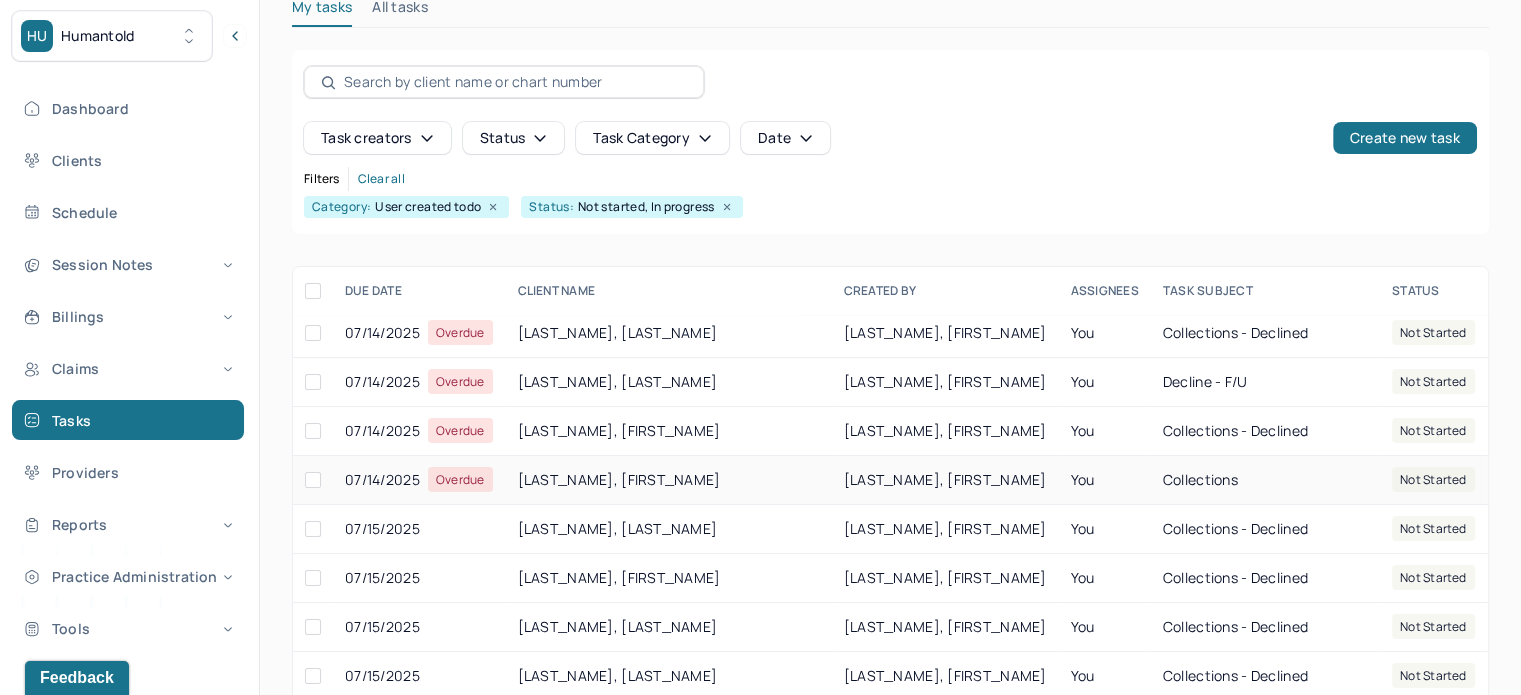 click on "[LAST], [FIRST]" at bounding box center (669, 480) 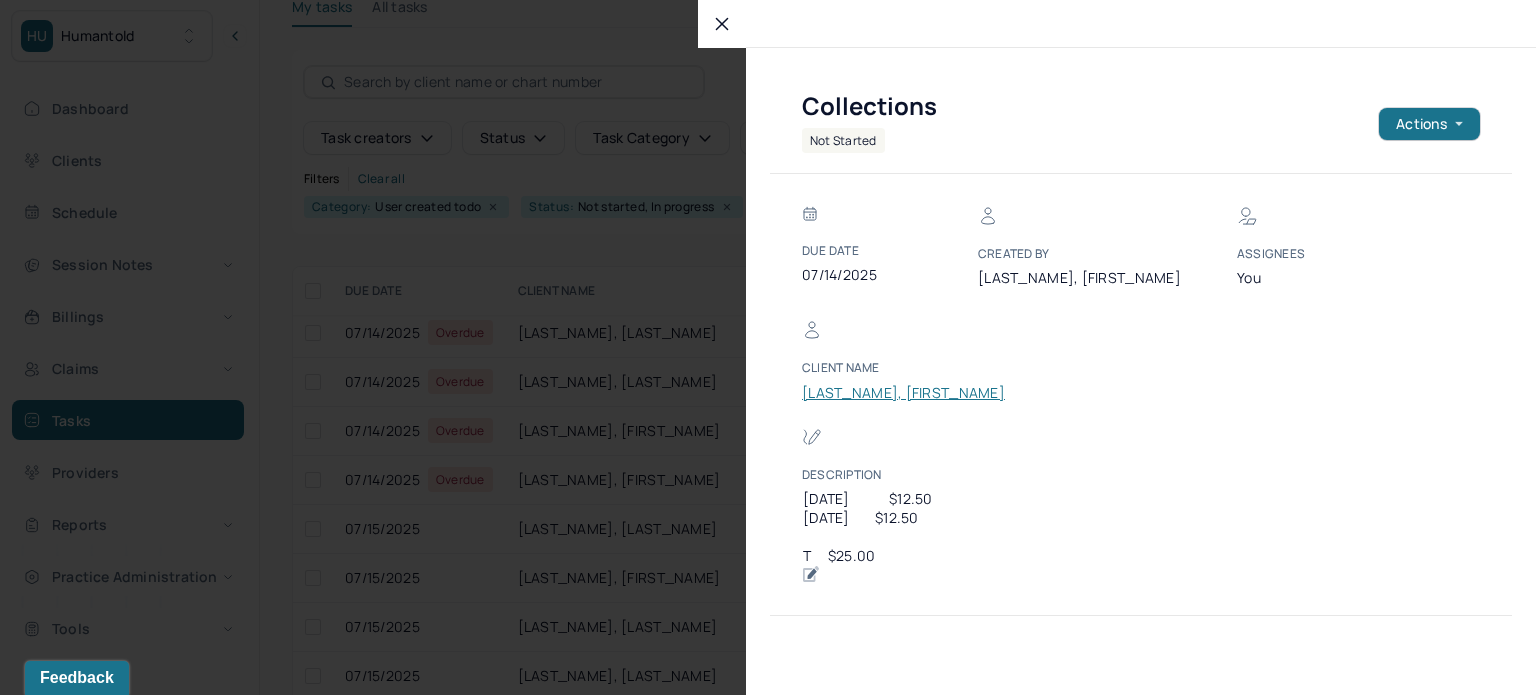 click on "[LAST], [FIRST]" at bounding box center (903, 393) 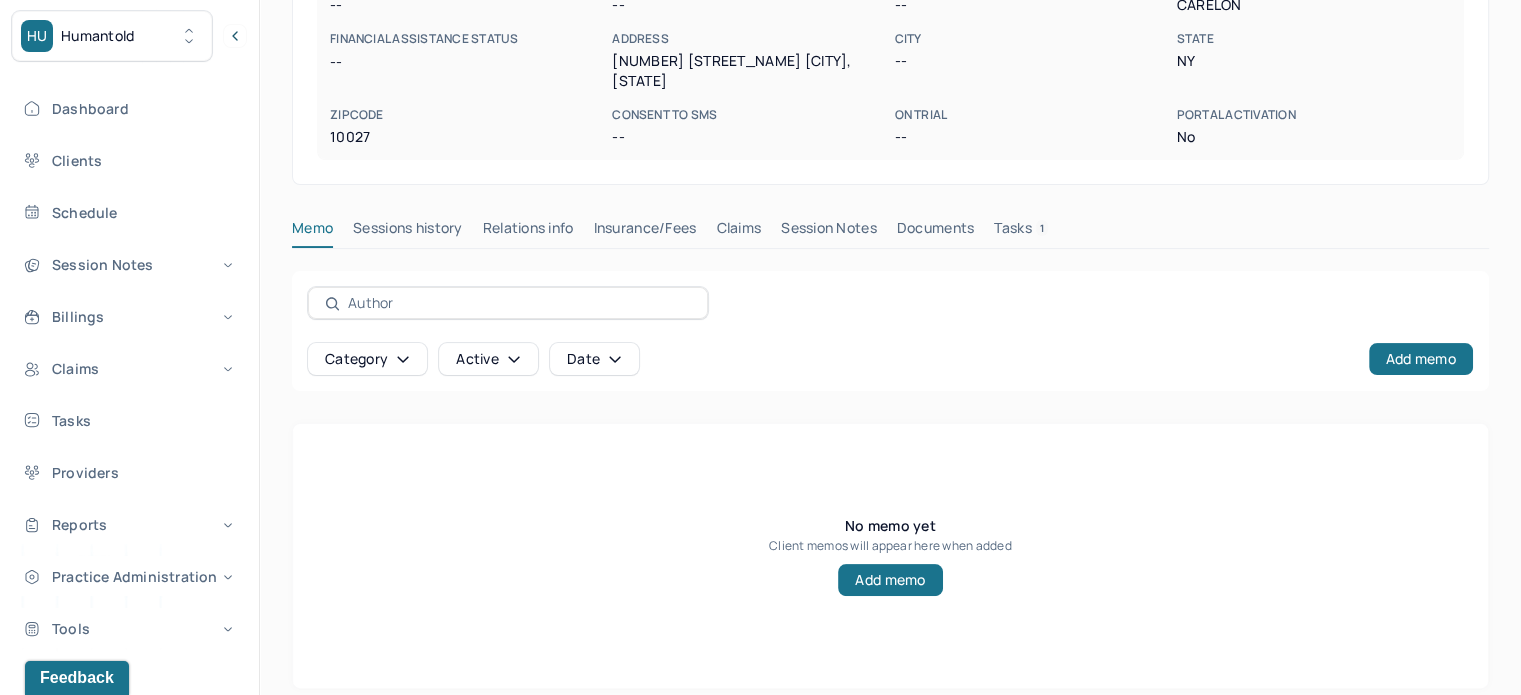 click on "Tasks 1" at bounding box center (1021, 232) 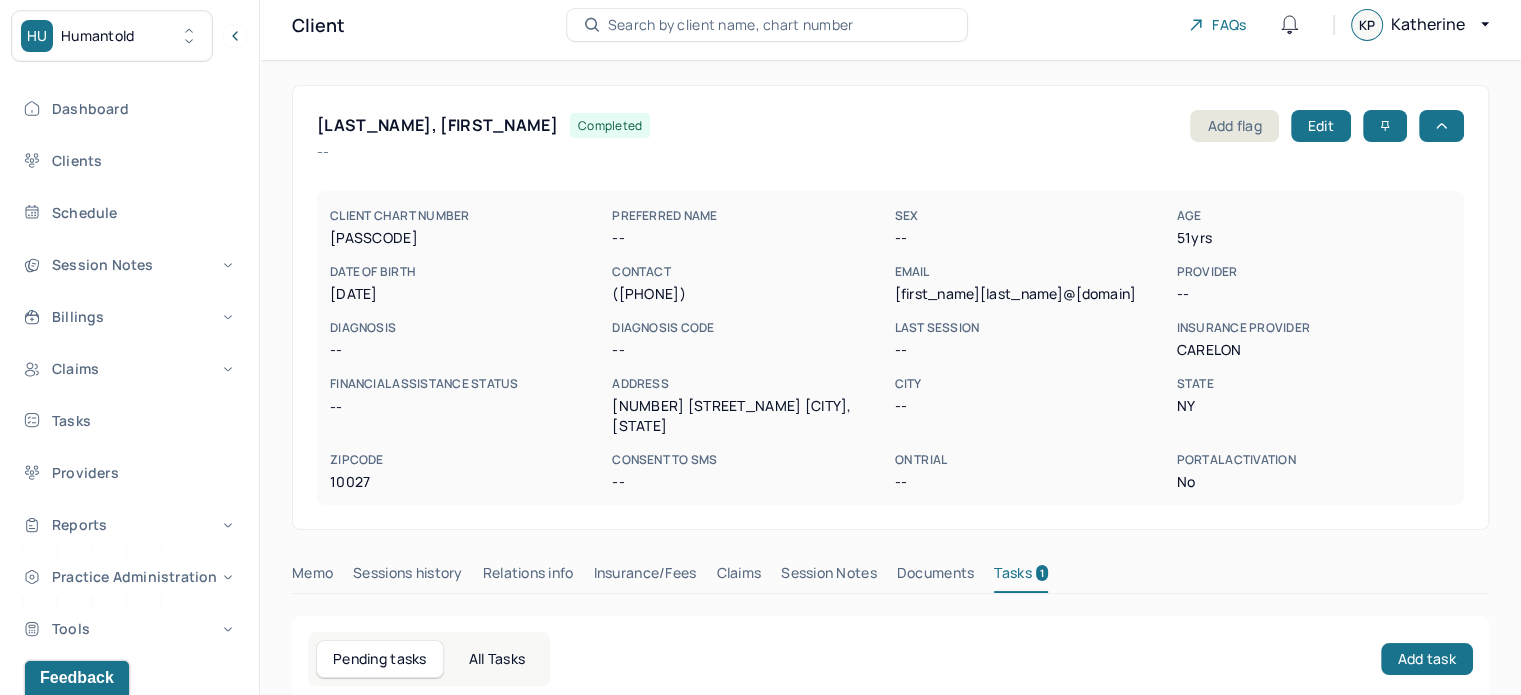 scroll, scrollTop: 0, scrollLeft: 0, axis: both 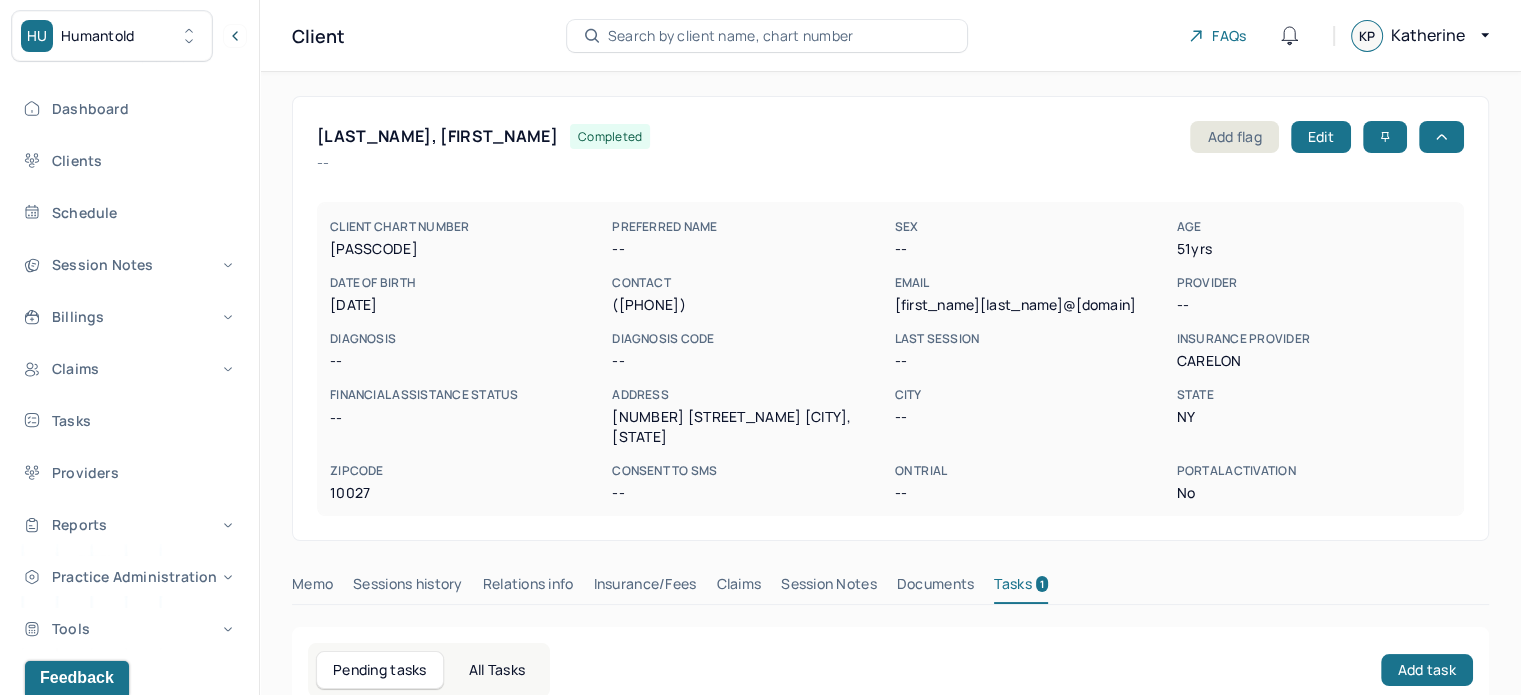 click on "gonzalezsuzzy421@gmail.com" at bounding box center (1031, 305) 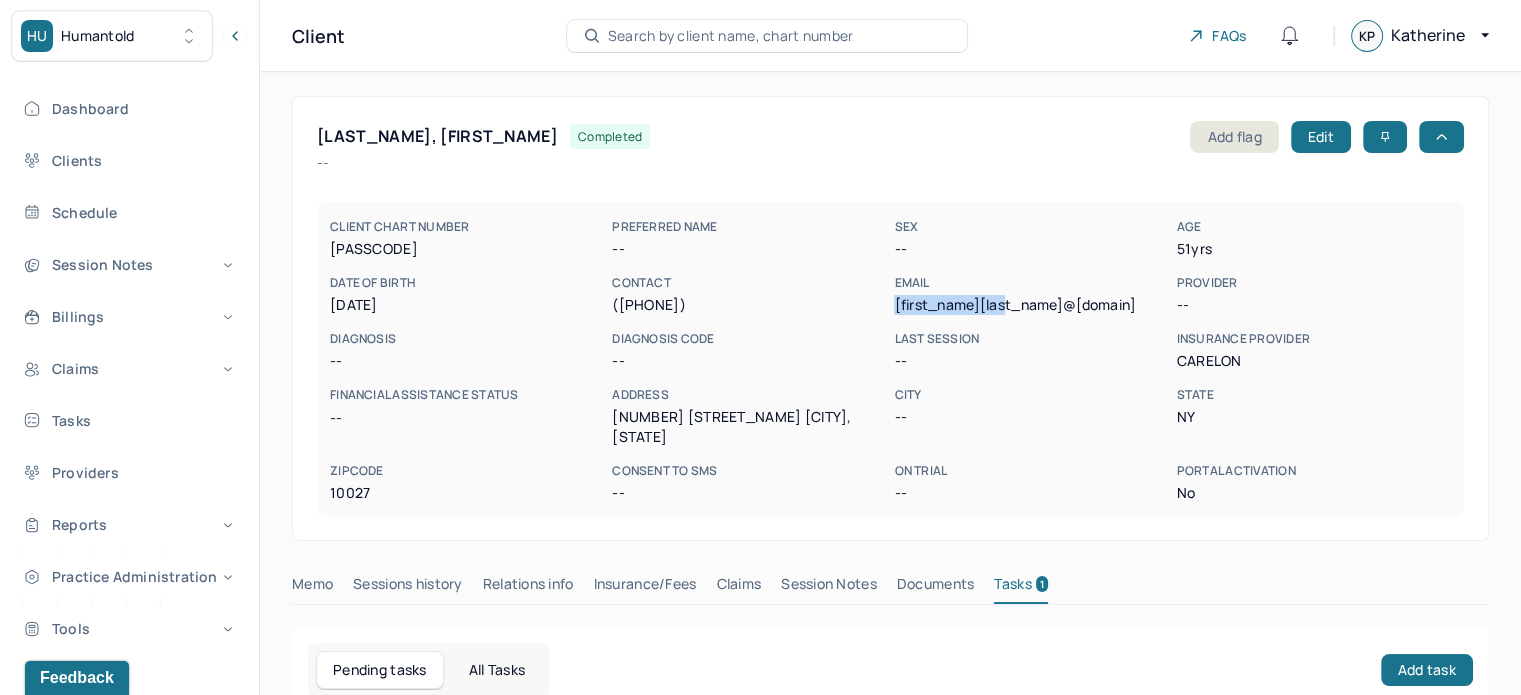 click on "gonzalezsuzzy421@gmail.com" at bounding box center (1031, 305) 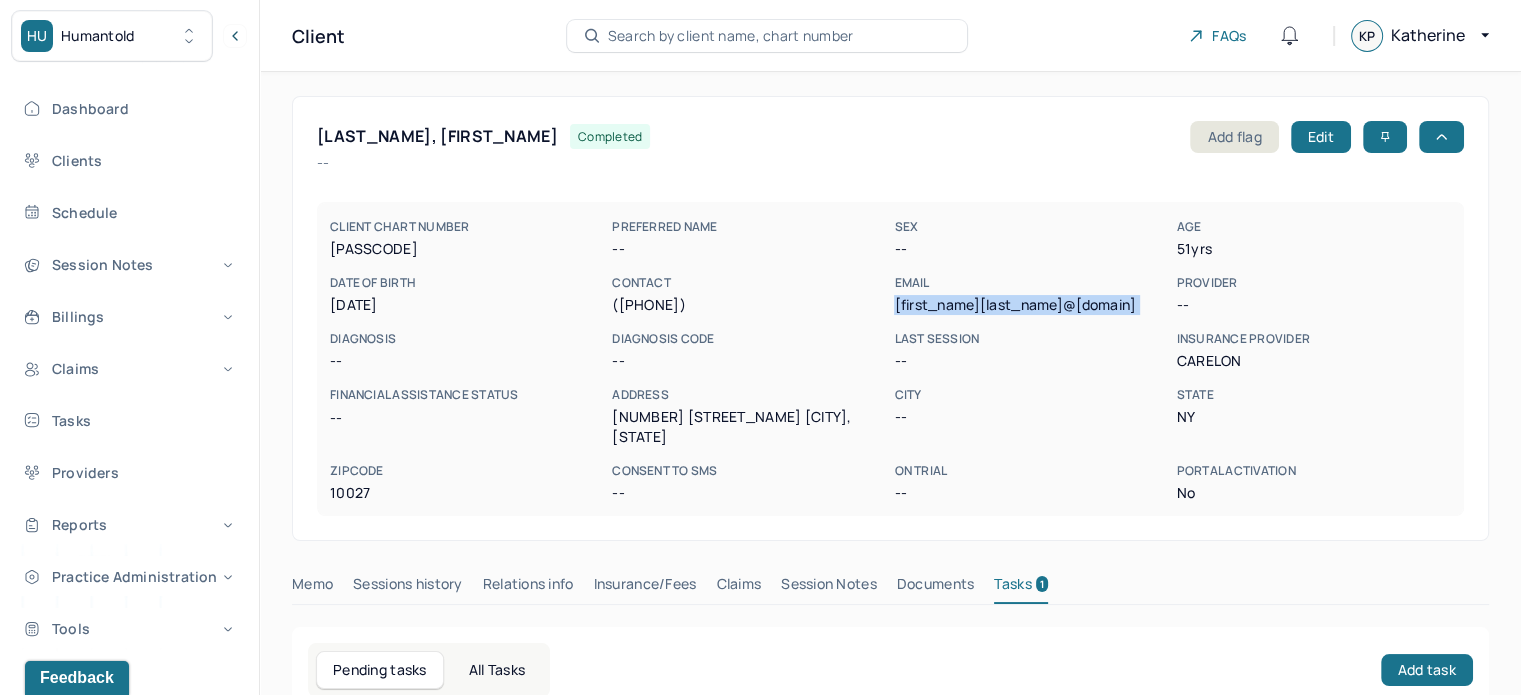 click on "gonzalezsuzzy421@gmail.com" at bounding box center [1031, 305] 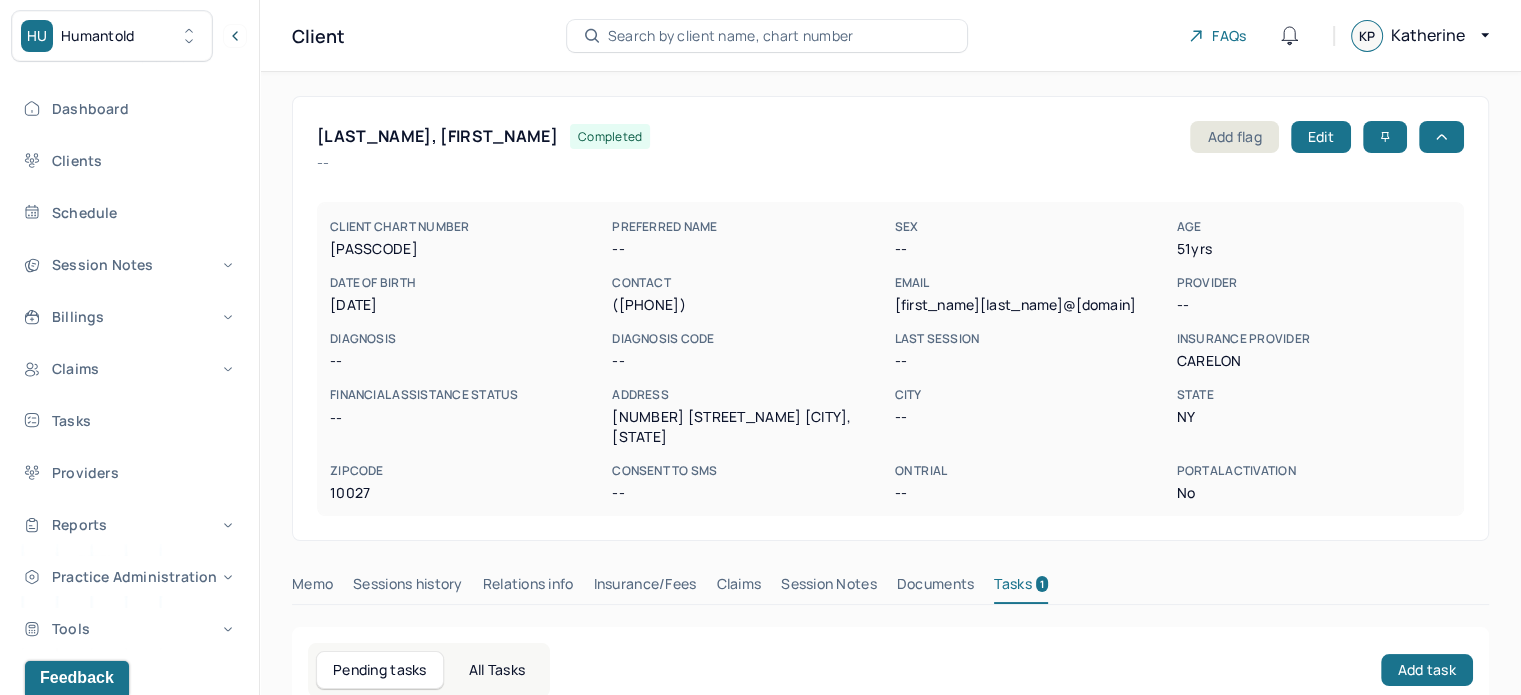 click on "[LAST], [FIRST]" at bounding box center [437, 136] 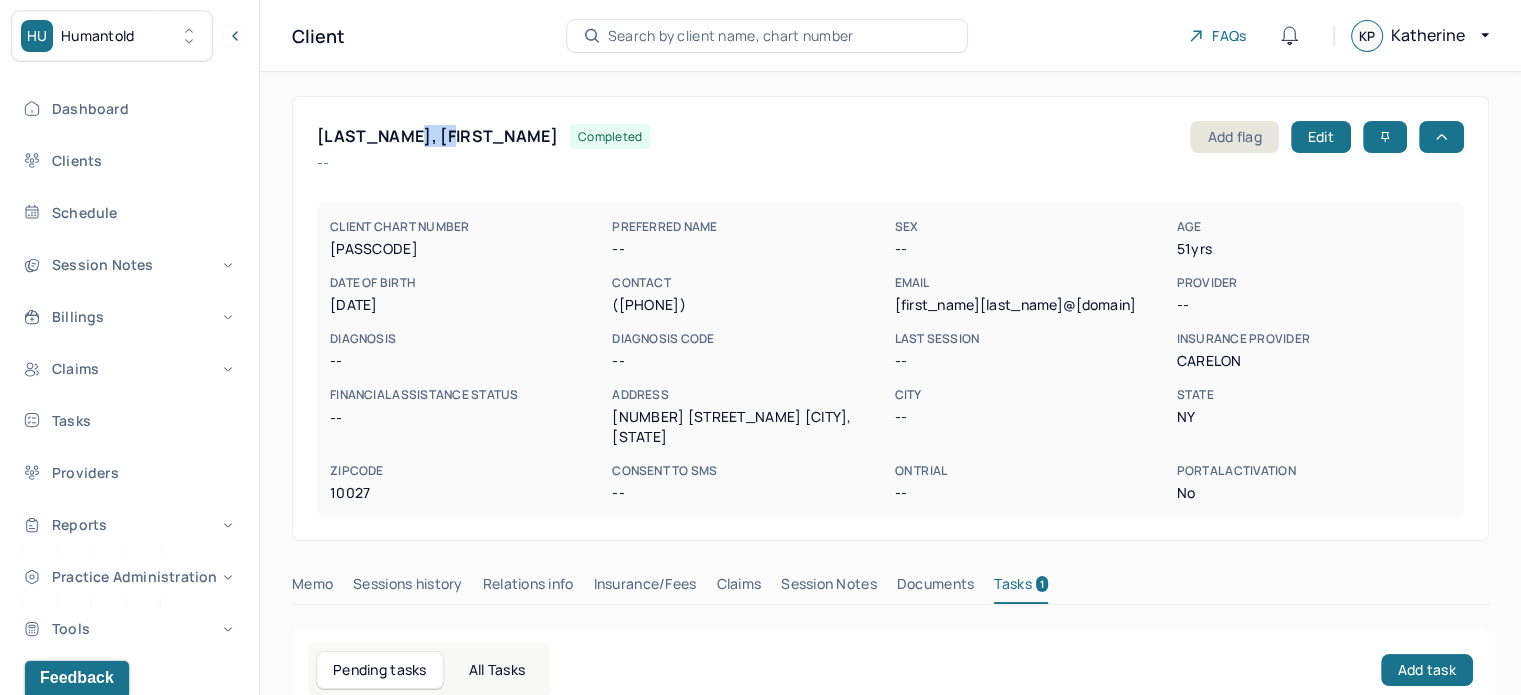 click on "[LAST], [FIRST]" at bounding box center [437, 136] 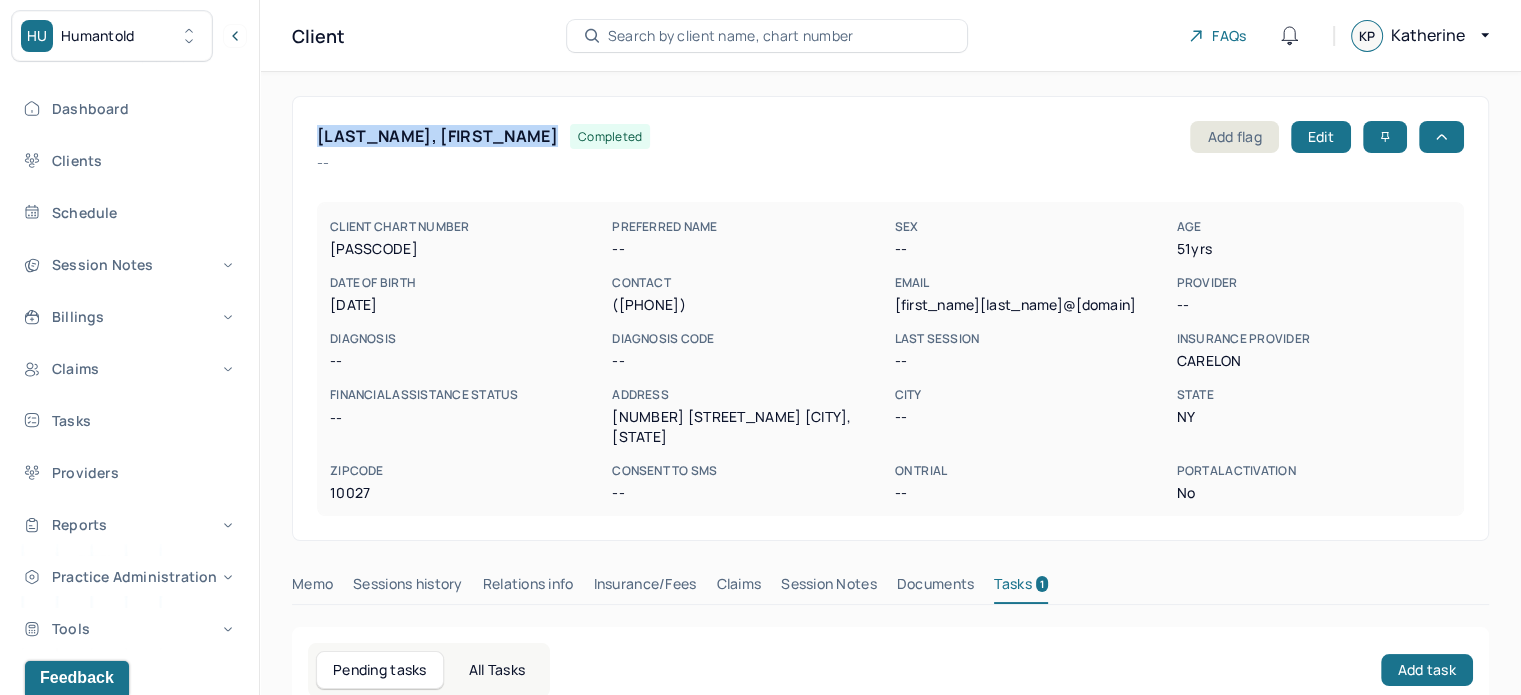 click on "[LAST], [FIRST]" at bounding box center (437, 136) 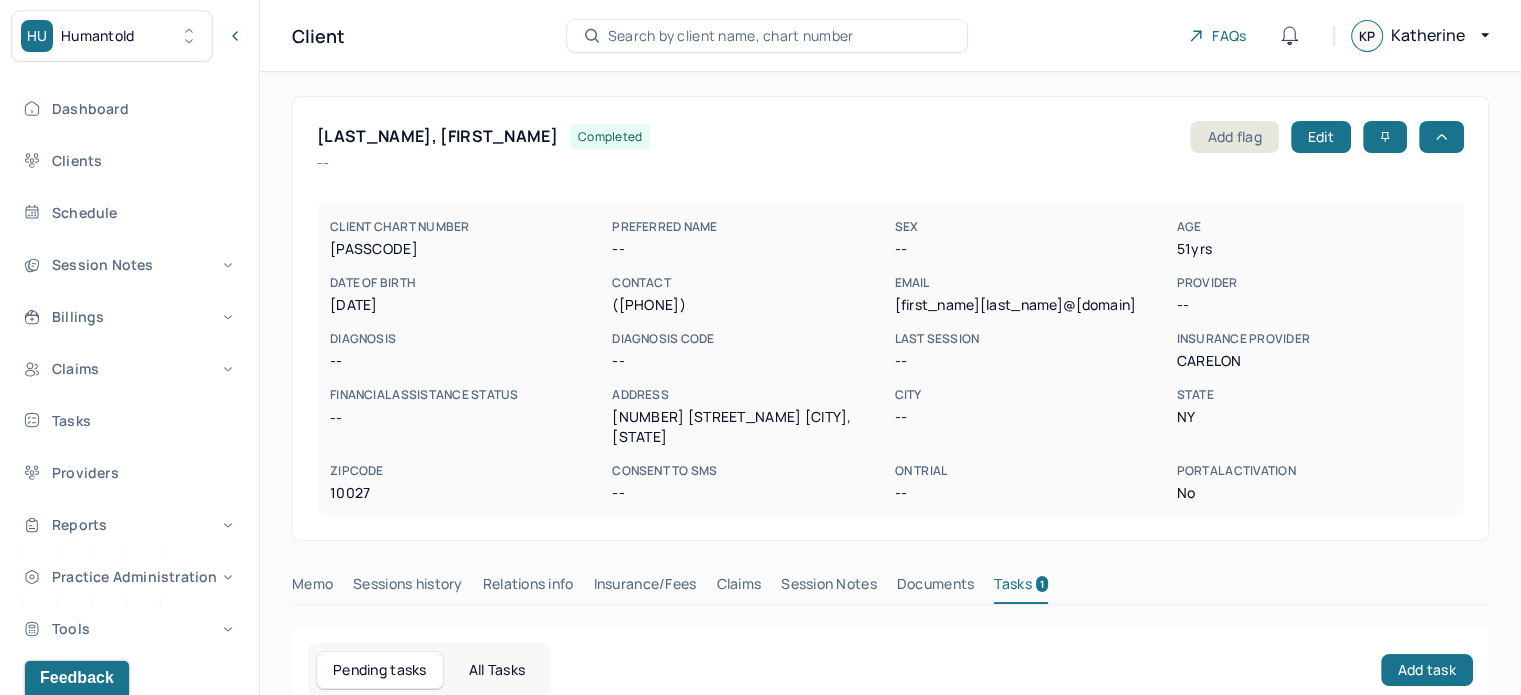 click on "gonzalezsuzzy421@gmail.com" at bounding box center (1031, 305) 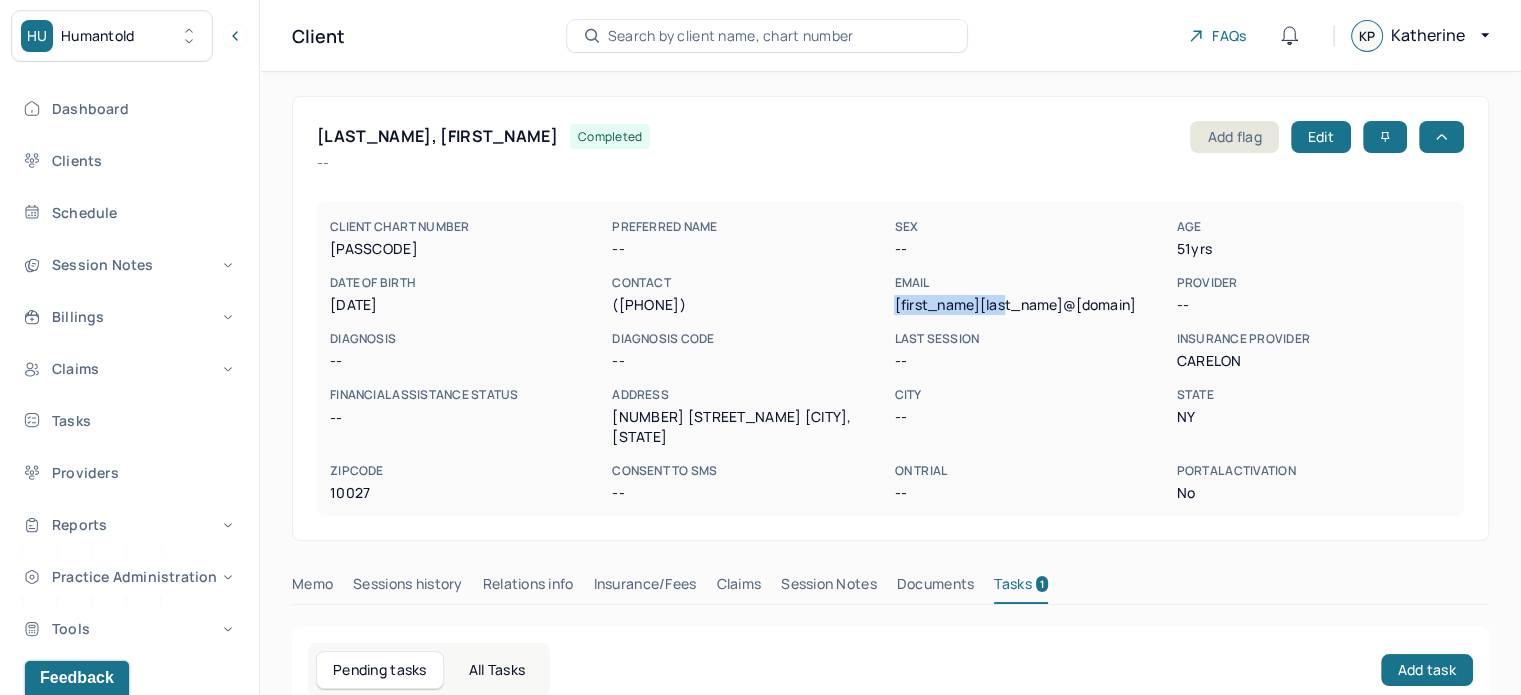 click on "gonzalezsuzzy421@gmail.com" at bounding box center (1031, 305) 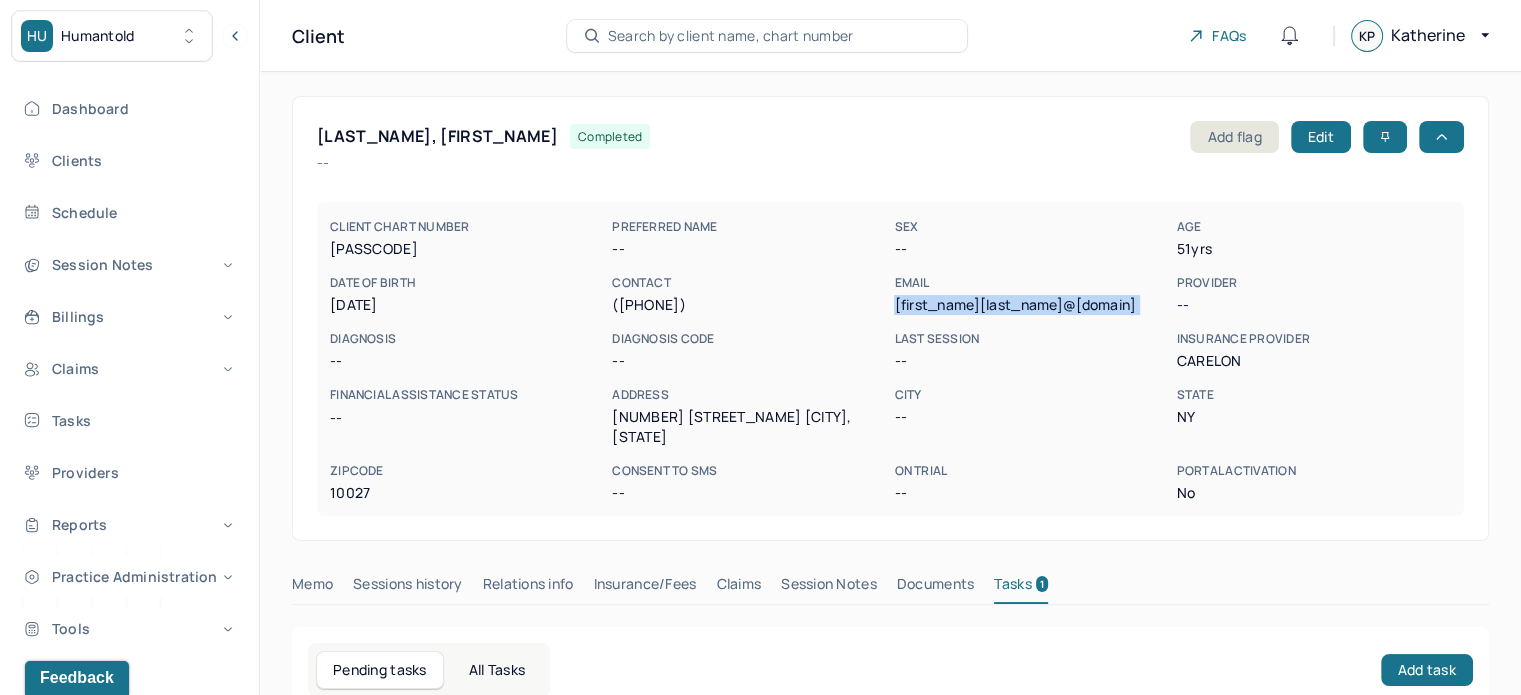 click on "gonzalezsuzzy421@gmail.com" at bounding box center [1031, 305] 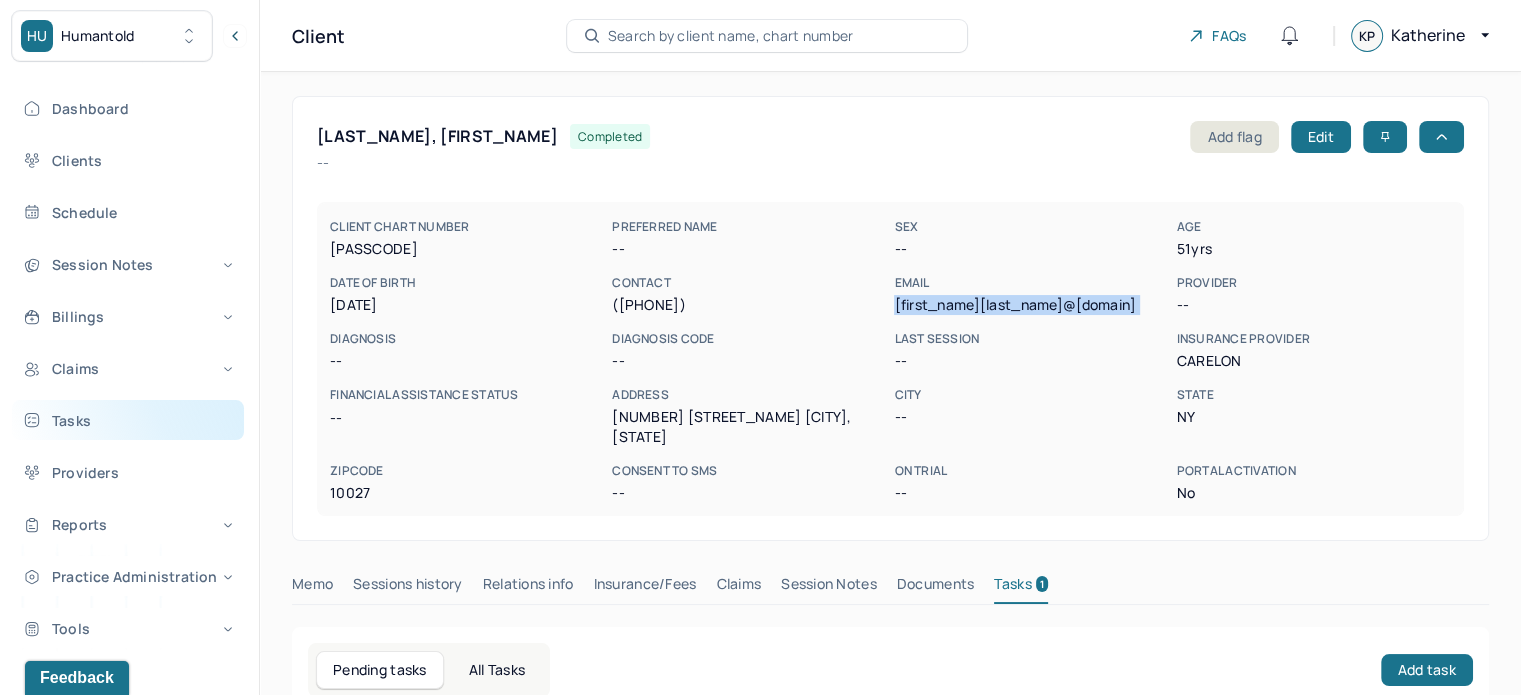 click on "Tasks" at bounding box center (128, 420) 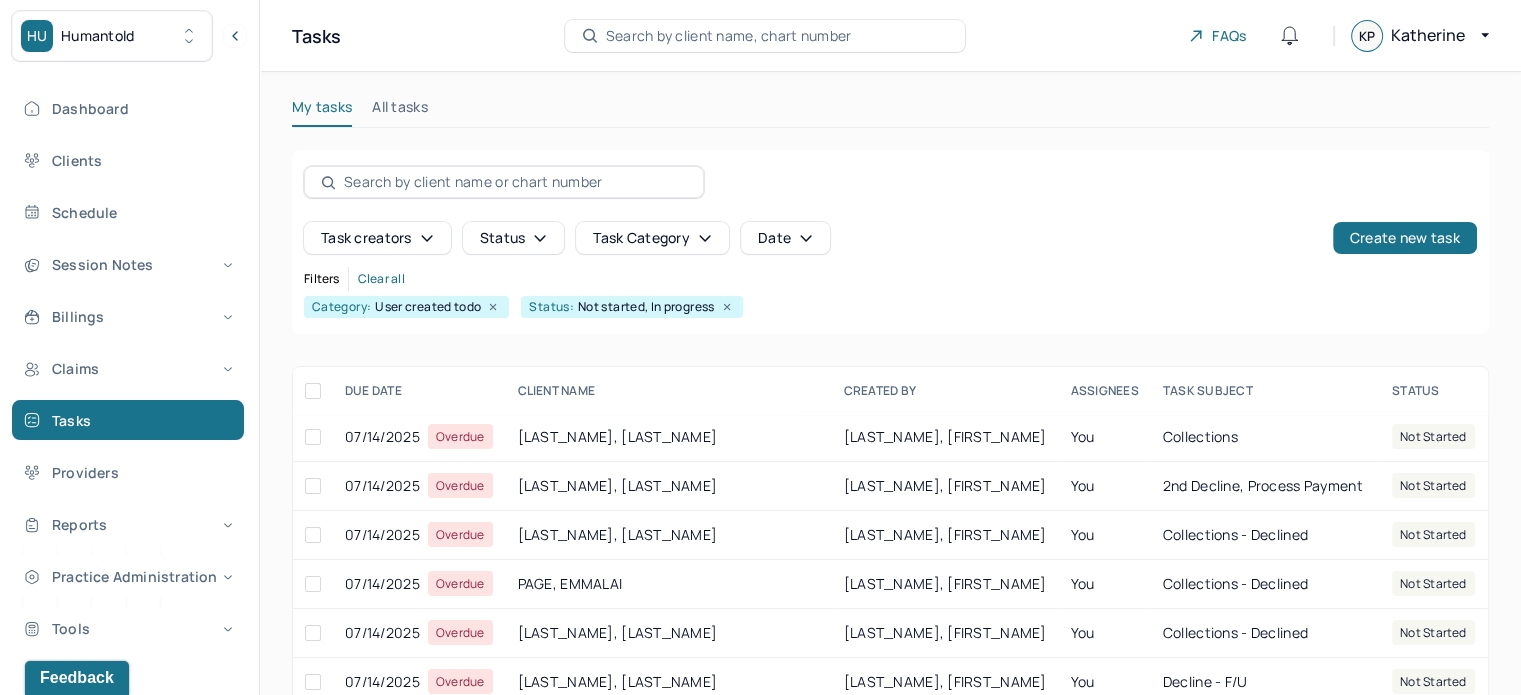 scroll, scrollTop: 300, scrollLeft: 0, axis: vertical 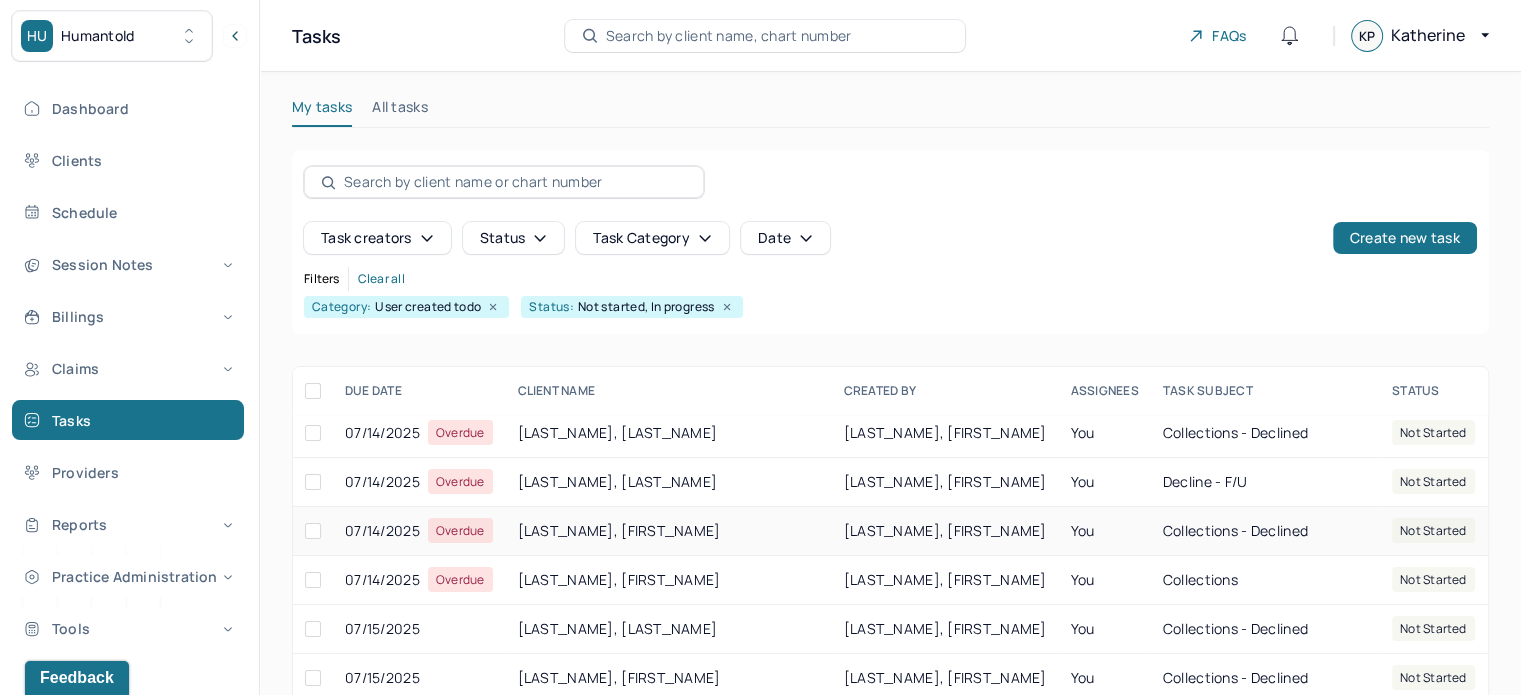 click on "[LAST], [FIRST]" at bounding box center [669, 531] 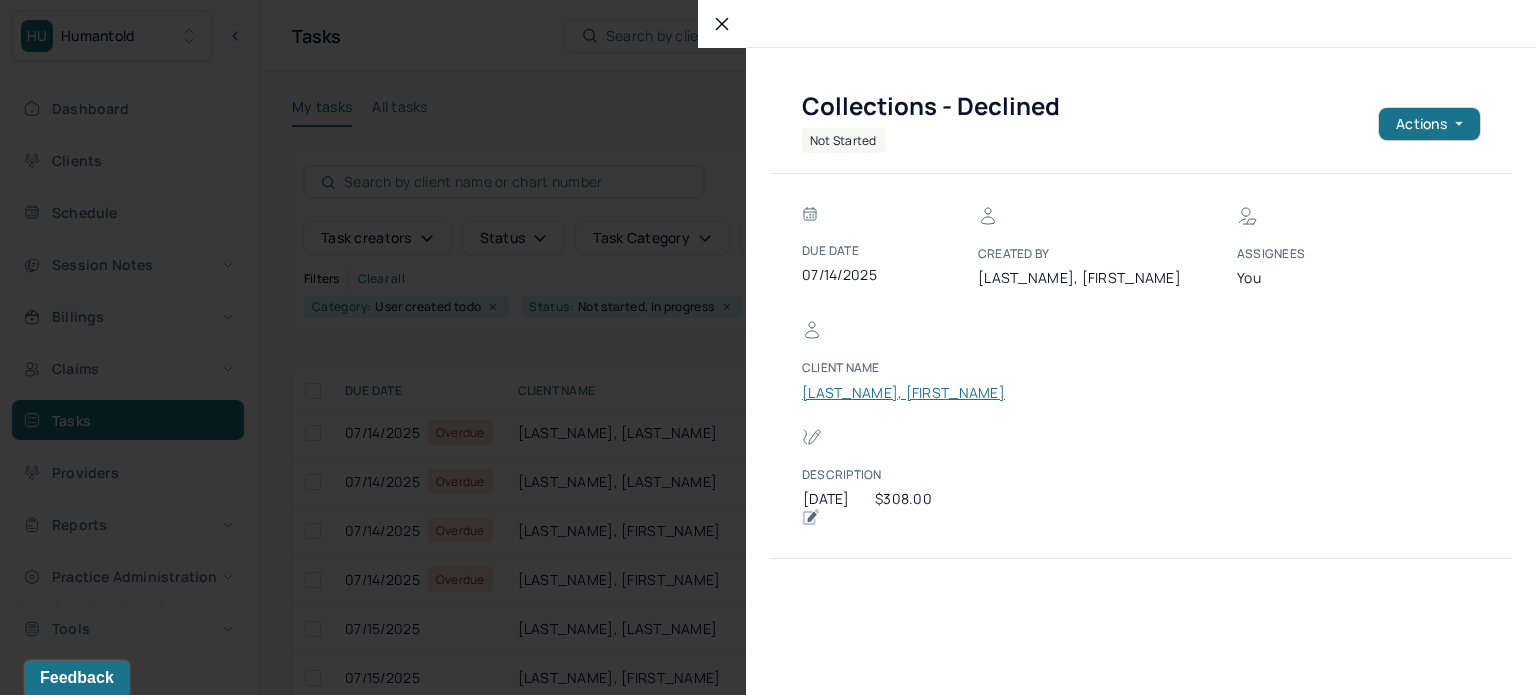 click on "[LAST], [FIRST]" at bounding box center (903, 393) 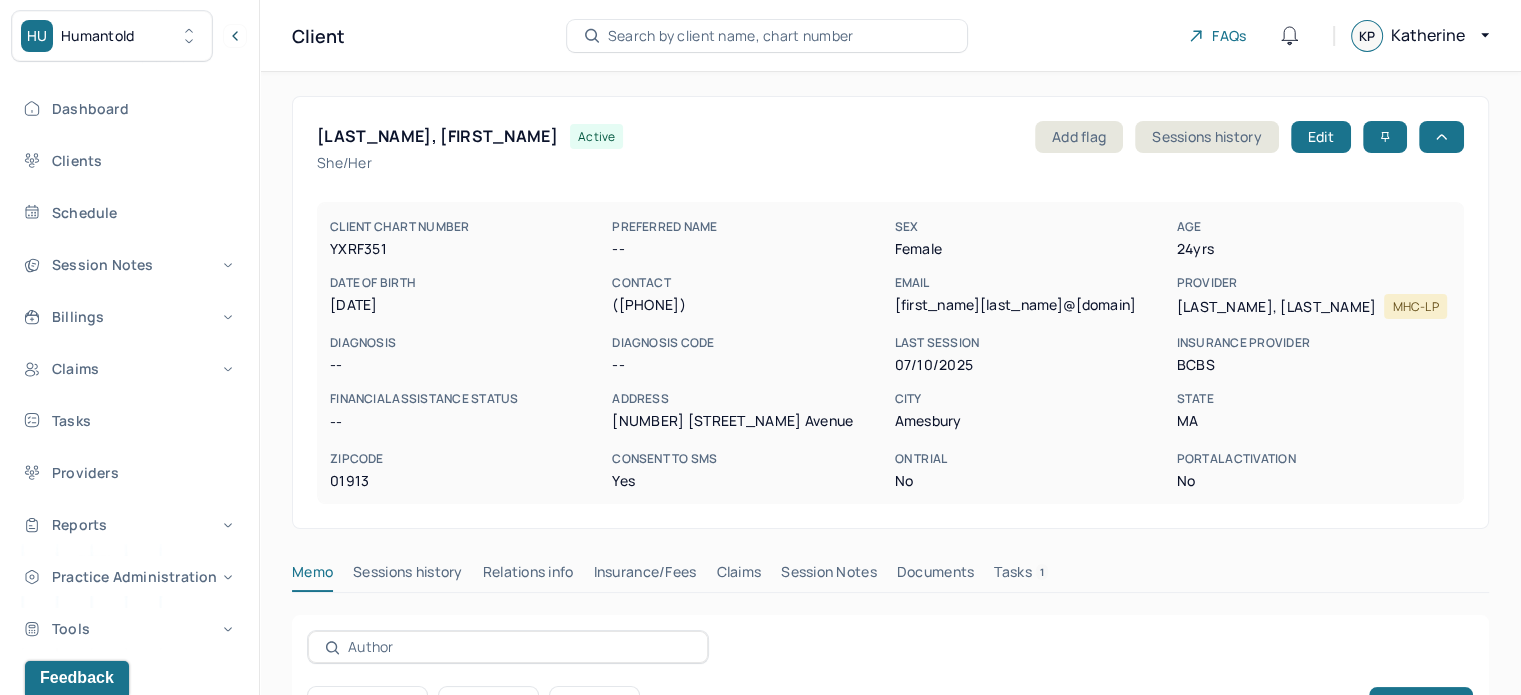 click on "[LAST], [FIRST]" at bounding box center (437, 136) 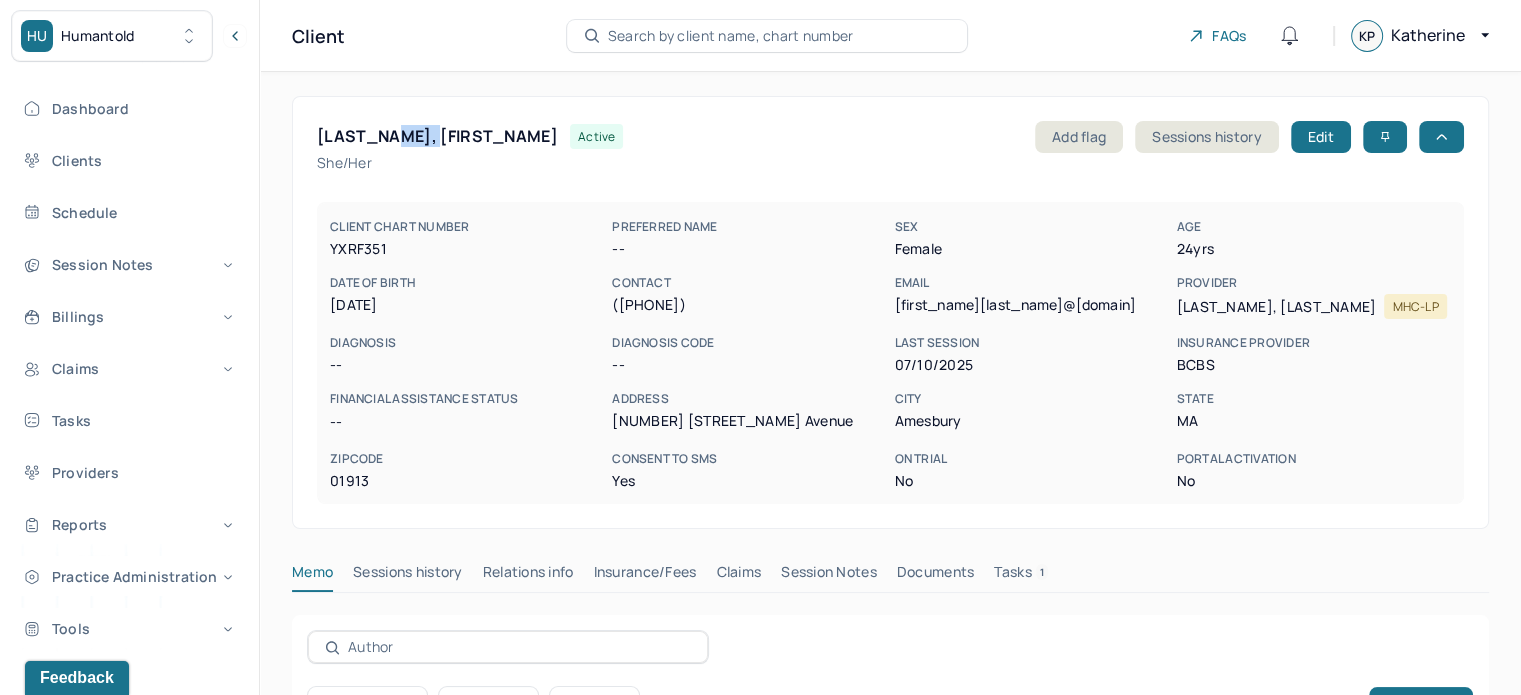 click on "[LAST], [FIRST]" at bounding box center (437, 136) 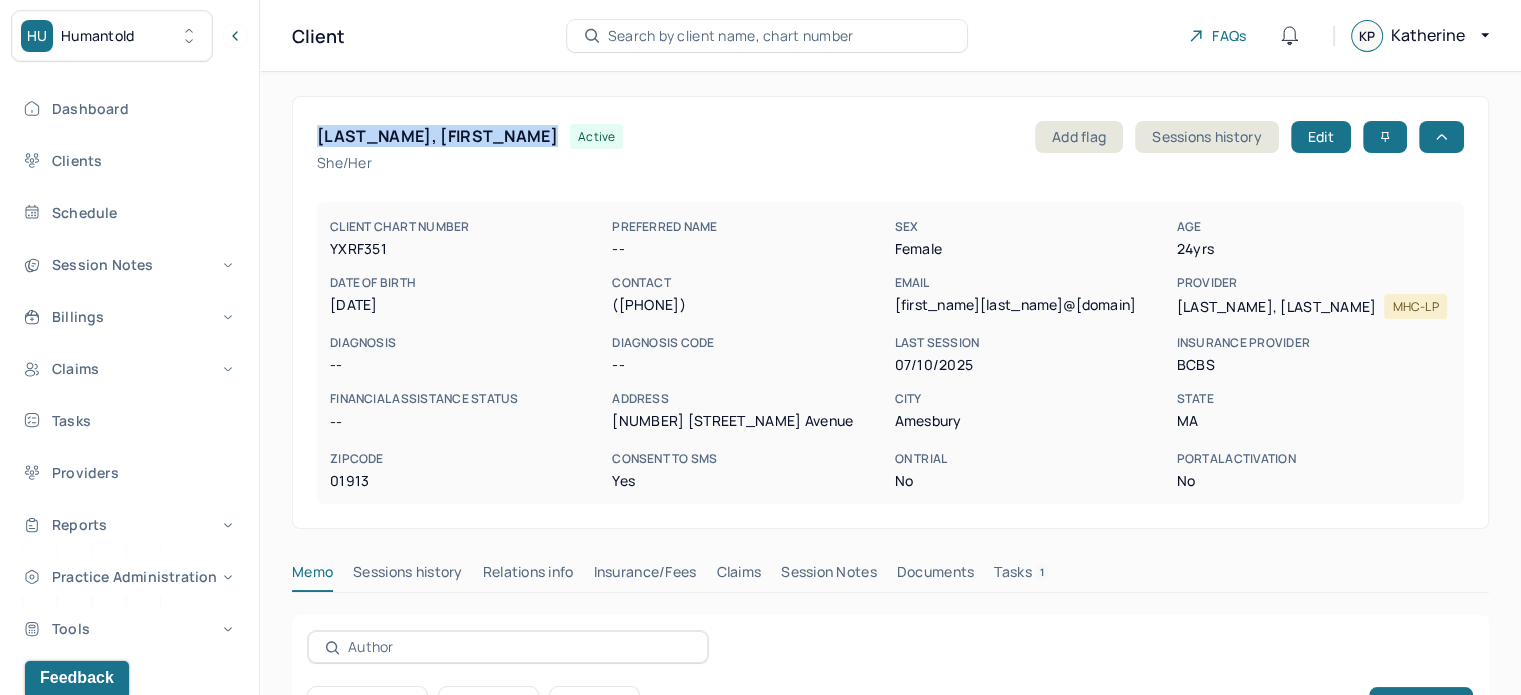 click on "[LAST], [FIRST]" at bounding box center (437, 136) 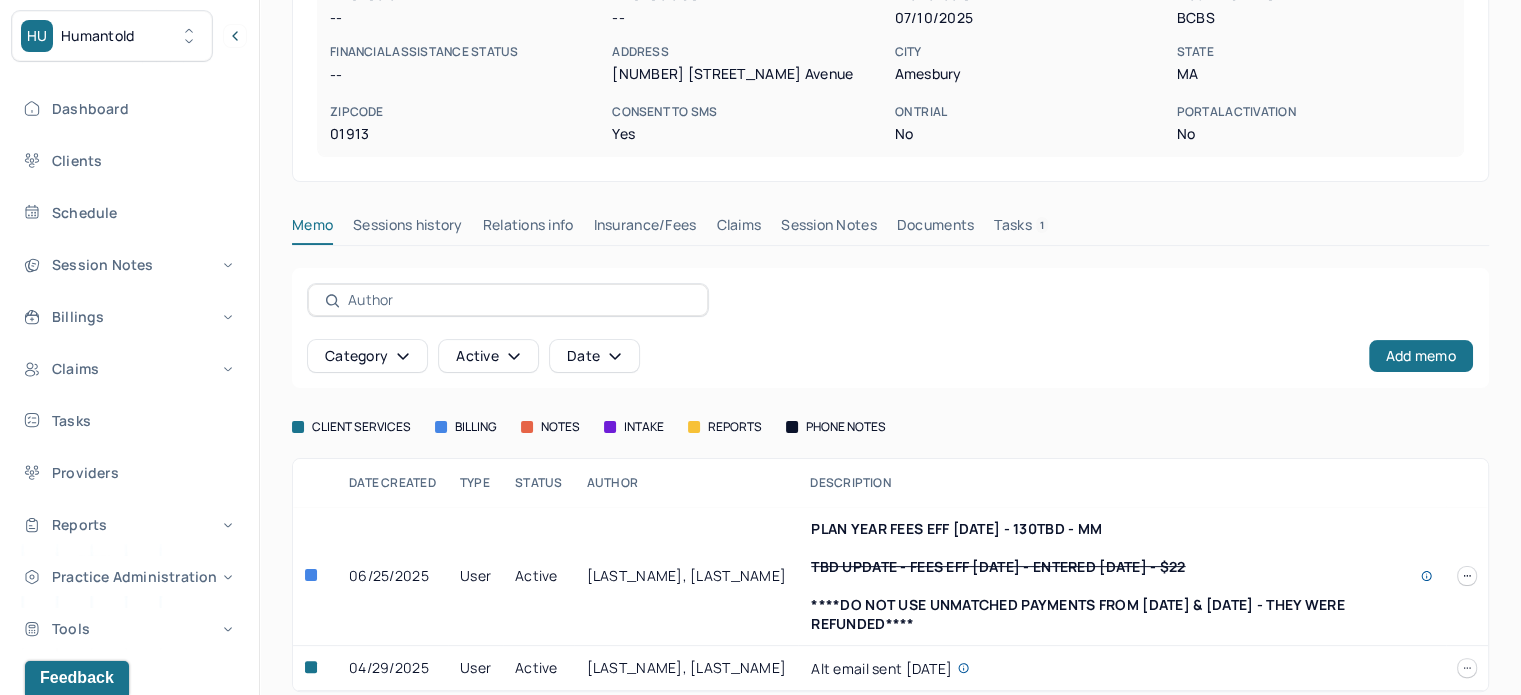 scroll, scrollTop: 348, scrollLeft: 0, axis: vertical 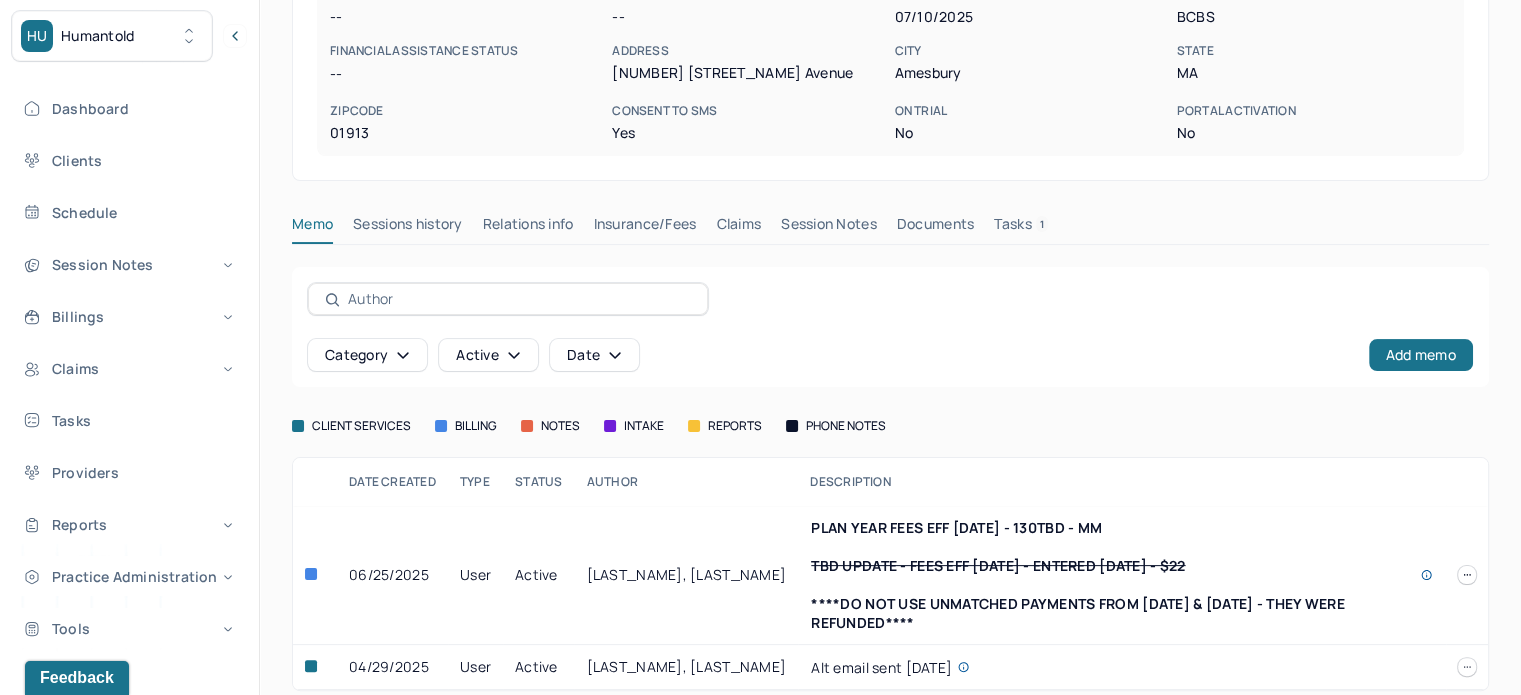 click on "Tasks 1" at bounding box center (1021, 228) 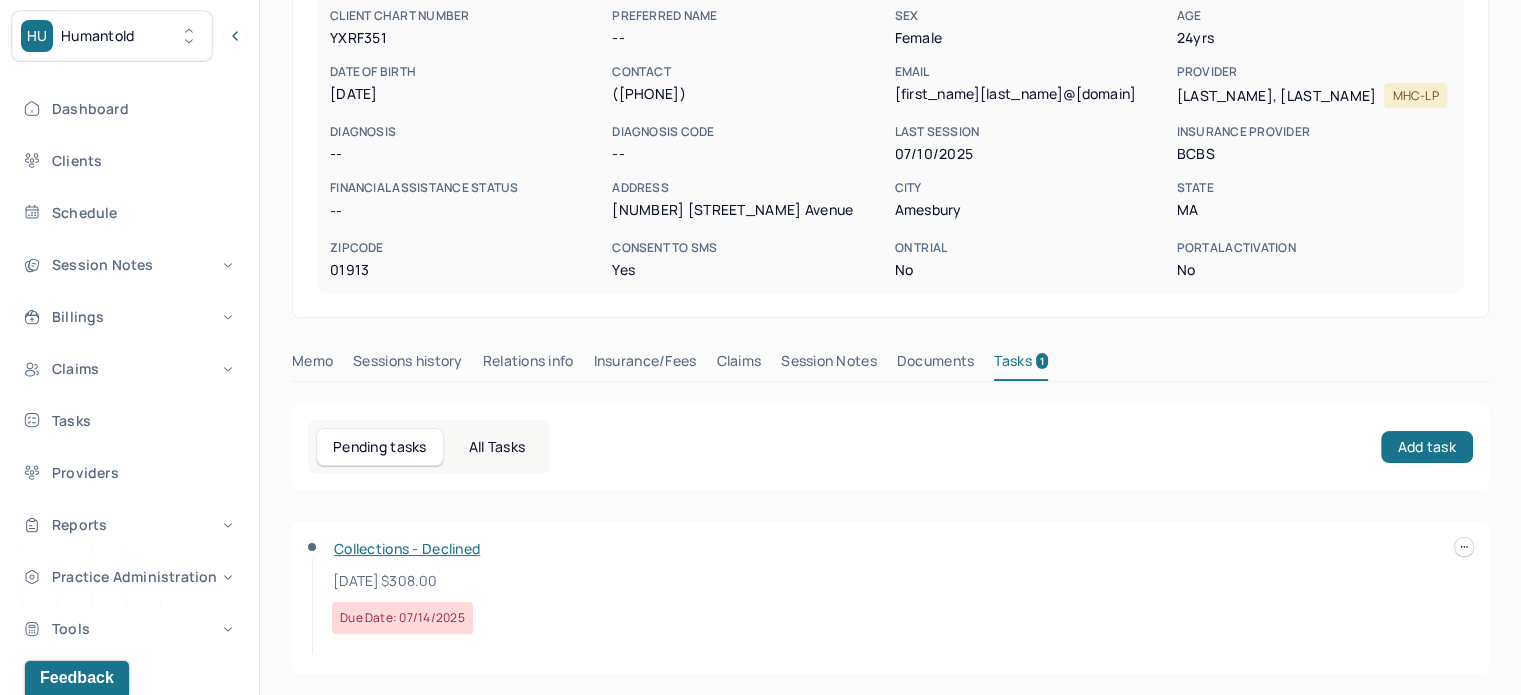 scroll, scrollTop: 212, scrollLeft: 0, axis: vertical 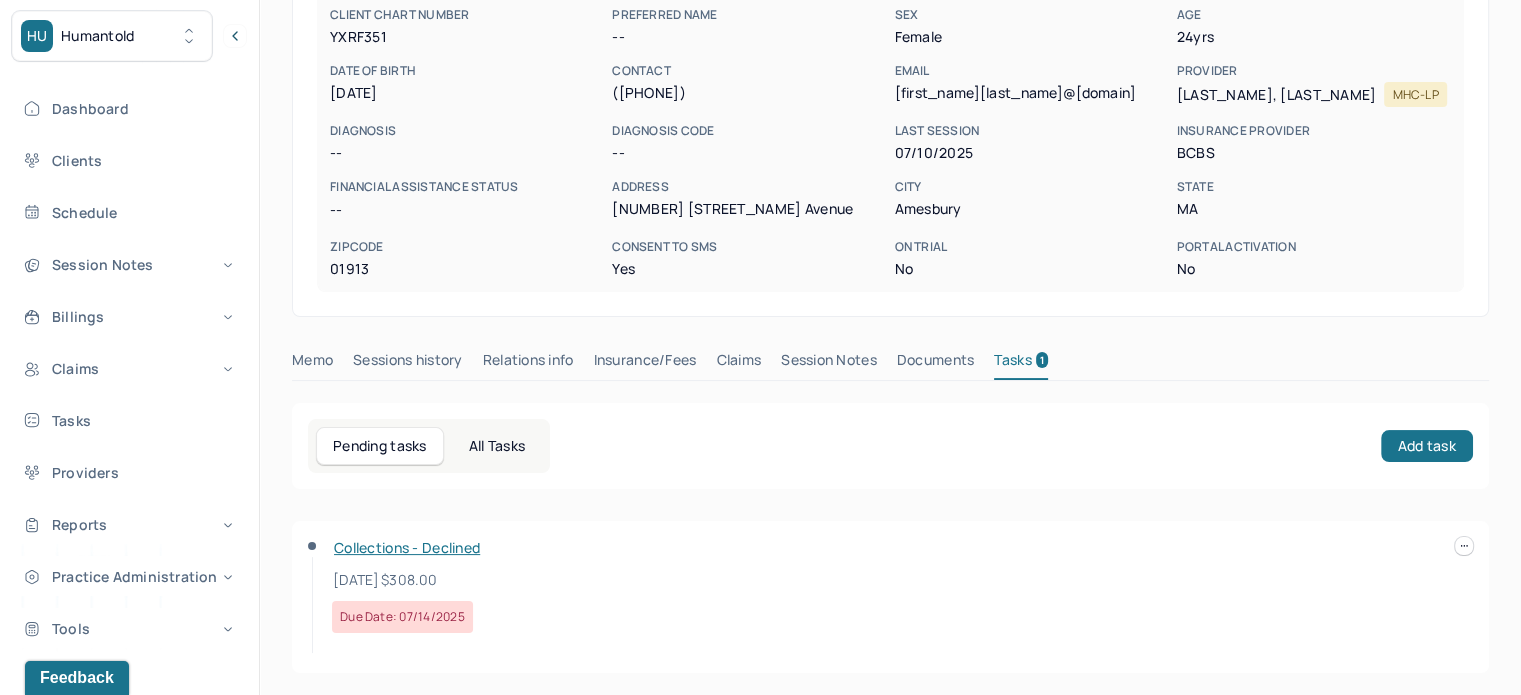 click on "Claims" at bounding box center [738, 364] 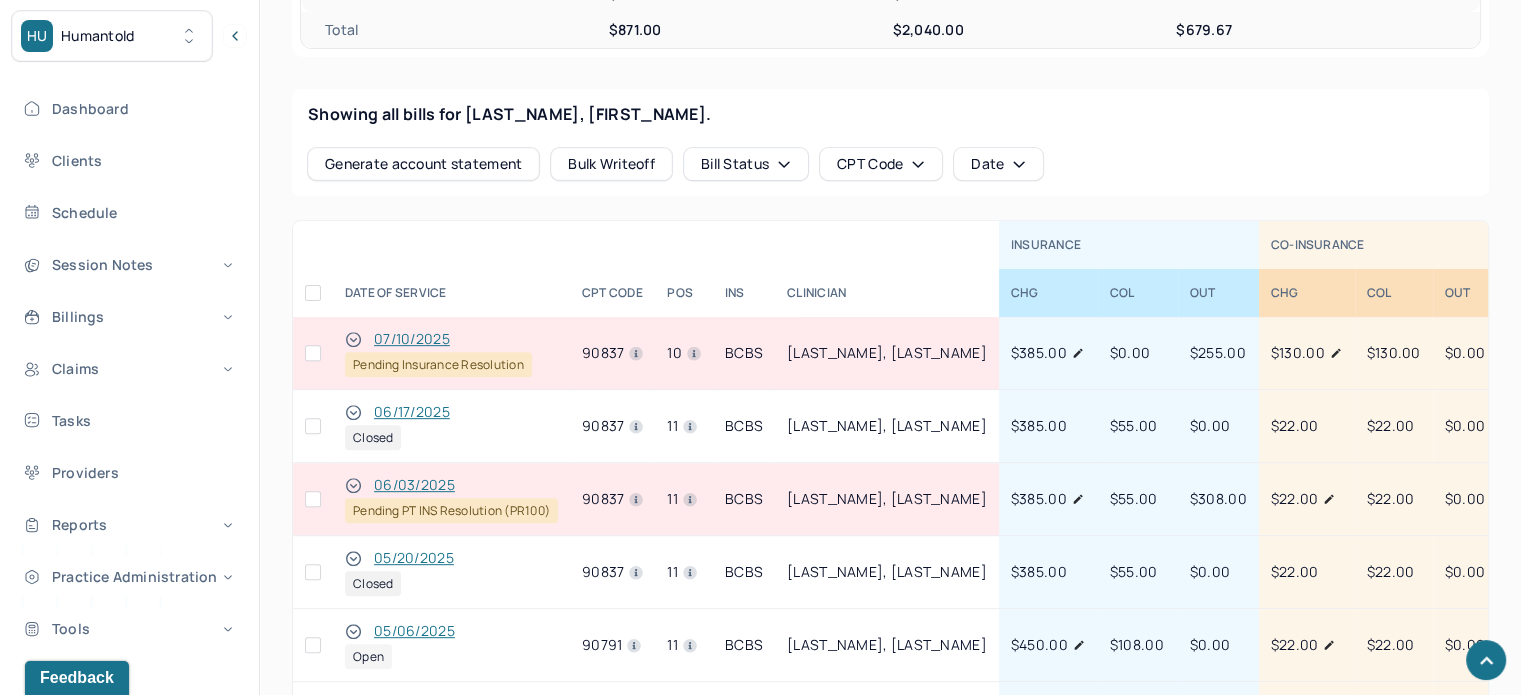 scroll, scrollTop: 912, scrollLeft: 0, axis: vertical 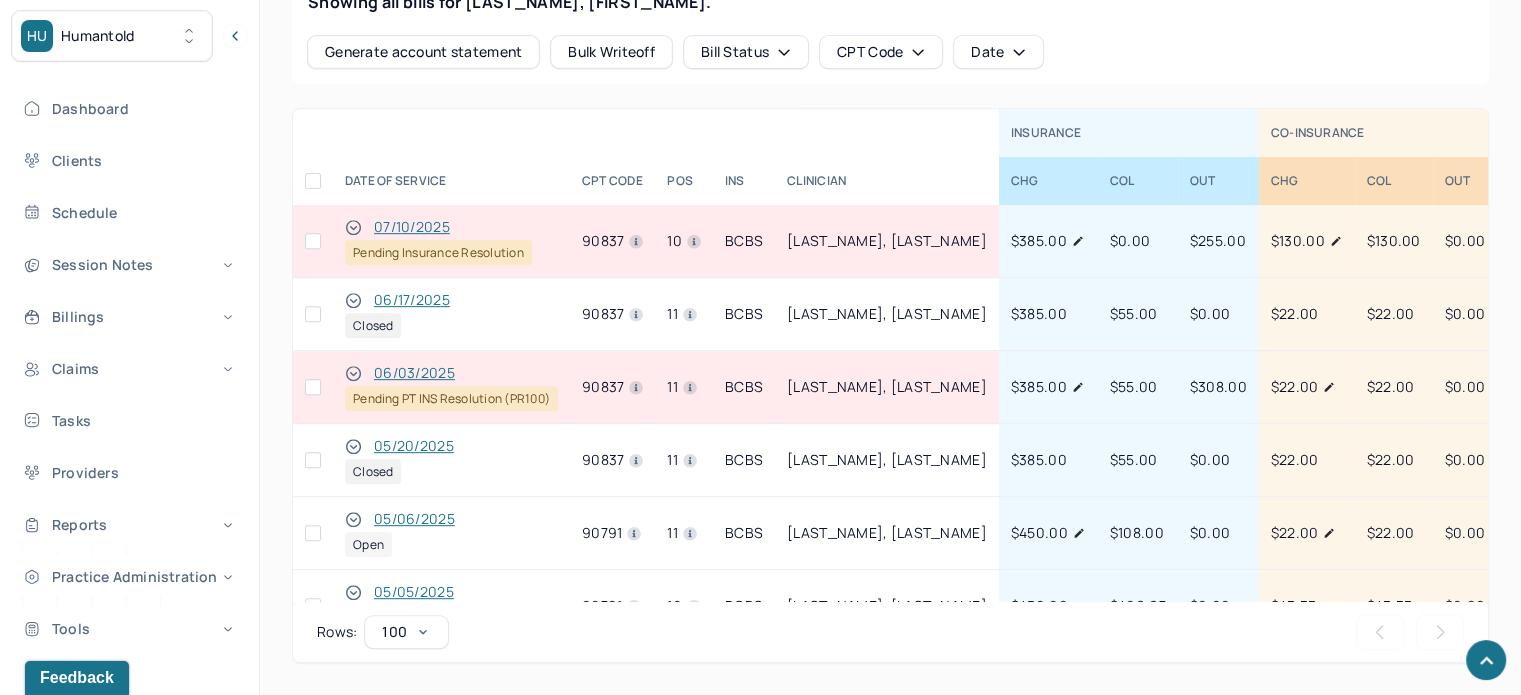 click at bounding box center (313, 387) 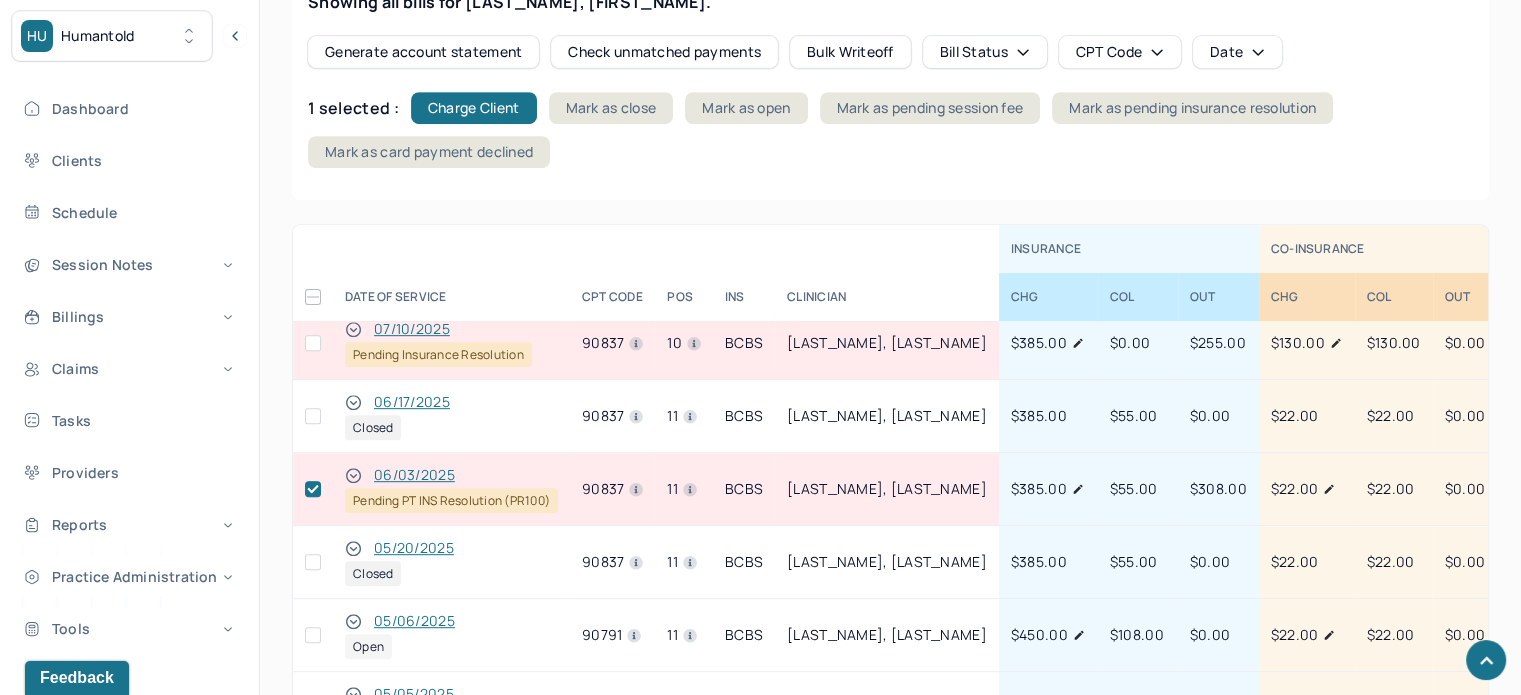 scroll, scrollTop: 54, scrollLeft: 0, axis: vertical 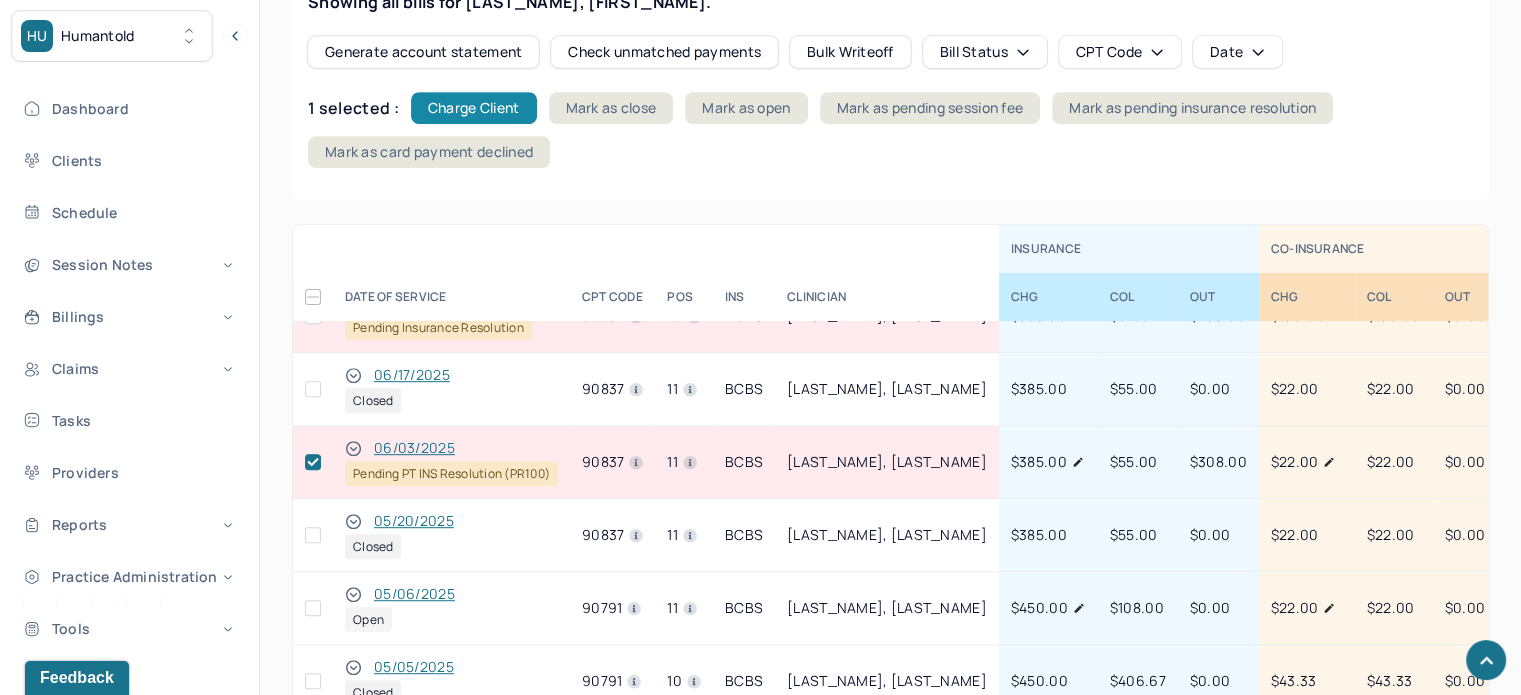 click on "Charge Client" at bounding box center (474, 108) 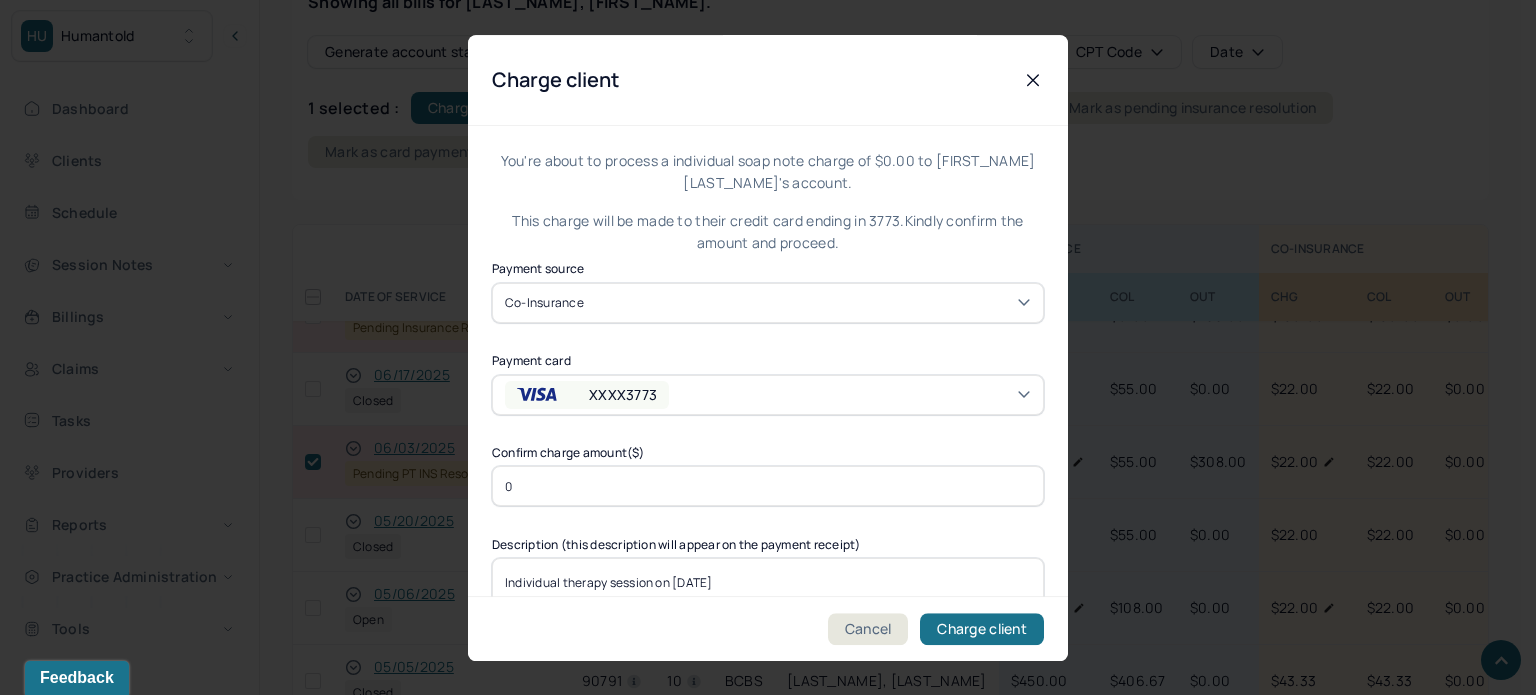 click 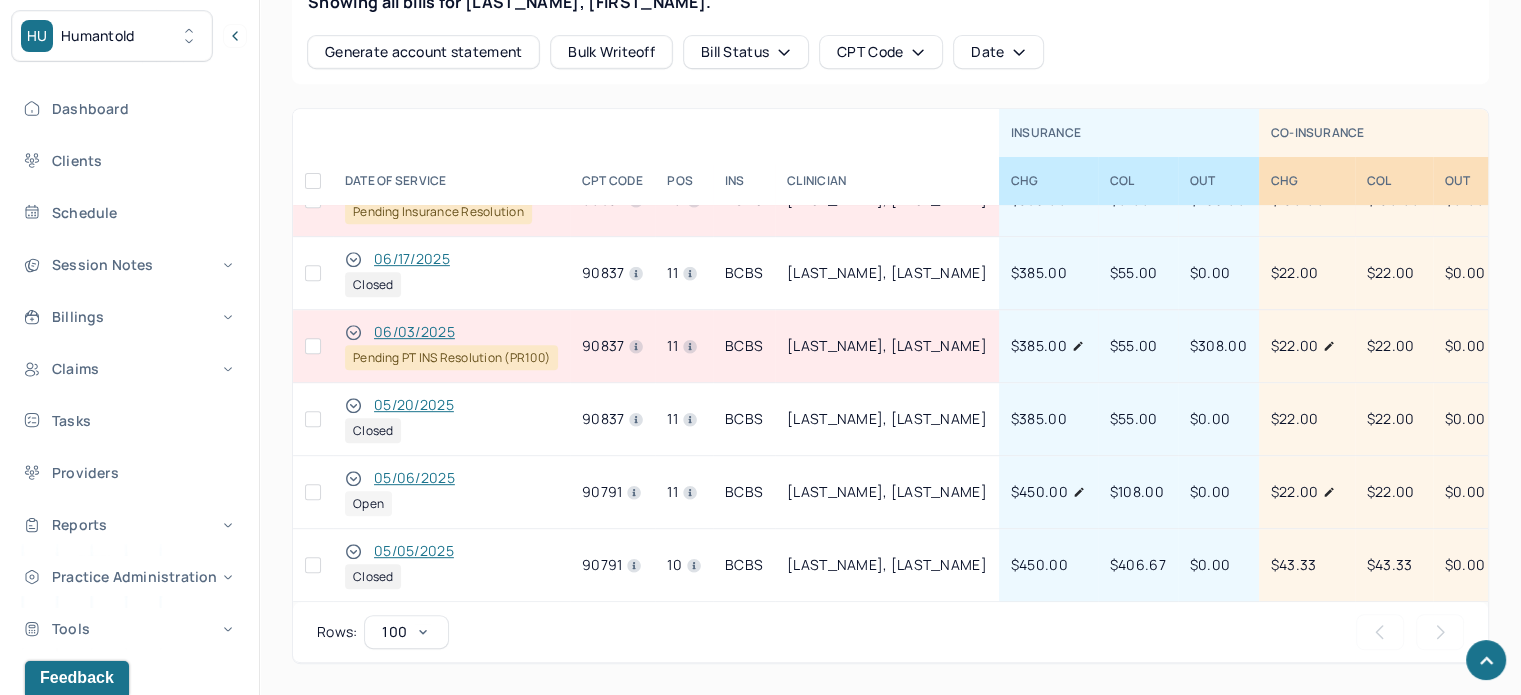 scroll, scrollTop: 0, scrollLeft: 0, axis: both 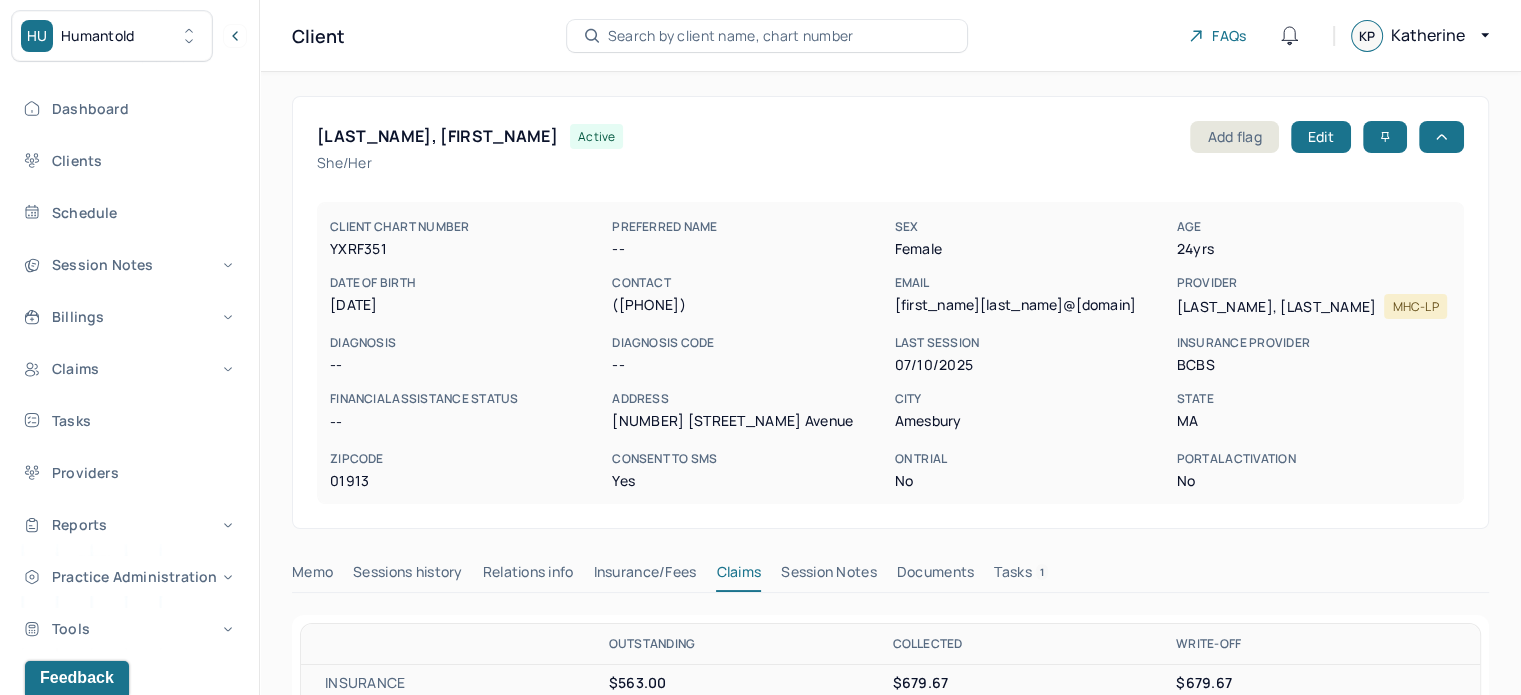 click on "jyameen11@gmail.com" at bounding box center (1031, 305) 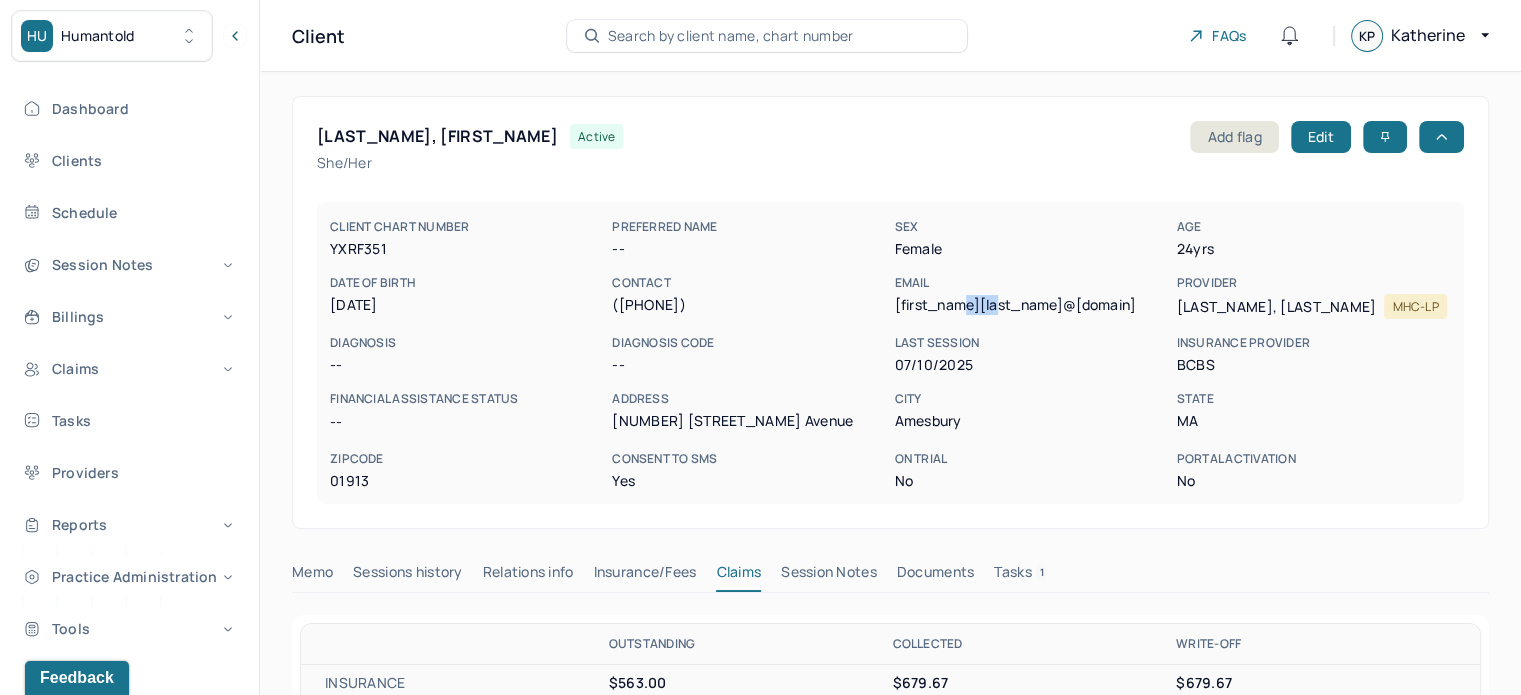 click on "jyameen11@gmail.com" at bounding box center (1031, 305) 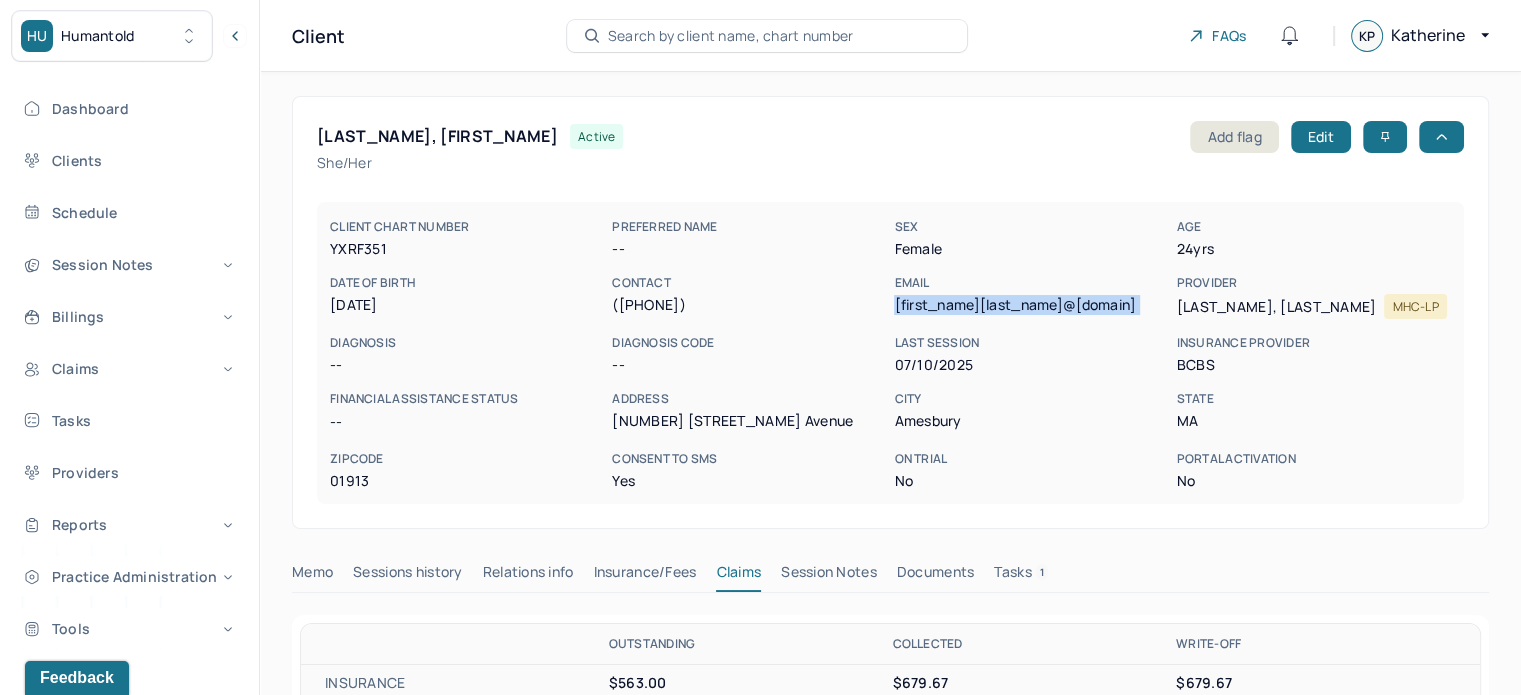 click on "jyameen11@gmail.com" at bounding box center (1031, 305) 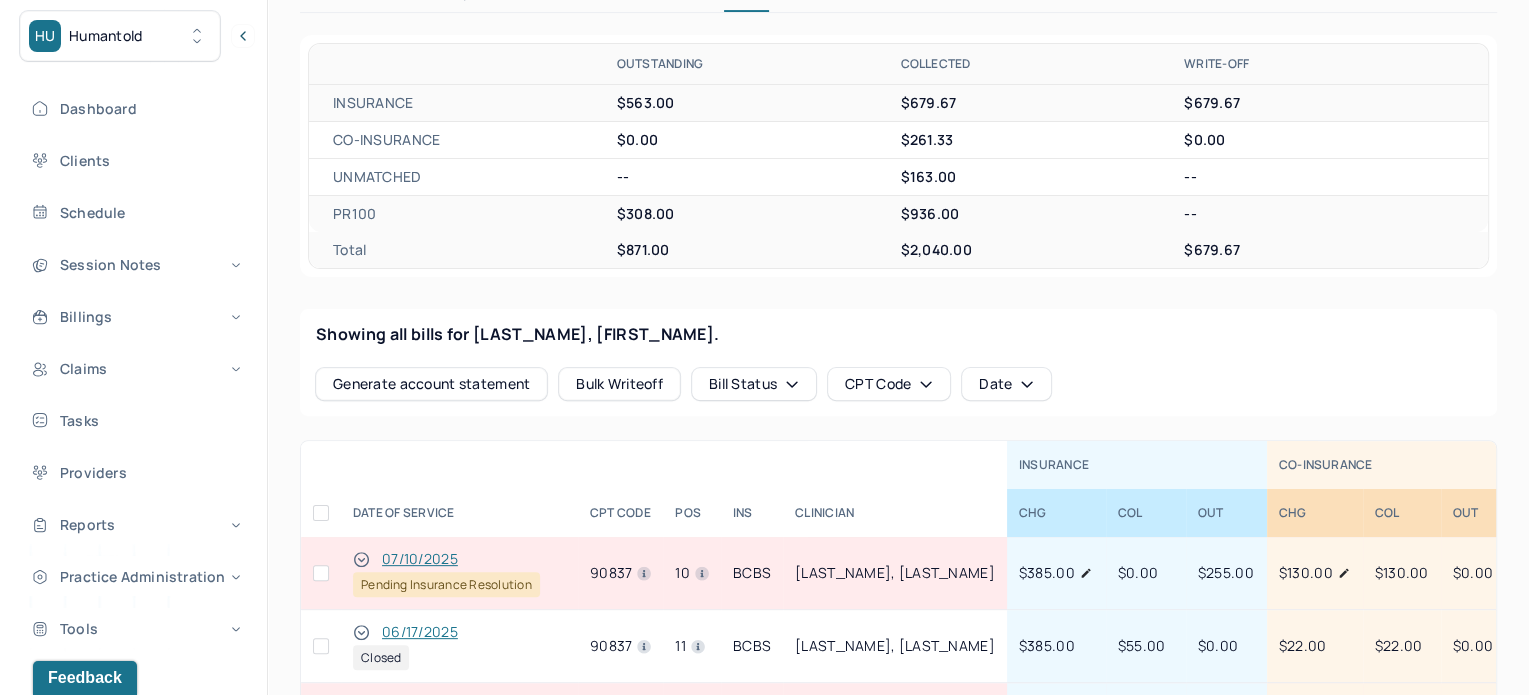 scroll, scrollTop: 900, scrollLeft: 0, axis: vertical 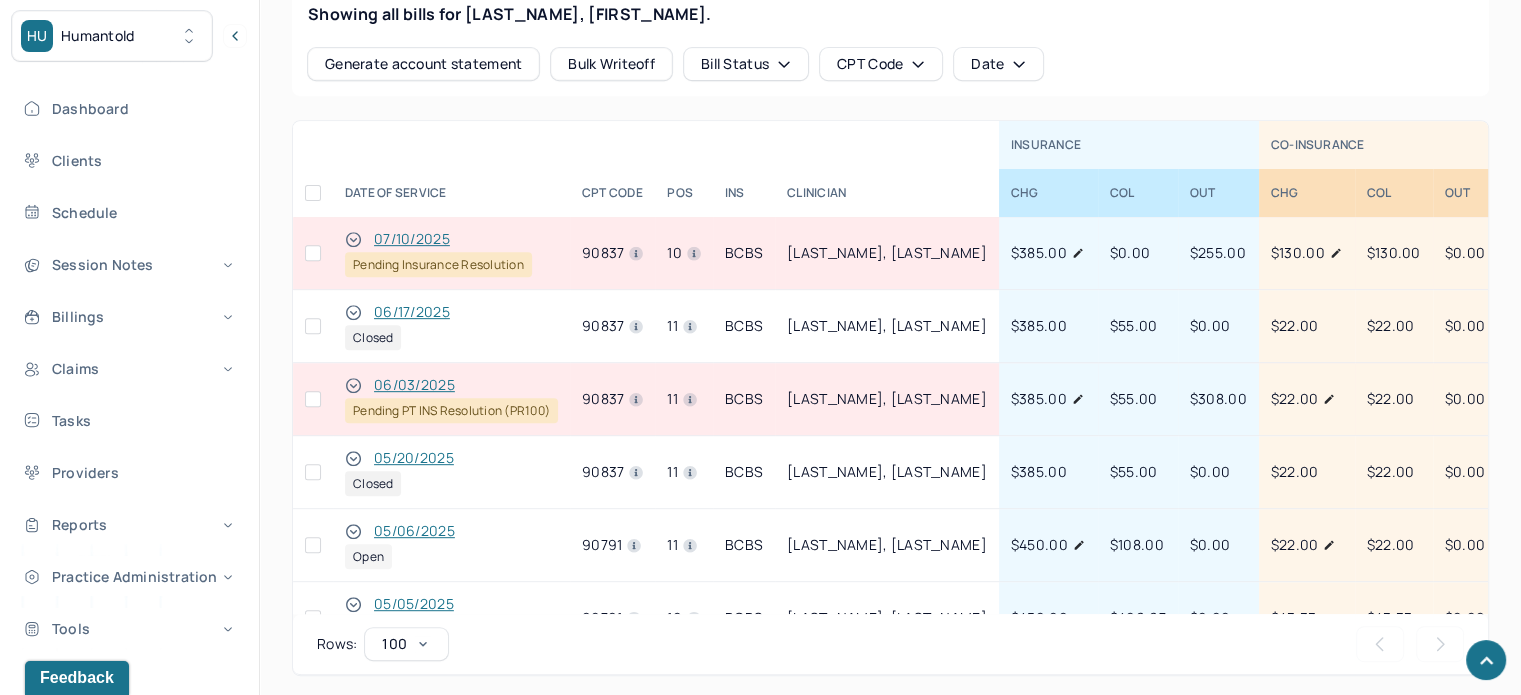 click at bounding box center (313, 399) 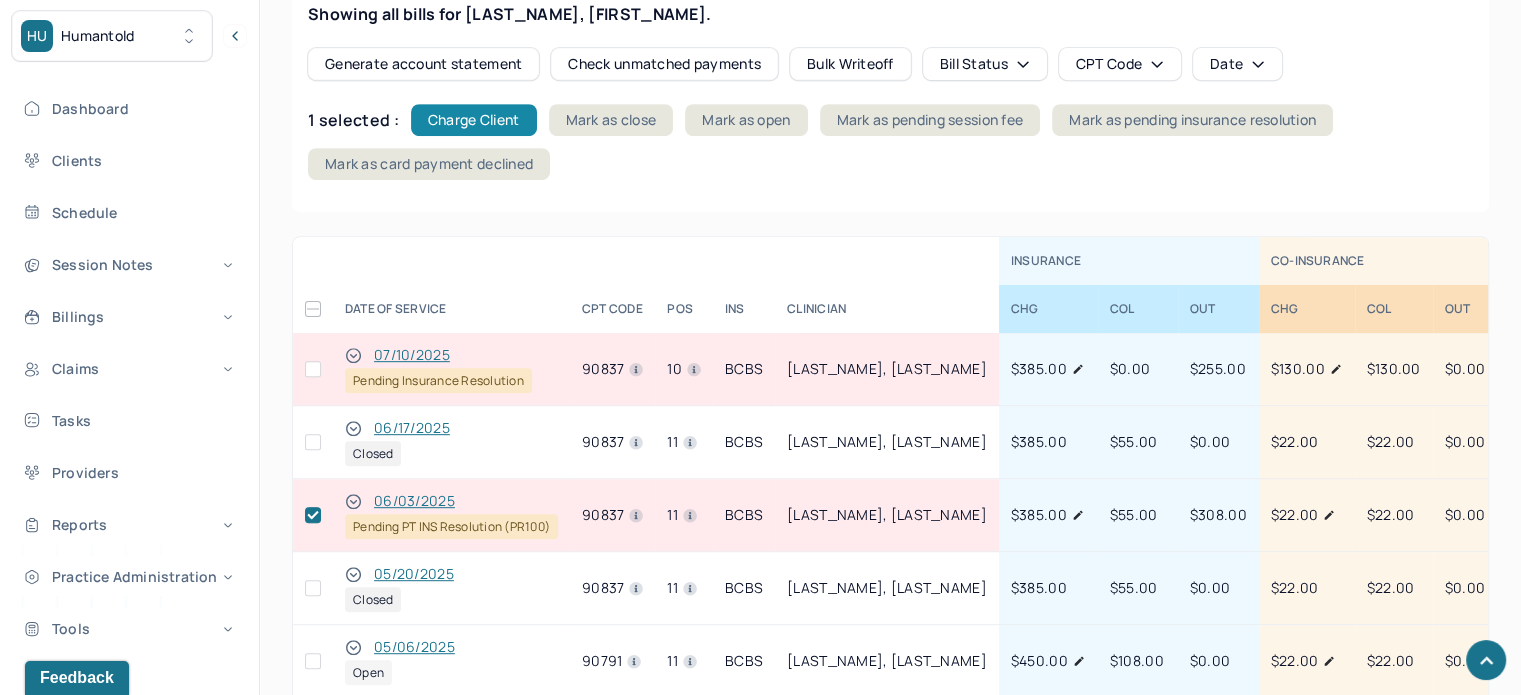 click on "Charge Client" at bounding box center [474, 120] 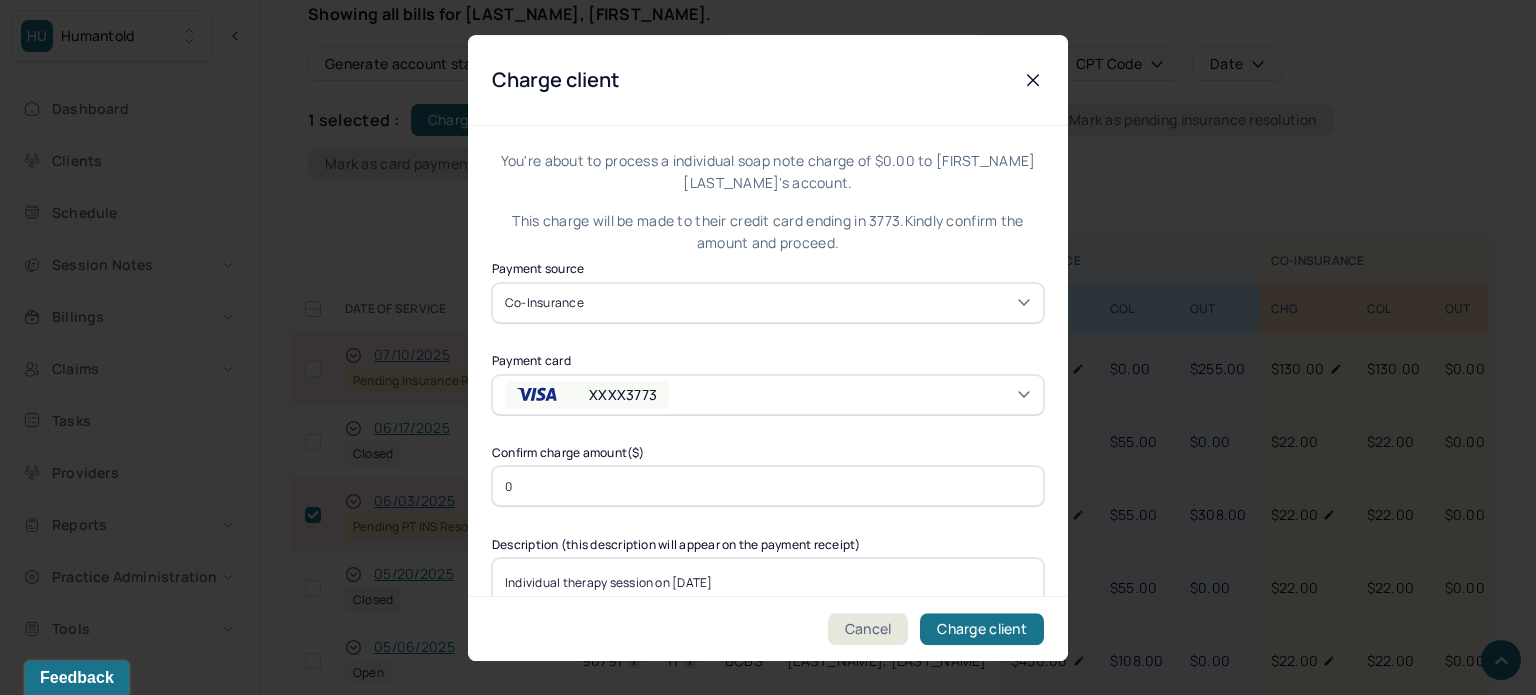 click on "Co-Insurance" at bounding box center [768, 302] 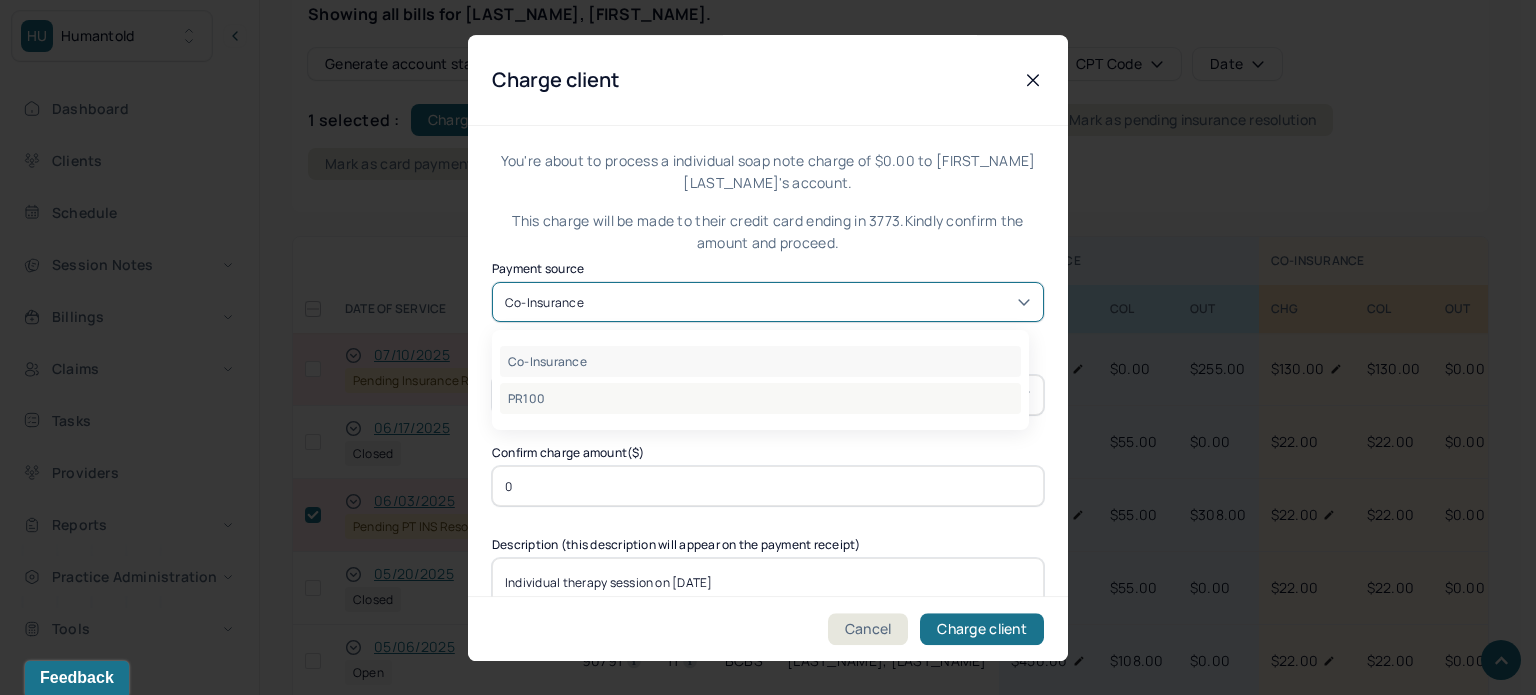 click on "PR100" at bounding box center [760, 398] 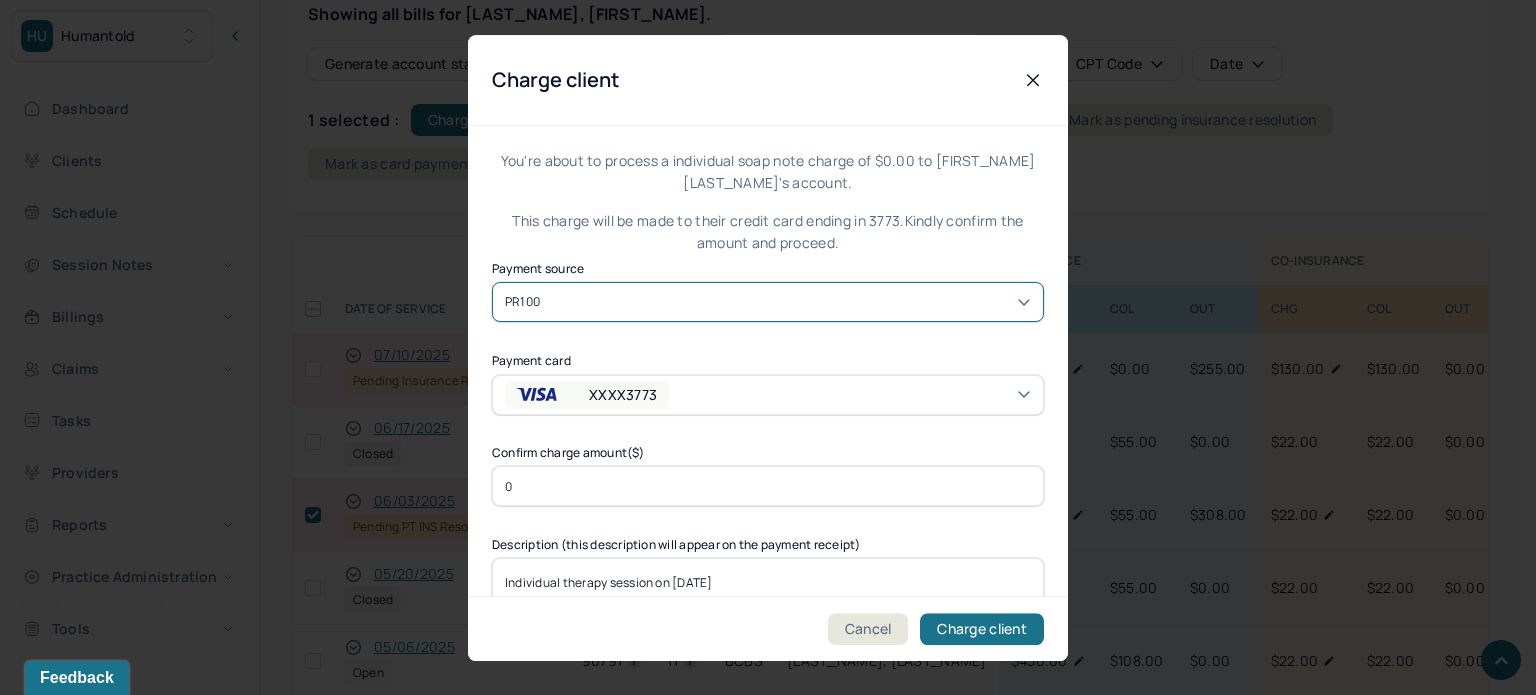 click on "0" at bounding box center (768, 486) 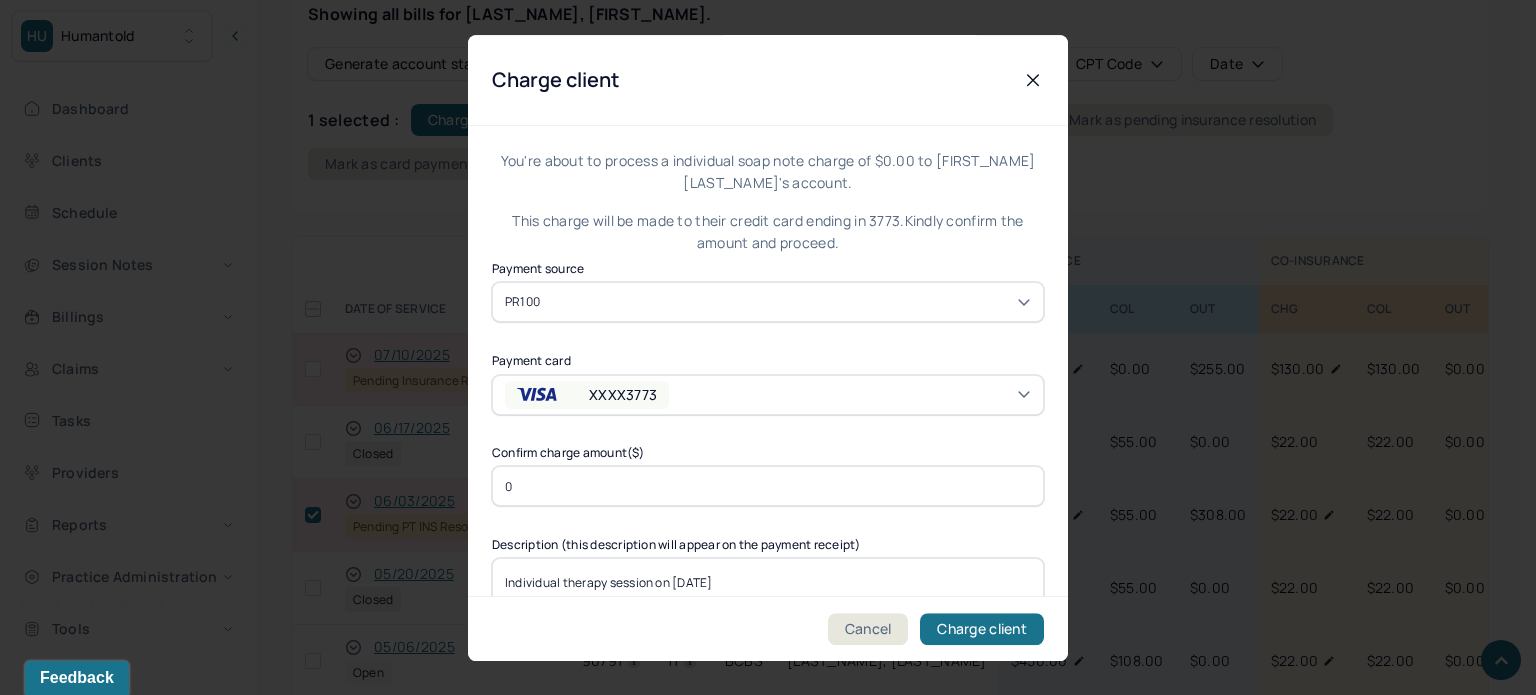 drag, startPoint x: 544, startPoint y: 483, endPoint x: 489, endPoint y: 489, distance: 55.326305 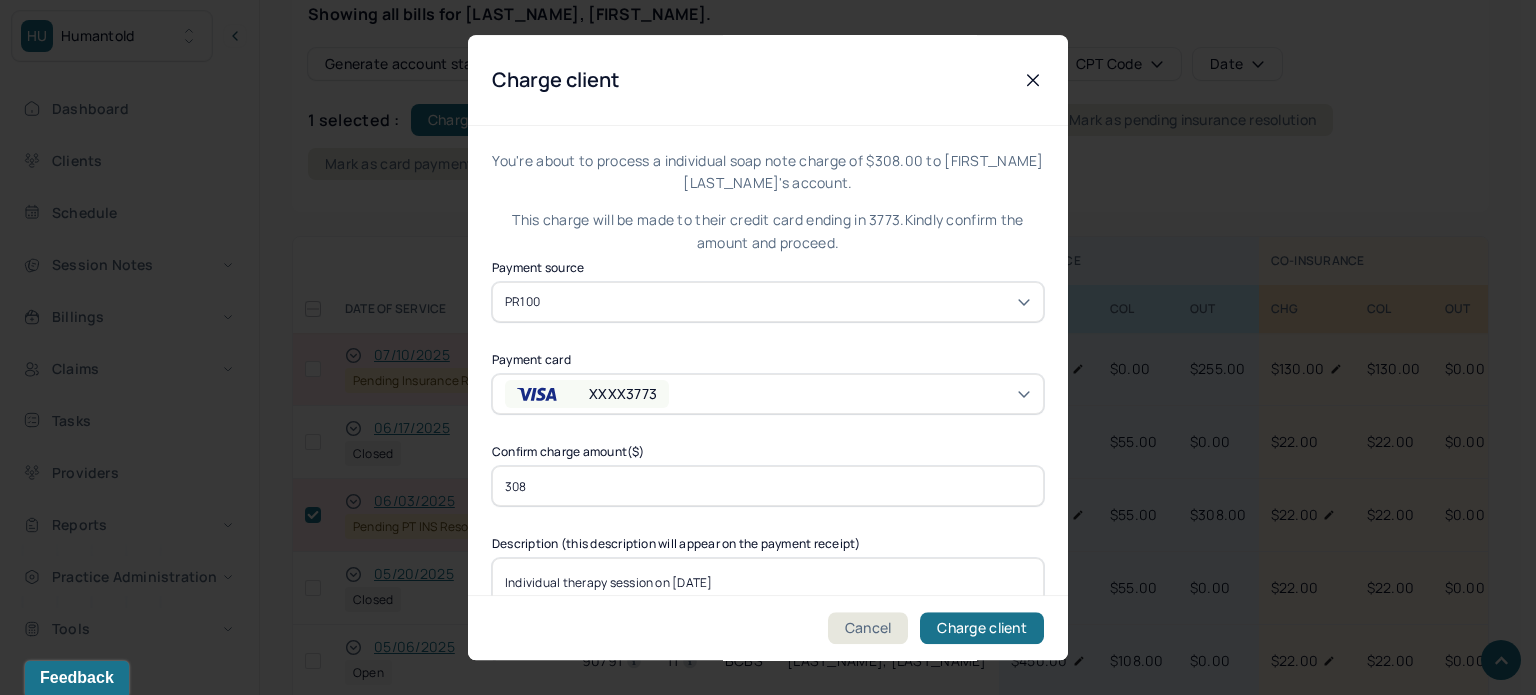 type on "308" 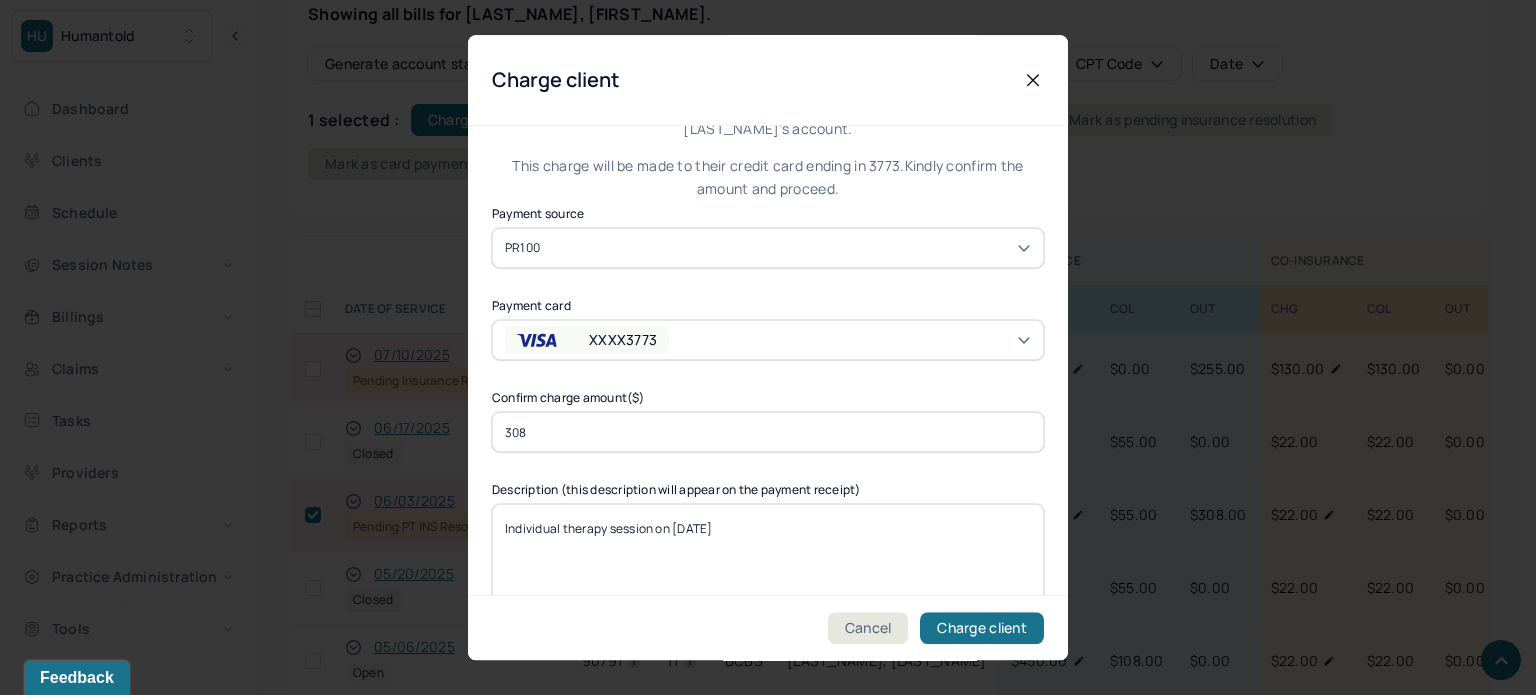 scroll, scrollTop: 90, scrollLeft: 0, axis: vertical 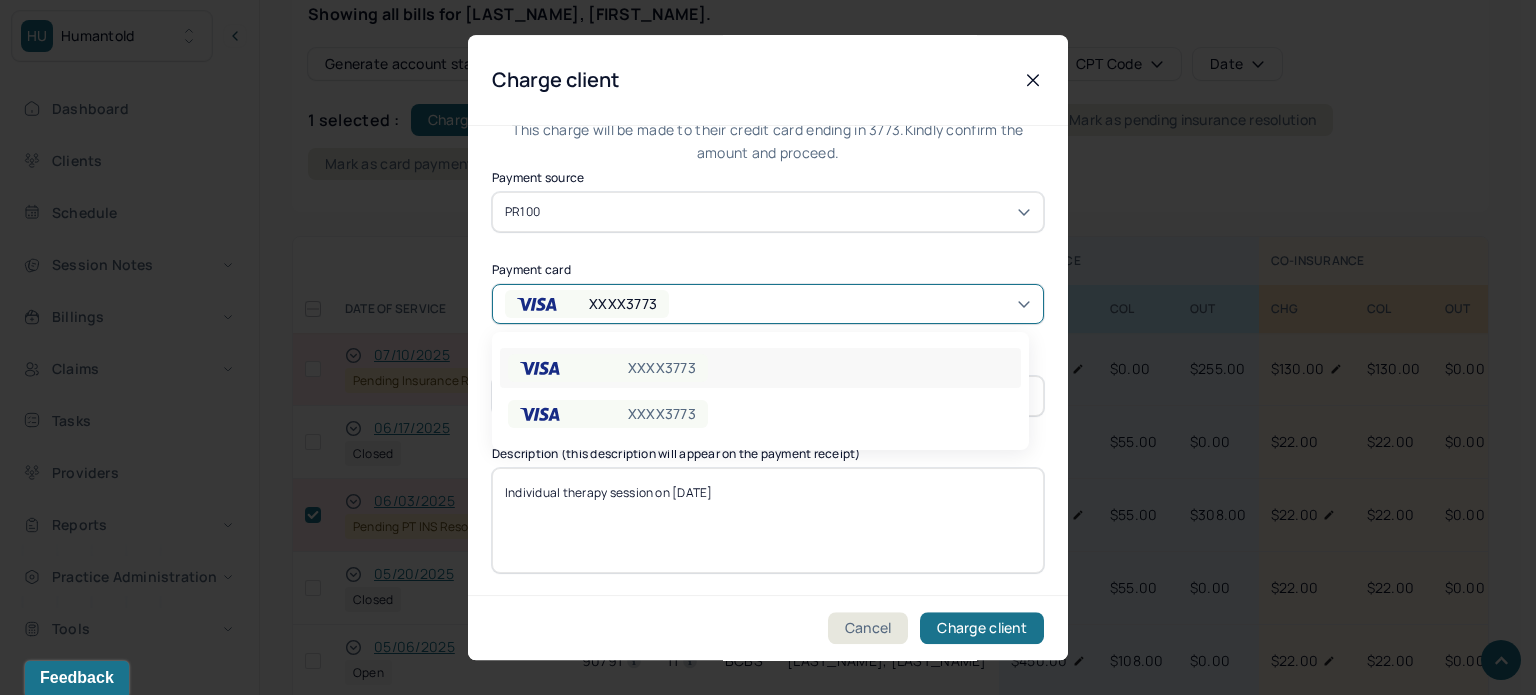 click on "XXXX3773" at bounding box center [768, 304] 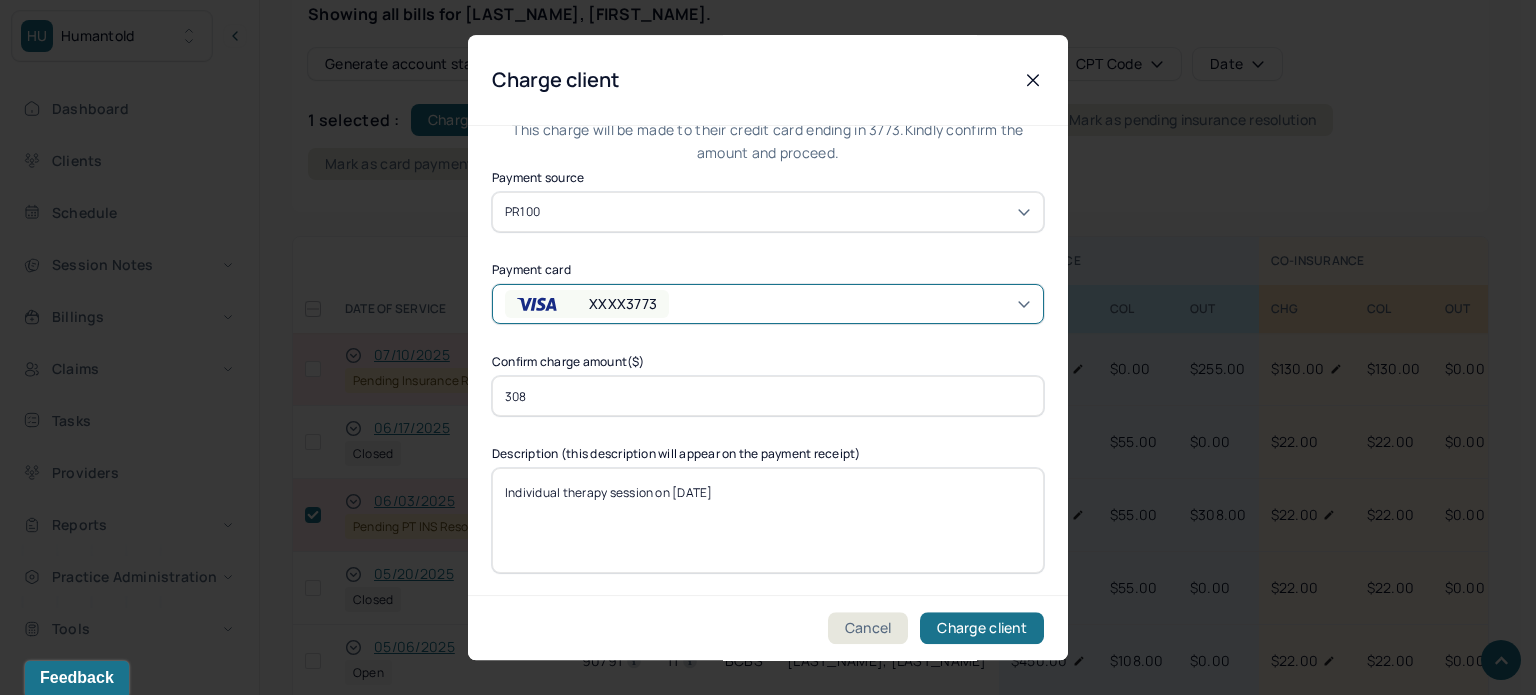 click on "XXXX3773" at bounding box center (768, 304) 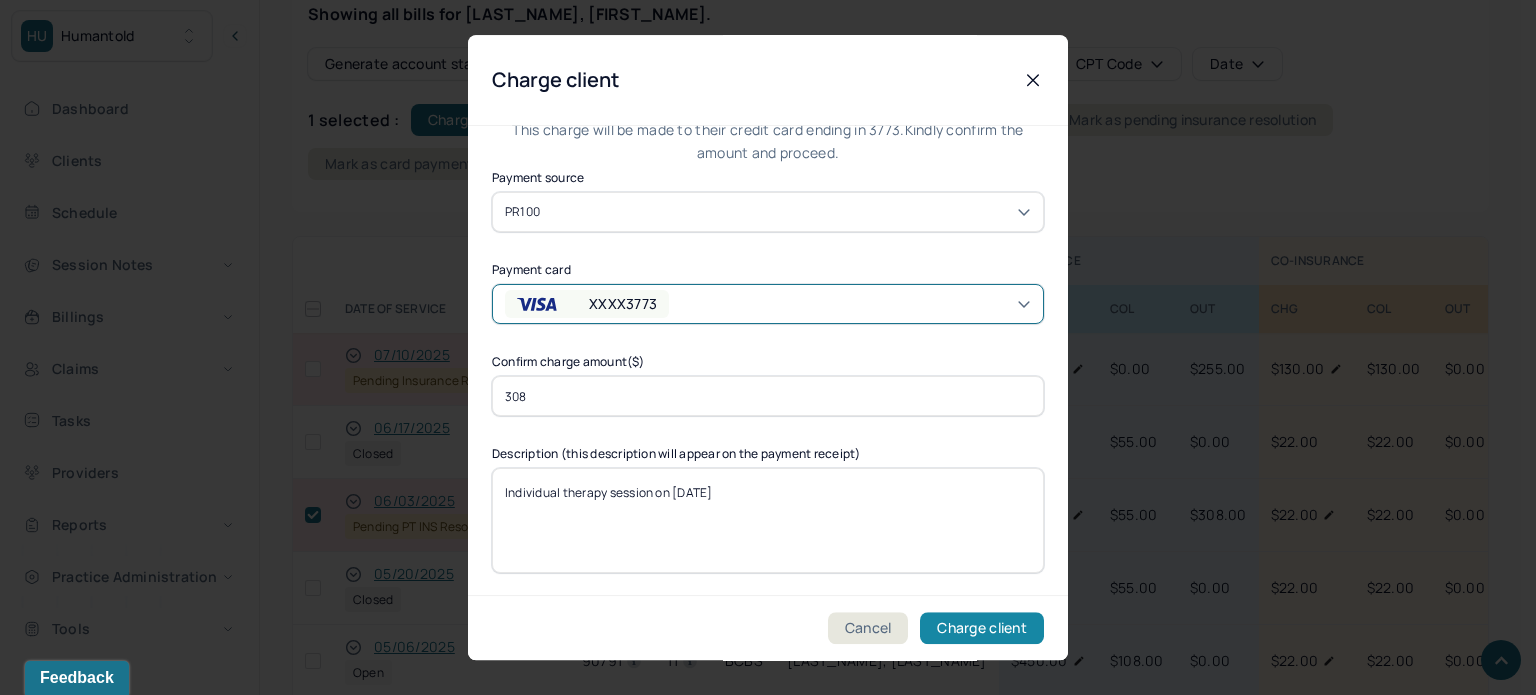 click on "Charge client" at bounding box center (982, 628) 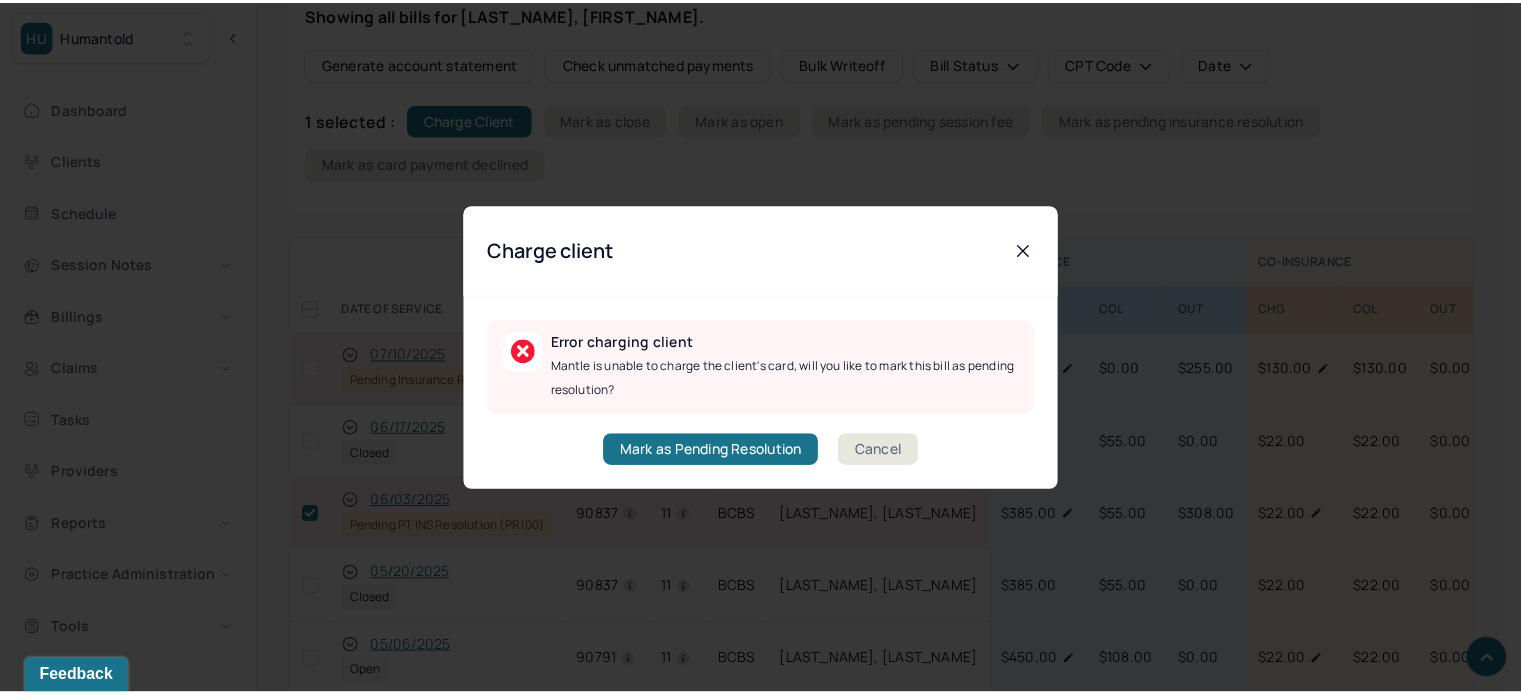 scroll, scrollTop: 0, scrollLeft: 0, axis: both 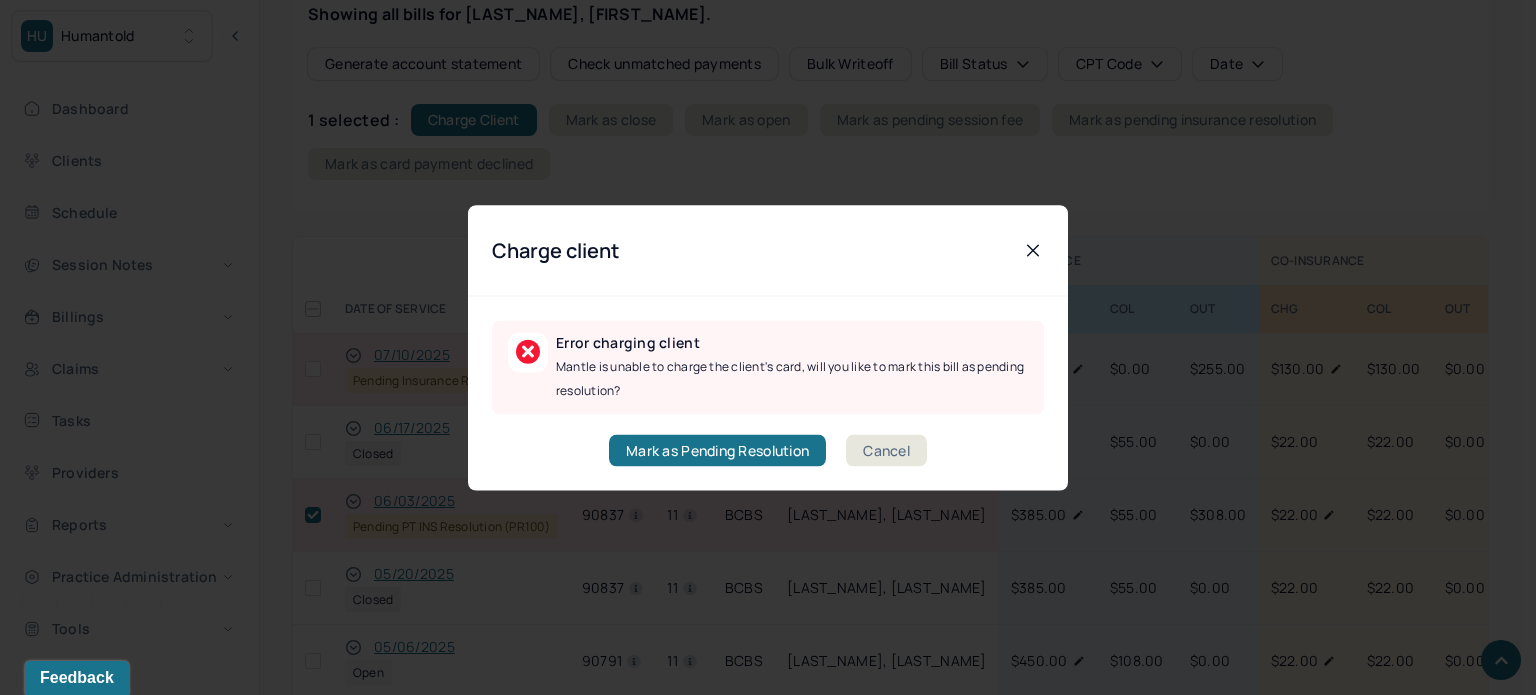 click 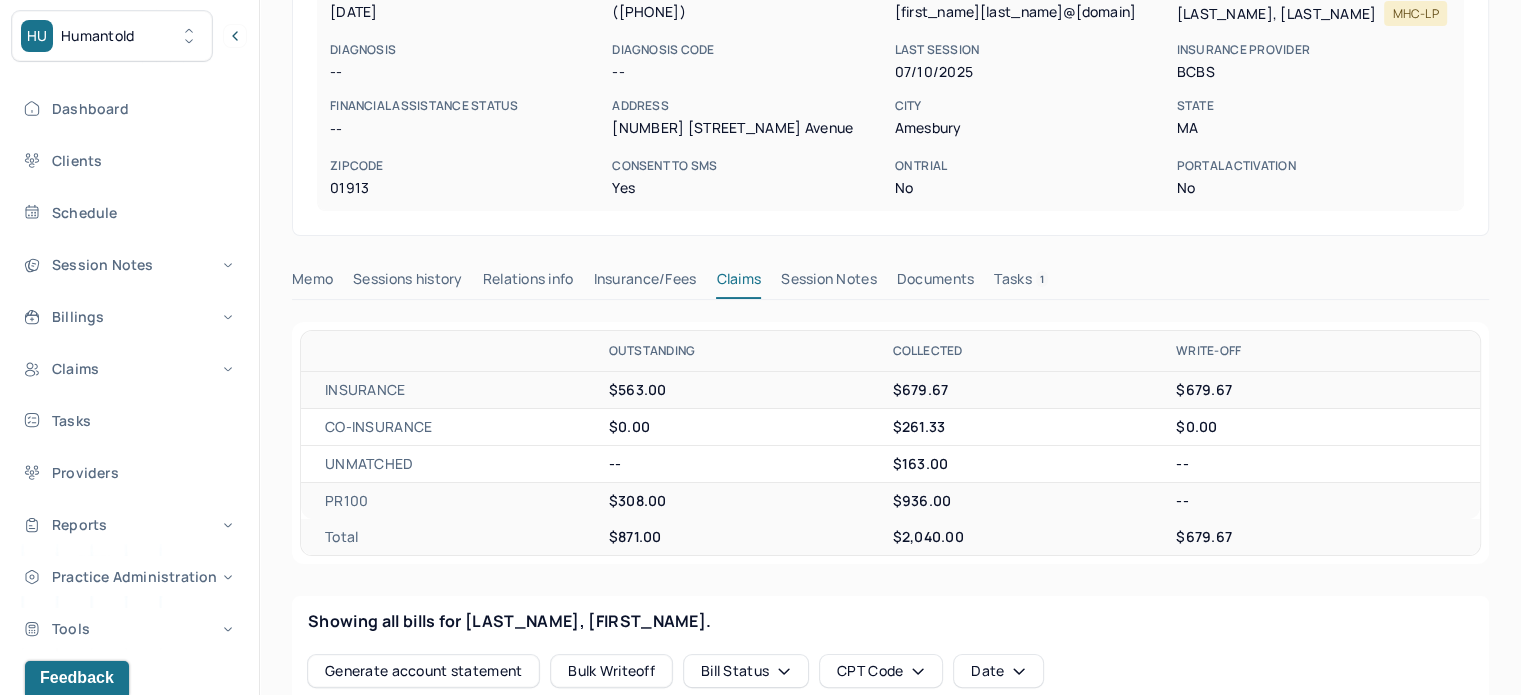 scroll, scrollTop: 0, scrollLeft: 0, axis: both 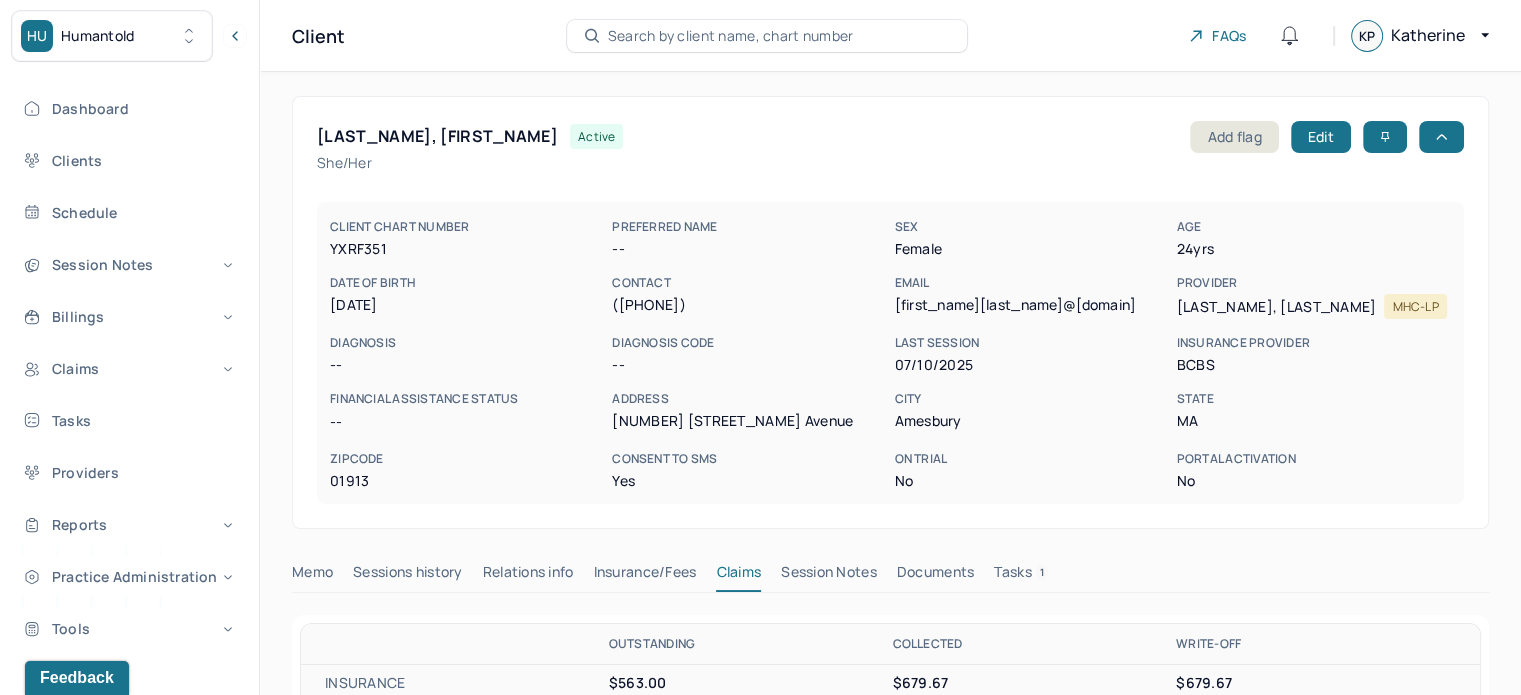 click on "jyameen11@gmail.com" at bounding box center (1031, 305) 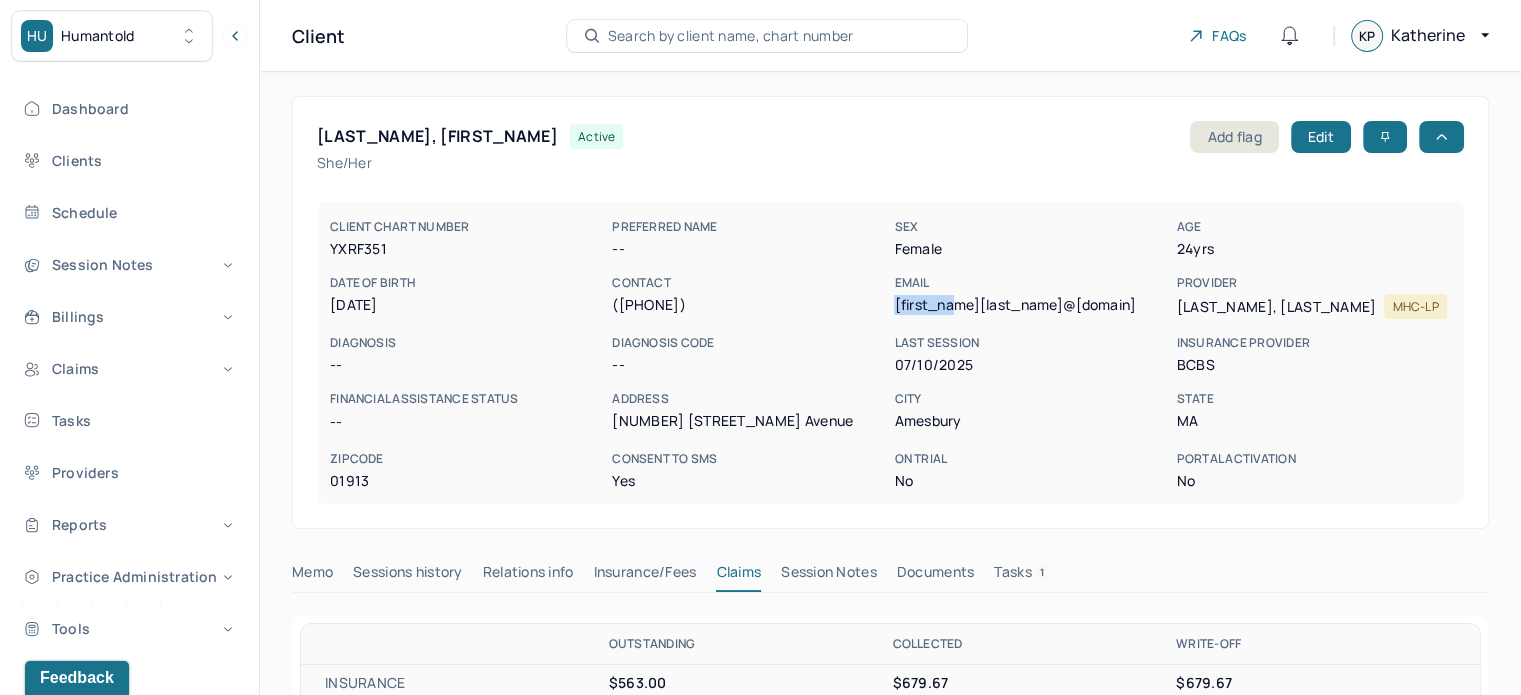 click on "jyameen11@gmail.com" at bounding box center [1031, 305] 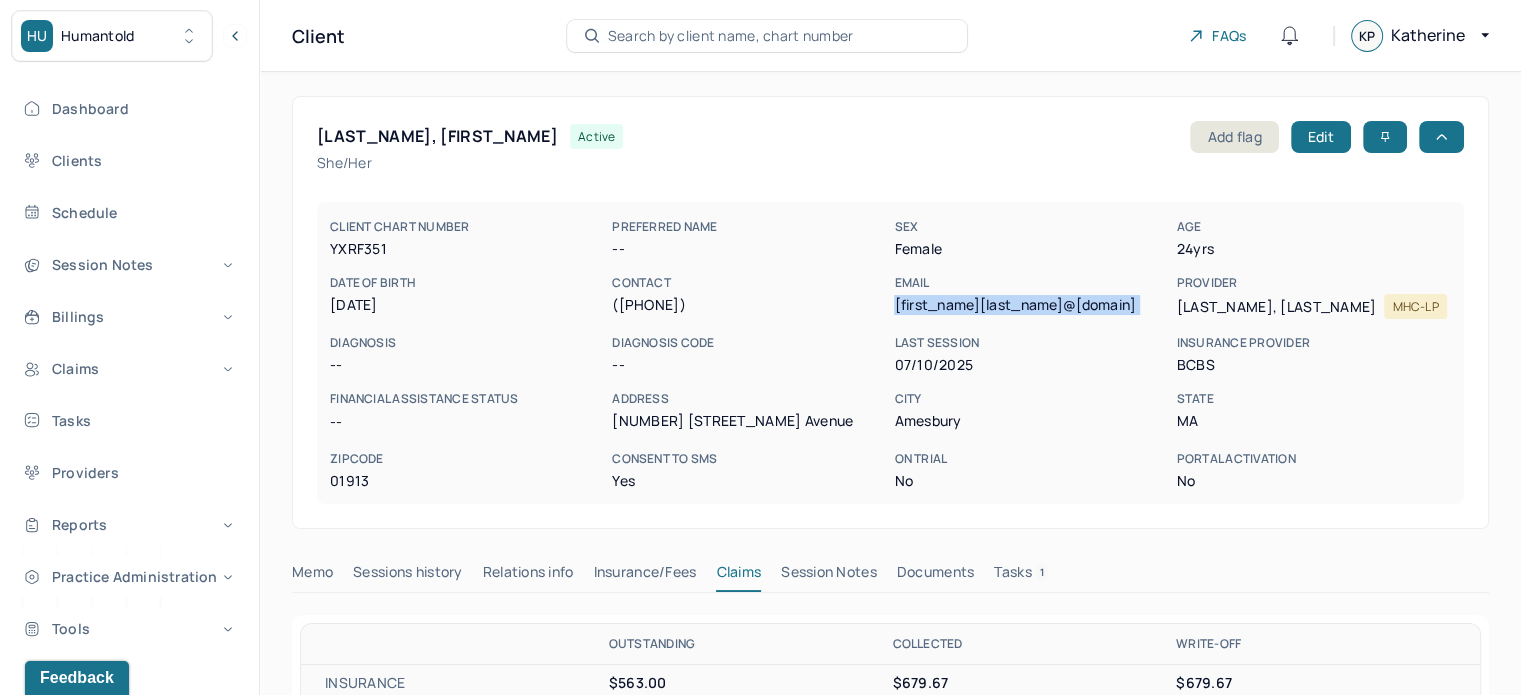 click on "jyameen11@gmail.com" at bounding box center (1031, 305) 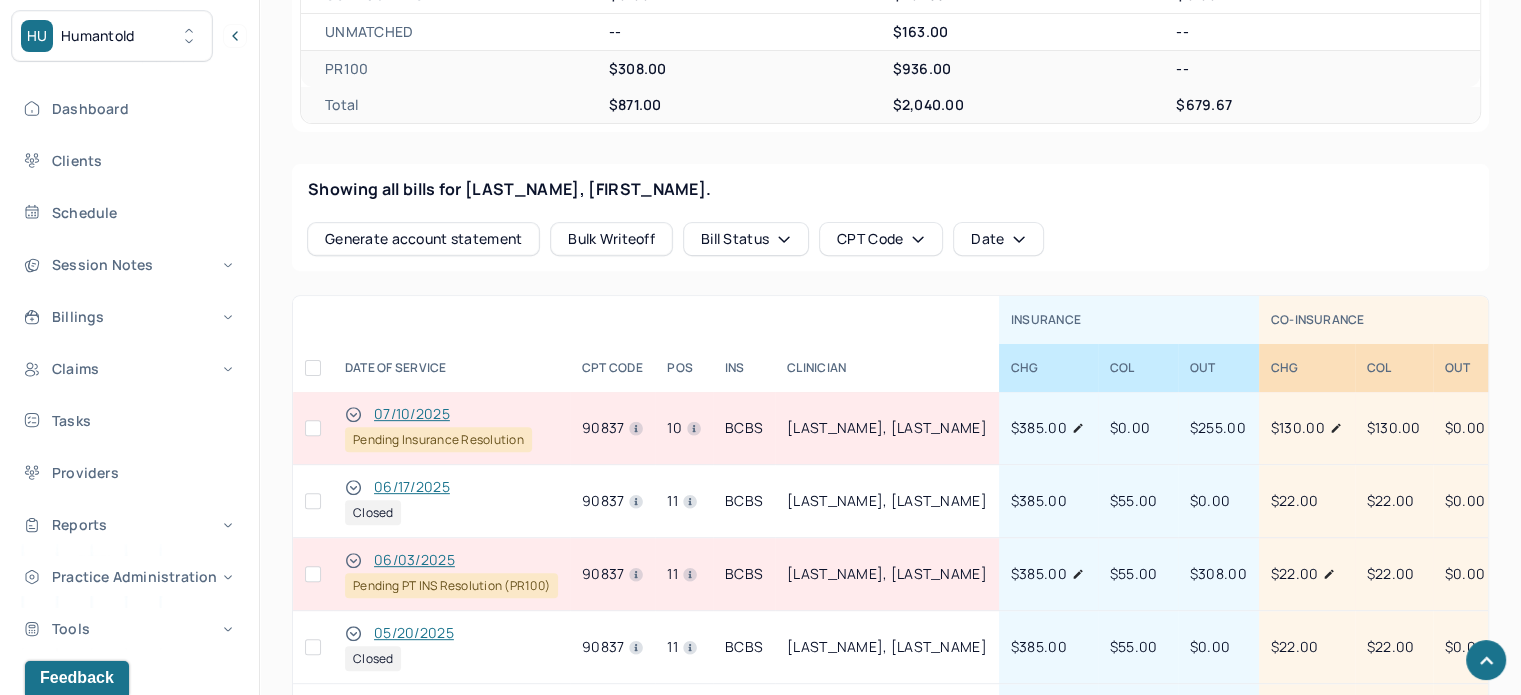 scroll, scrollTop: 1000, scrollLeft: 0, axis: vertical 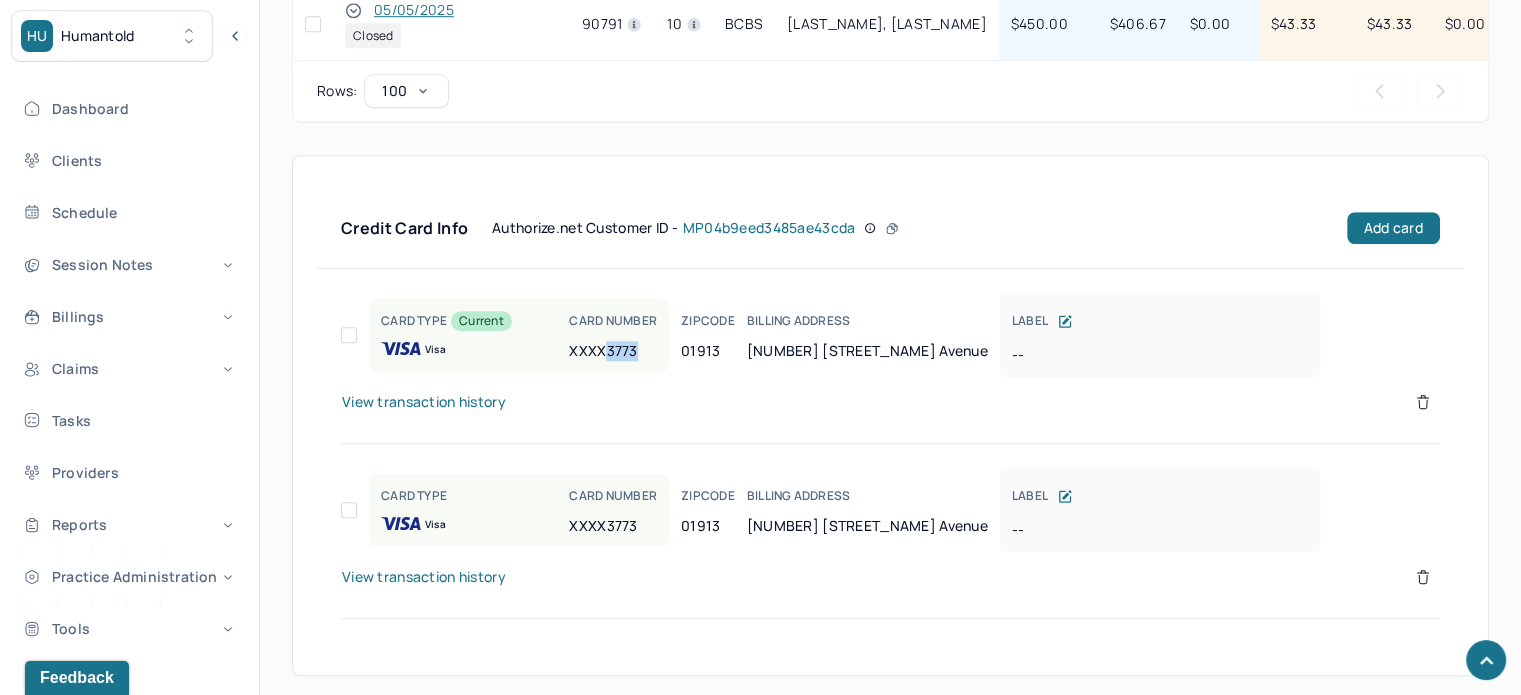 drag, startPoint x: 636, startPoint y: 339, endPoint x: 603, endPoint y: 343, distance: 33.24154 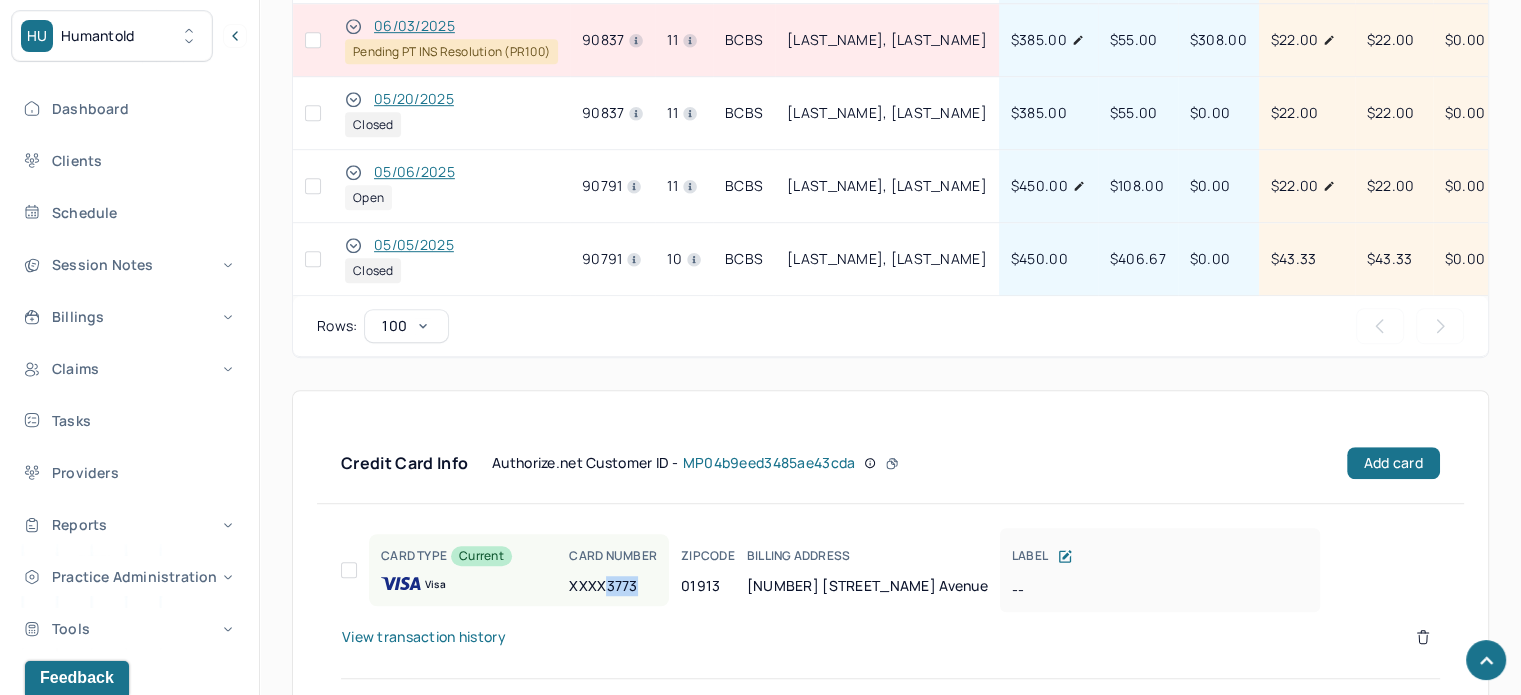 scroll, scrollTop: 953, scrollLeft: 0, axis: vertical 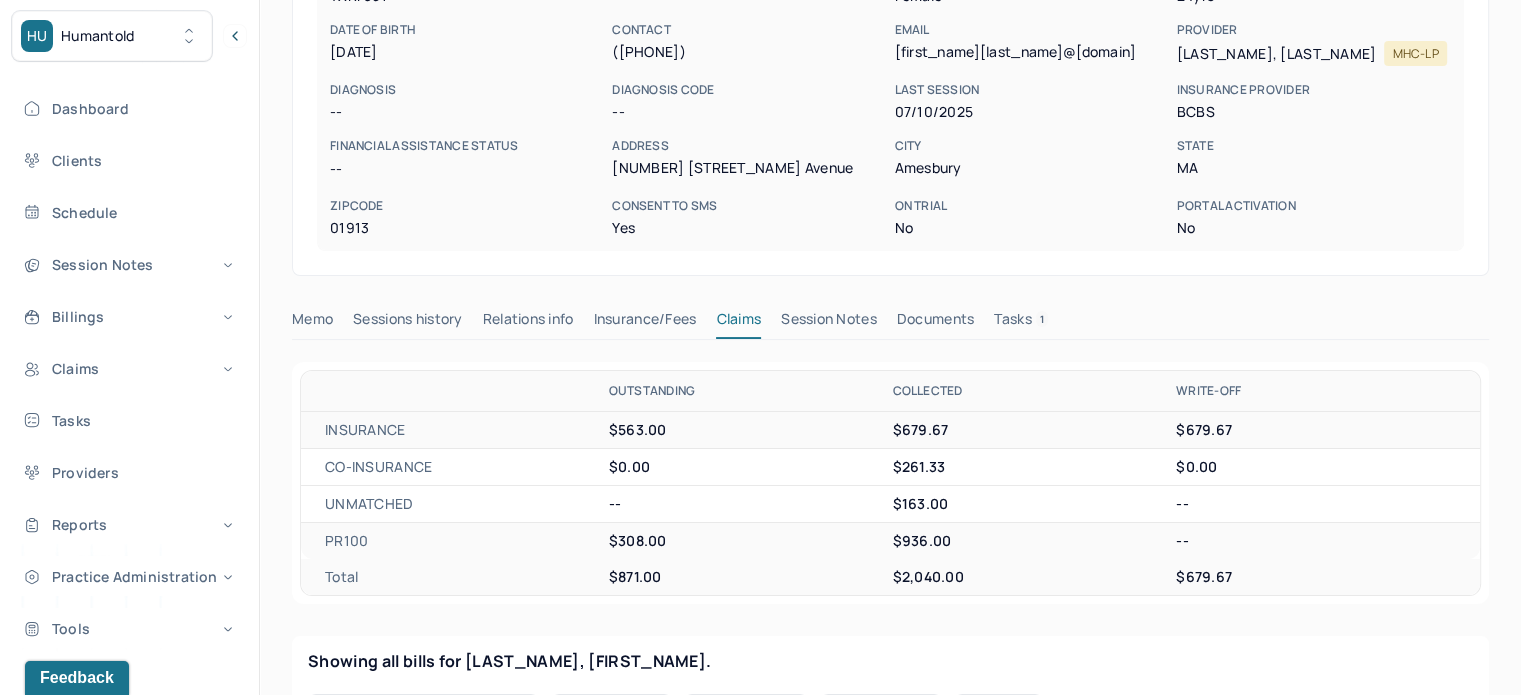 click on "1" at bounding box center (1042, 319) 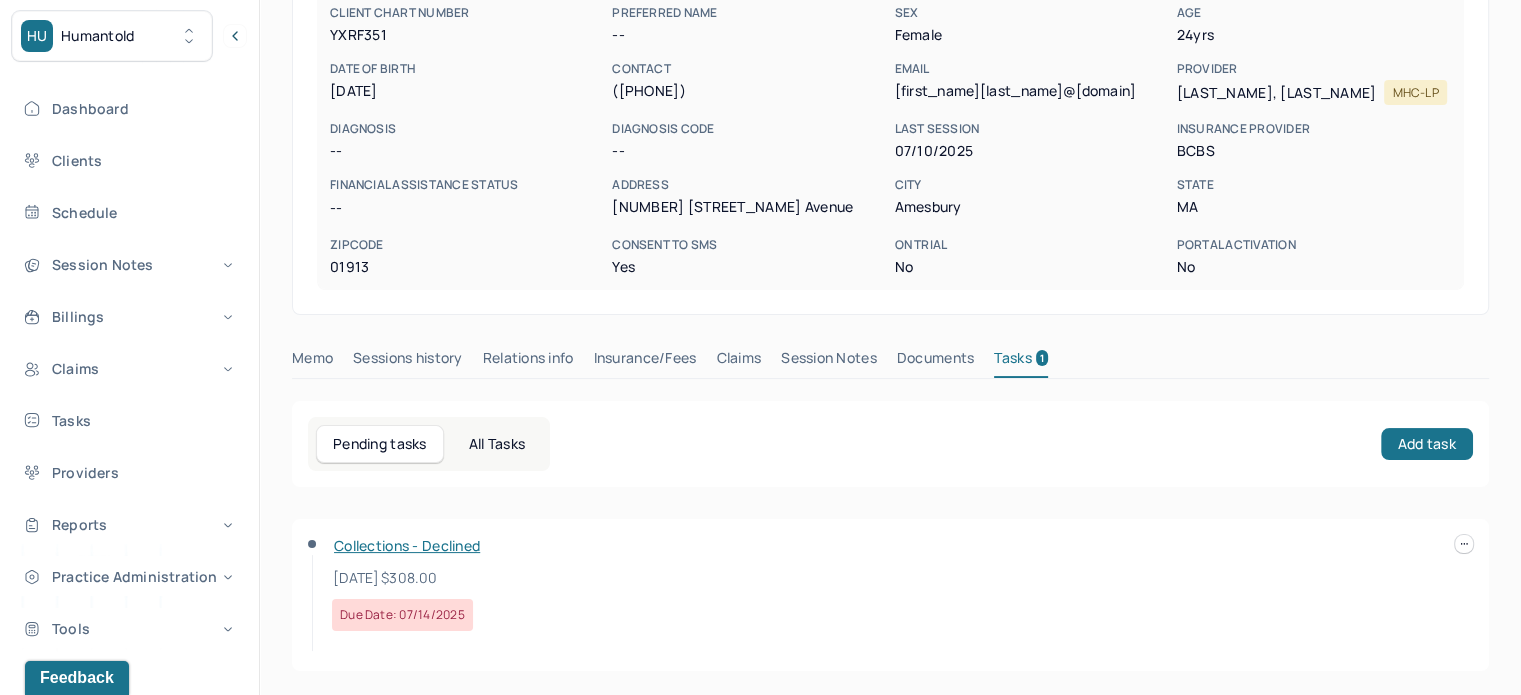 scroll, scrollTop: 212, scrollLeft: 0, axis: vertical 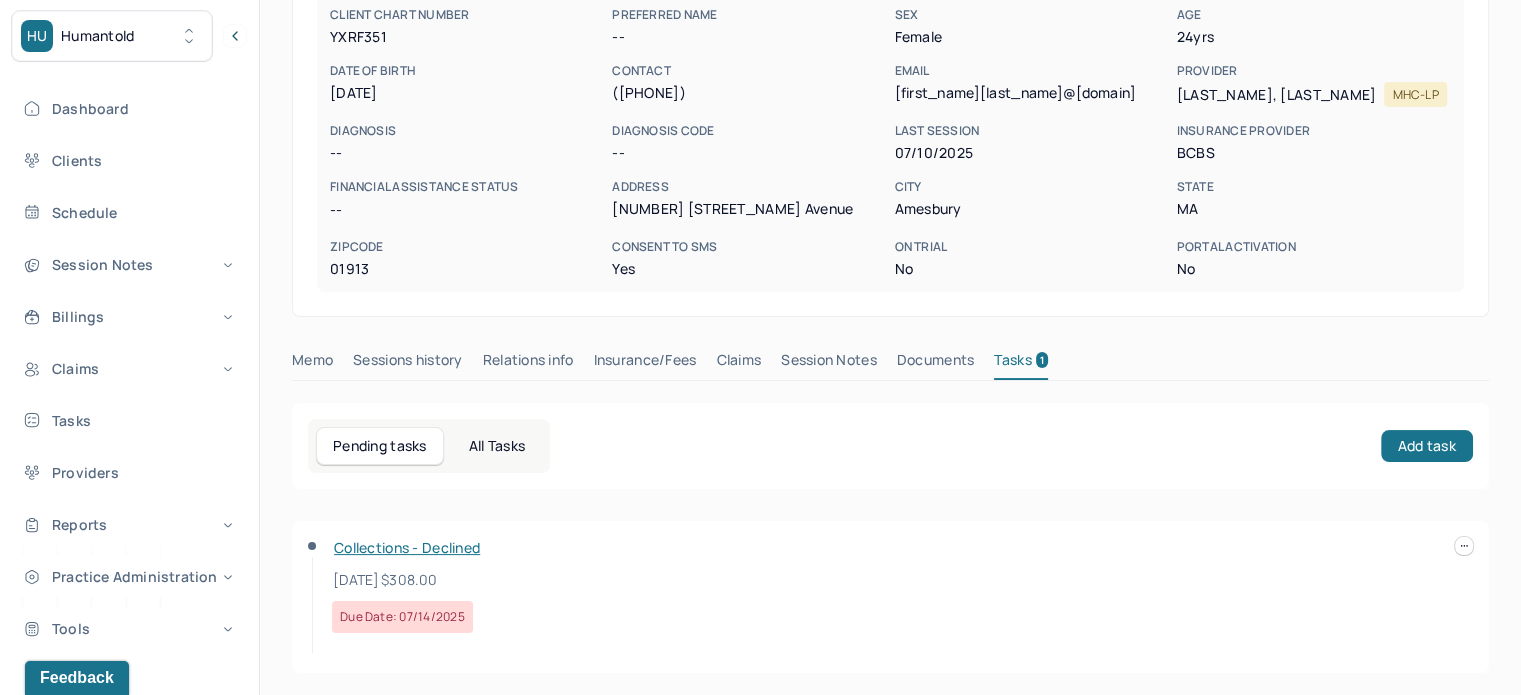 drag, startPoint x: 468, startPoint y: 575, endPoint x: 330, endPoint y: 578, distance: 138.03261 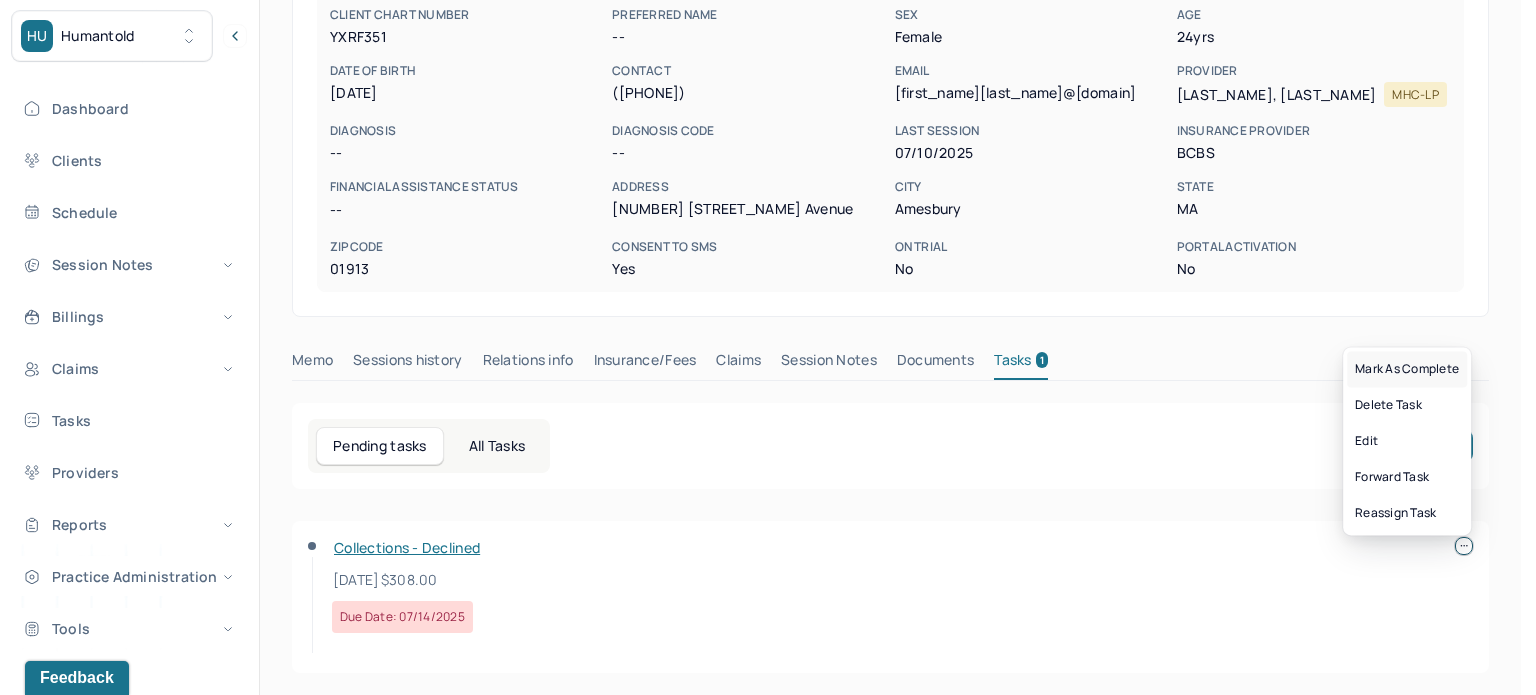 click on "Mark as complete" at bounding box center [1407, 369] 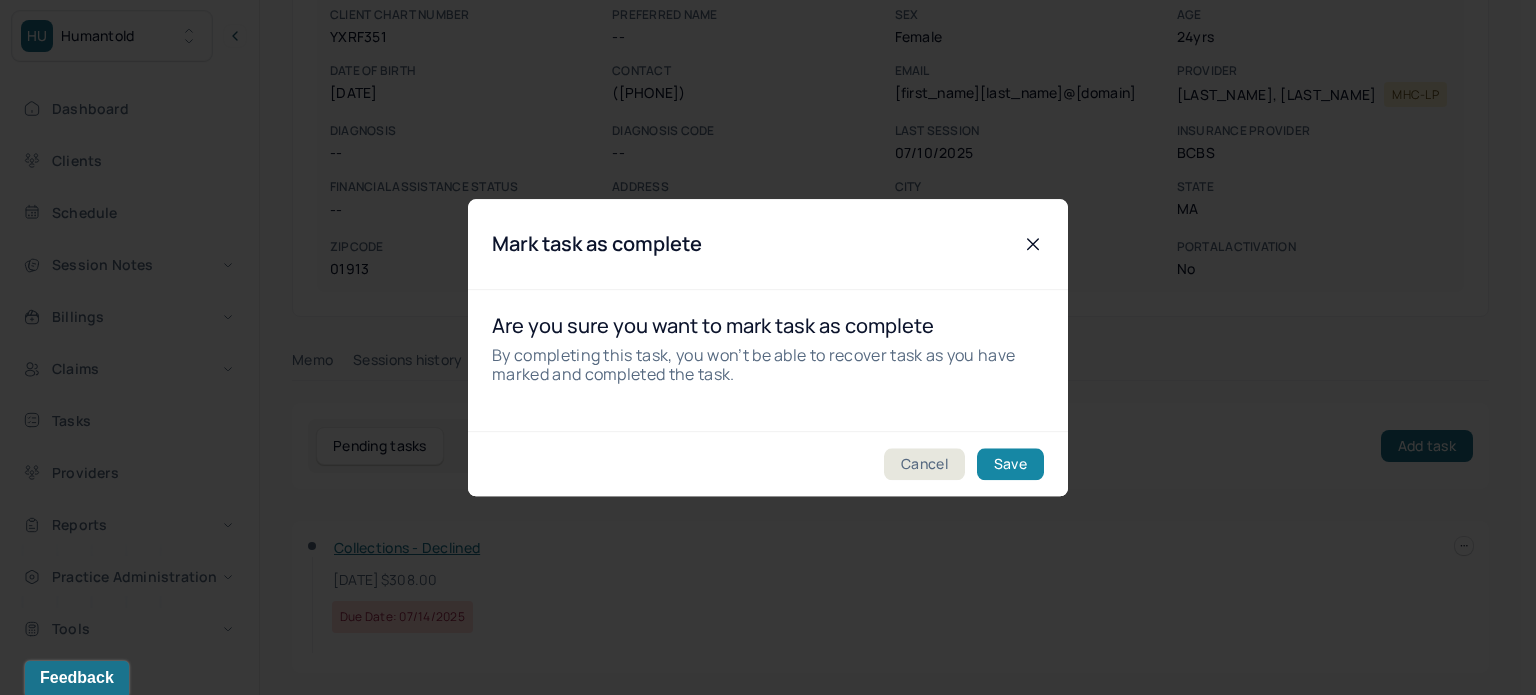 click on "Save" at bounding box center (1010, 464) 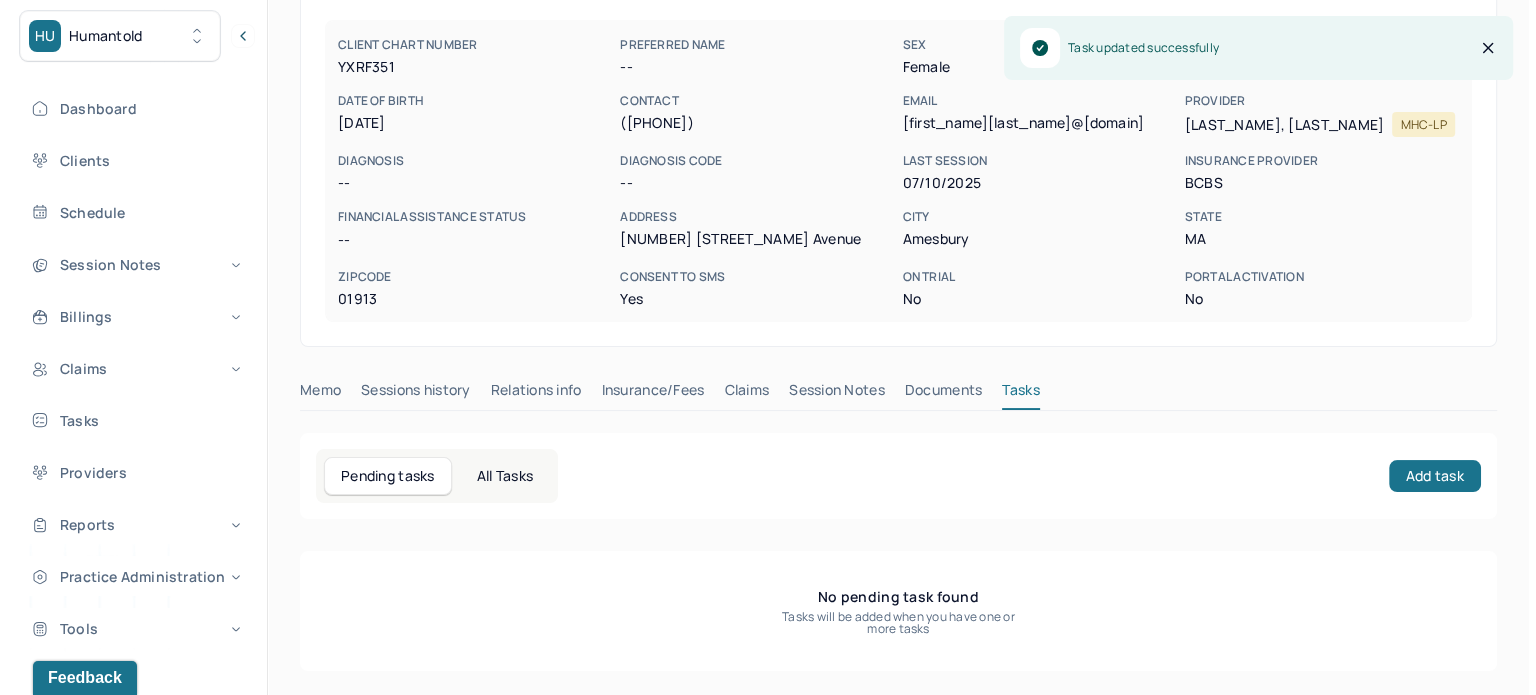 scroll, scrollTop: 180, scrollLeft: 0, axis: vertical 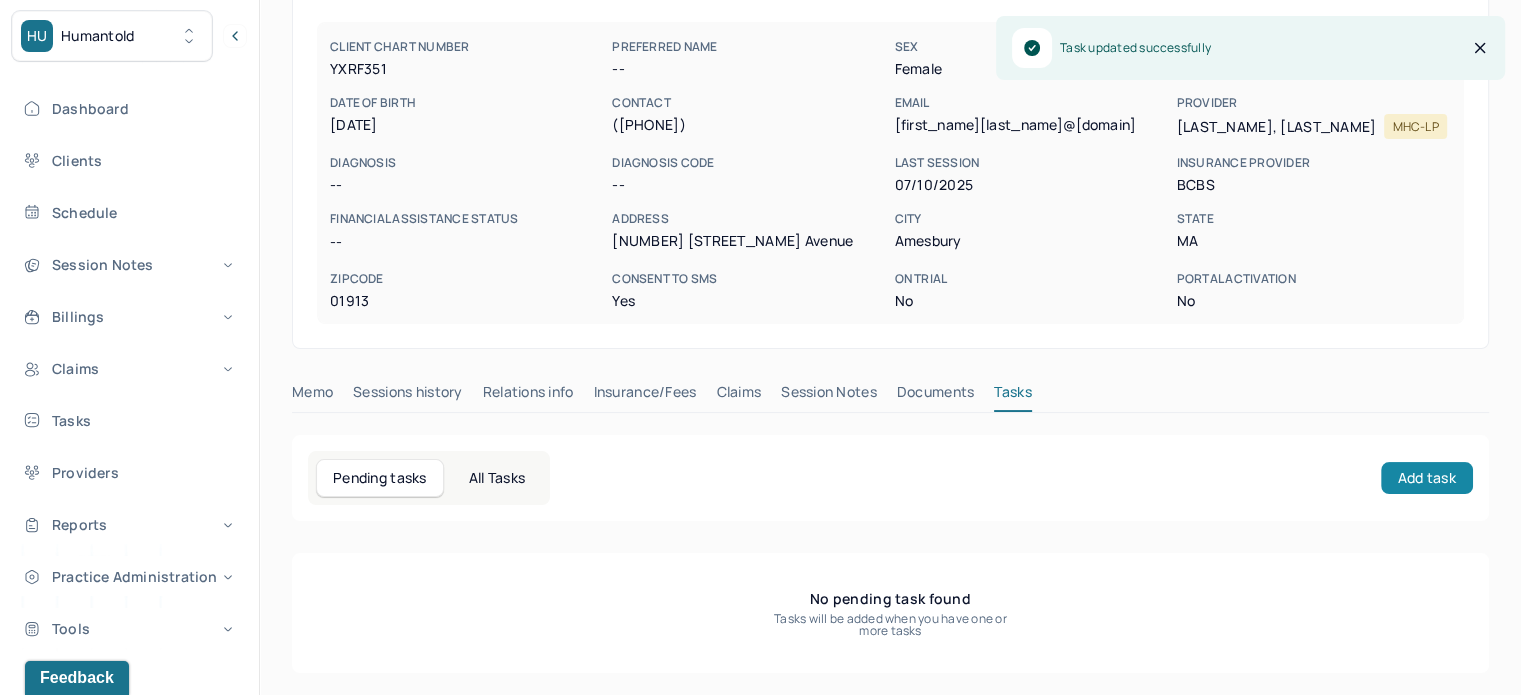 click on "Add task" at bounding box center (1427, 478) 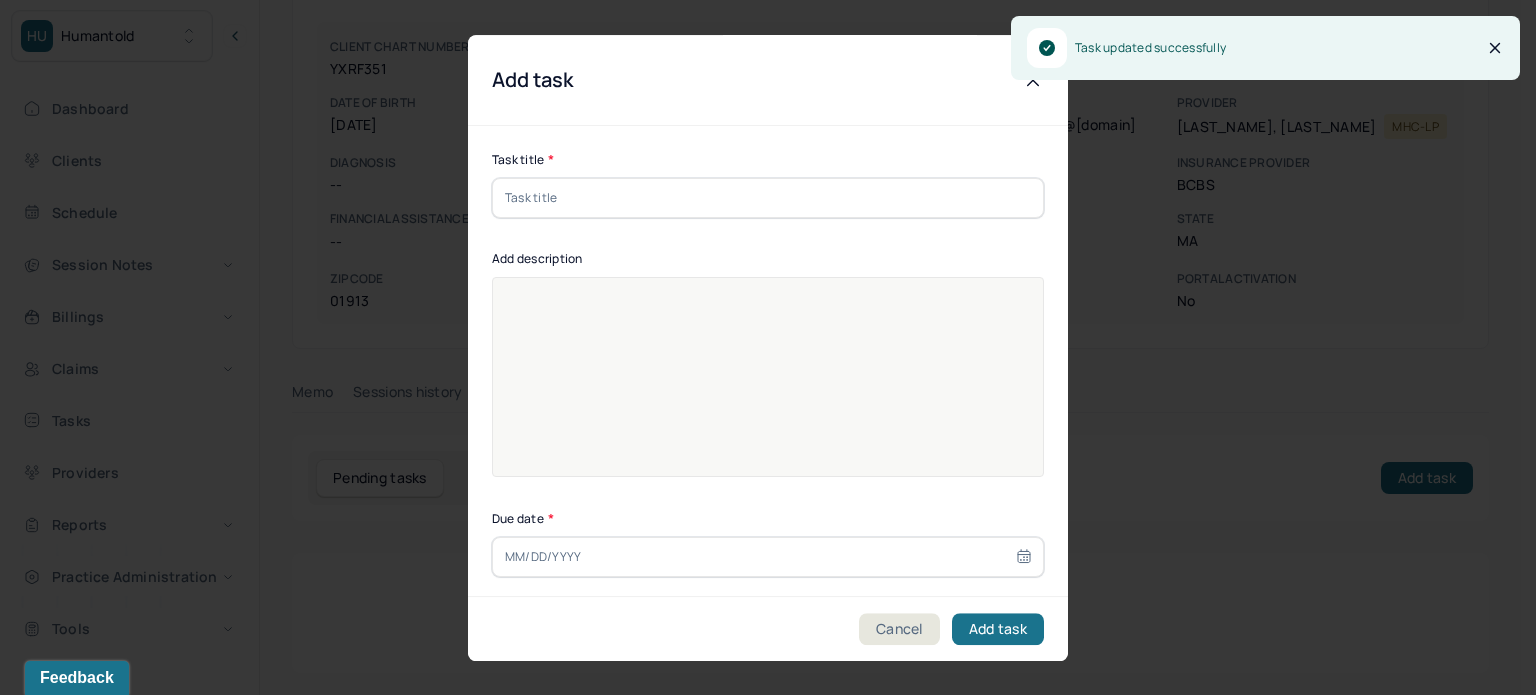 click at bounding box center [768, 198] 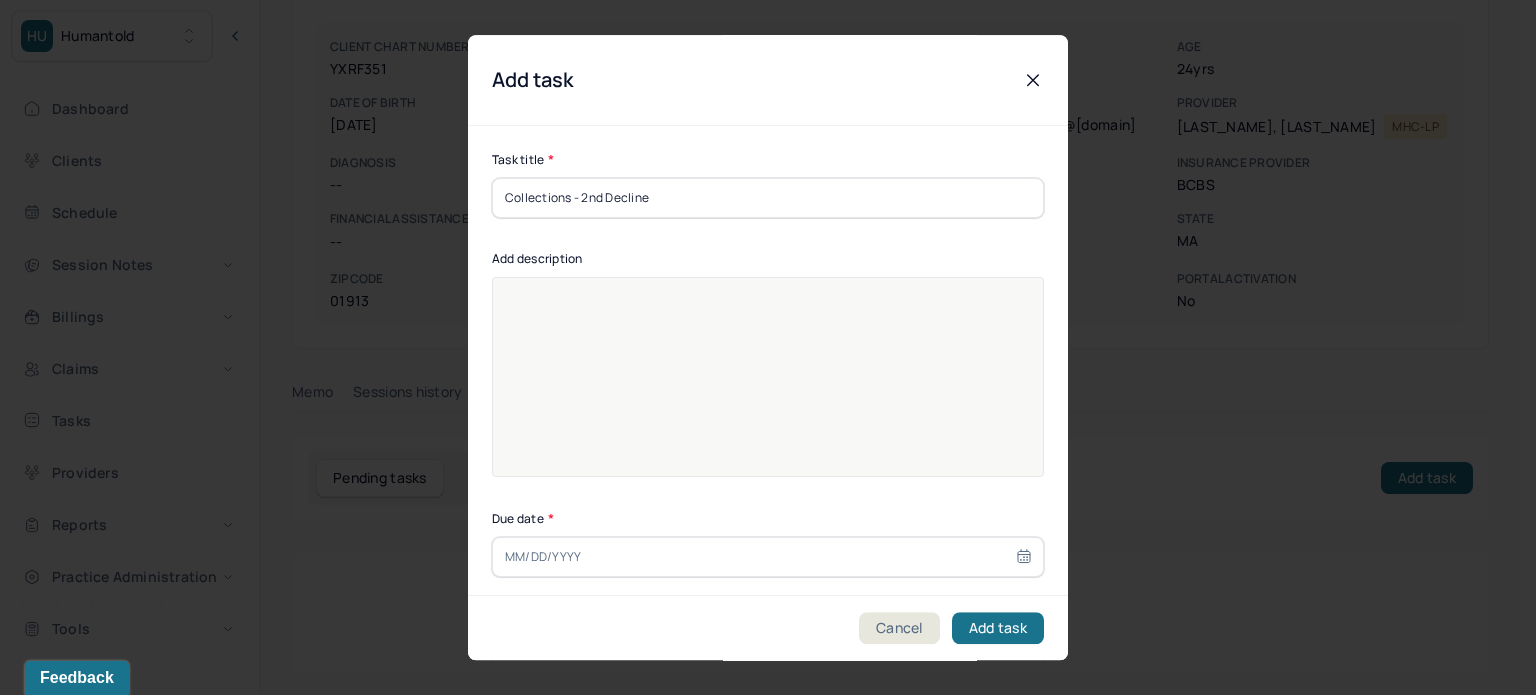 type on "Collections - 2nd Decline" 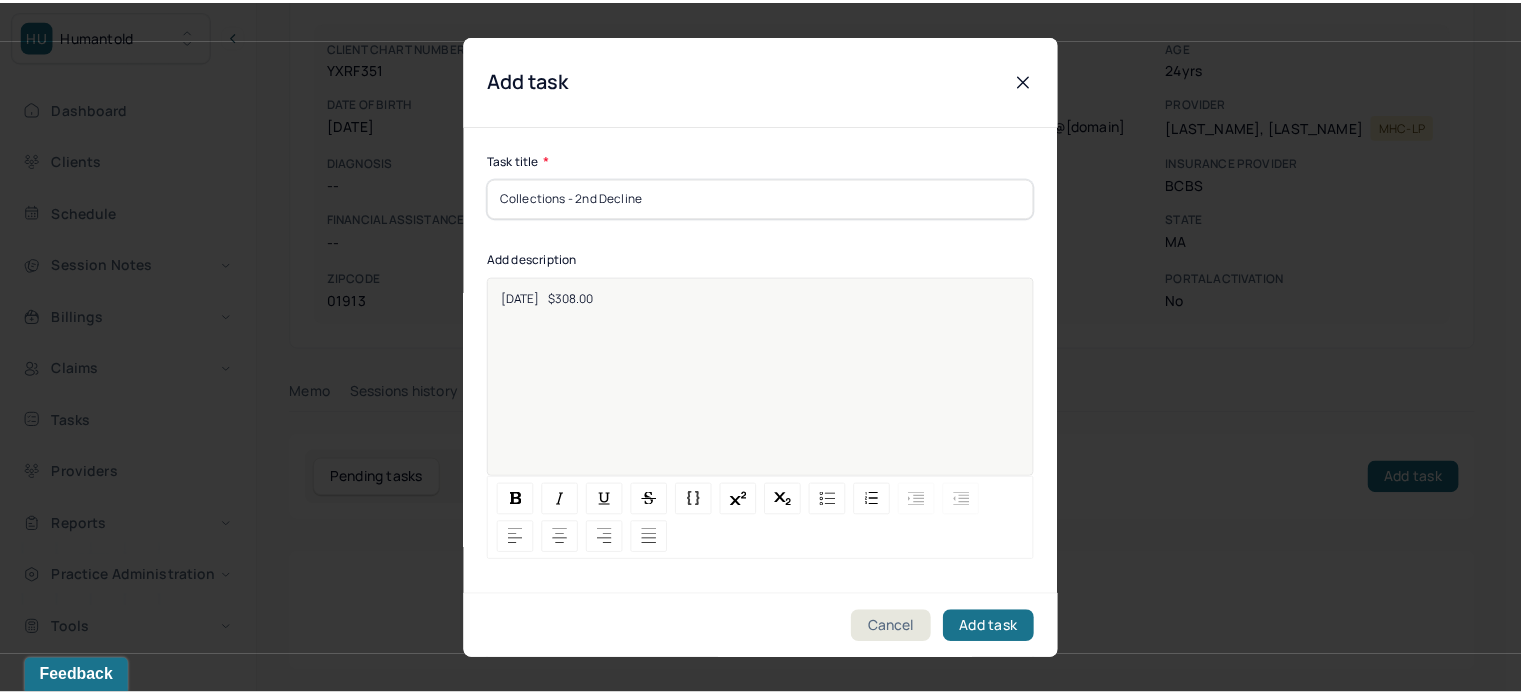 scroll, scrollTop: 256, scrollLeft: 0, axis: vertical 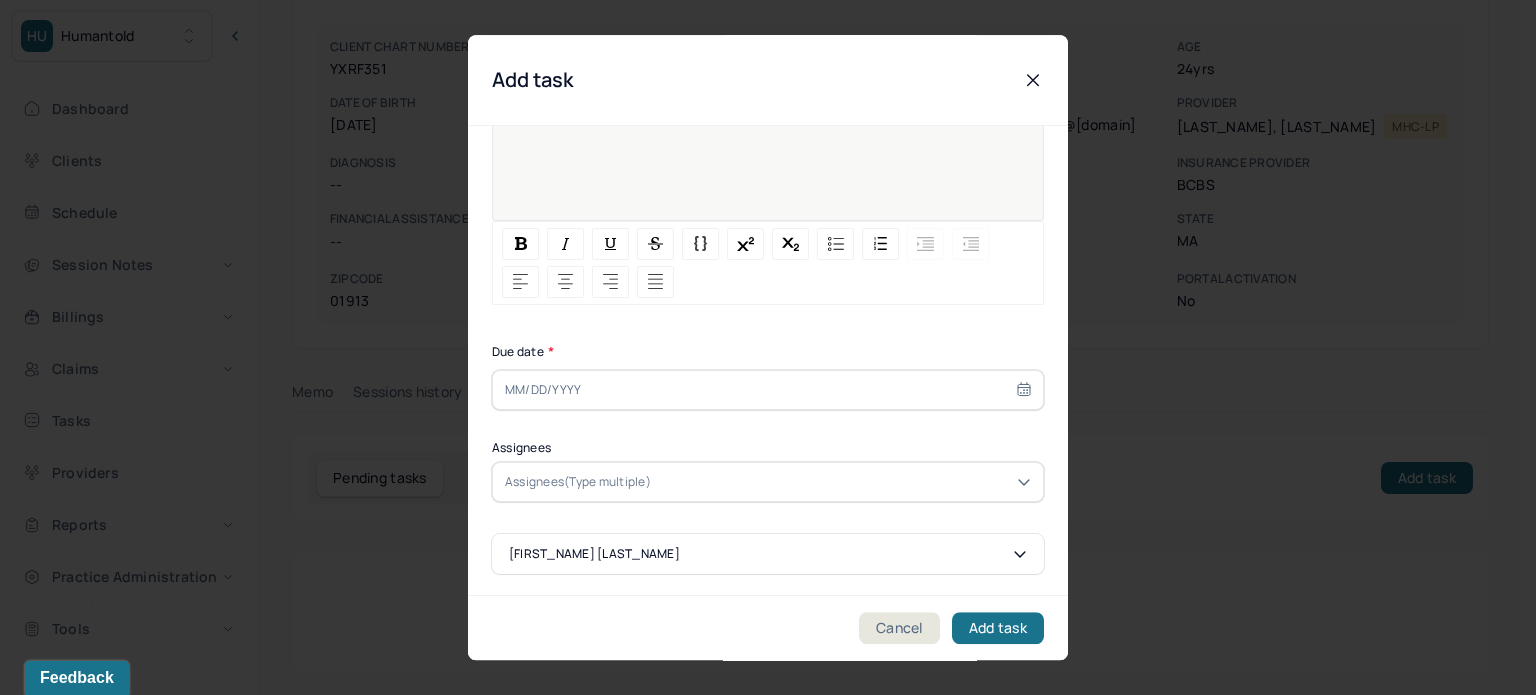 click at bounding box center (768, 390) 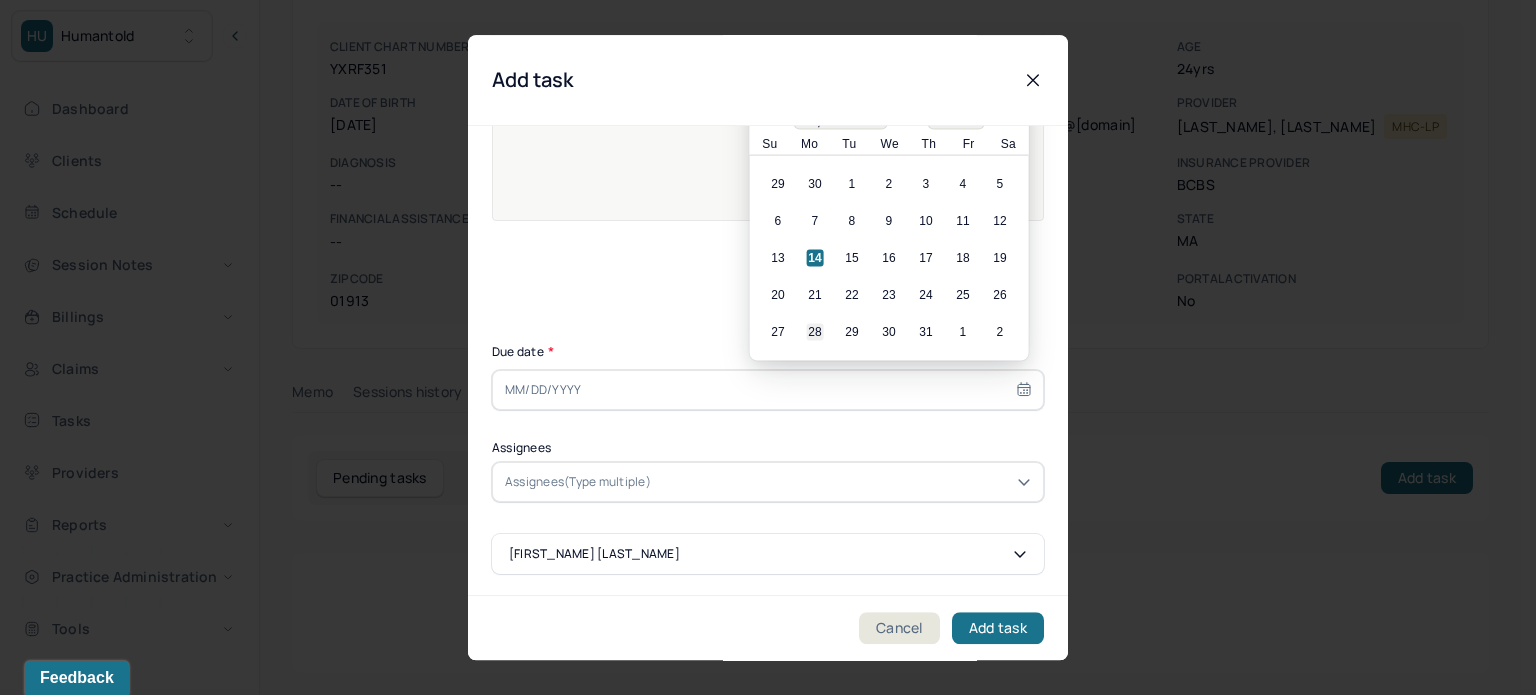 click on "28" at bounding box center (815, 332) 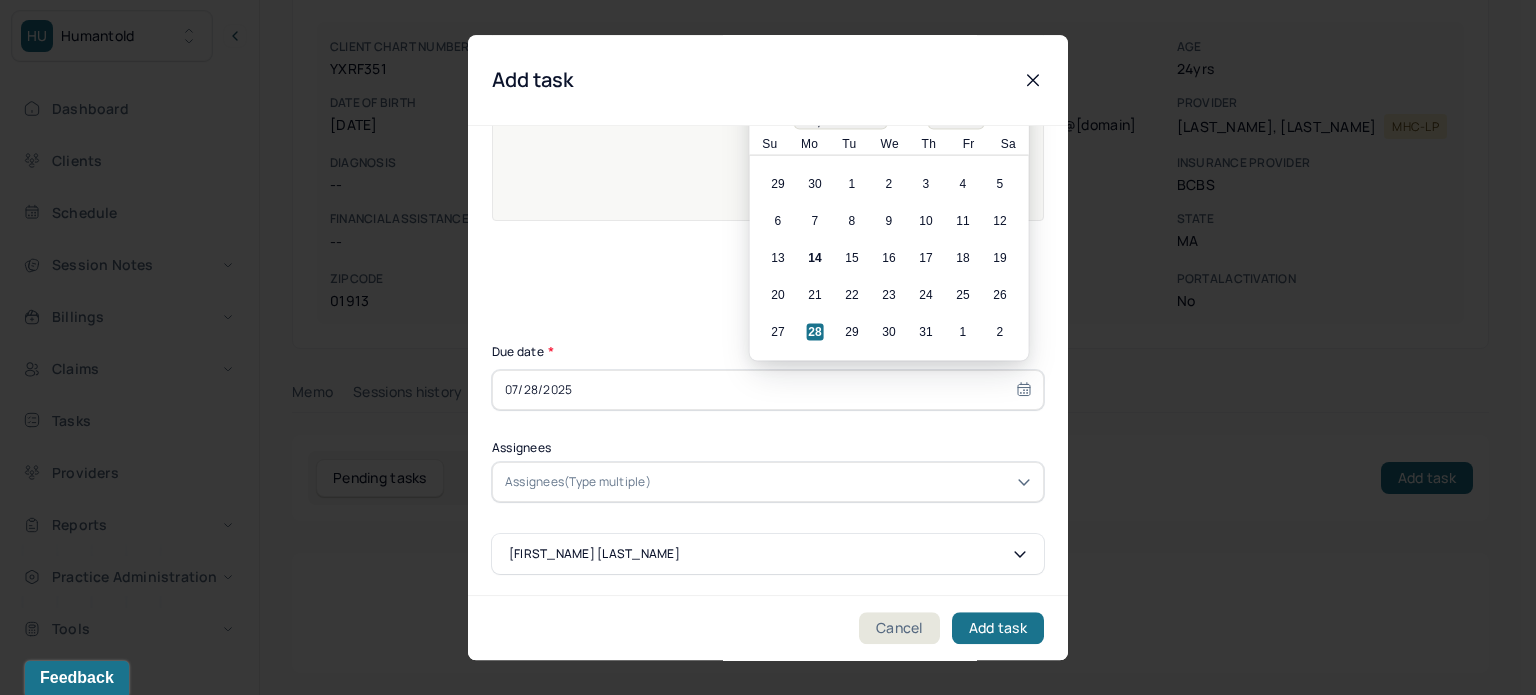 click at bounding box center (843, 482) 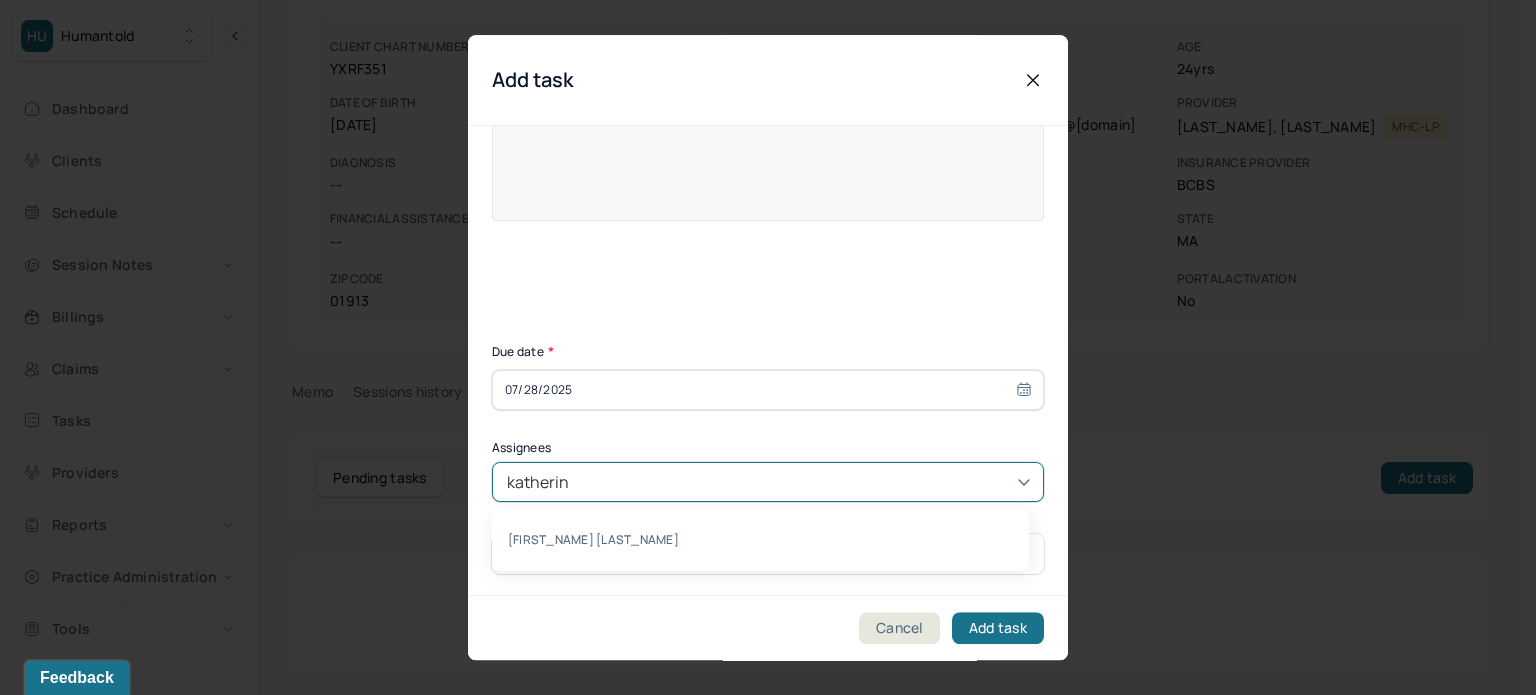 type on "katherine" 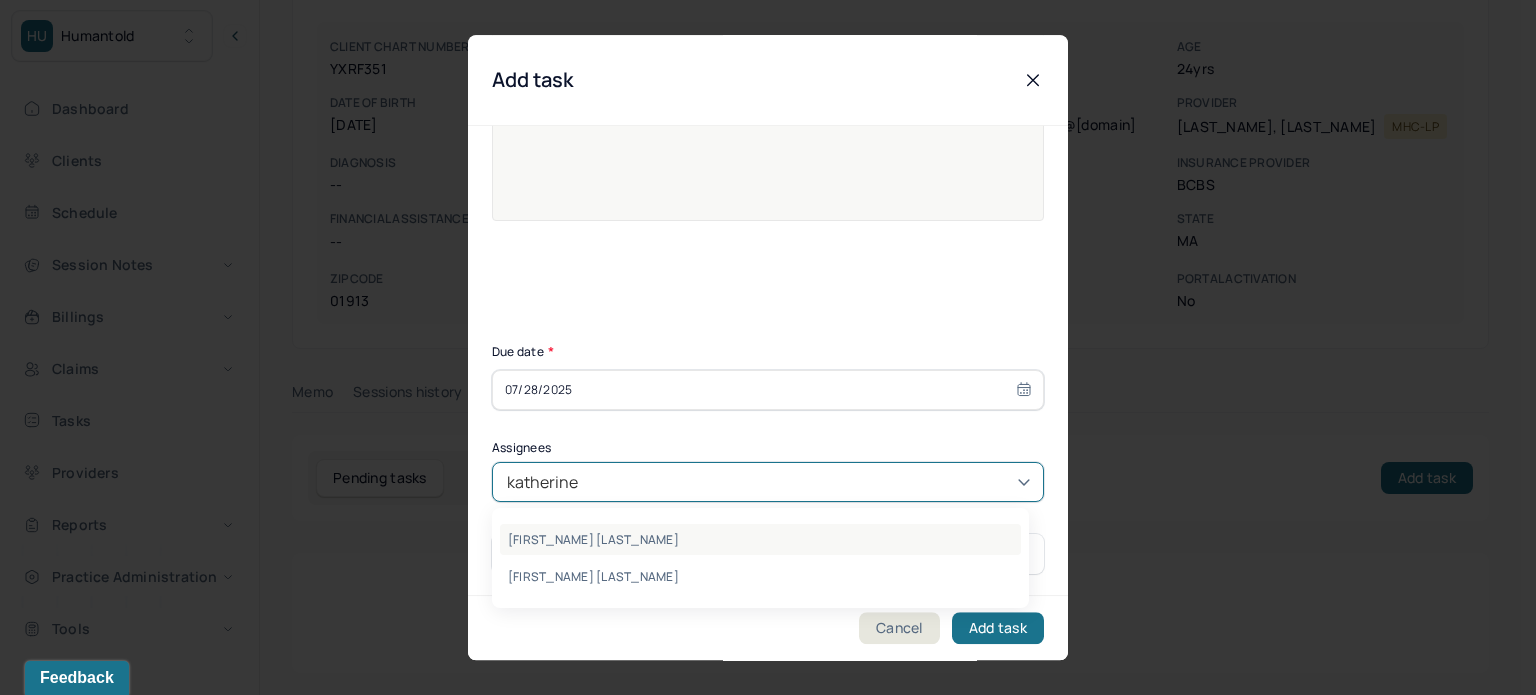 click on "[PERSON]" at bounding box center (760, 539) 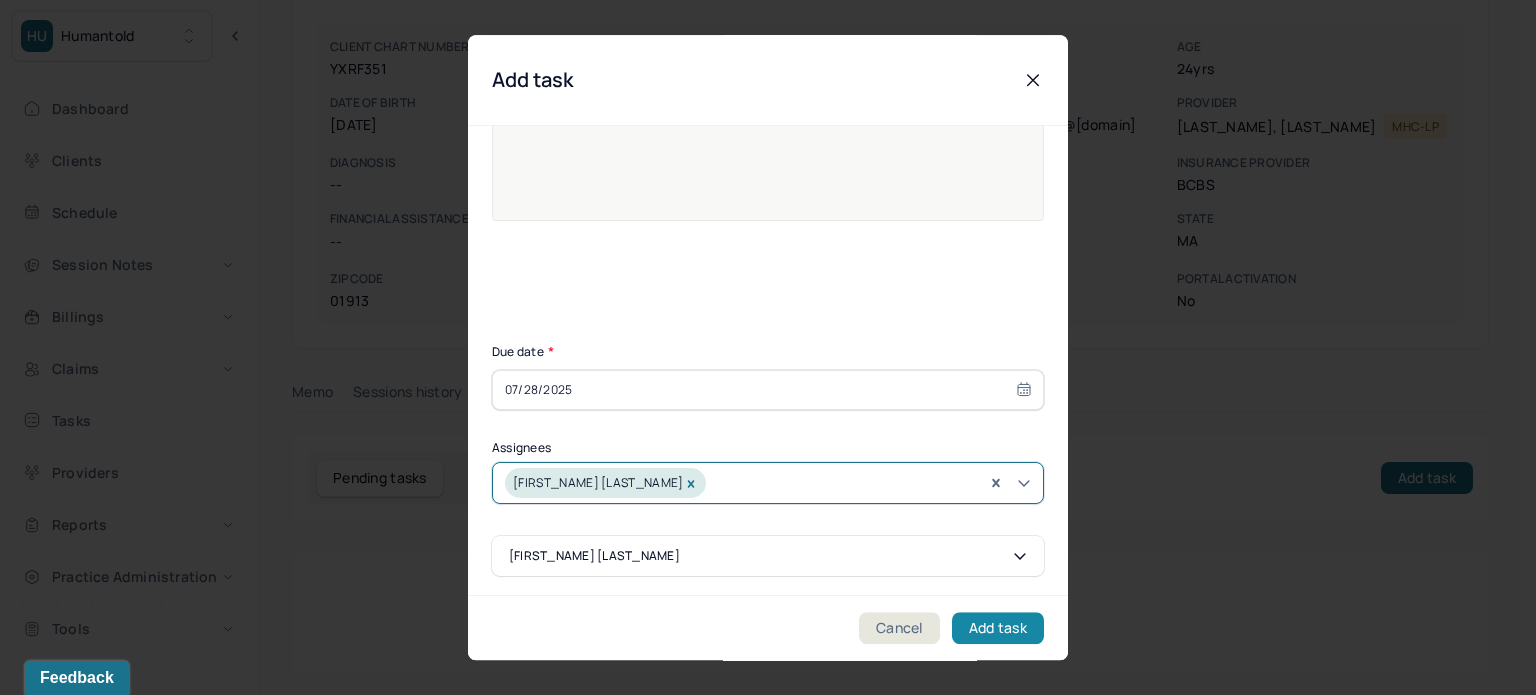 click on "Add task" at bounding box center (998, 628) 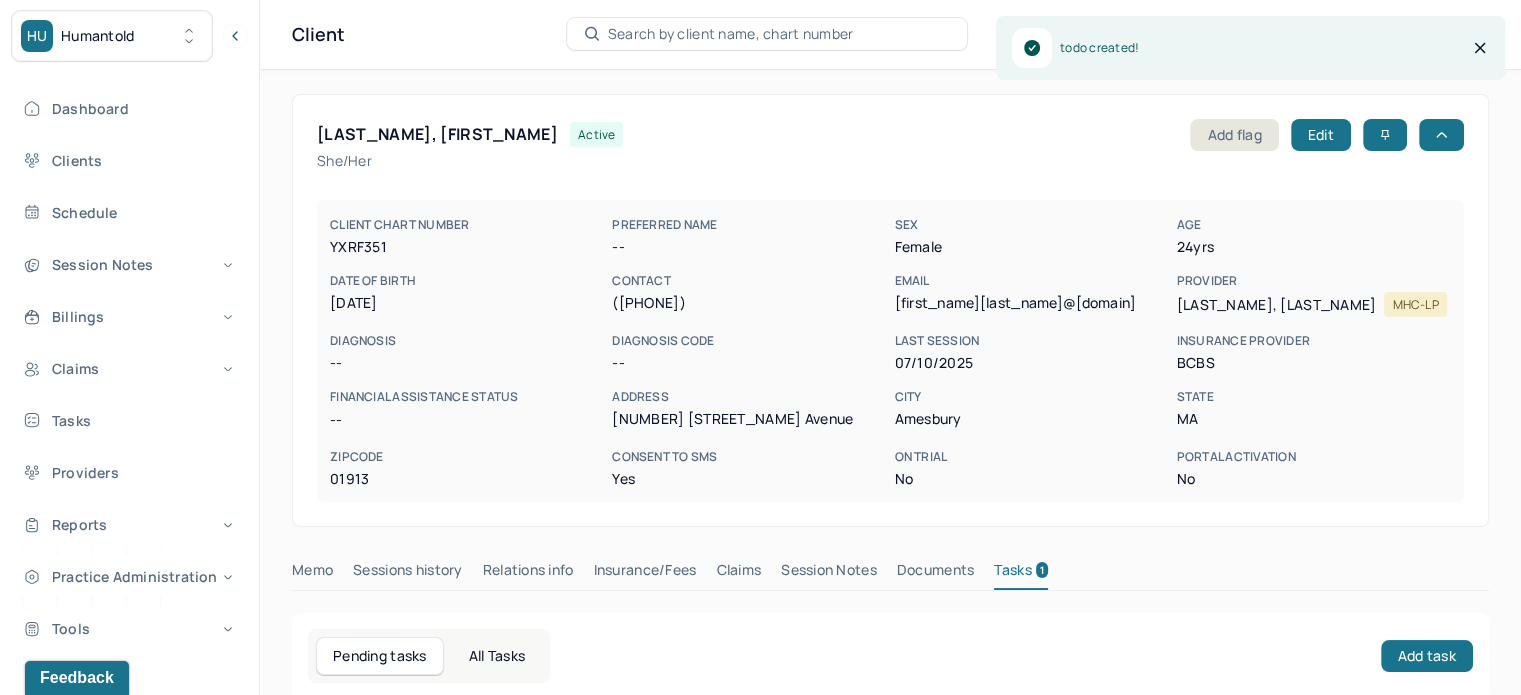 scroll, scrollTop: 0, scrollLeft: 0, axis: both 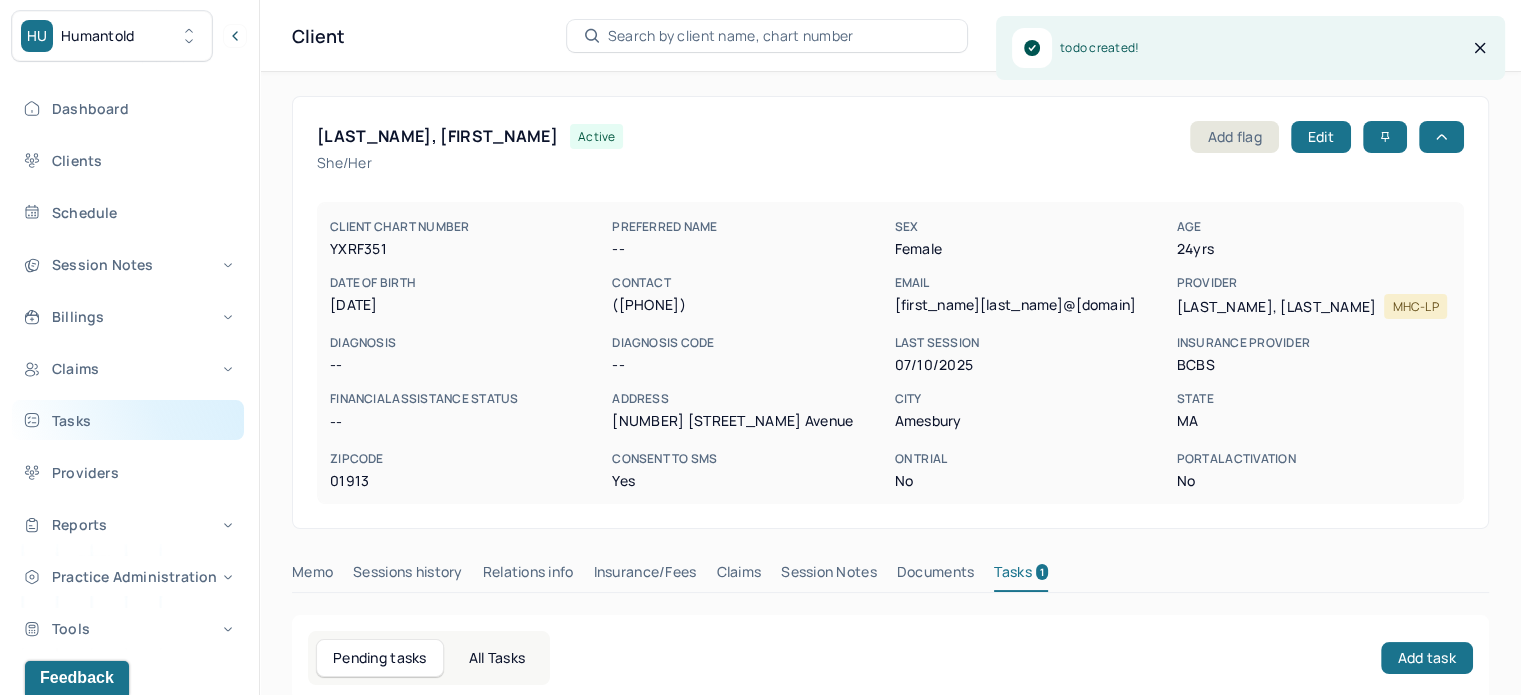 click on "Tasks" at bounding box center (128, 420) 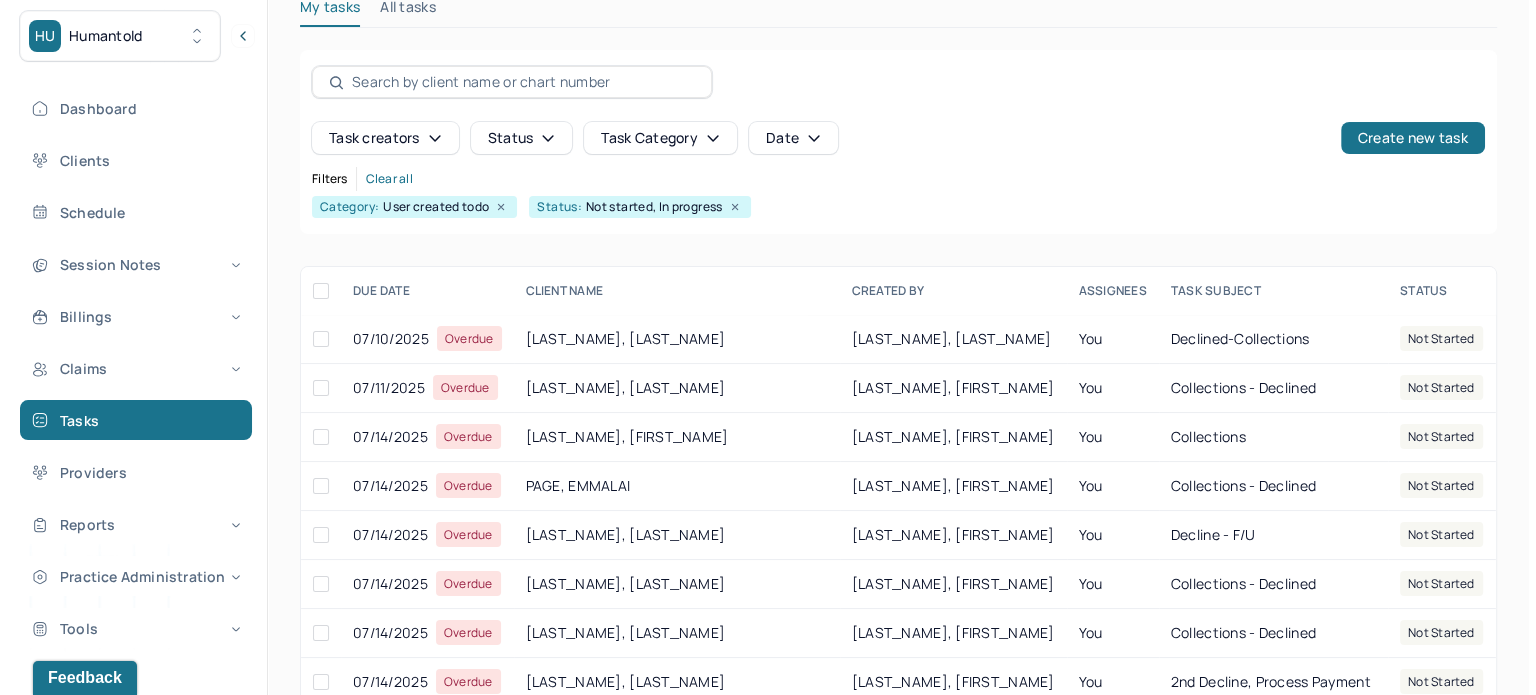 scroll, scrollTop: 200, scrollLeft: 0, axis: vertical 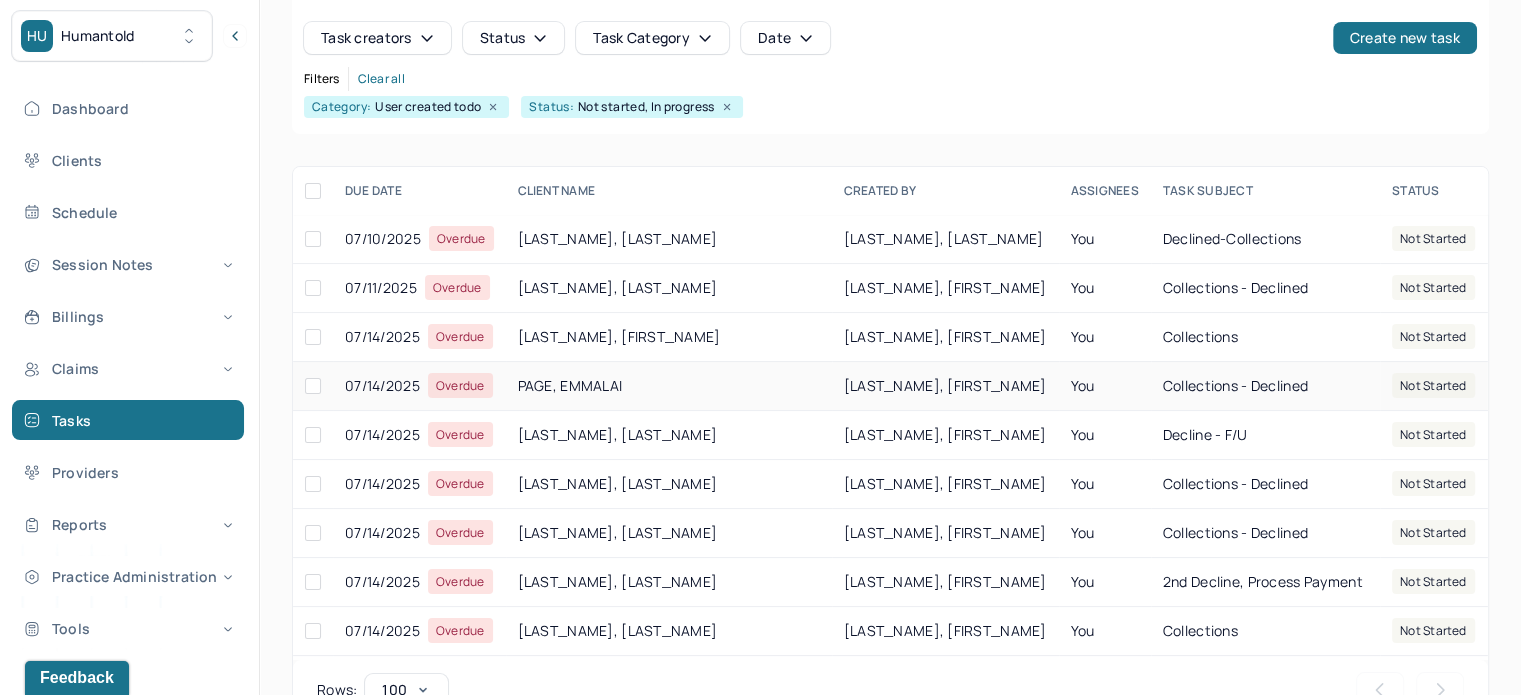 click on "PAGE, EMMALAI" at bounding box center (669, 386) 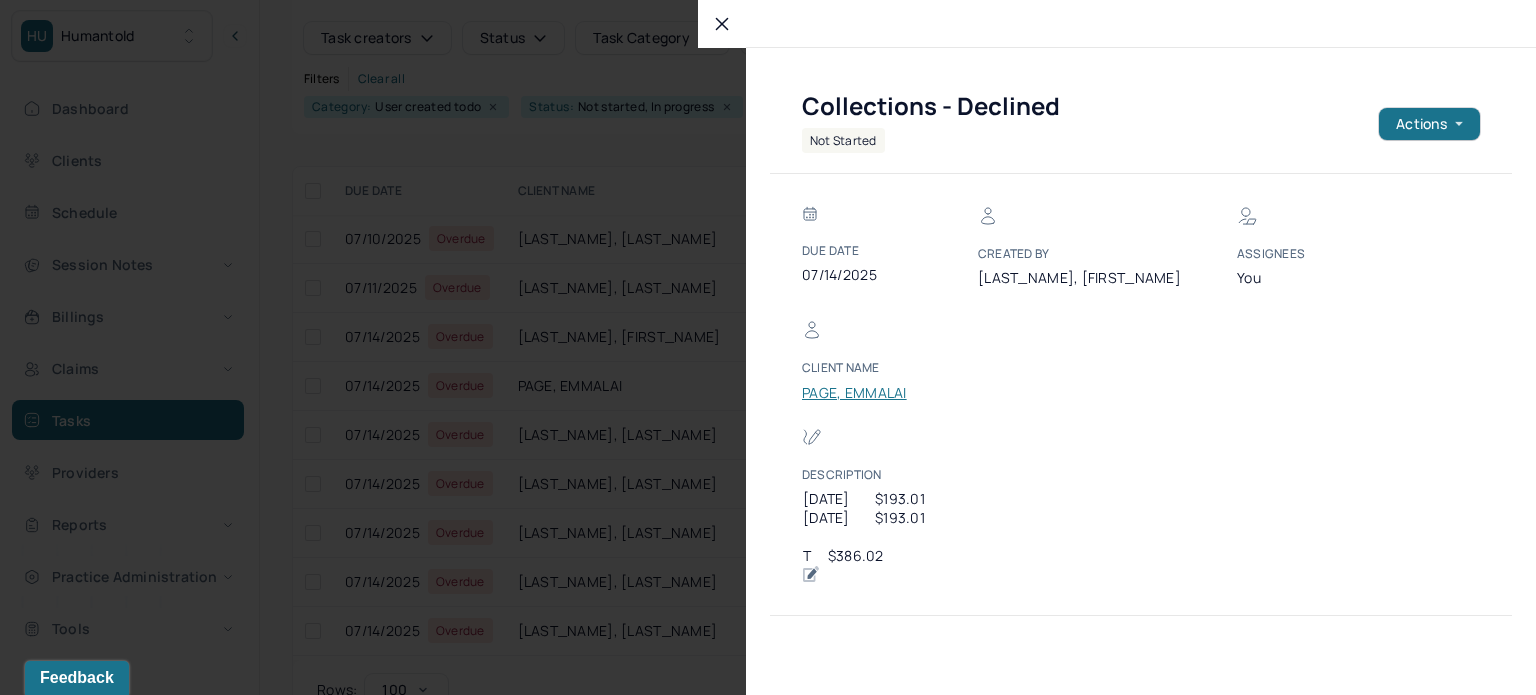click on "PAGE, EMMALAI" at bounding box center (862, 393) 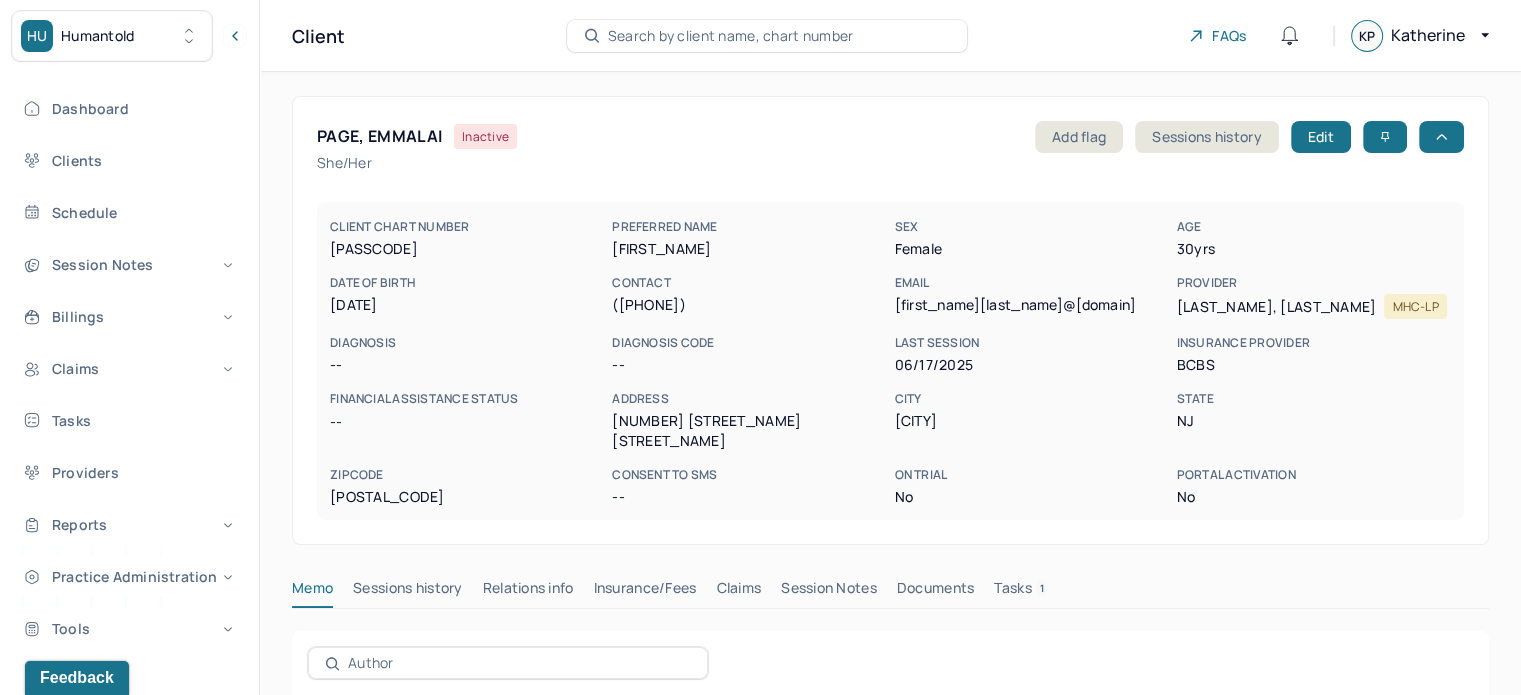 scroll, scrollTop: 0, scrollLeft: 0, axis: both 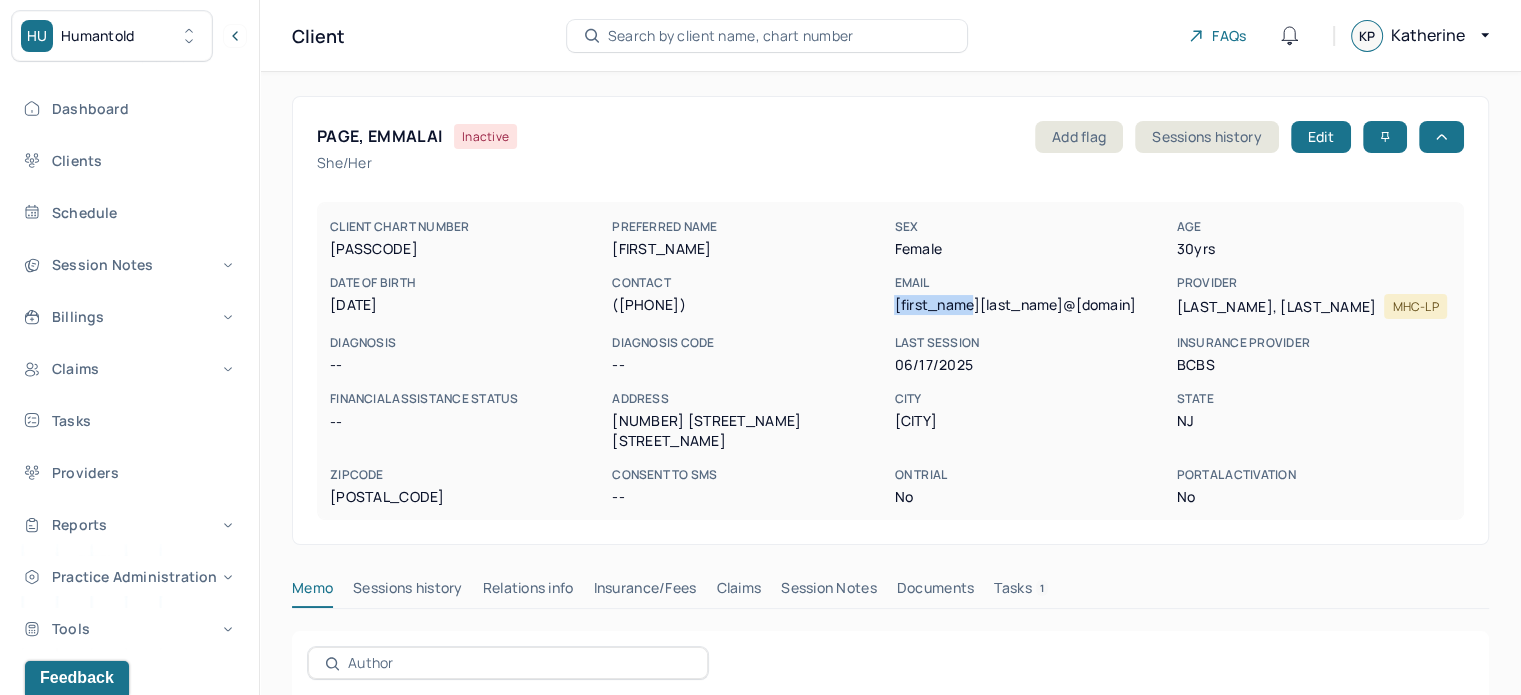 click on "[EMAIL]" at bounding box center [1031, 305] 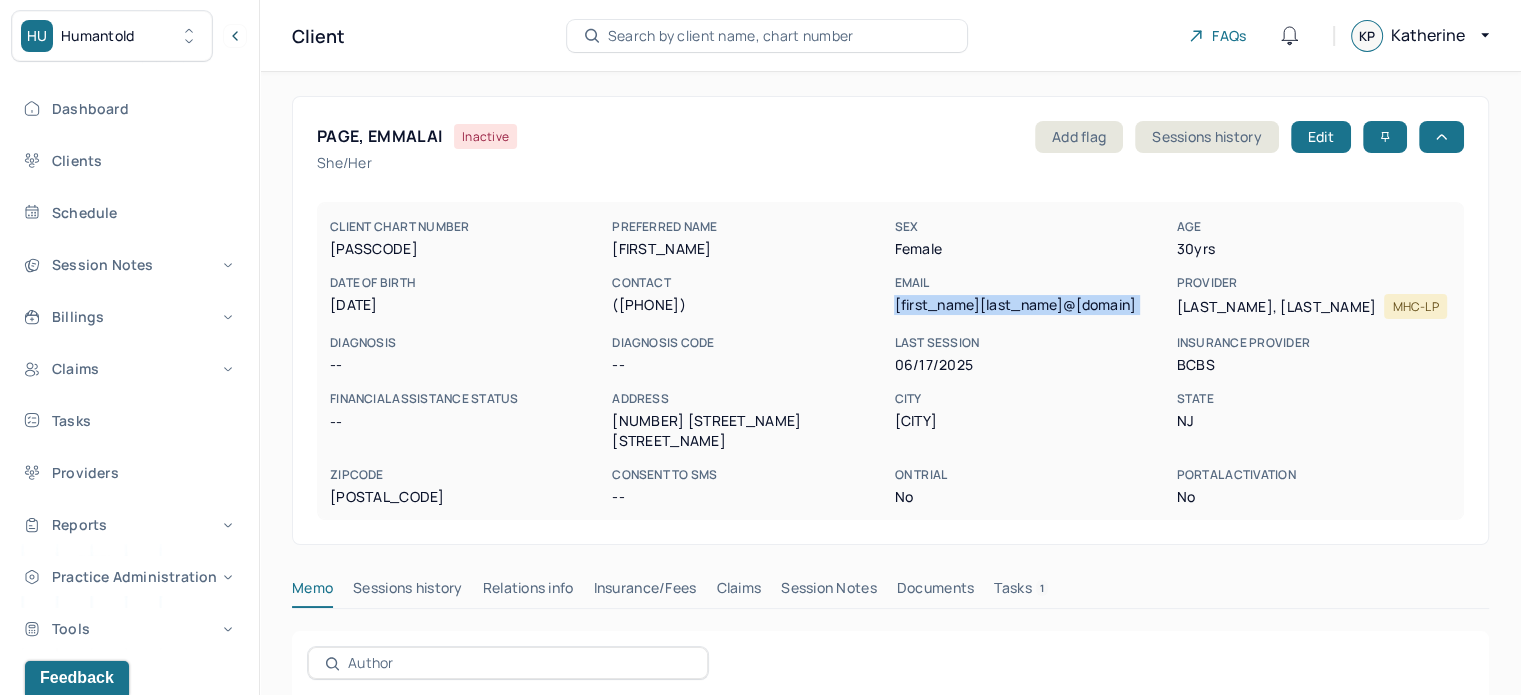 click on "[EMAIL]" at bounding box center (1031, 305) 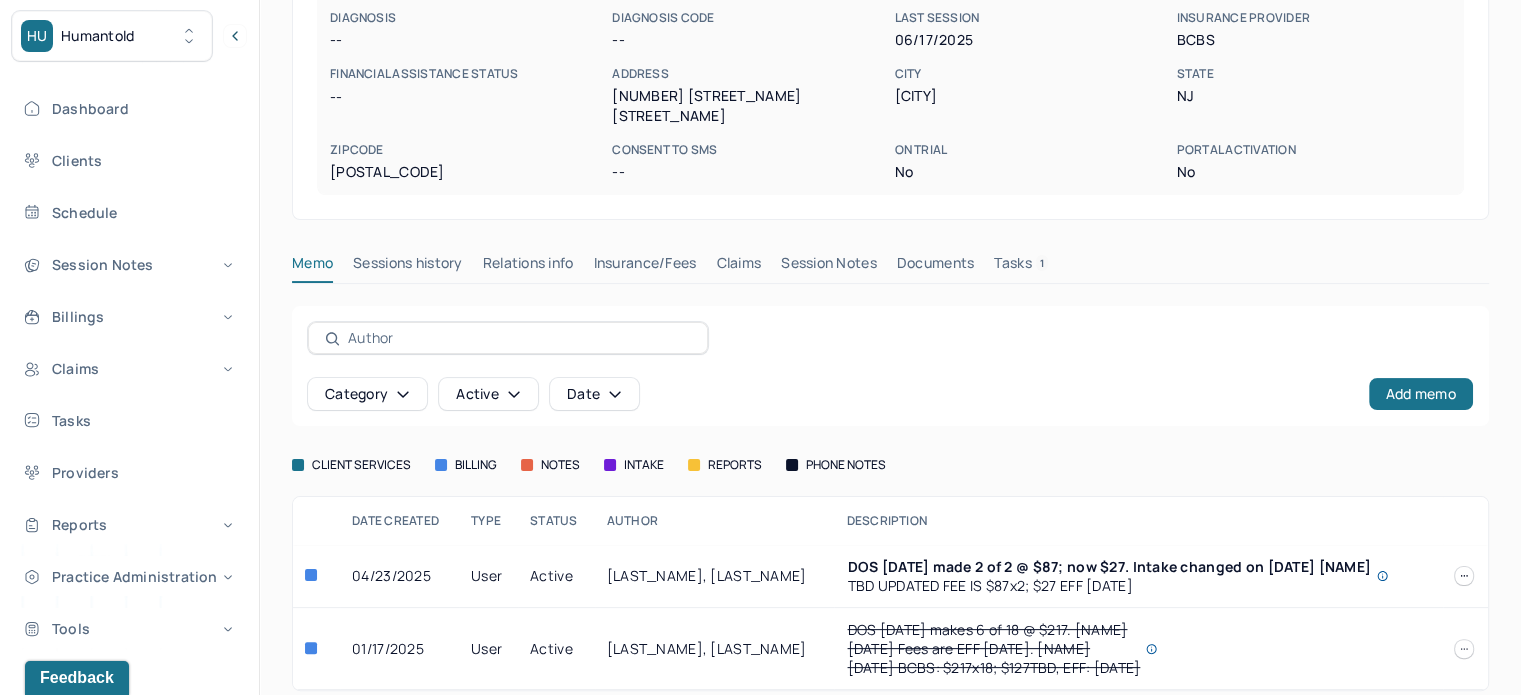 scroll, scrollTop: 328, scrollLeft: 0, axis: vertical 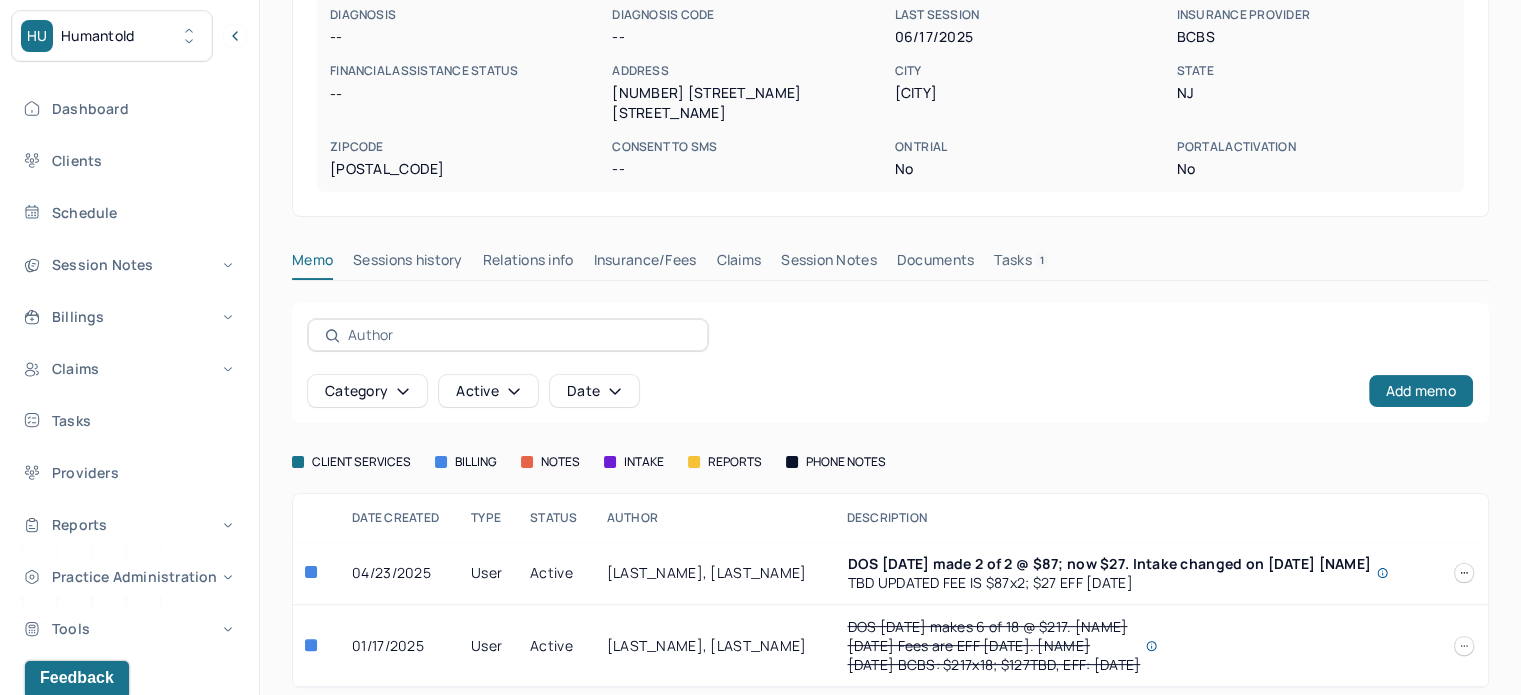 click on "Claims" at bounding box center (738, 264) 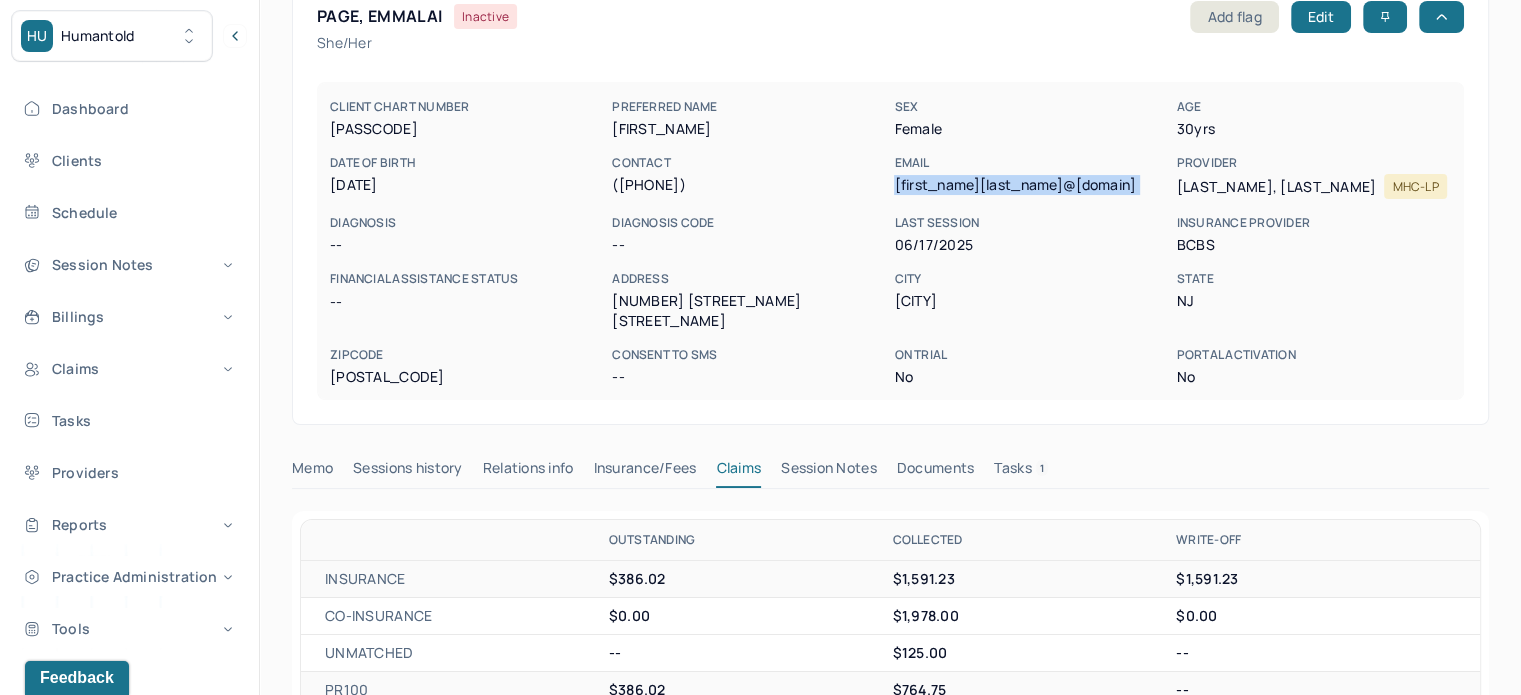 scroll, scrollTop: 0, scrollLeft: 0, axis: both 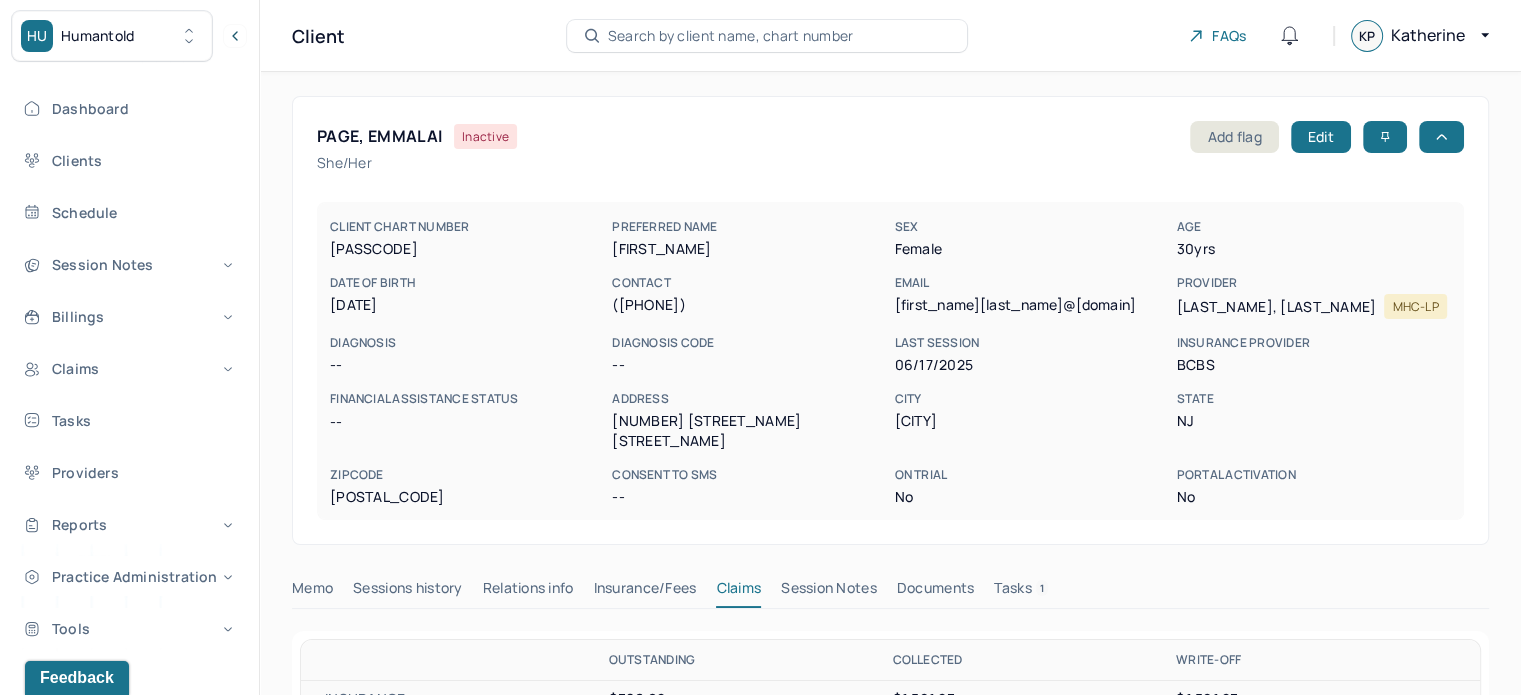 click on "PAGE, EMMALAI" at bounding box center [379, 136] 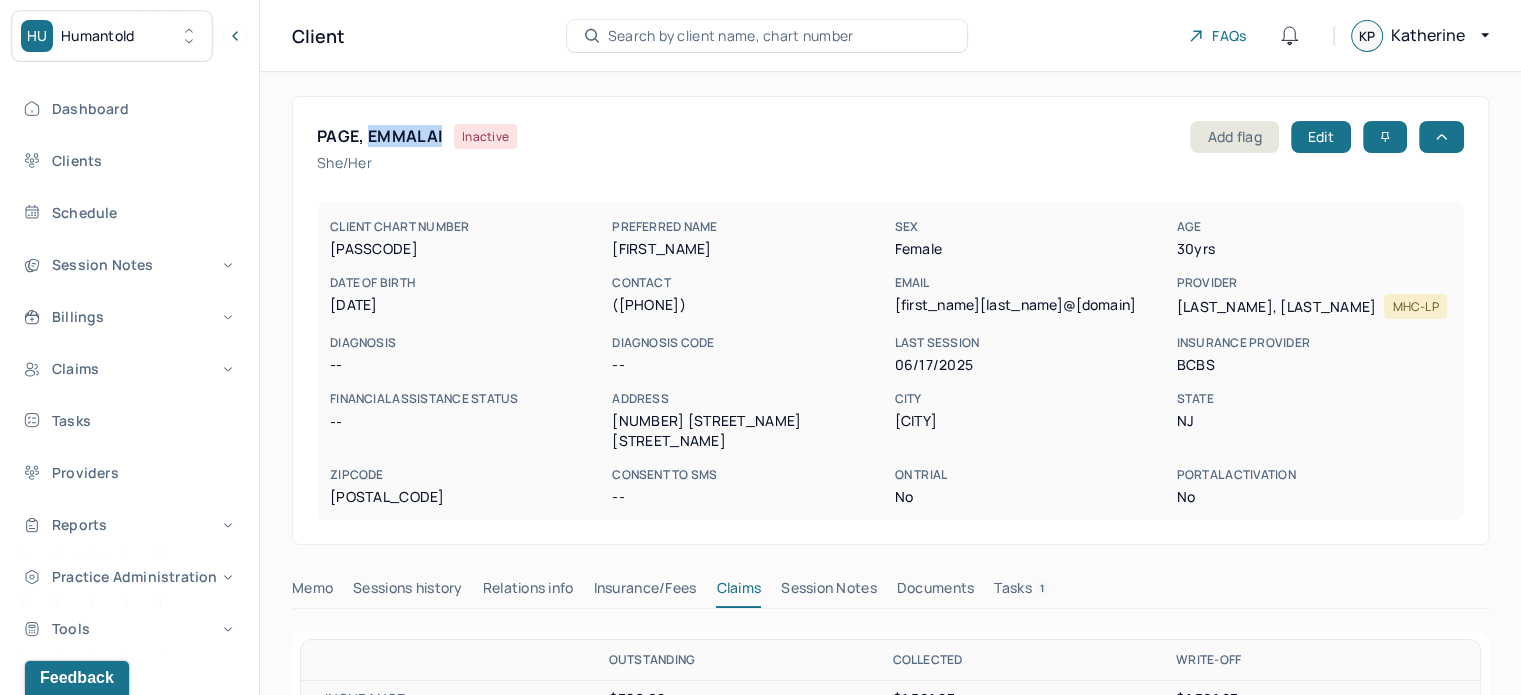 click on "PAGE, EMMALAI" at bounding box center (379, 136) 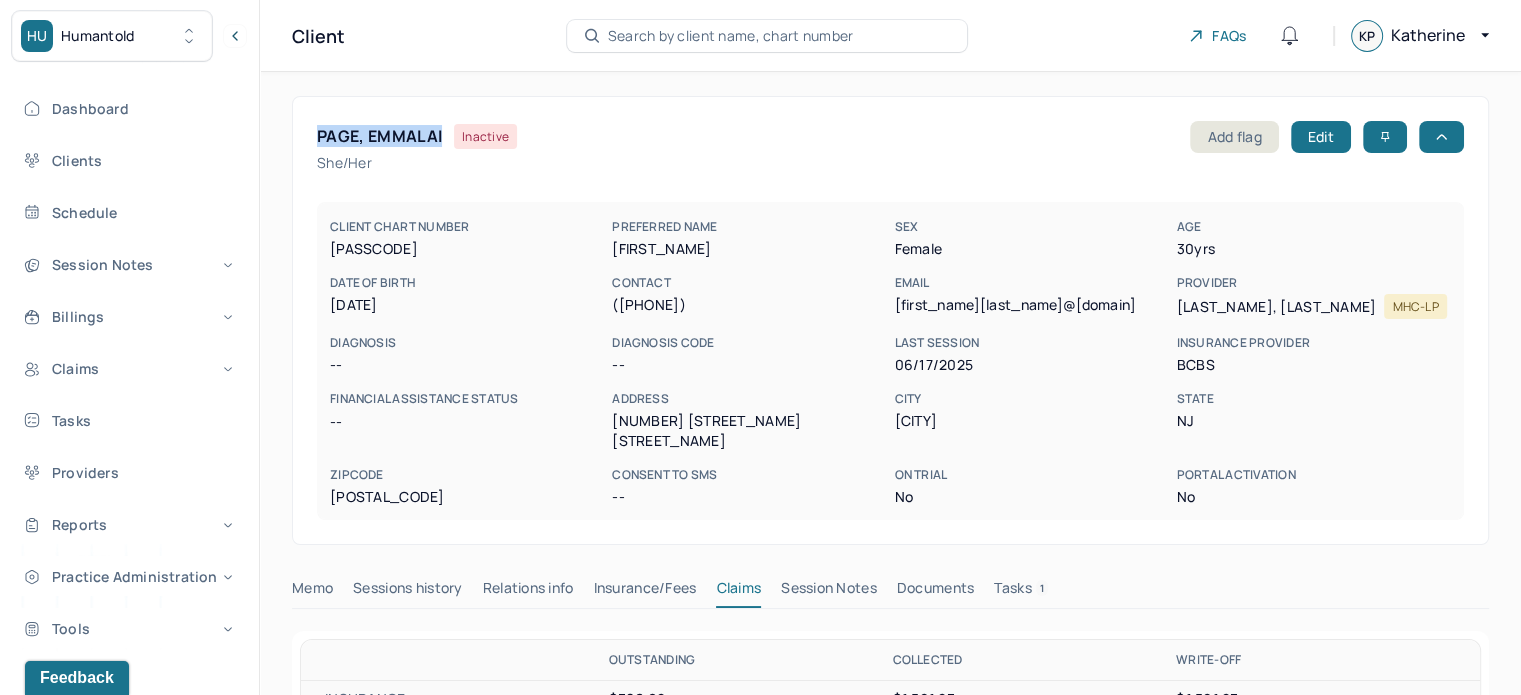 click on "PAGE, EMMALAI" at bounding box center (379, 136) 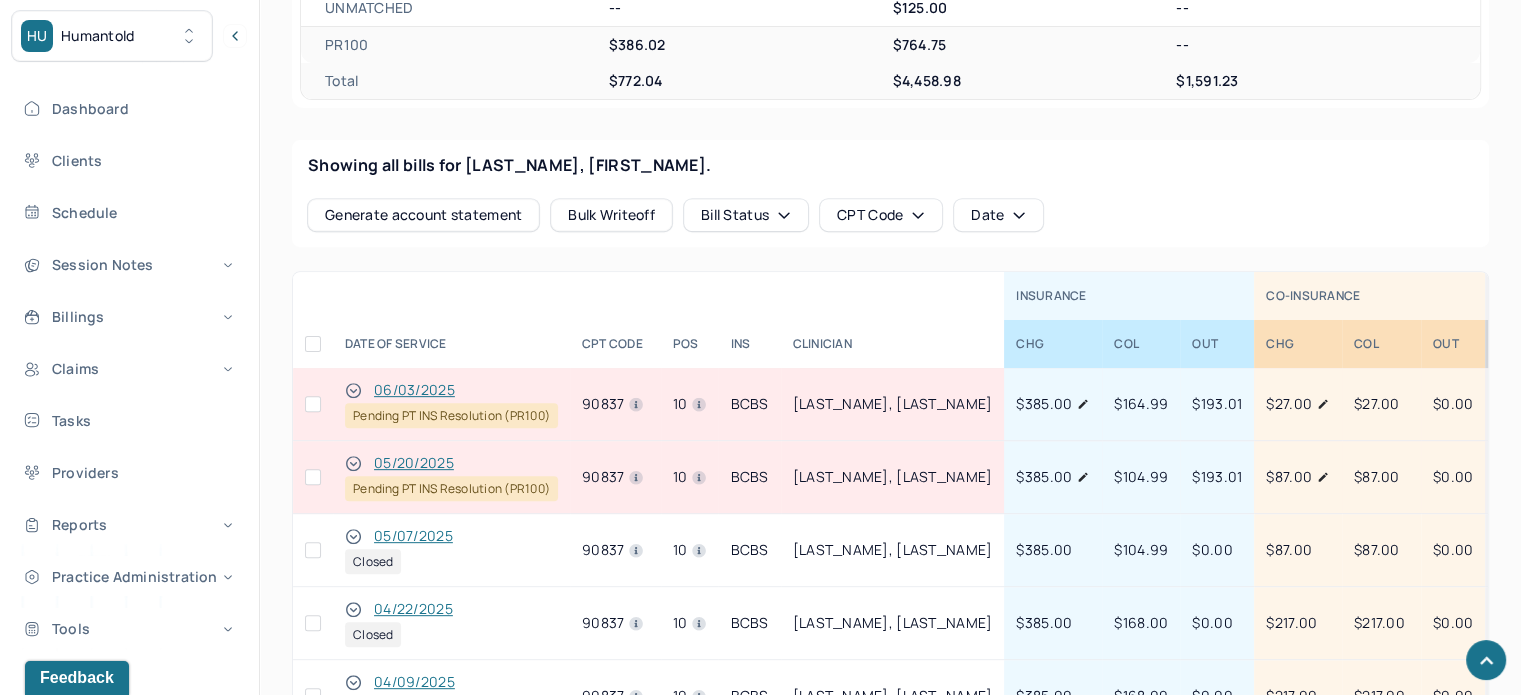 scroll, scrollTop: 800, scrollLeft: 0, axis: vertical 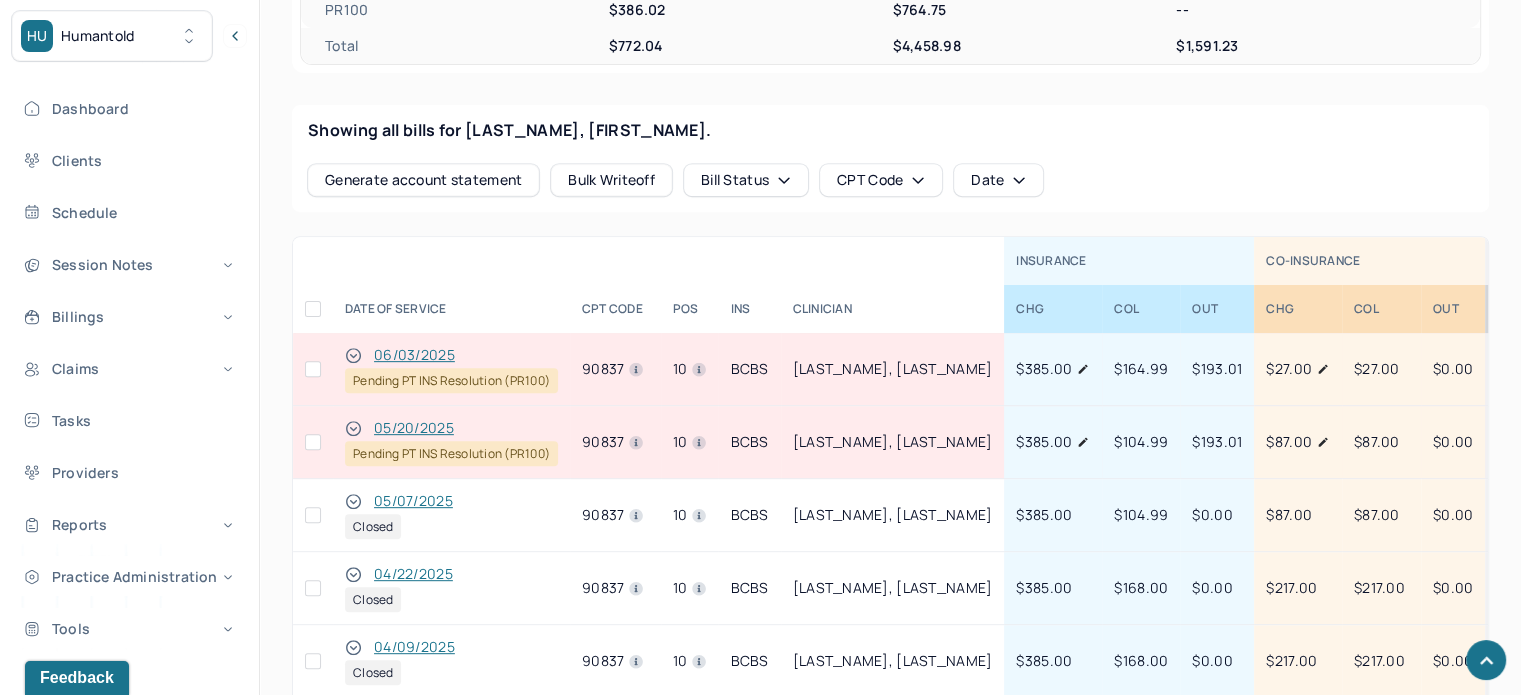 click at bounding box center [313, 442] 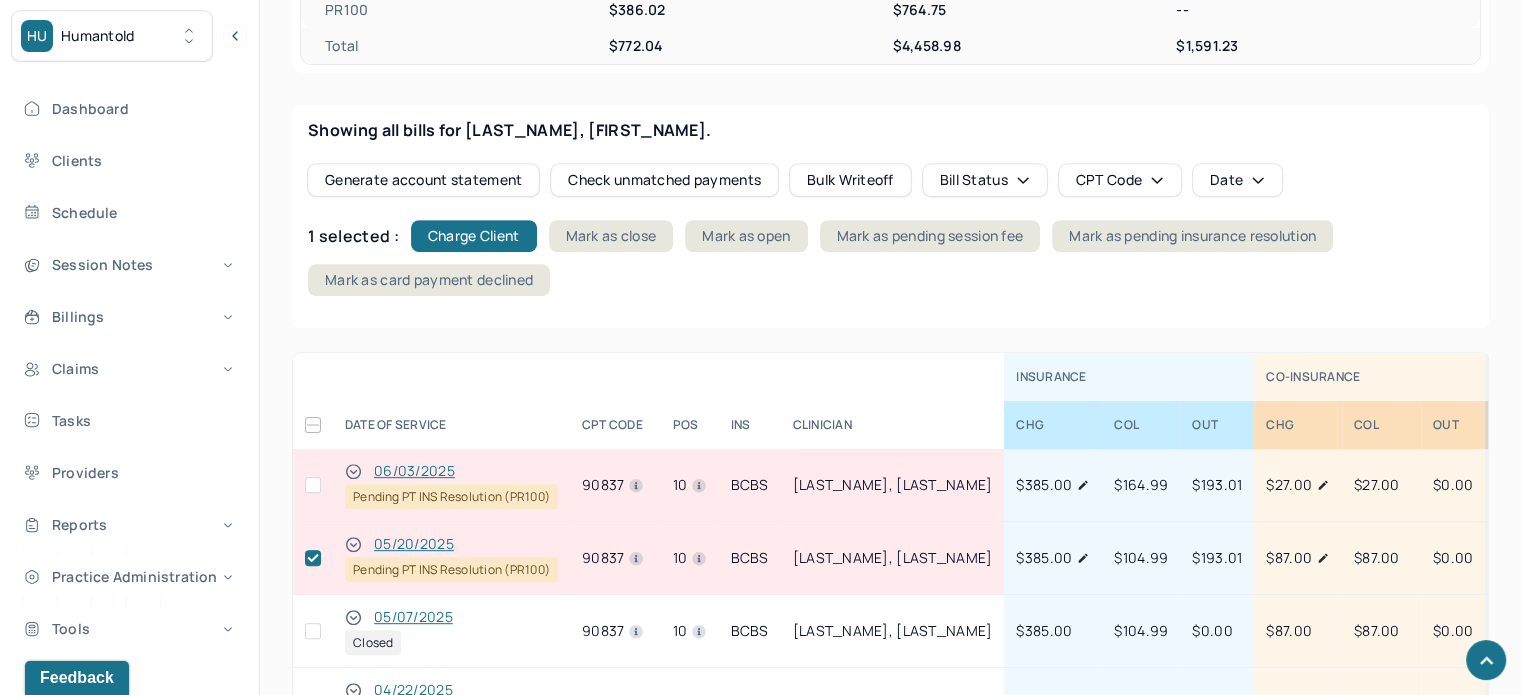 click at bounding box center [313, 485] 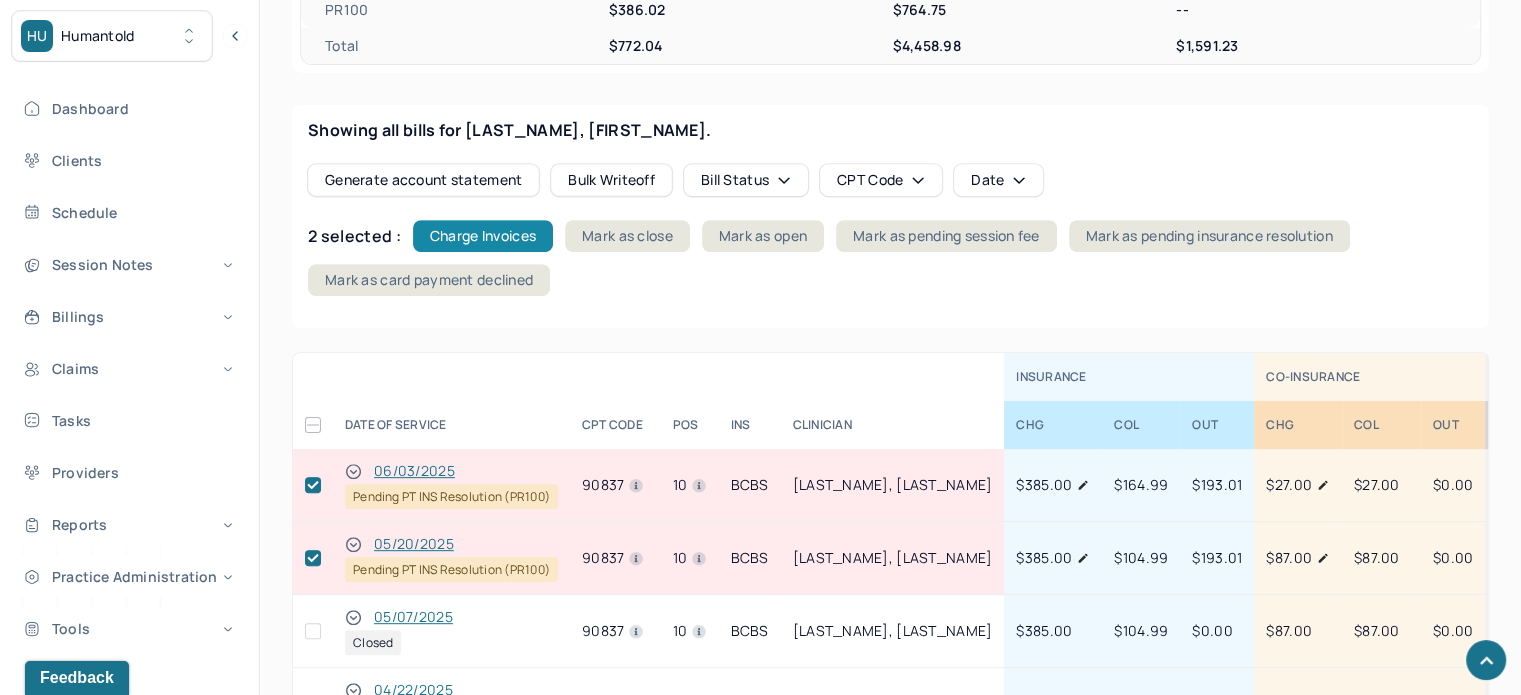 click on "Charge Invoices" at bounding box center [483, 236] 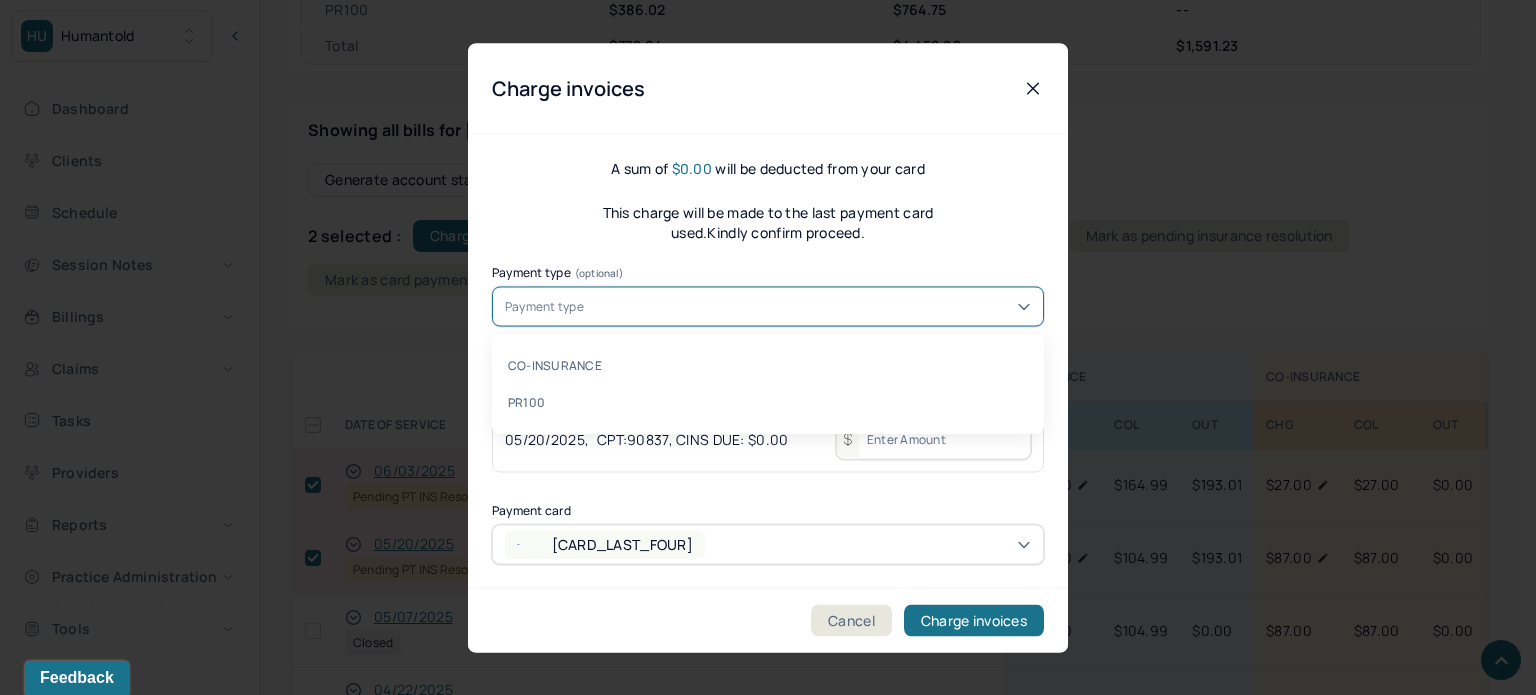 click on "Payment type" at bounding box center [768, 306] 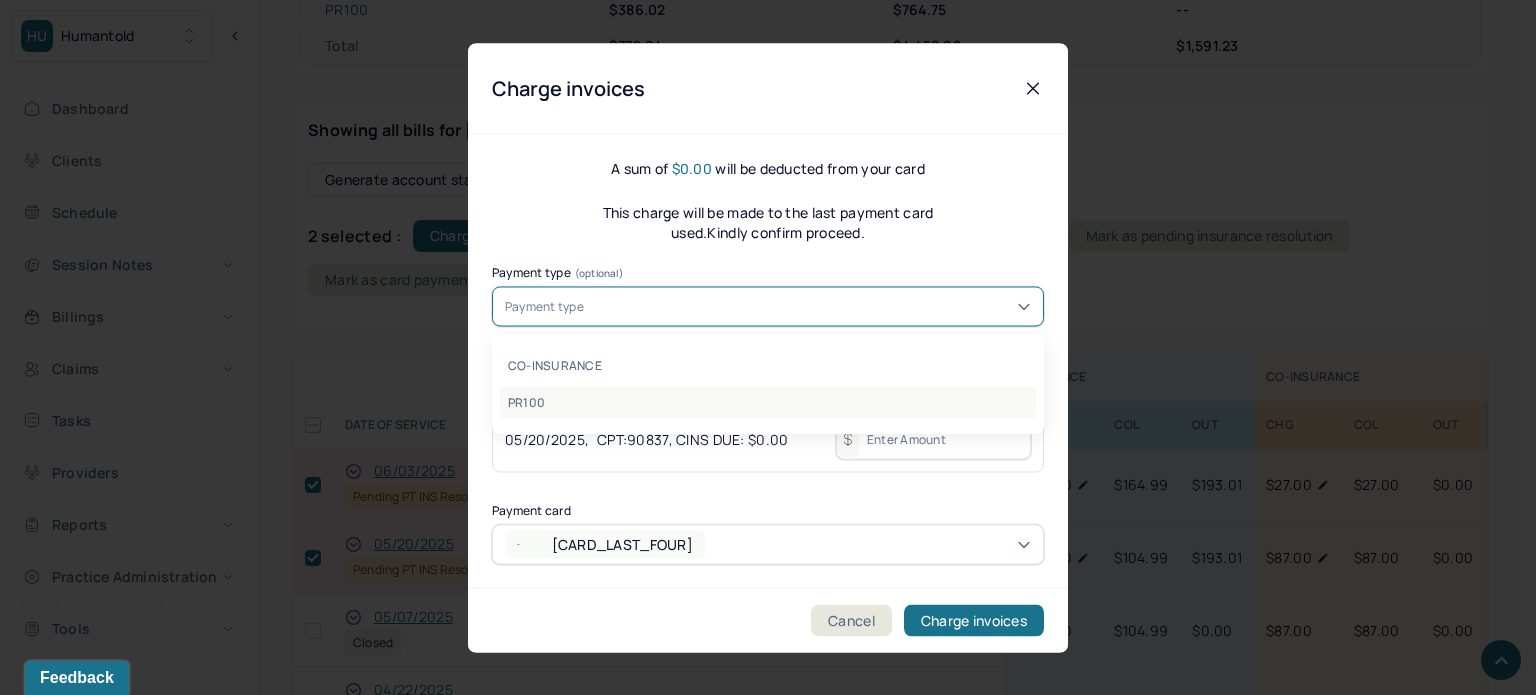click on "PR100" at bounding box center [768, 402] 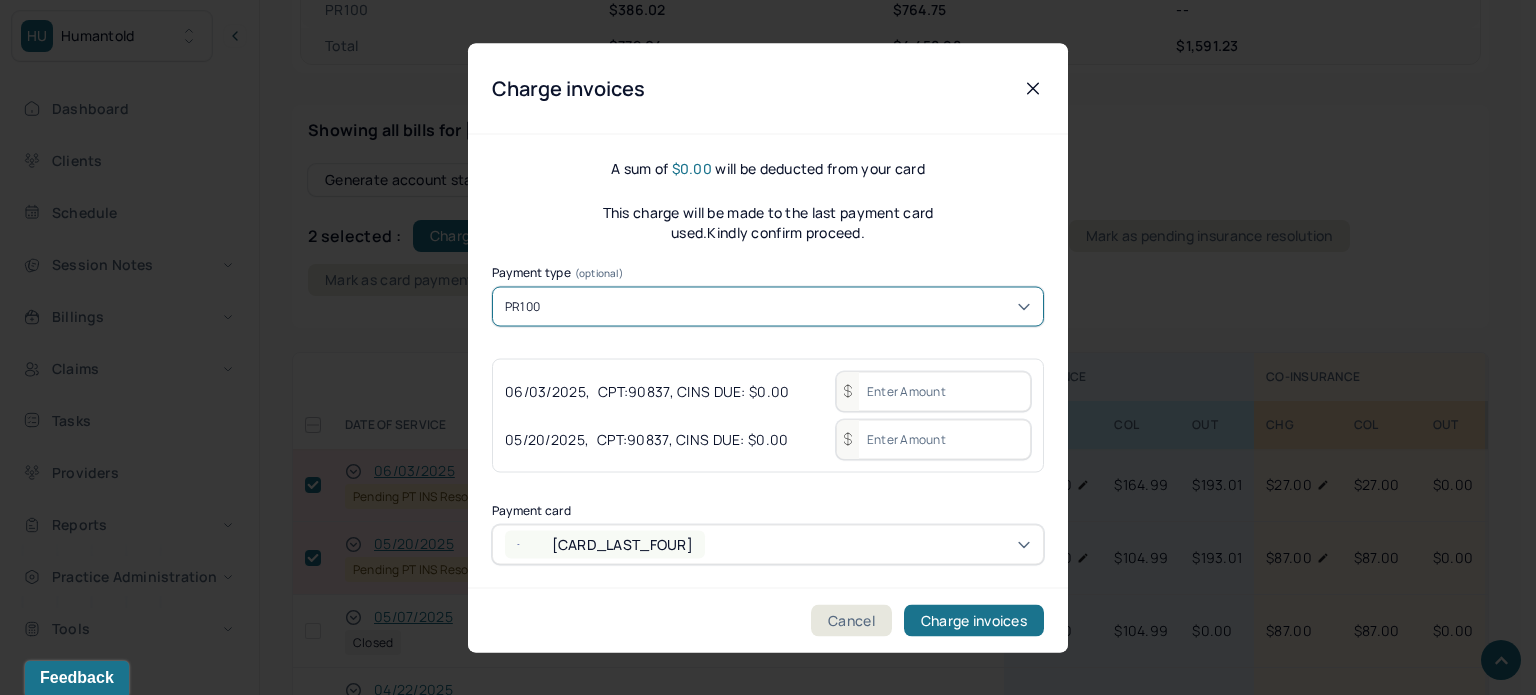 click at bounding box center [933, 391] 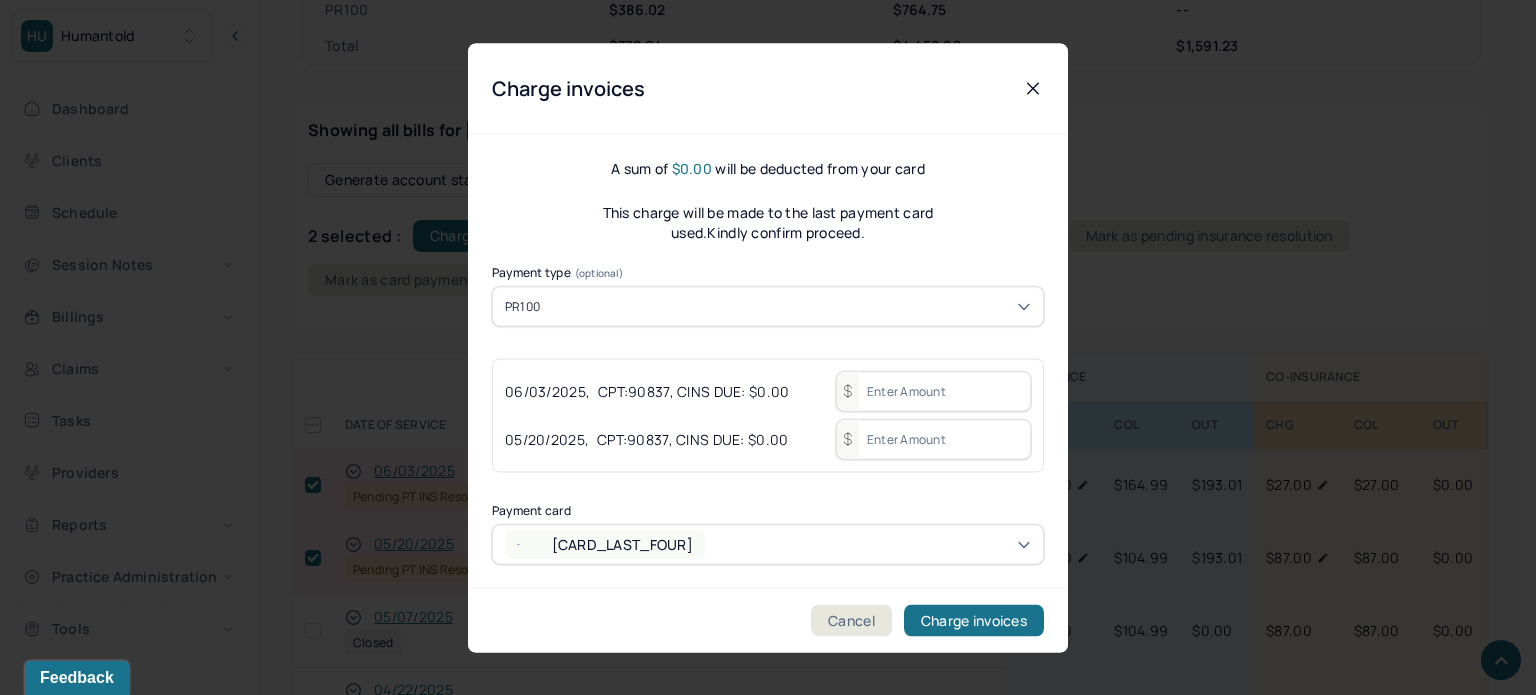 click at bounding box center [933, 391] 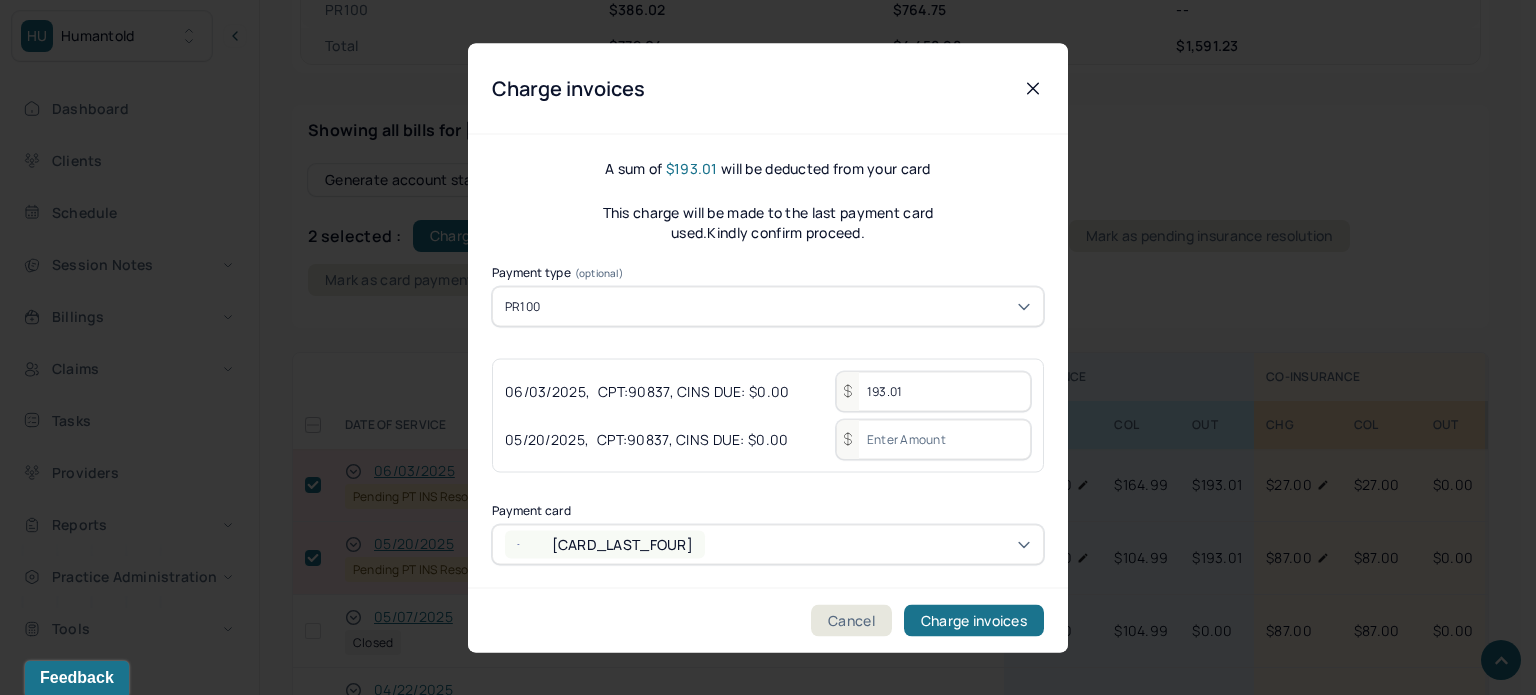 drag, startPoint x: 918, startPoint y: 389, endPoint x: 726, endPoint y: 384, distance: 192.0651 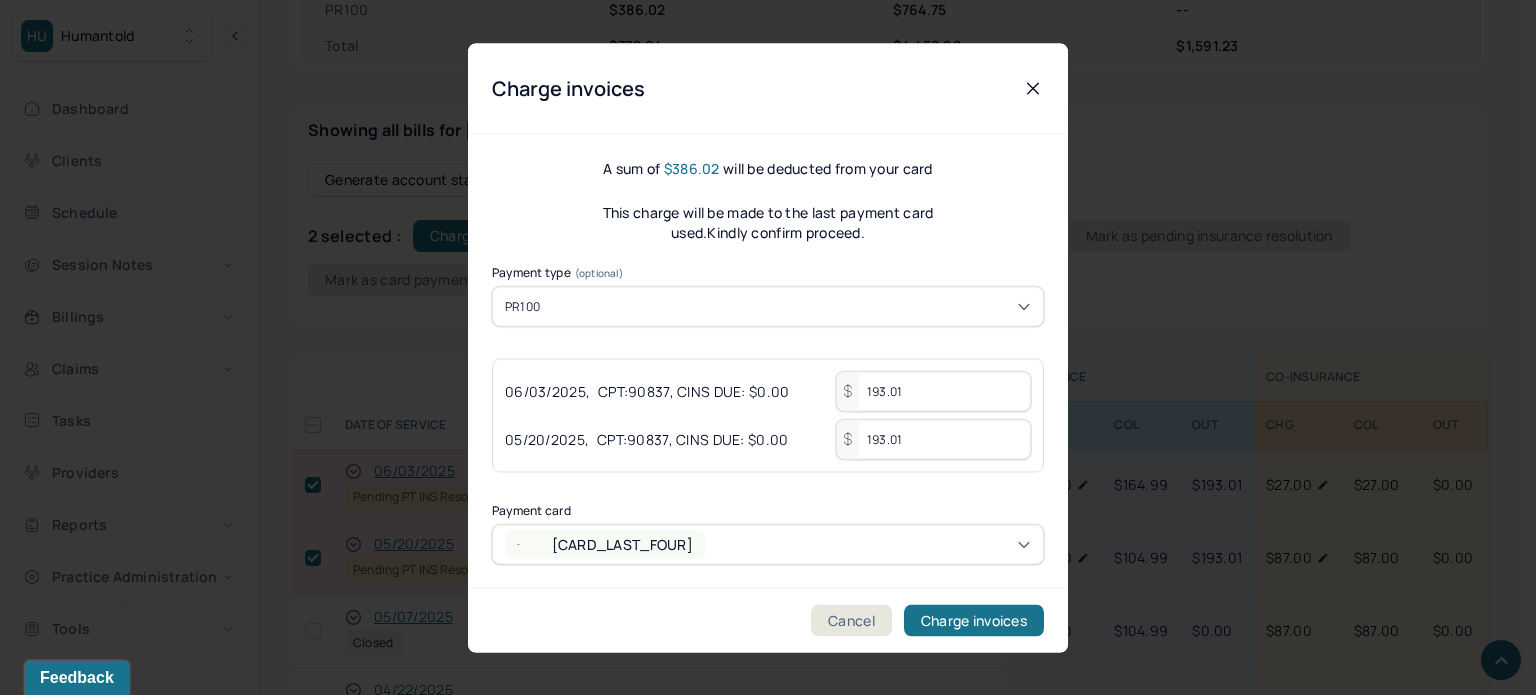 type on "193.01" 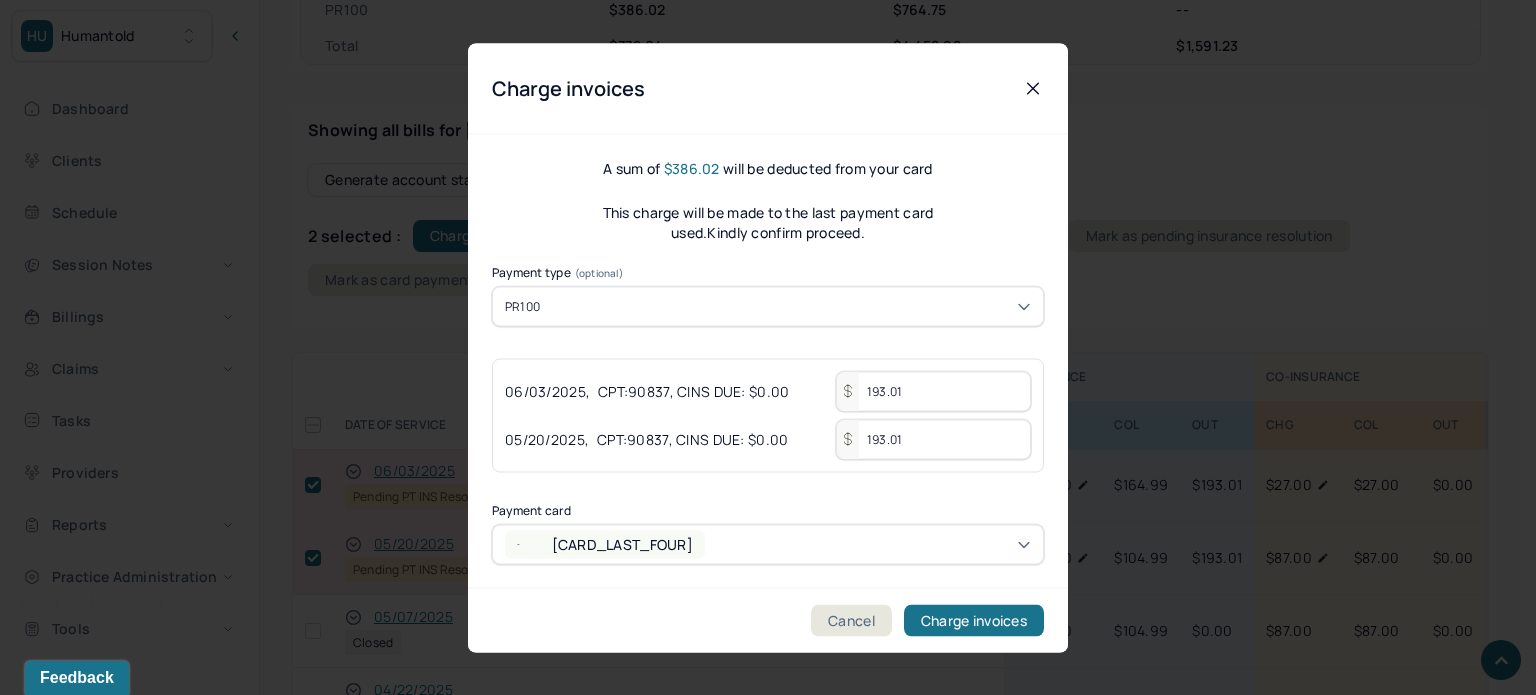 click on "A sum of   $386.02   will be deducted from your card This charge will be made to the last payment card used.Kindly confirm proceed. Payment type (optional) PR100 06/03/2025 , CPT:  90837 ,   CINS DUE:   $0.00 193.01 05/20/2025 , CPT:  90837 ,   CINS DUE:   $0.00 193.01 Payment card XXXX3599" at bounding box center [768, 361] 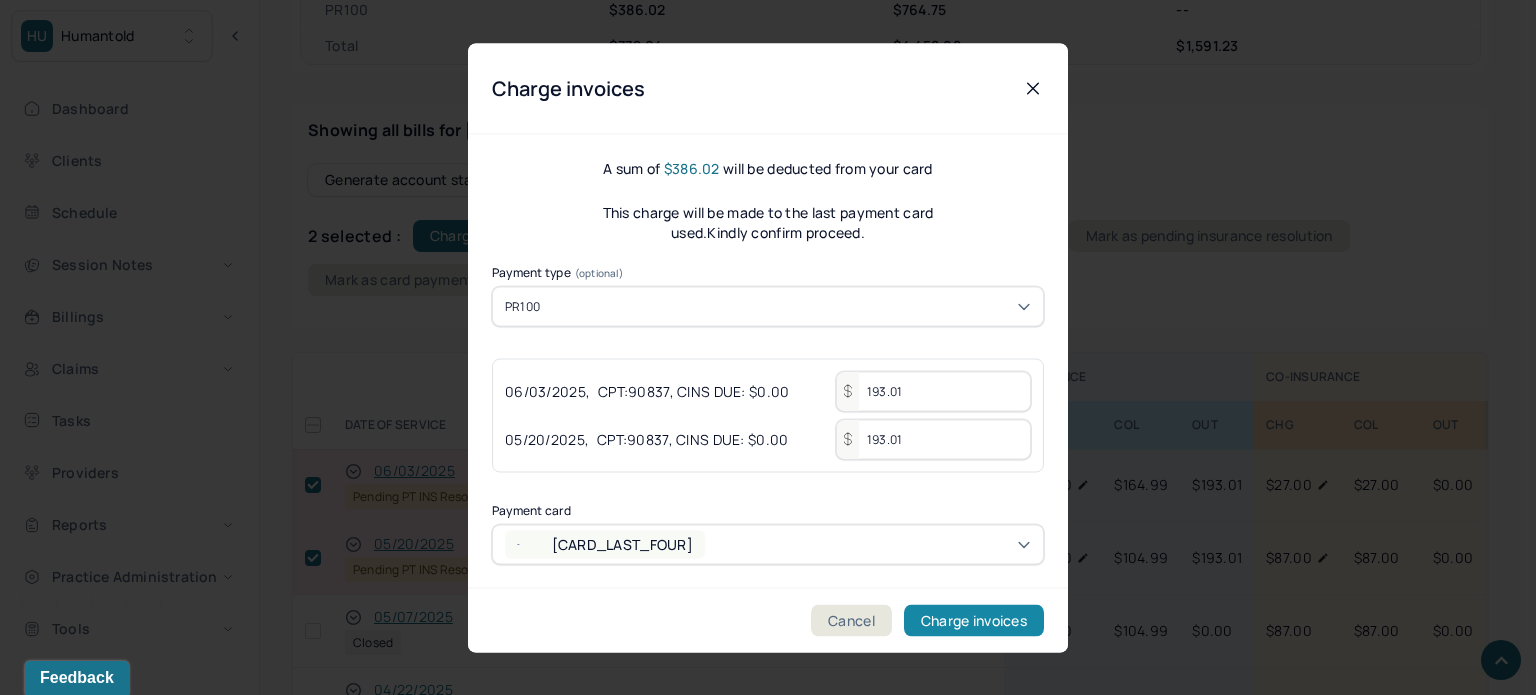 click on "Charge invoices" at bounding box center [974, 620] 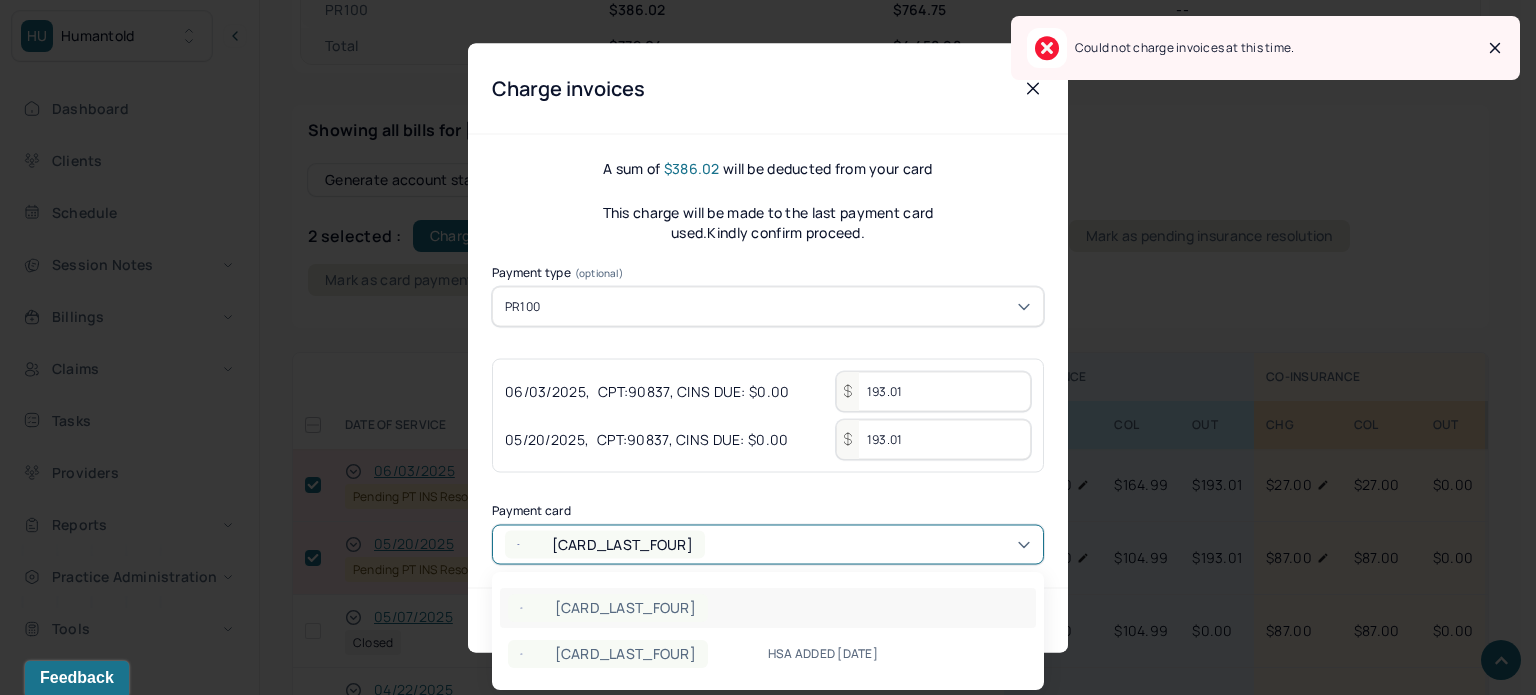 click on "XXXX3599" at bounding box center [768, 544] 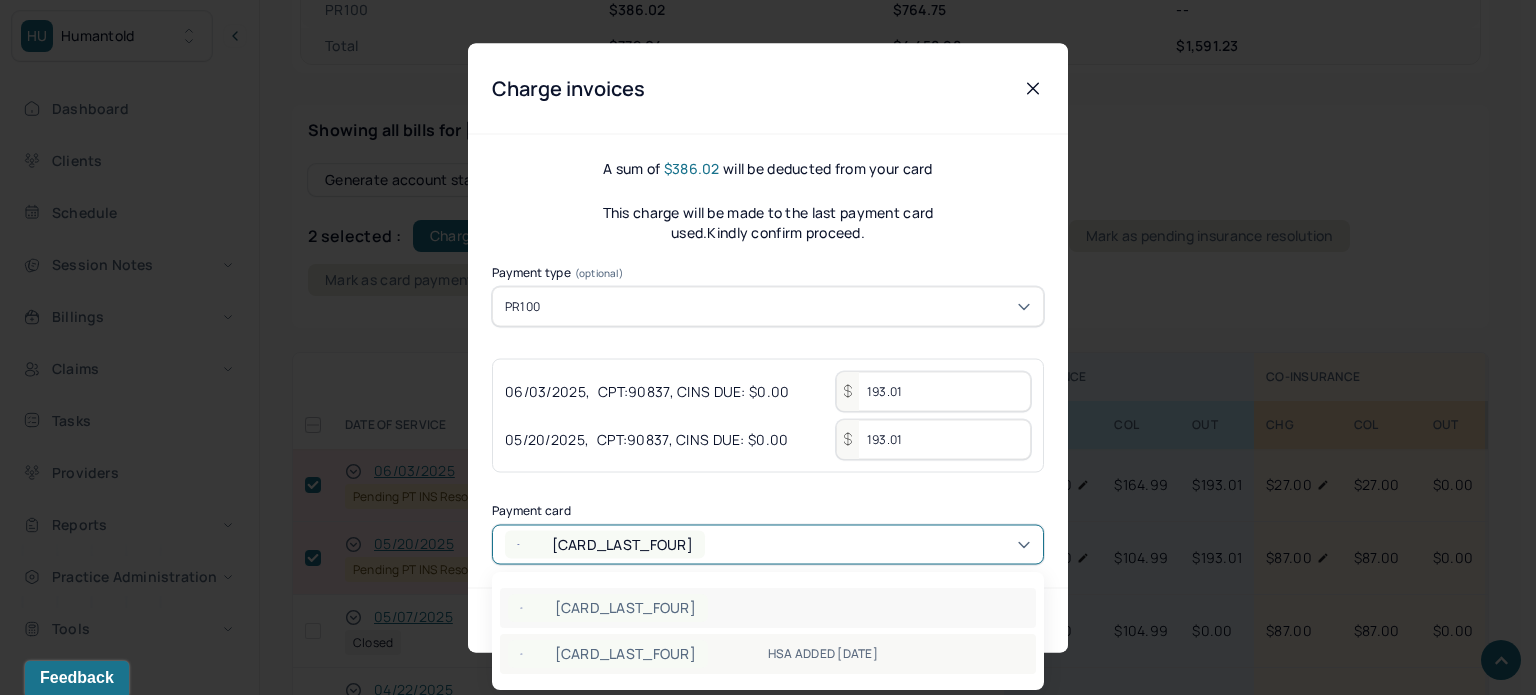 click on "XXXX3827 HSA ADDED 7/14/25" at bounding box center (768, 654) 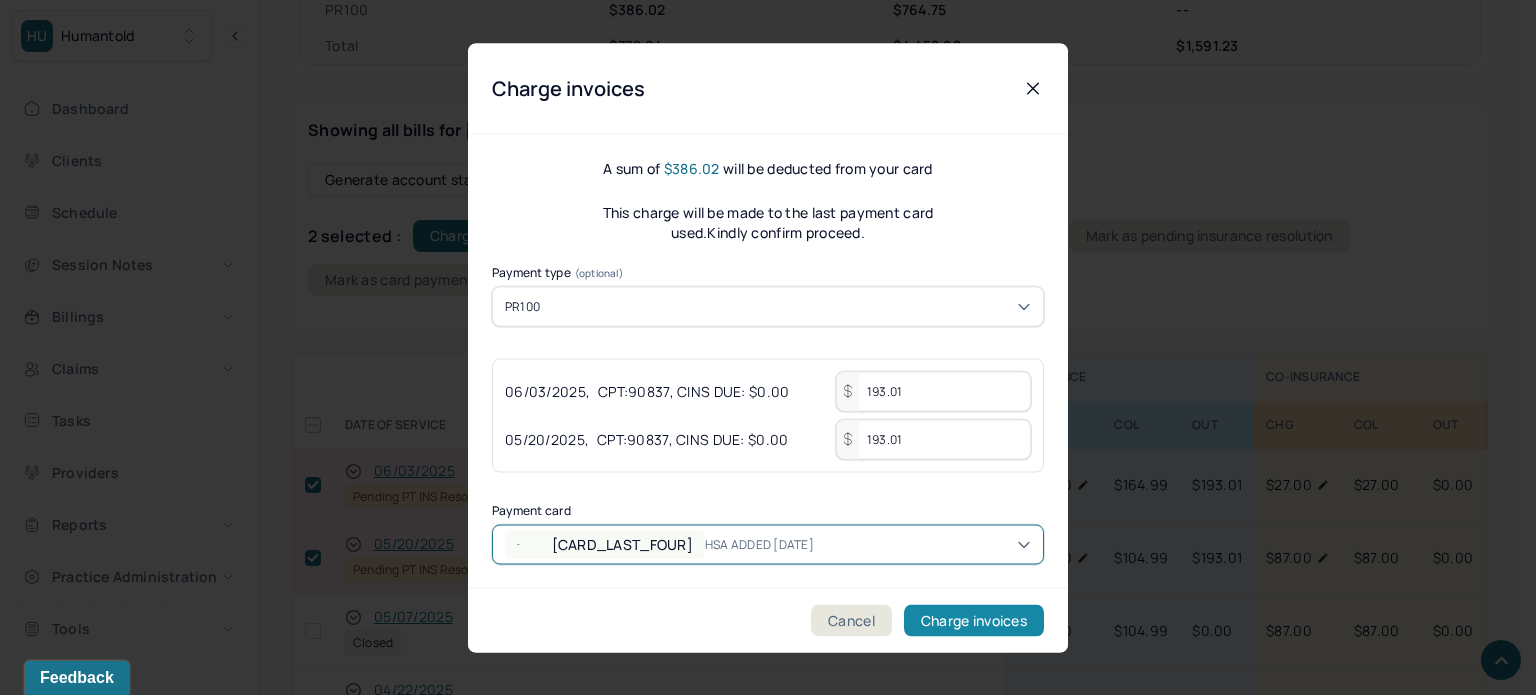 click on "Charge invoices" at bounding box center (974, 620) 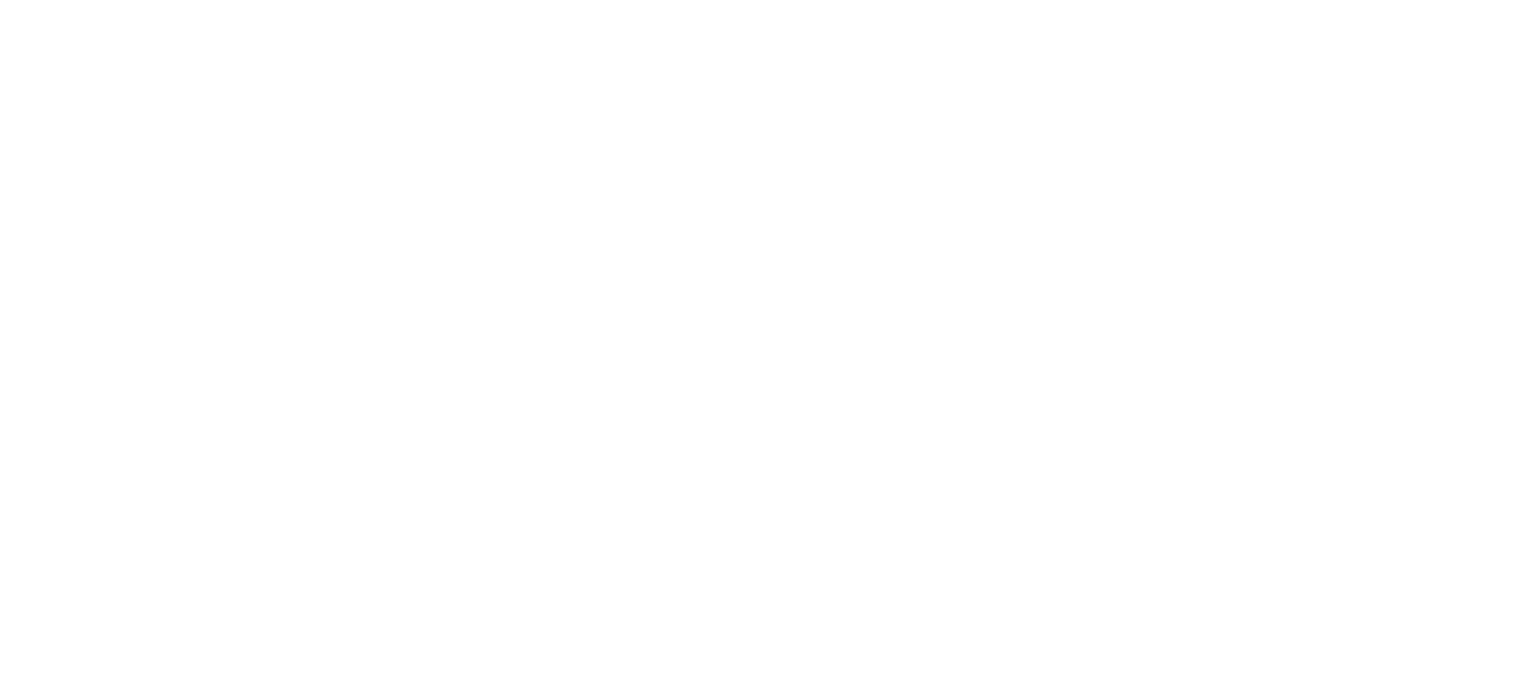 scroll, scrollTop: 0, scrollLeft: 0, axis: both 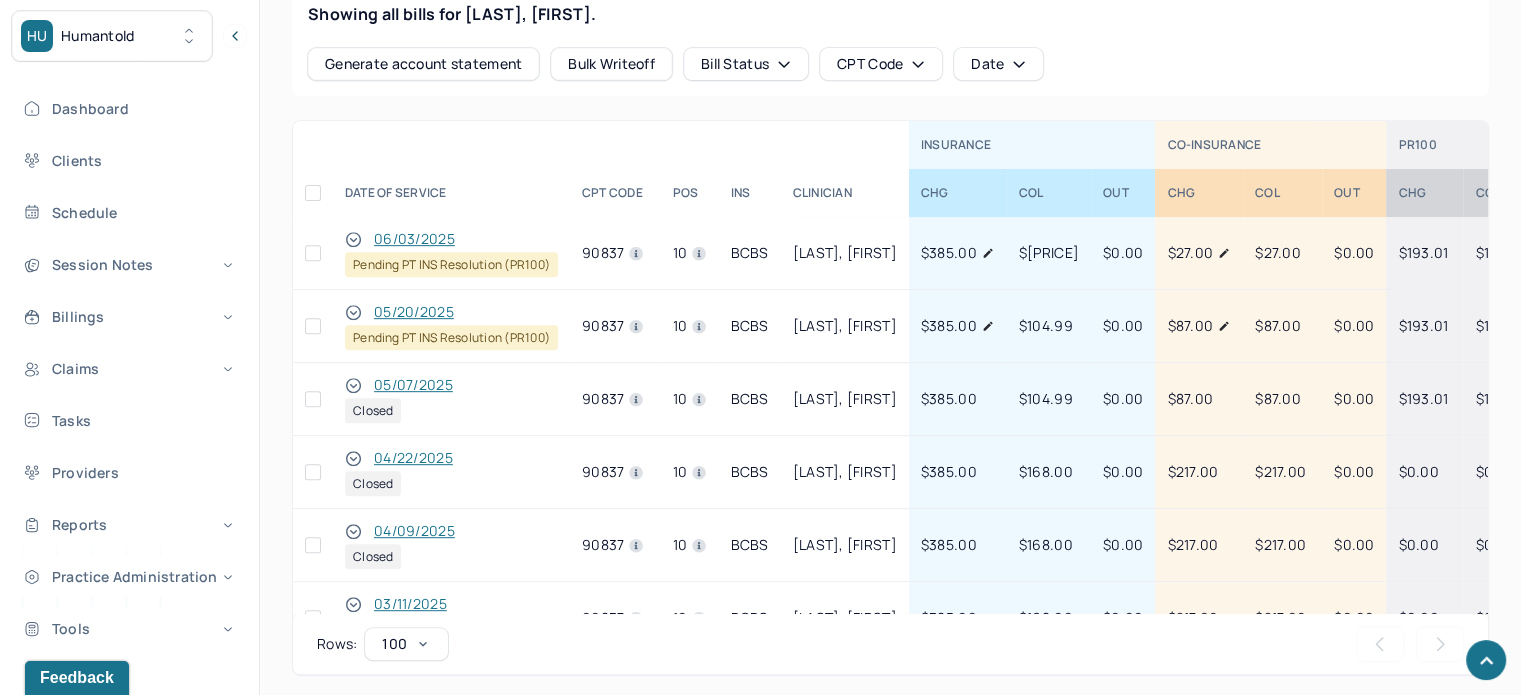 click at bounding box center (313, 326) 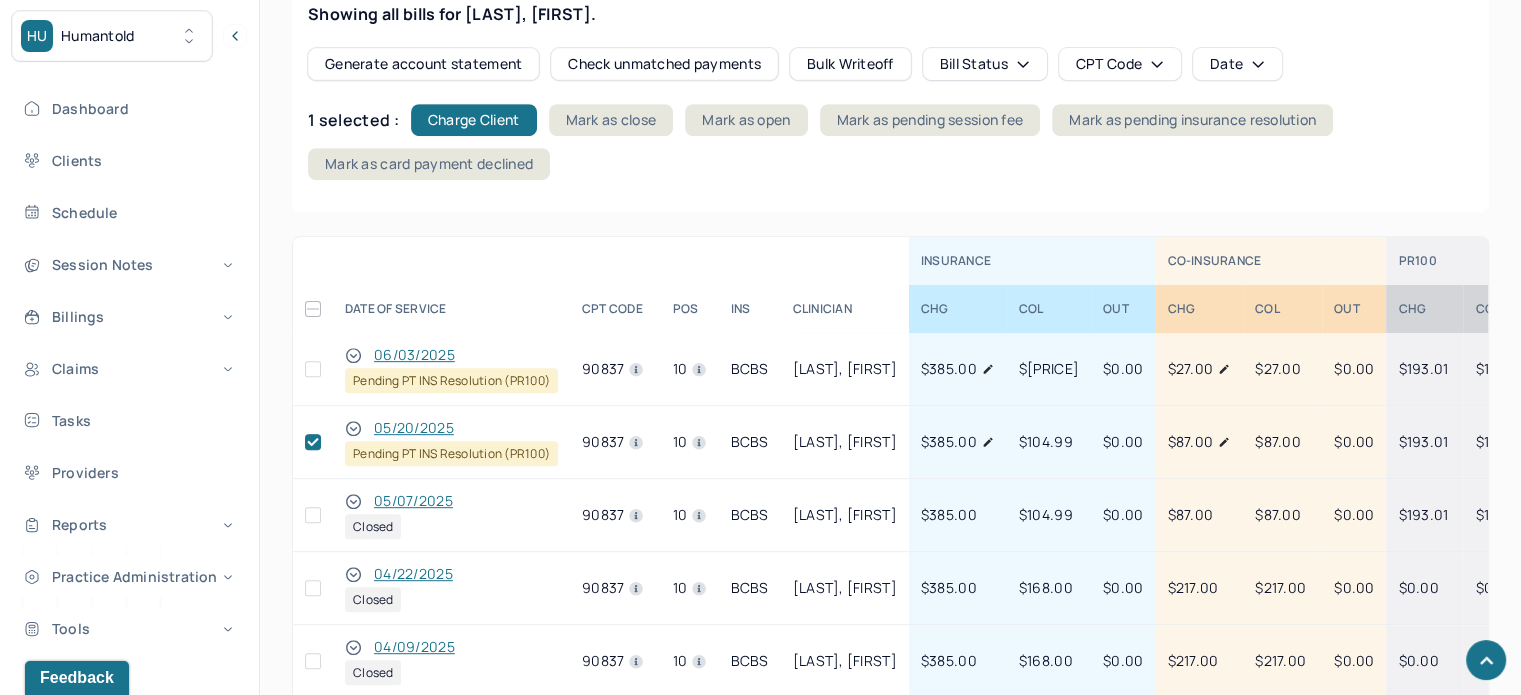 click at bounding box center (313, 369) 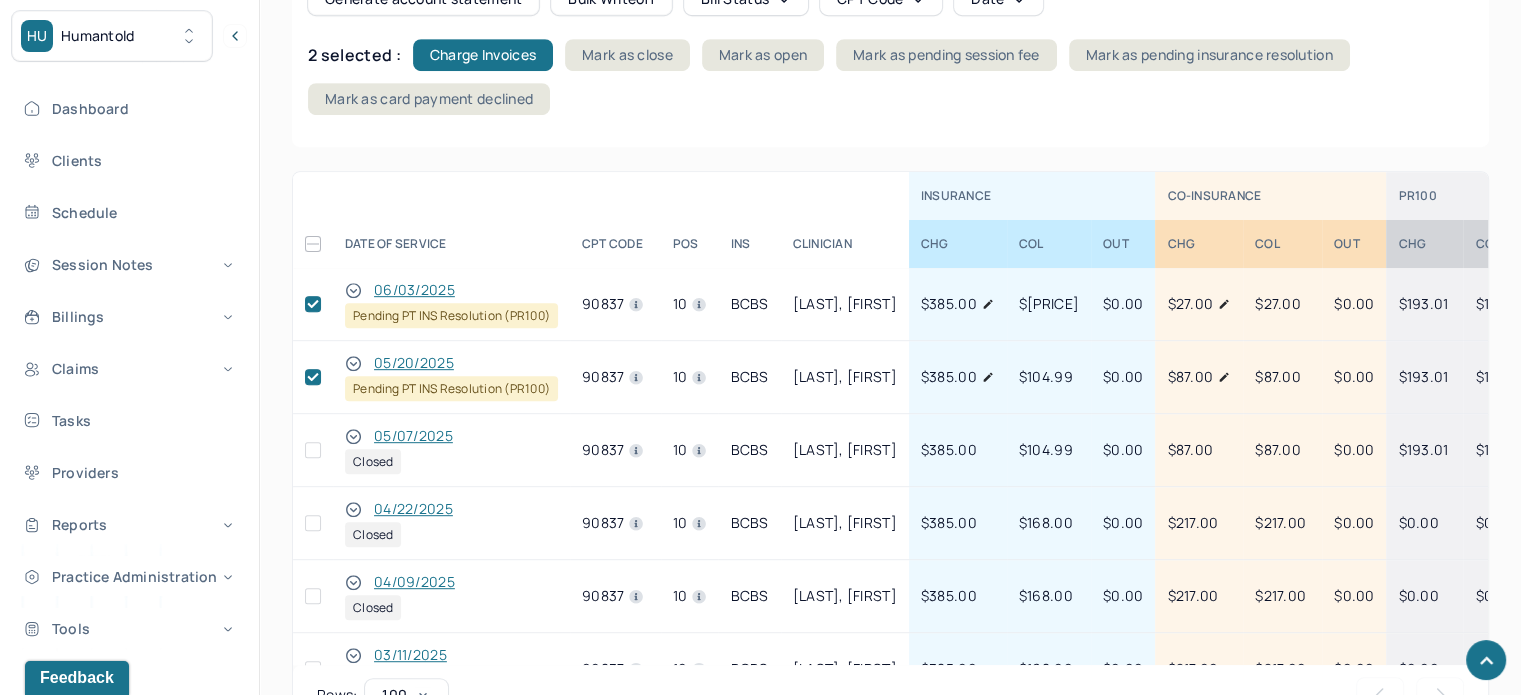 scroll, scrollTop: 1000, scrollLeft: 0, axis: vertical 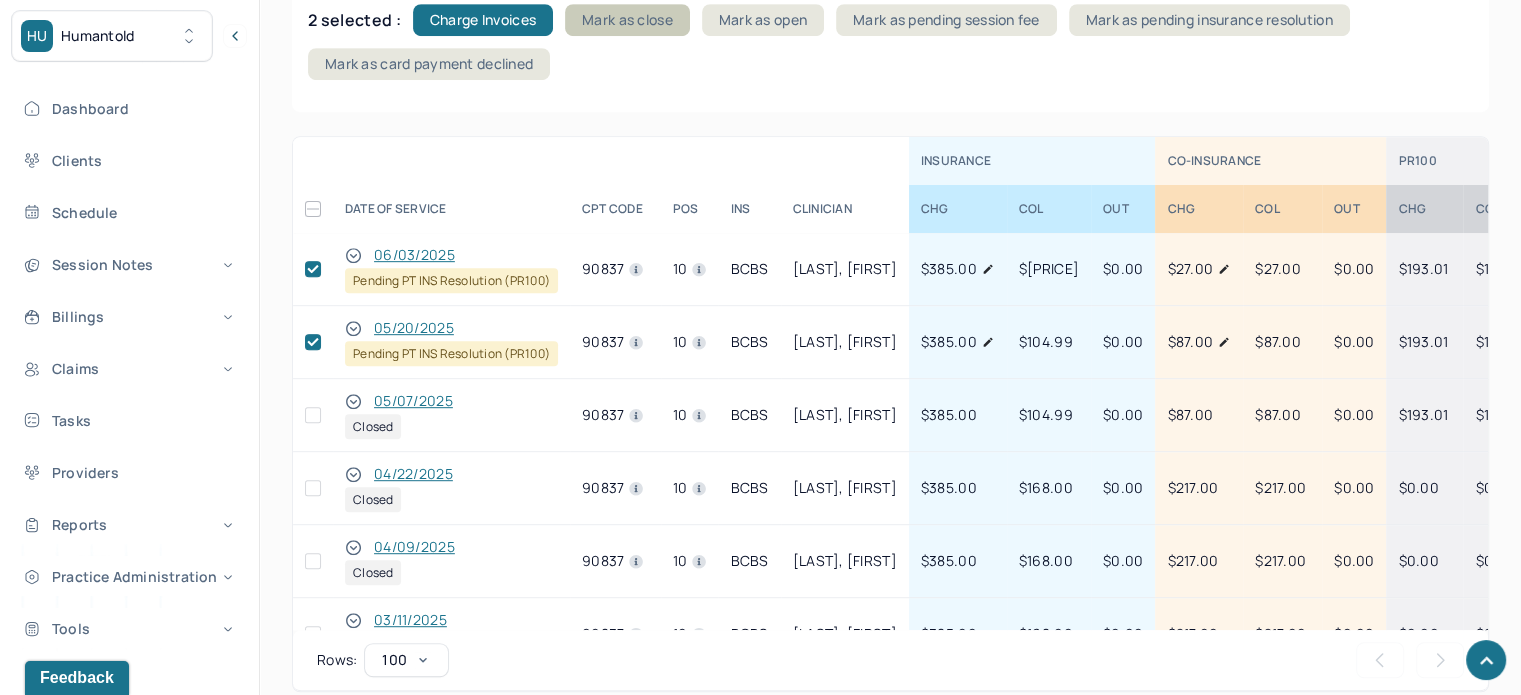 click on "Mark as close" at bounding box center (627, 20) 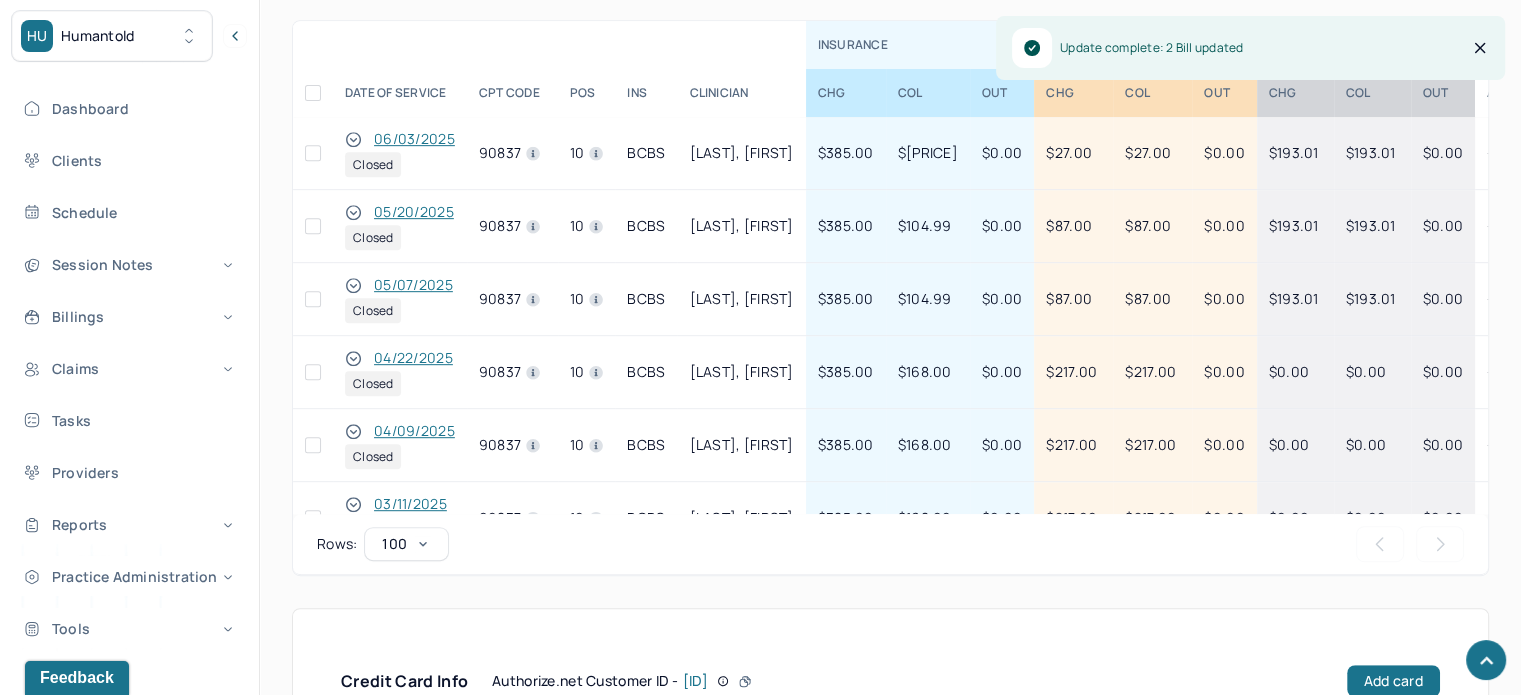 drag, startPoint x: 1135, startPoint y: 624, endPoint x: 1236, endPoint y: 626, distance: 101.0198 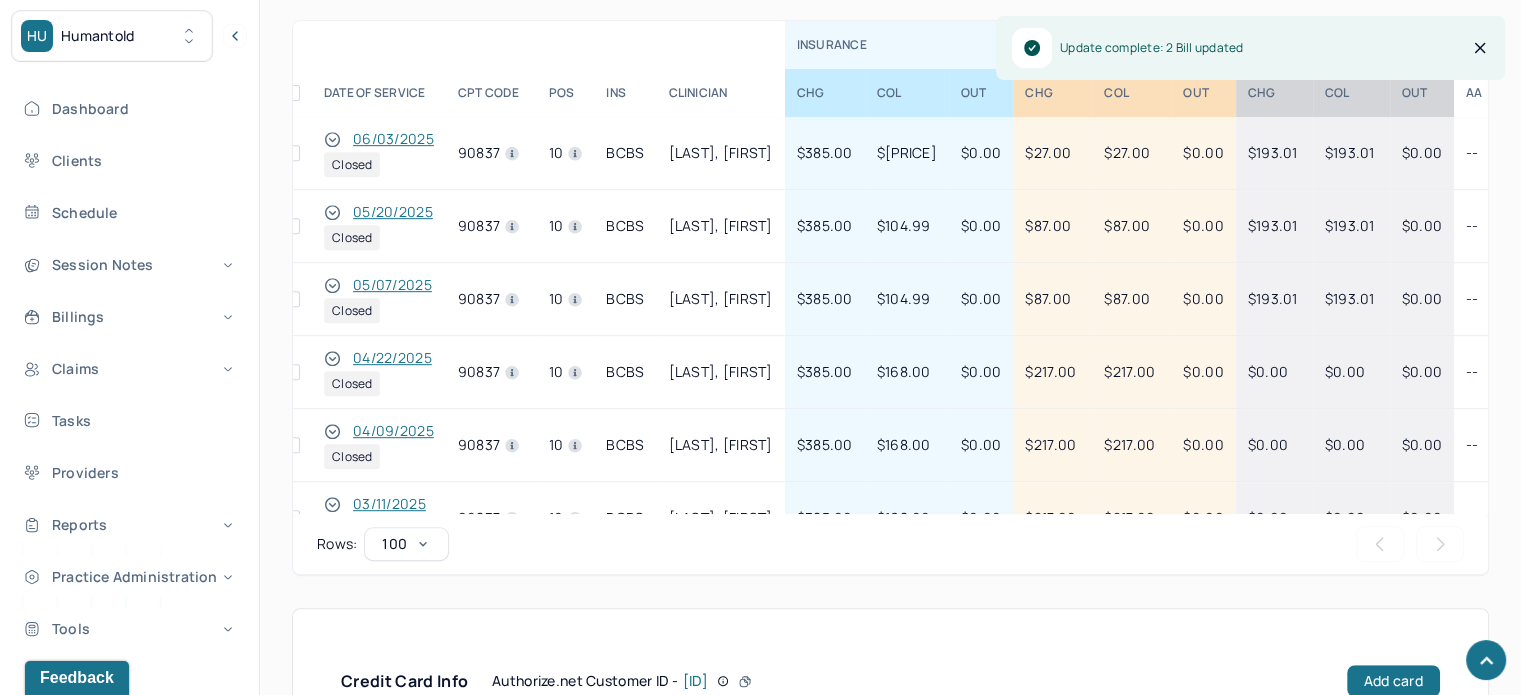 scroll, scrollTop: 0, scrollLeft: 0, axis: both 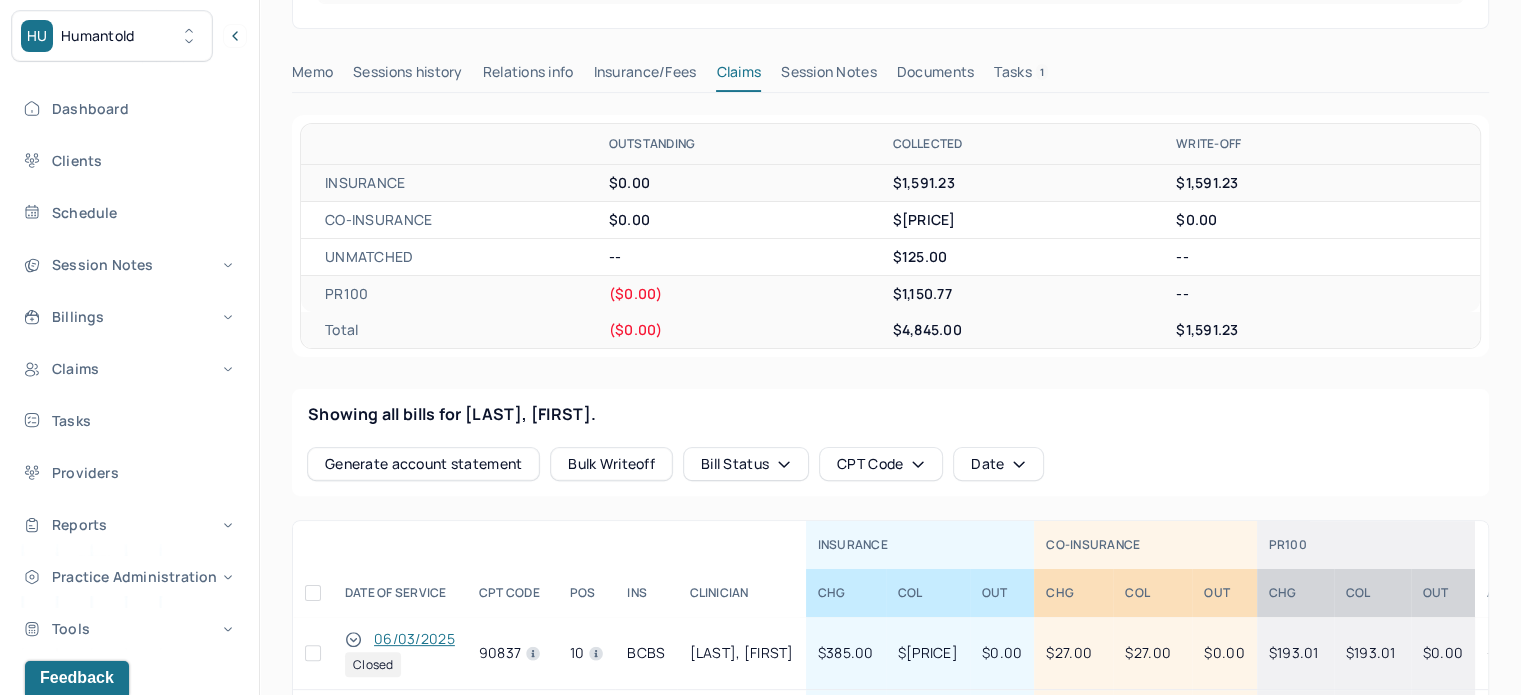 click on "Tasks 1" at bounding box center [1021, 76] 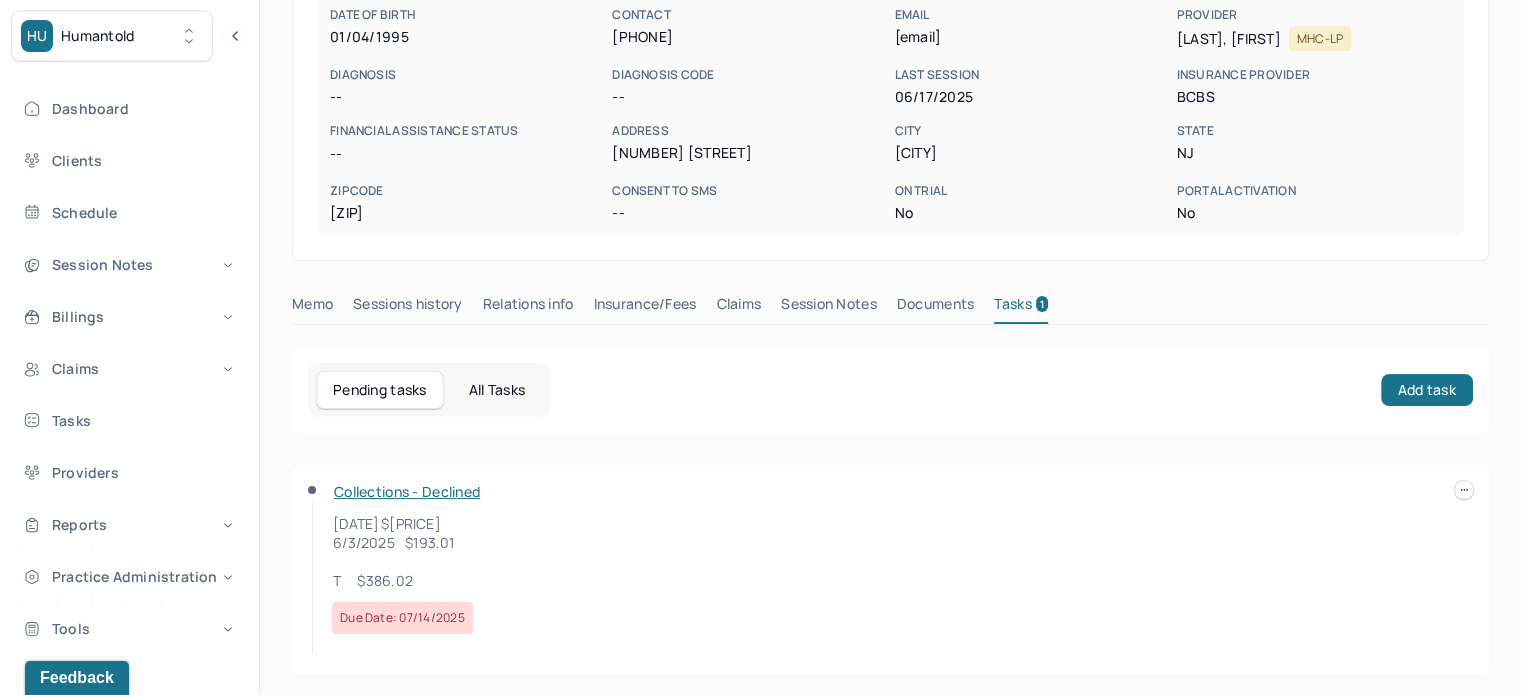 scroll, scrollTop: 269, scrollLeft: 0, axis: vertical 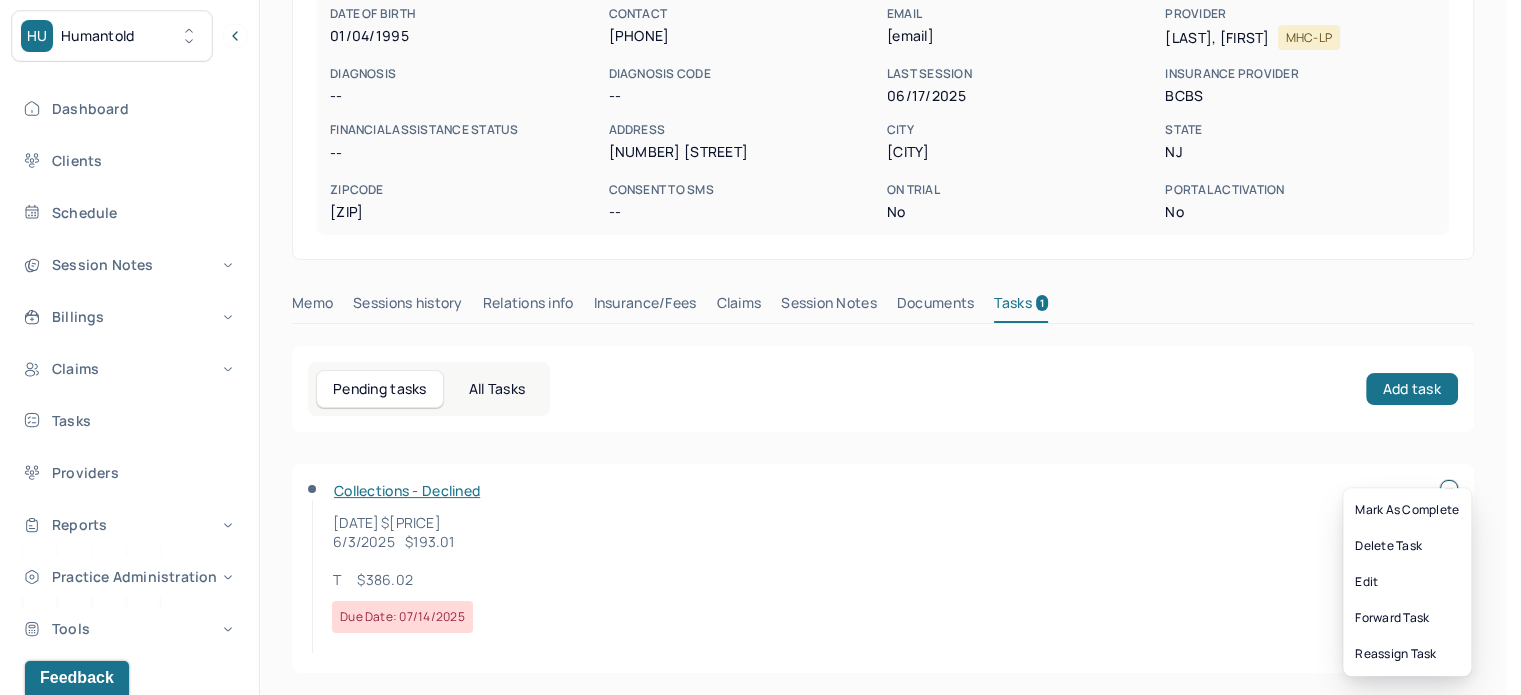 click 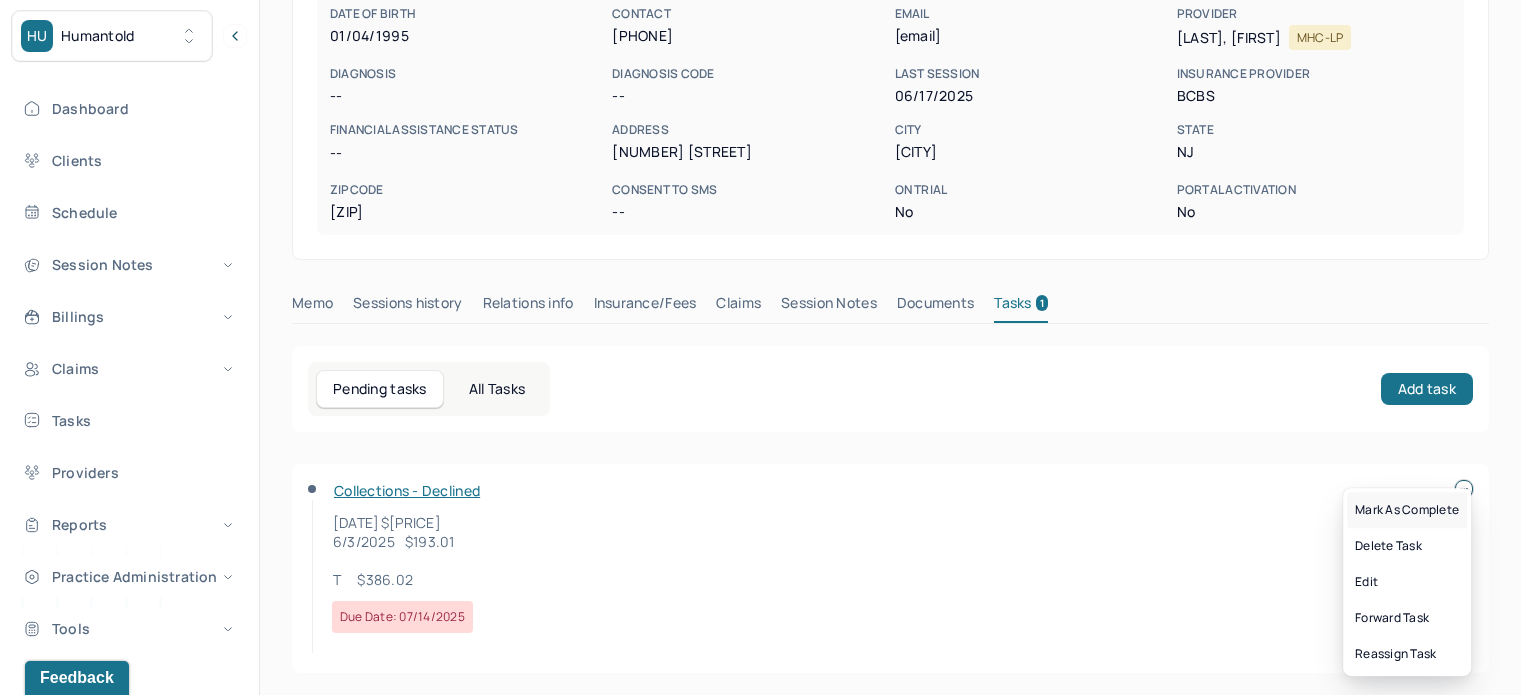 click on "Mark as complete" at bounding box center [1407, 510] 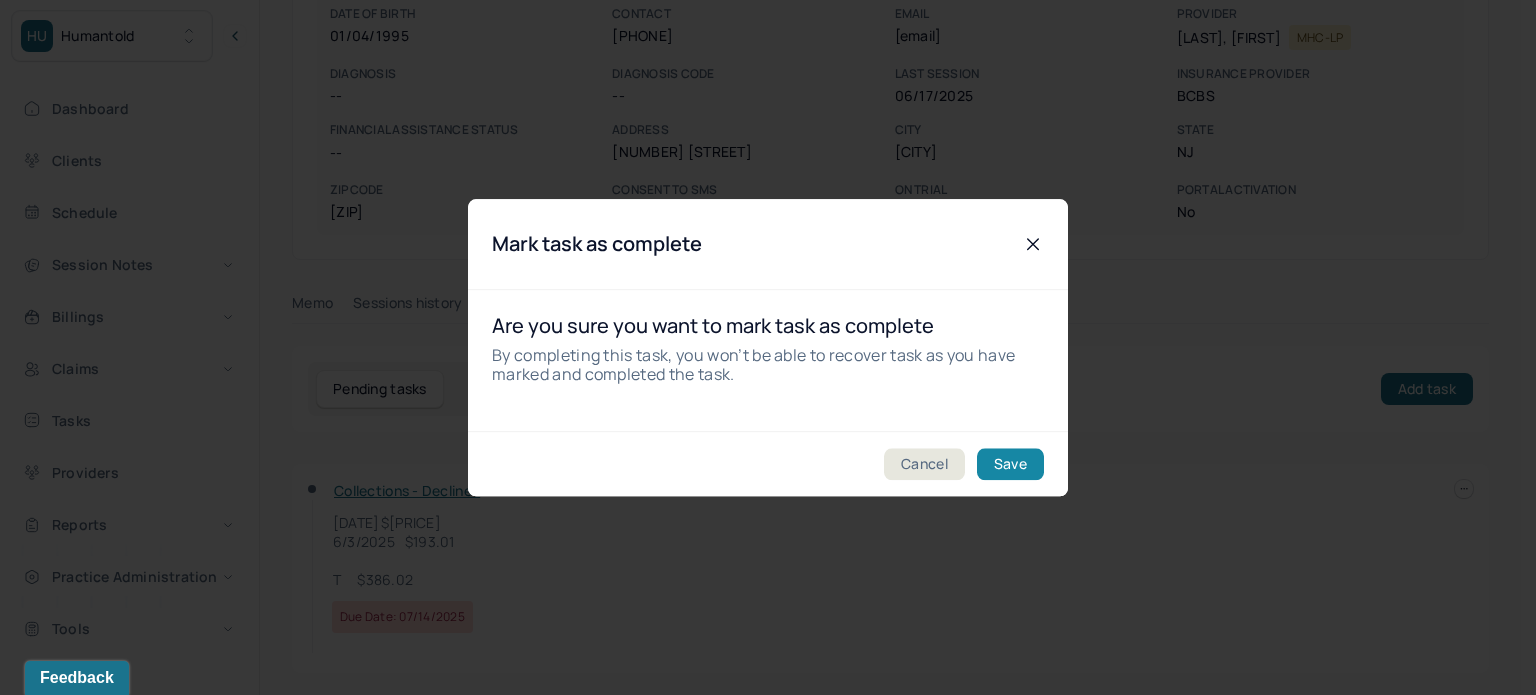 click on "Save" at bounding box center (1010, 464) 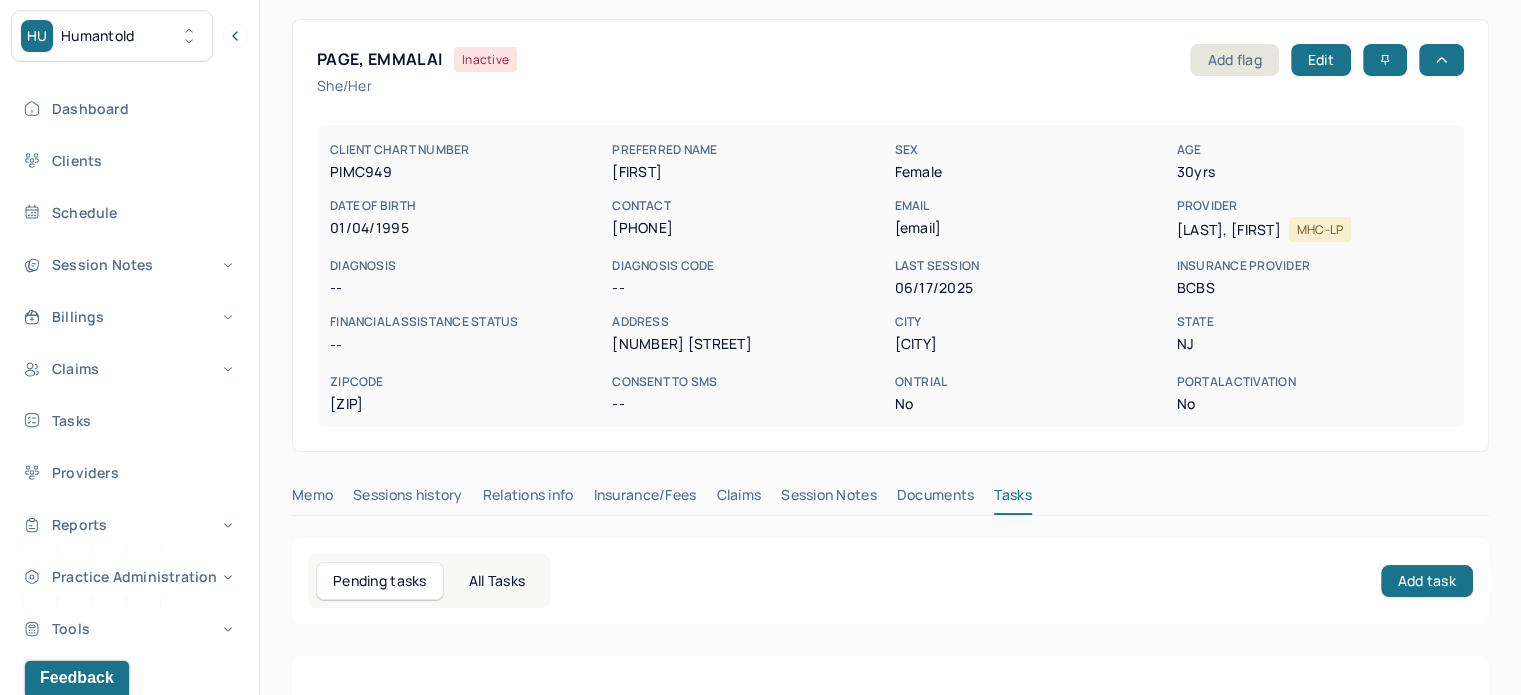scroll, scrollTop: 0, scrollLeft: 0, axis: both 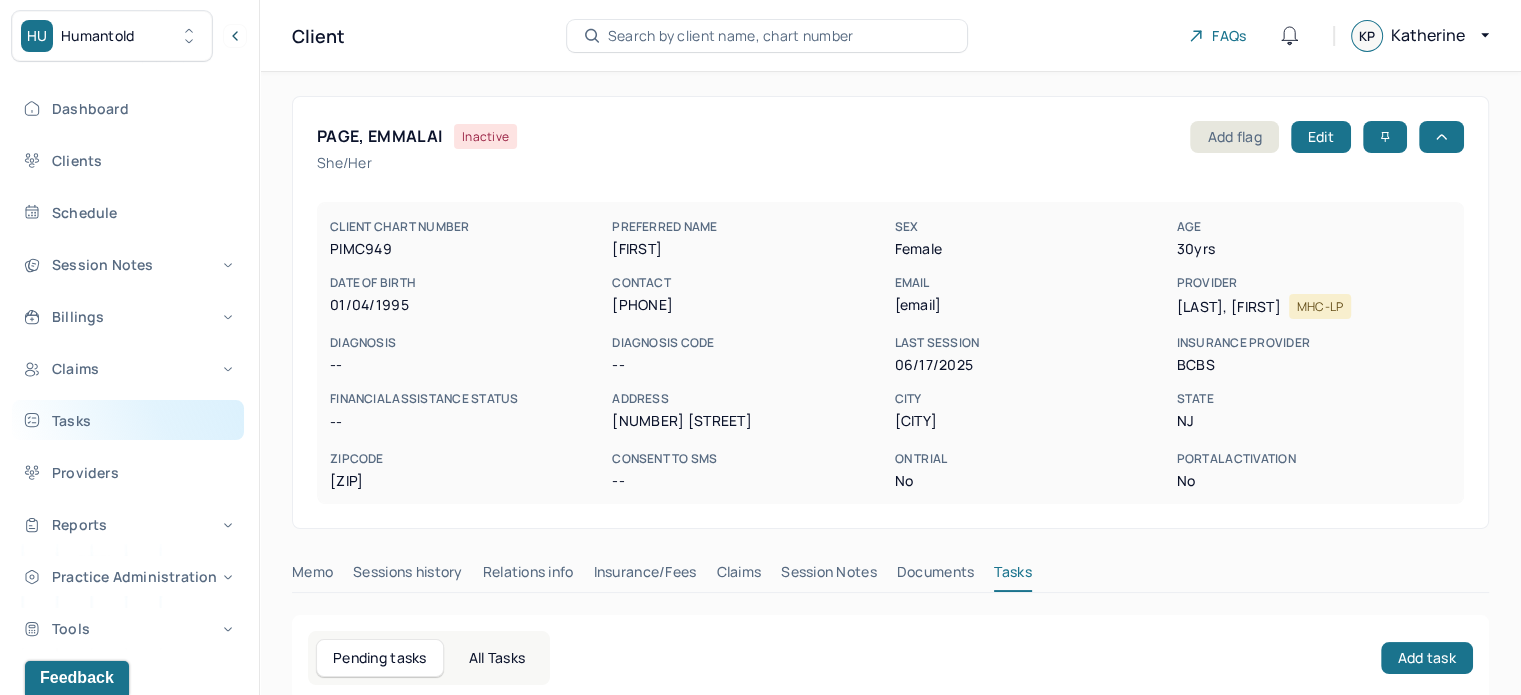 click on "Tasks" at bounding box center (128, 420) 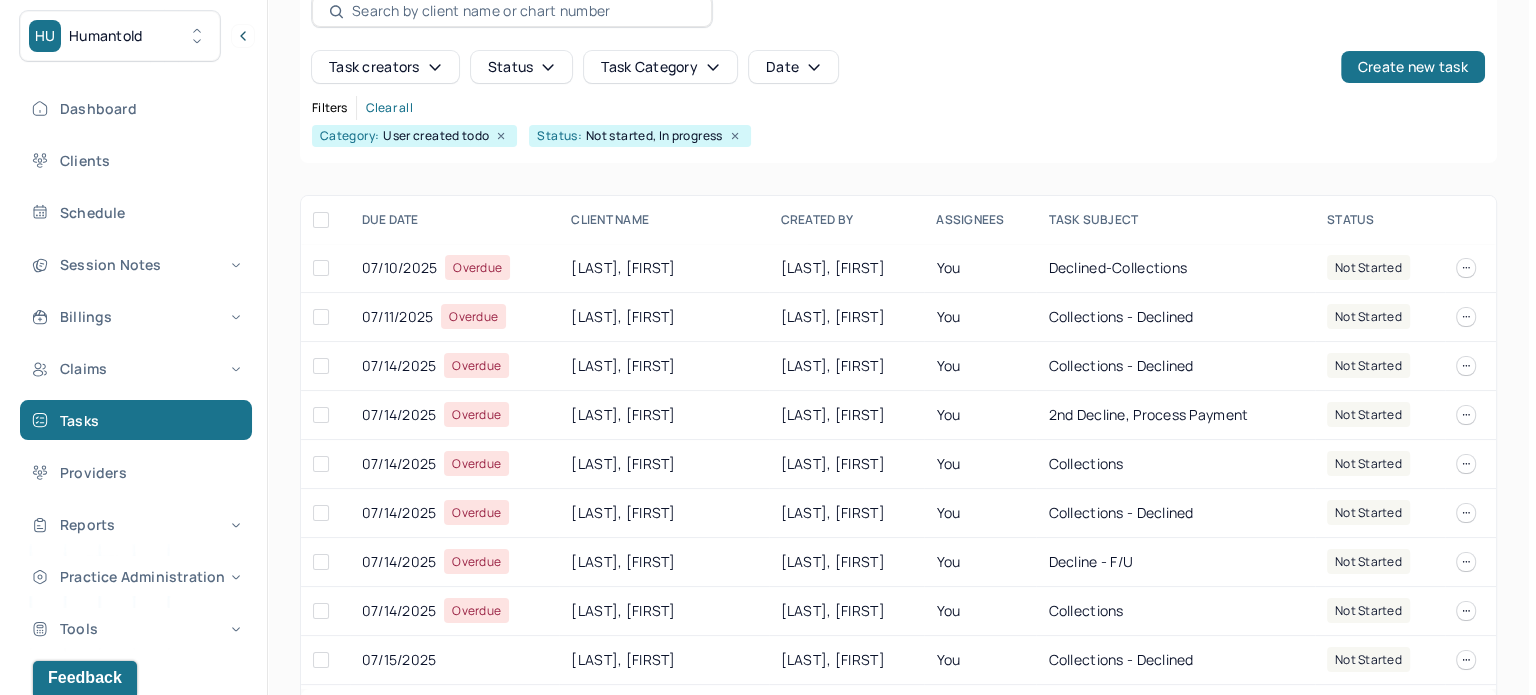 scroll, scrollTop: 200, scrollLeft: 0, axis: vertical 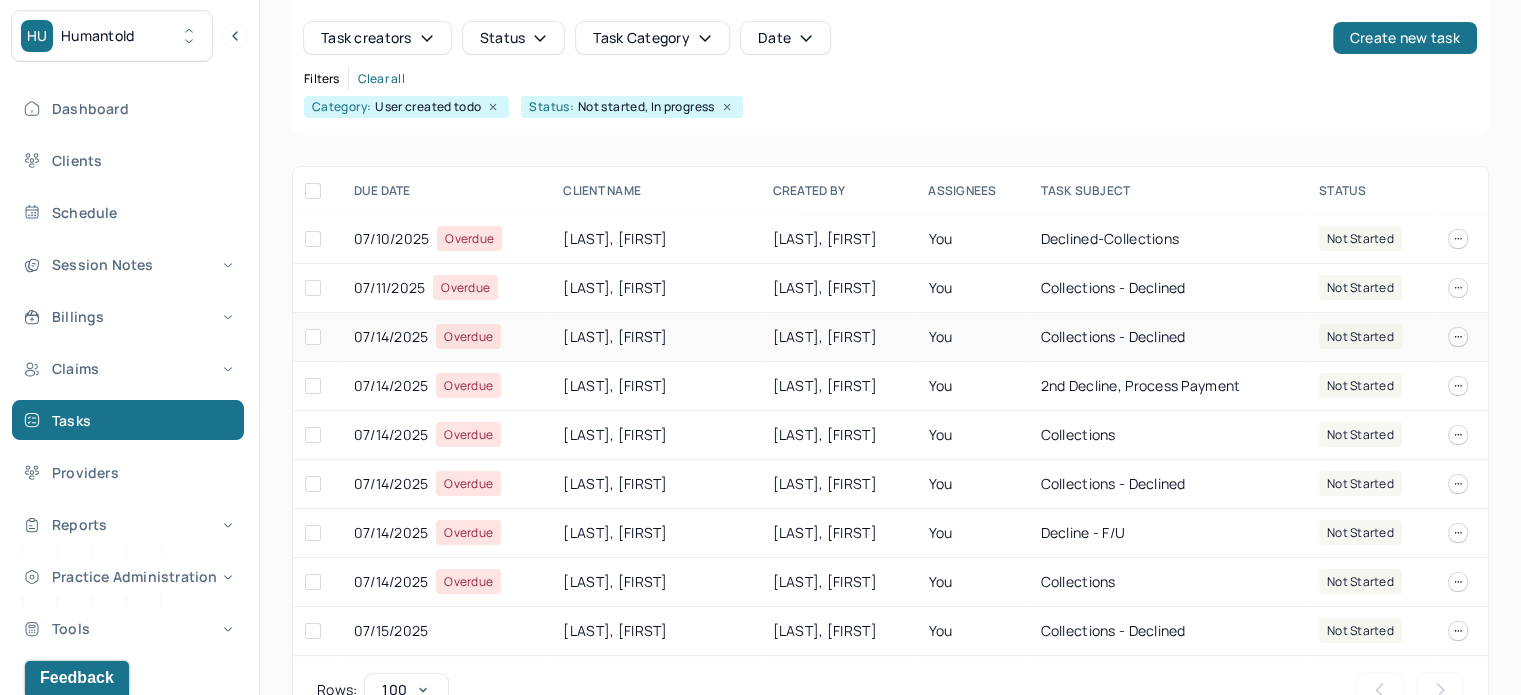 click on "[LAST], [FIRST]" at bounding box center [655, 337] 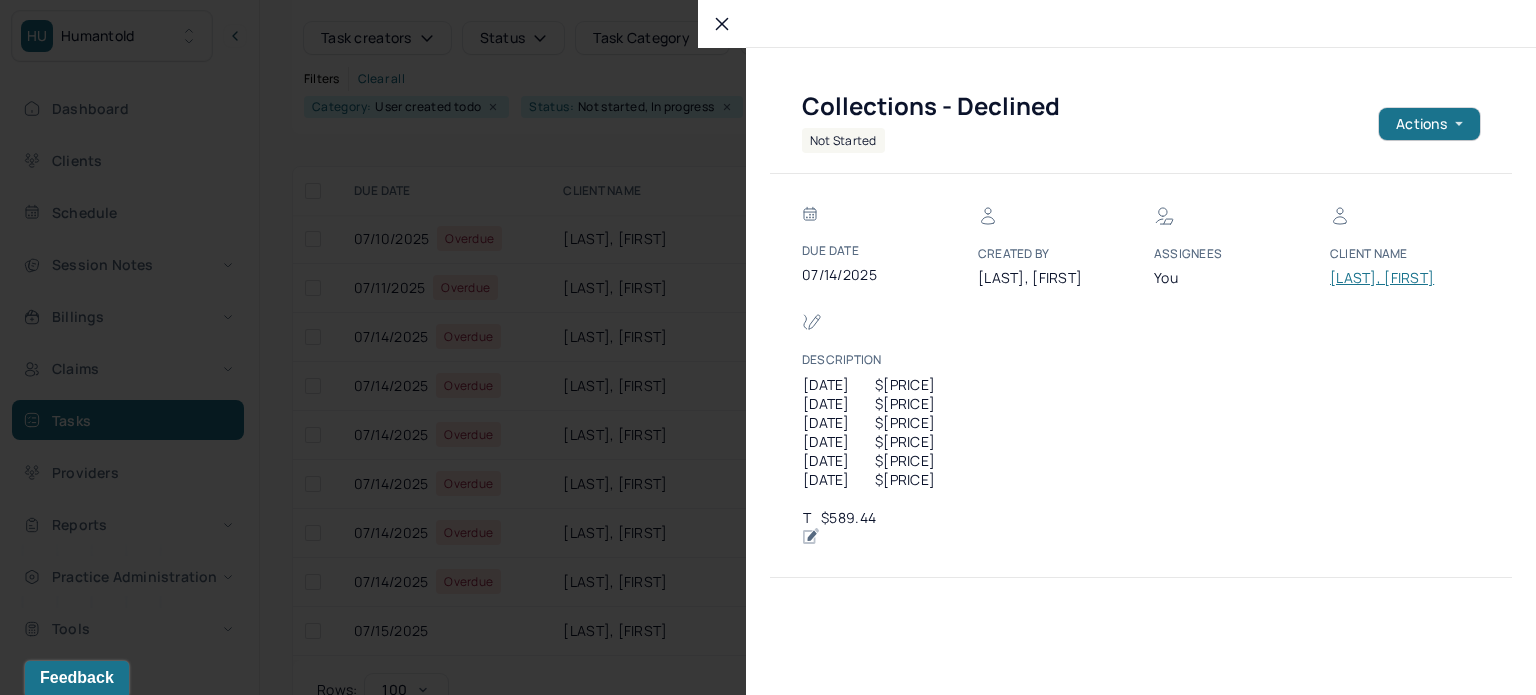 click on "[LAST], [FIRST]" at bounding box center [1390, 278] 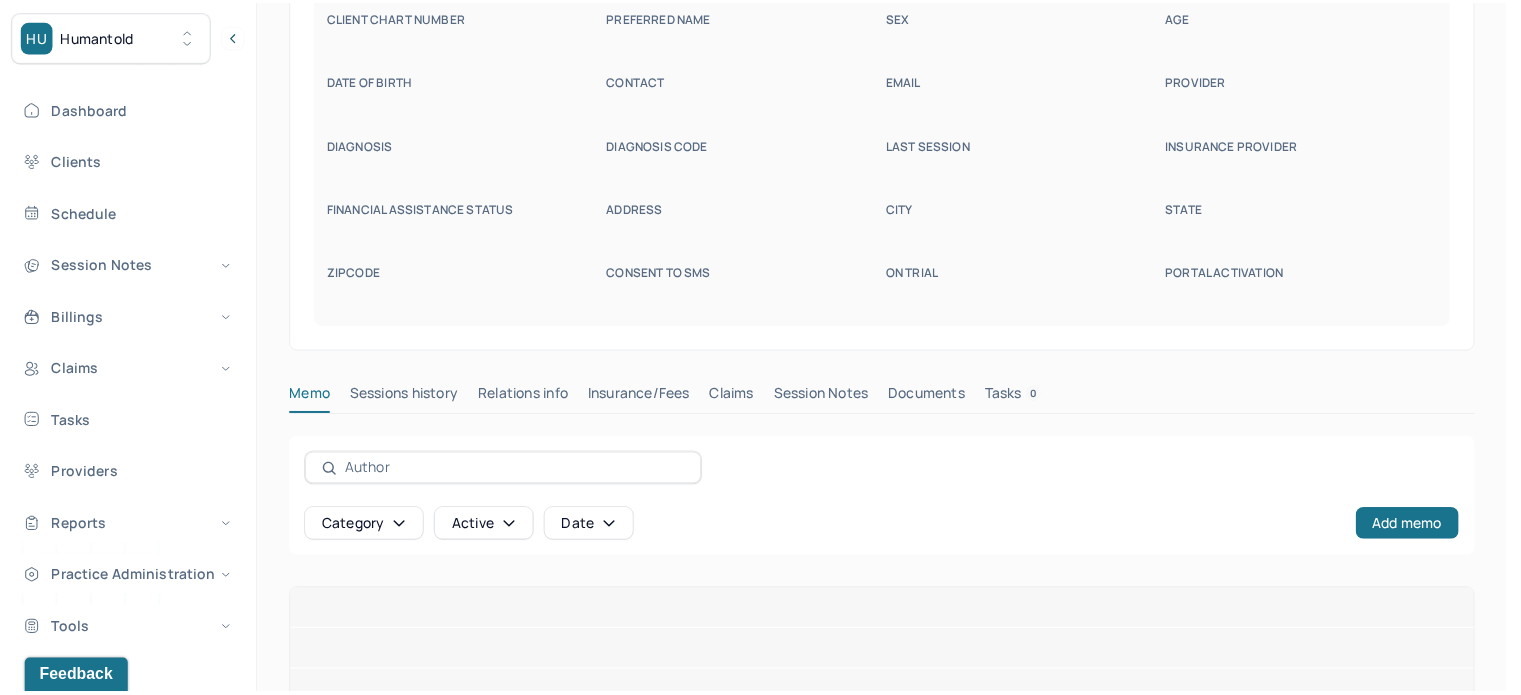 scroll, scrollTop: 129, scrollLeft: 0, axis: vertical 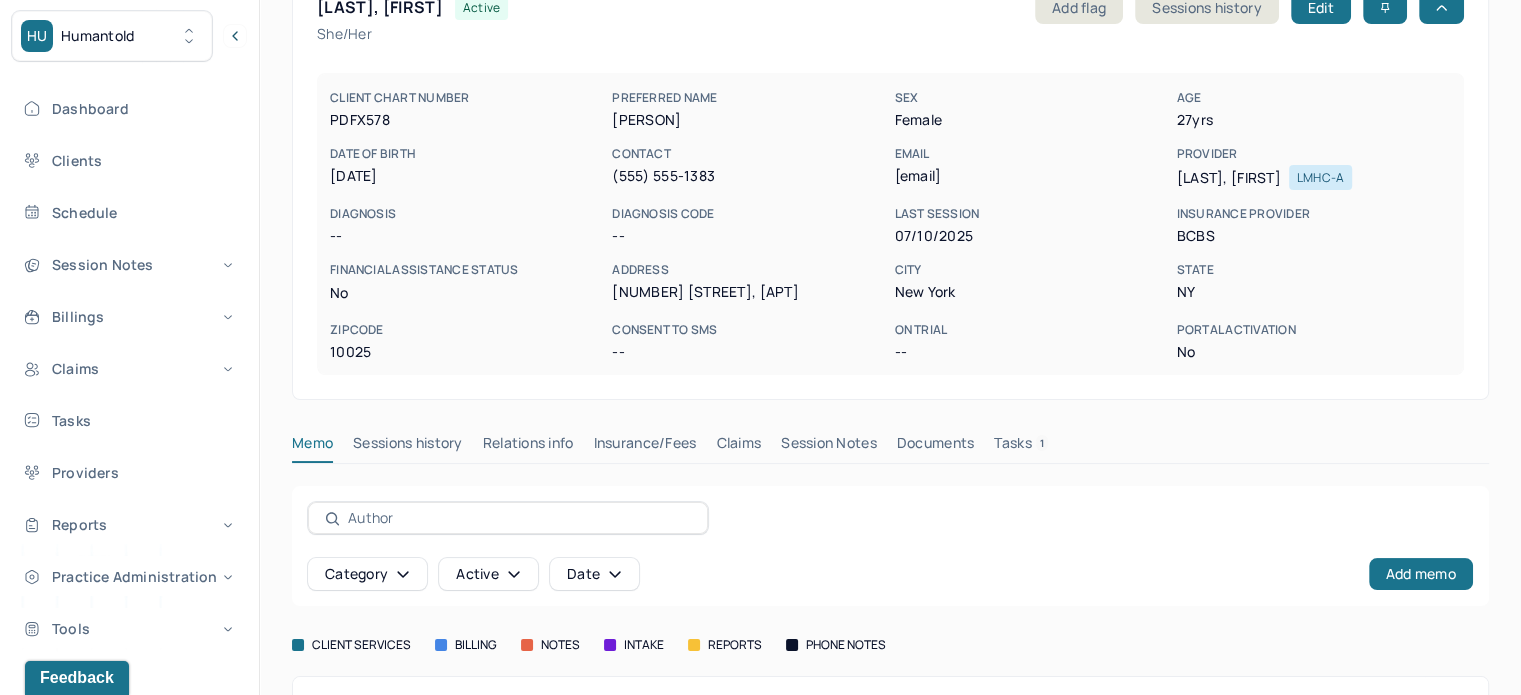 click on "Claims" at bounding box center (738, 447) 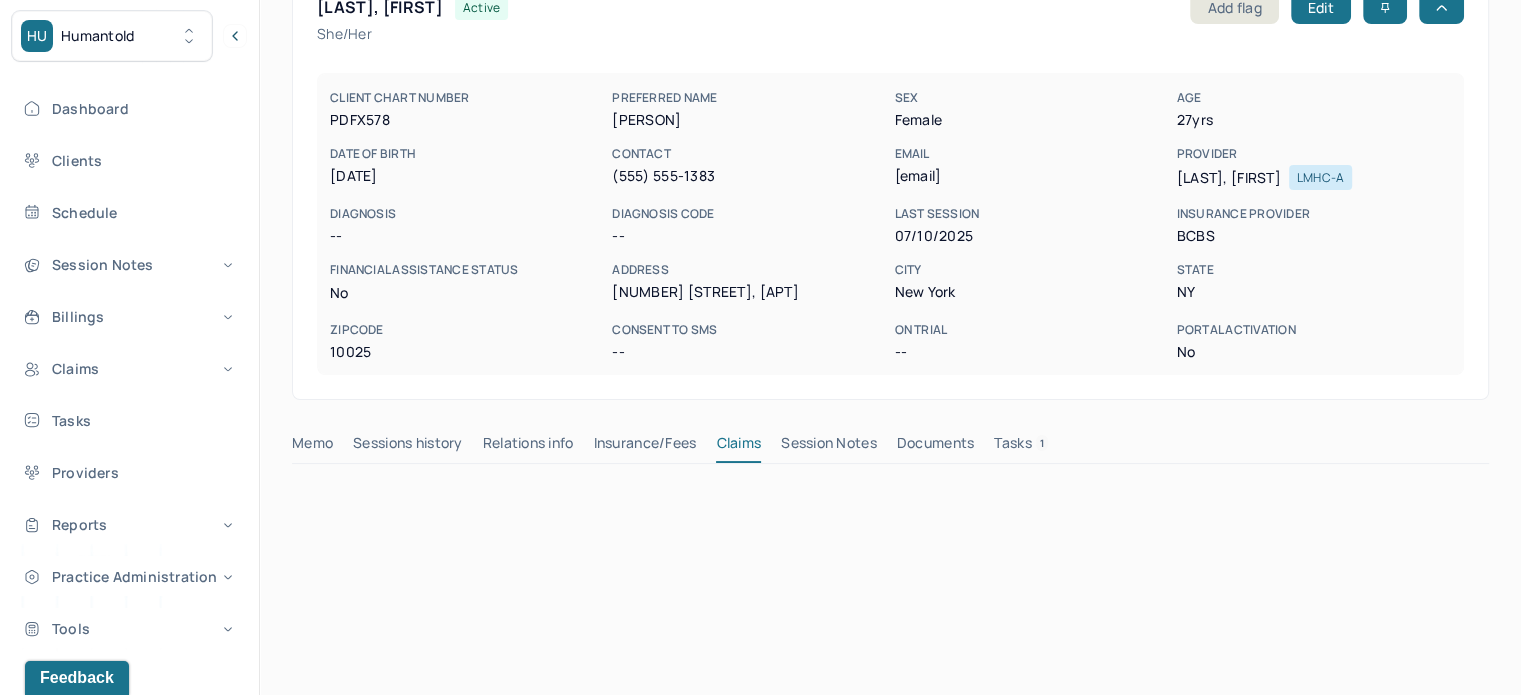 click on "[EMAIL]" at bounding box center (1031, 176) 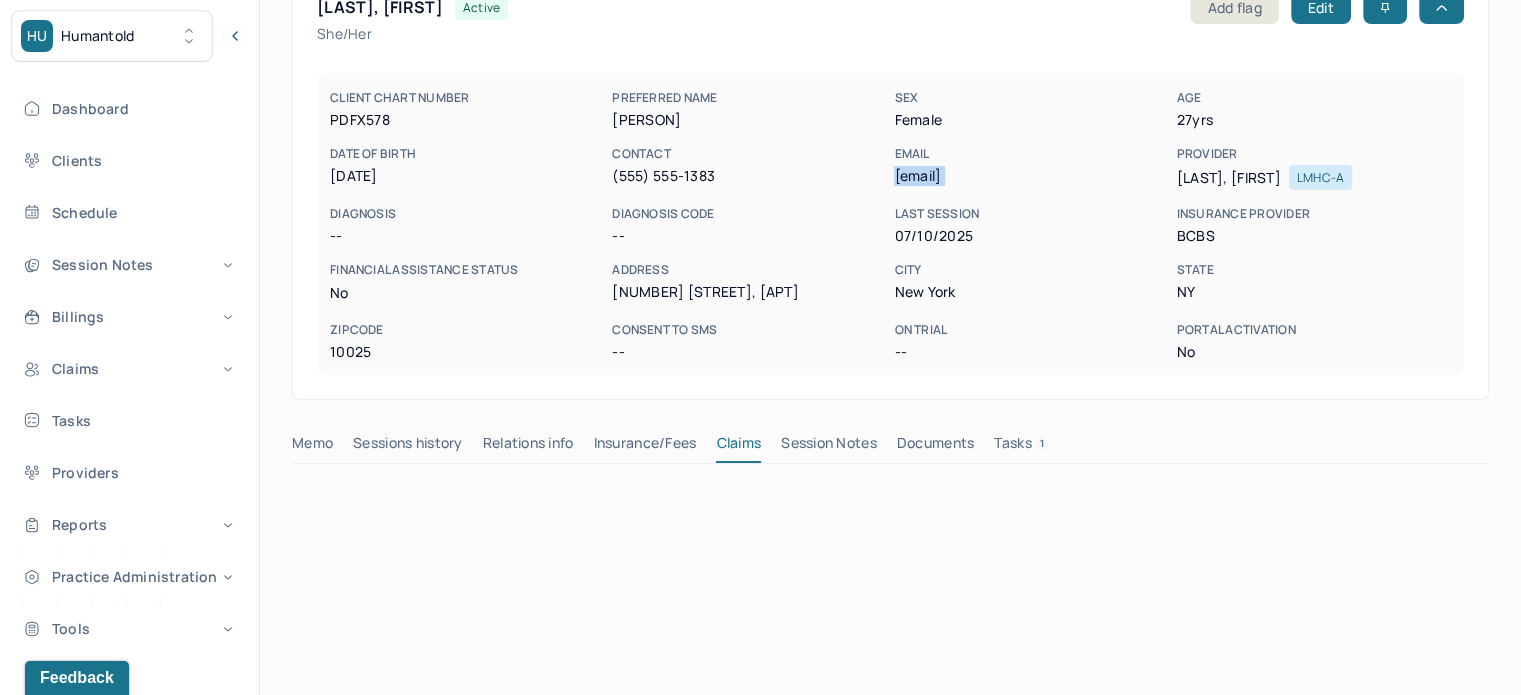 click on "[EMAIL]" at bounding box center (1031, 176) 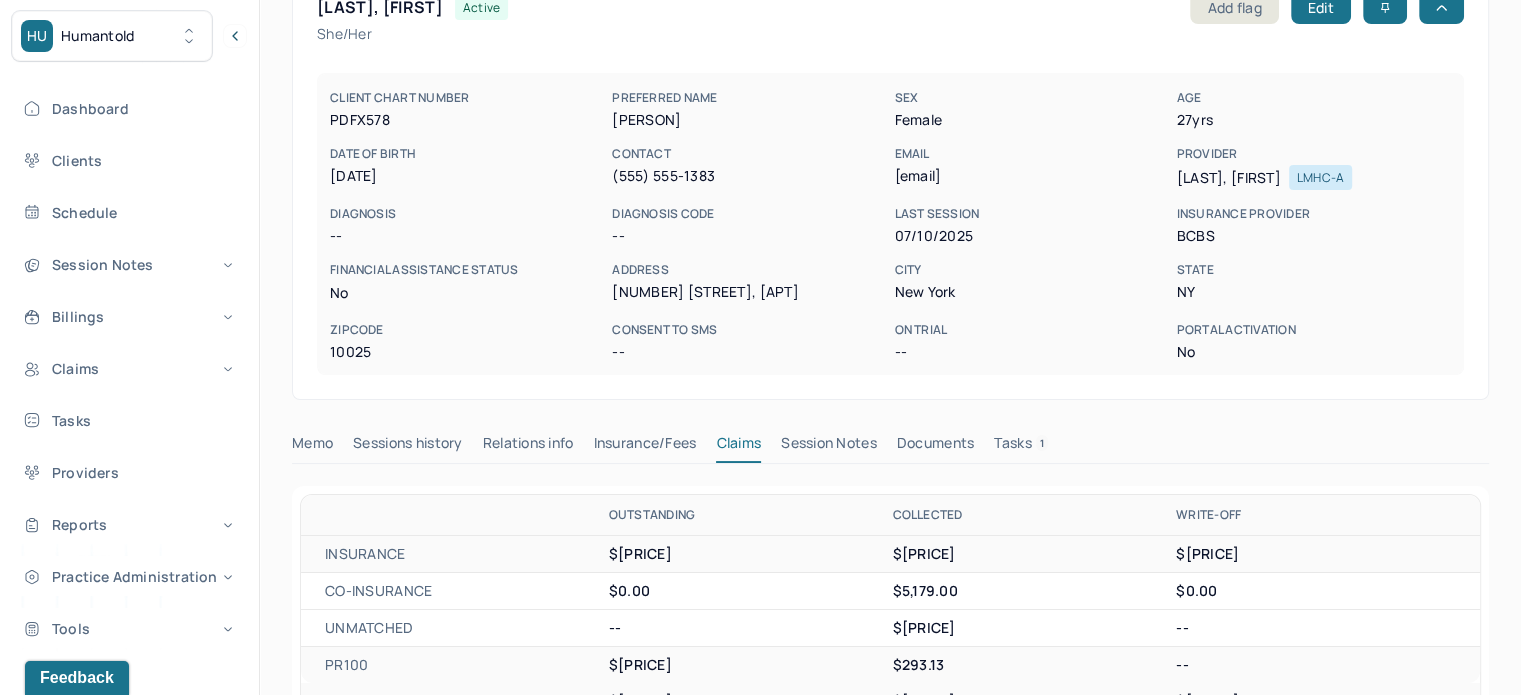 click on "[LAST], [FIRST]" at bounding box center [380, 7] 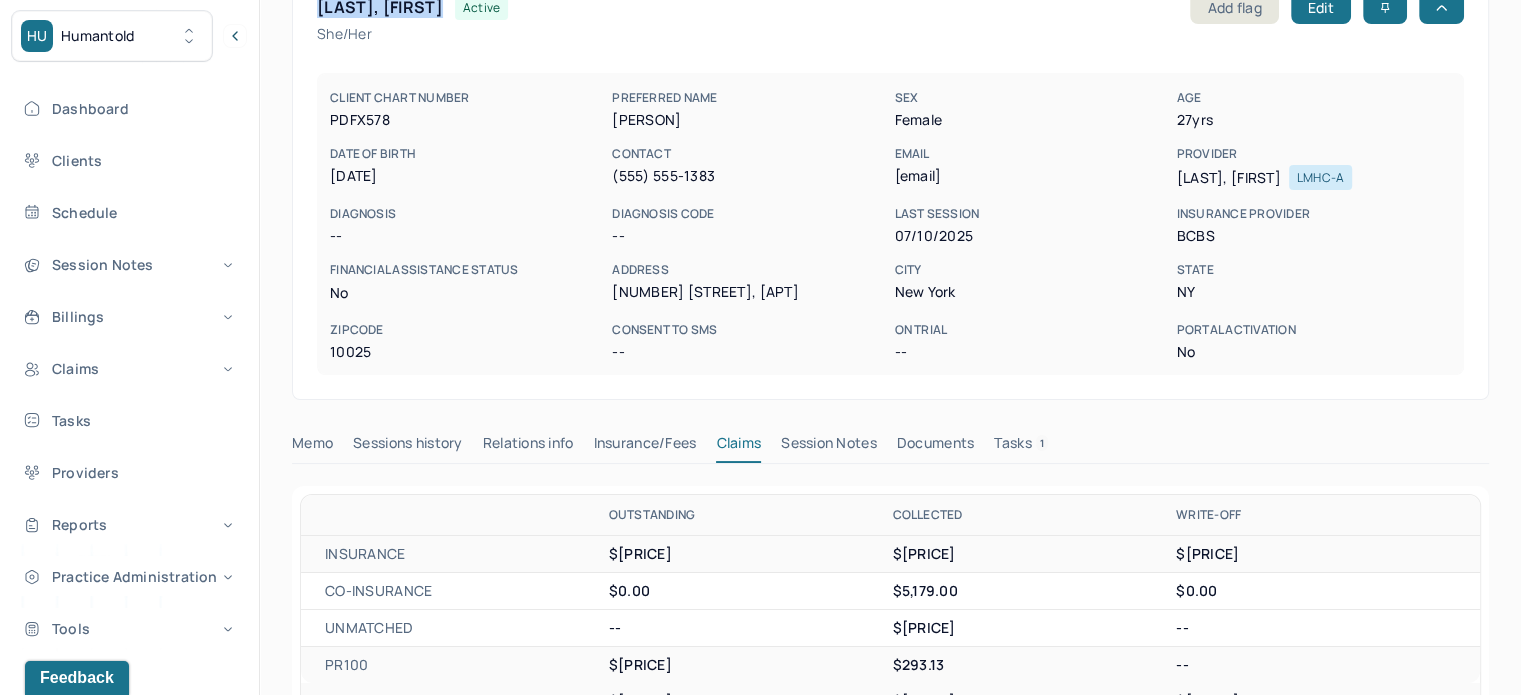click on "[LAST], [FIRST]" at bounding box center [380, 7] 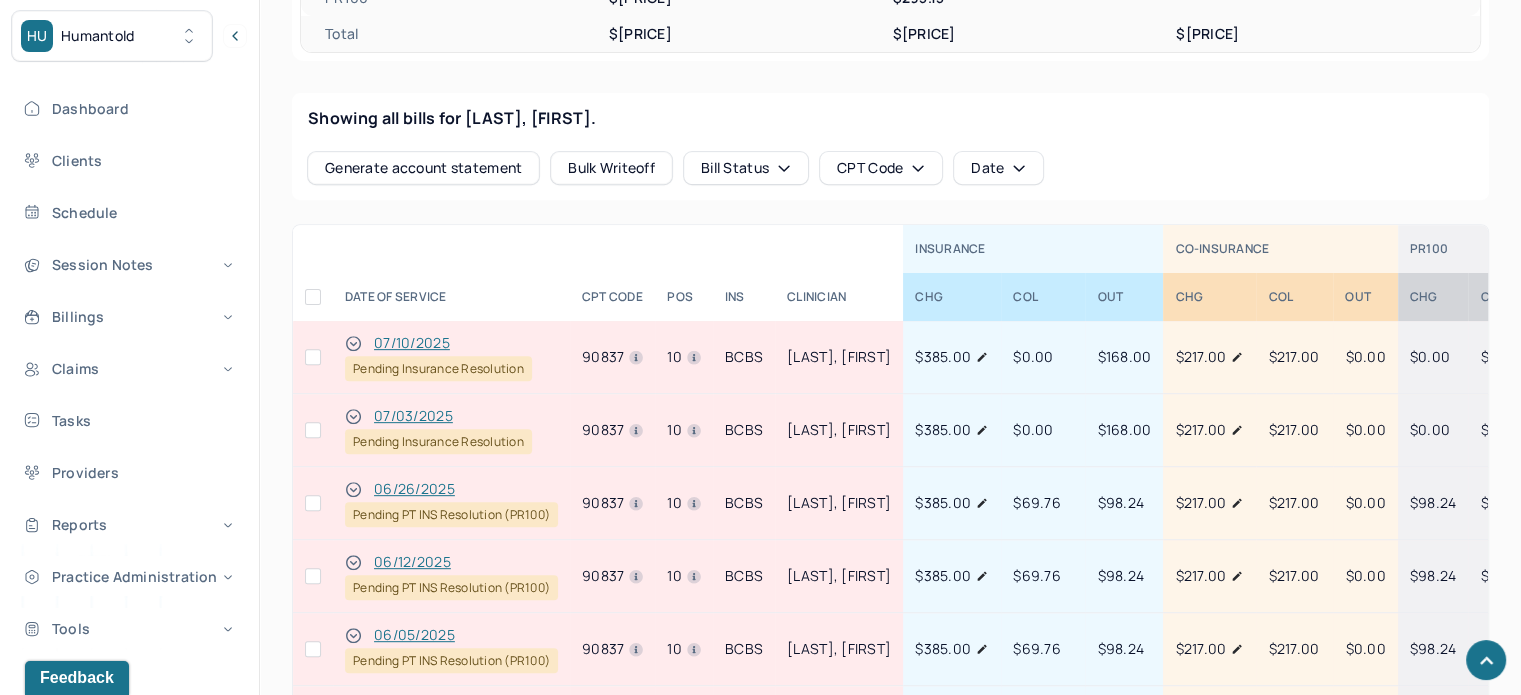 scroll, scrollTop: 829, scrollLeft: 0, axis: vertical 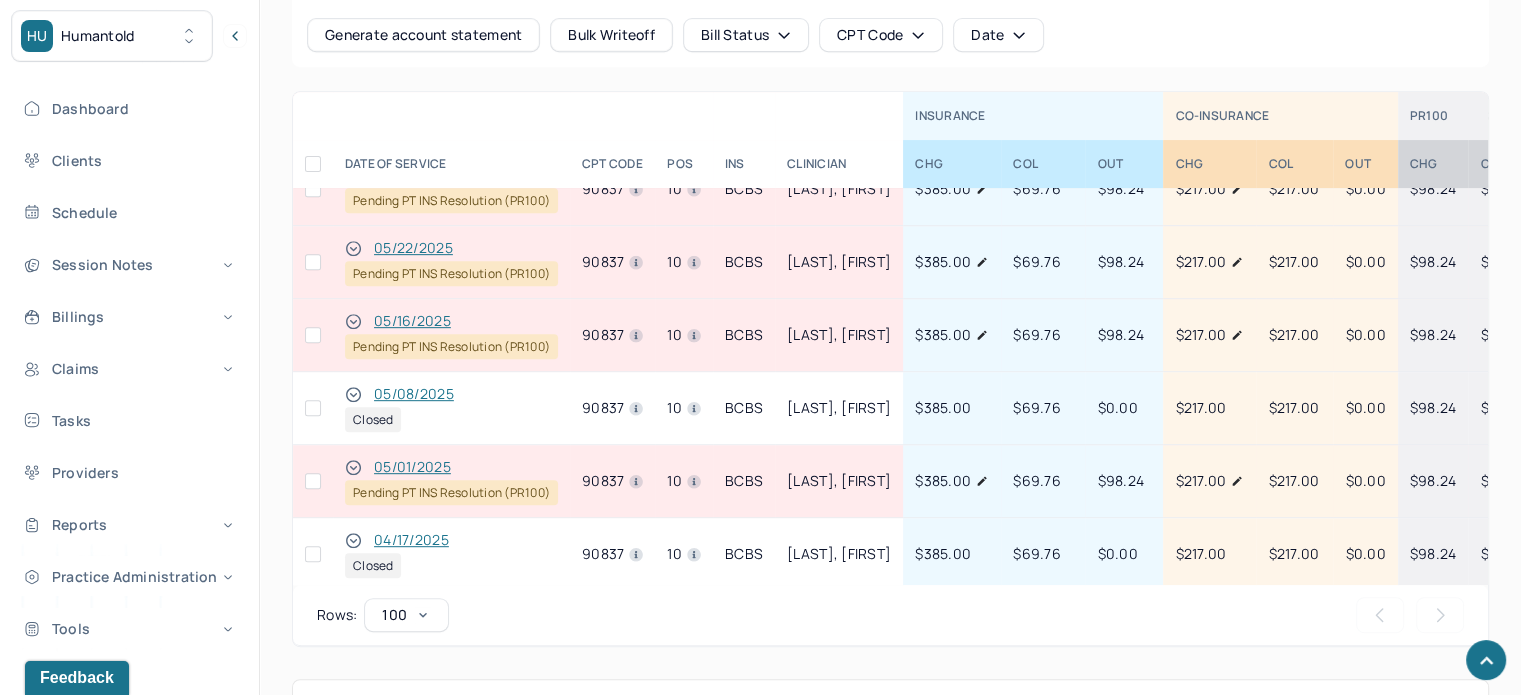click at bounding box center [313, 481] 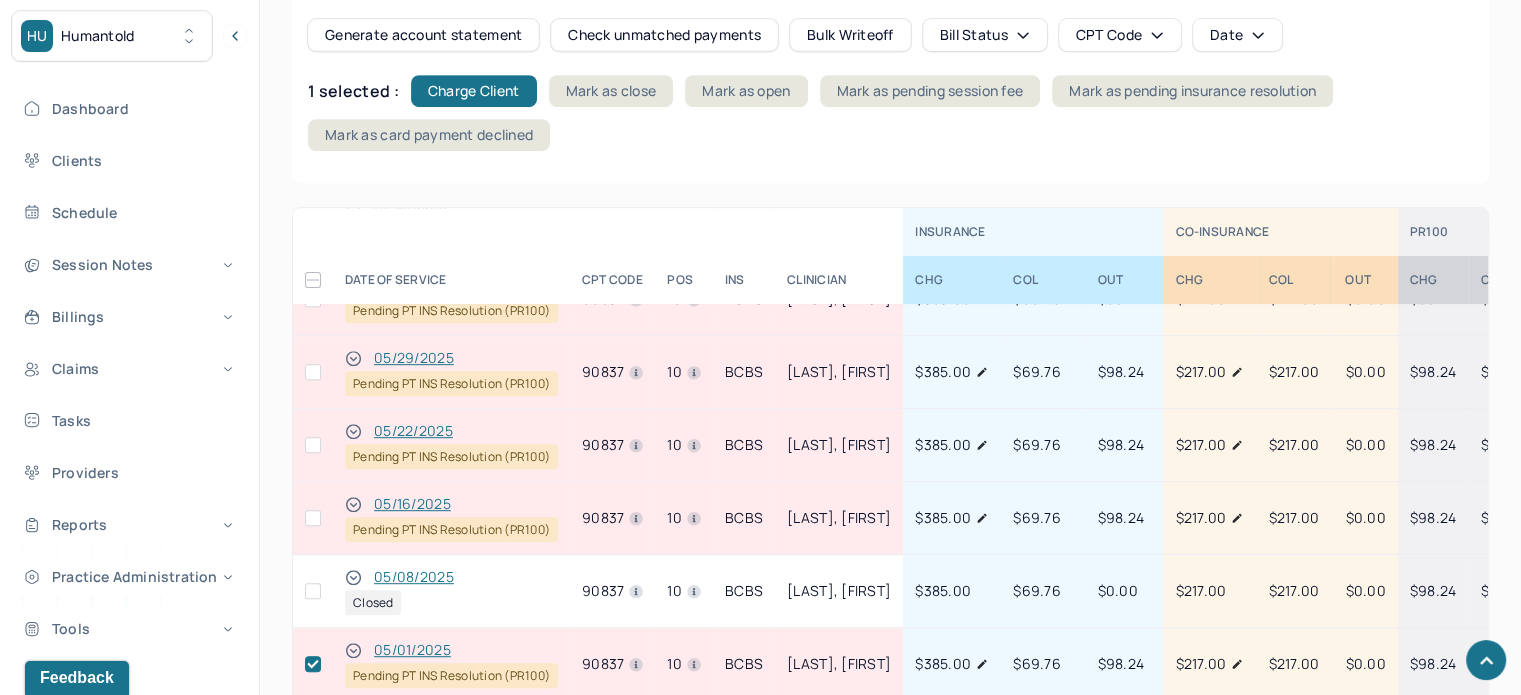 scroll, scrollTop: 300, scrollLeft: 0, axis: vertical 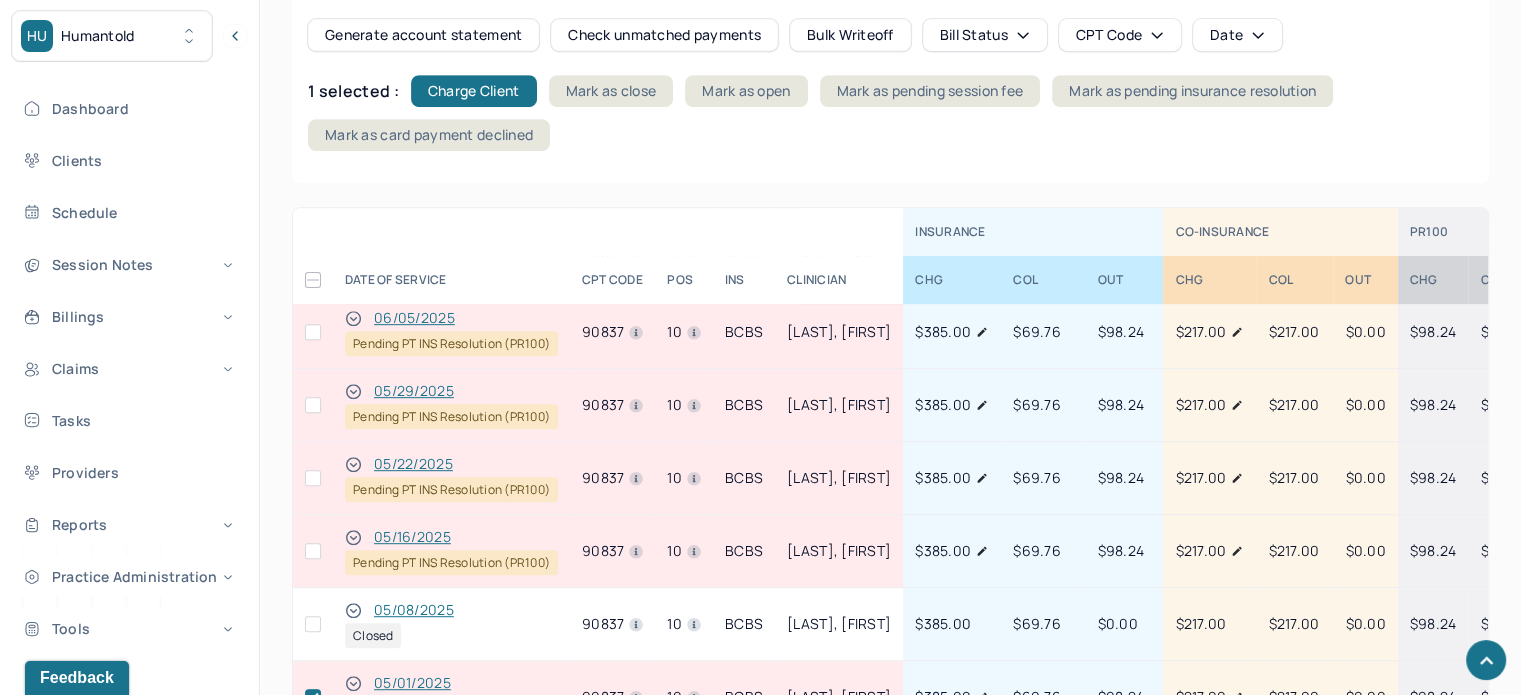 click at bounding box center [313, 551] 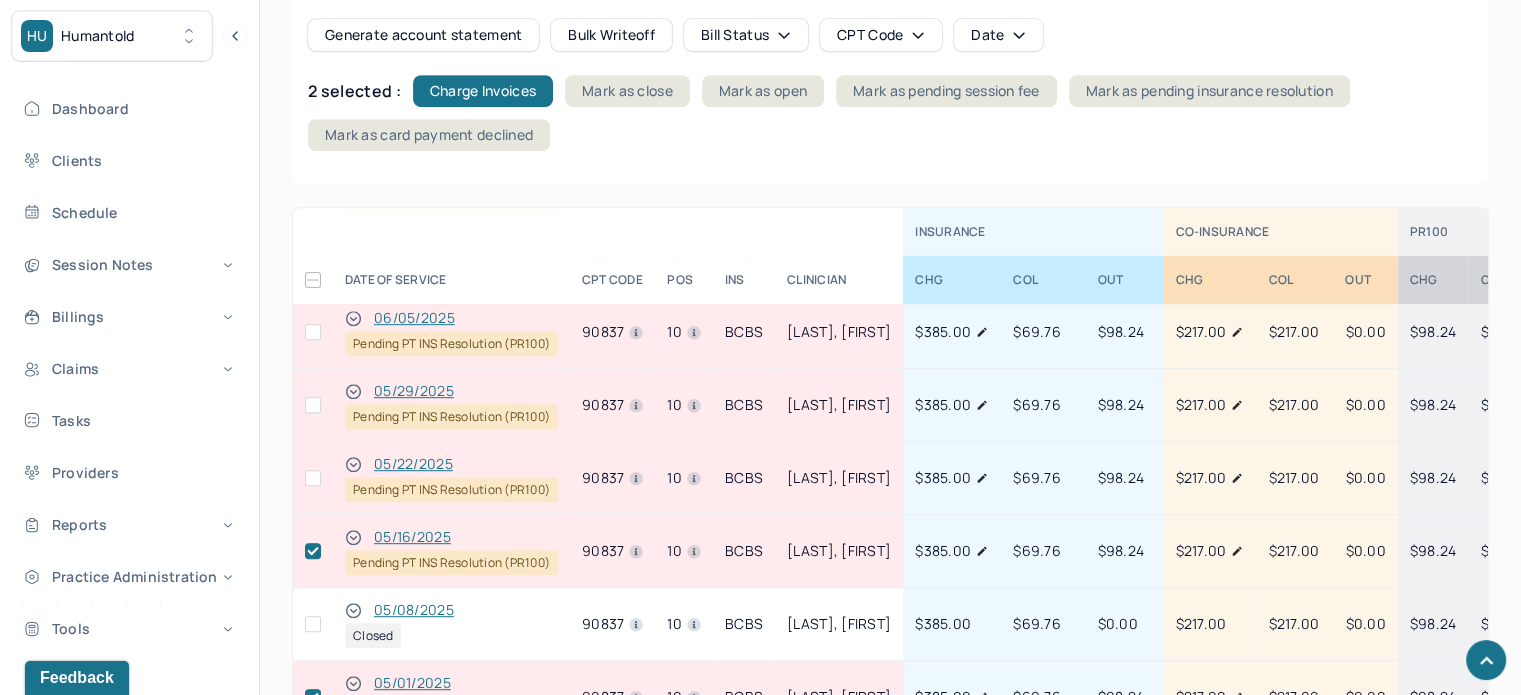 click at bounding box center [313, 478] 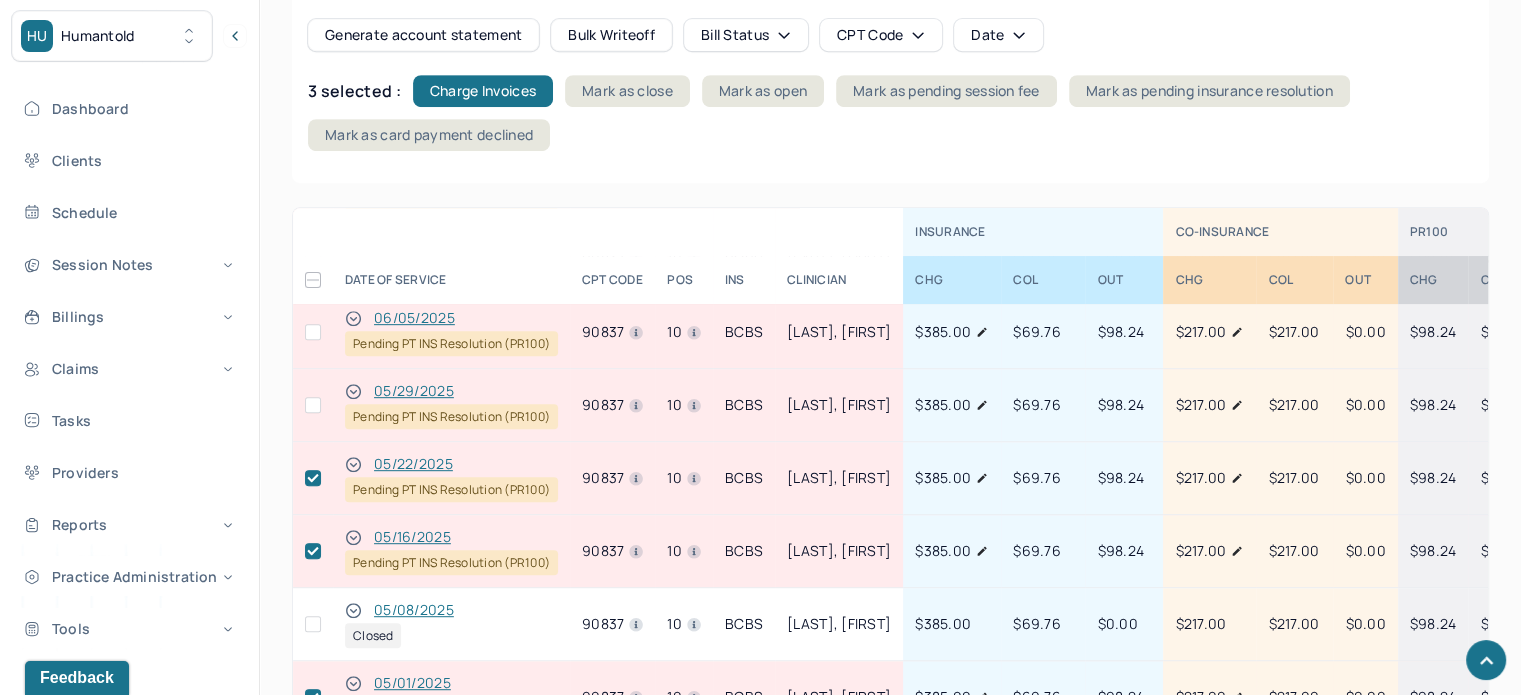 click at bounding box center [313, 405] 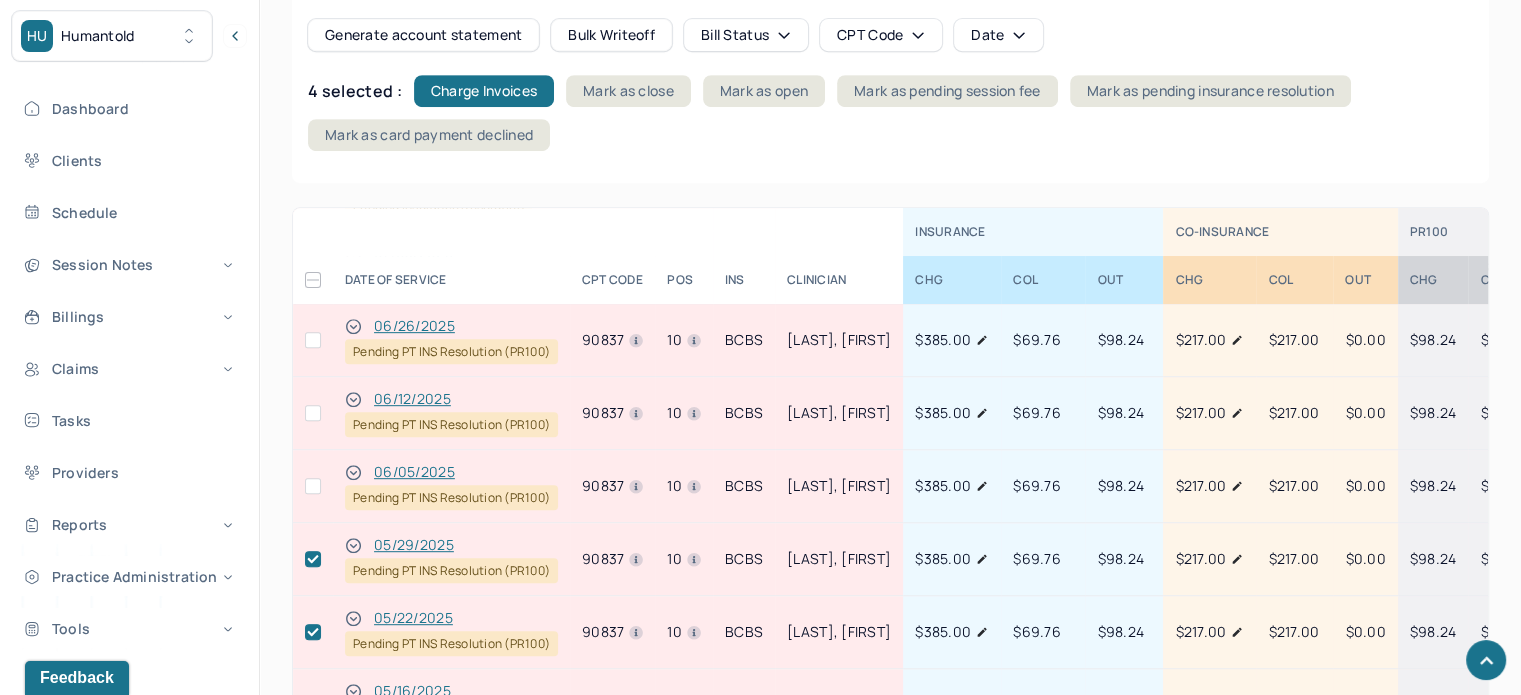 scroll, scrollTop: 100, scrollLeft: 0, axis: vertical 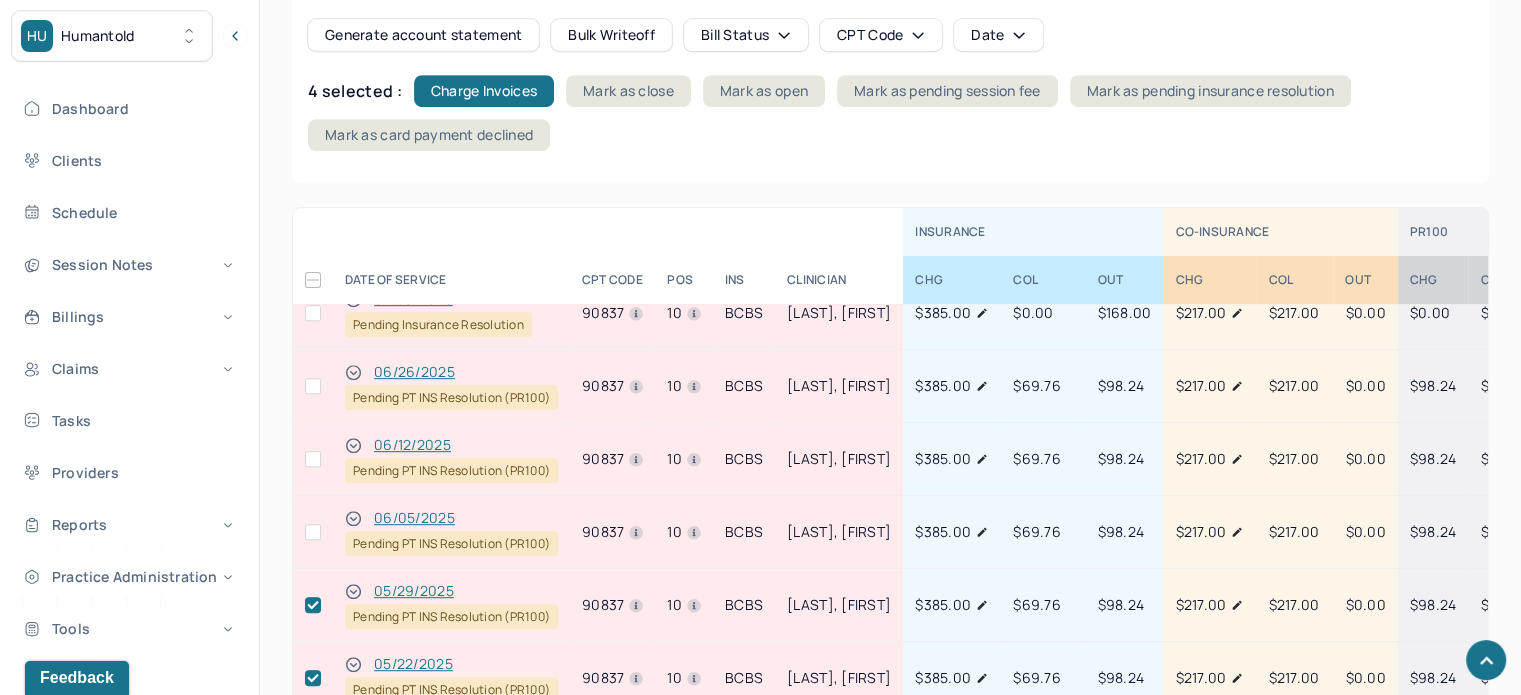 click at bounding box center [313, 532] 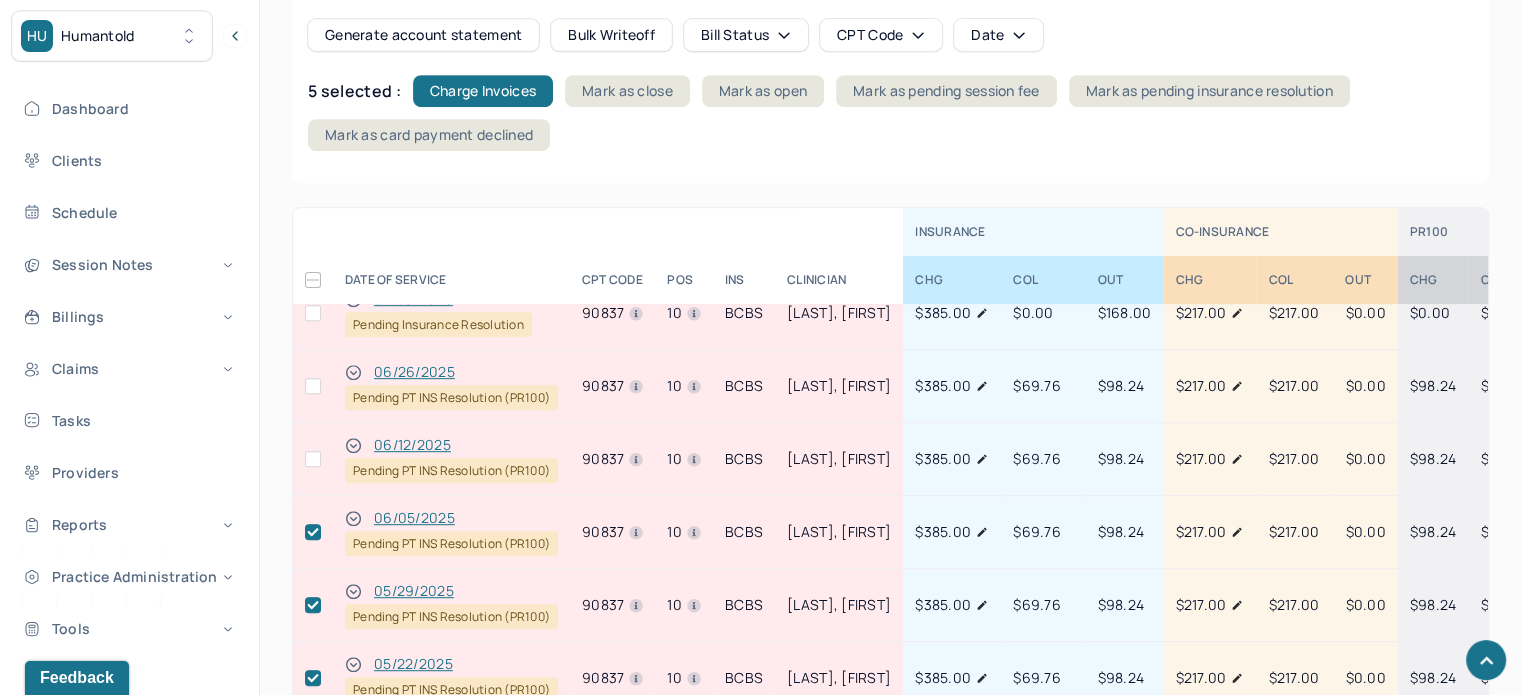 click at bounding box center [313, 459] 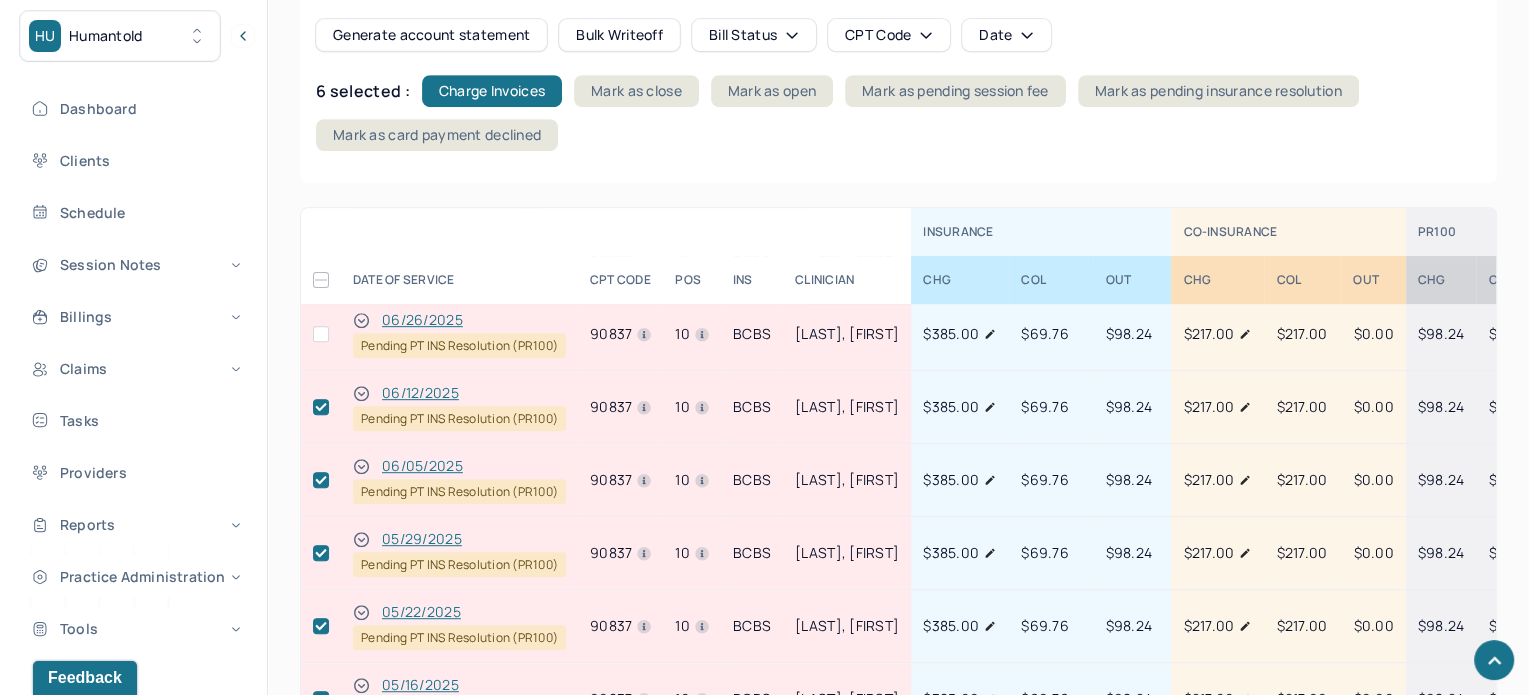 scroll, scrollTop: 200, scrollLeft: 0, axis: vertical 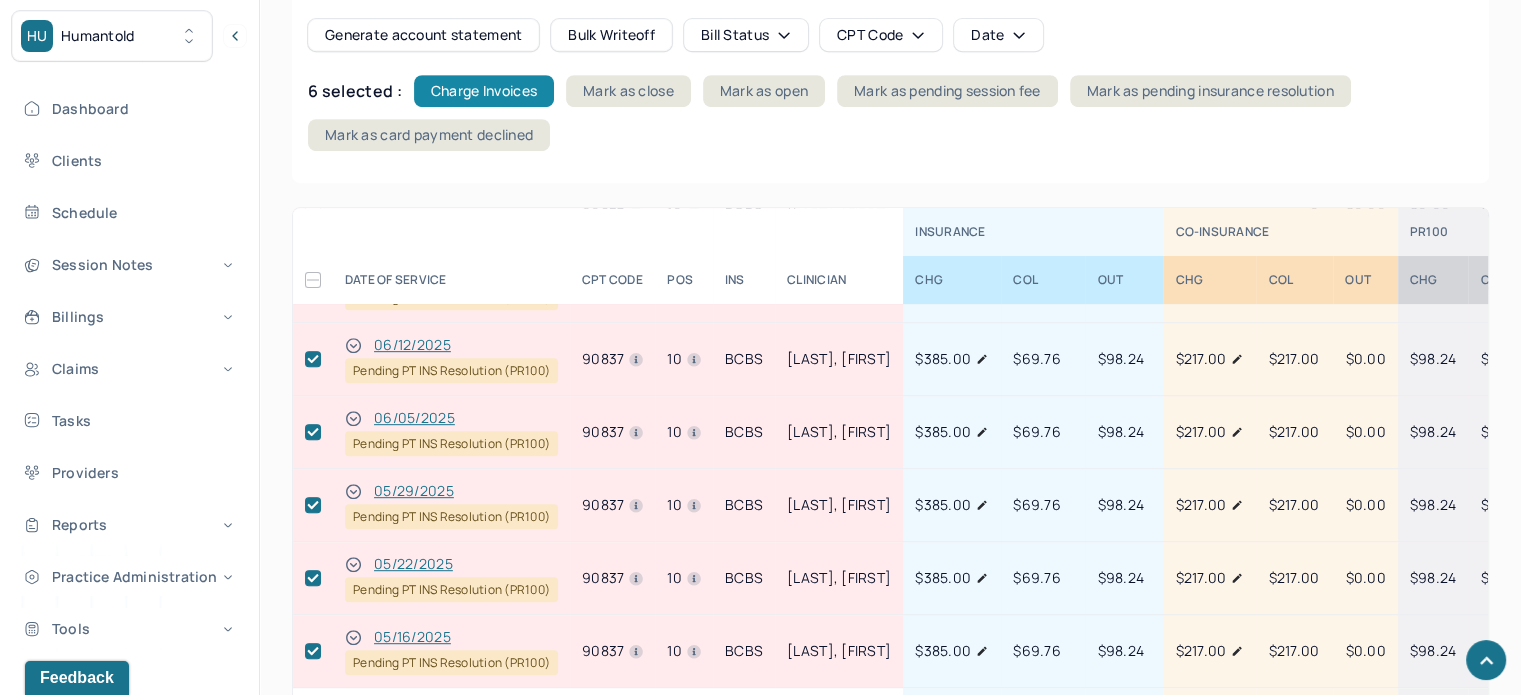 click on "Charge Invoices" at bounding box center [484, 91] 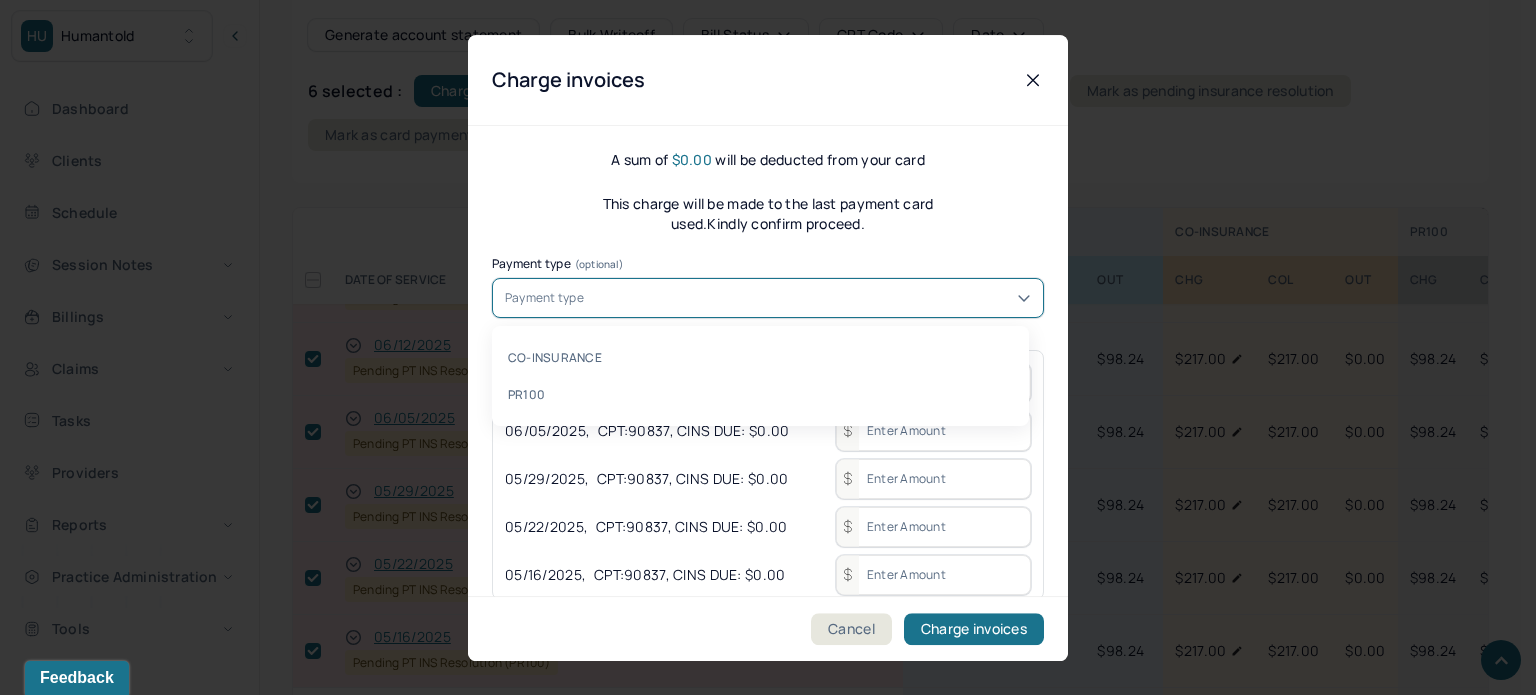 click on "Payment type" at bounding box center [768, 298] 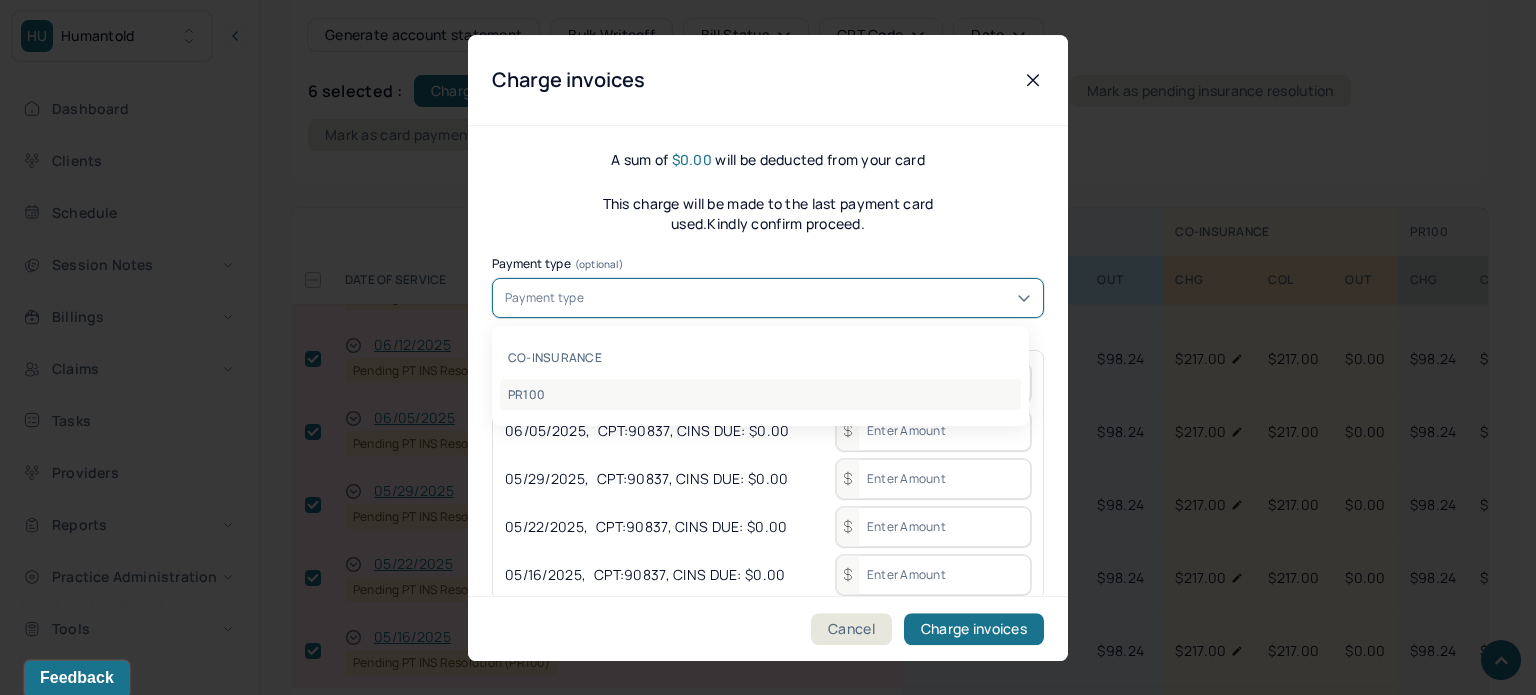 click on "PR100" at bounding box center [760, 394] 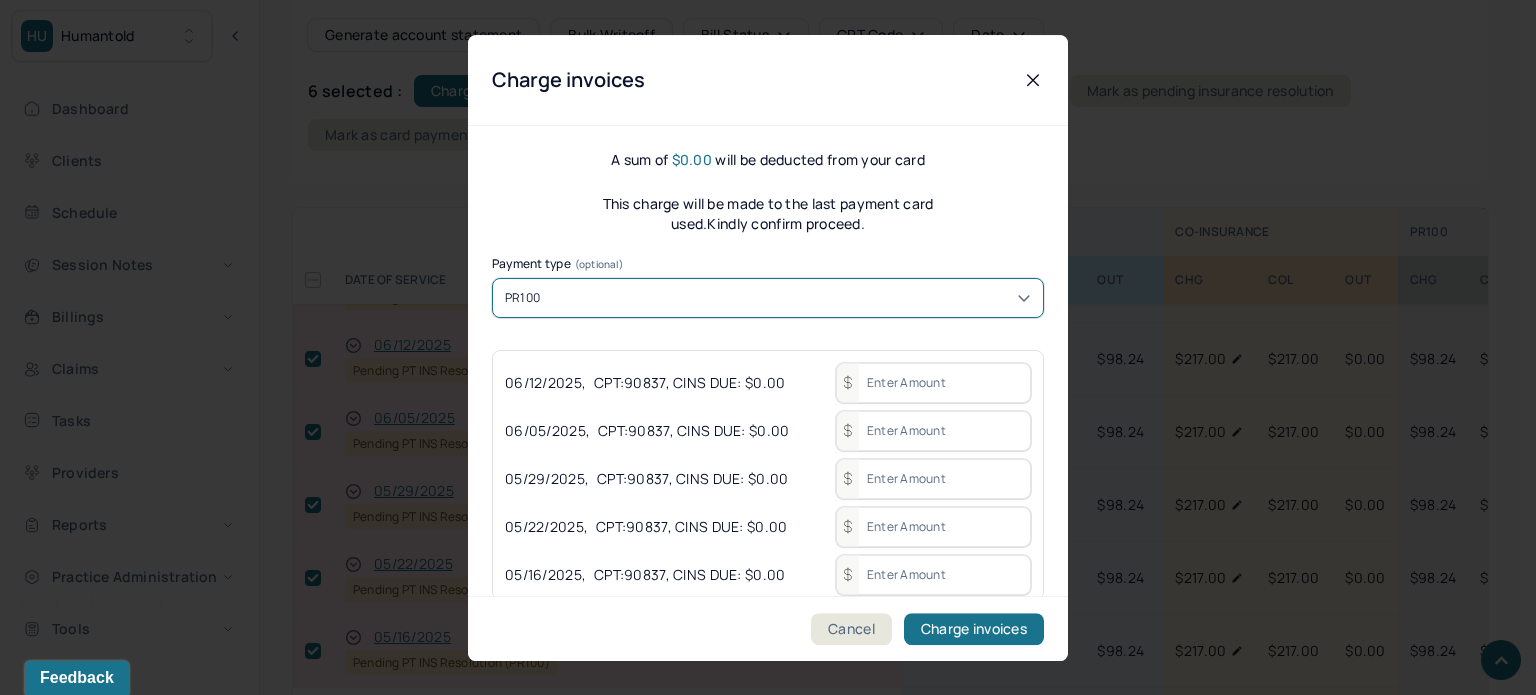 click at bounding box center [933, 383] 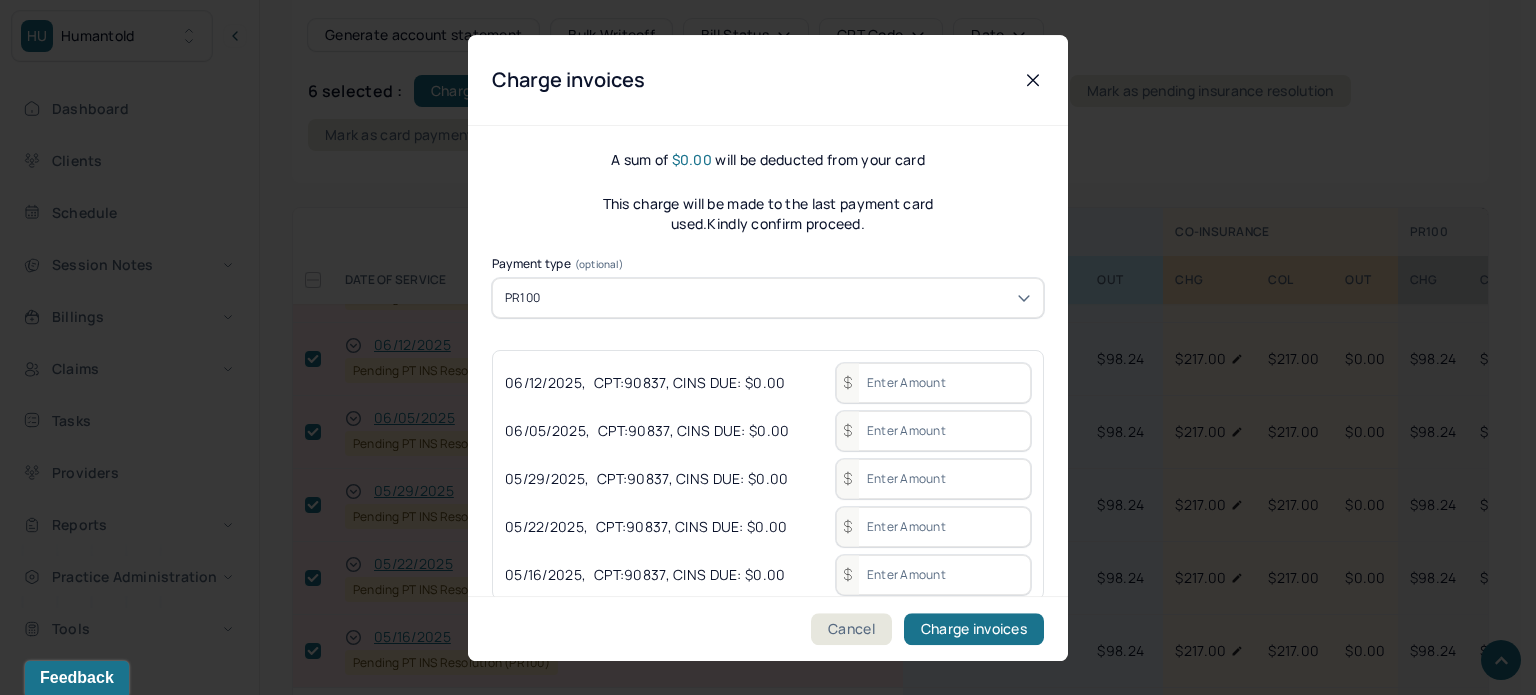 click at bounding box center [933, 383] 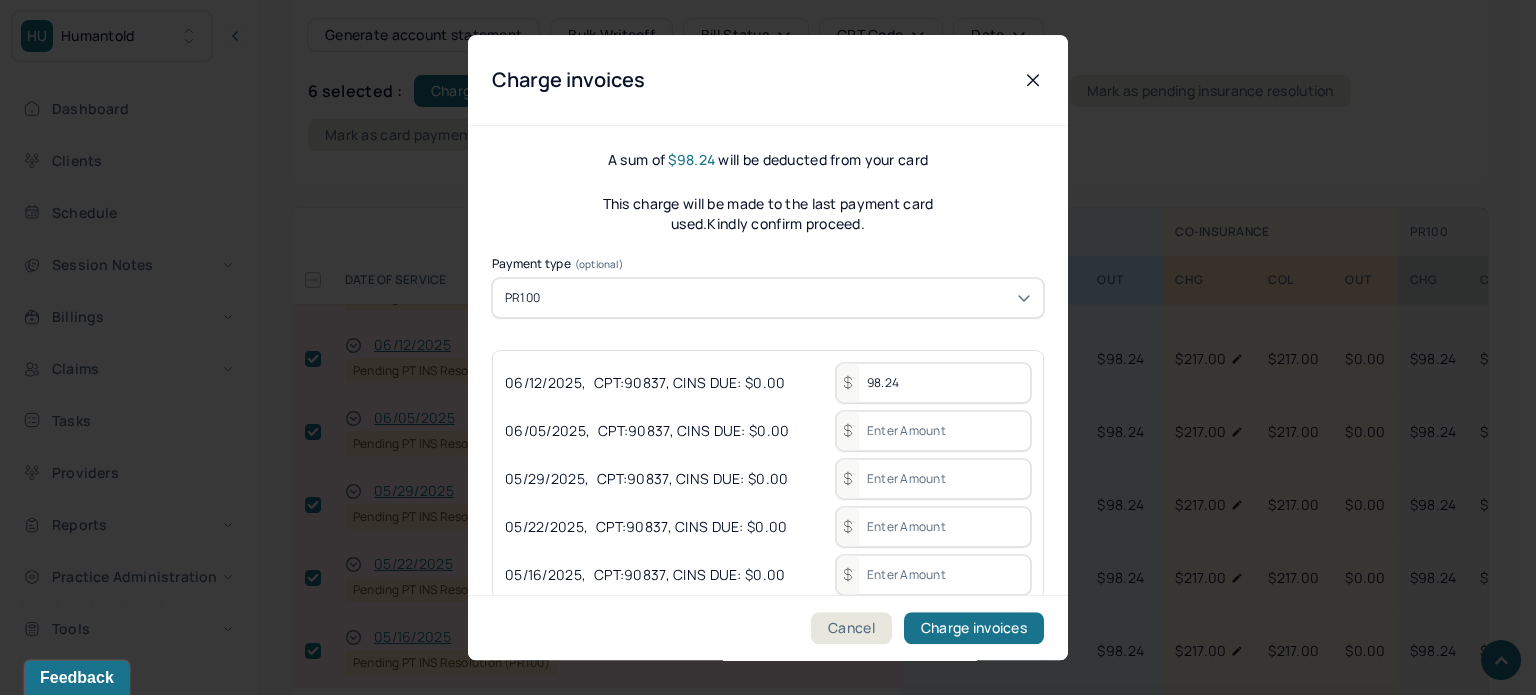 drag, startPoint x: 915, startPoint y: 383, endPoint x: 784, endPoint y: 382, distance: 131.00381 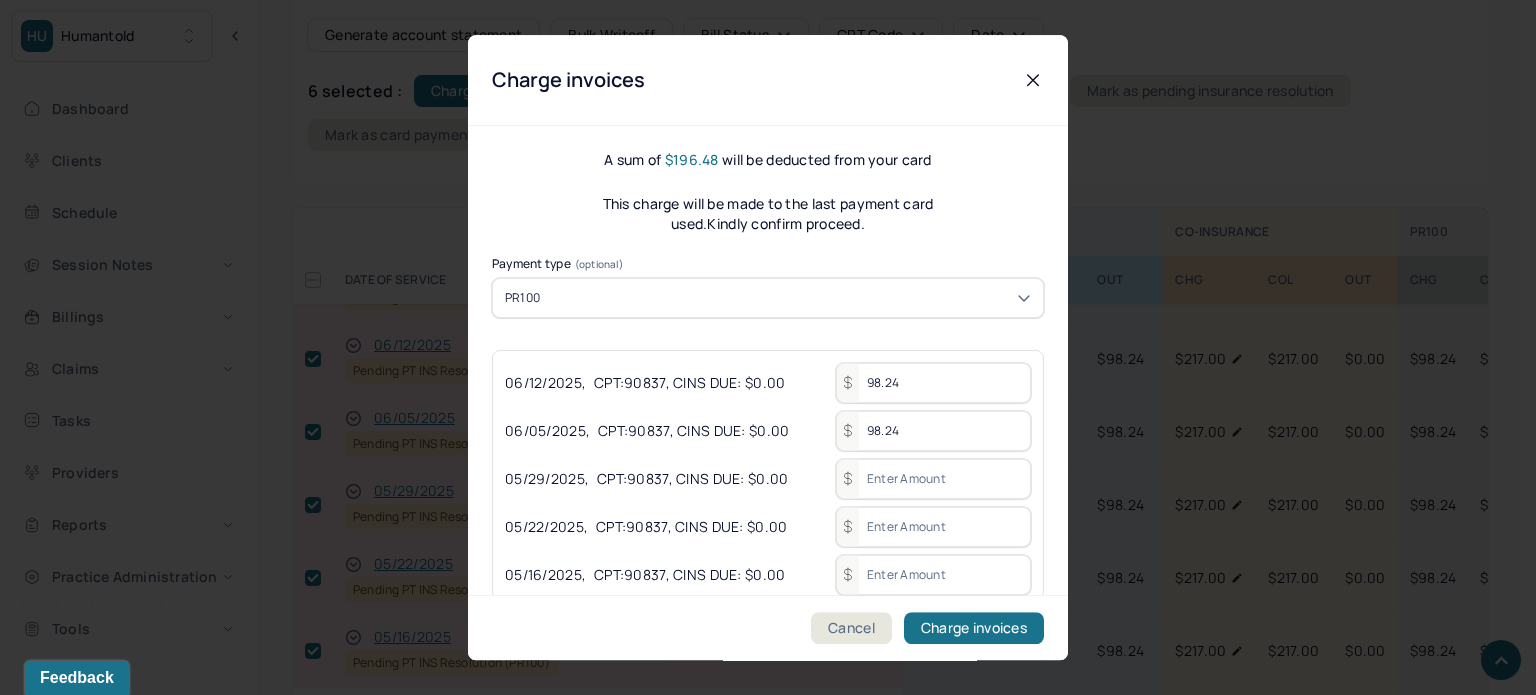 type on "98.24" 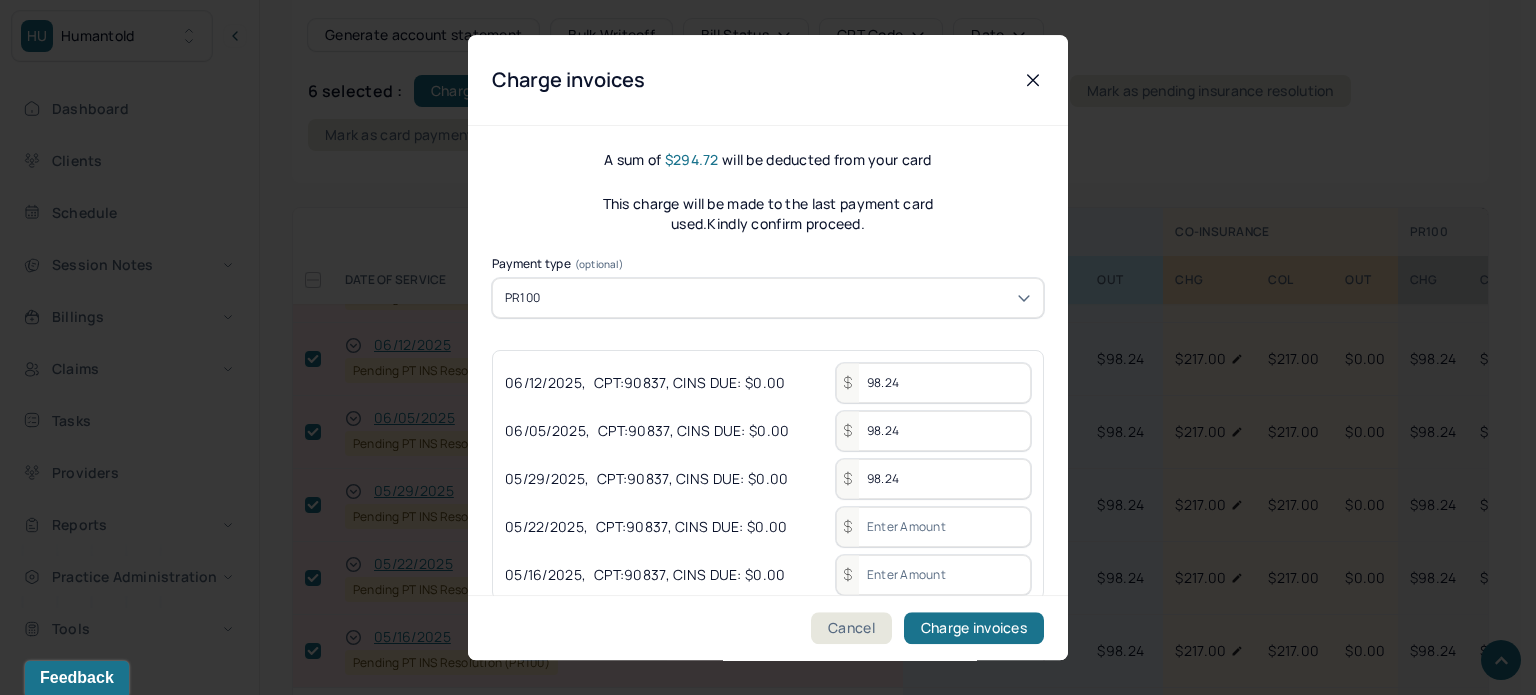 type on "98.24" 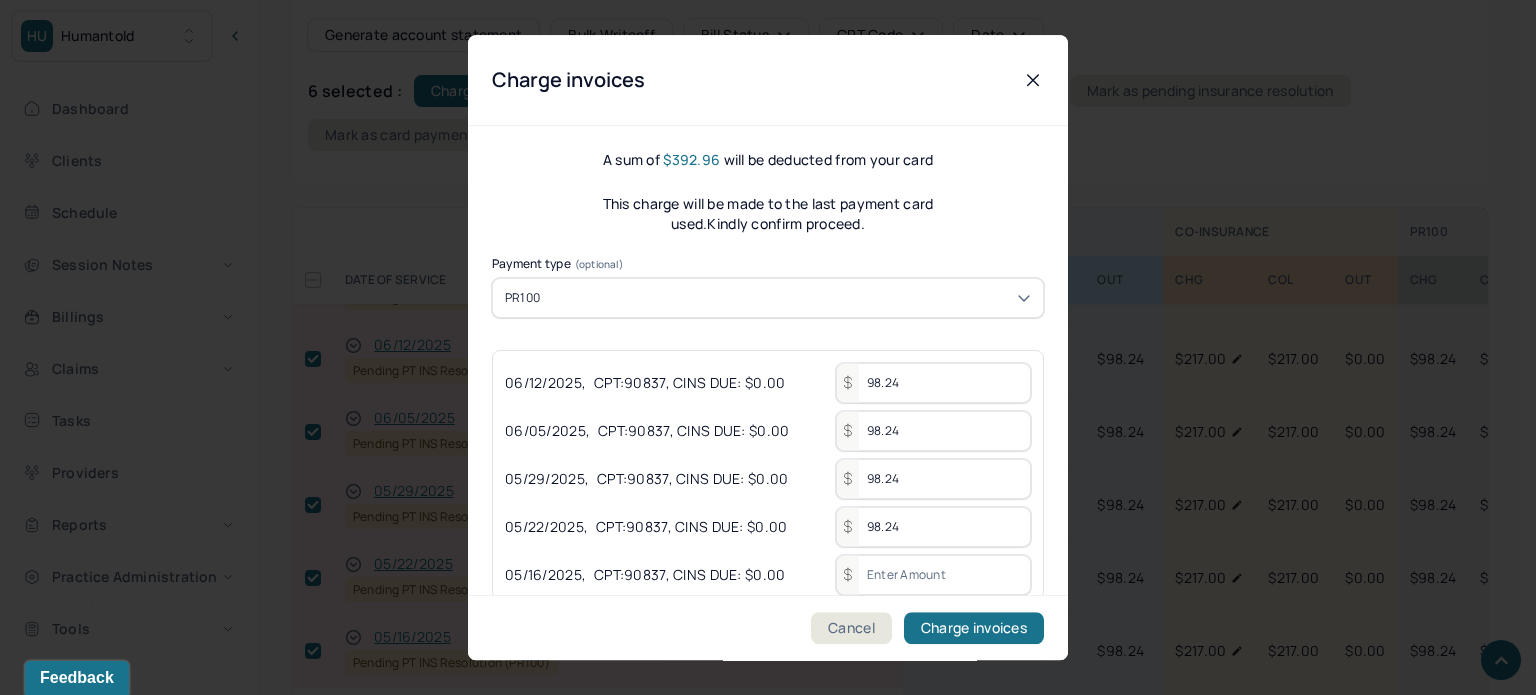 type on "98.24" 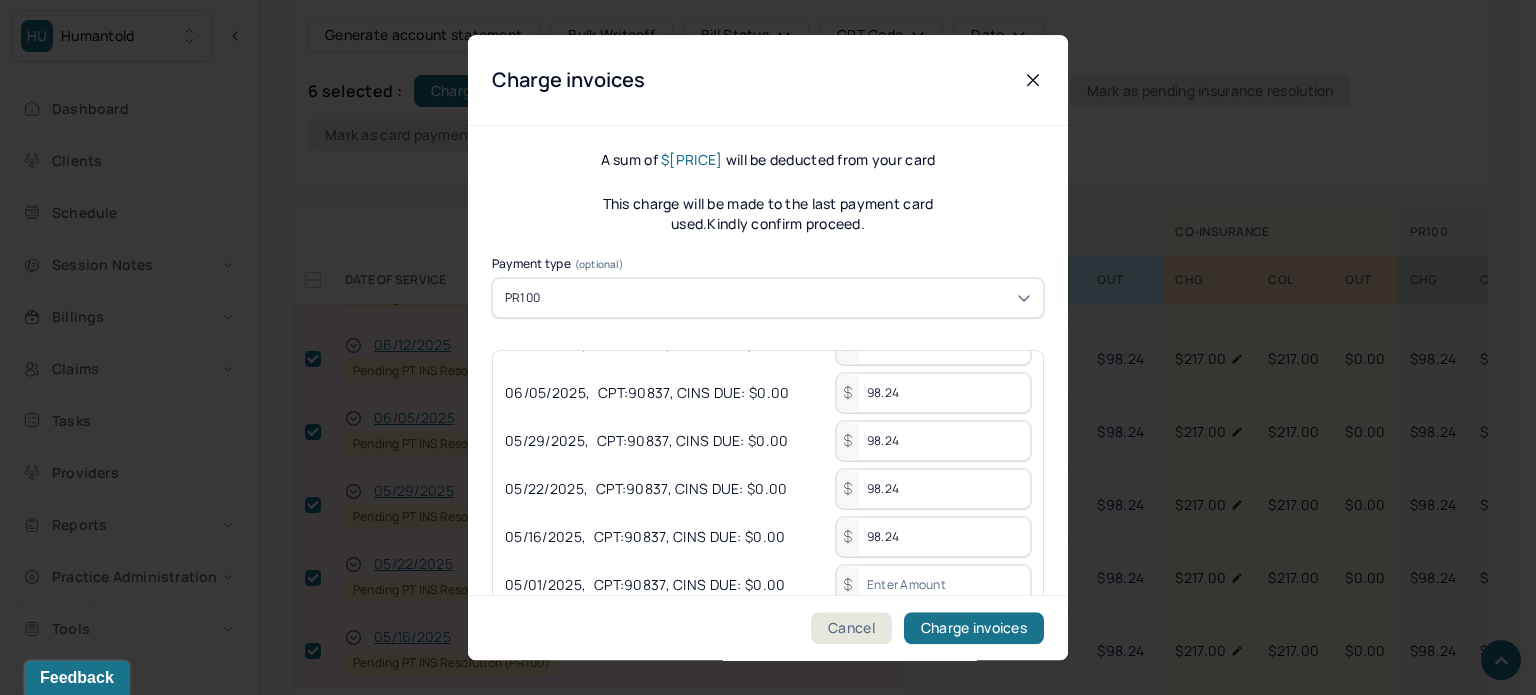 scroll, scrollTop: 55, scrollLeft: 0, axis: vertical 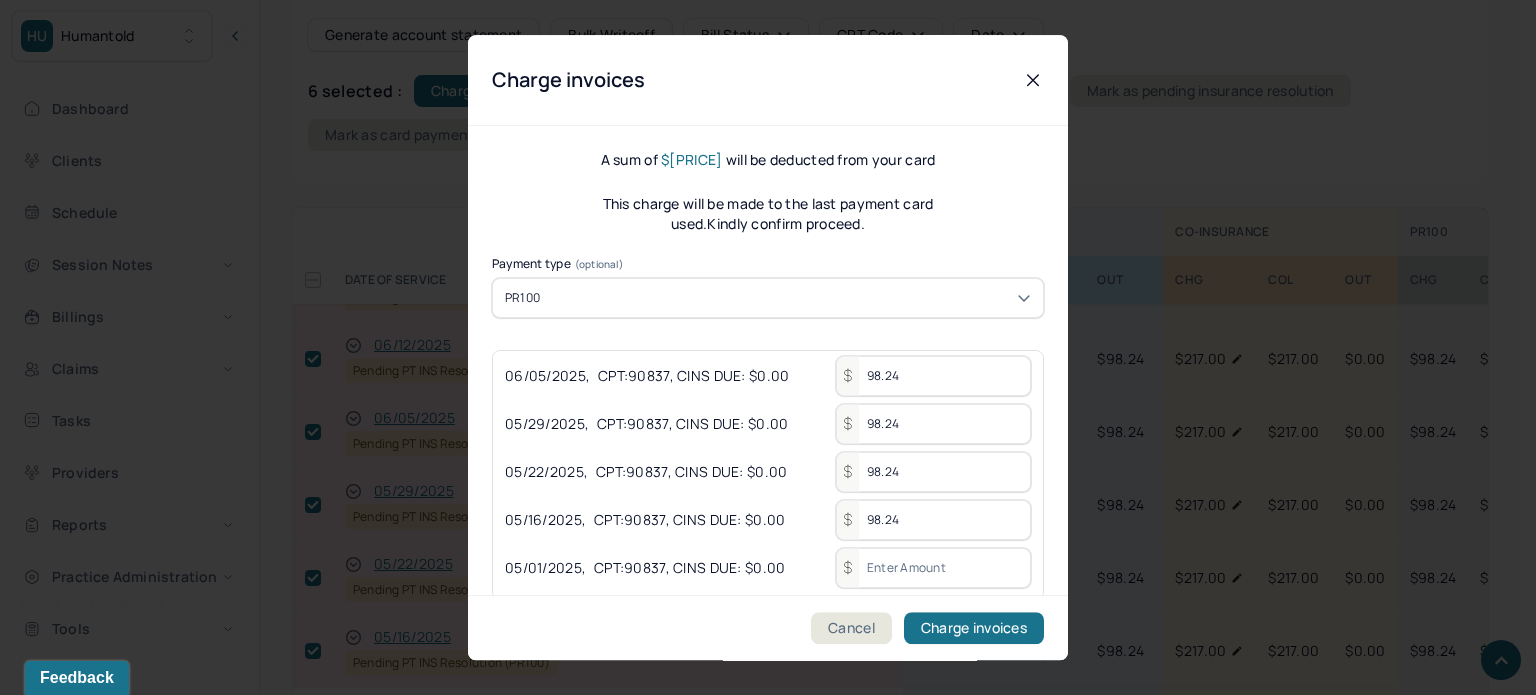type on "98.24" 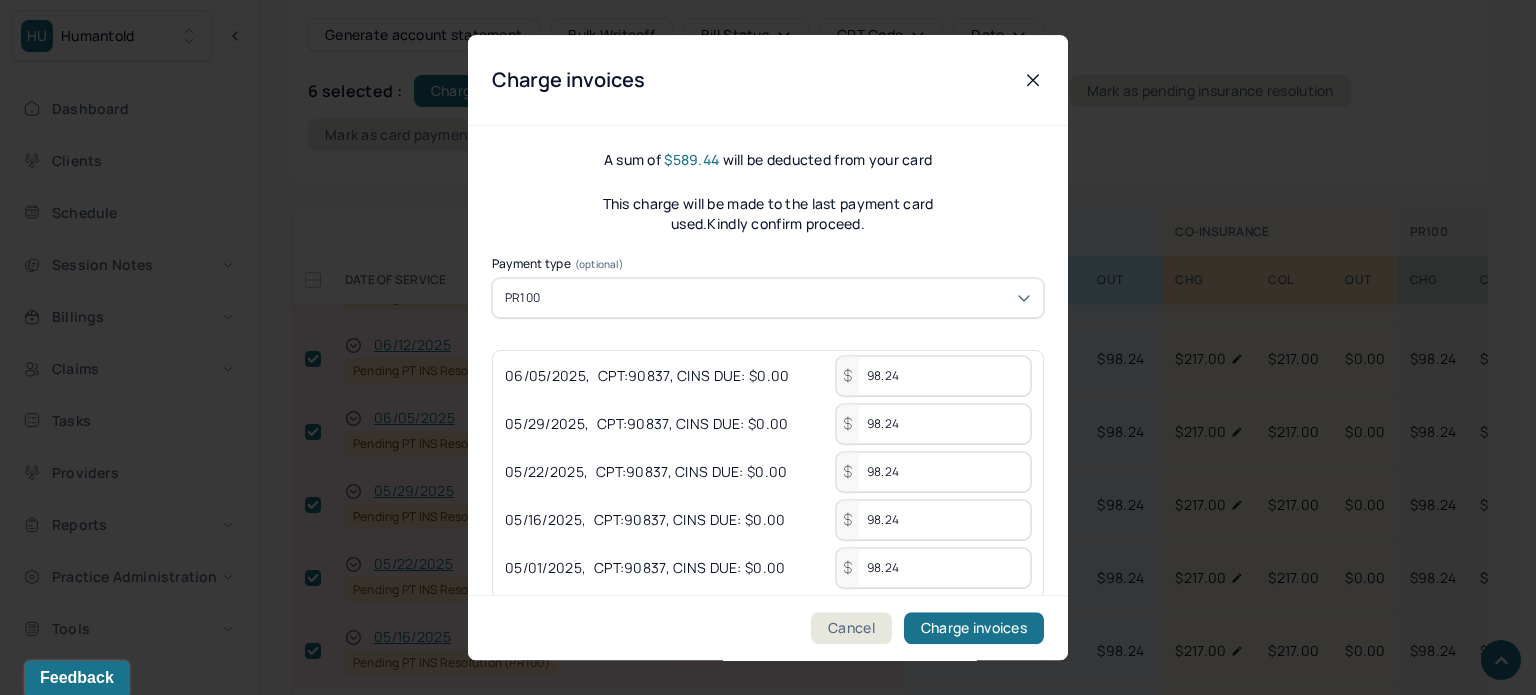 type on "98.24" 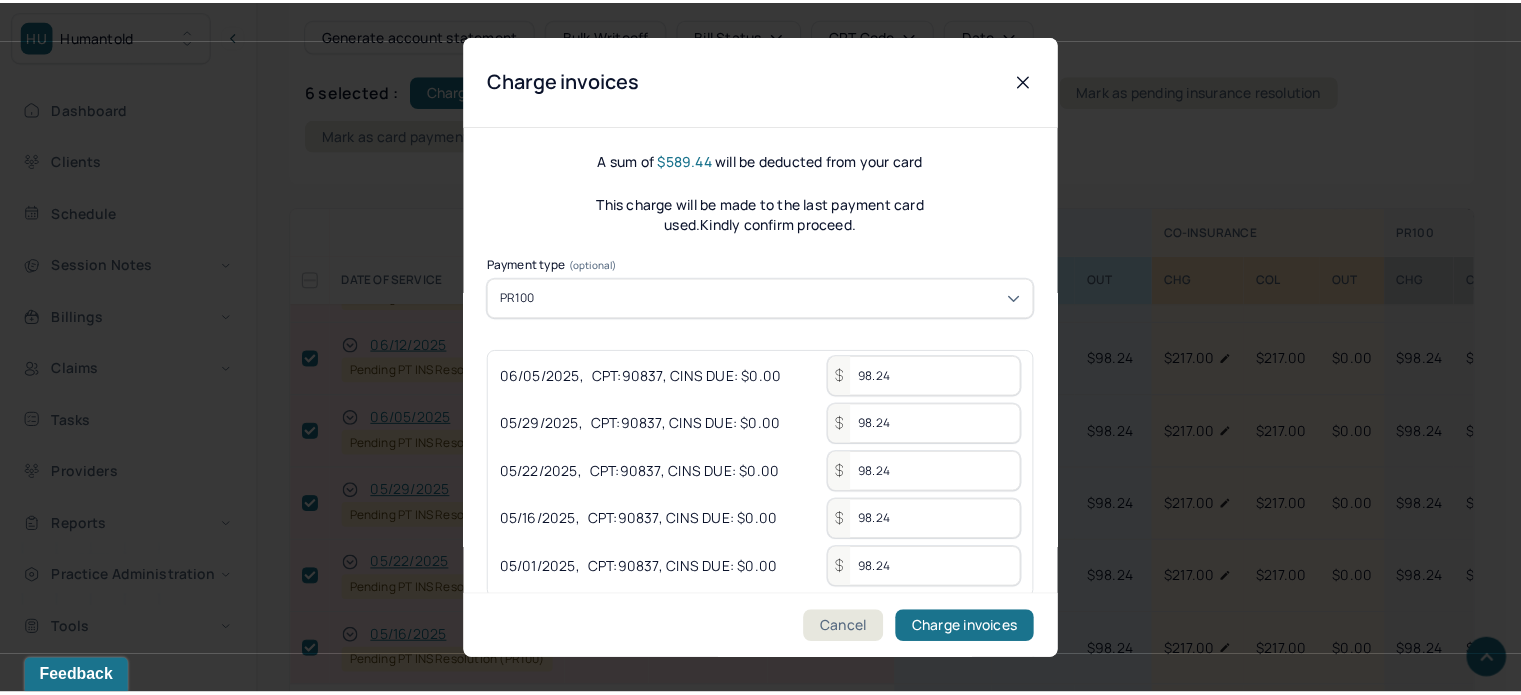 scroll, scrollTop: 119, scrollLeft: 0, axis: vertical 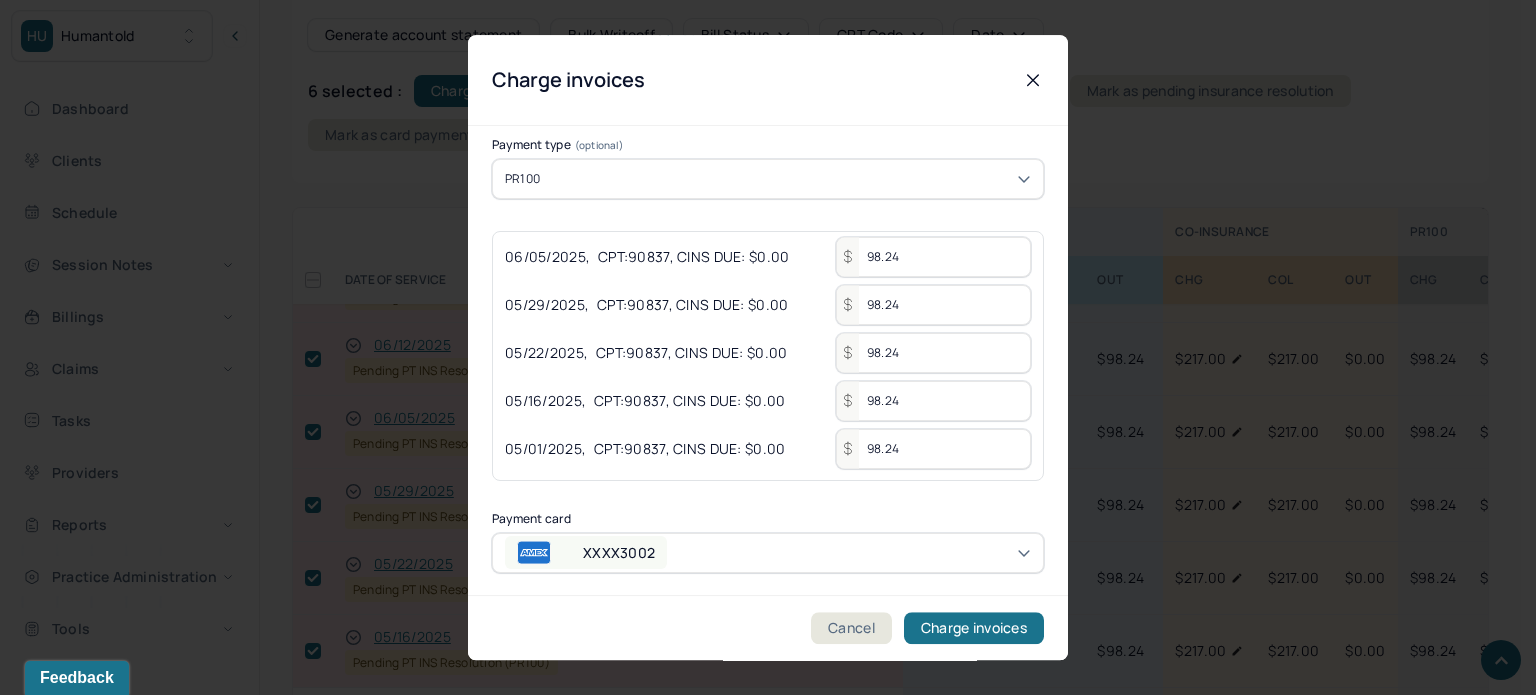 click on "HU Humantold       Dashboard Clients Schedule Session Notes Billings Claims Tasks Providers Reports Practice Administration Tools KP Katherine   Powers clientsupport,biller   Logout Client   Search by client name, chart number     FAQs     KP Katherine [LAST], [FIRST] active   Add flag     Edit               She/her CLIENT CHART NUMBER PDFX578 PREFERRED NAME [FIRST] SEX female AGE 27  yrs DATE OF BIRTH 12/12/1997  CONTACT (555) 555-1383 EMAIL [FIRST][LAST]23@example.com PROVIDER [LAST], [FIRST] LMHC-A DIAGNOSIS -- DIAGNOSIS CODE -- LAST SESSION 07/10/2025 insurance provider BCBS FINANCIAL ASSISTANCE STATUS no Address [NUMBER] [STREET], [APT] City [CITY] State [STATE] Zipcode 10025 Consent to Sms -- On Trial -- Portal Activation No   Memo     Sessions history     Relations info     Insurance/Fees     Claims     Session Notes     Documents     Tasks 1    OUTSTANDING COLLECTED WRITE-OFF INSURANCE $1,023.68 $3,129.19 $3,129.19 CO-INSURANCE $0.00 $5,179.00 $0.00 UNMATCHED -- $12,141.86 -- PR100 --" at bounding box center [760, 293] 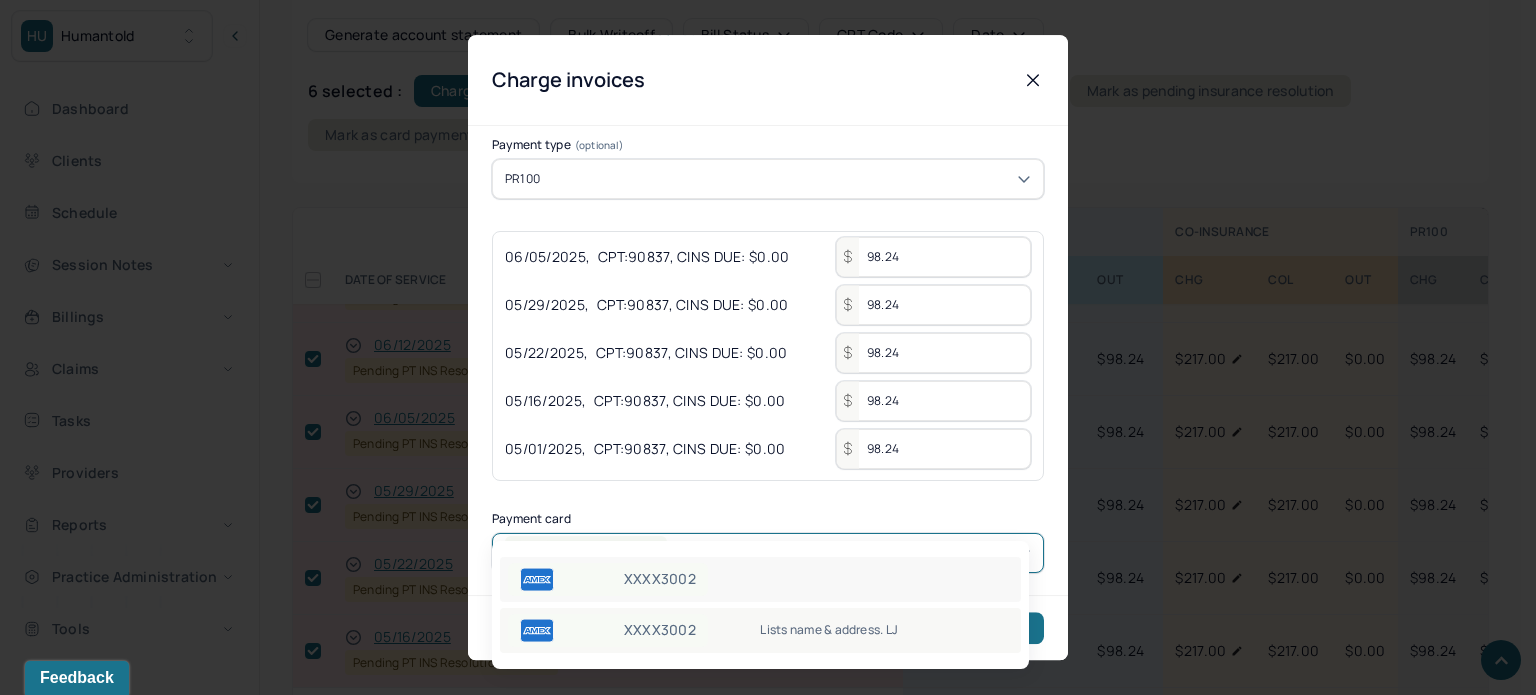click on "XXXX3002 Lists name & address. LJ" at bounding box center (760, 630) 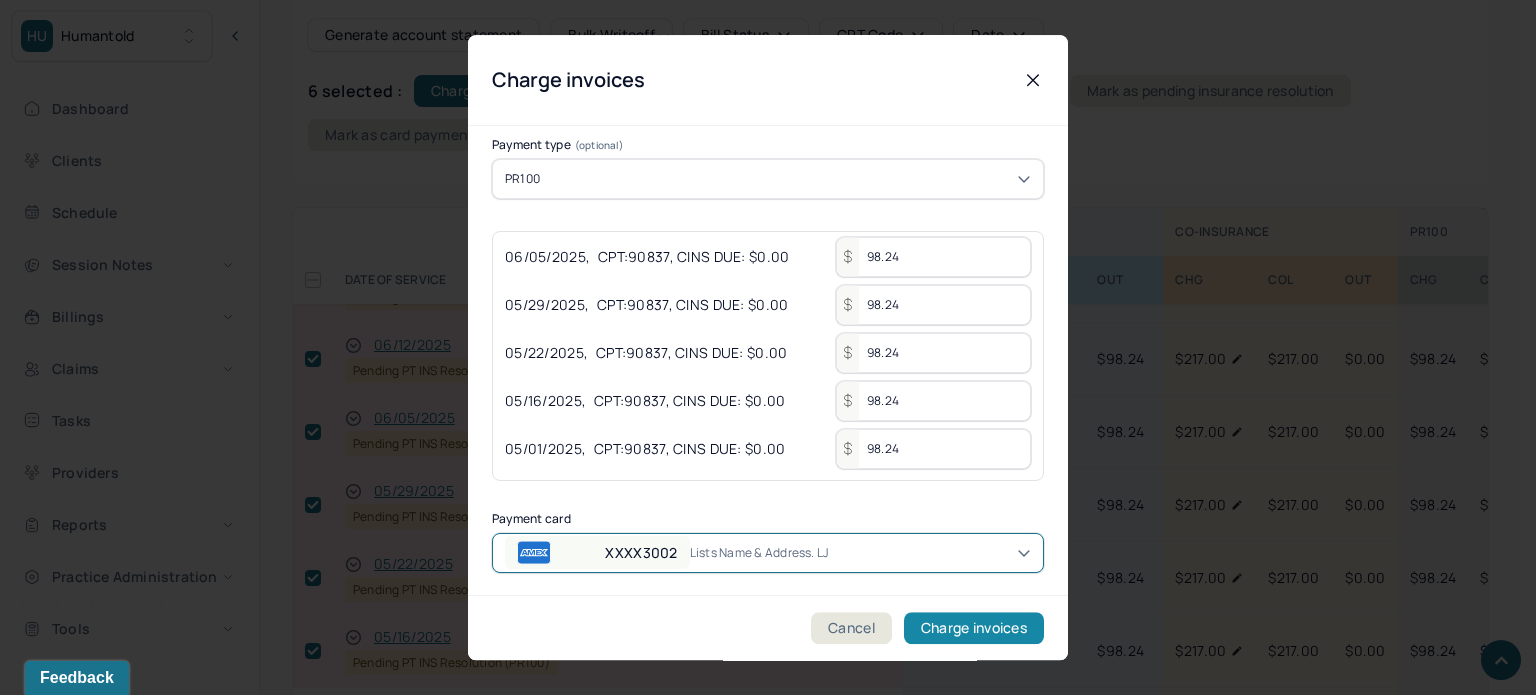 click on "Charge invoices" at bounding box center (974, 628) 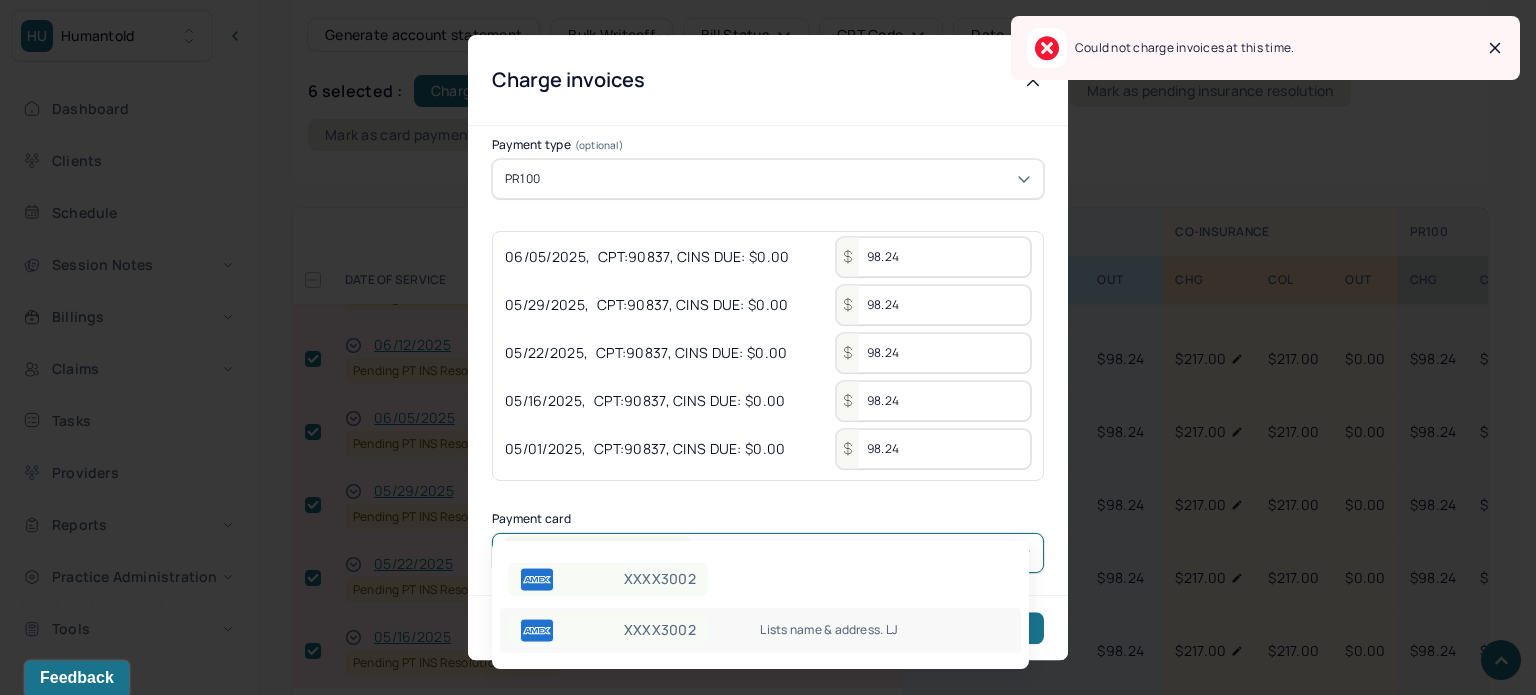 click on "HU Humantold       Dashboard Clients Schedule Session Notes Billings Claims Tasks Providers Reports Practice Administration Tools KP Katherine   Powers clientsupport,biller   Logout Client   Search by client name, chart number     FAQs     KP Katherine [LAST], [FIRST] active   Add flag     Edit               She/her CLIENT CHART NUMBER PDFX578 PREFERRED NAME [FIRST] SEX female AGE 27  yrs DATE OF BIRTH 12/12/1997  CONTACT (555) 555-1383 EMAIL [FIRST][LAST]23@example.com PROVIDER [LAST], [FIRST] LMHC-A DIAGNOSIS -- DIAGNOSIS CODE -- LAST SESSION 07/10/2025 insurance provider BCBS FINANCIAL ASSISTANCE STATUS no Address [NUMBER] [STREET], [APT] City [CITY] State [STATE] Zipcode 10025 Consent to Sms -- On Trial -- Portal Activation No   Memo     Sessions history     Relations info     Insurance/Fees     Claims     Session Notes     Documents     Tasks 1    OUTSTANDING COLLECTED WRITE-OFF INSURANCE $1,023.68 $3,129.19 $3,129.19 CO-INSURANCE $0.00 $5,179.00 $0.00 UNMATCHED -- $12,141.86 -- PR100 --" at bounding box center [760, 293] 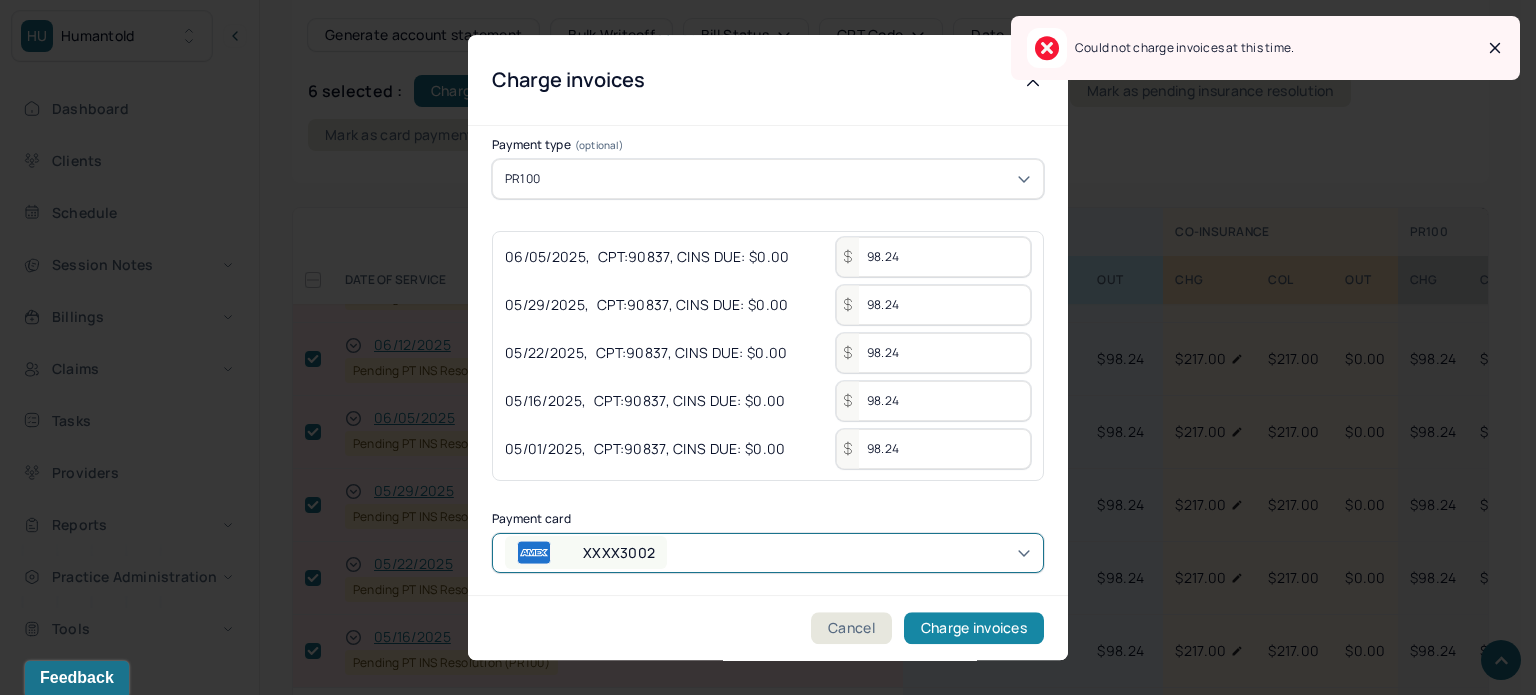click on "Charge invoices" at bounding box center [974, 628] 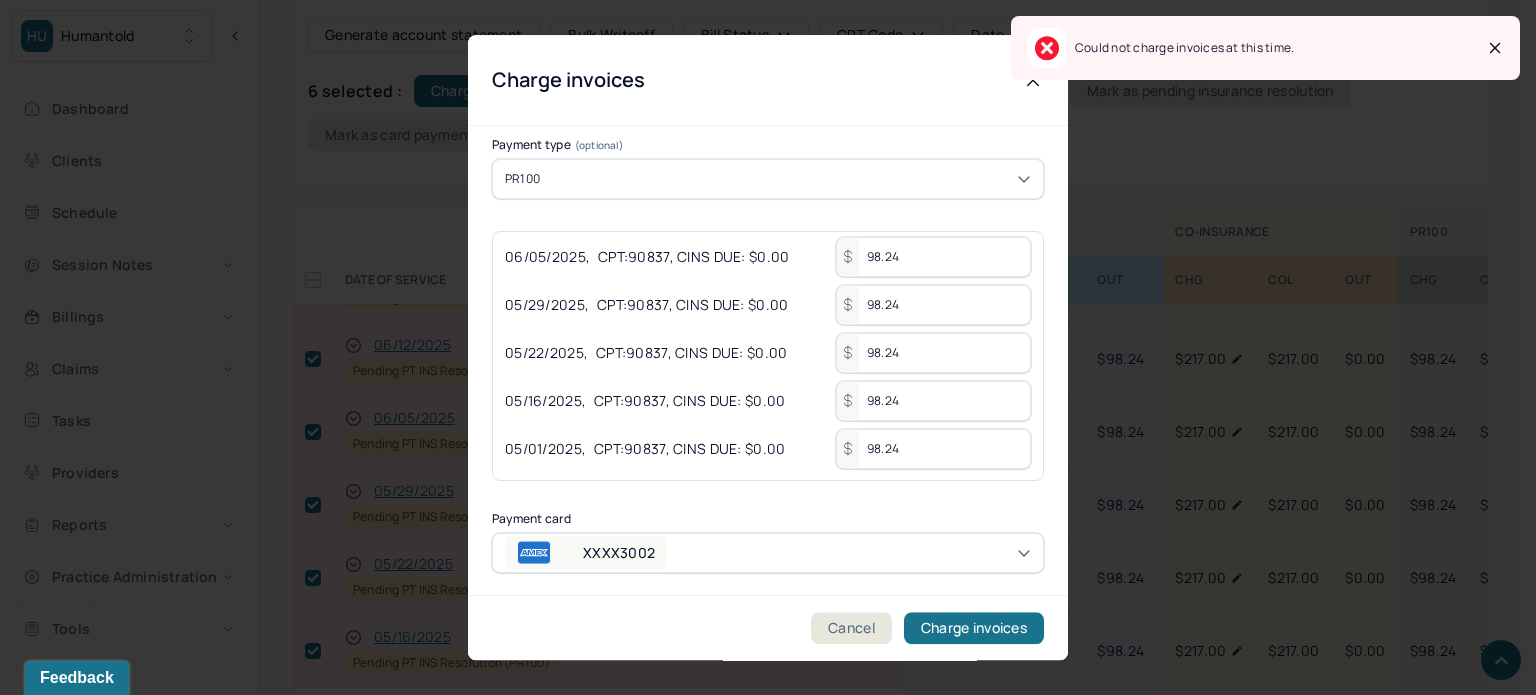 click 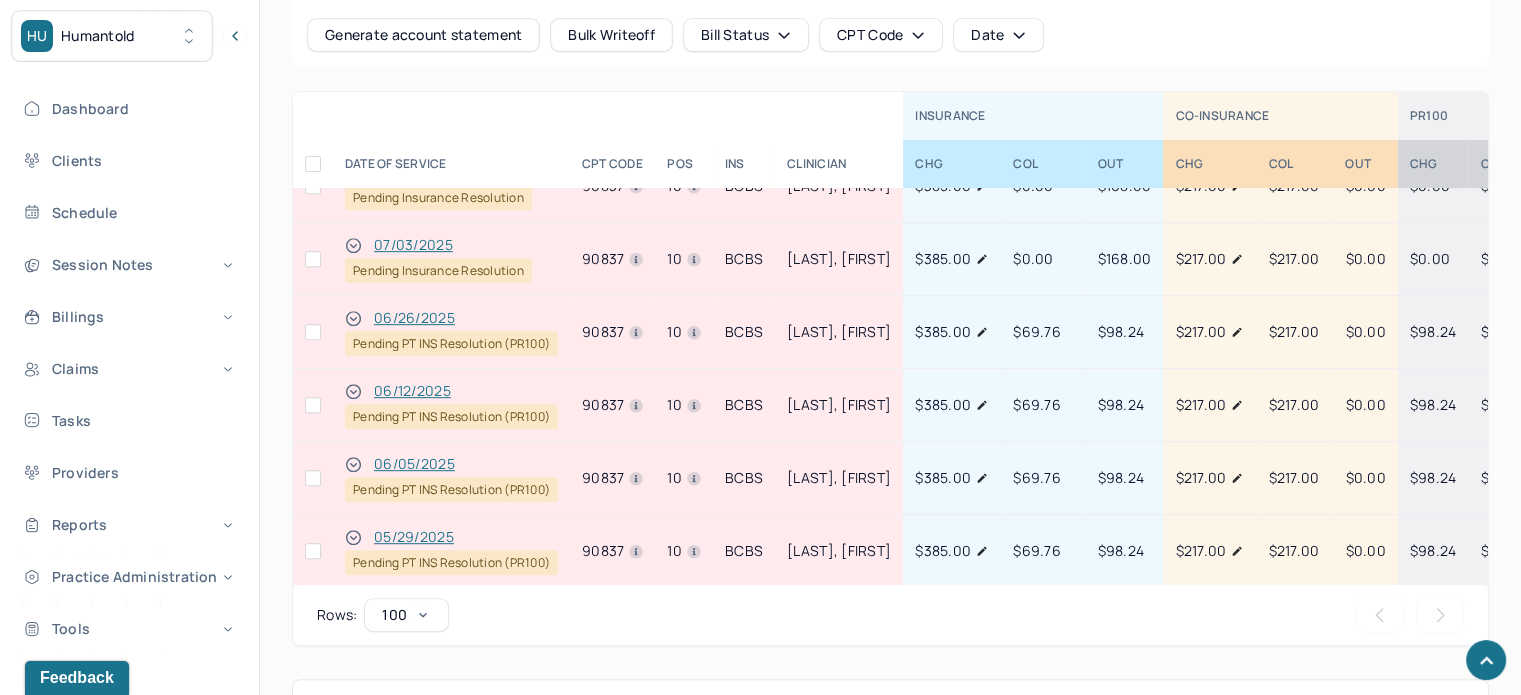 scroll, scrollTop: 0, scrollLeft: 0, axis: both 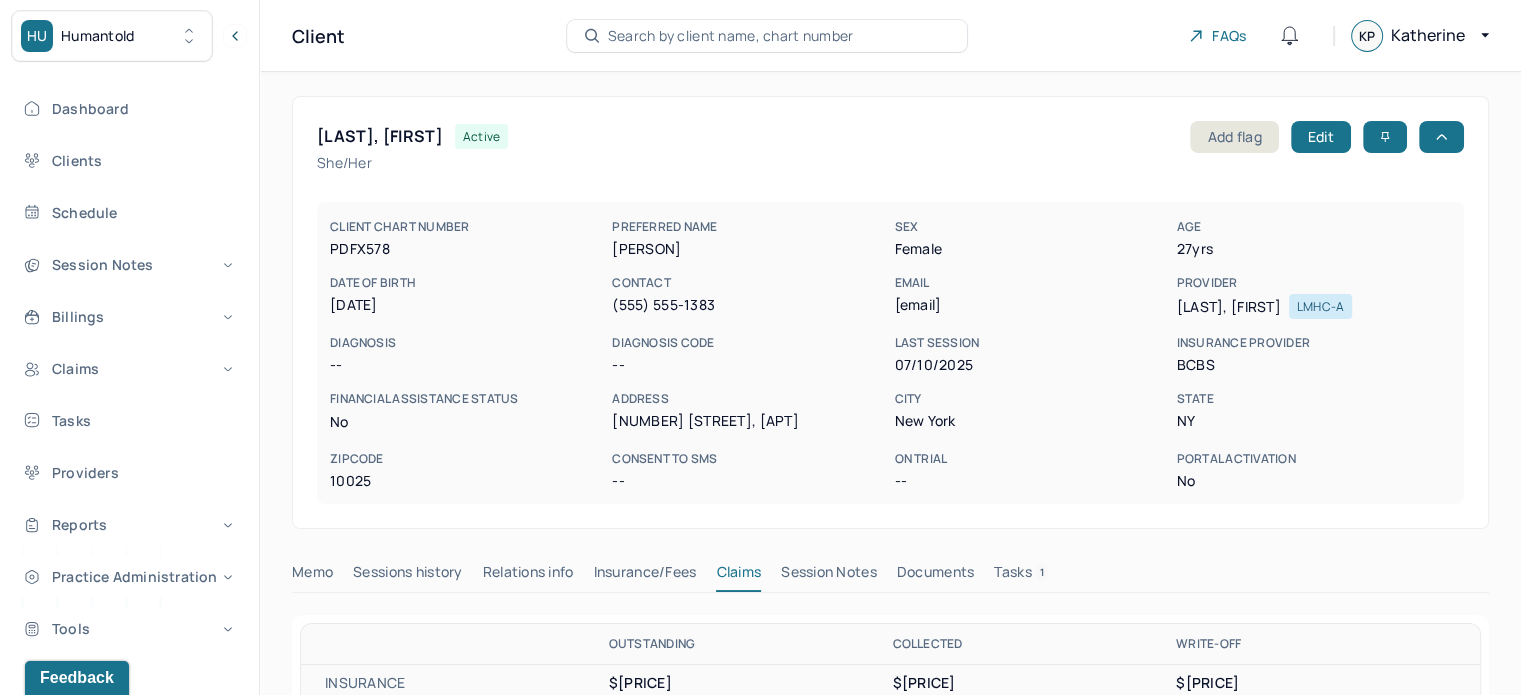 click on "[EMAIL]" at bounding box center [1031, 305] 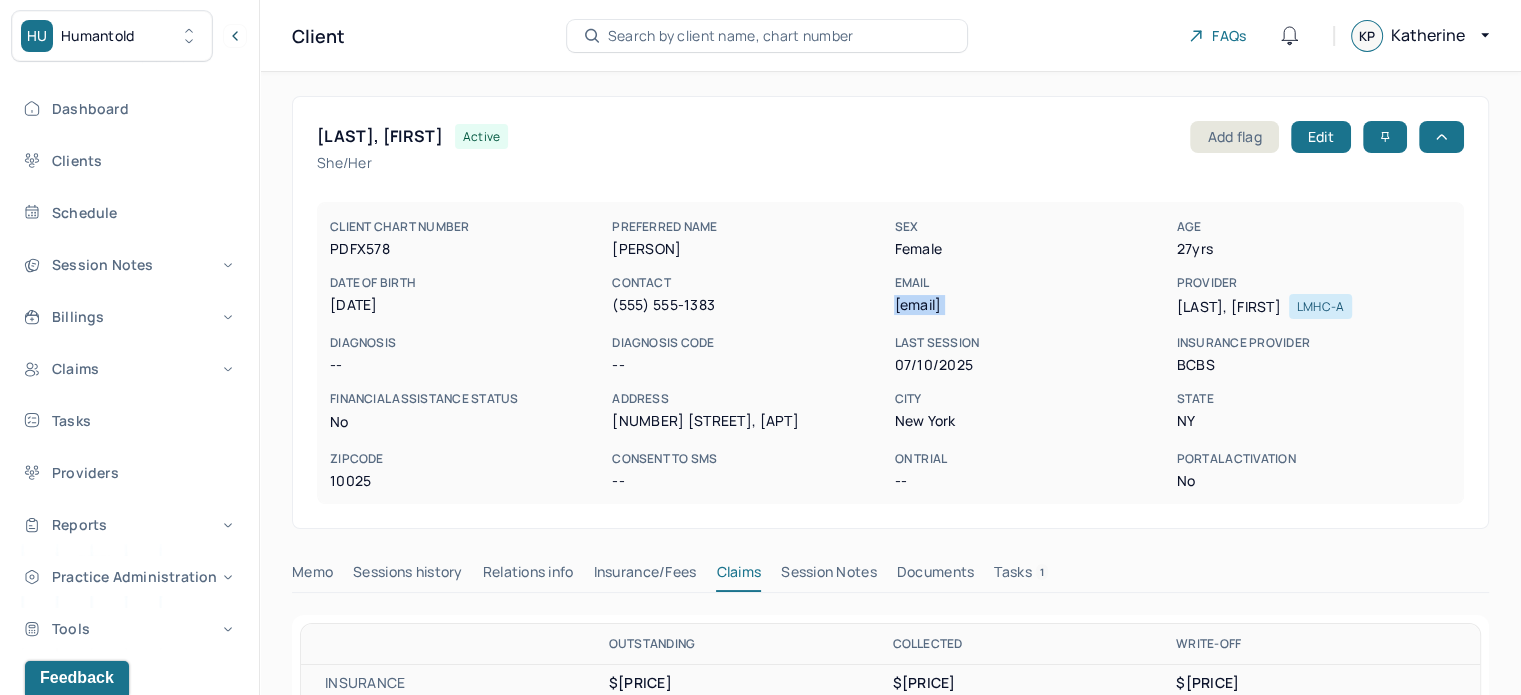 click on "[EMAIL]" at bounding box center [1031, 305] 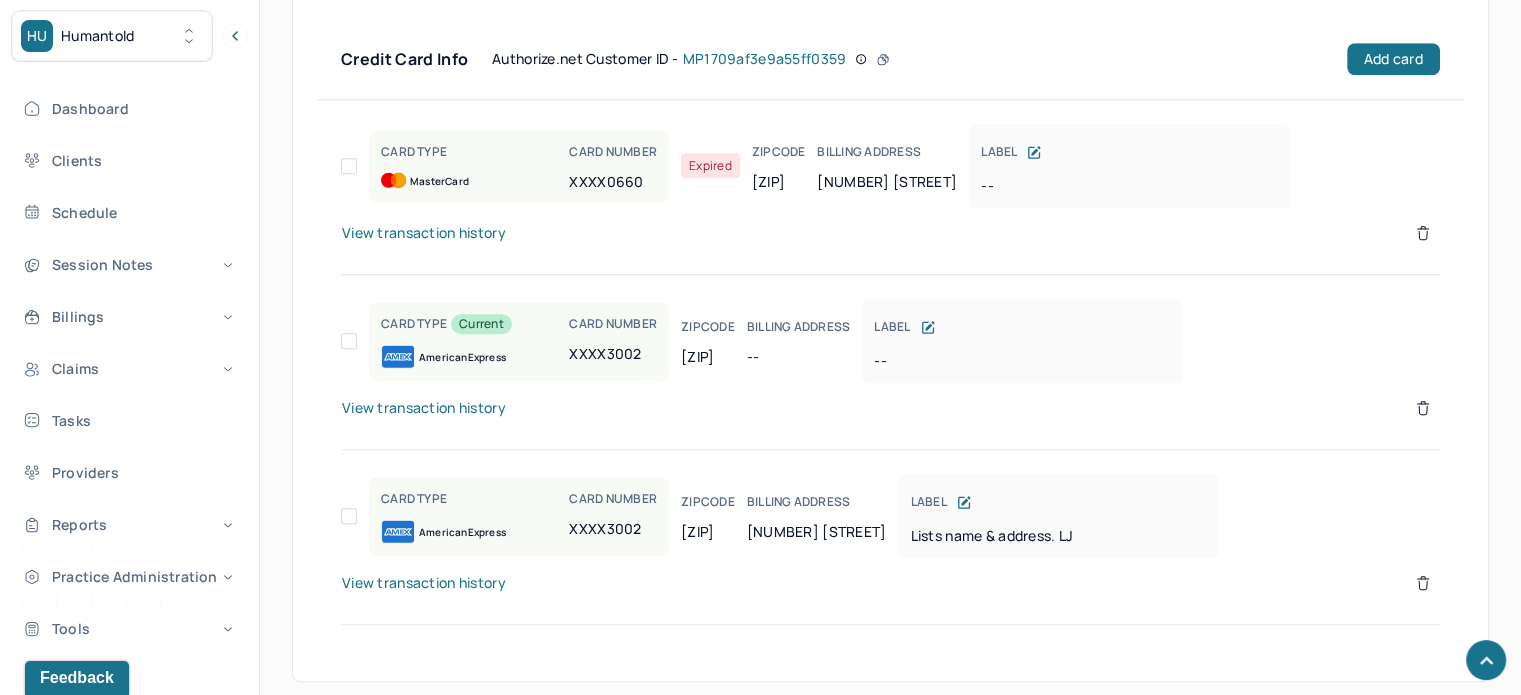 scroll, scrollTop: 1628, scrollLeft: 0, axis: vertical 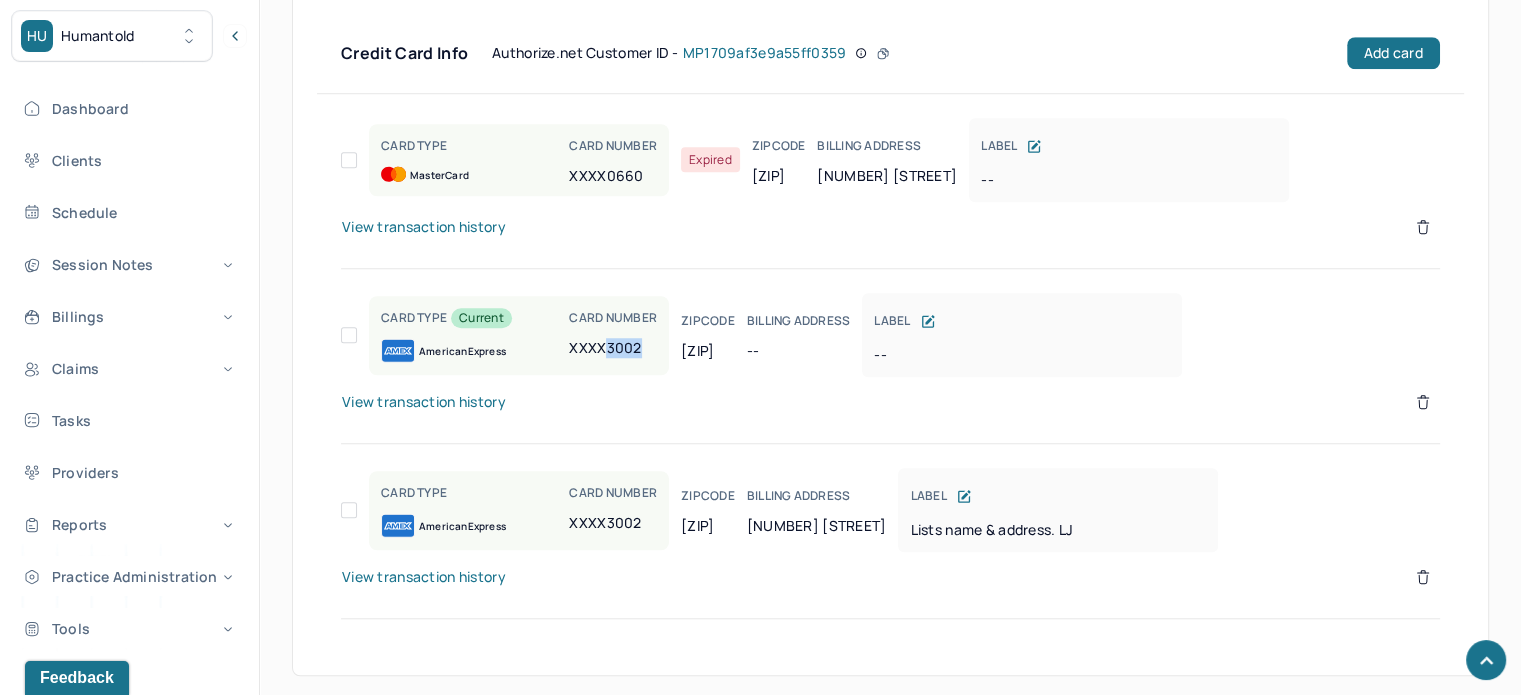 drag, startPoint x: 648, startPoint y: 349, endPoint x: 608, endPoint y: 346, distance: 40.112343 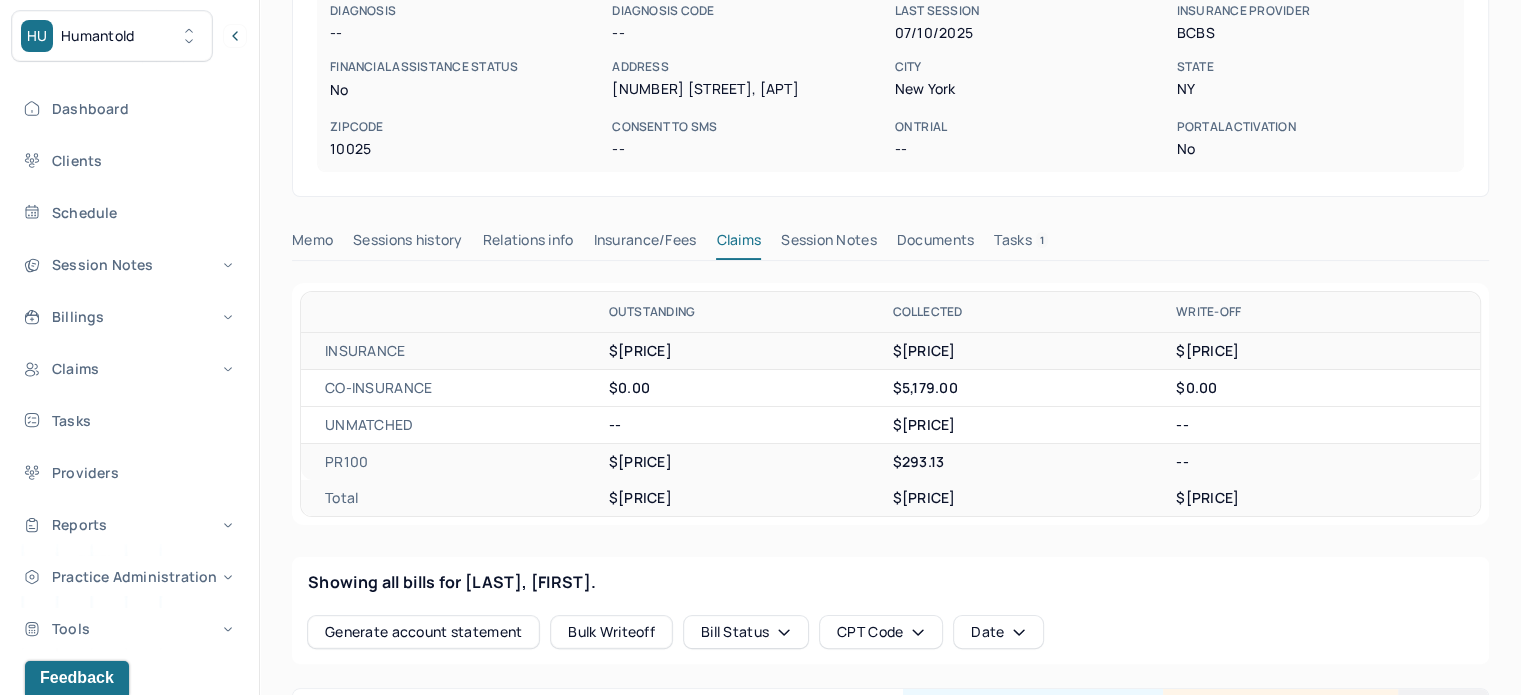 scroll, scrollTop: 28, scrollLeft: 0, axis: vertical 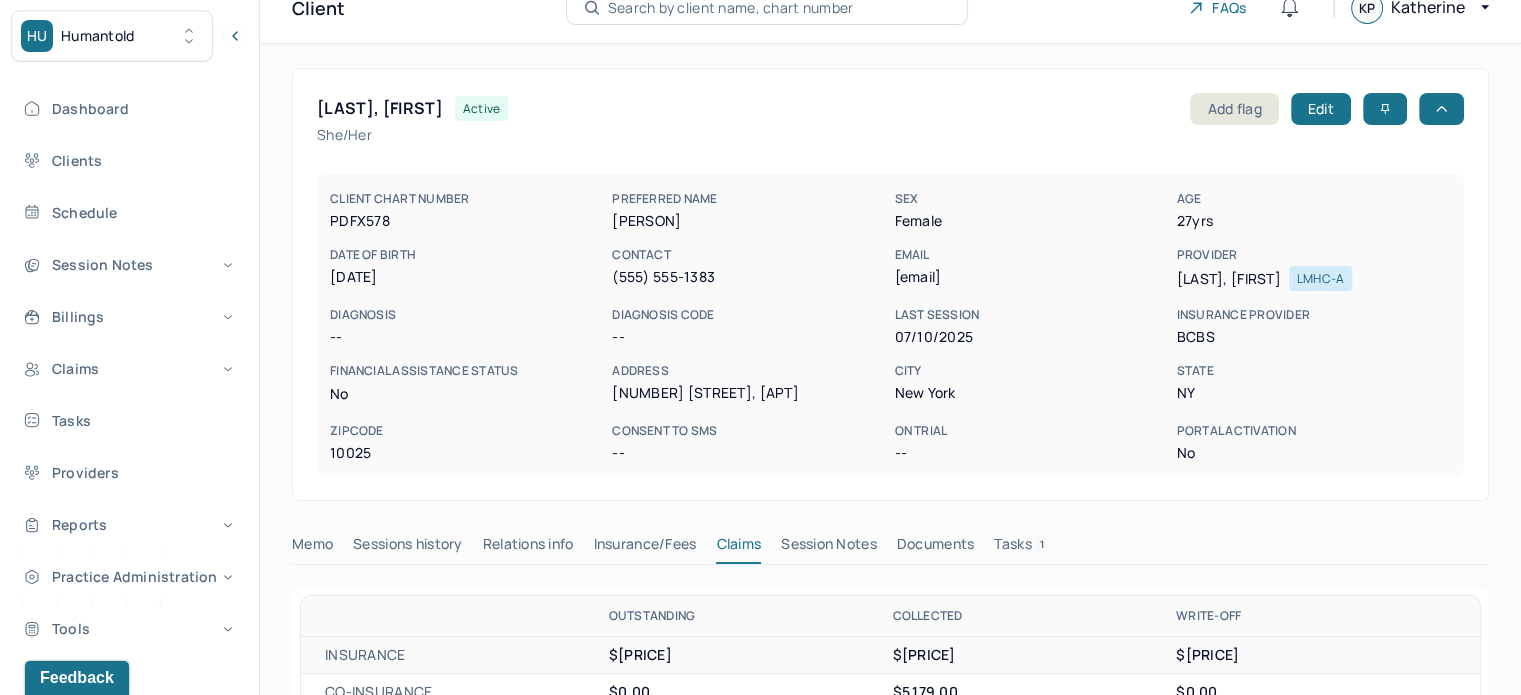 click on "[EMAIL]" at bounding box center (1031, 277) 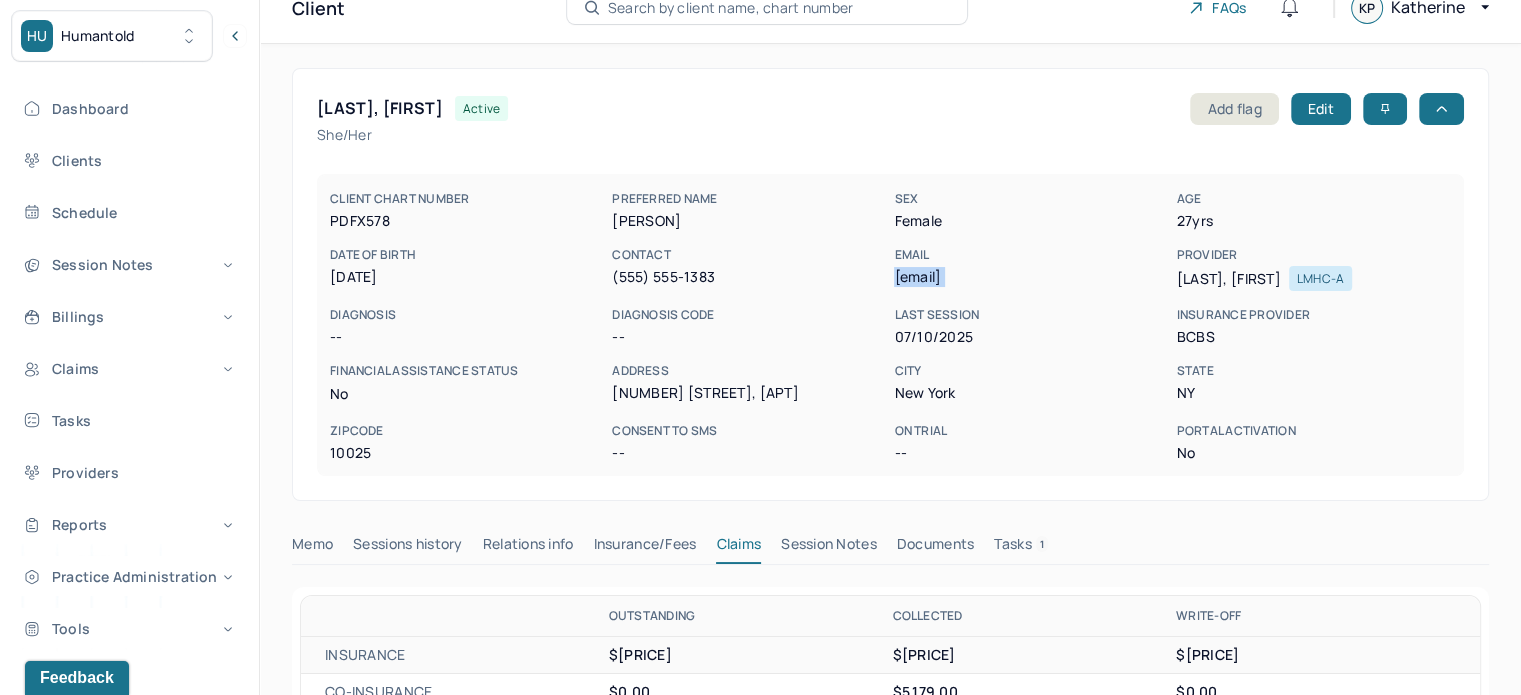 click on "[EMAIL]" at bounding box center (1031, 277) 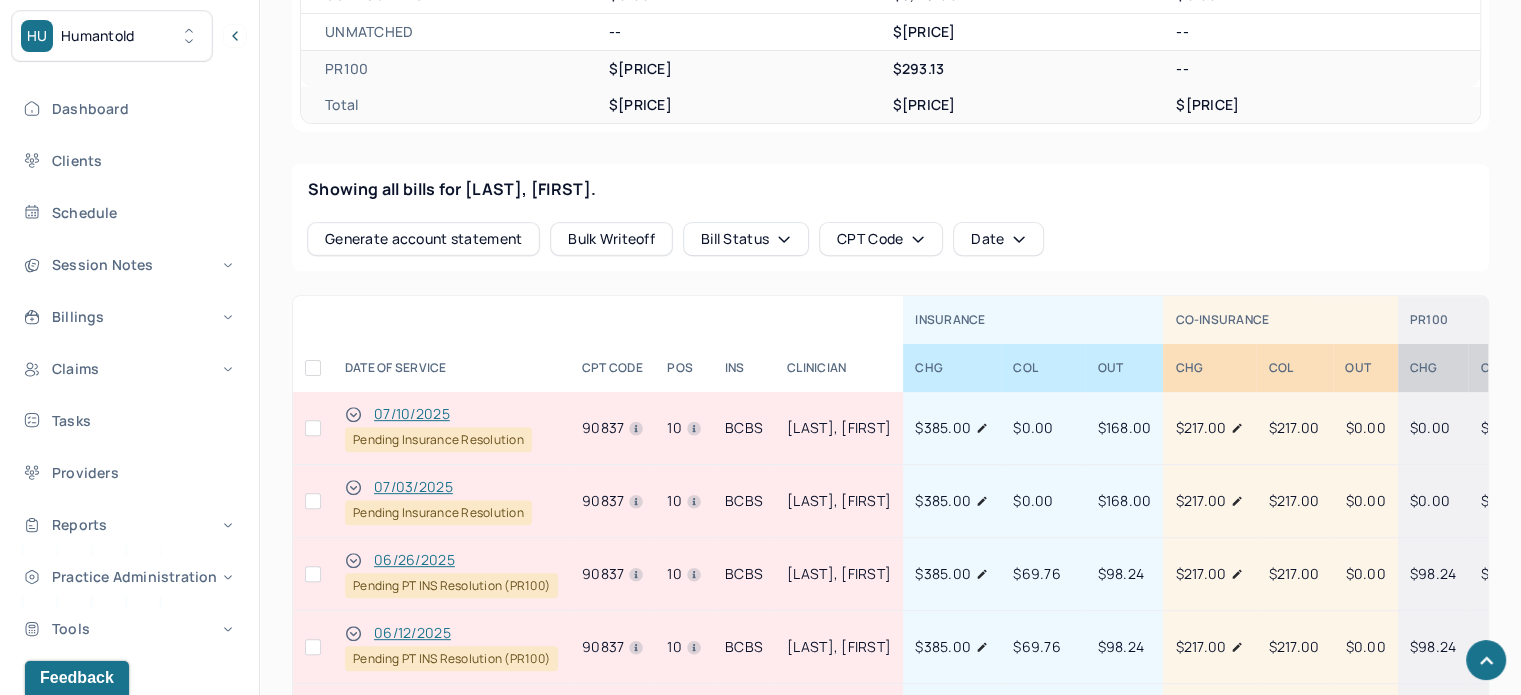 scroll, scrollTop: 828, scrollLeft: 0, axis: vertical 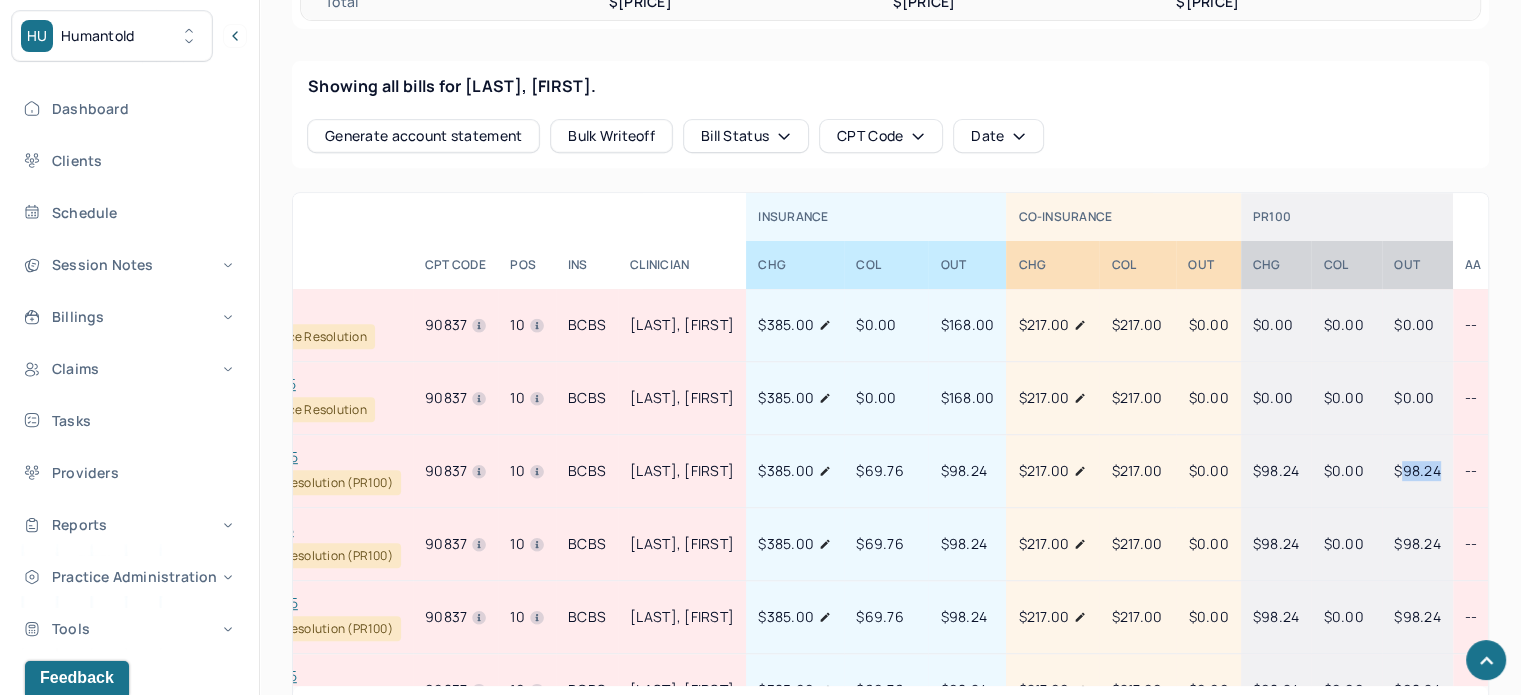 drag, startPoint x: 1424, startPoint y: 459, endPoint x: 1381, endPoint y: 469, distance: 44.14748 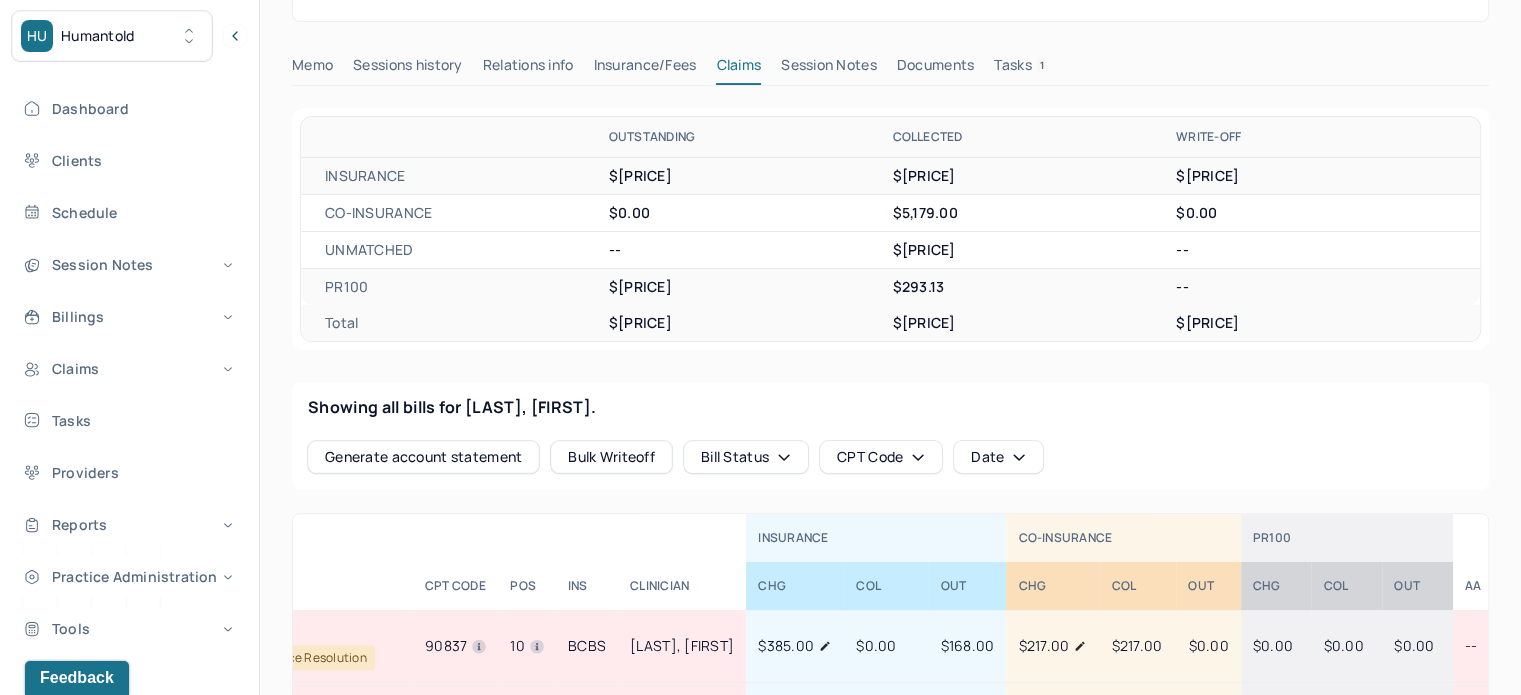 scroll, scrollTop: 328, scrollLeft: 0, axis: vertical 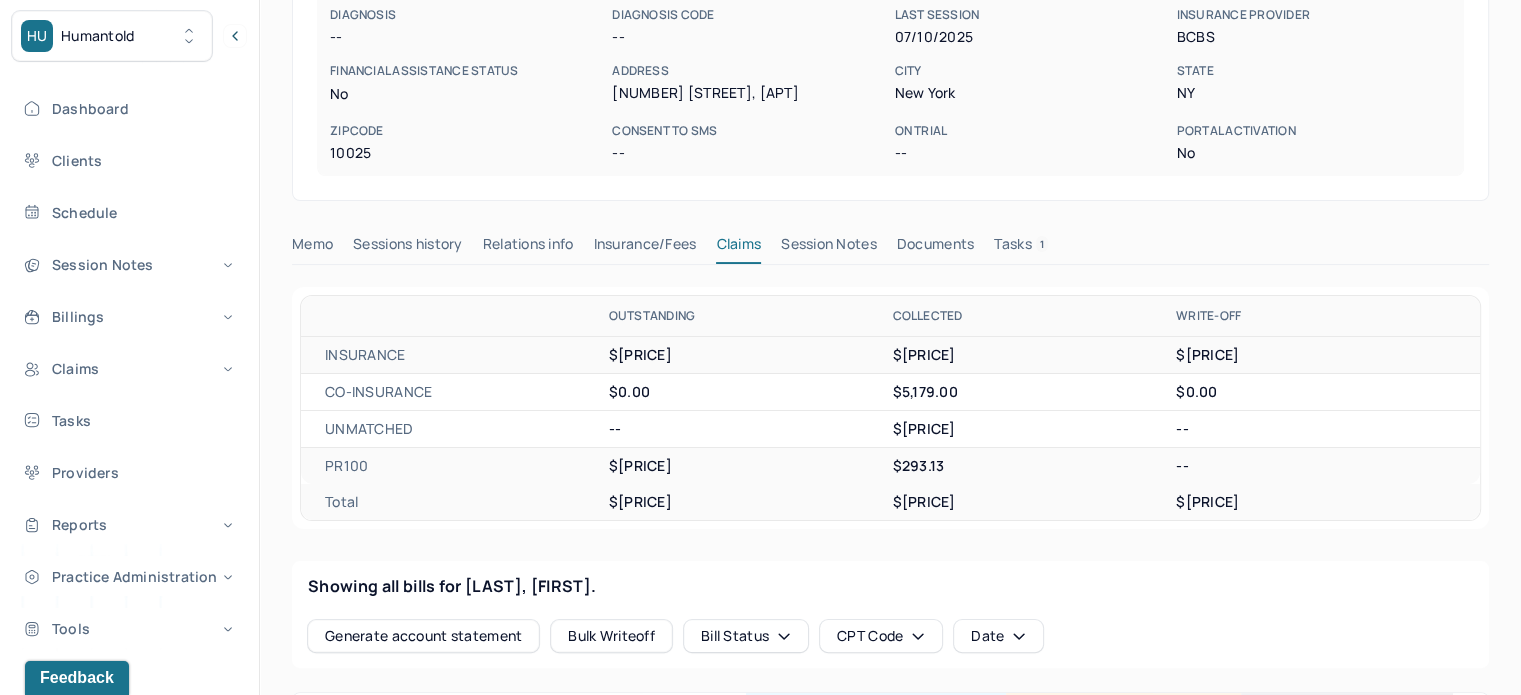 click on "Tasks 1" at bounding box center (1021, 248) 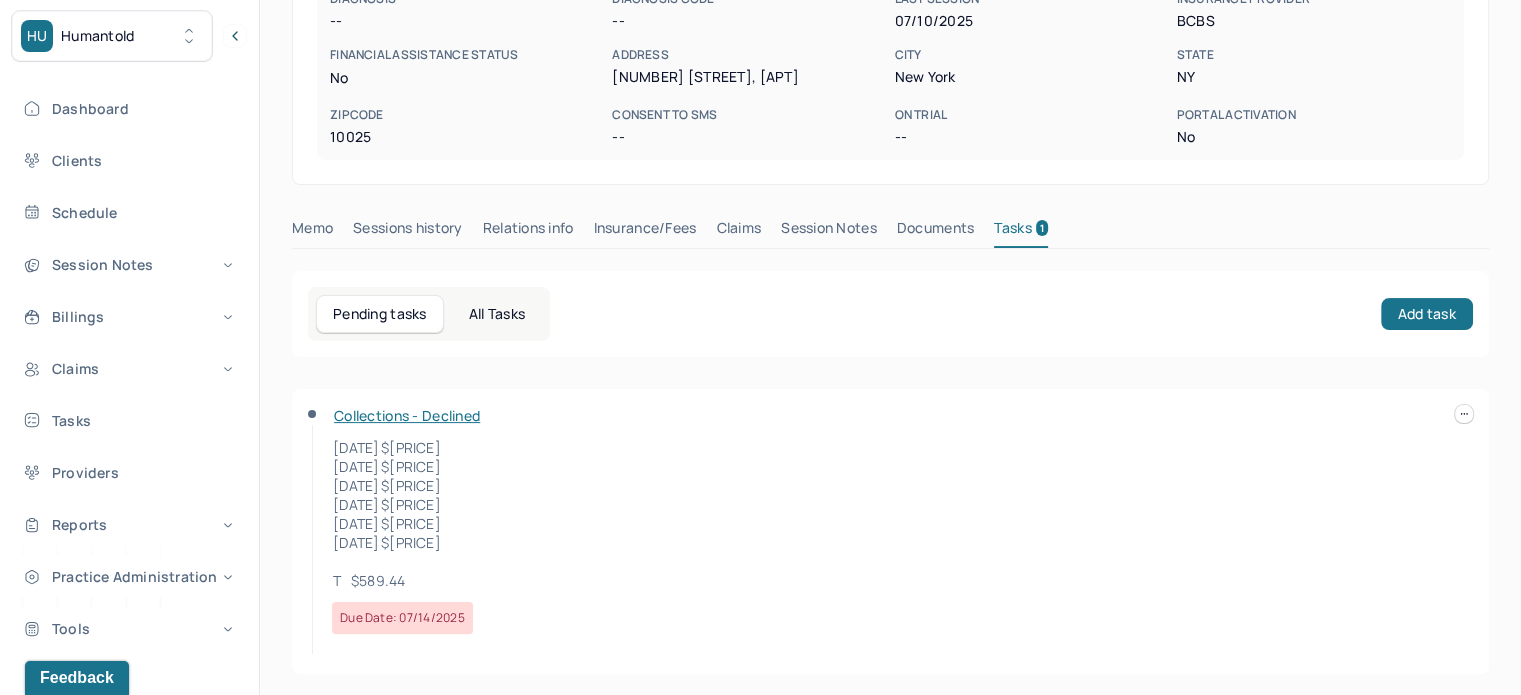 scroll, scrollTop: 346, scrollLeft: 0, axis: vertical 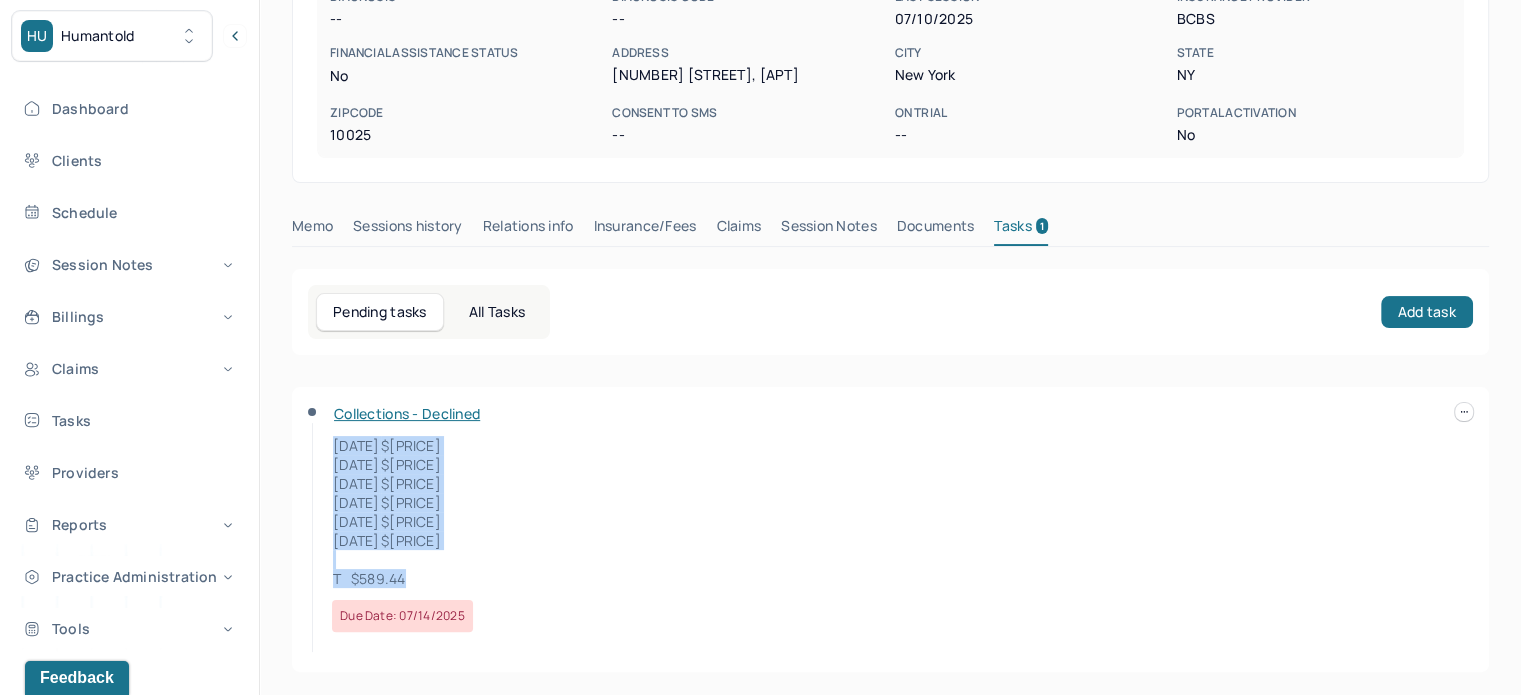 drag, startPoint x: 428, startPoint y: 587, endPoint x: 324, endPoint y: 446, distance: 175.2056 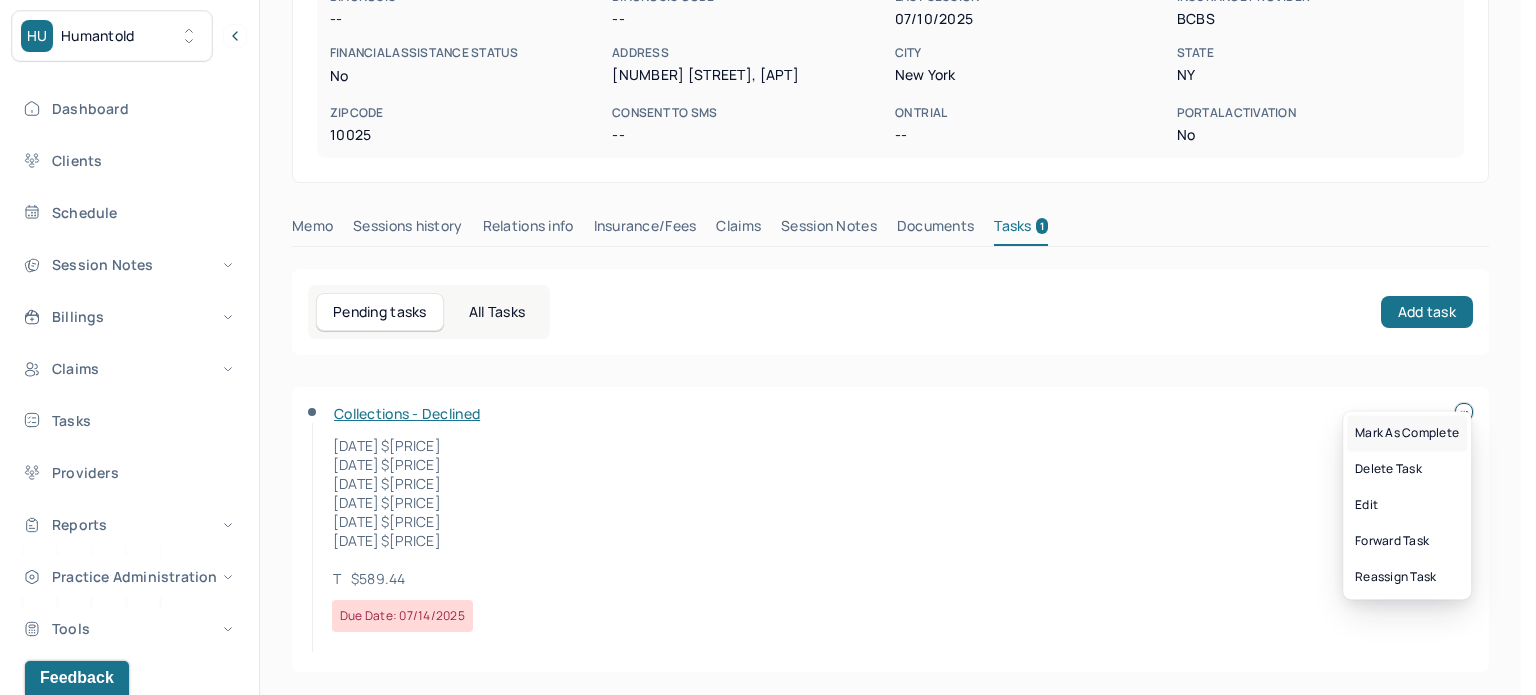 click on "Mark as complete" at bounding box center [1407, 433] 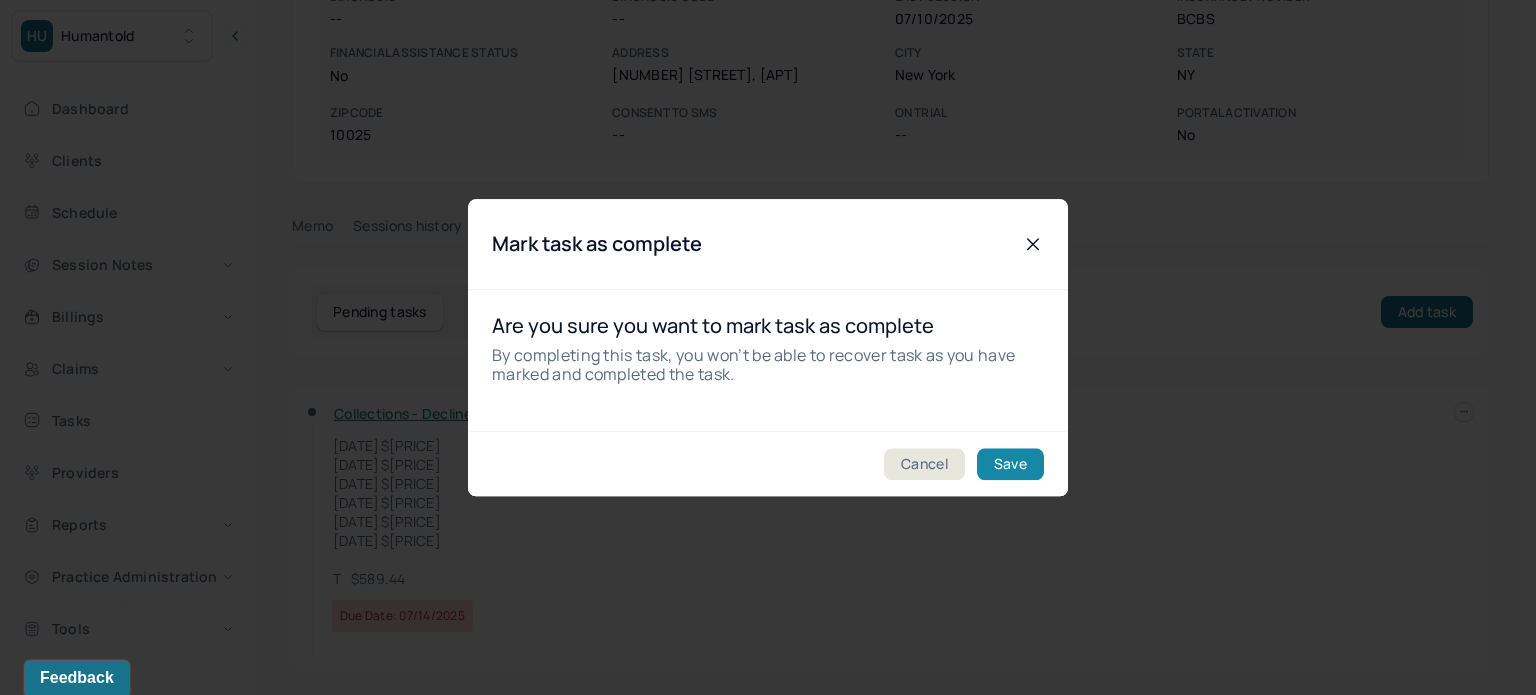 click on "Save" at bounding box center [1010, 464] 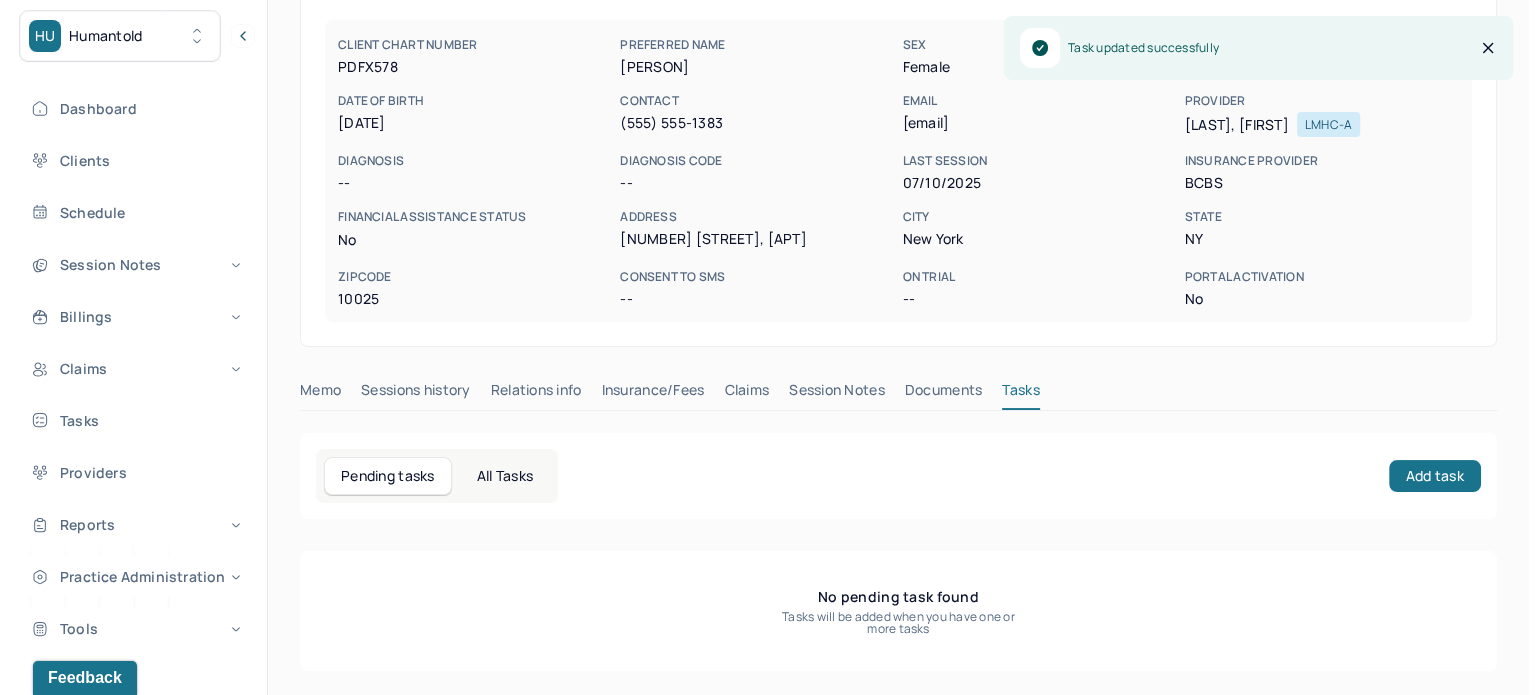 scroll, scrollTop: 180, scrollLeft: 0, axis: vertical 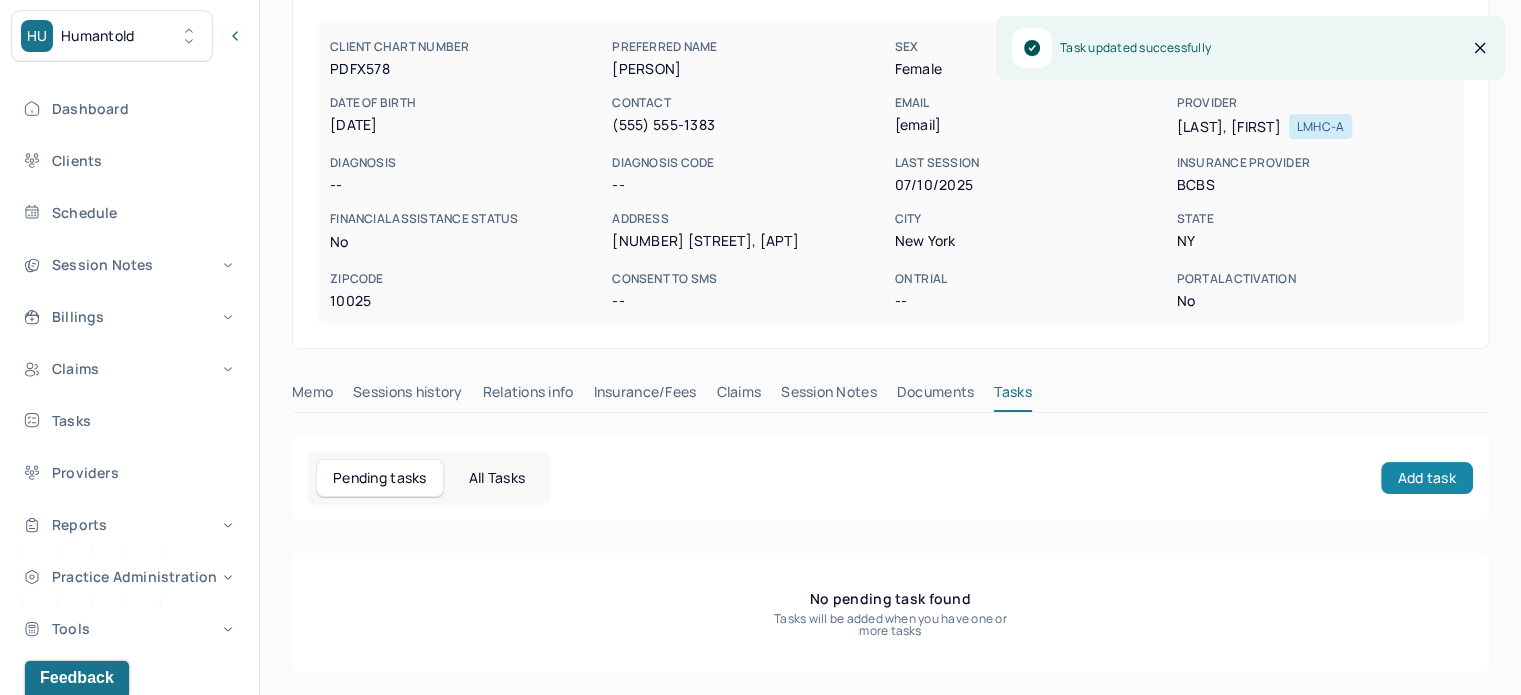 click on "Add task" at bounding box center [1427, 478] 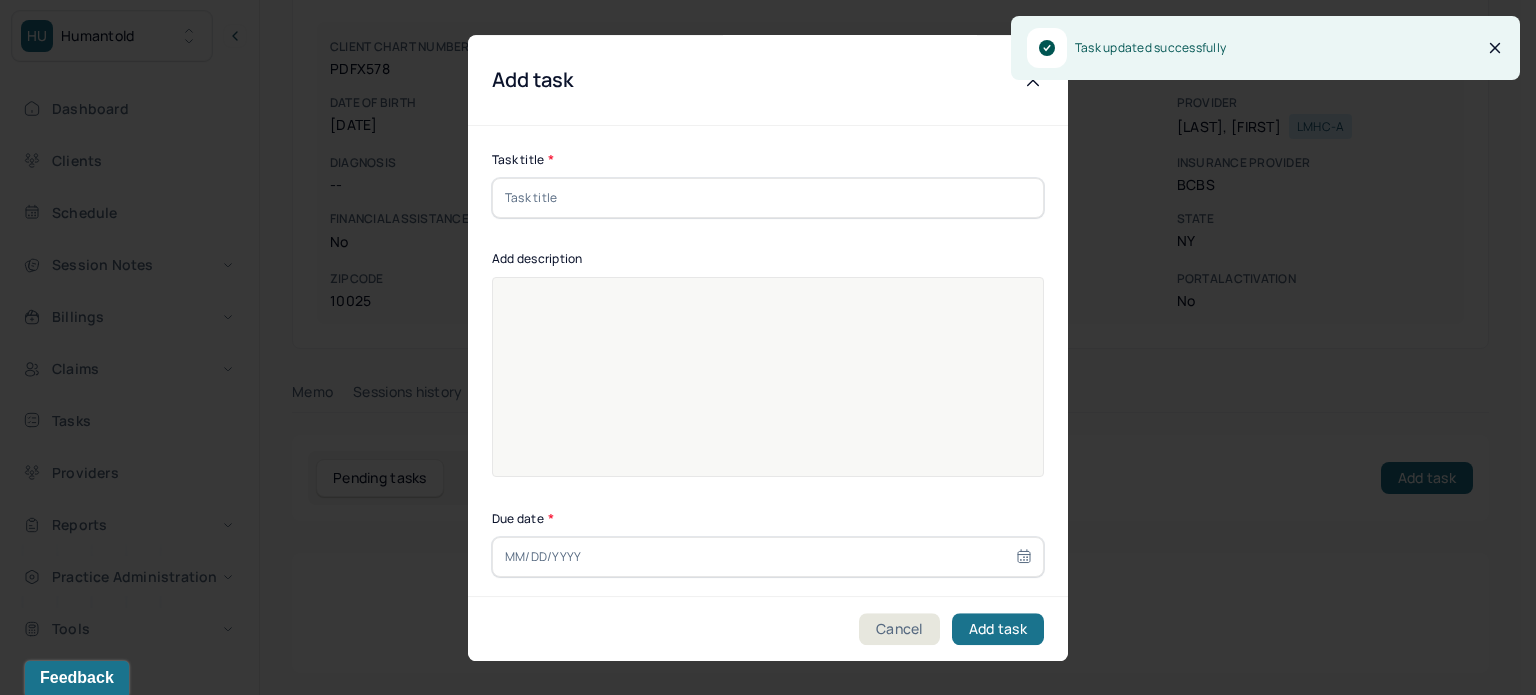 click at bounding box center [768, 198] 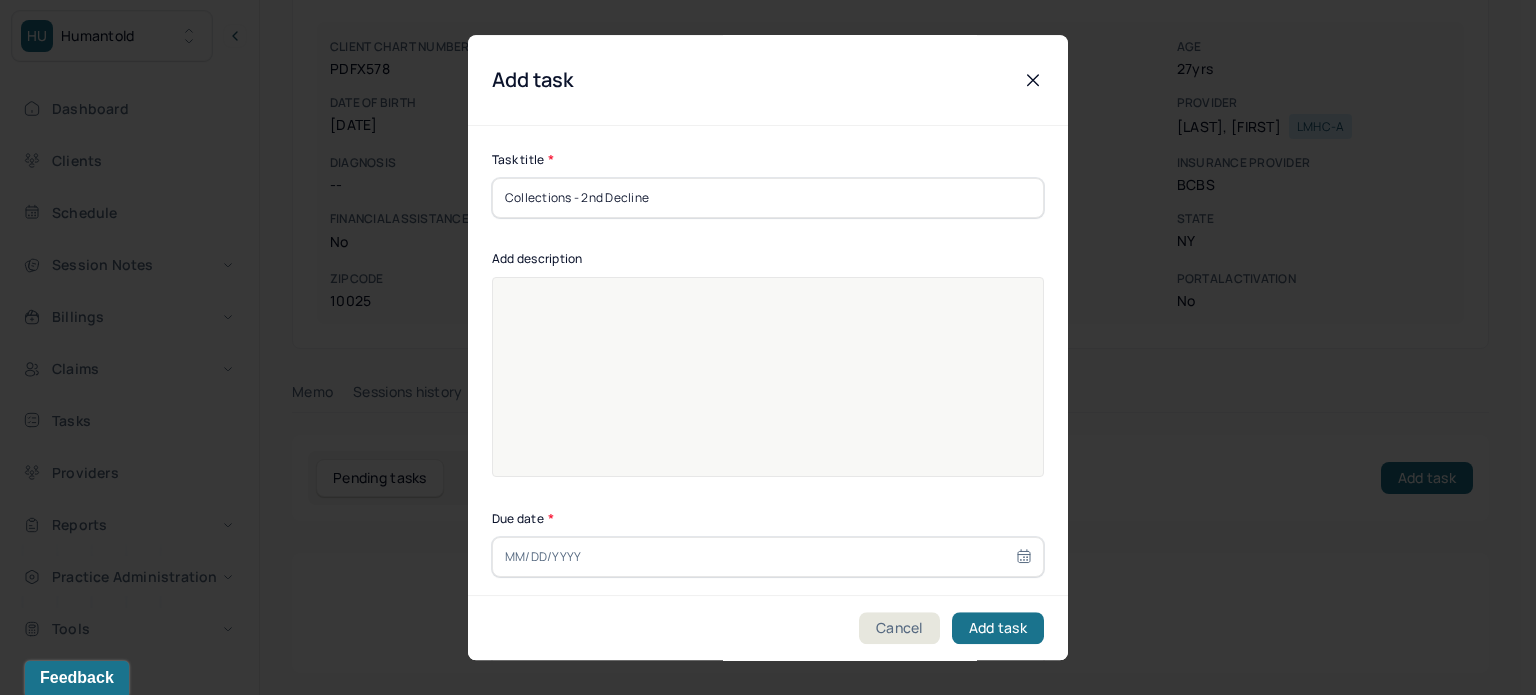 type on "Collections - 2nd Decline" 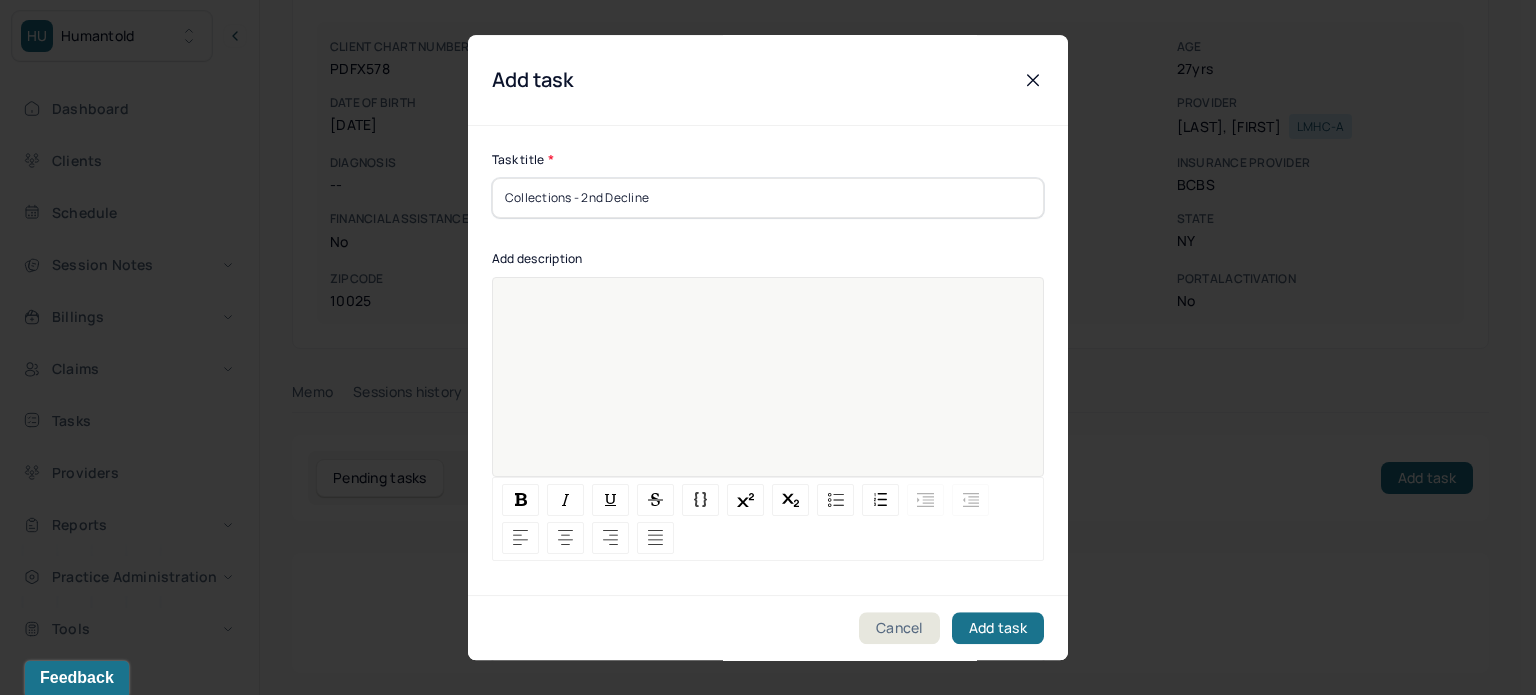 click at bounding box center (768, 390) 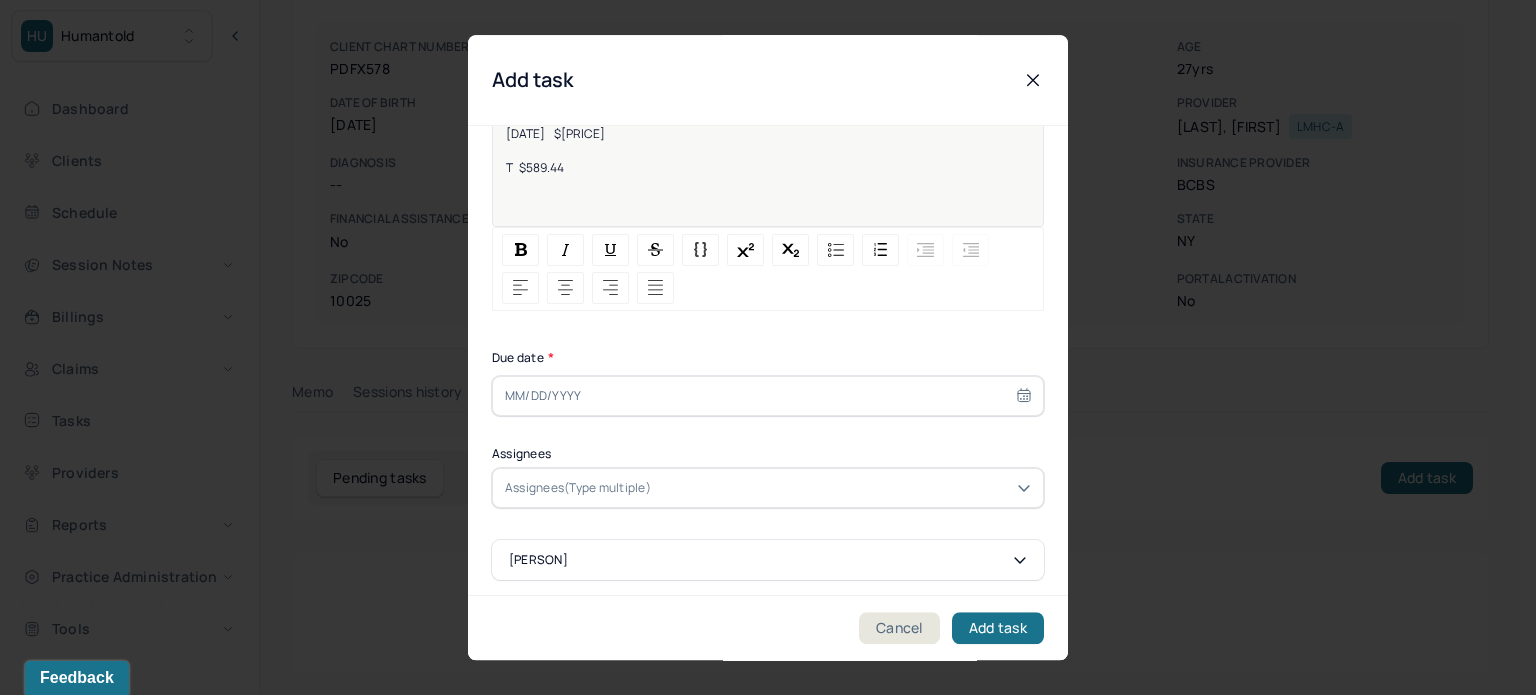 scroll, scrollTop: 256, scrollLeft: 0, axis: vertical 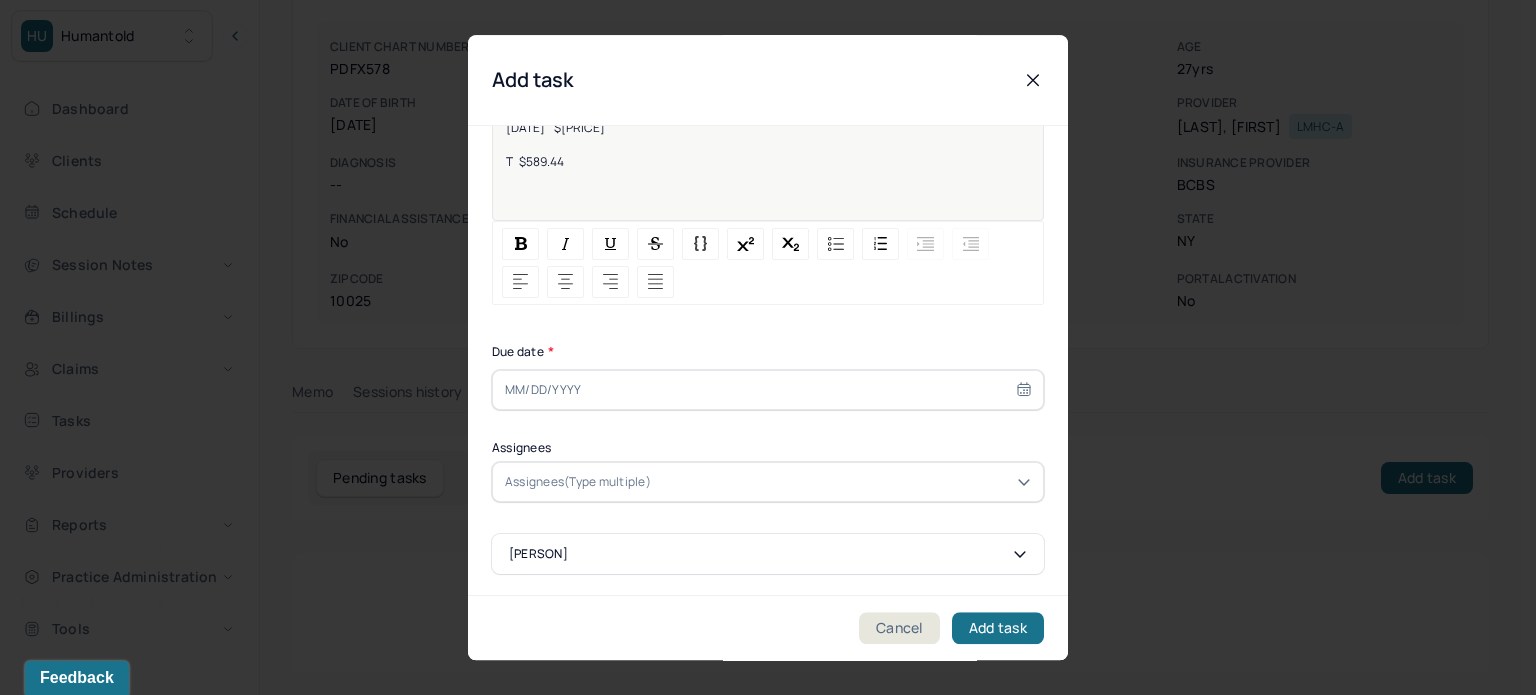 click at bounding box center [768, 390] 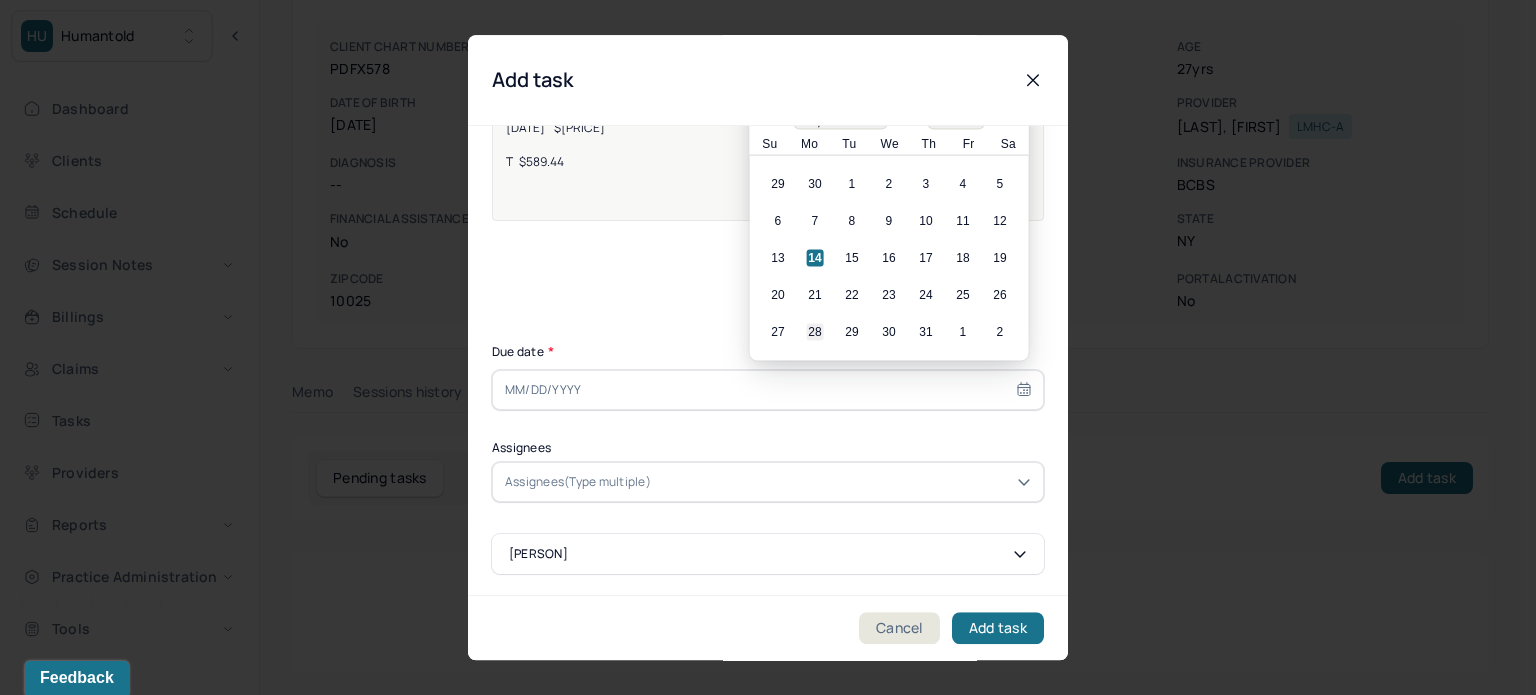 click on "28" at bounding box center (815, 332) 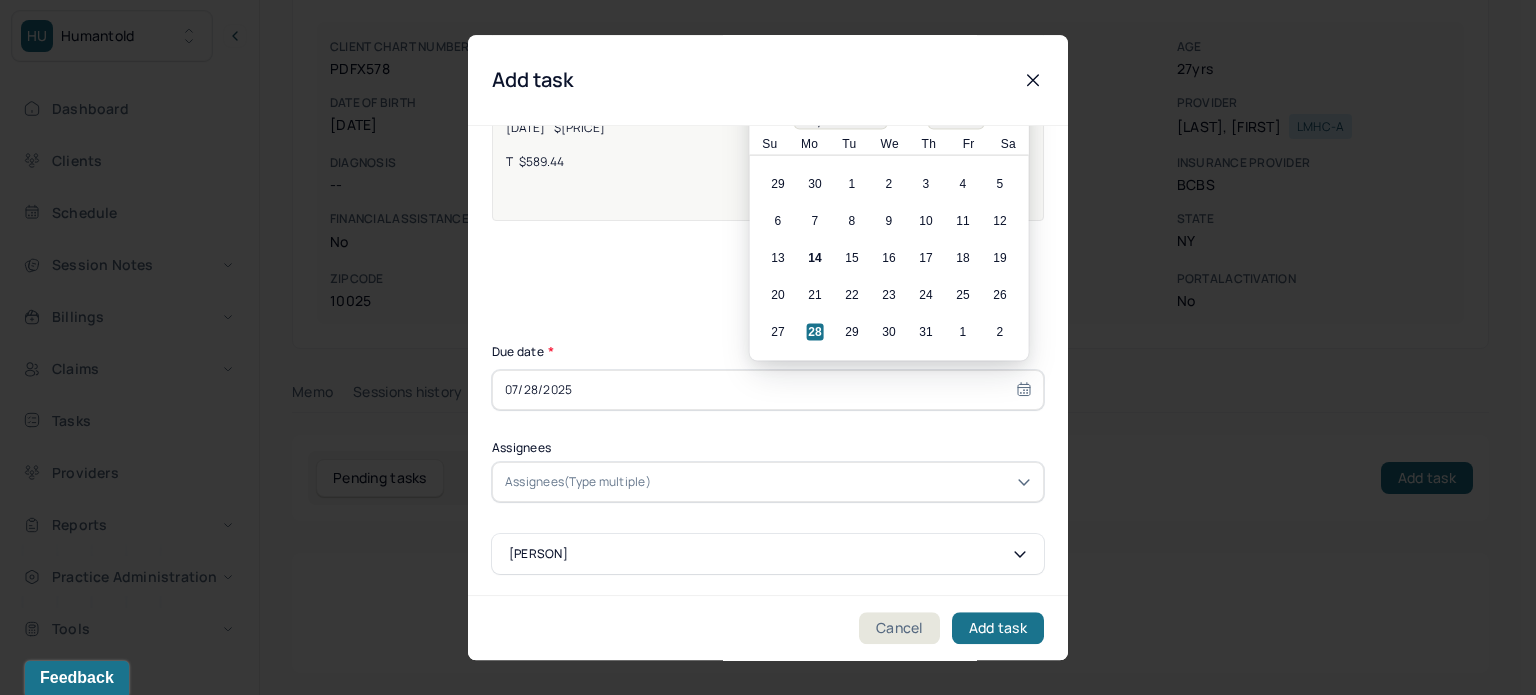 click at bounding box center (843, 482) 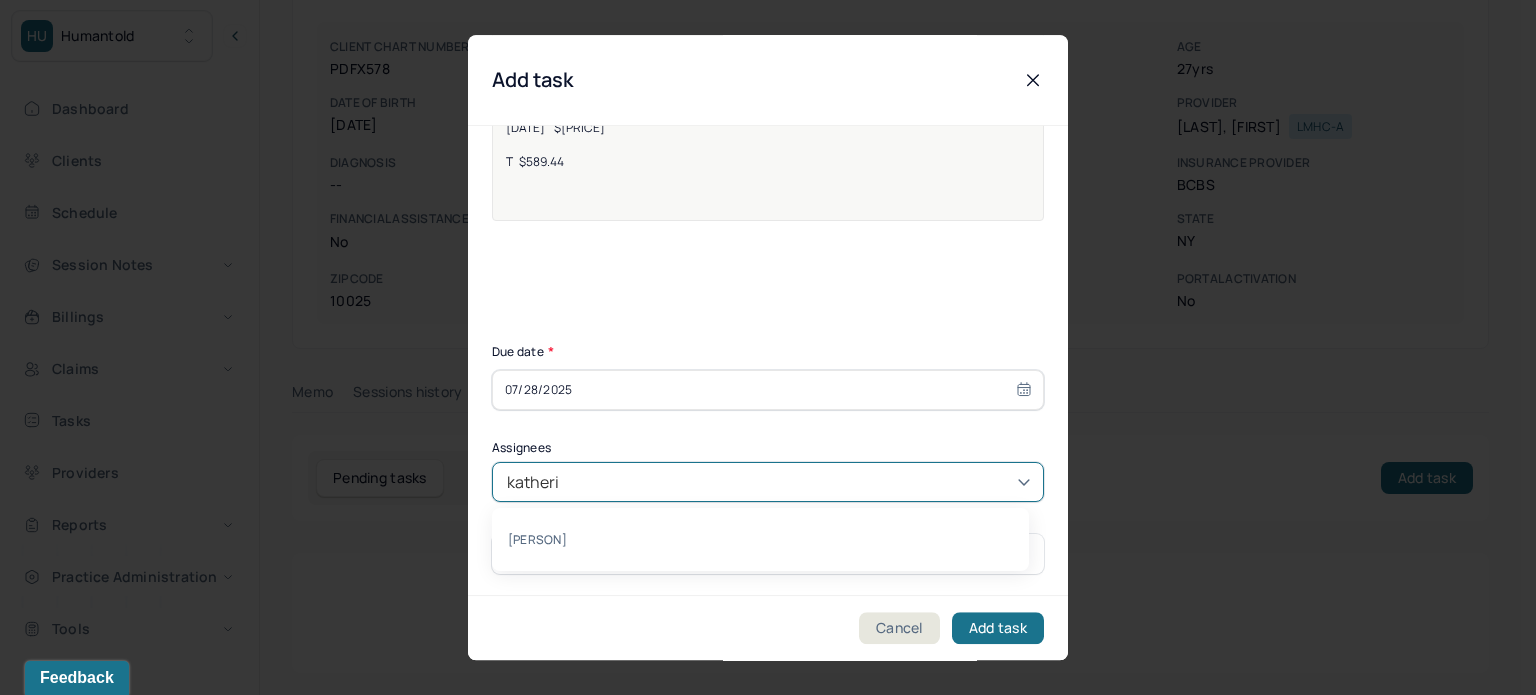 type on "katherine" 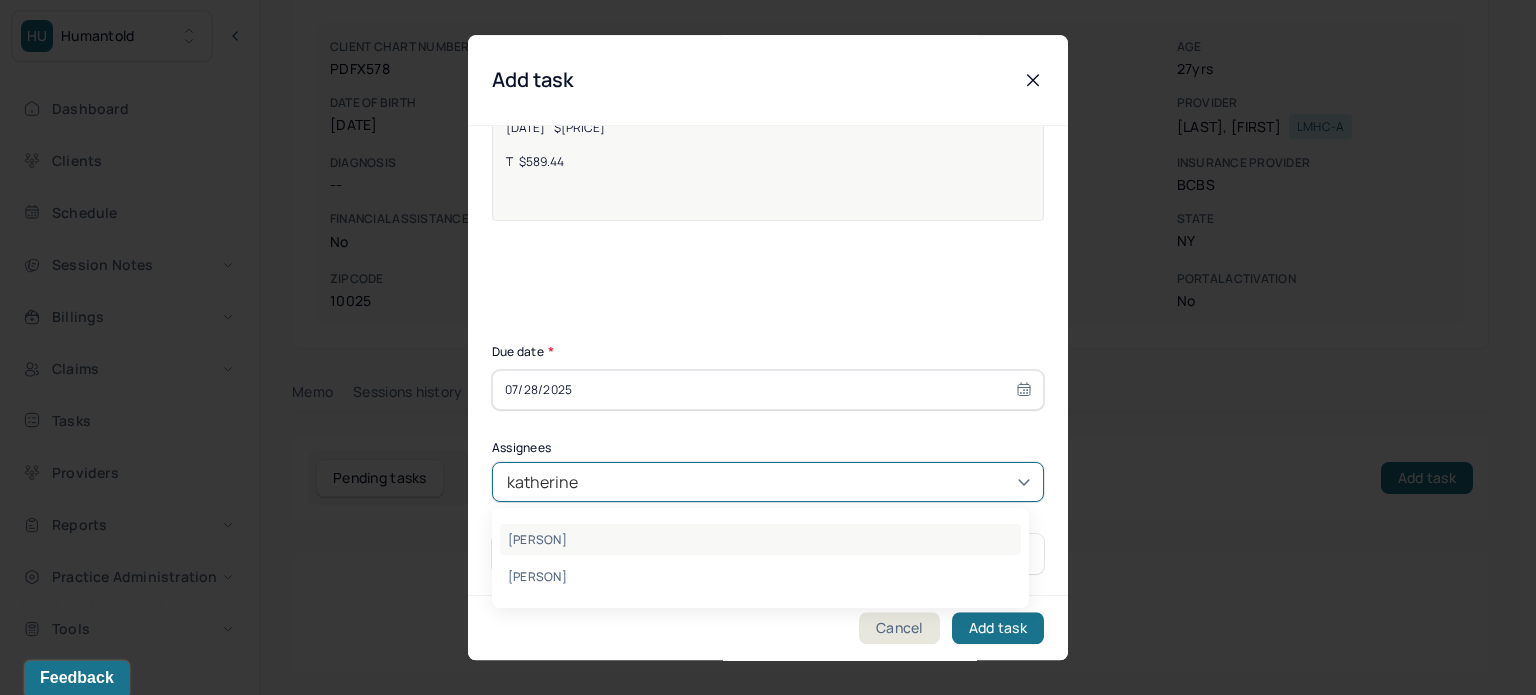 click on "[PERSON]" at bounding box center (760, 539) 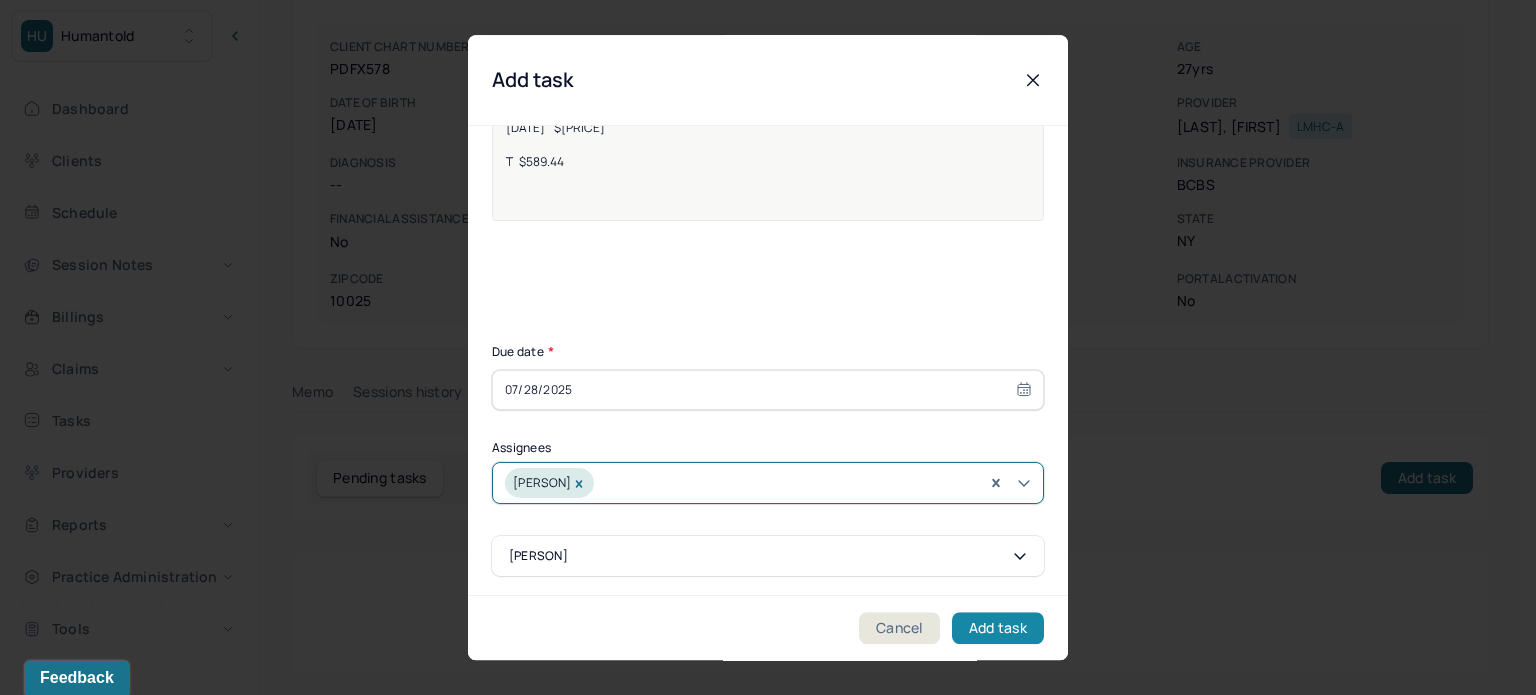 click on "Add task" at bounding box center (998, 628) 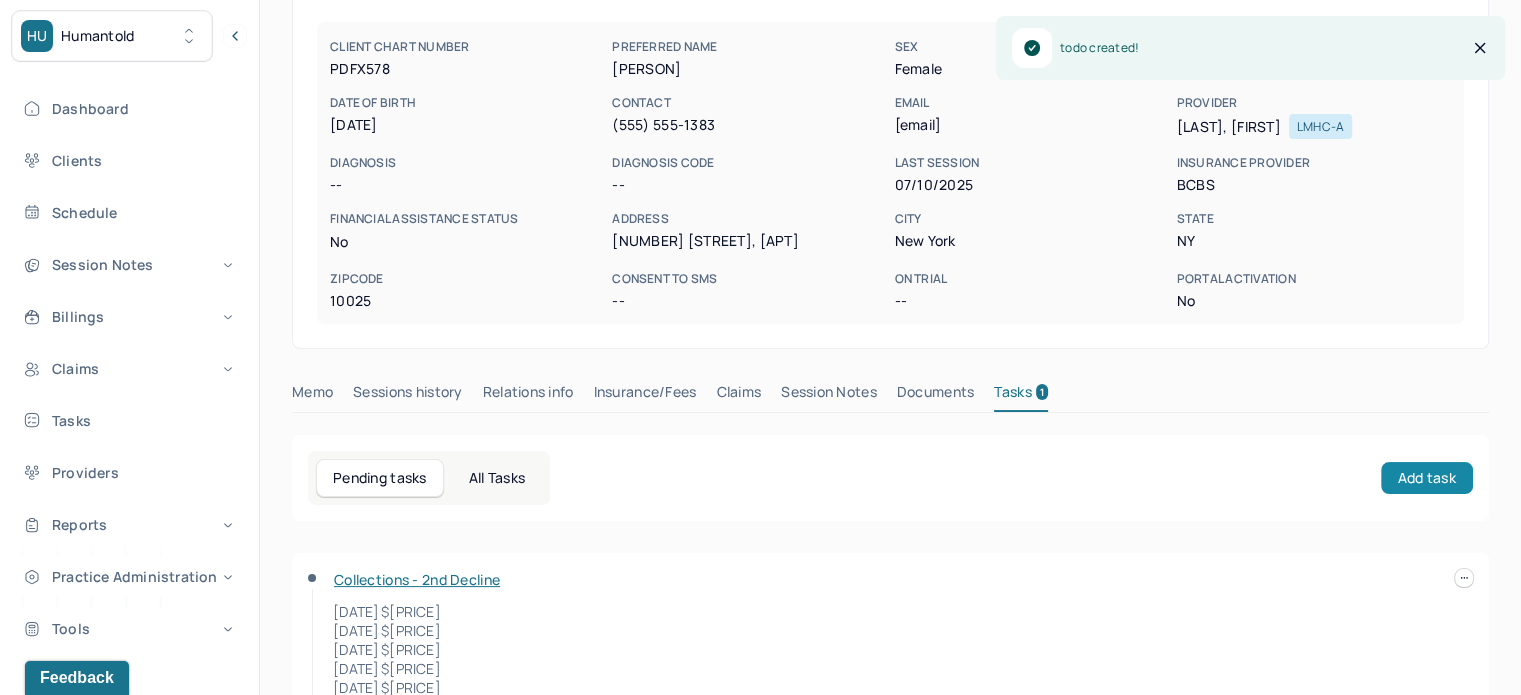 click on "Add task" at bounding box center (1427, 478) 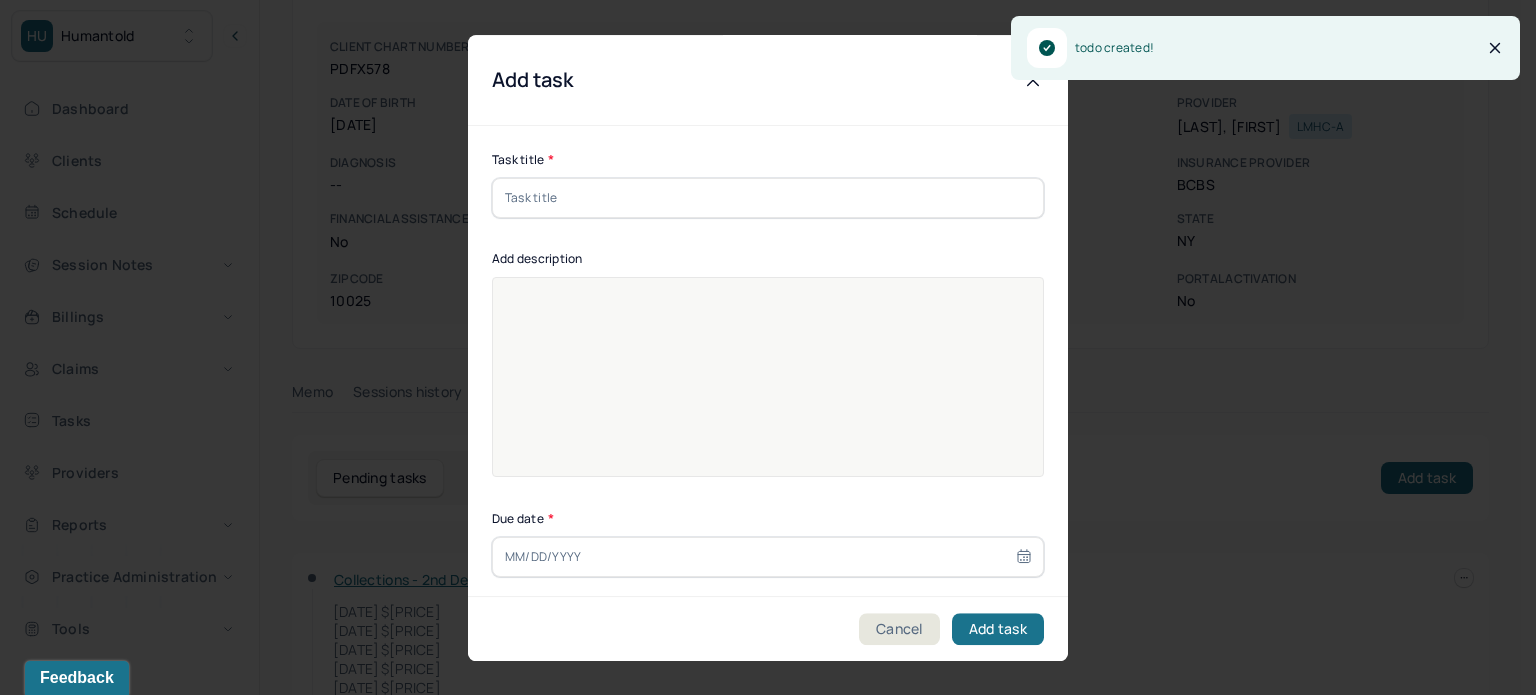 click at bounding box center [768, 198] 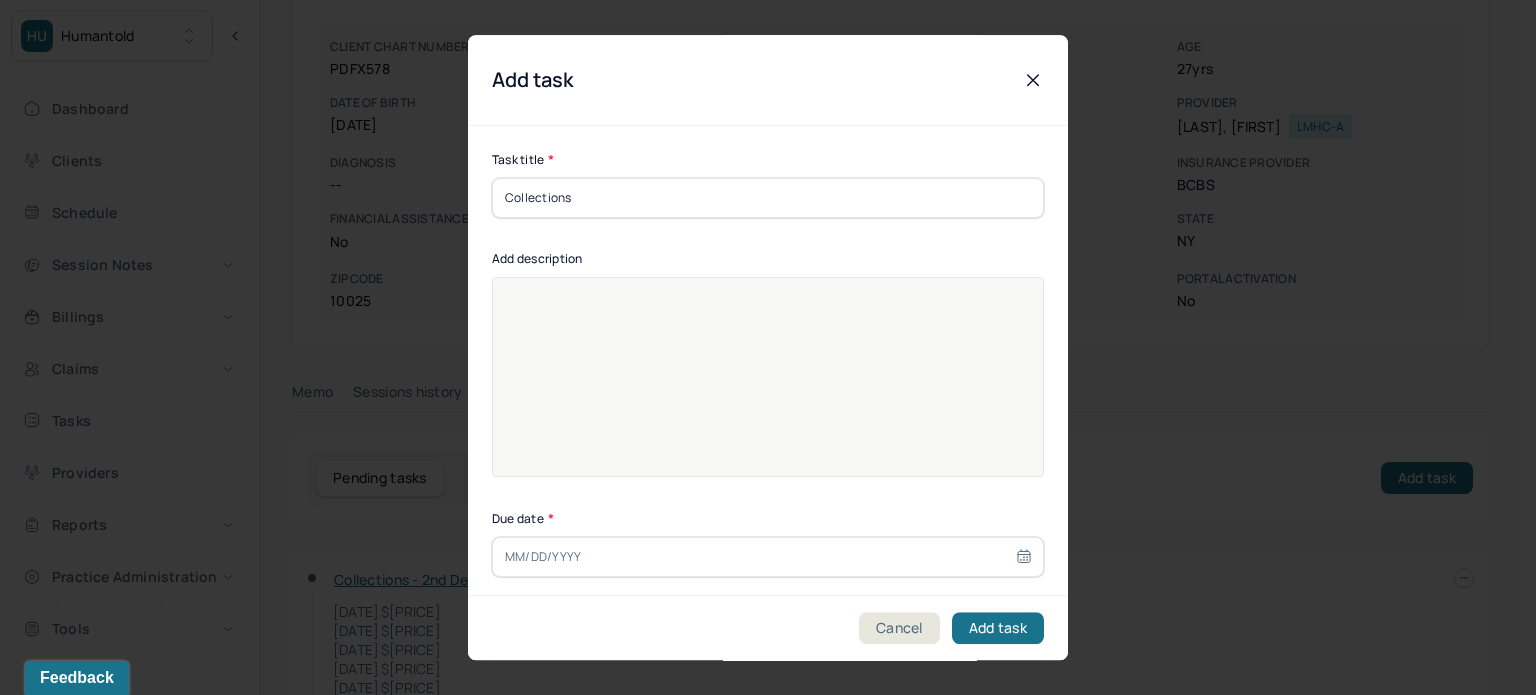 type on "Collections" 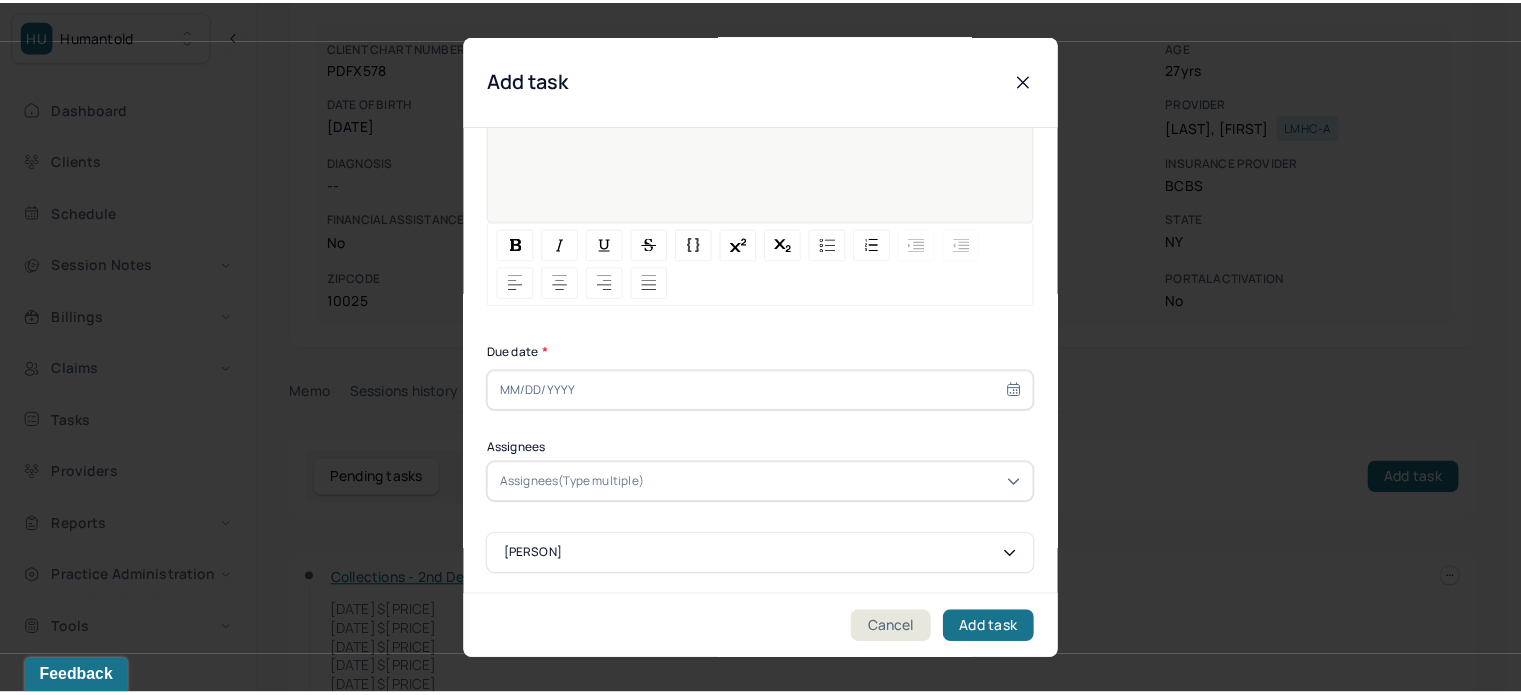 scroll, scrollTop: 256, scrollLeft: 0, axis: vertical 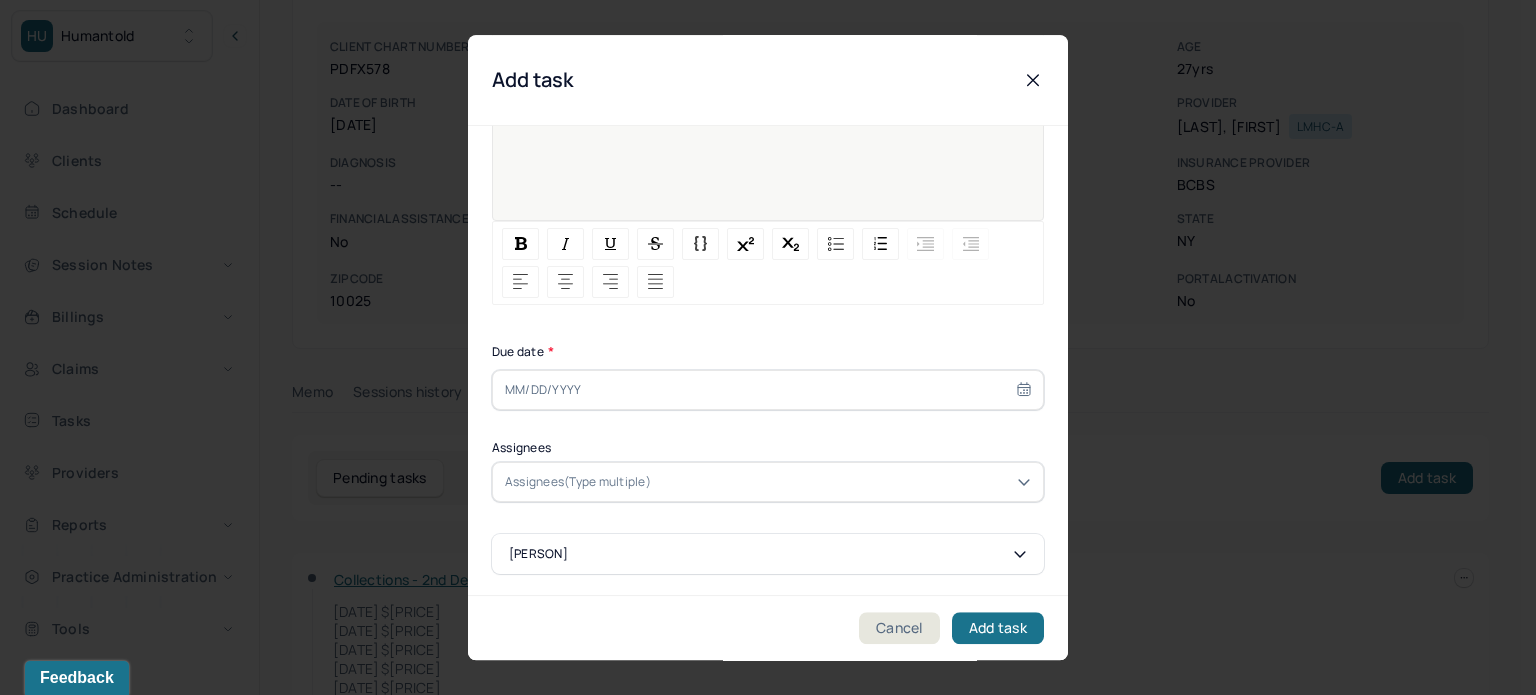 select on "6" 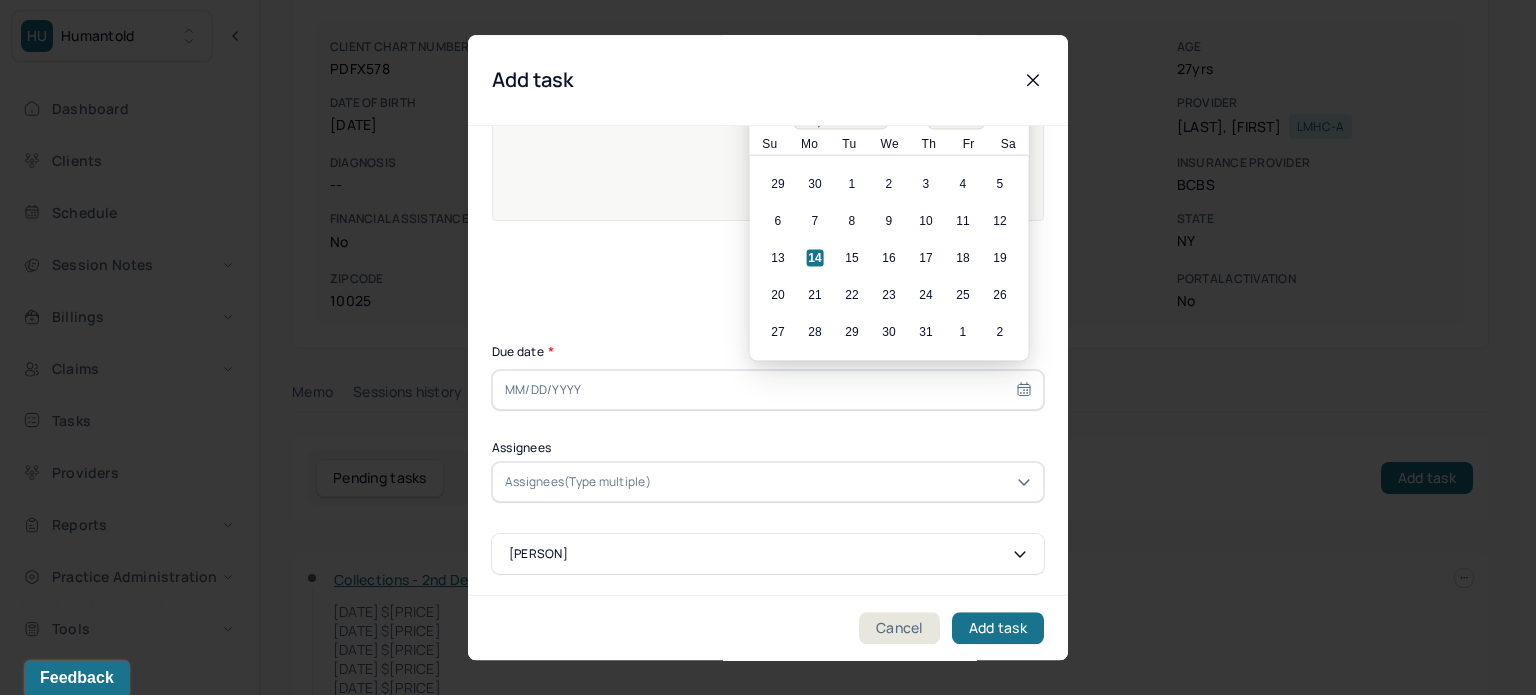 click at bounding box center [768, 390] 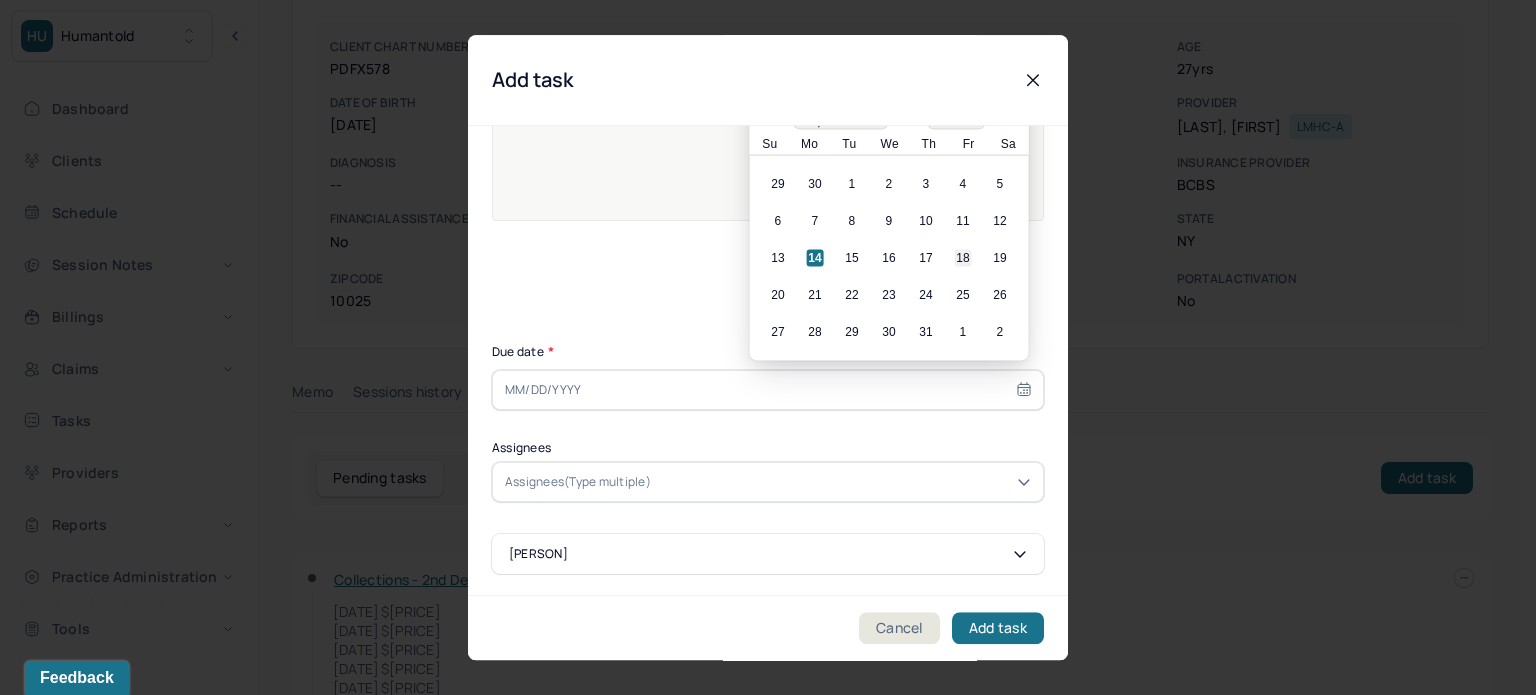 click on "18" at bounding box center [963, 258] 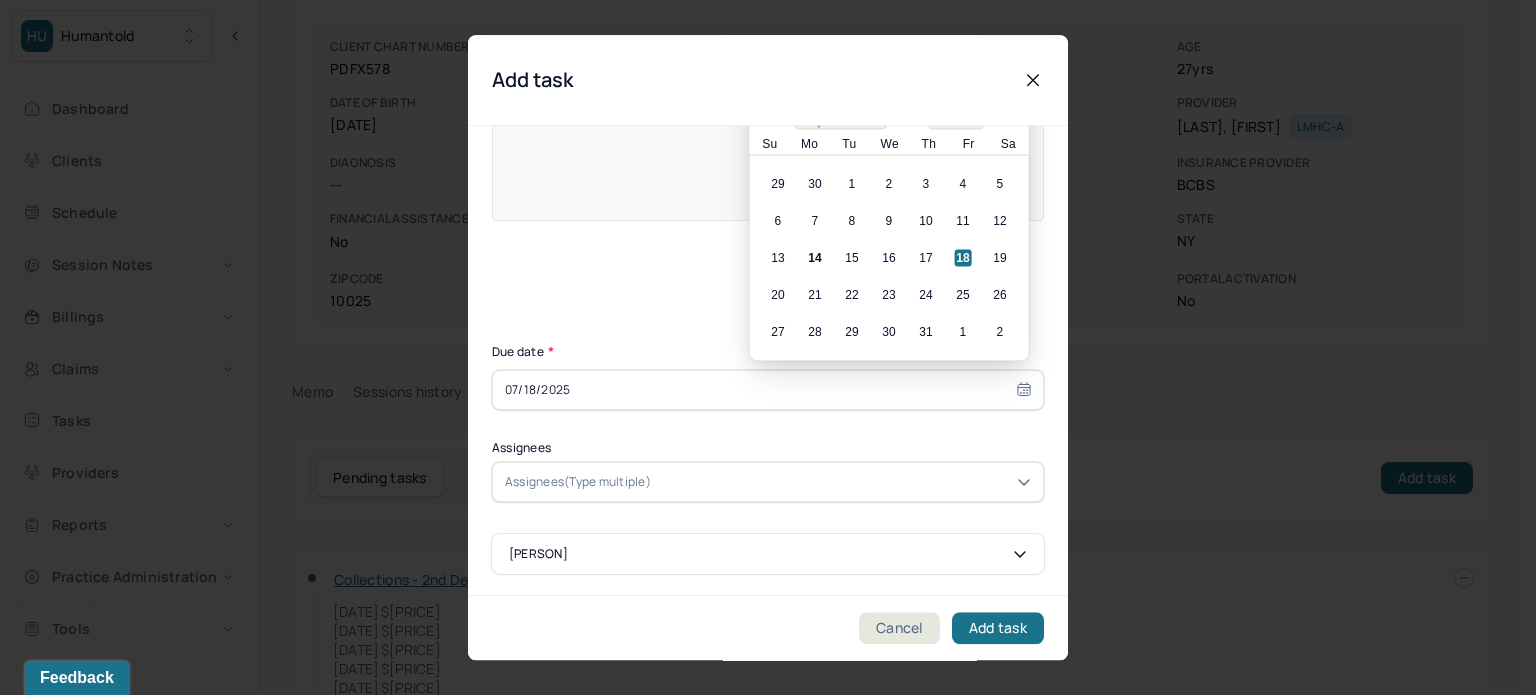 click on "Assignees(Type multiple)" at bounding box center (578, 482) 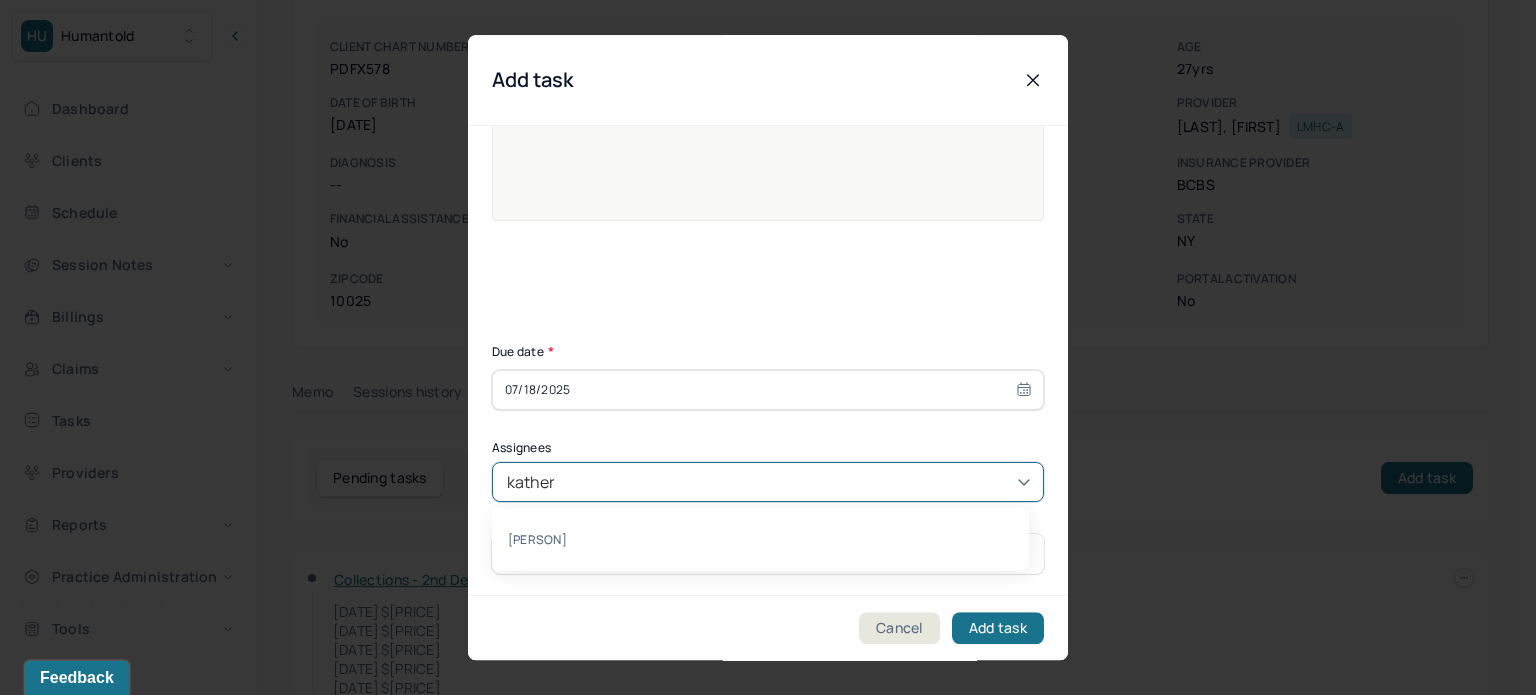 type on "katherine" 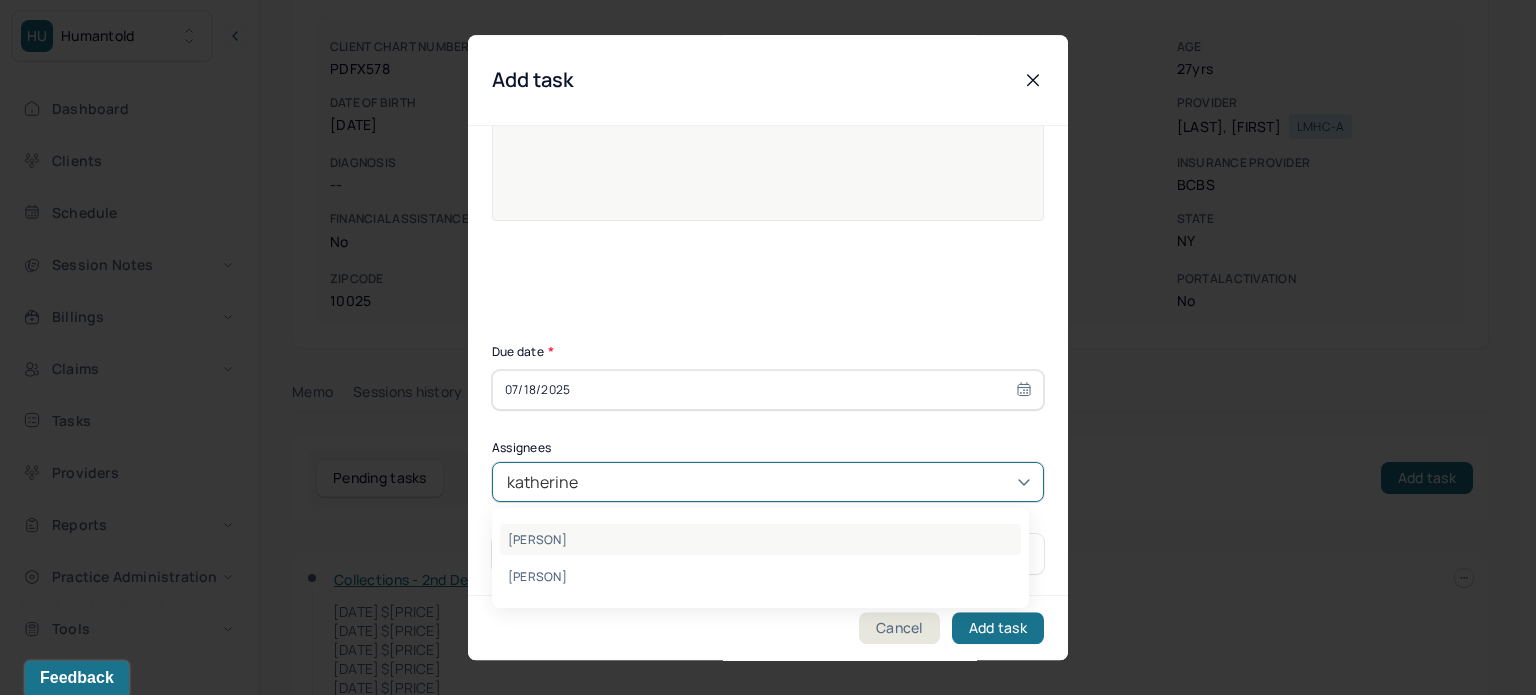 click on "[PERSON]" at bounding box center (760, 539) 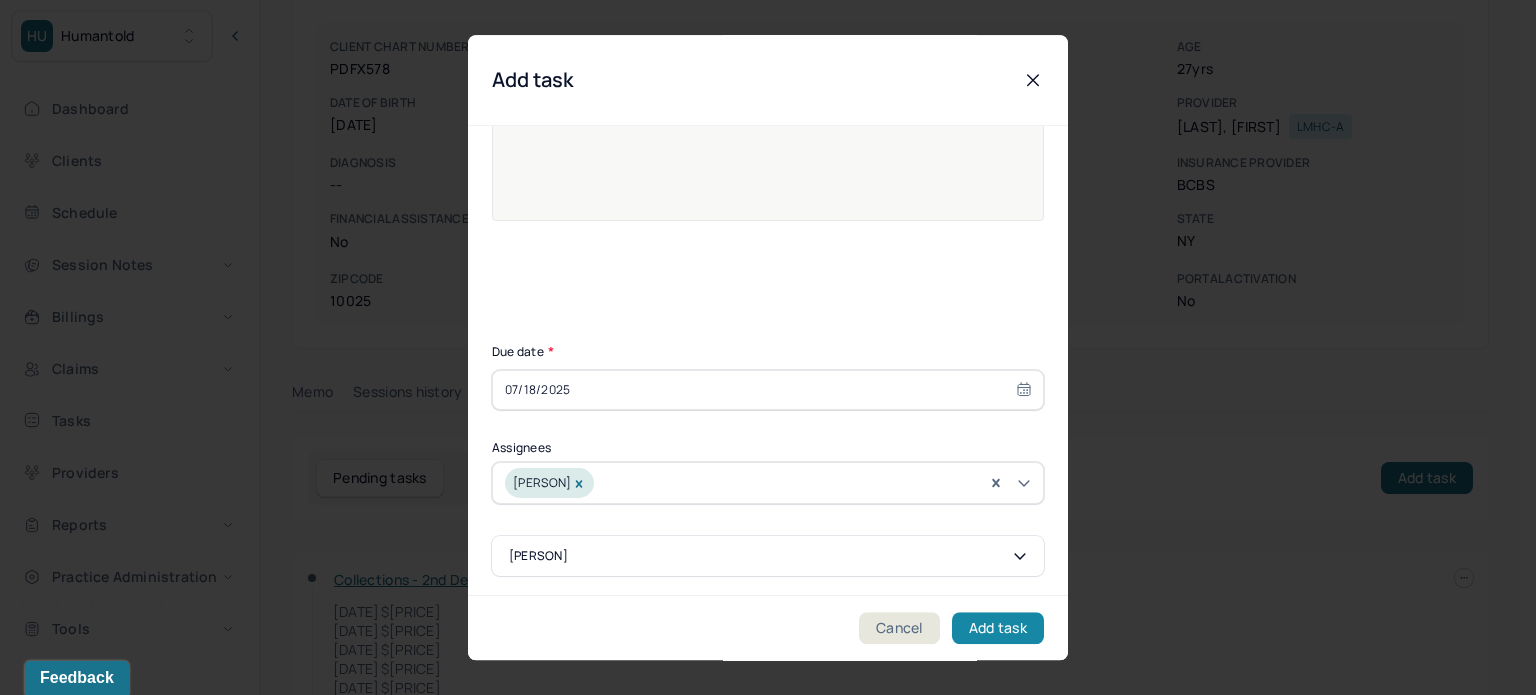 click on "Add task" at bounding box center (998, 628) 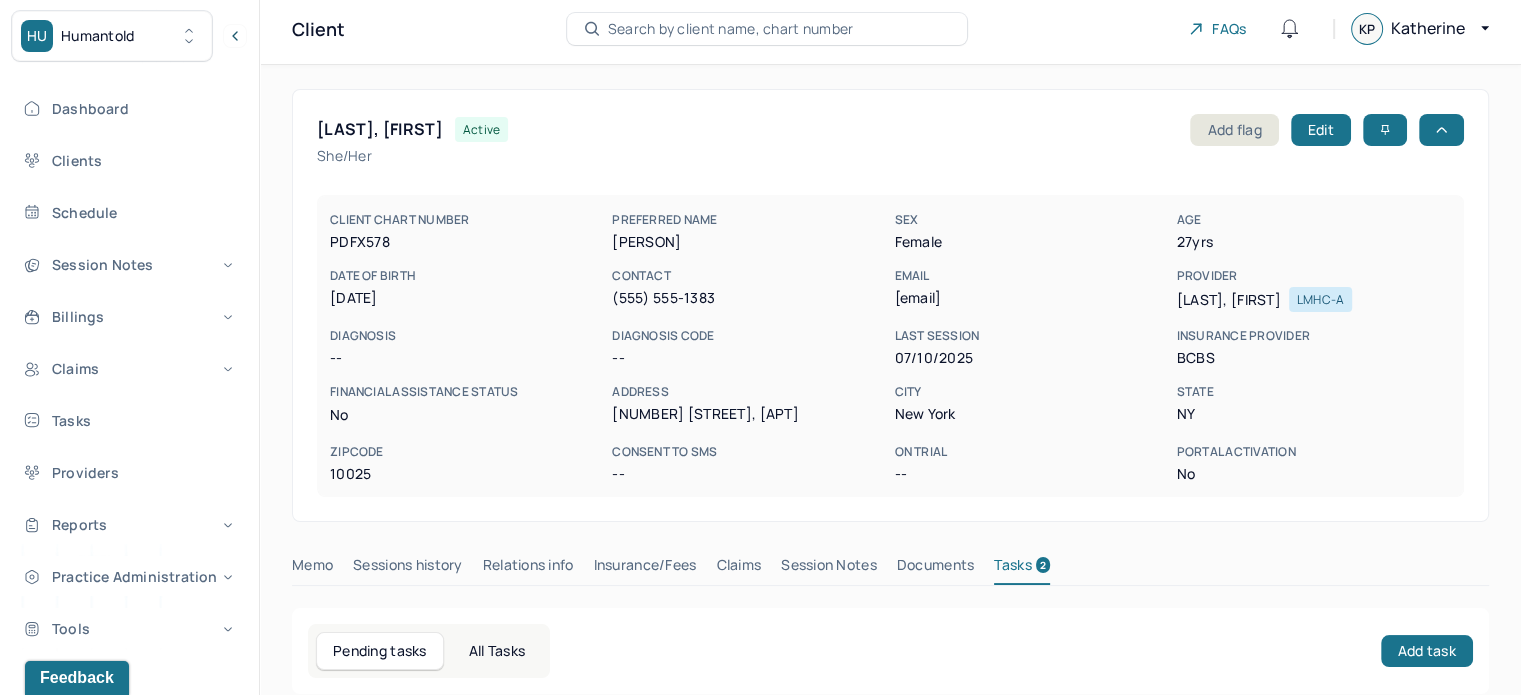 scroll, scrollTop: 0, scrollLeft: 0, axis: both 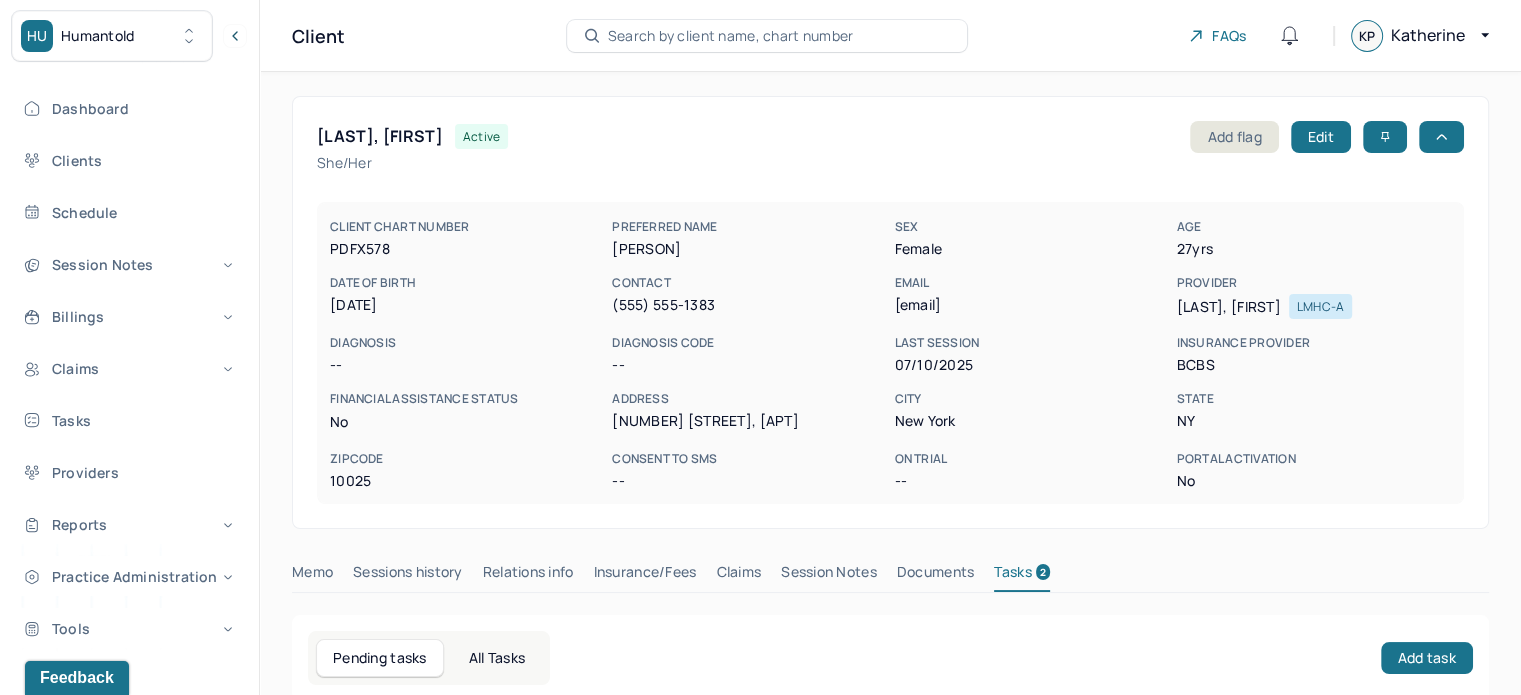 drag, startPoint x: 95, startPoint y: 425, endPoint x: 249, endPoint y: 283, distance: 209.47554 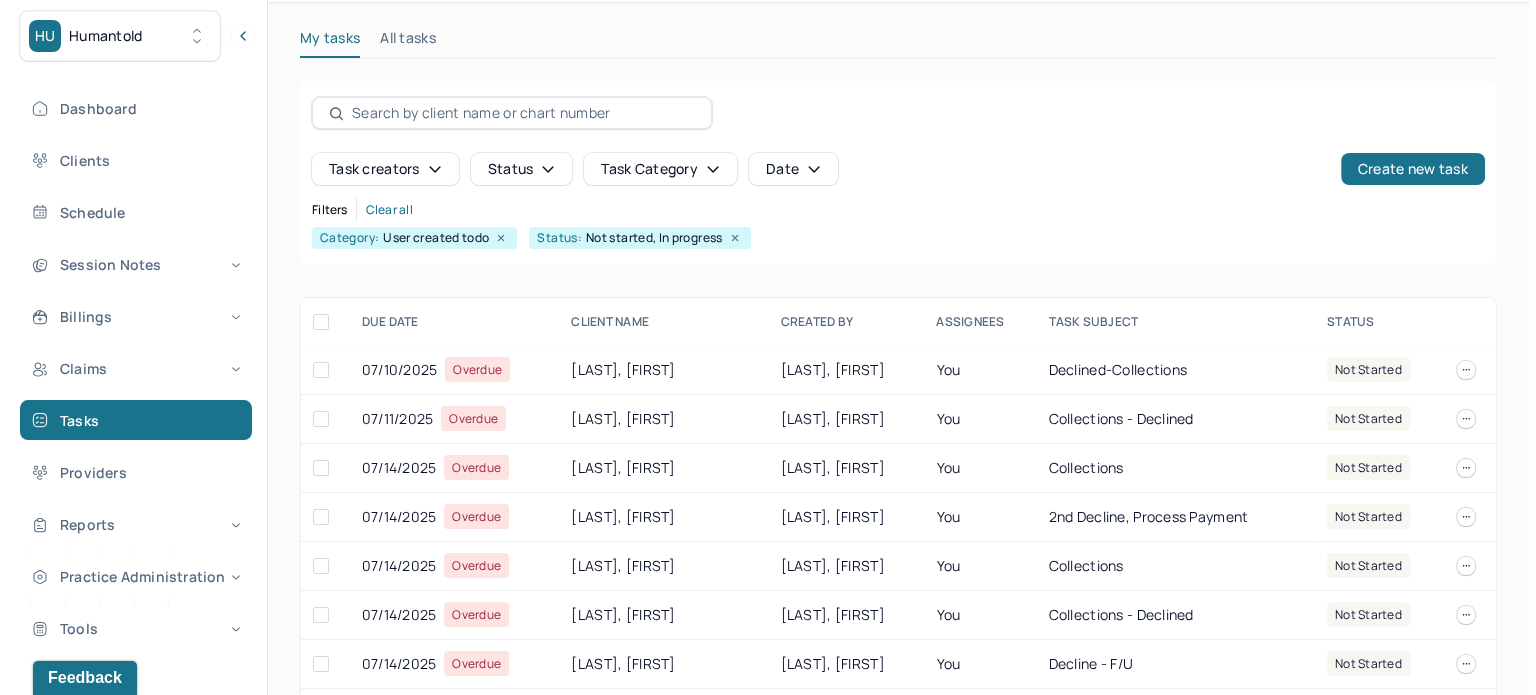scroll, scrollTop: 200, scrollLeft: 0, axis: vertical 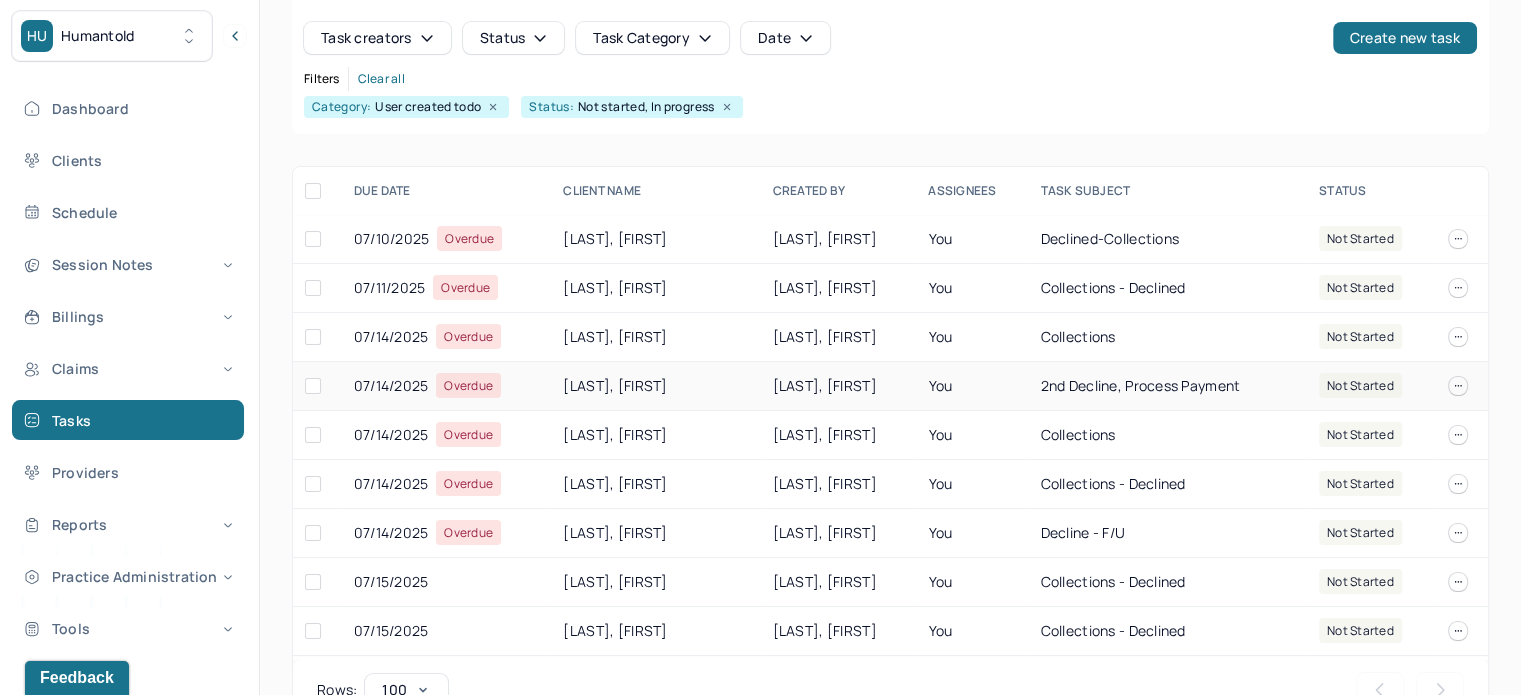 click on "[LAST], [FIRST]" at bounding box center (655, 386) 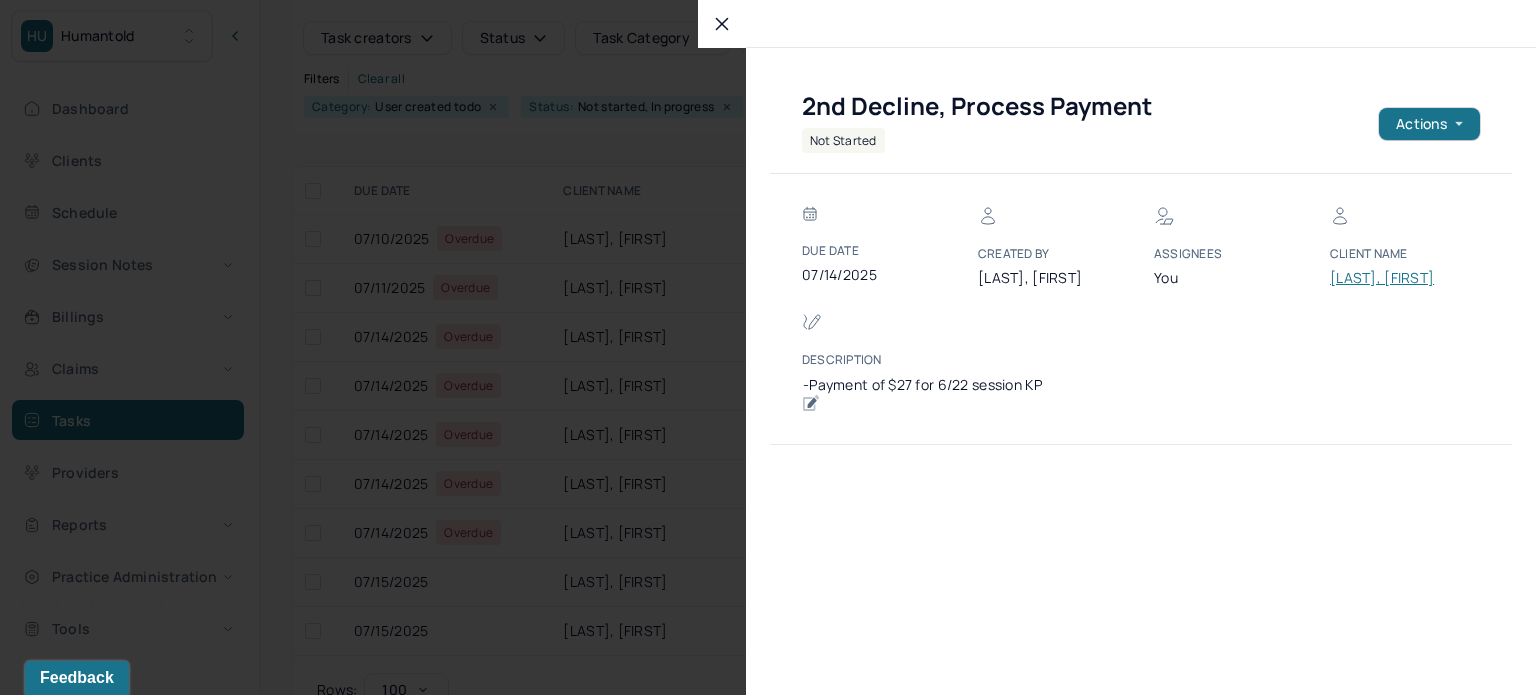 click on "[LAST], [FIRST]" at bounding box center (1390, 278) 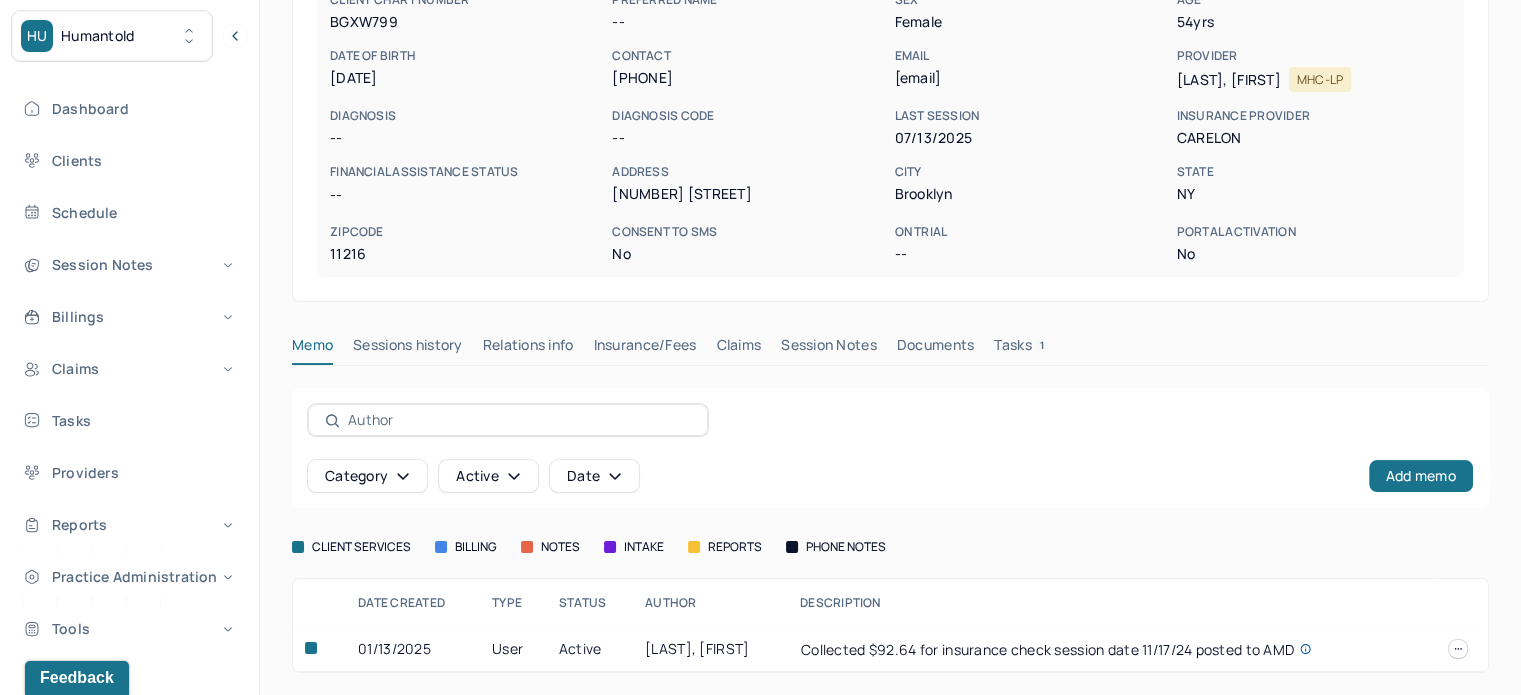 click on "Tasks 1" at bounding box center (1021, 349) 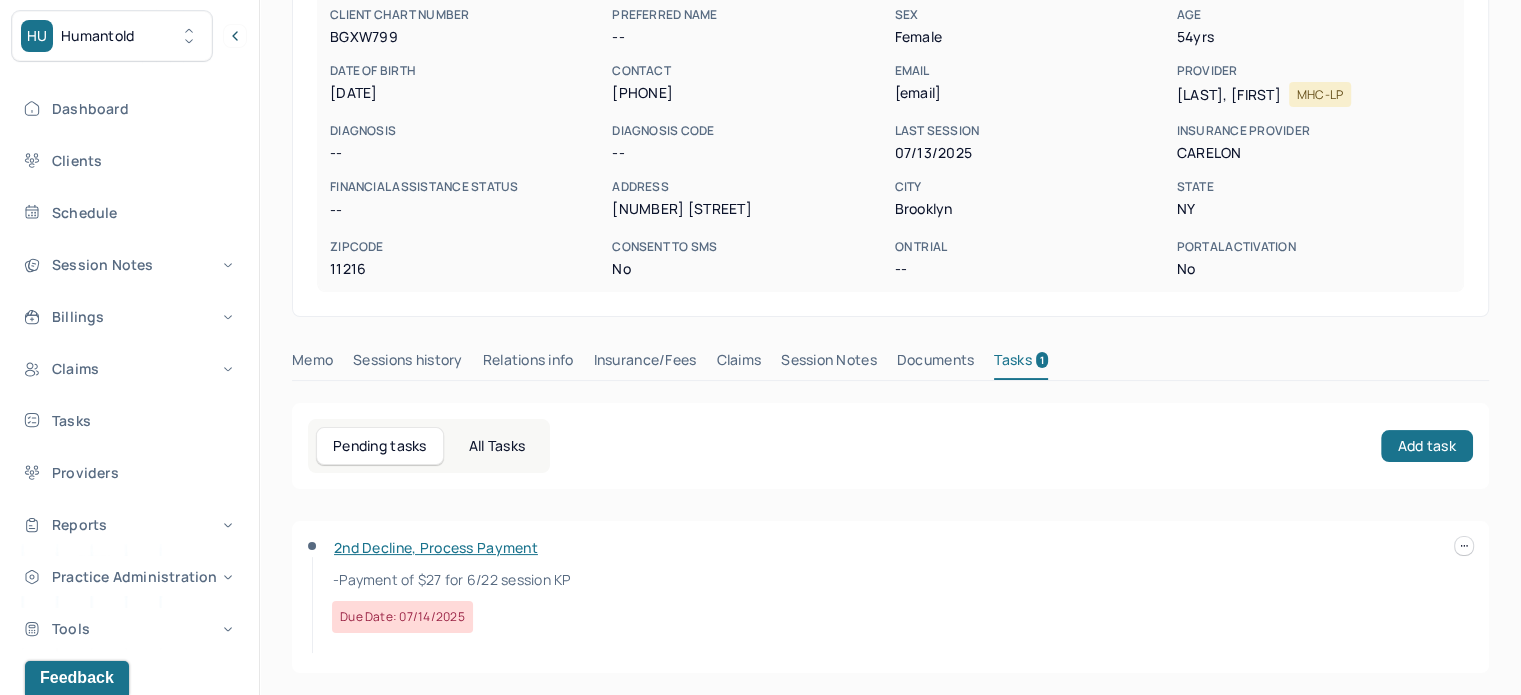 scroll, scrollTop: 0, scrollLeft: 0, axis: both 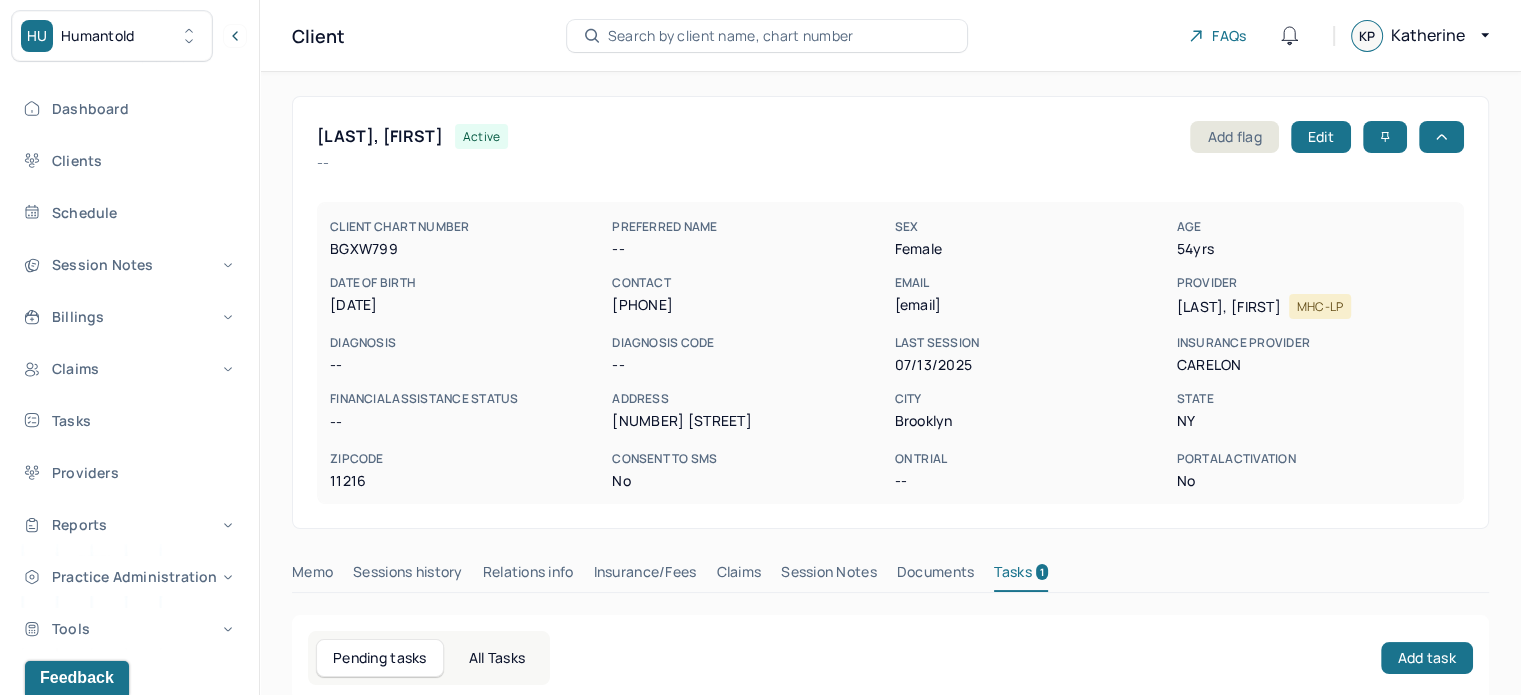 click on "[EMAIL]" at bounding box center [1031, 305] 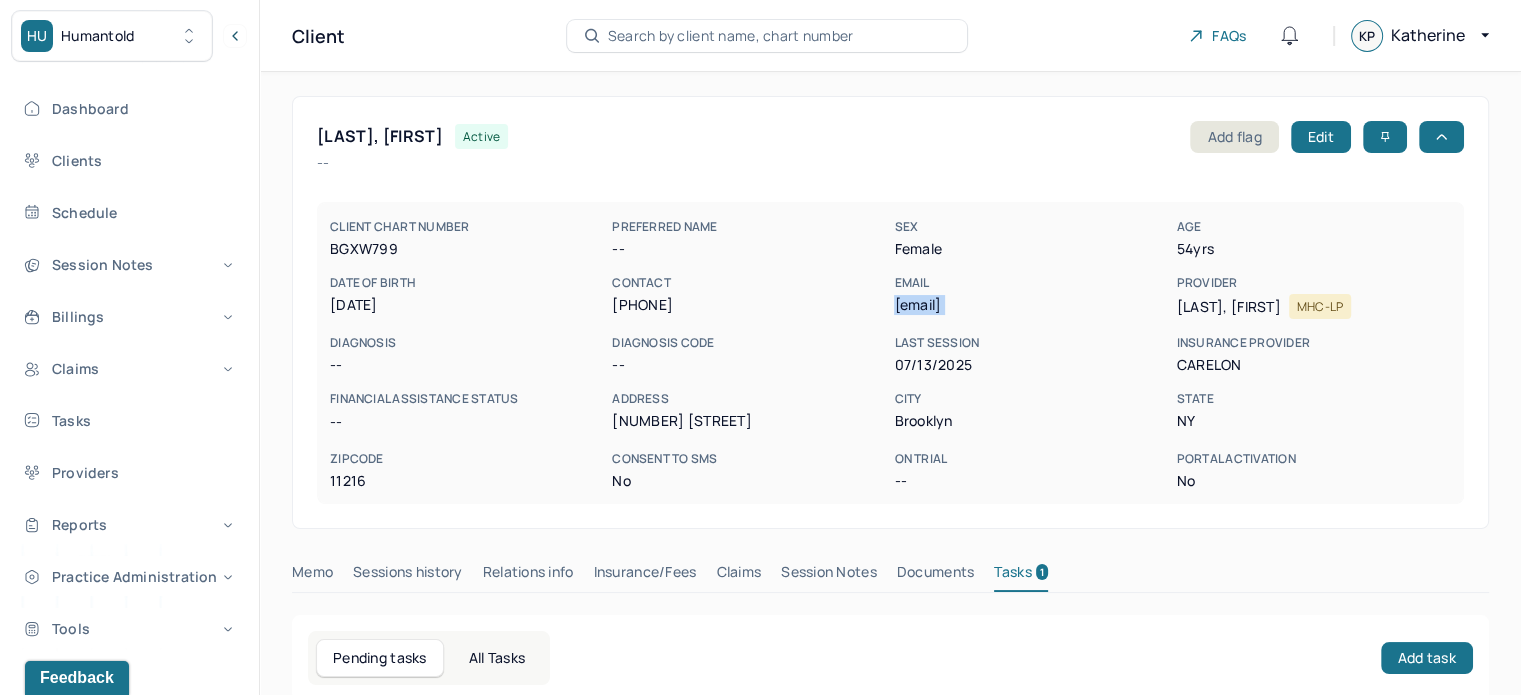 click on "[EMAIL]" at bounding box center [1031, 305] 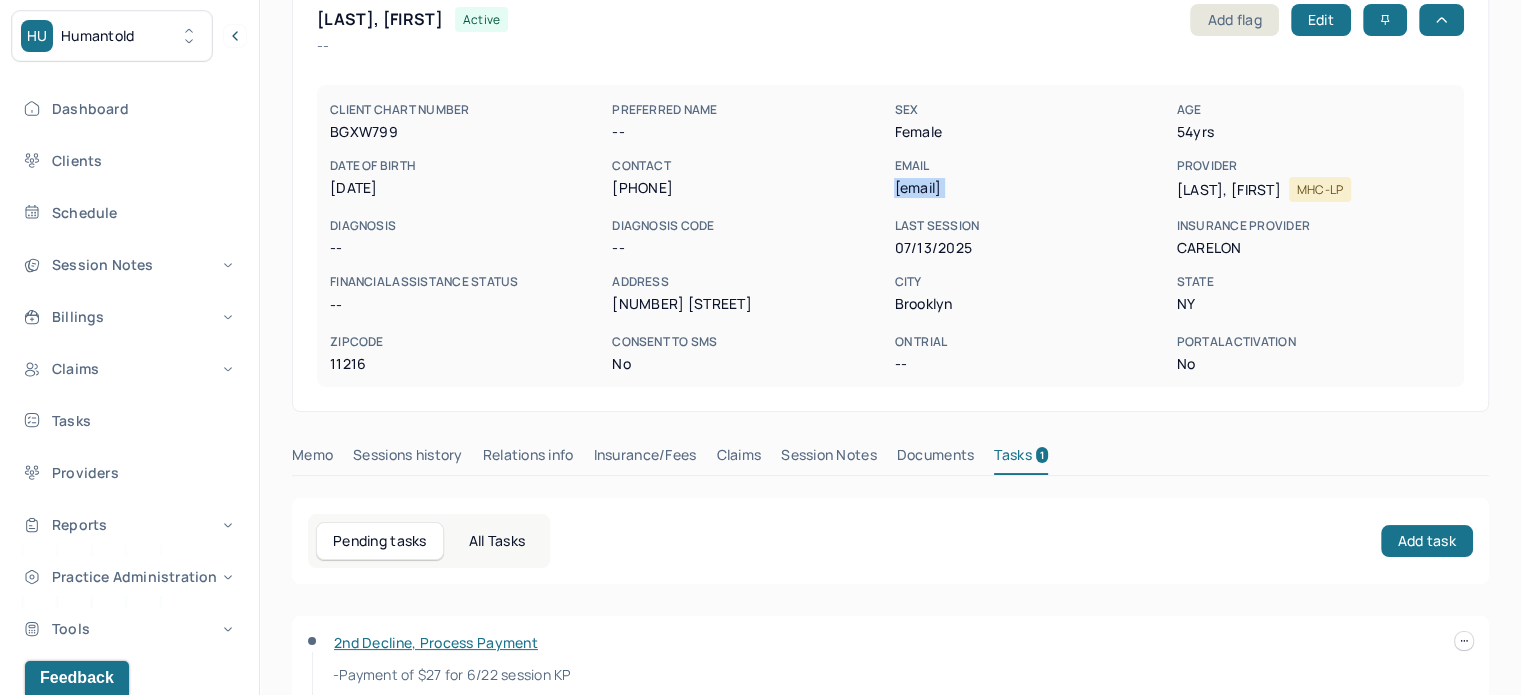 scroll, scrollTop: 212, scrollLeft: 0, axis: vertical 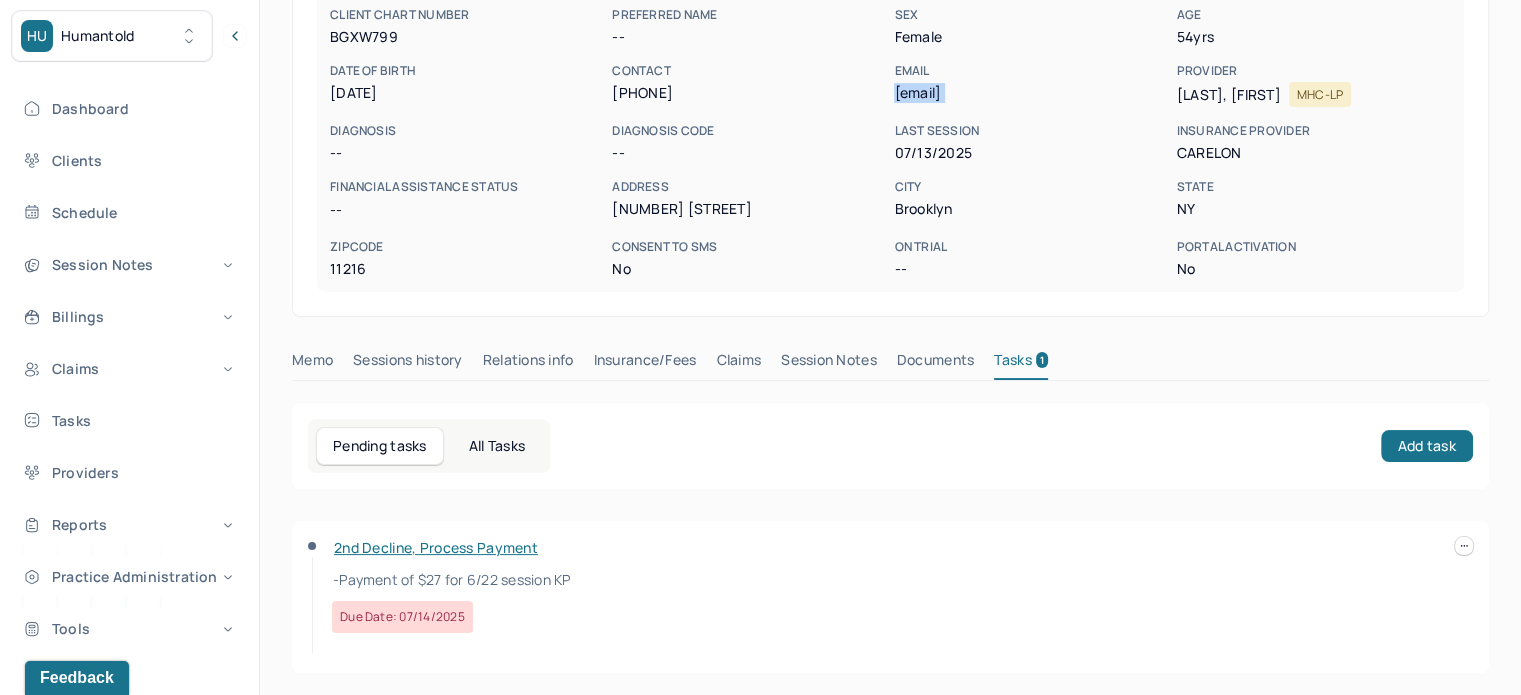 click on "Claims" at bounding box center (738, 364) 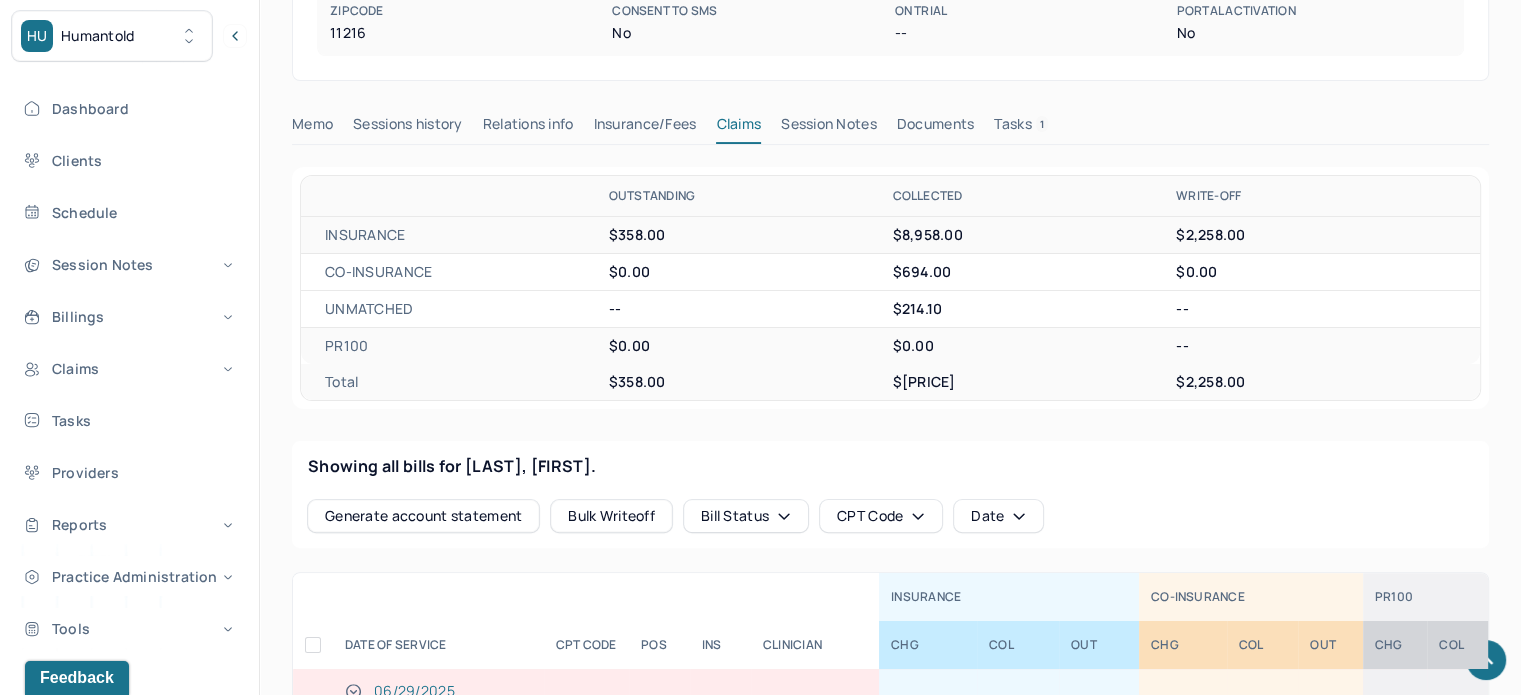 scroll, scrollTop: 712, scrollLeft: 0, axis: vertical 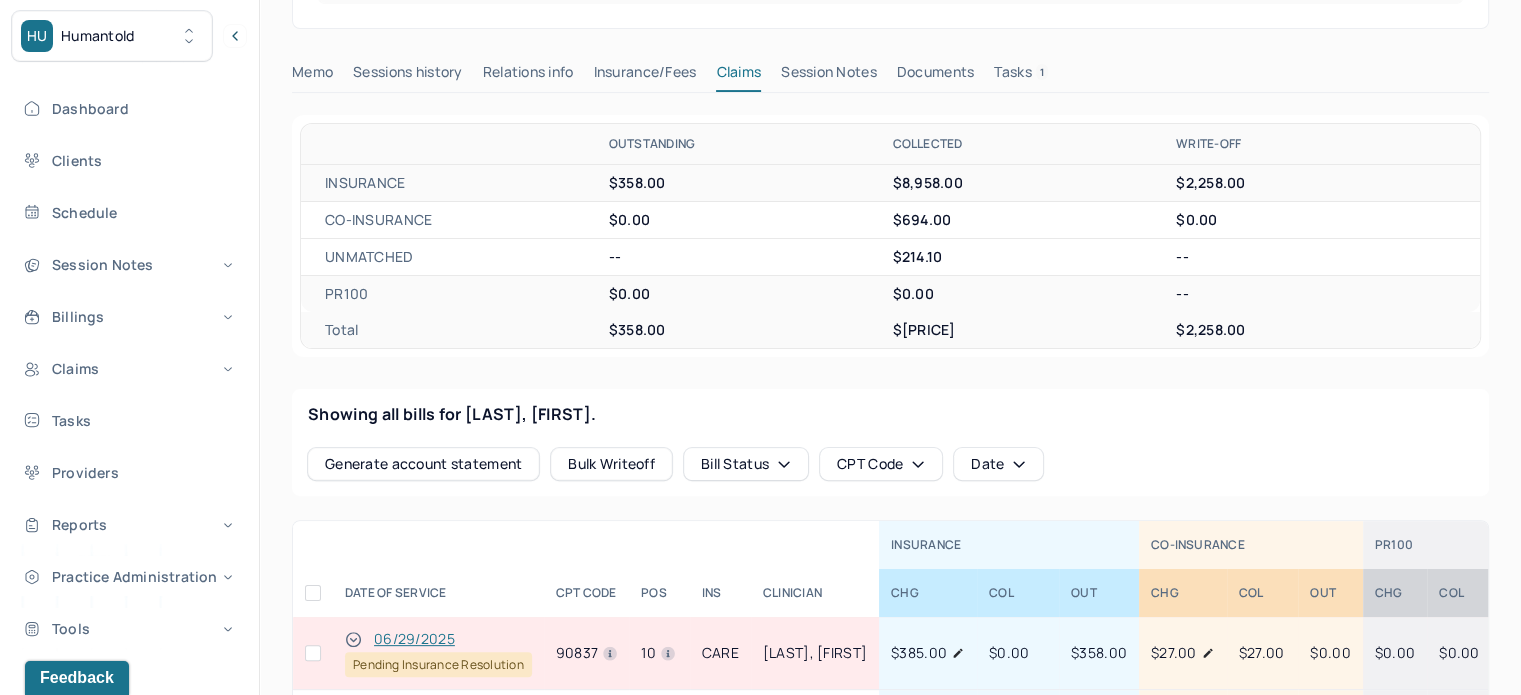 click on "Tasks 1" at bounding box center [1021, 76] 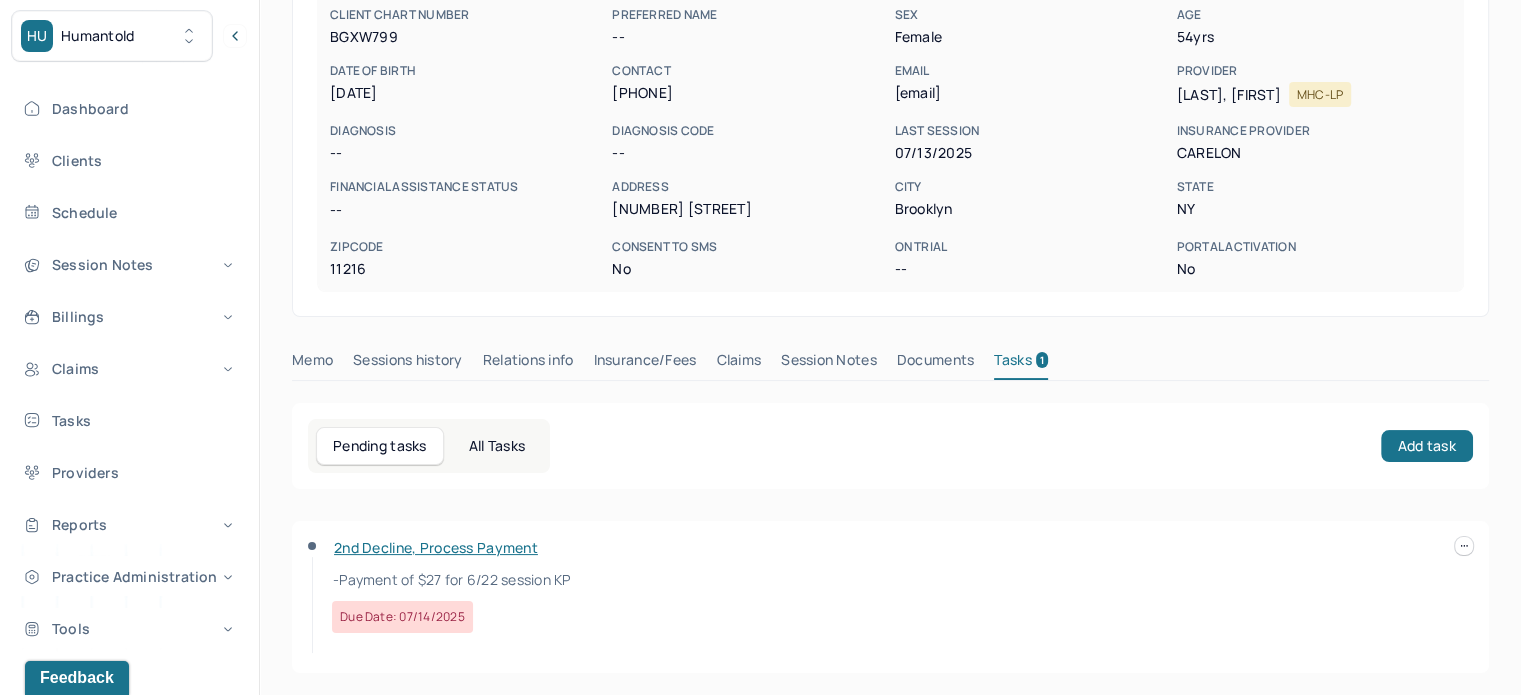 click on "2nd Decline, Process Payment   -Payment of $[PRICE] for [DATE] session [PERSON] Due date: [DATE]" at bounding box center (890, 597) 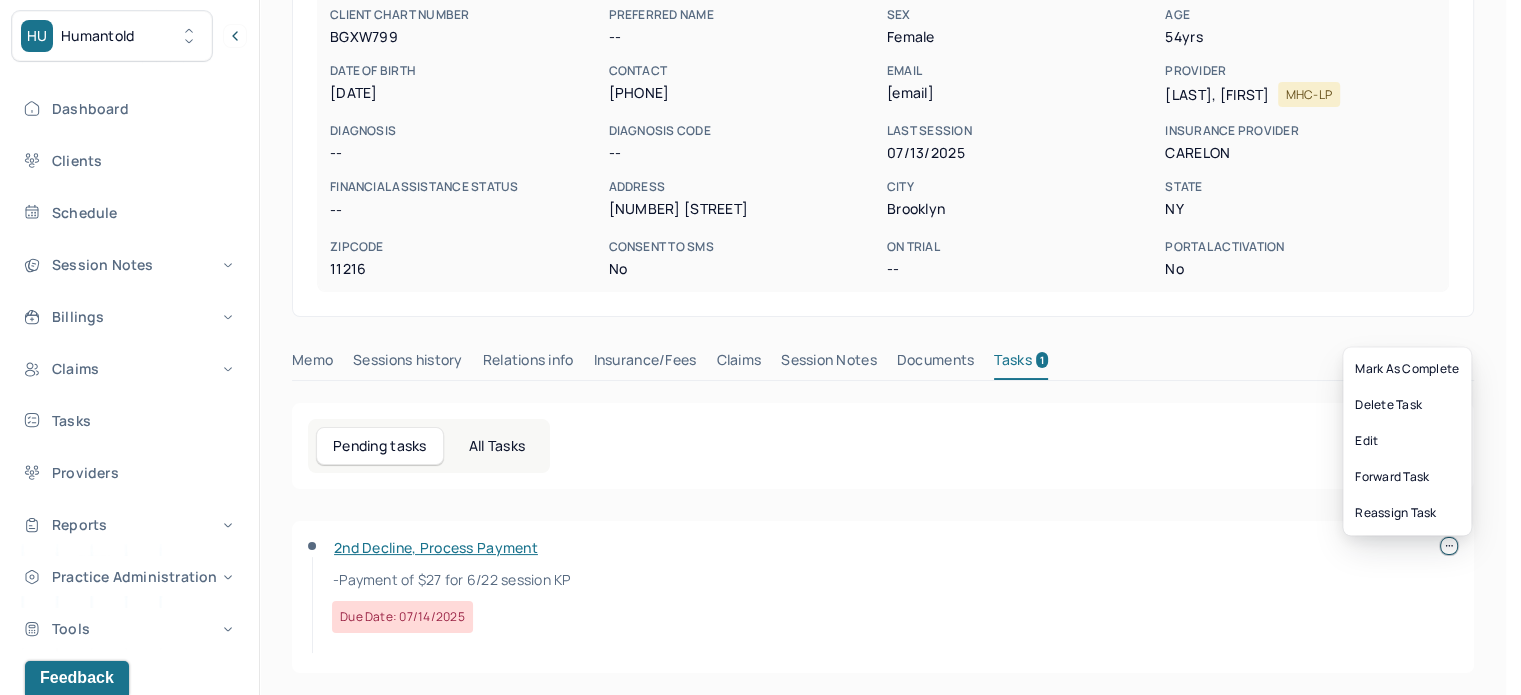 click at bounding box center (1449, 546) 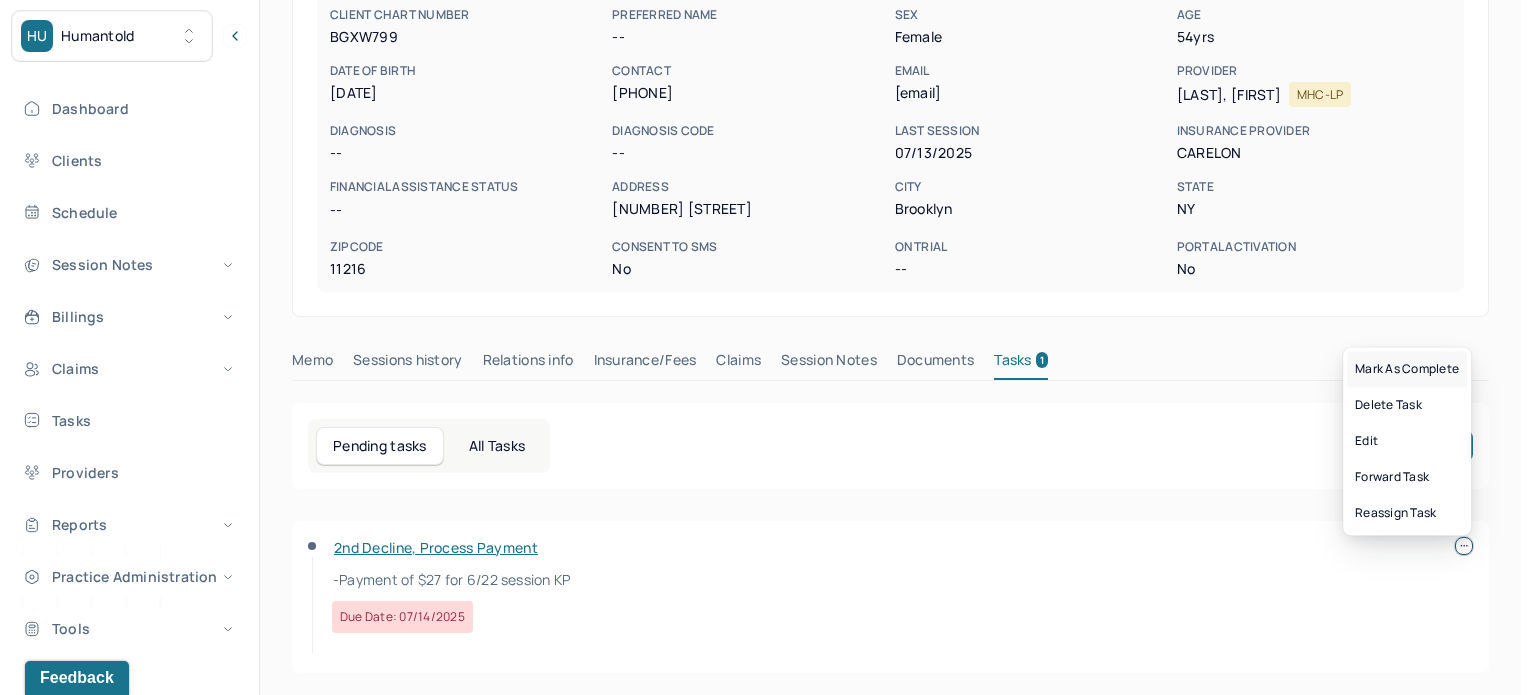 click on "Mark as complete" at bounding box center [1407, 369] 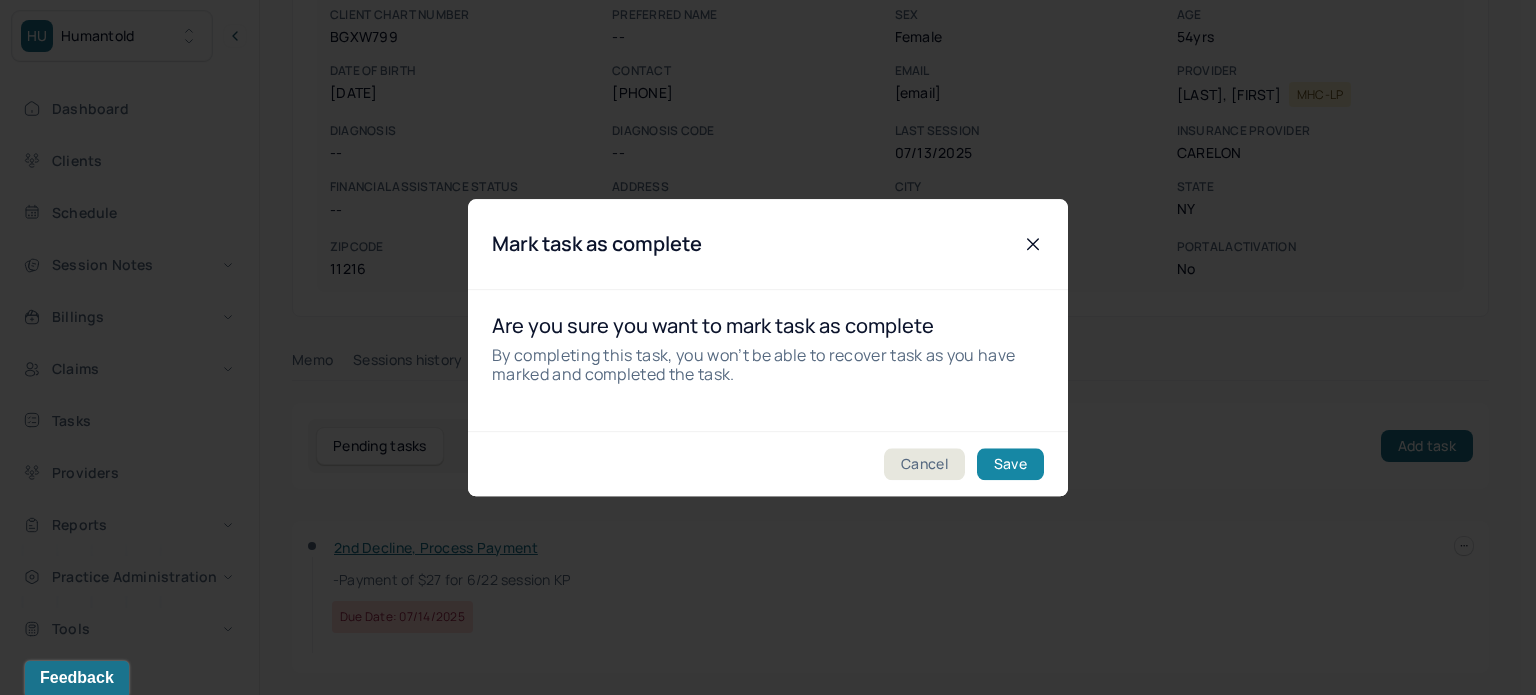 click on "Save" at bounding box center (1010, 464) 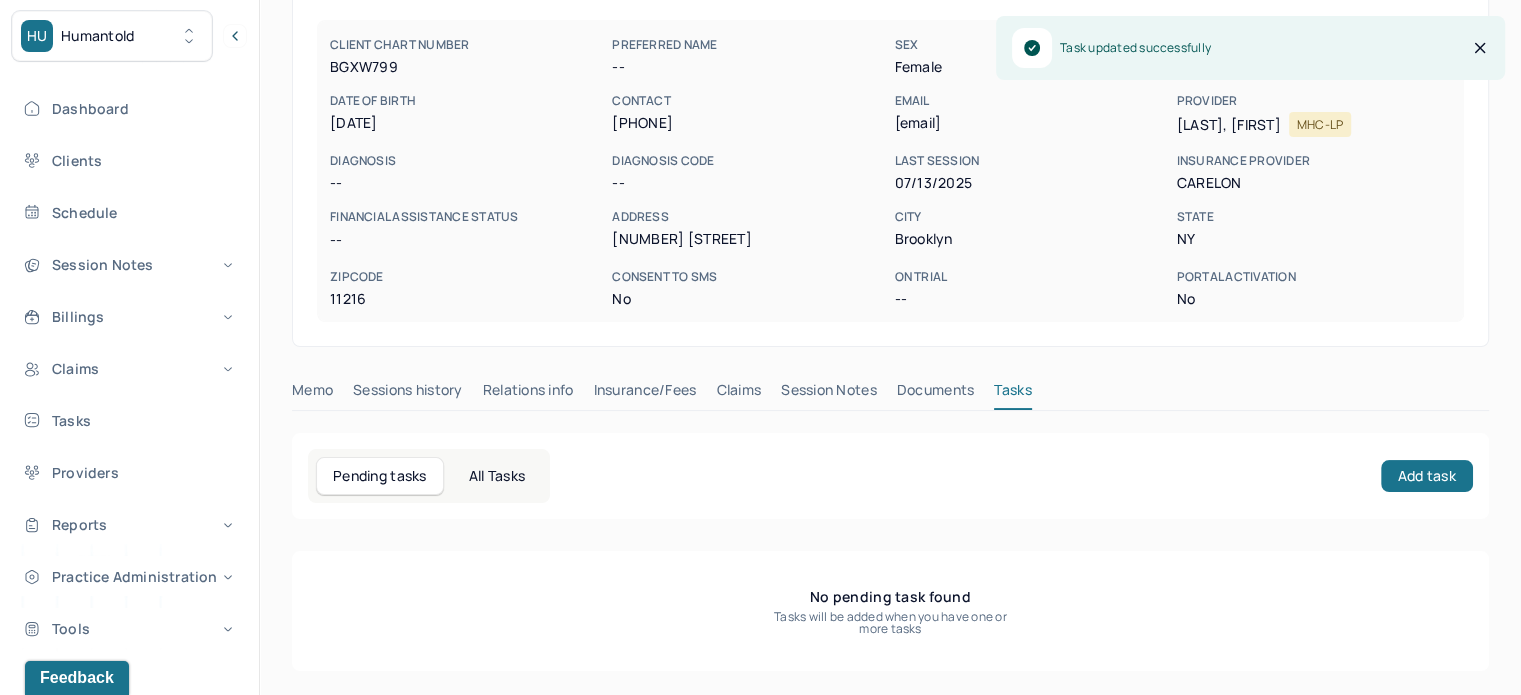 scroll, scrollTop: 180, scrollLeft: 0, axis: vertical 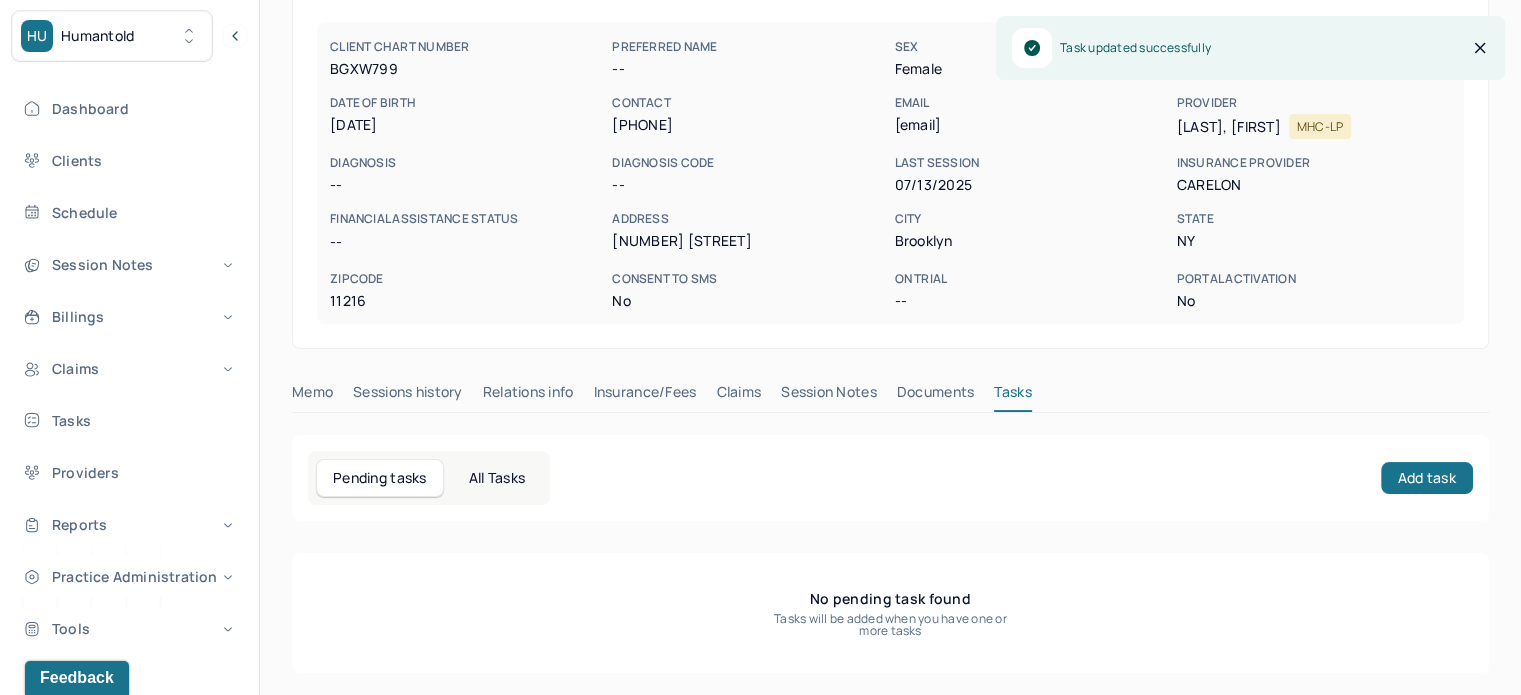 click on "Claims" at bounding box center (738, 396) 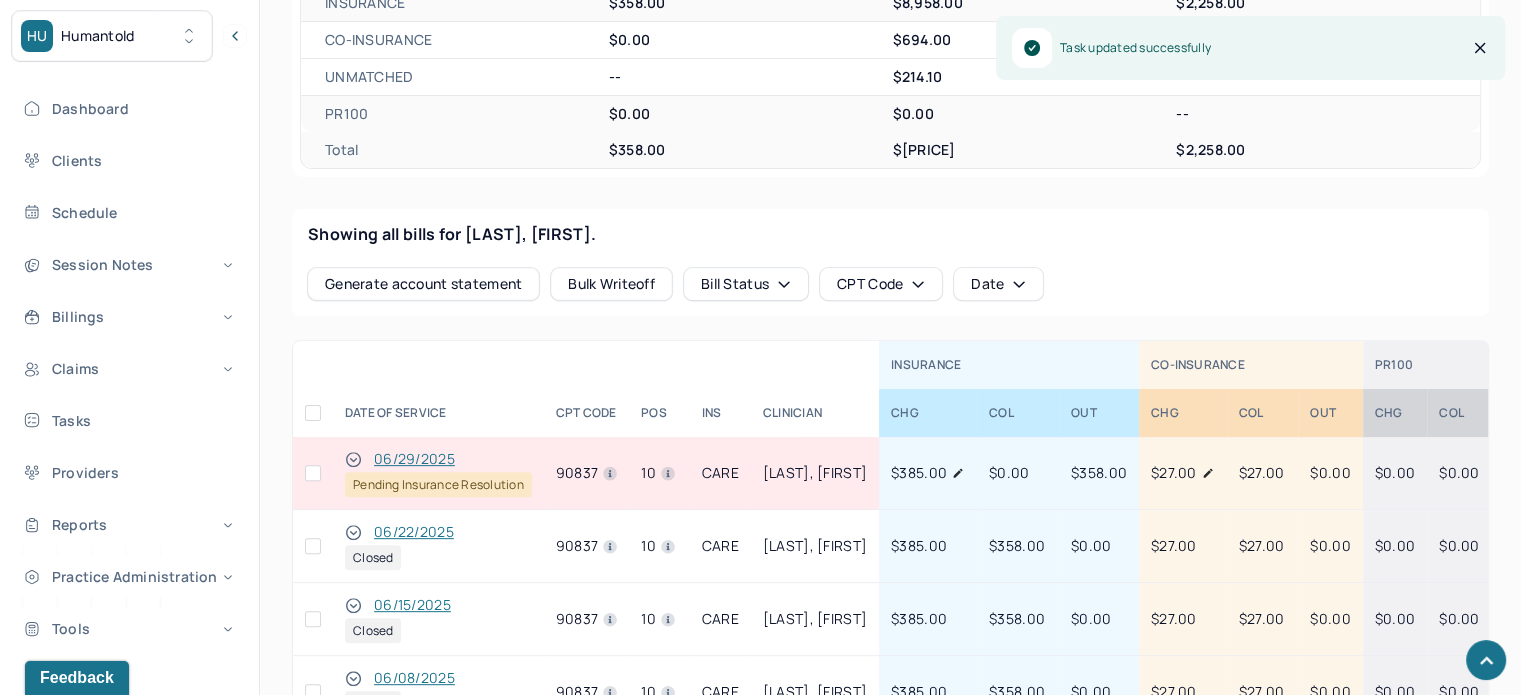 scroll, scrollTop: 780, scrollLeft: 0, axis: vertical 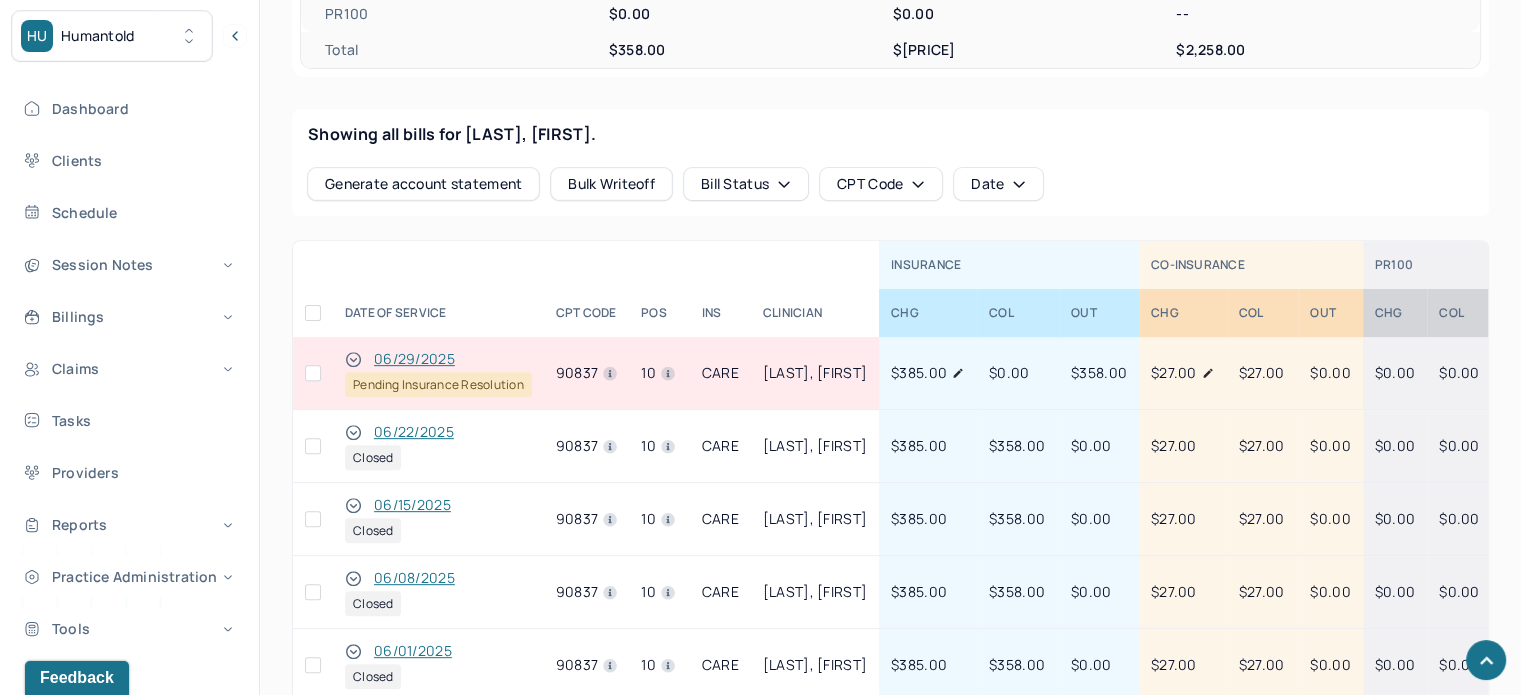 click 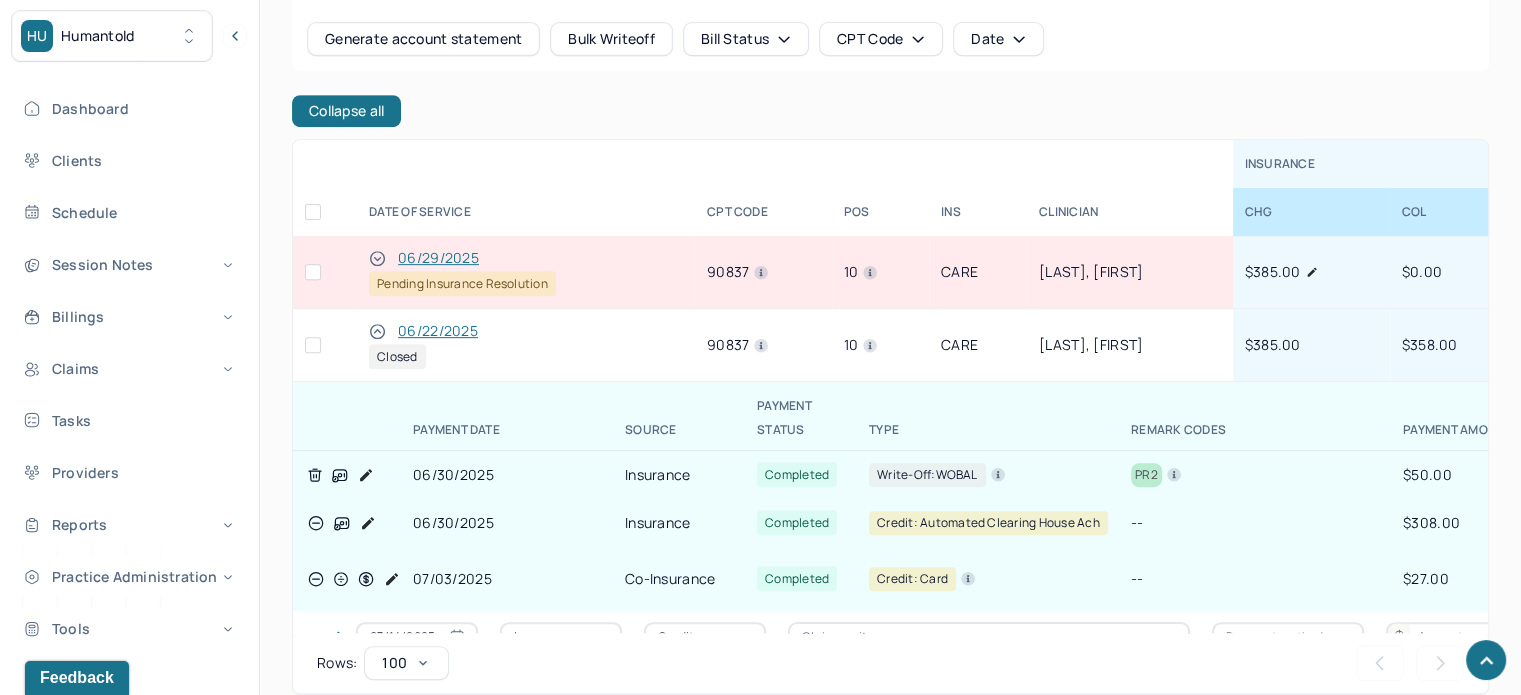 scroll, scrollTop: 1080, scrollLeft: 0, axis: vertical 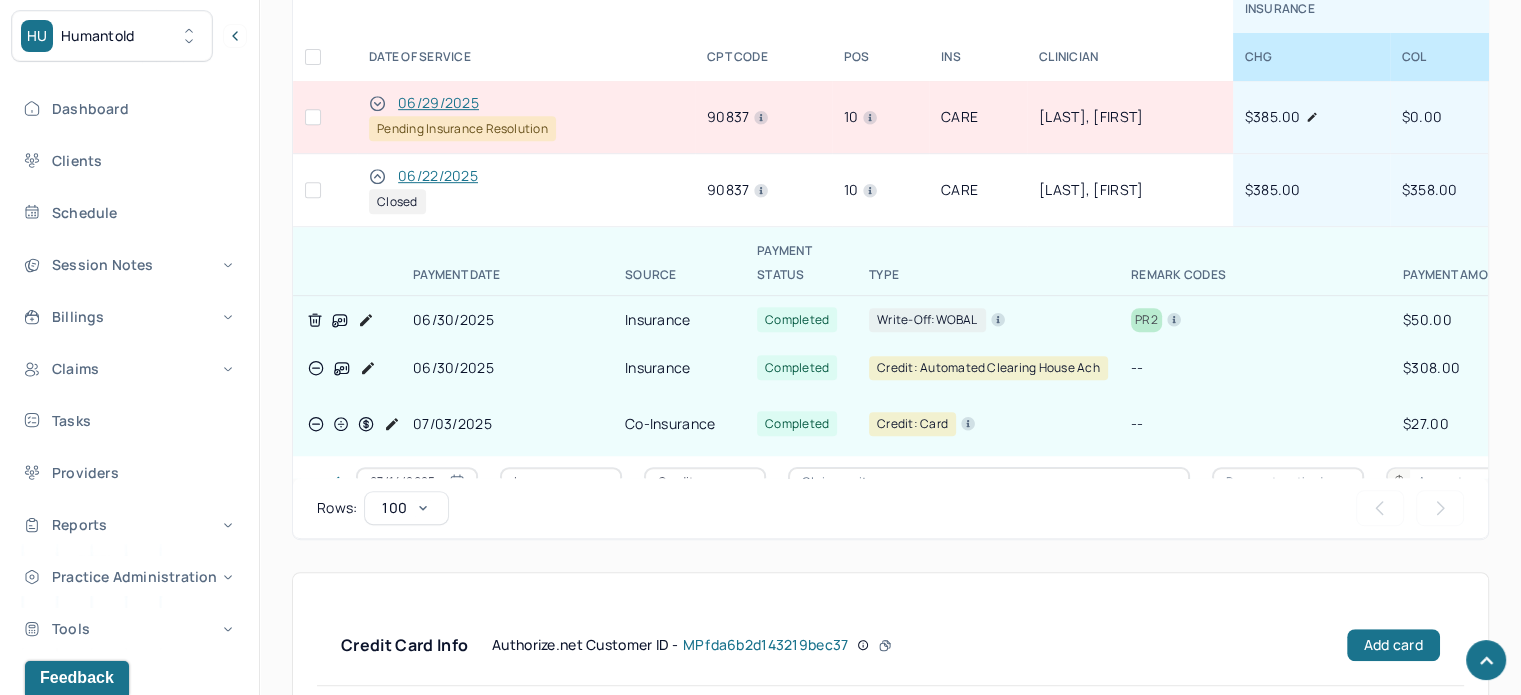 click on "Rows per page :   100       Previous     Next" at bounding box center [890, 508] 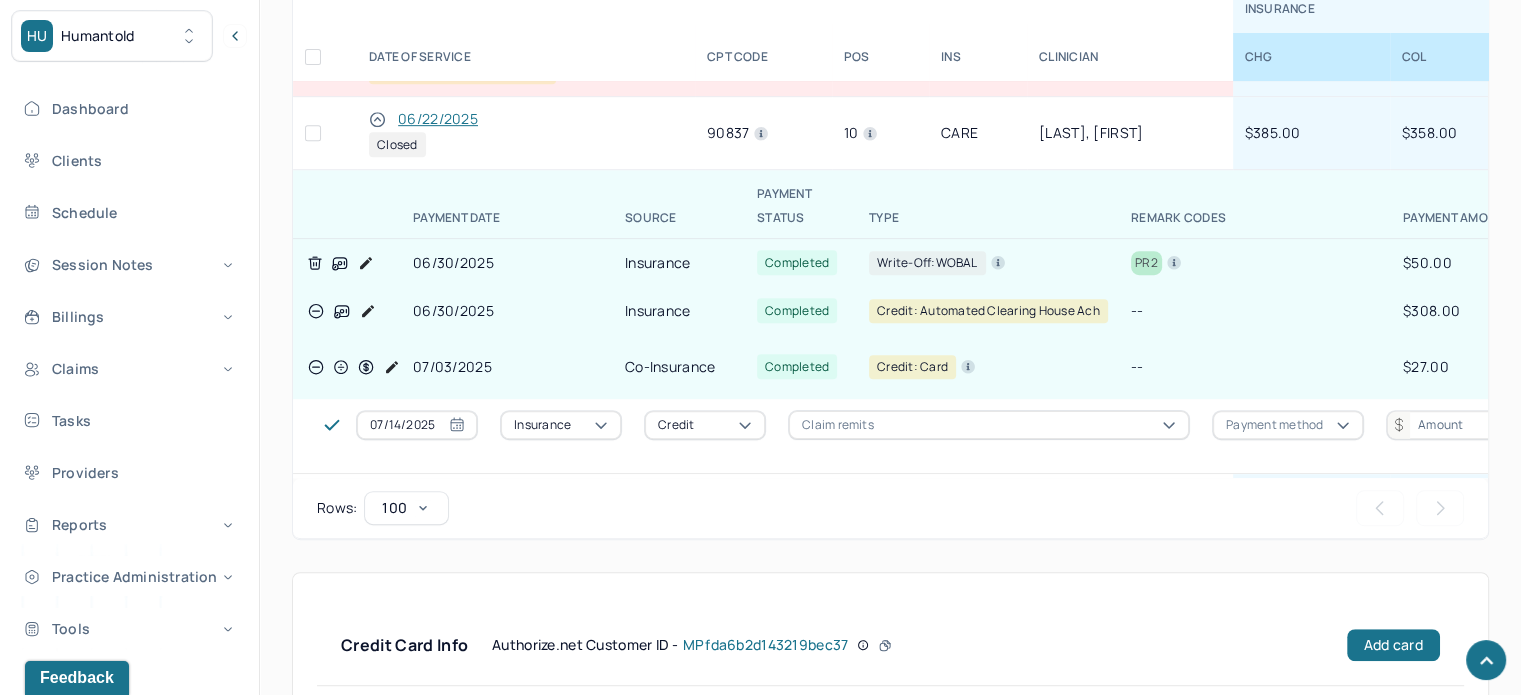 scroll, scrollTop: 100, scrollLeft: 0, axis: vertical 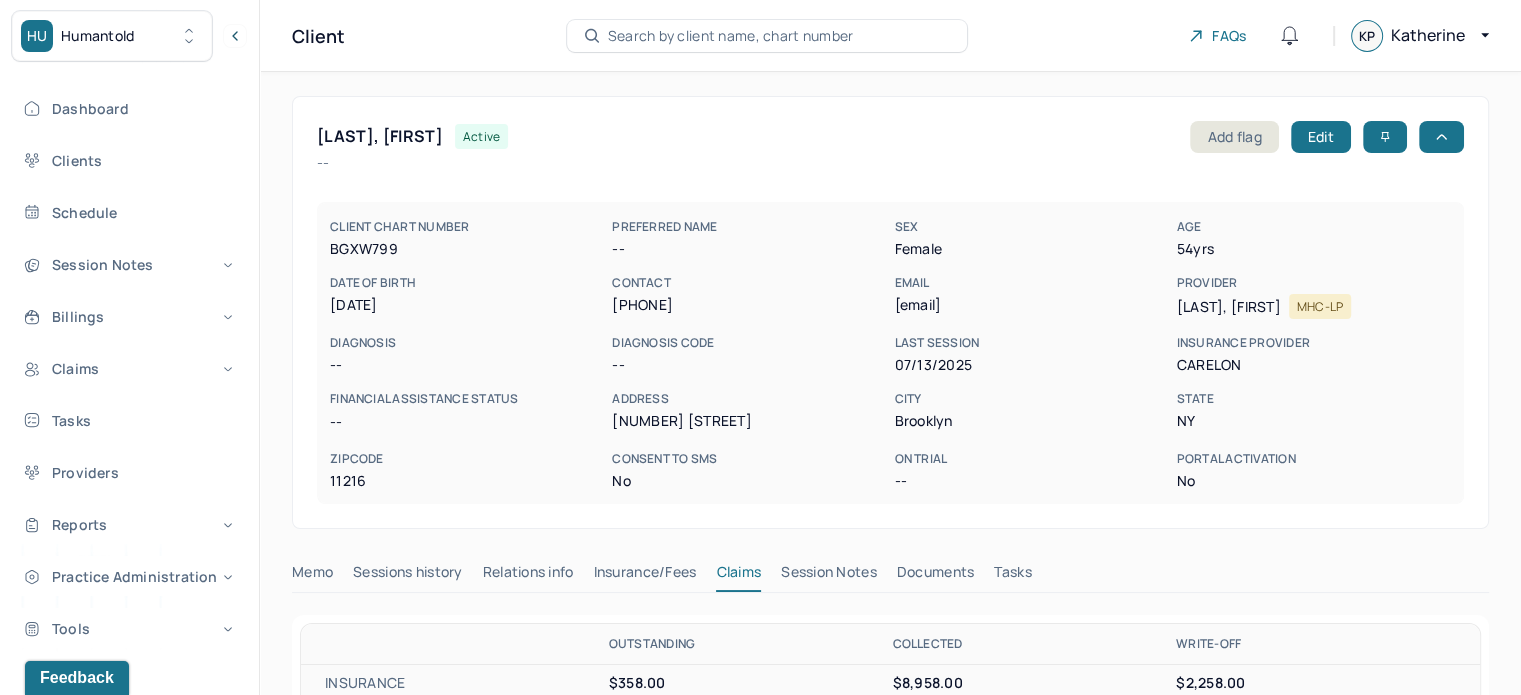click on "[LAST], [FIRST]" at bounding box center (380, 136) 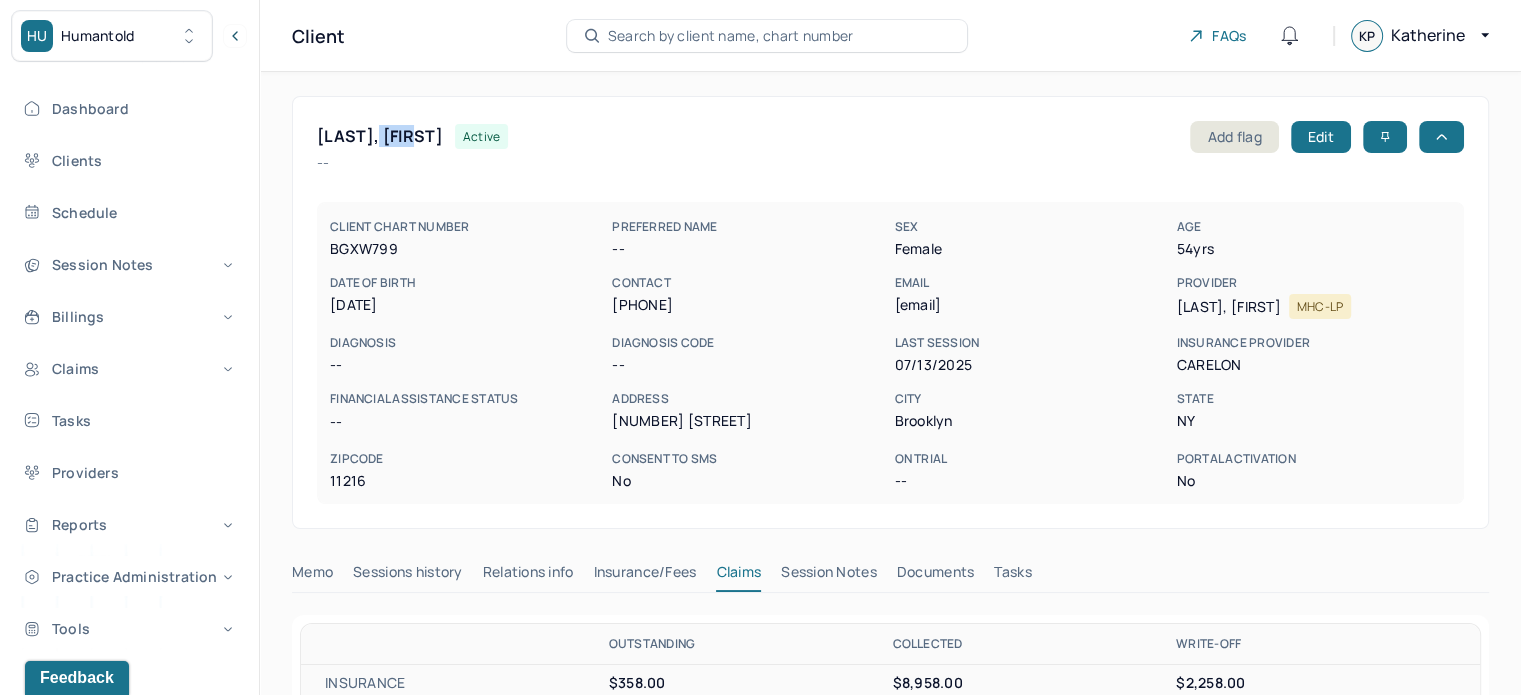 click on "[LAST], [FIRST]" at bounding box center (380, 136) 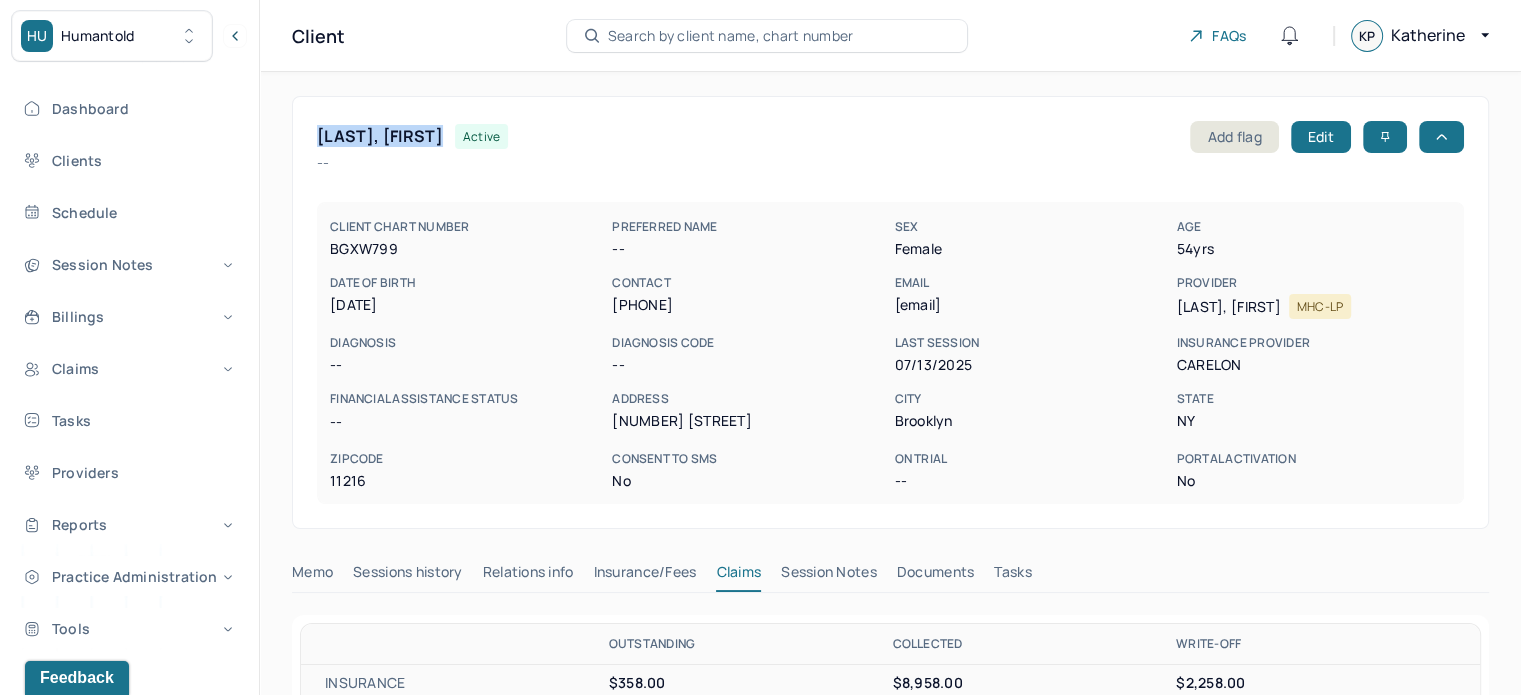 click on "[LAST], [FIRST]" at bounding box center (380, 136) 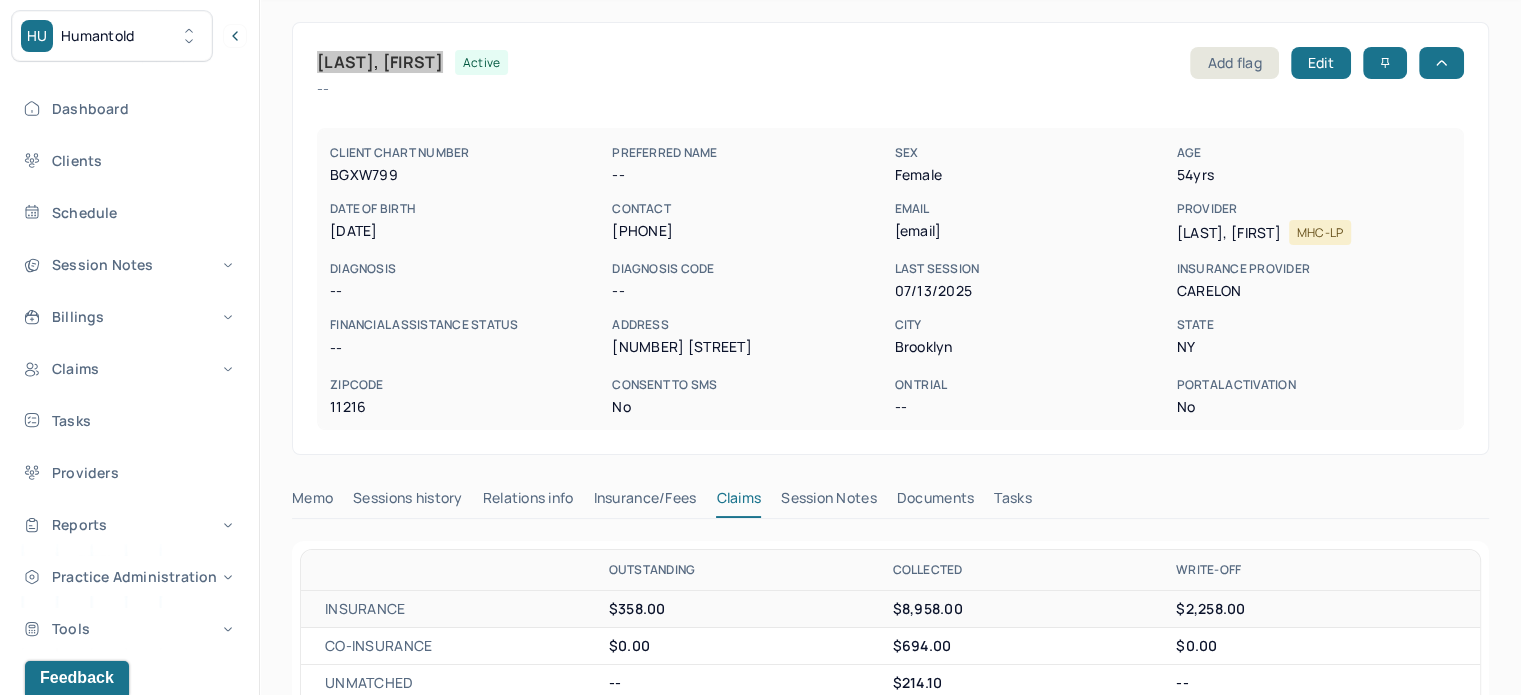 scroll, scrollTop: 0, scrollLeft: 0, axis: both 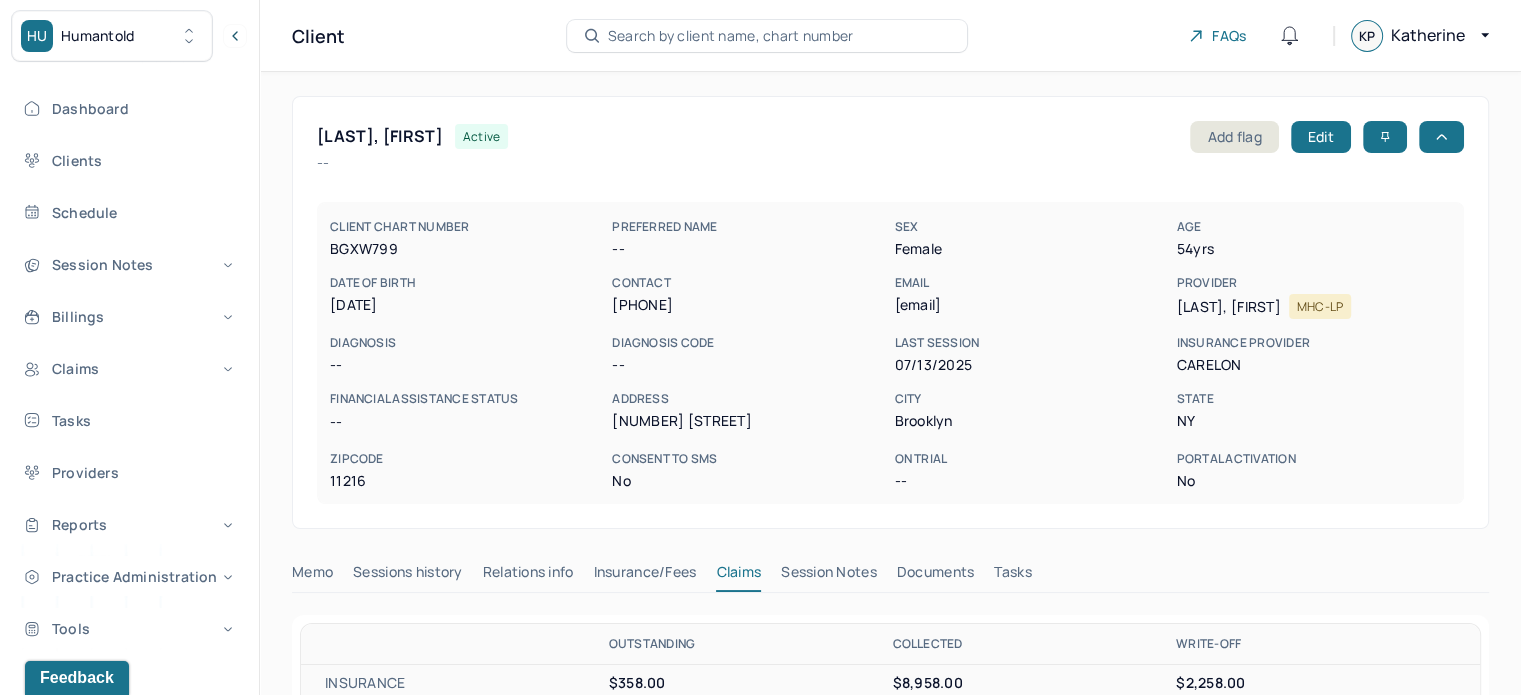 click on "Brooklyn" at bounding box center [1031, 421] 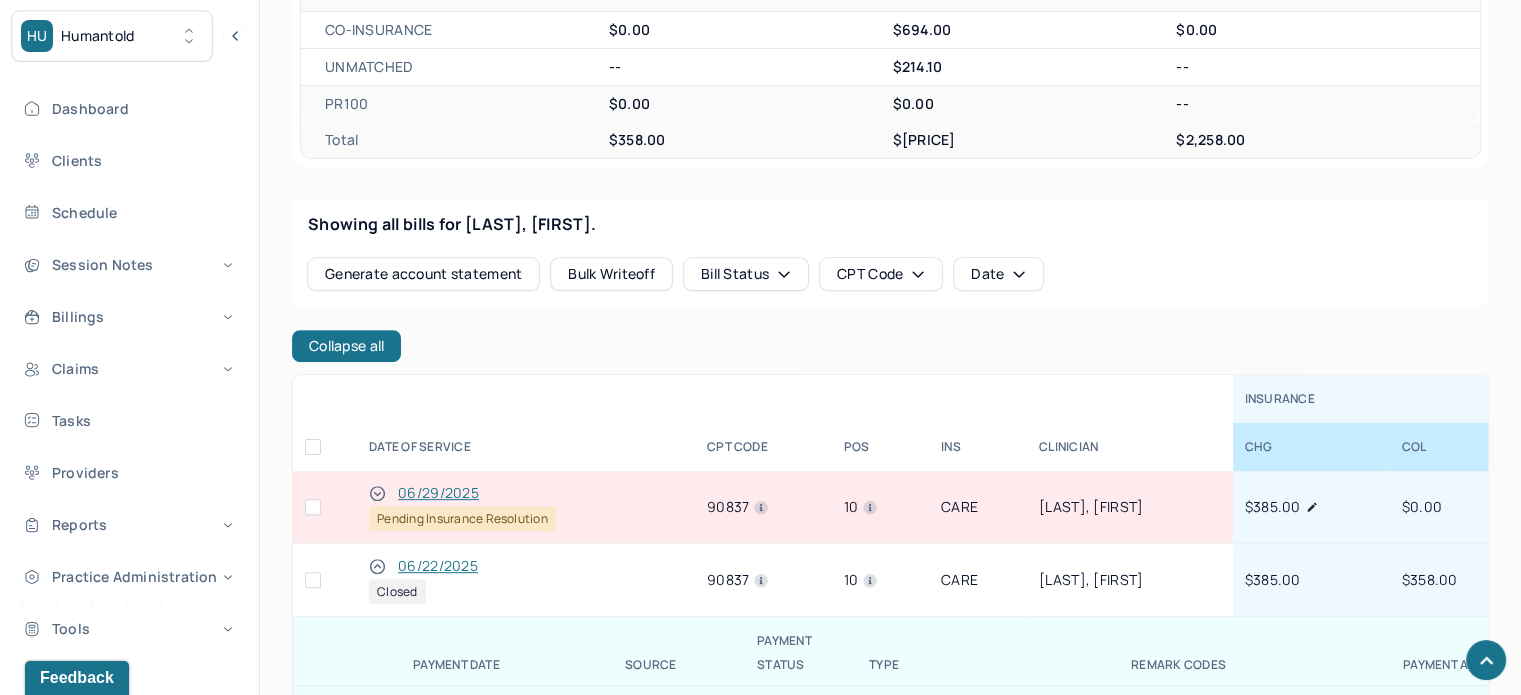 scroll, scrollTop: 100, scrollLeft: 0, axis: vertical 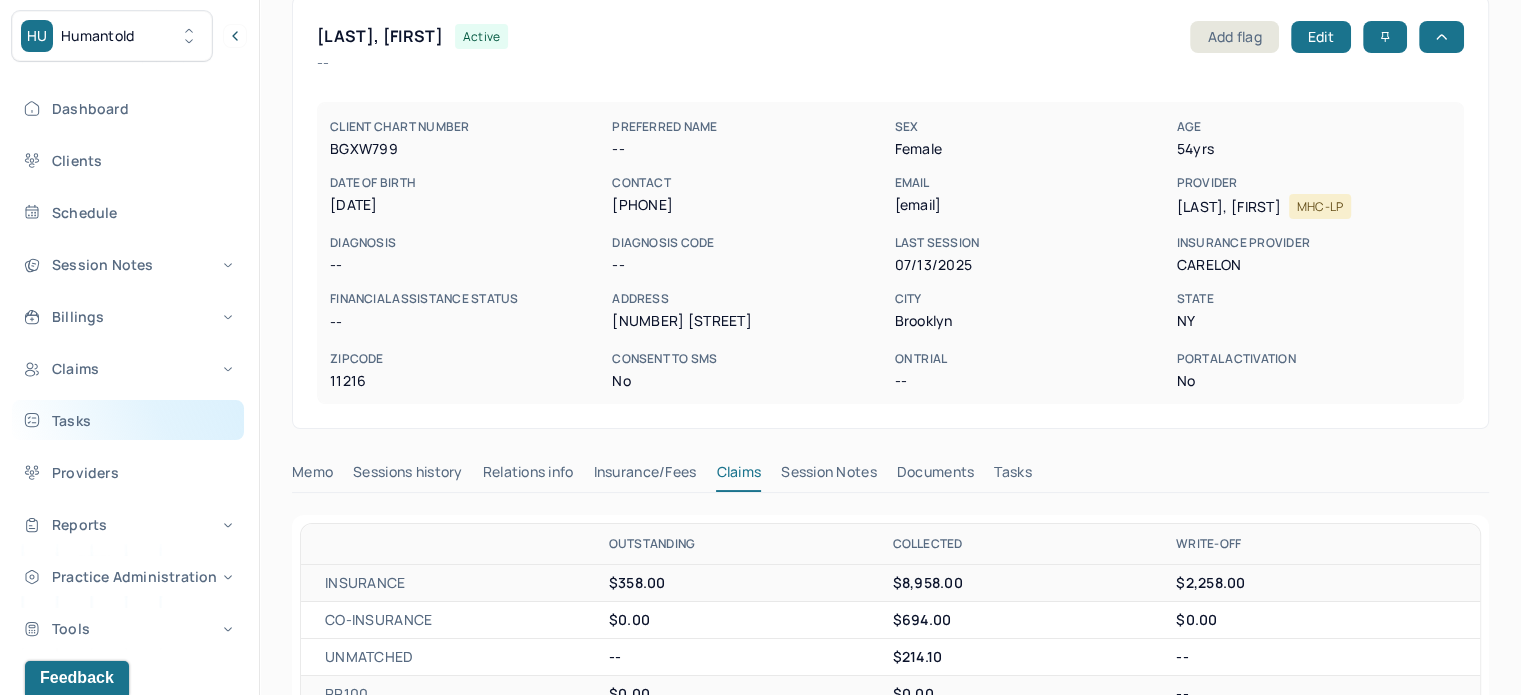 click on "Tasks" at bounding box center [128, 420] 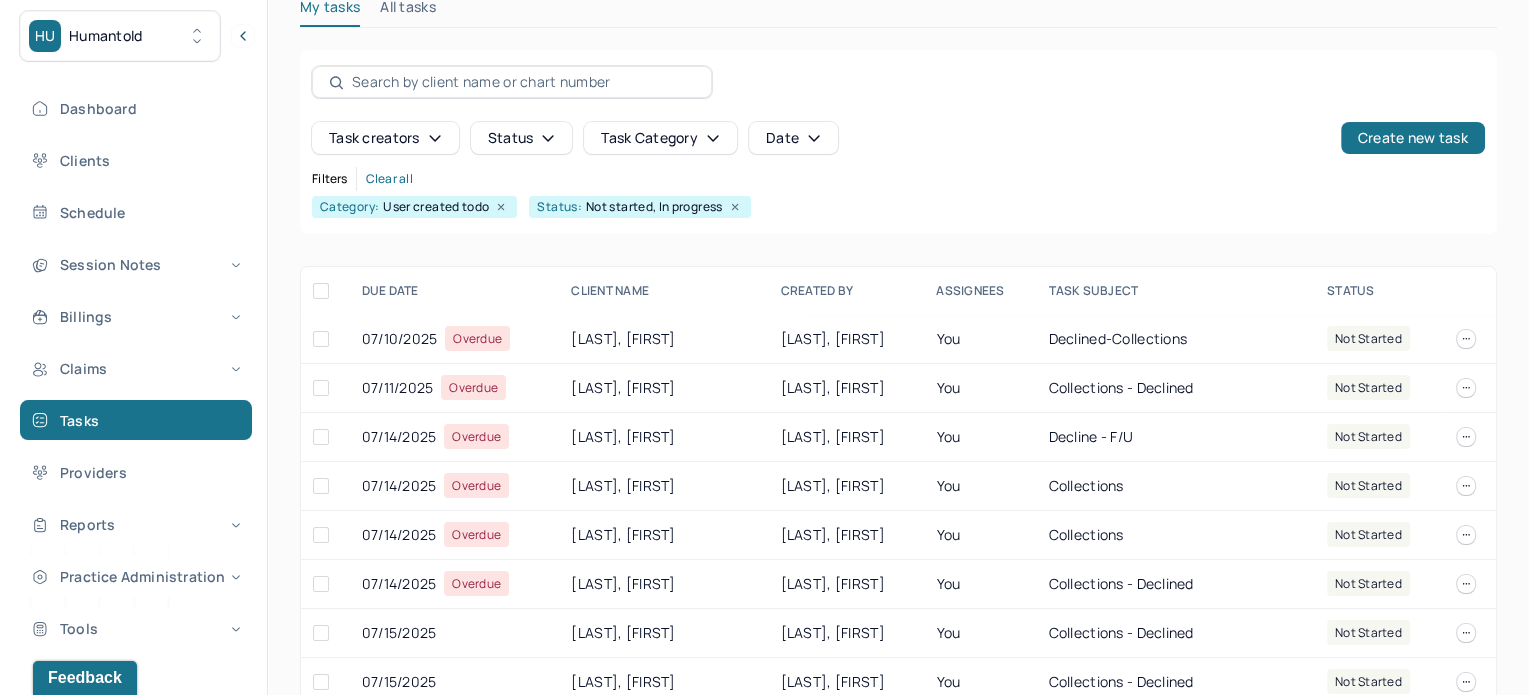 scroll, scrollTop: 200, scrollLeft: 0, axis: vertical 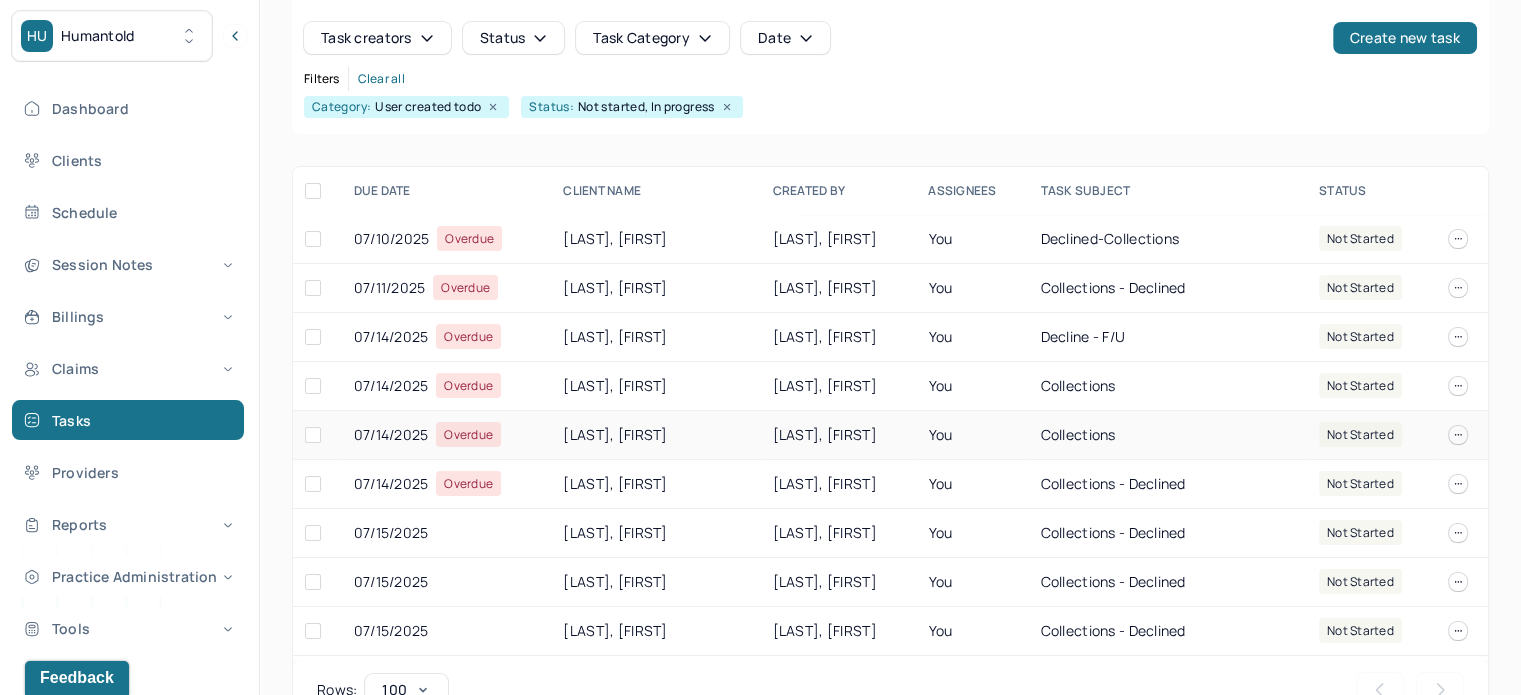 click on "[LAST], [FIRST]" at bounding box center (655, 435) 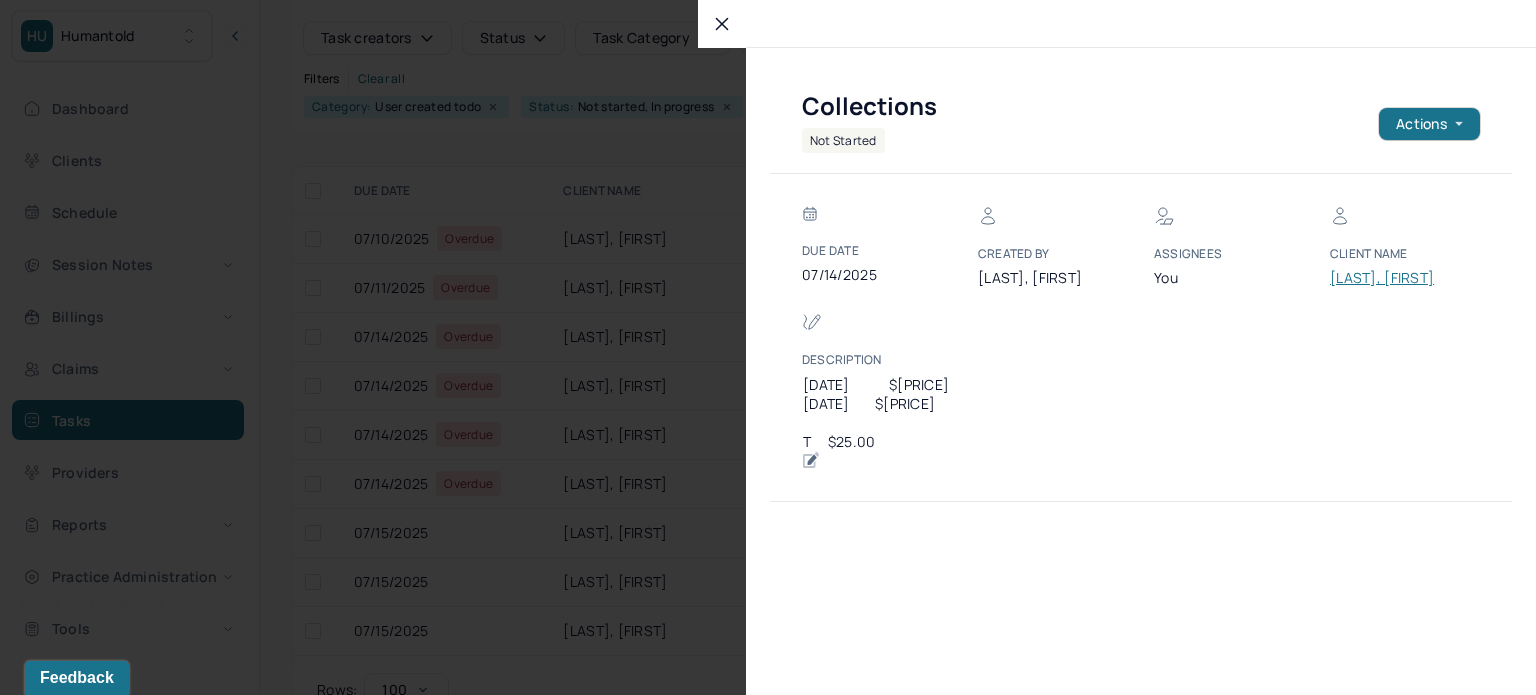 click at bounding box center [768, 347] 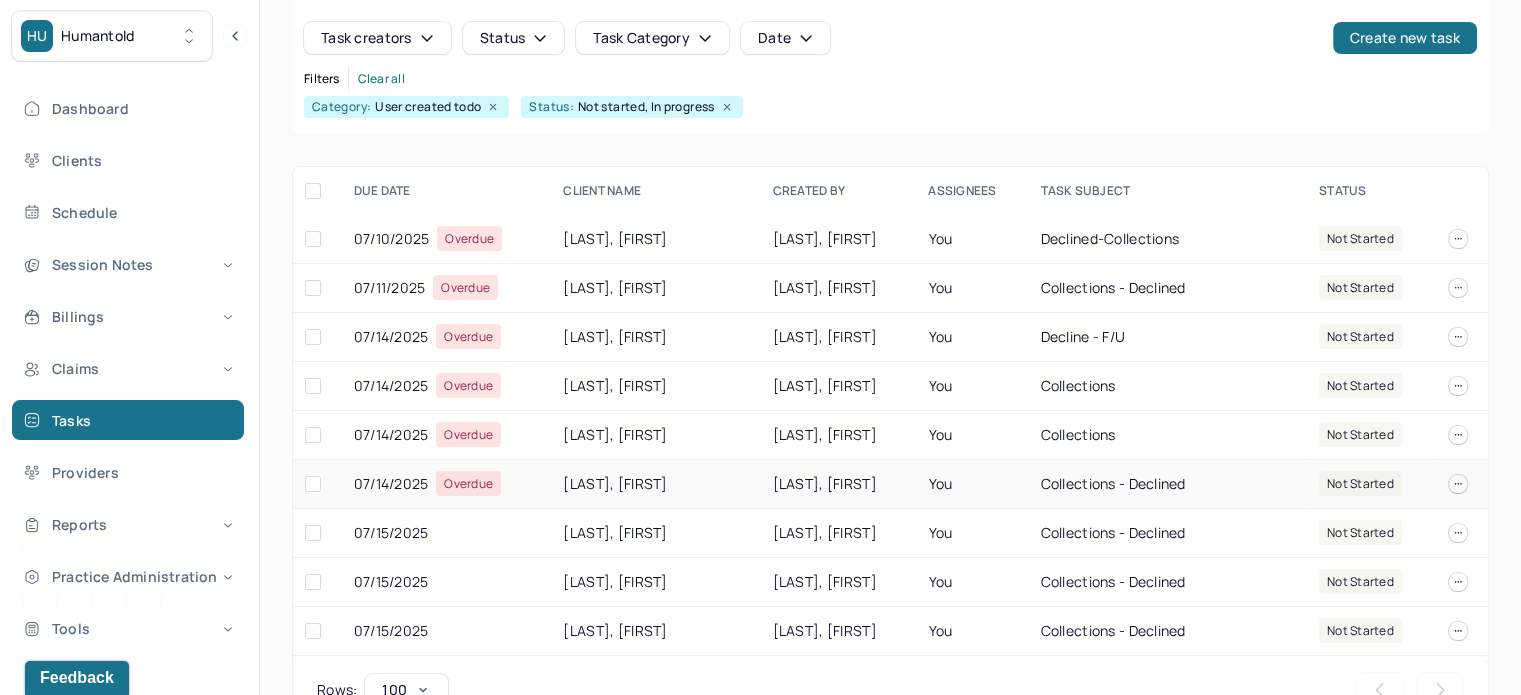 click on "[LAST], [FIRST]" at bounding box center [655, 484] 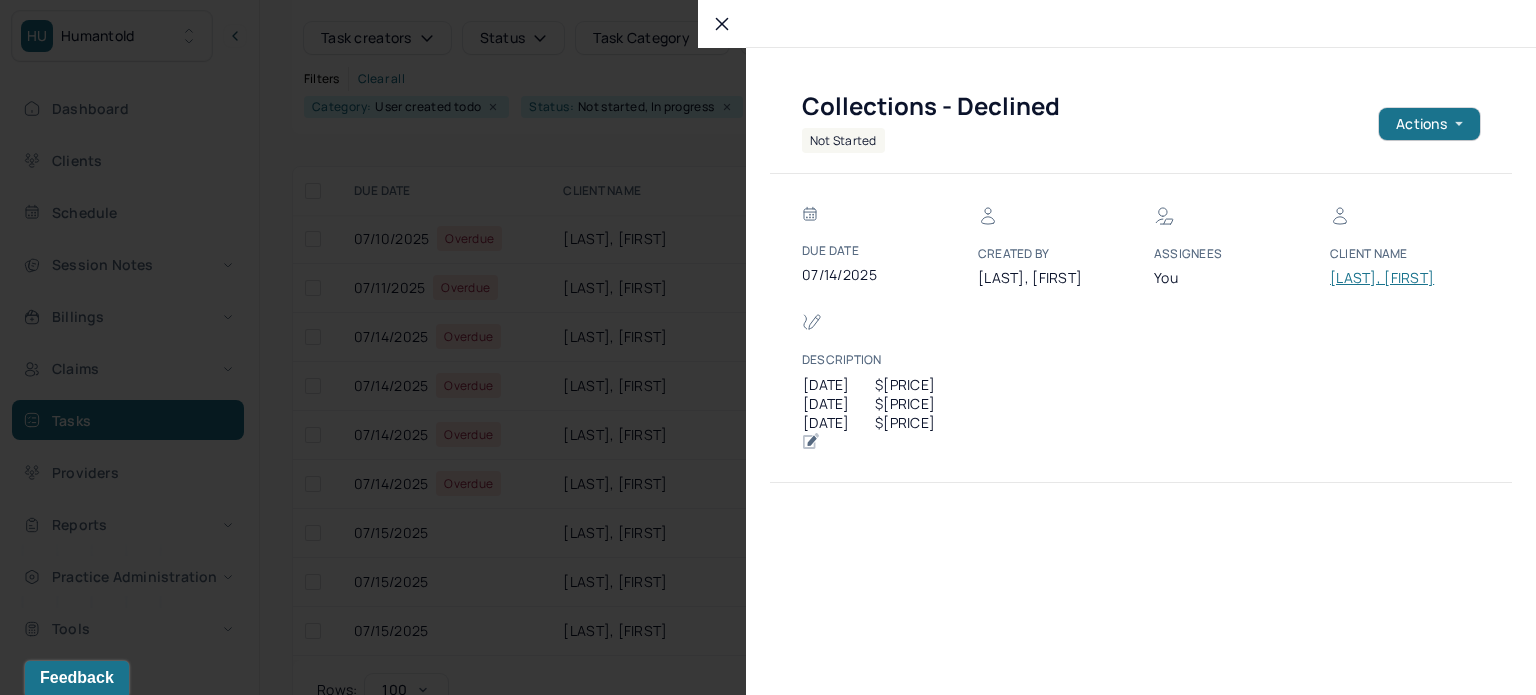 click on "[LAST], [FIRST]" at bounding box center (1390, 278) 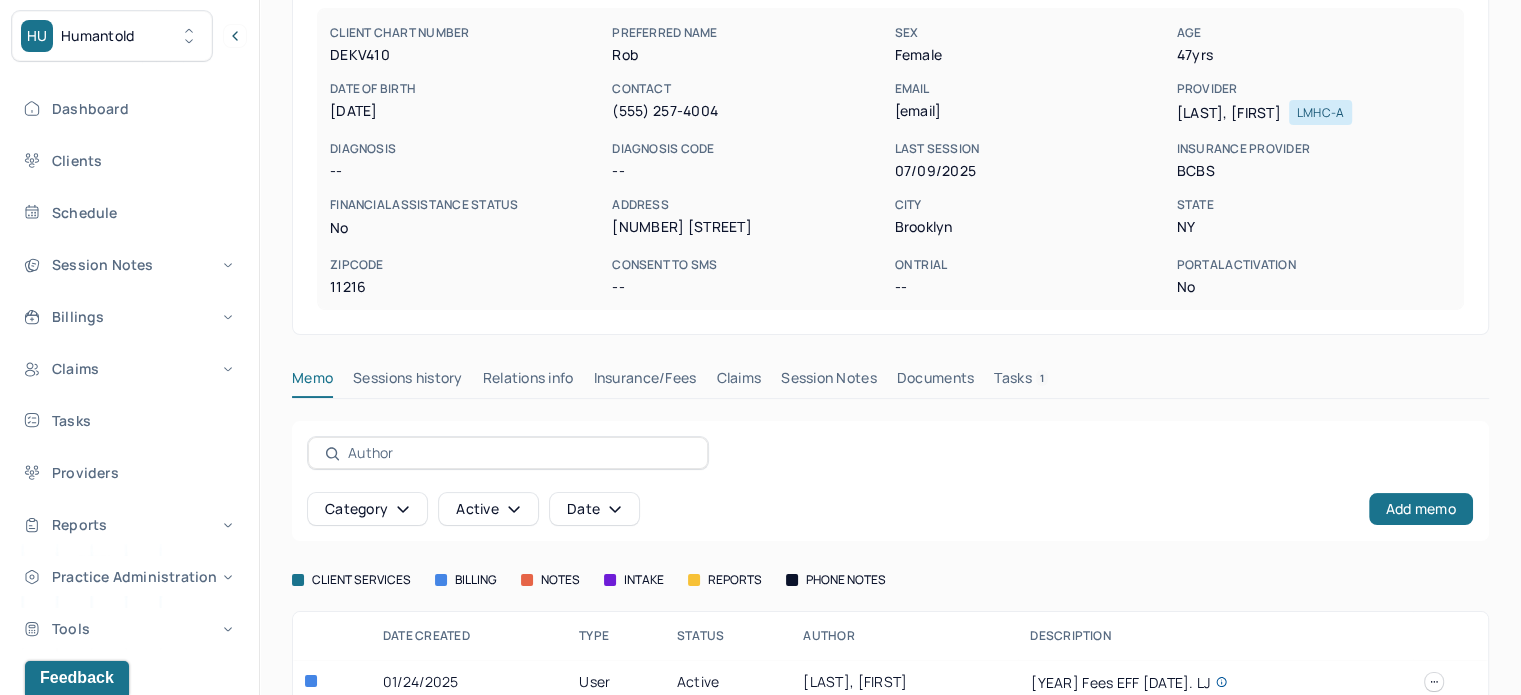 scroll, scrollTop: 227, scrollLeft: 0, axis: vertical 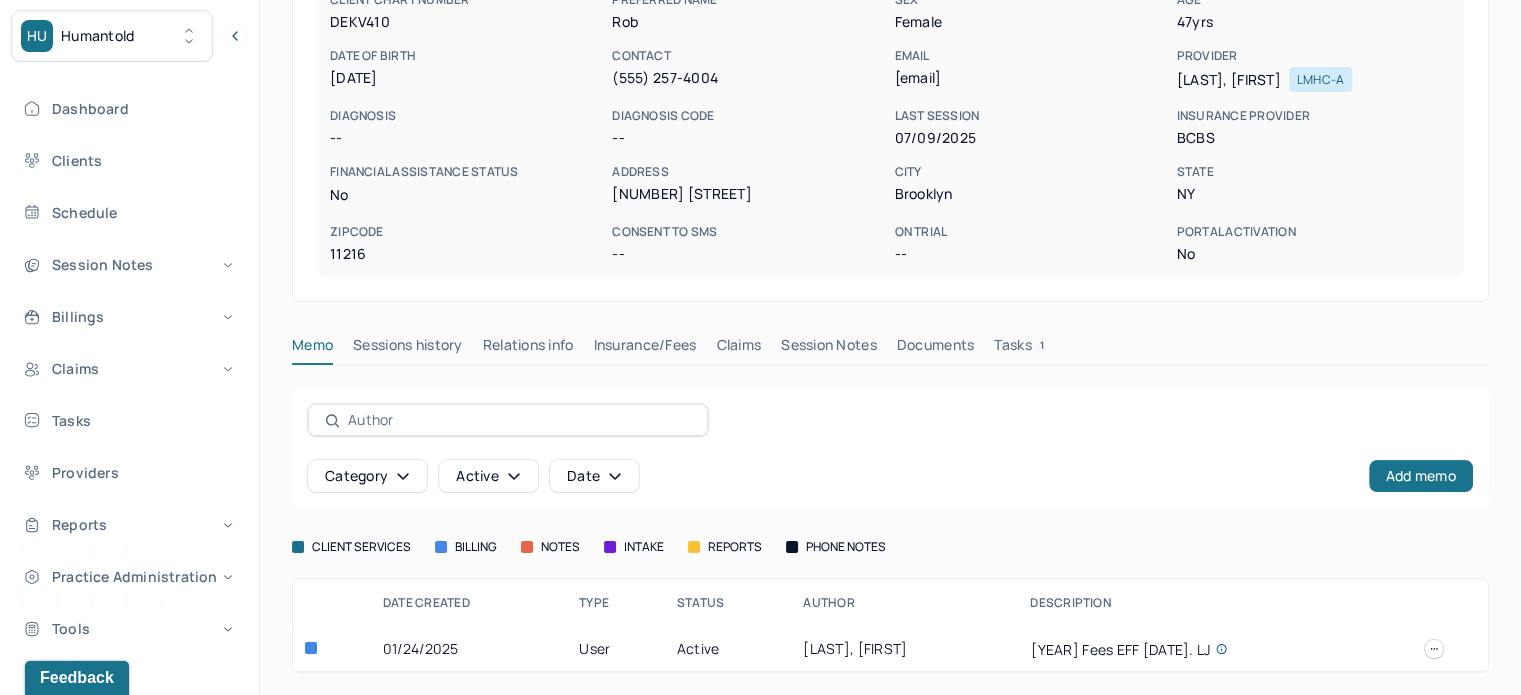 click on "Claims" at bounding box center (738, 349) 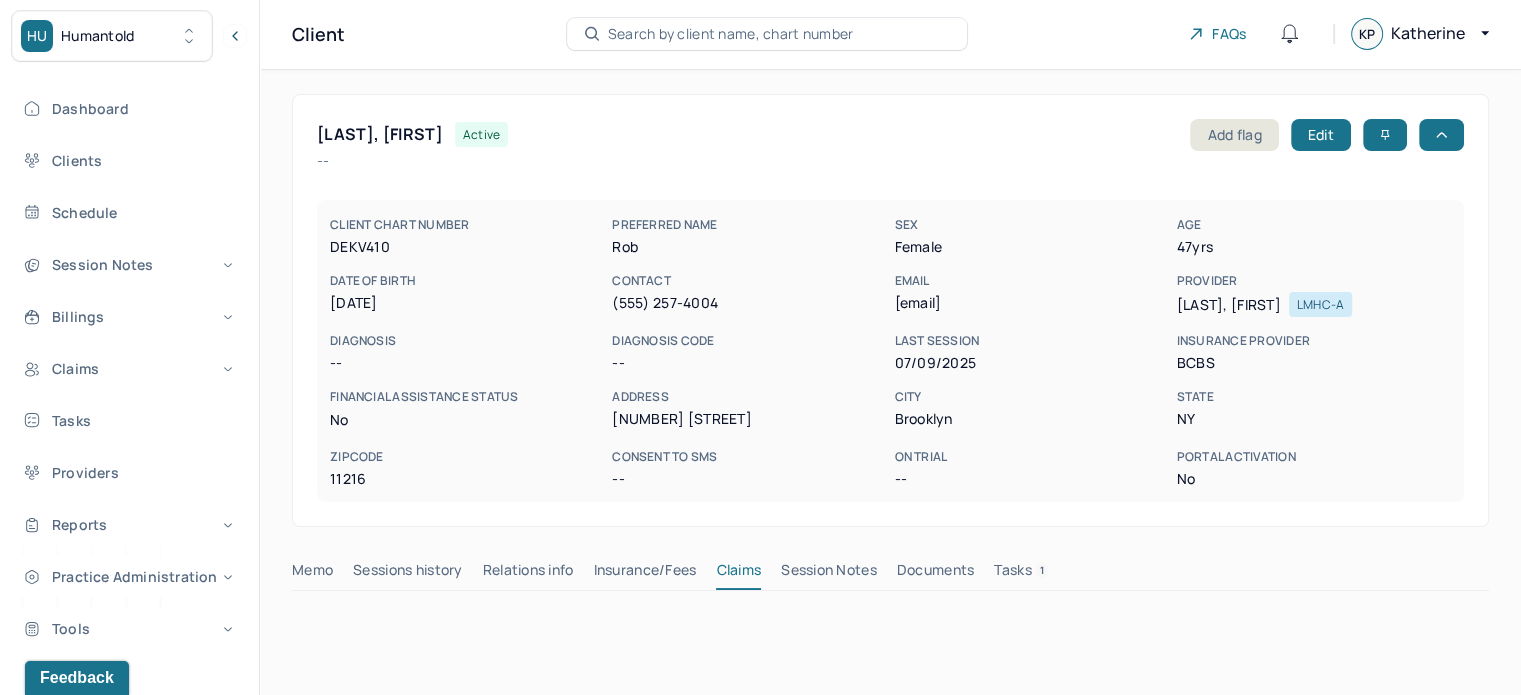 scroll, scrollTop: 0, scrollLeft: 0, axis: both 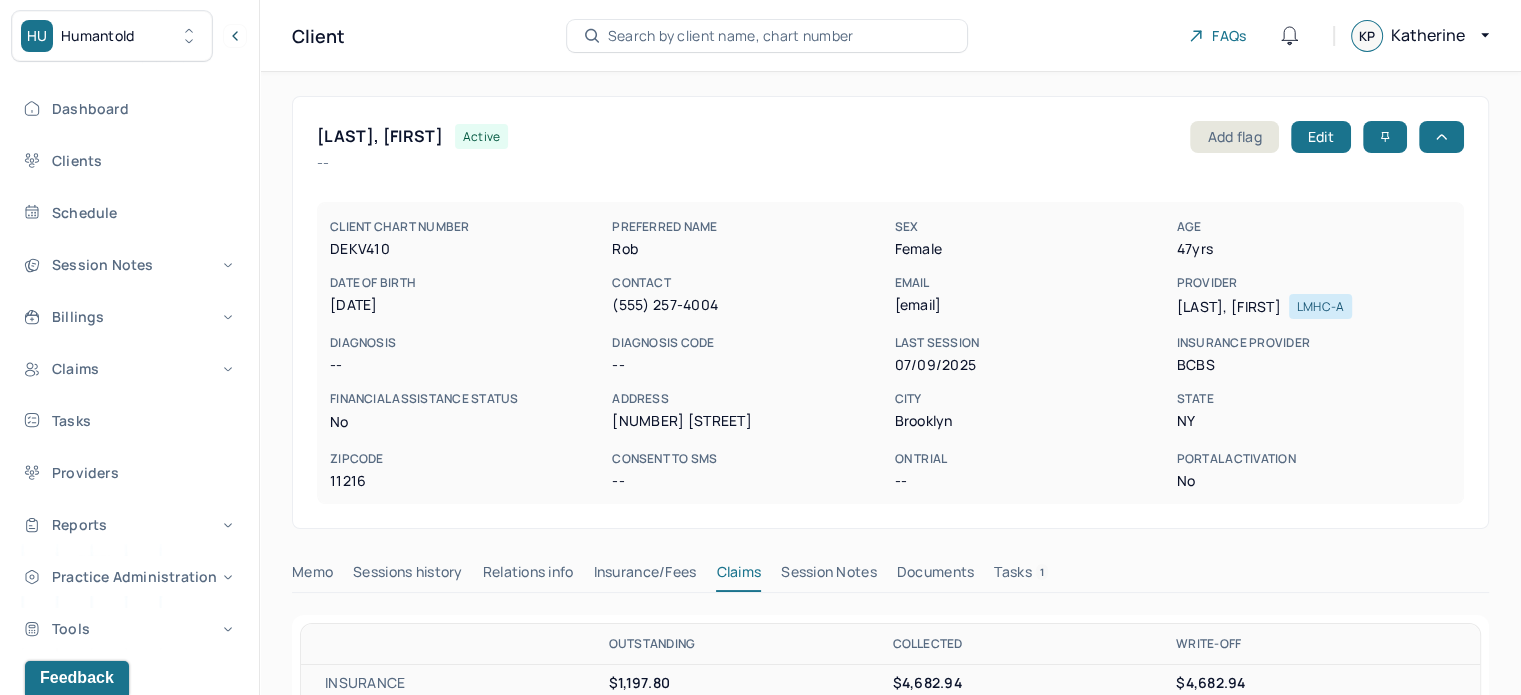 click on "DEKV410" at bounding box center [467, 249] 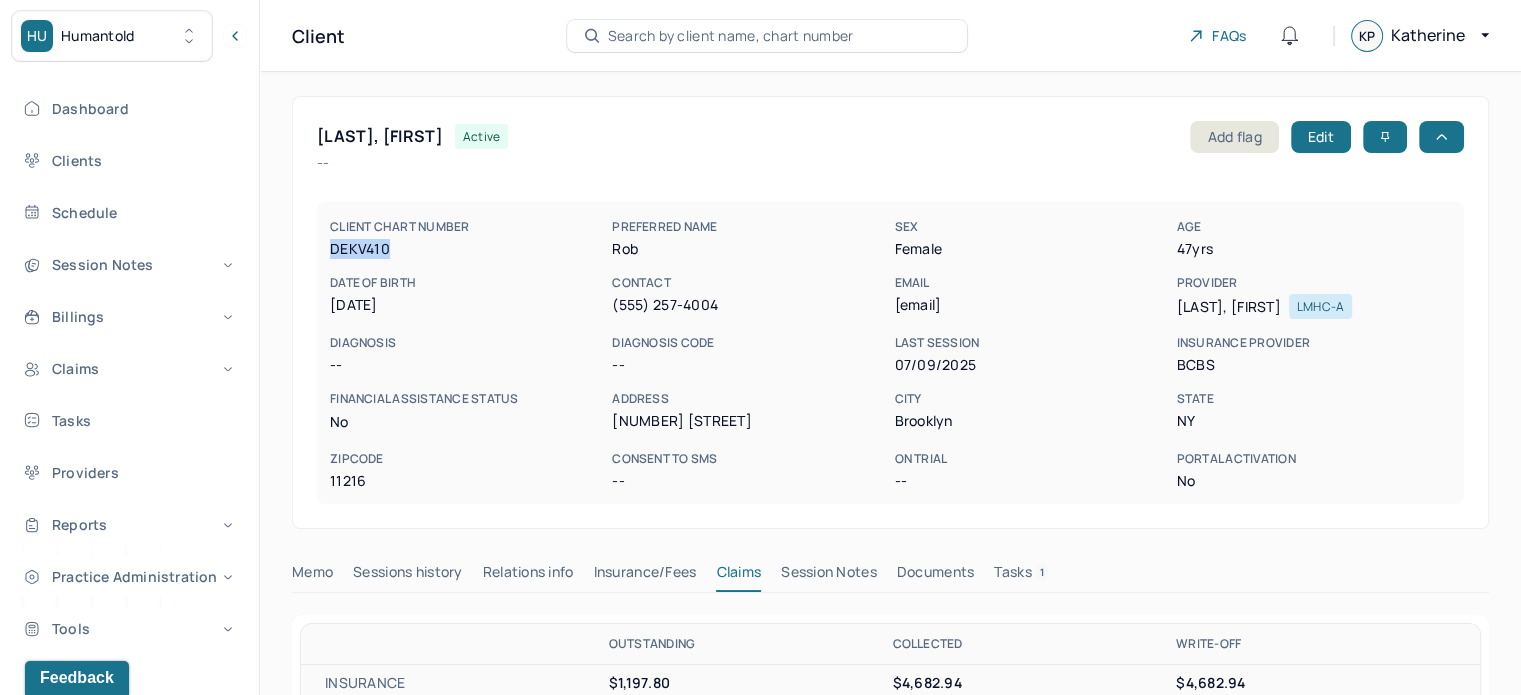 click on "DEKV410" at bounding box center (467, 249) 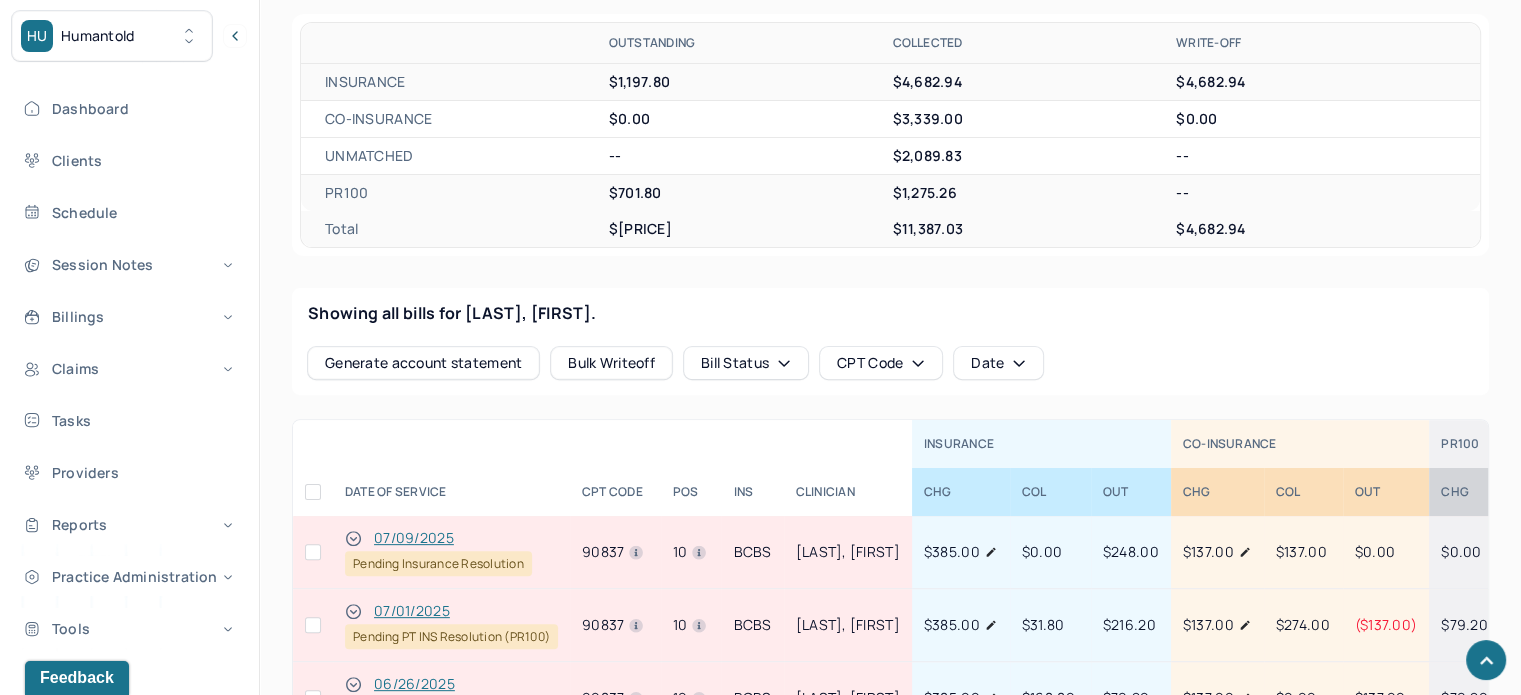 scroll, scrollTop: 900, scrollLeft: 0, axis: vertical 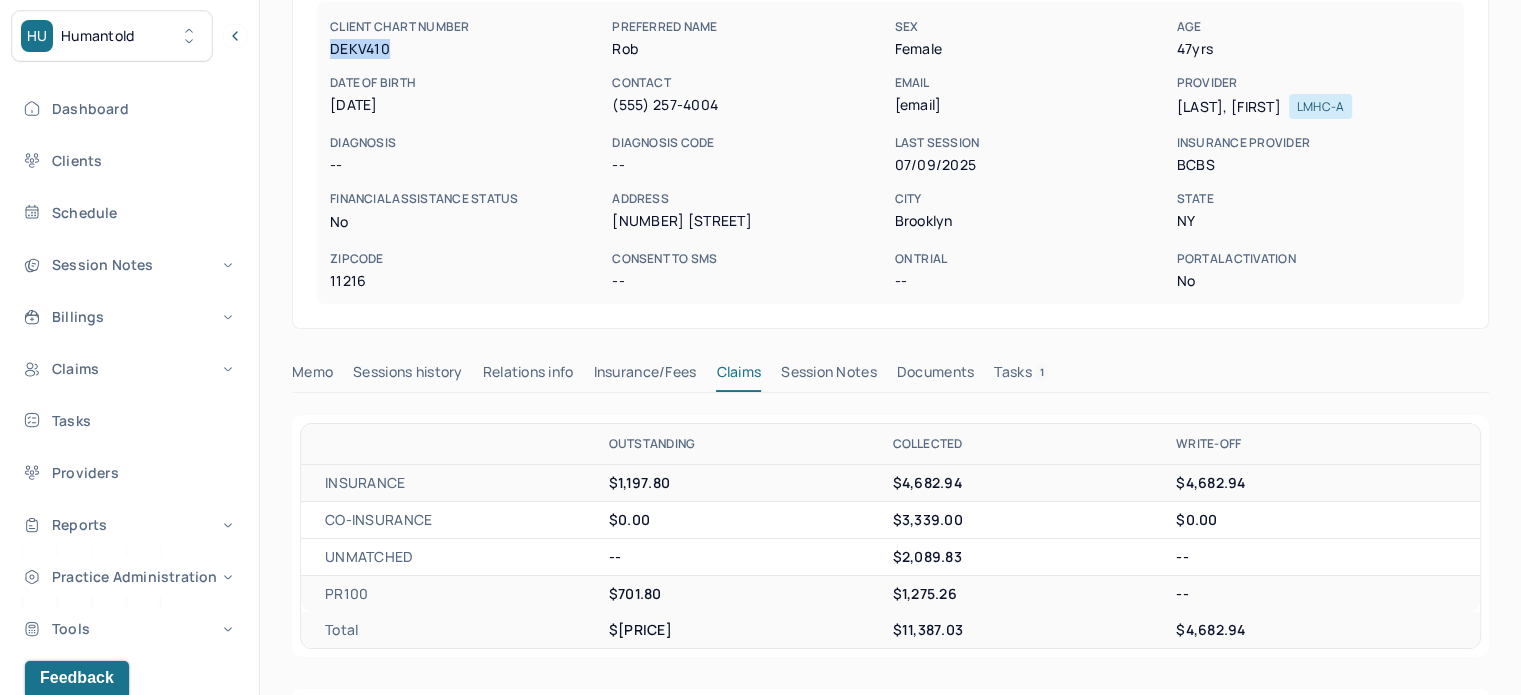click on "Tasks 1" at bounding box center (1021, 376) 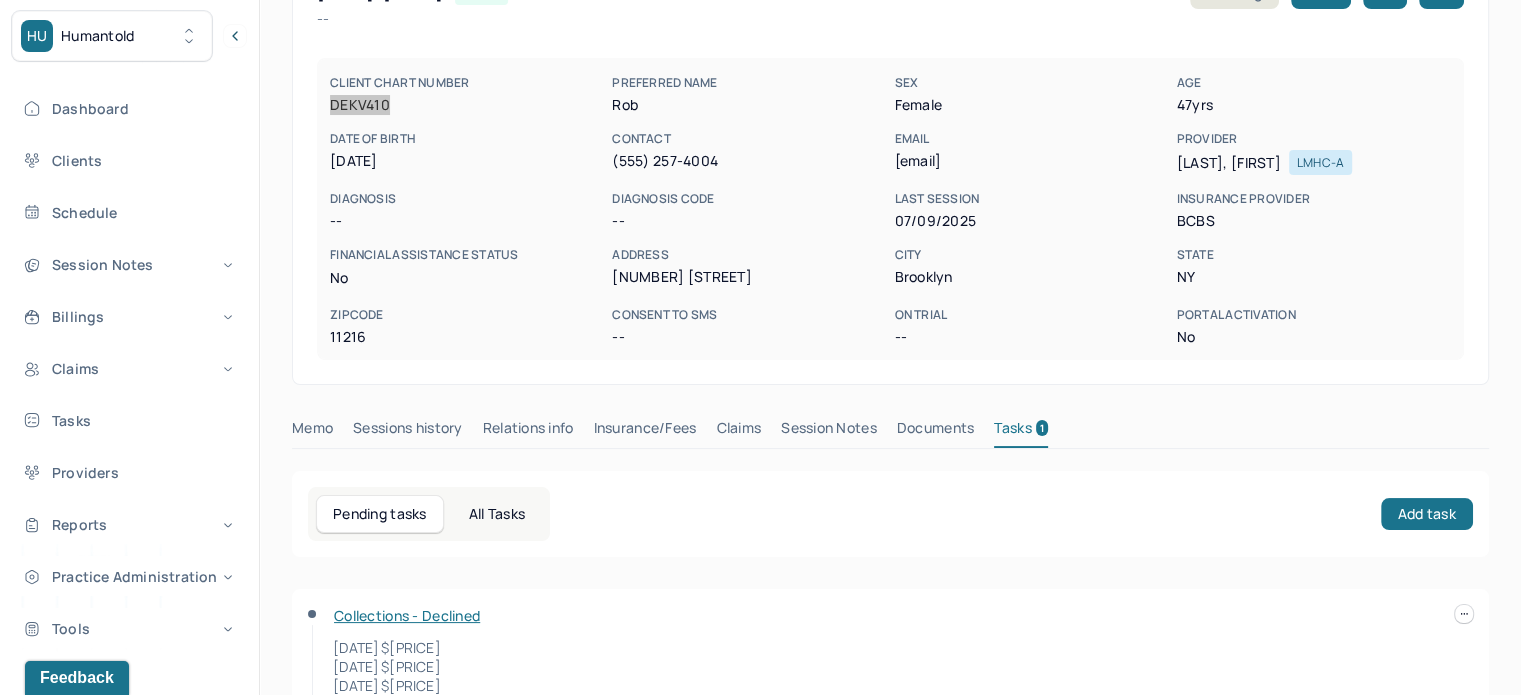scroll, scrollTop: 250, scrollLeft: 0, axis: vertical 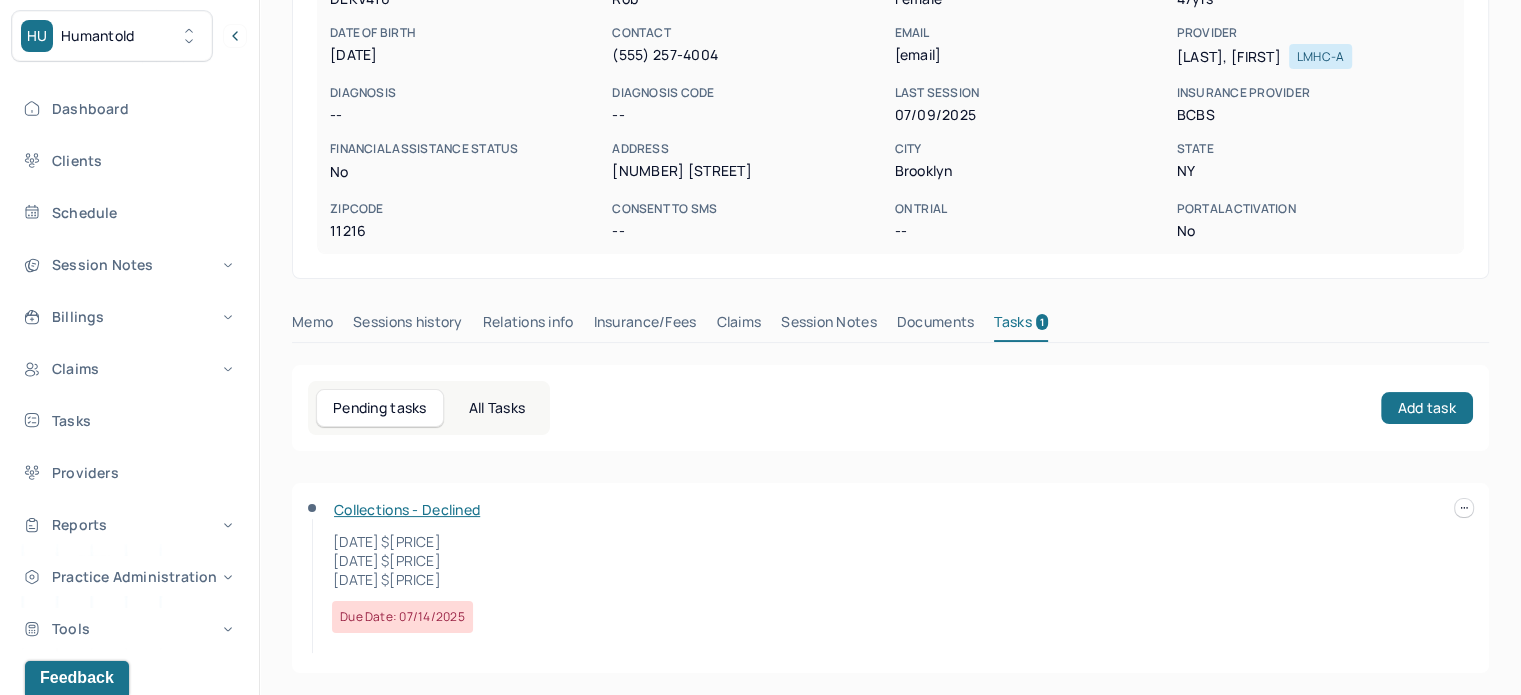 click on "Pending tasks     All Tasks     Add task" at bounding box center (890, 408) 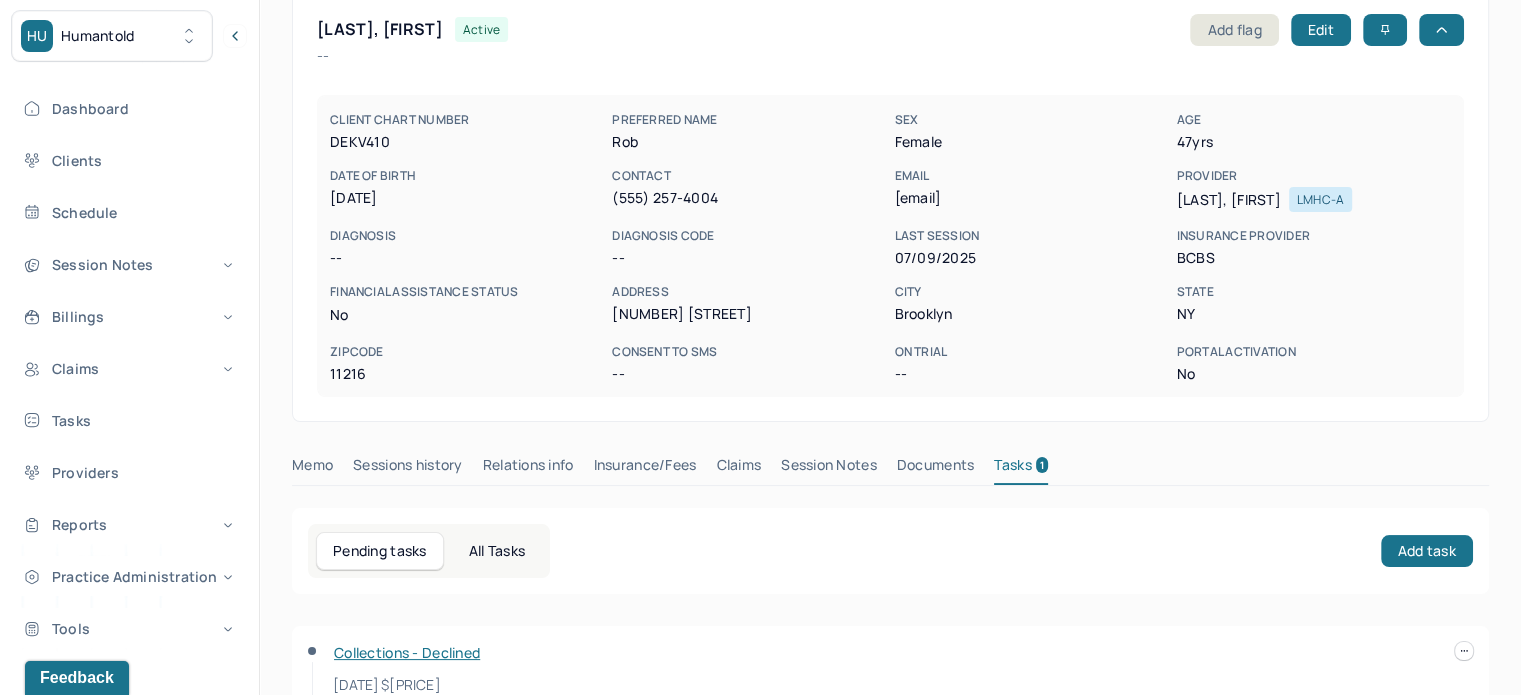 scroll, scrollTop: 0, scrollLeft: 0, axis: both 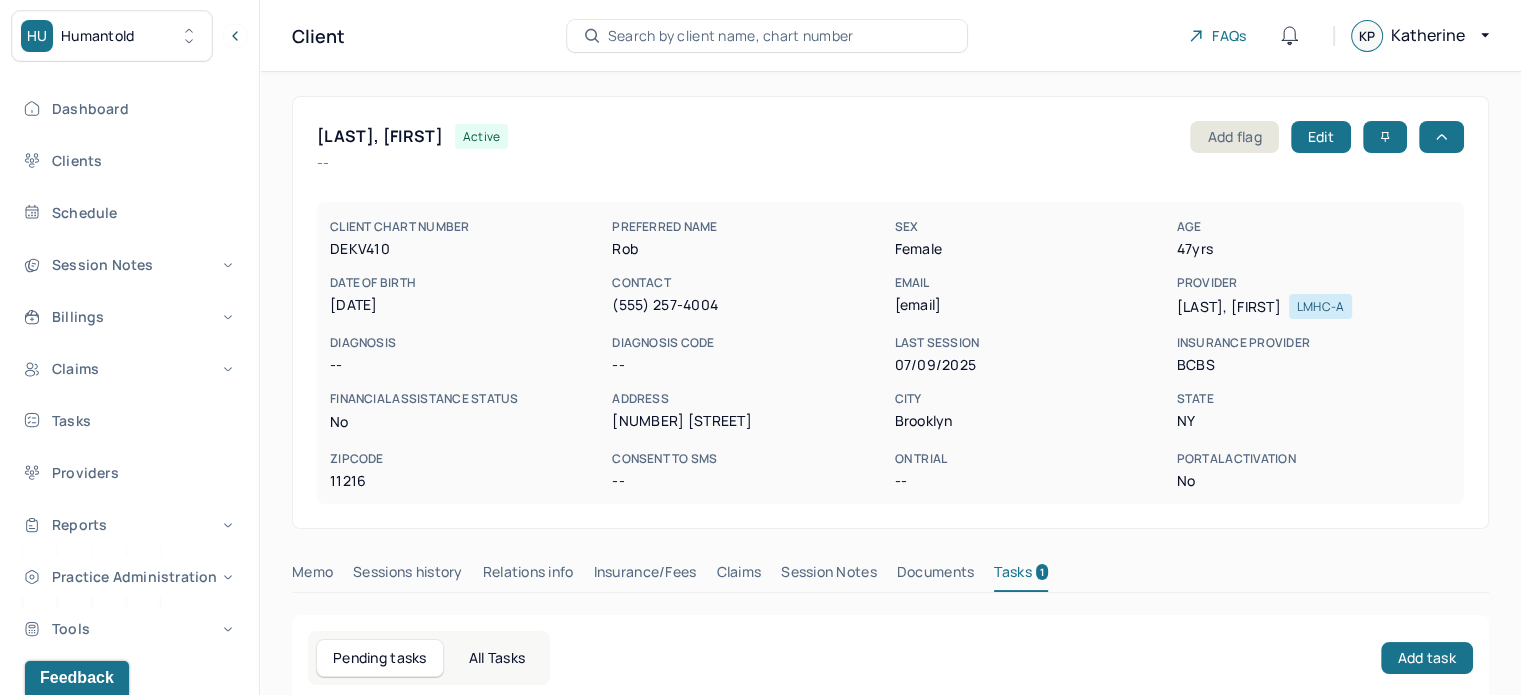 click on "Search by client name, chart number" at bounding box center [731, 36] 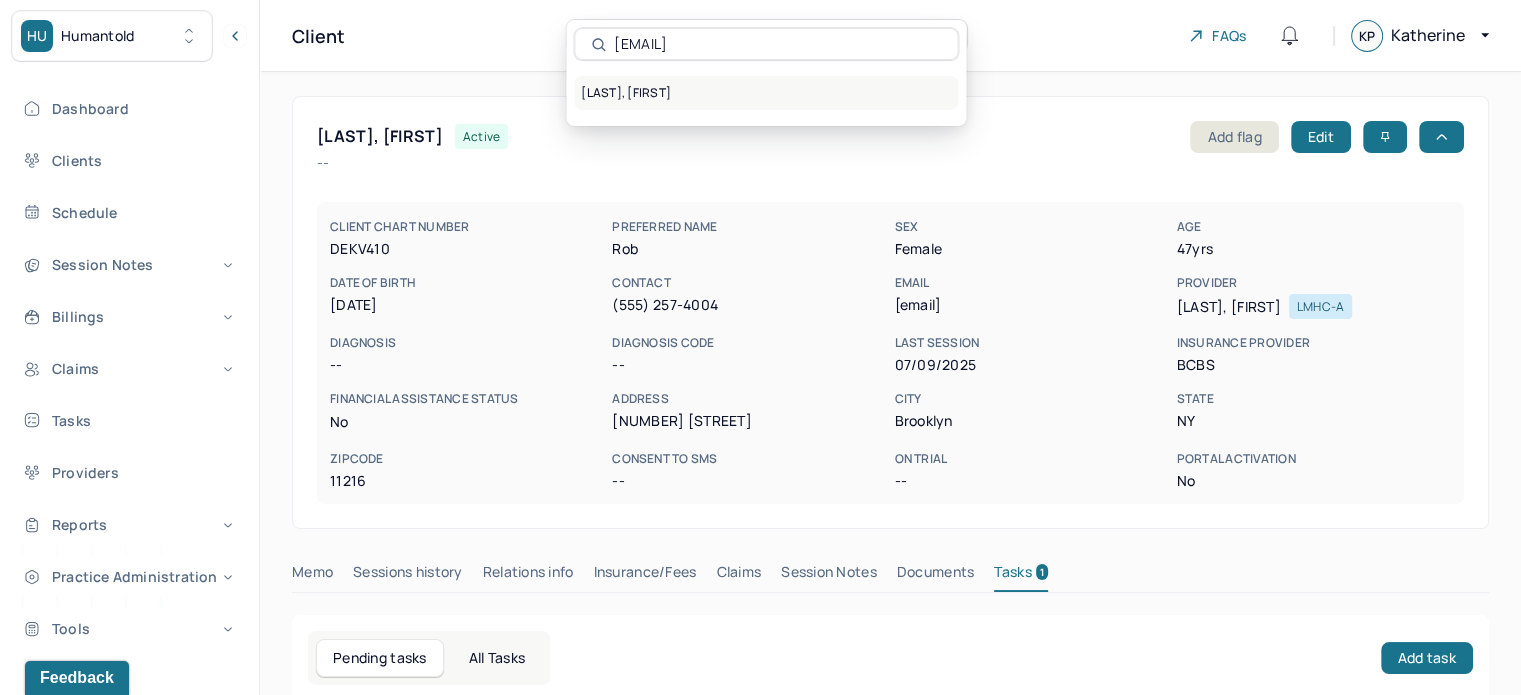 type on "[EMAIL]" 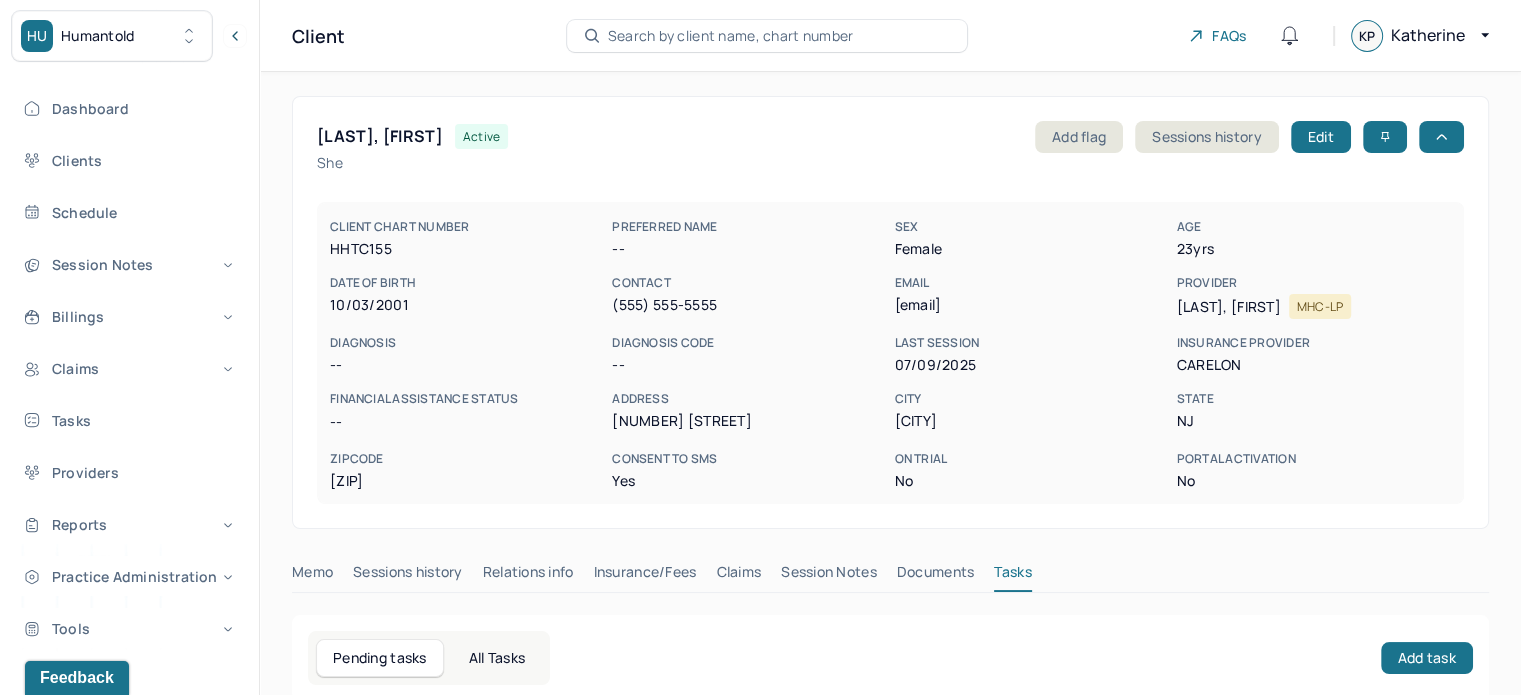 click on "HHTC155" at bounding box center (467, 249) 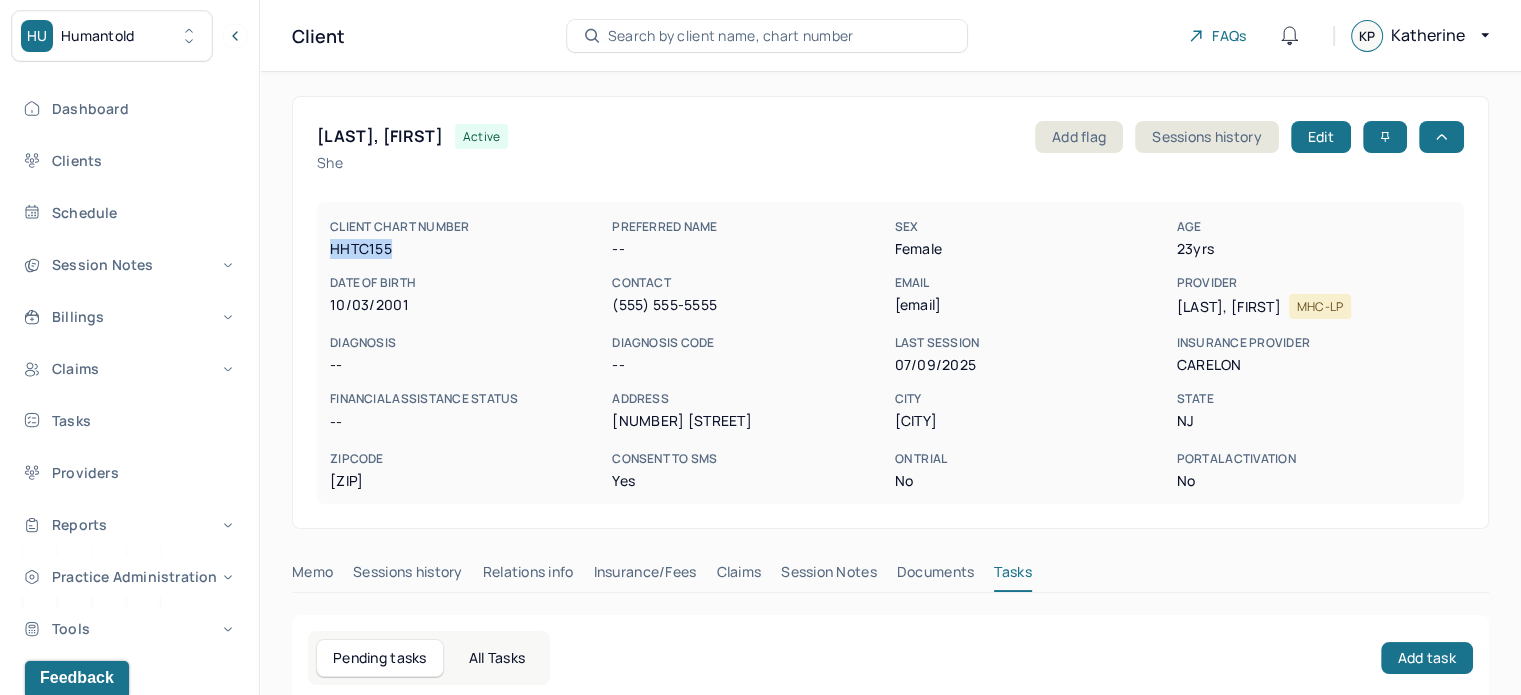 click on "HHTC155" at bounding box center (467, 249) 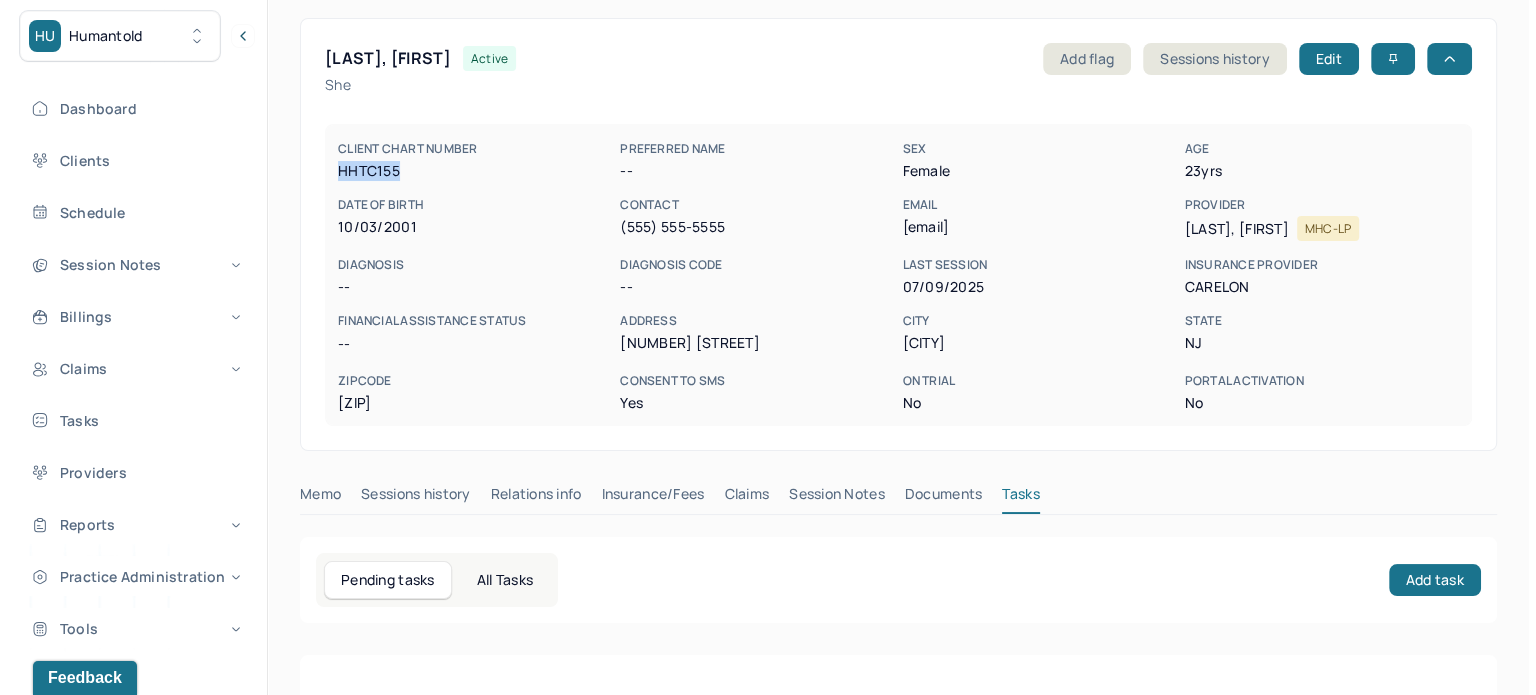 scroll, scrollTop: 180, scrollLeft: 0, axis: vertical 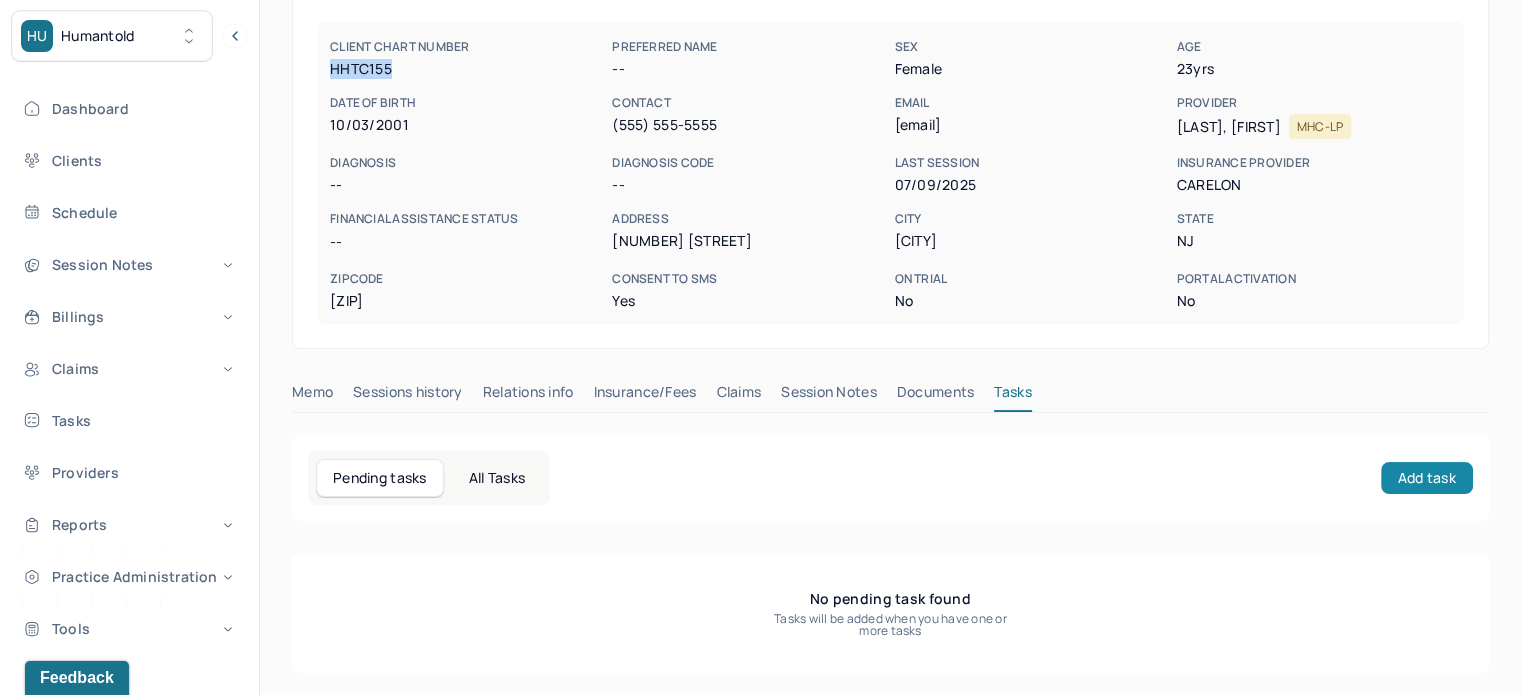 click on "Add task" at bounding box center [1427, 478] 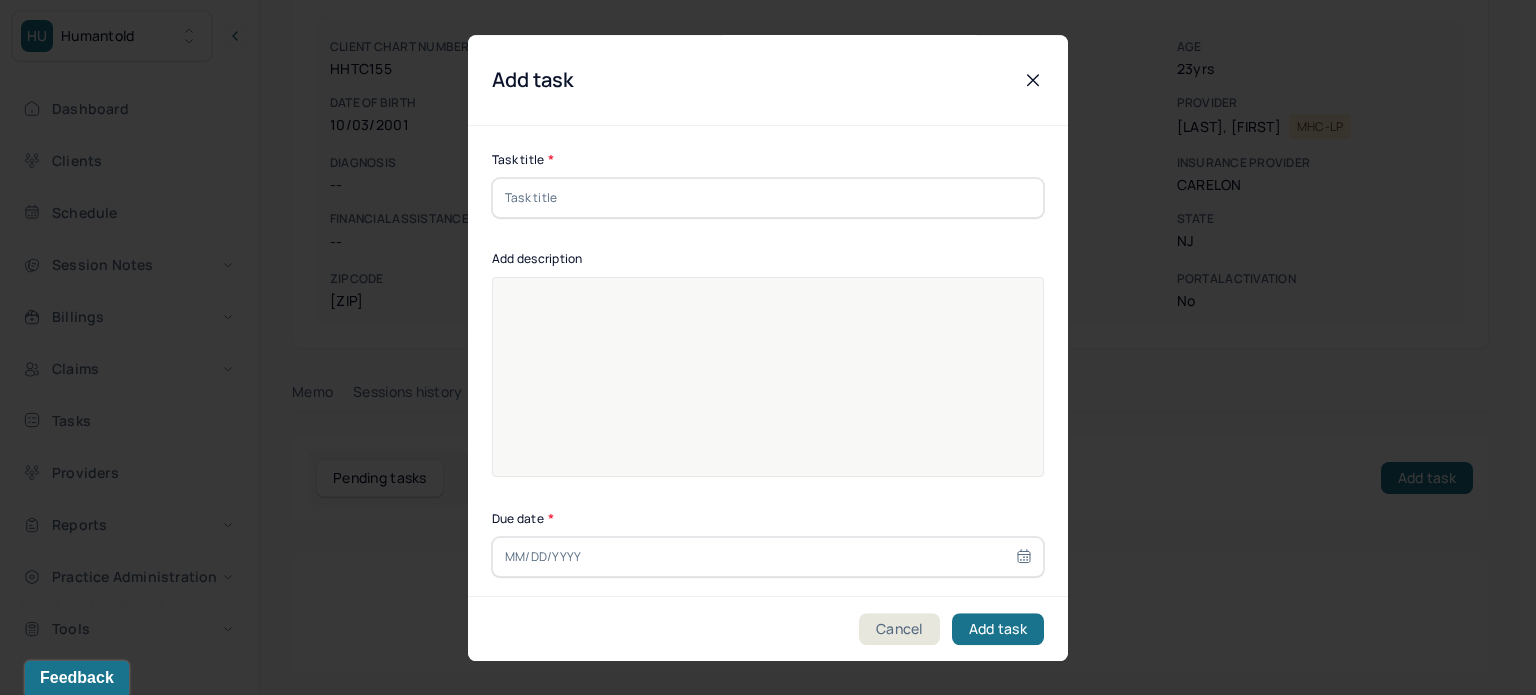 click on "Task title *" at bounding box center (768, 160) 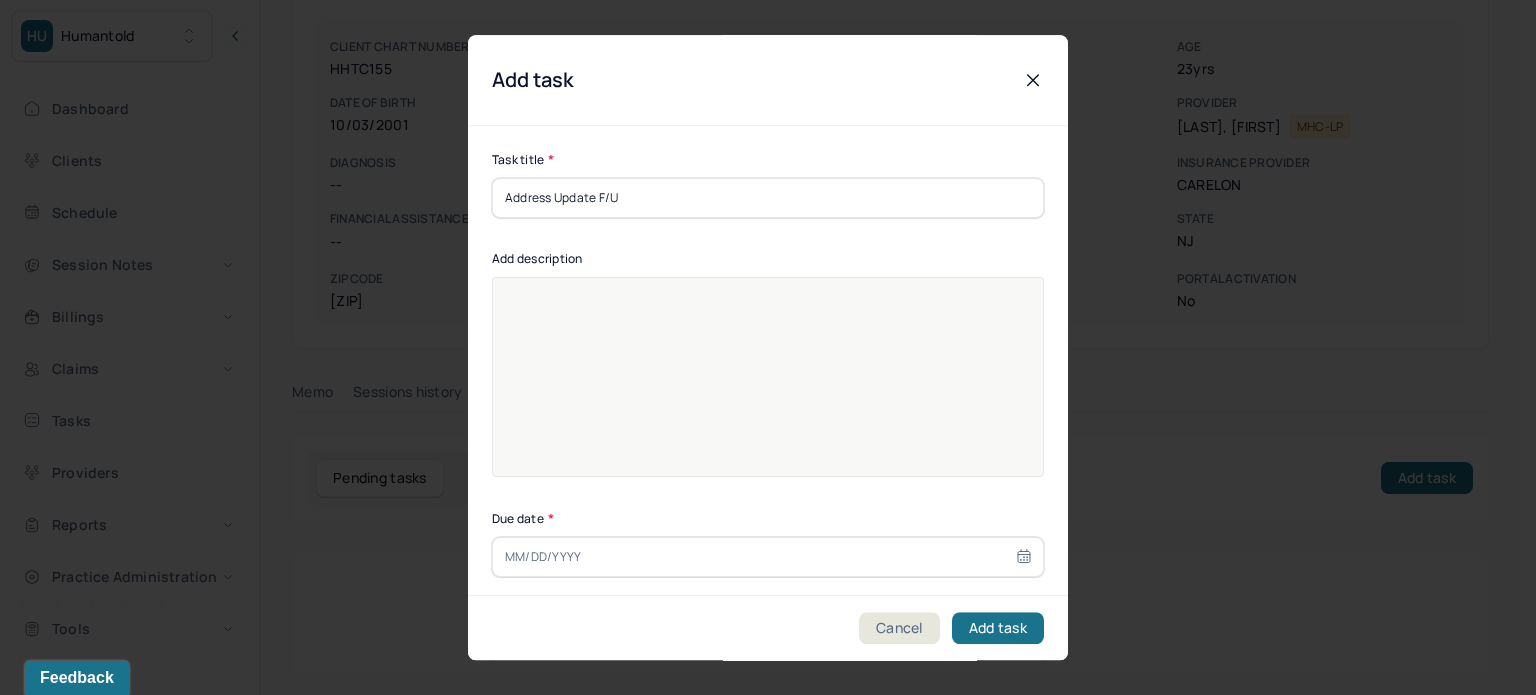 type on "Address Update F/U" 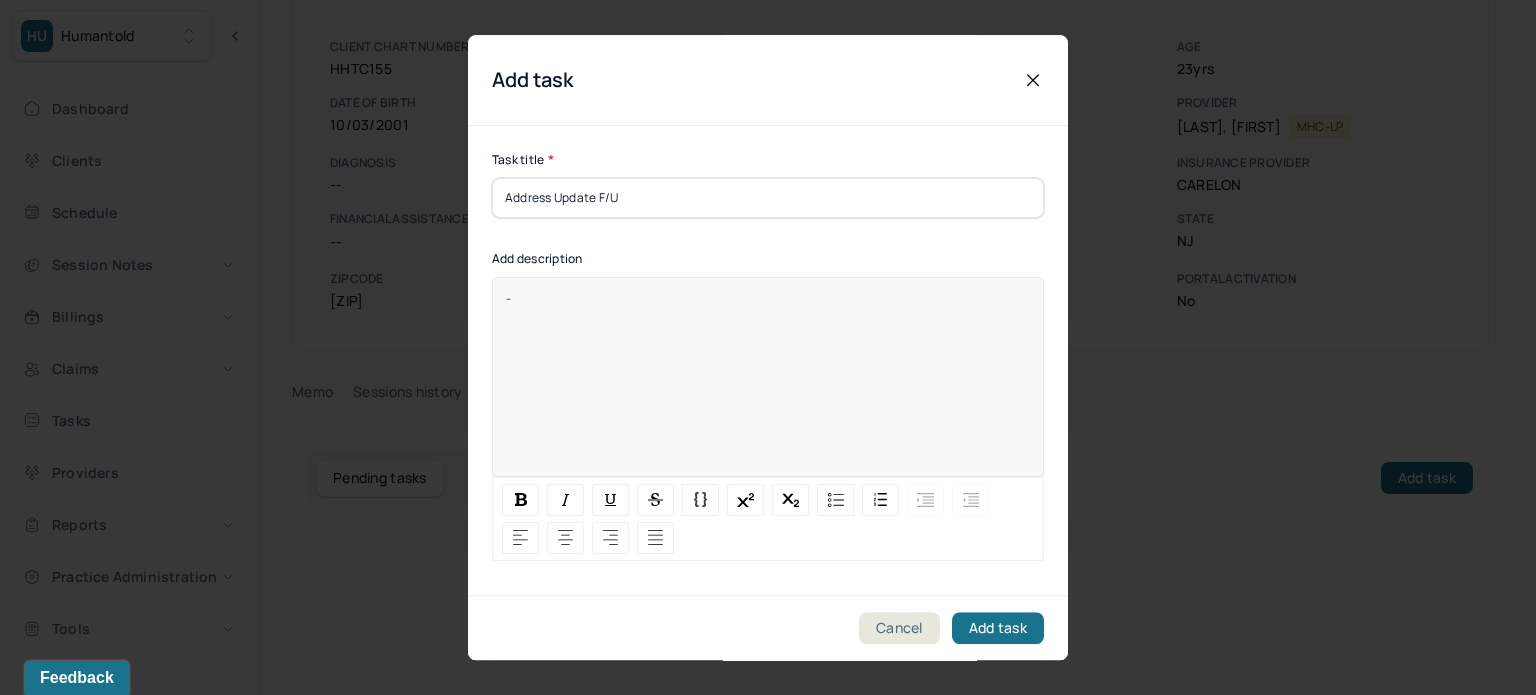 type 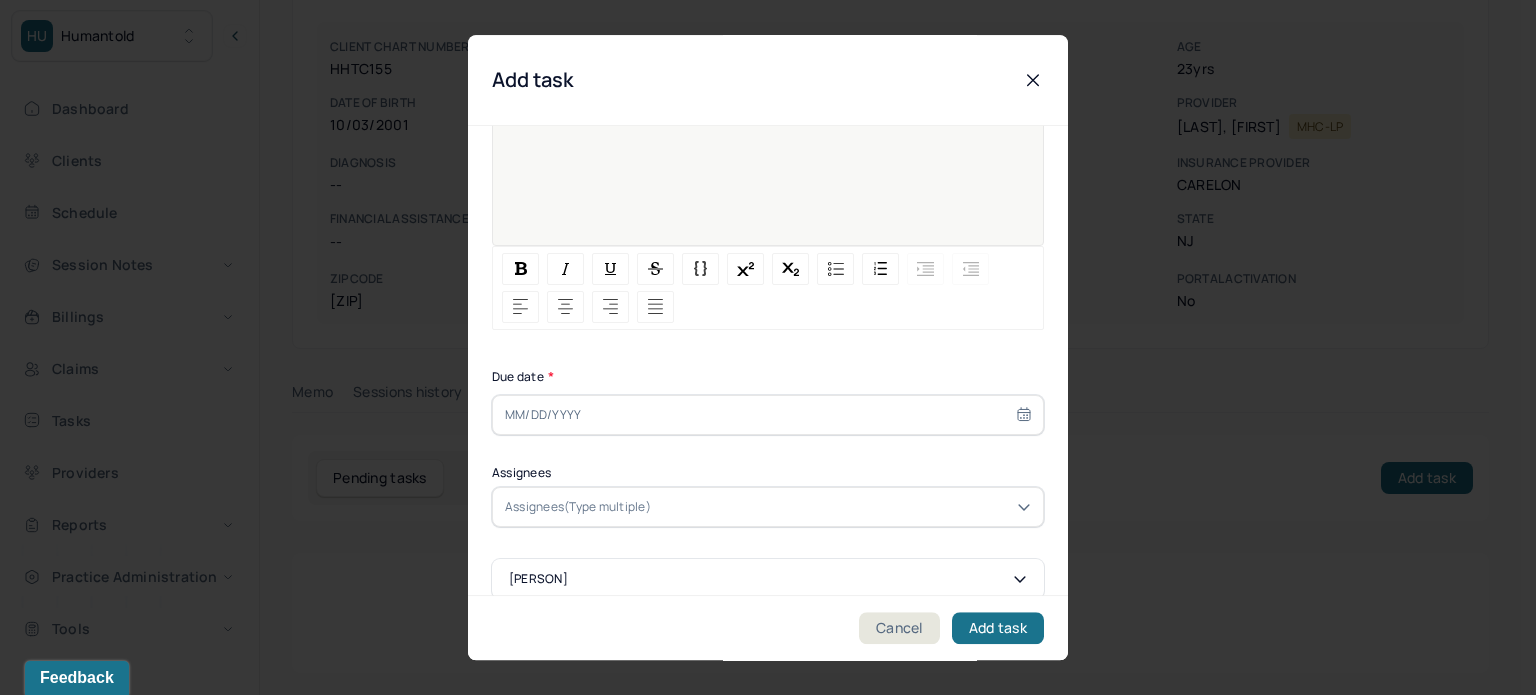 scroll, scrollTop: 256, scrollLeft: 0, axis: vertical 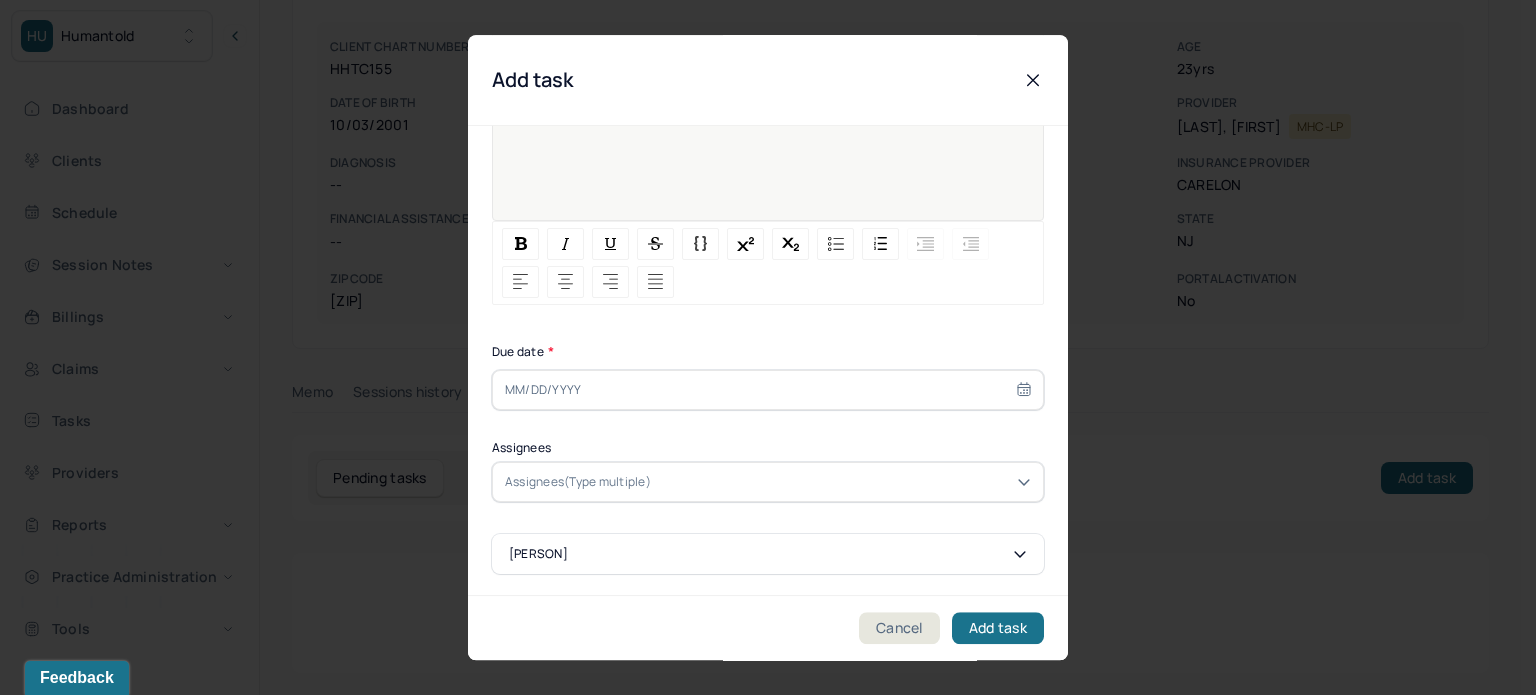 click at bounding box center [768, 390] 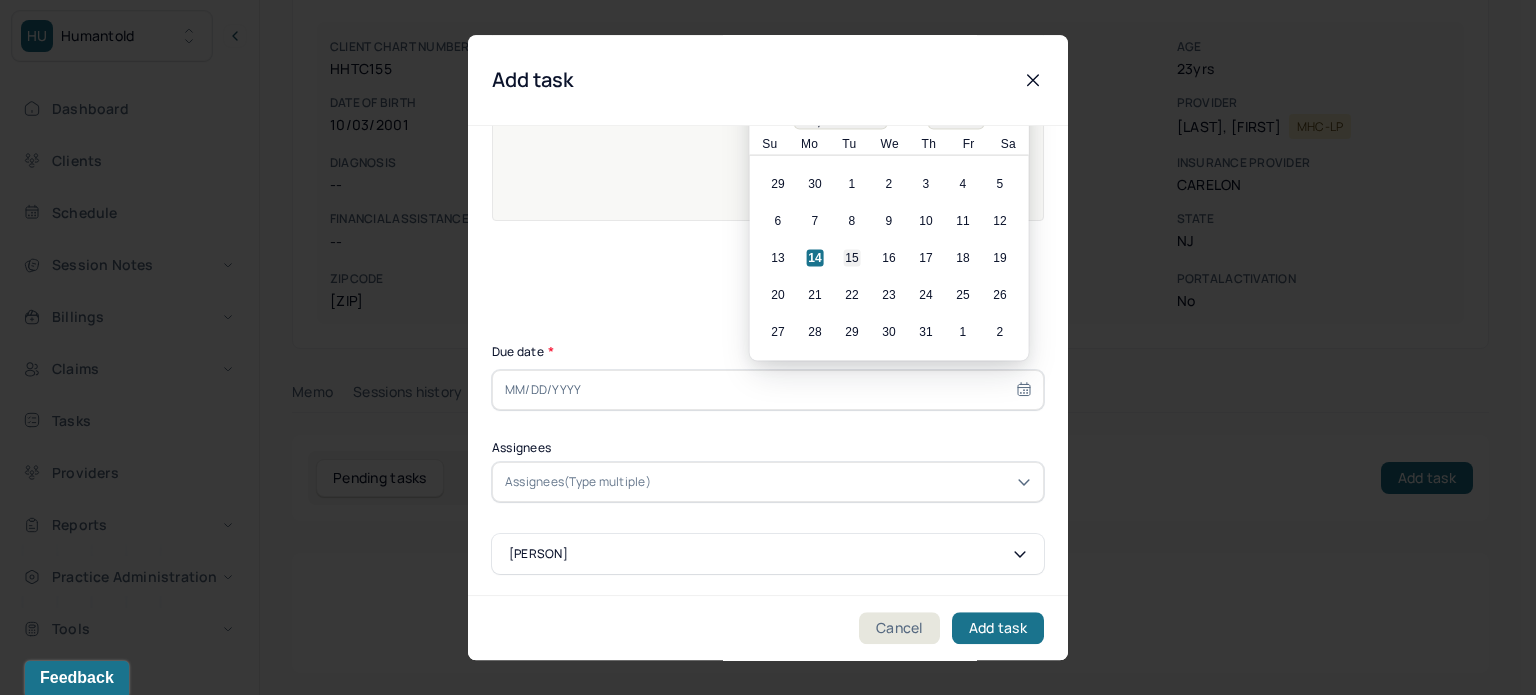 click on "15" at bounding box center (852, 258) 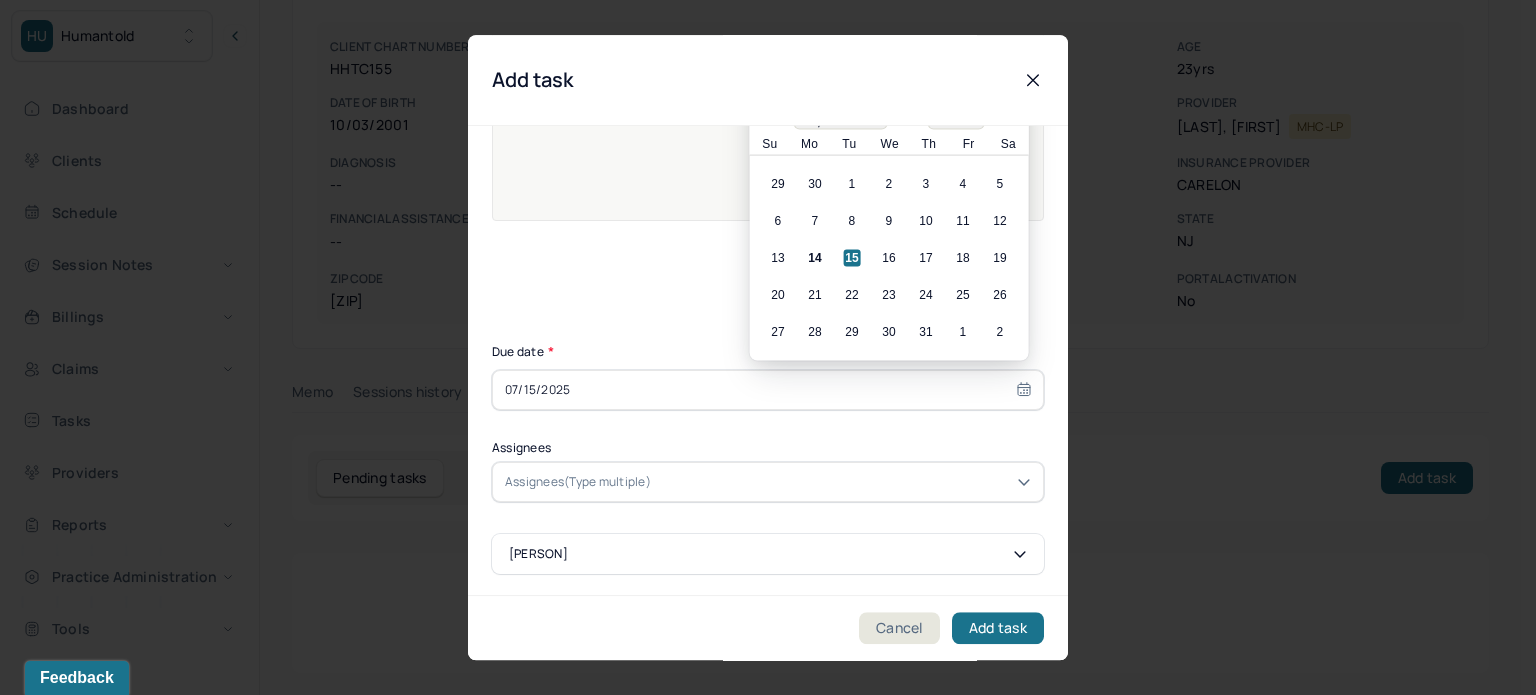 click at bounding box center (843, 482) 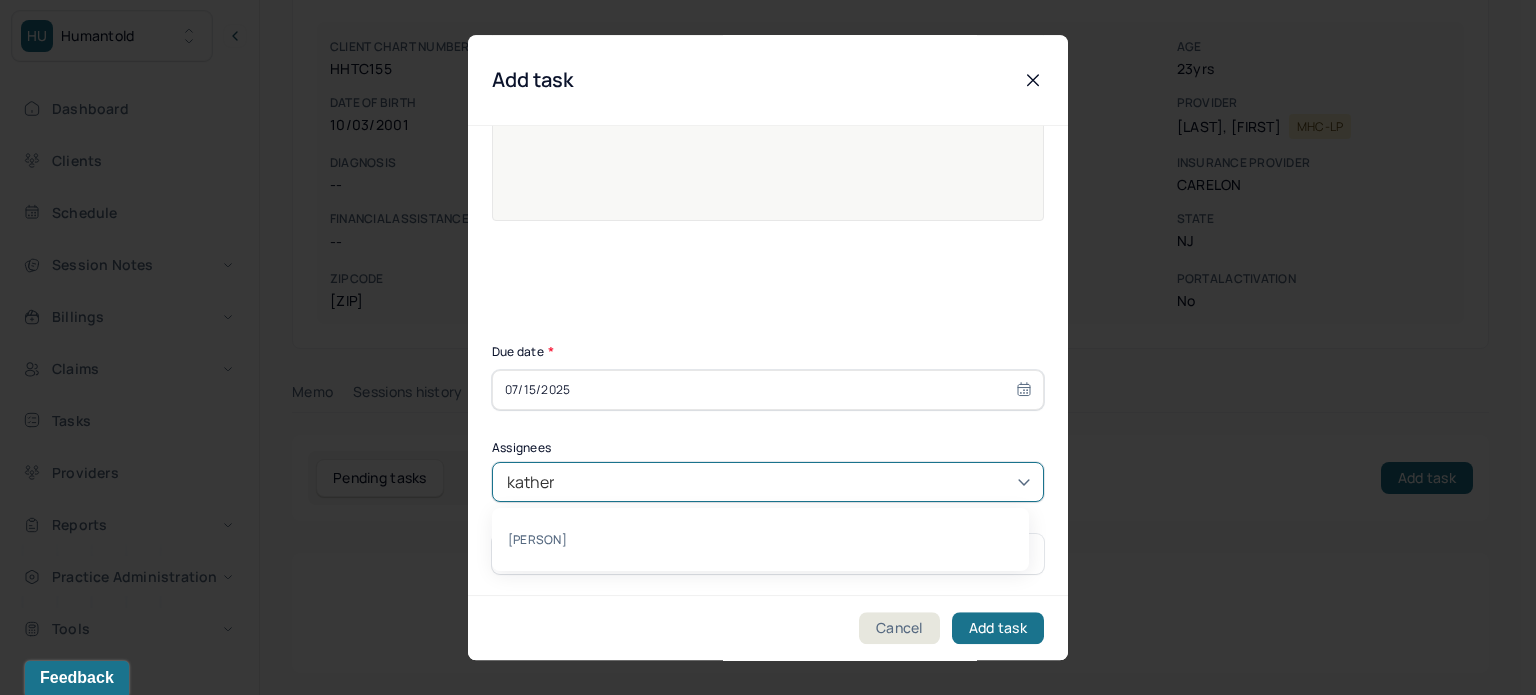 type on "katherine" 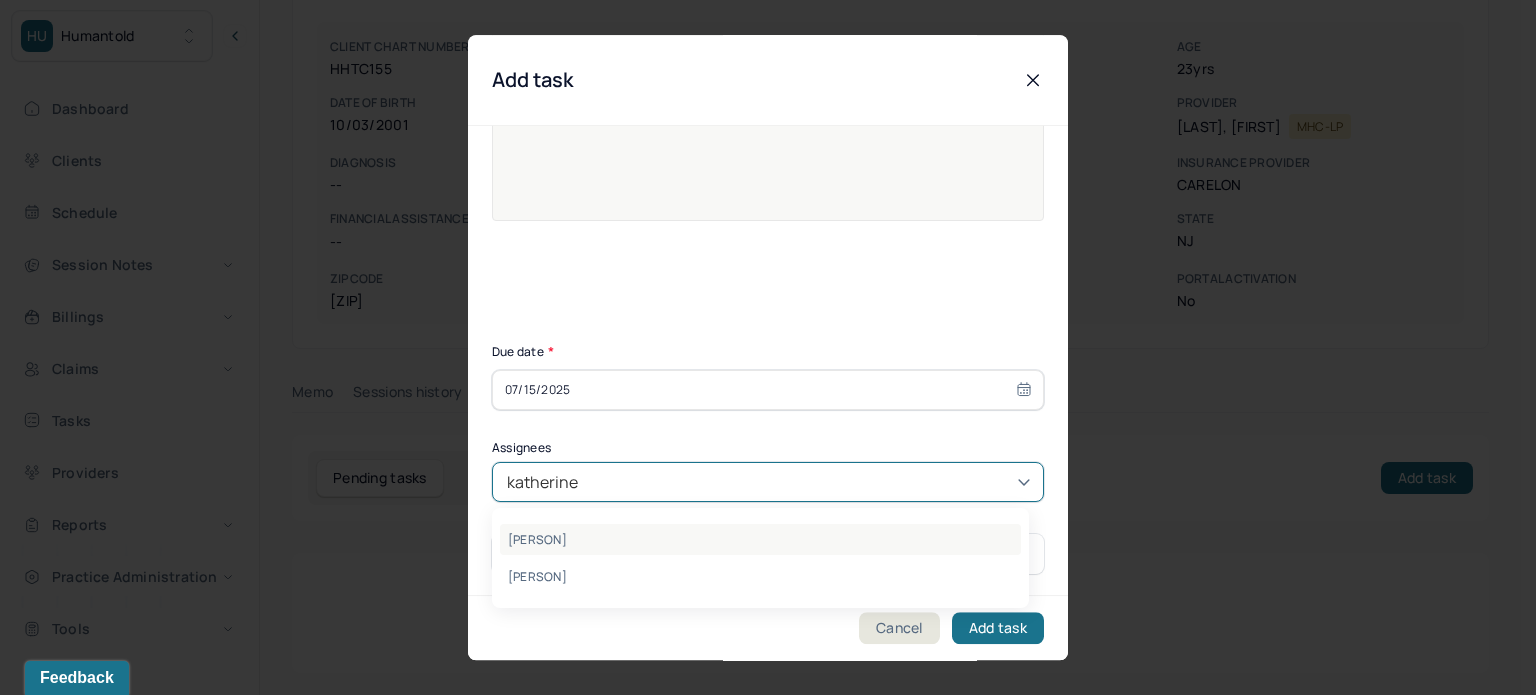 click on "[PERSON]" at bounding box center [760, 539] 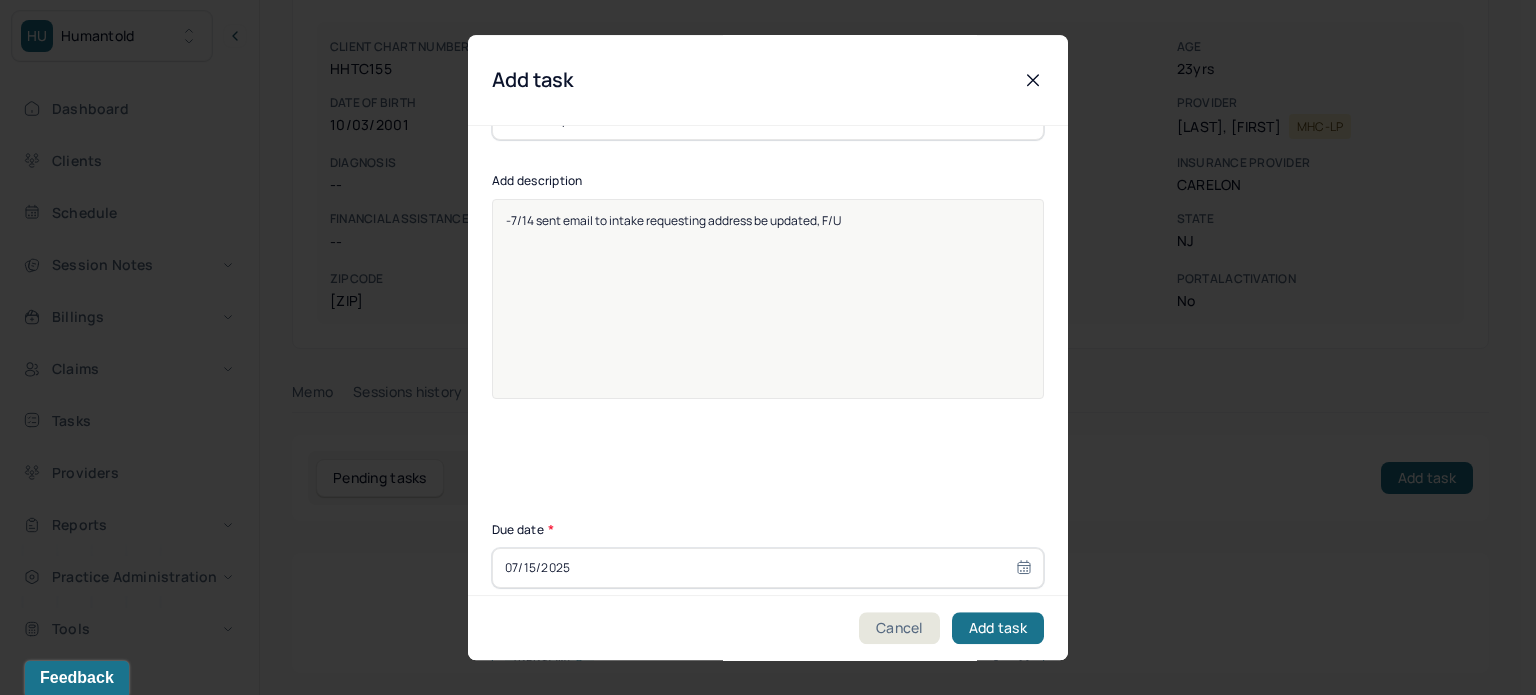 scroll, scrollTop: 0, scrollLeft: 0, axis: both 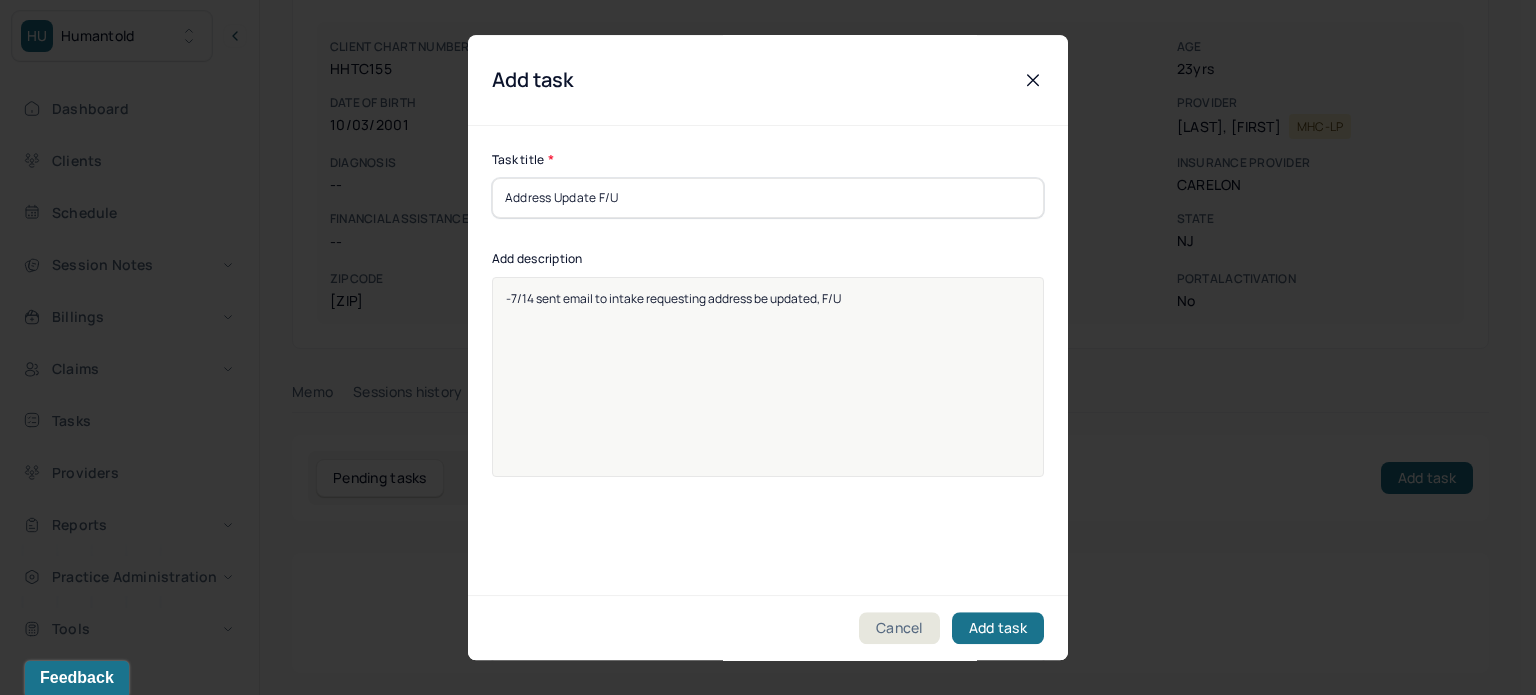 click on "-7/14 sent email to intake requesting address be updated, F/U" at bounding box center [768, 298] 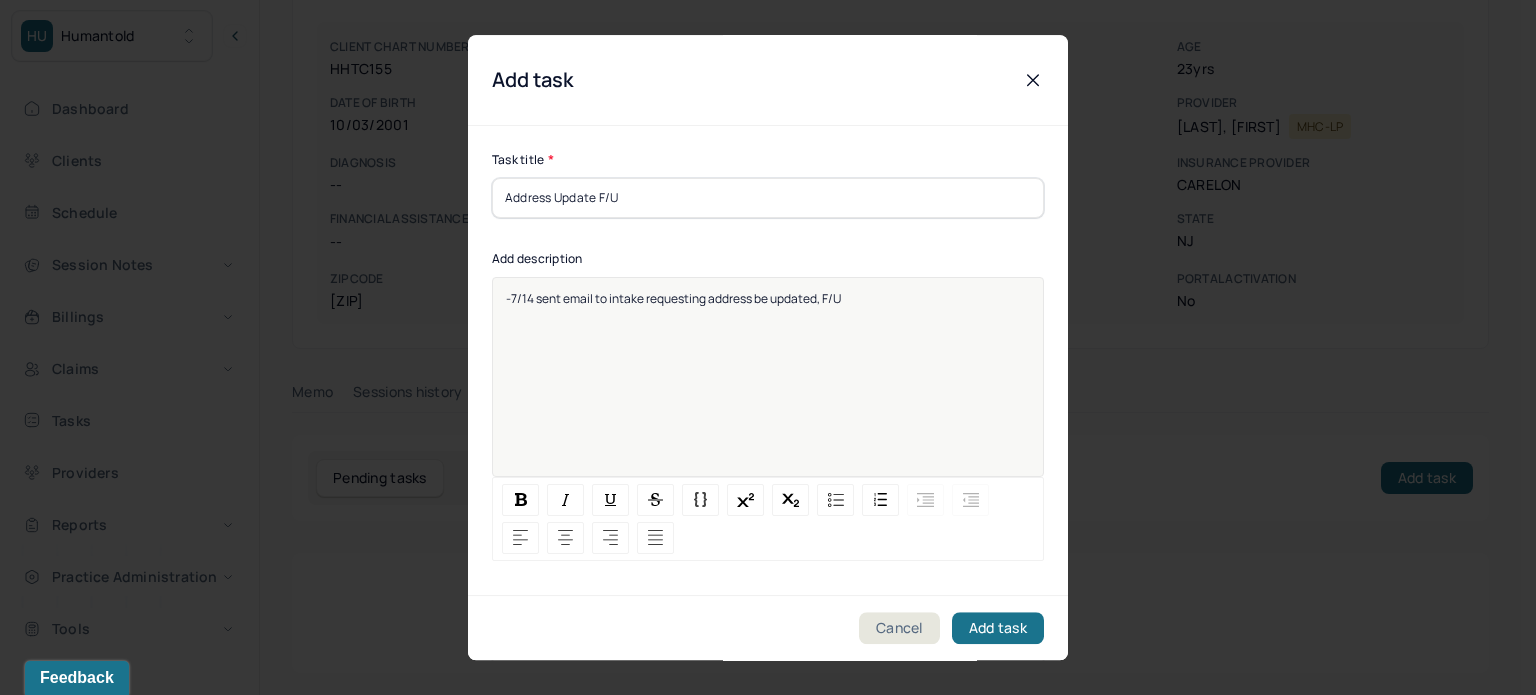click on "-7/14 sent email to intake requesting address be updated, F/U" at bounding box center [768, 298] 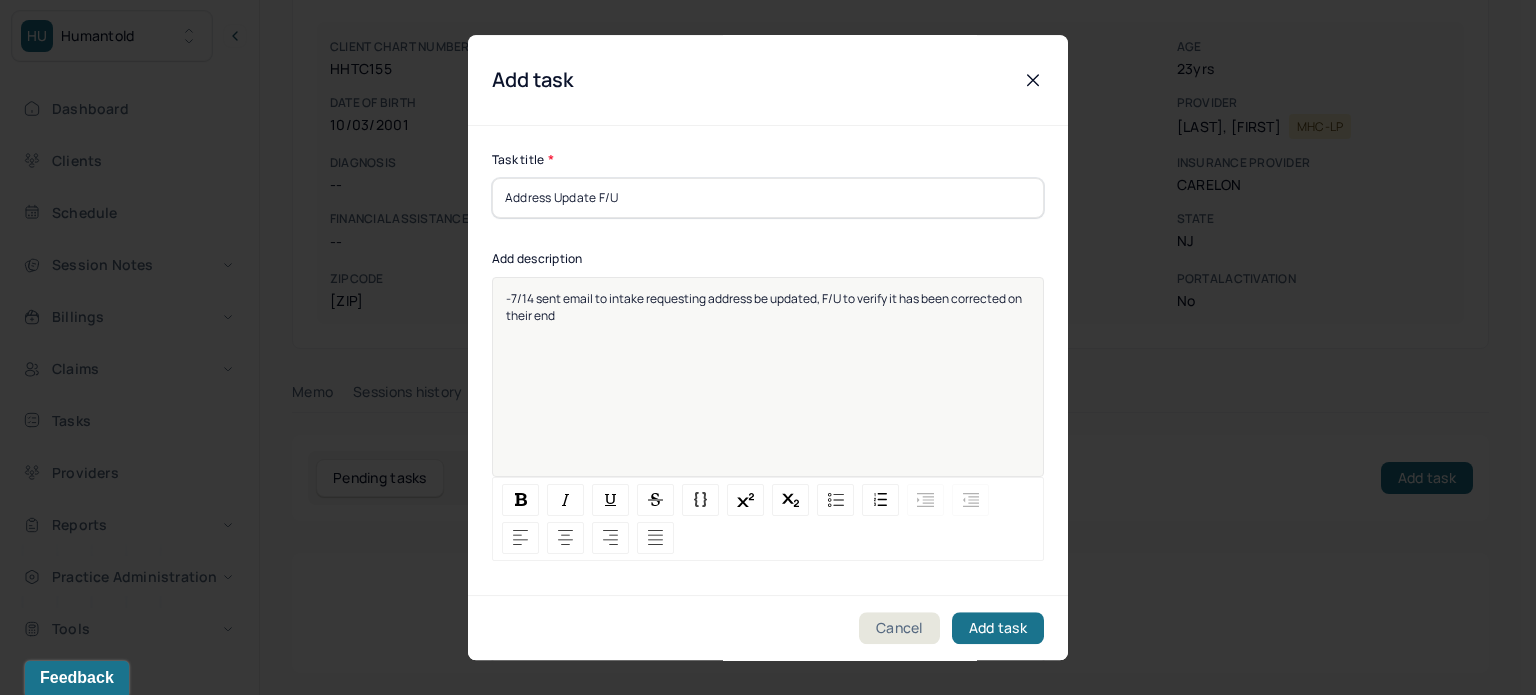 click on "-7/14 sent email to intake requesting address be updated, F/U to verify it has been corrected on their end" at bounding box center [765, 307] 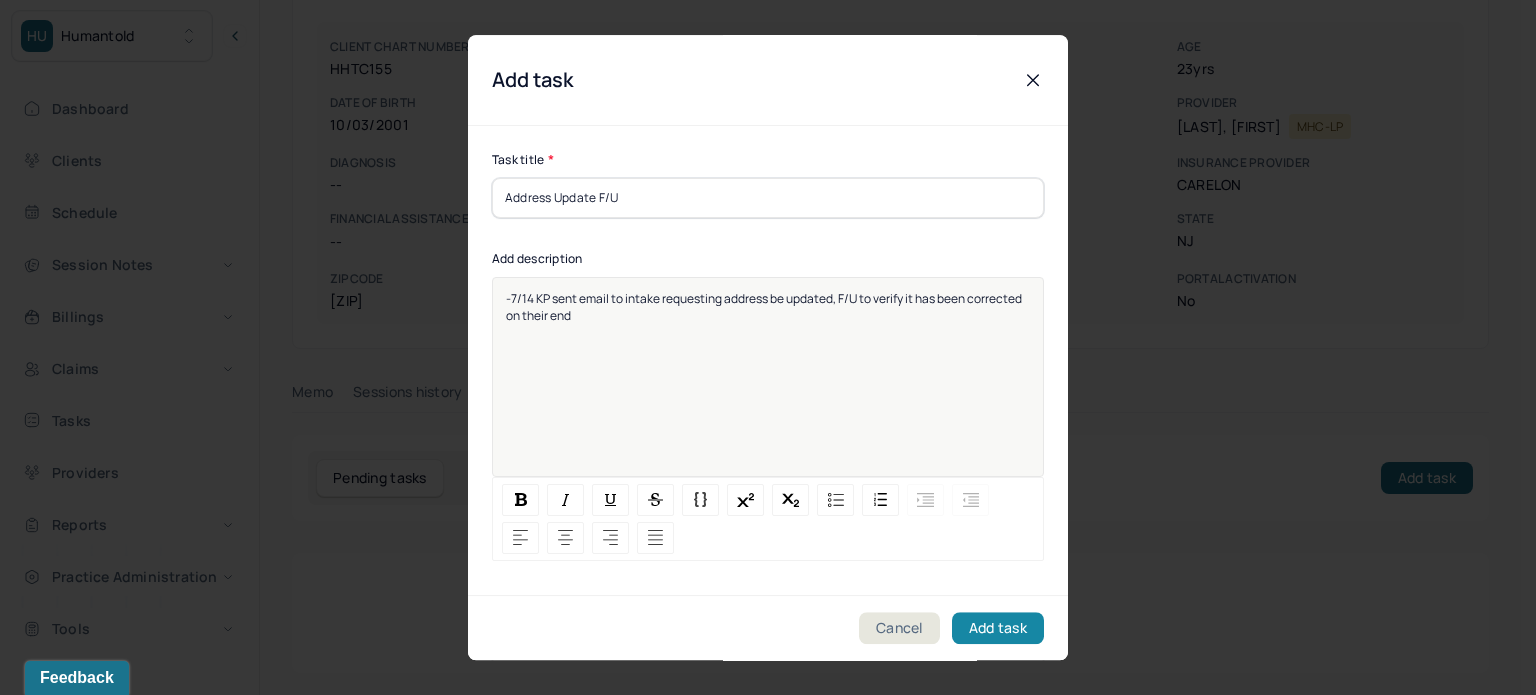 click on "Add task" at bounding box center [998, 628] 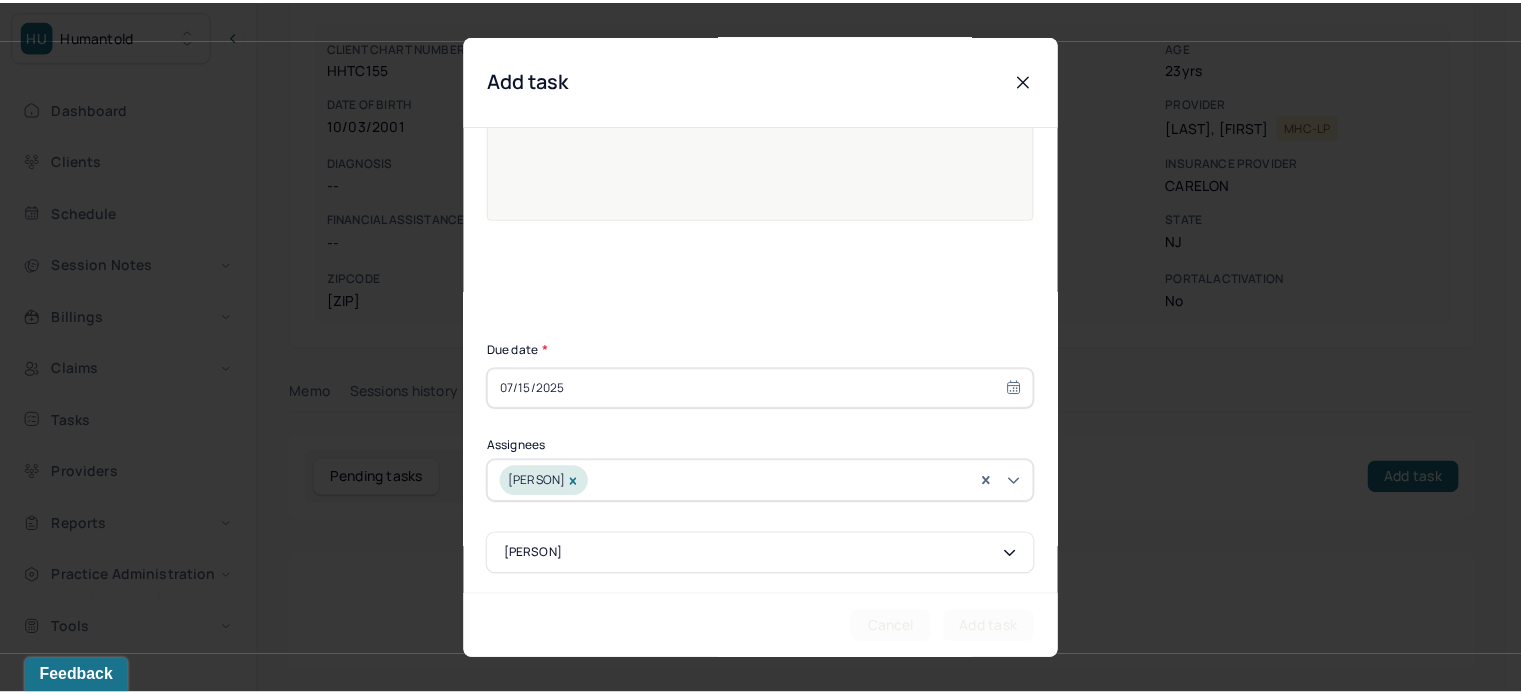 scroll, scrollTop: 0, scrollLeft: 0, axis: both 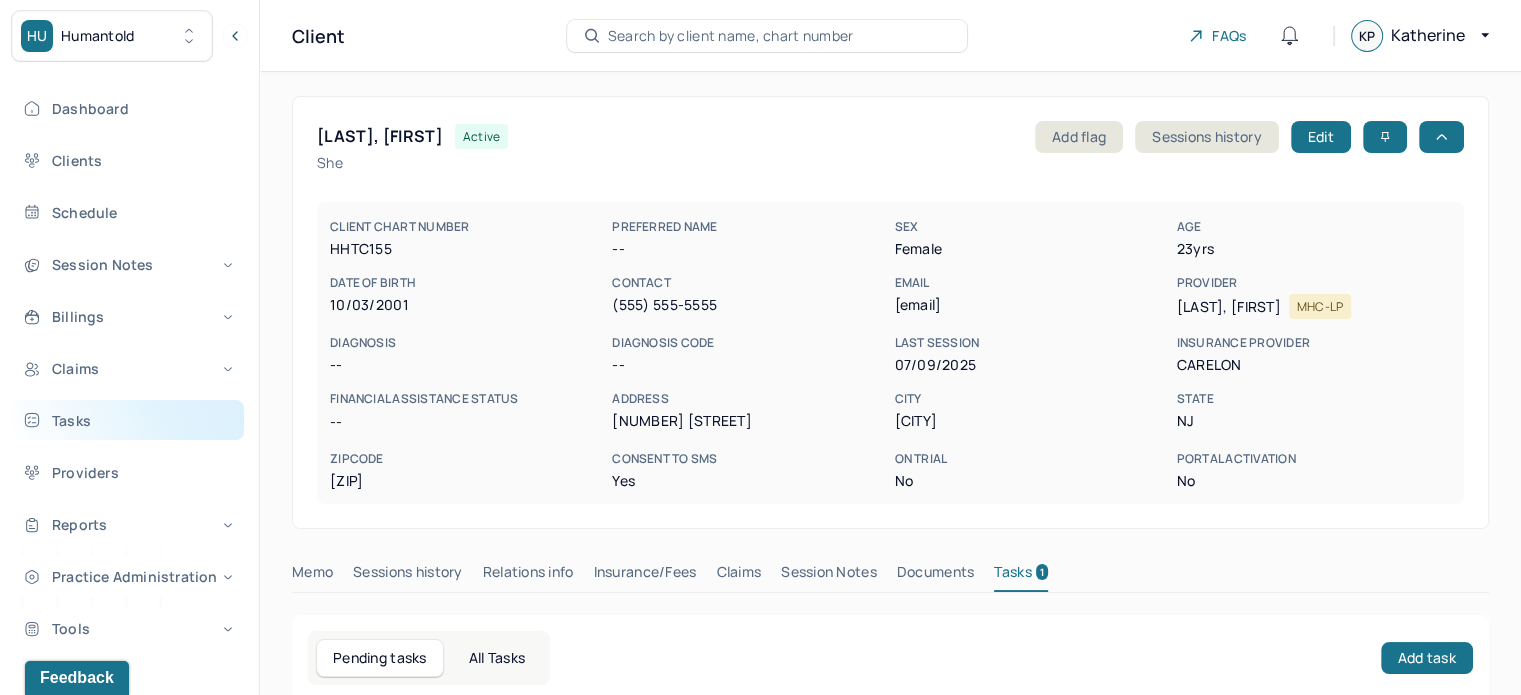 click on "Tasks" at bounding box center (128, 420) 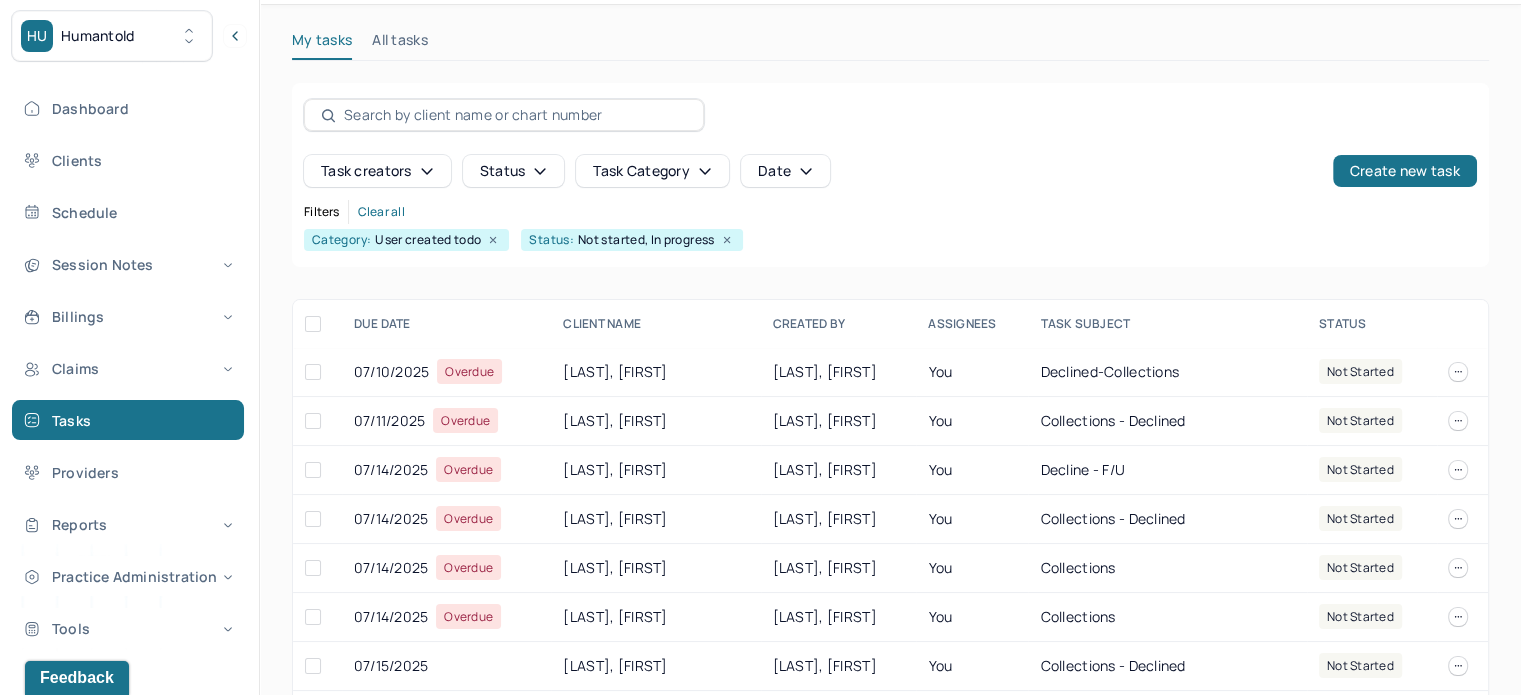 scroll, scrollTop: 100, scrollLeft: 0, axis: vertical 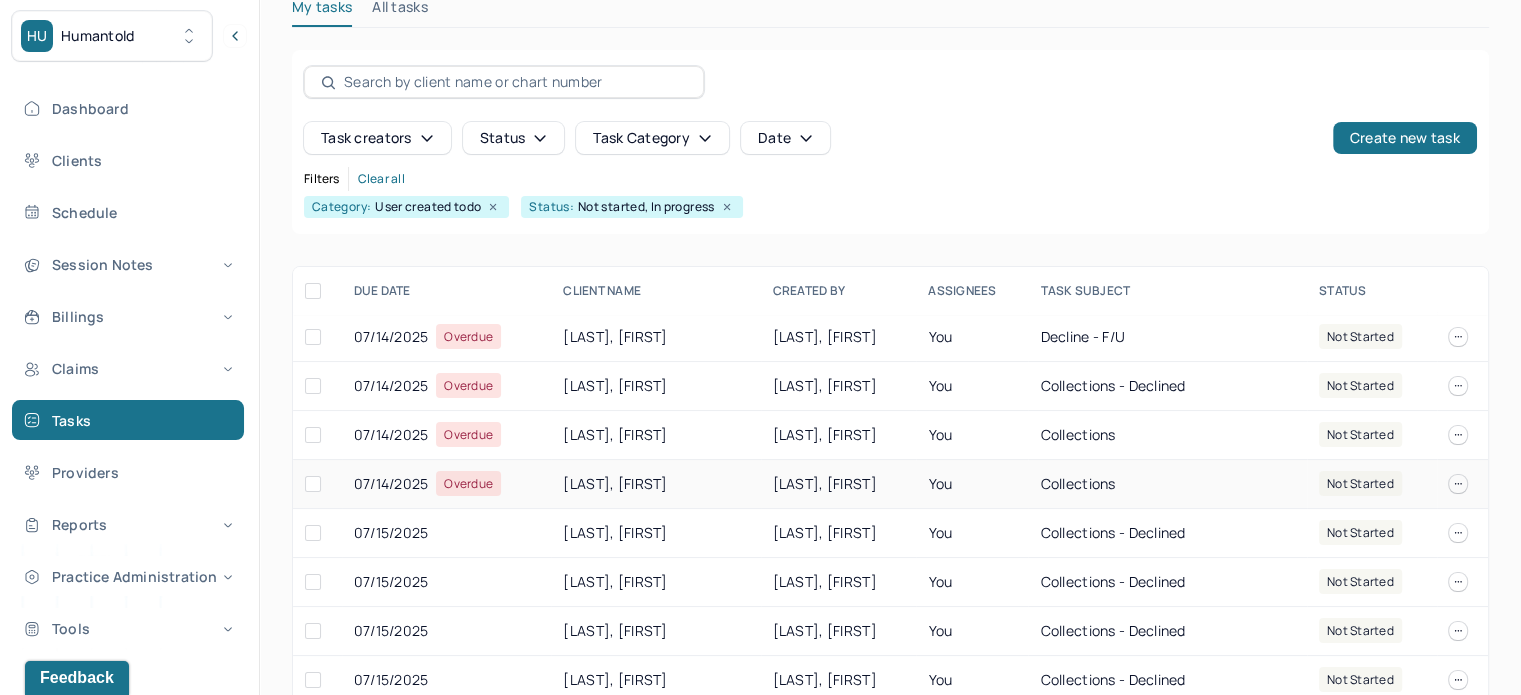 click on "[LAST], [FIRST]" at bounding box center [655, 484] 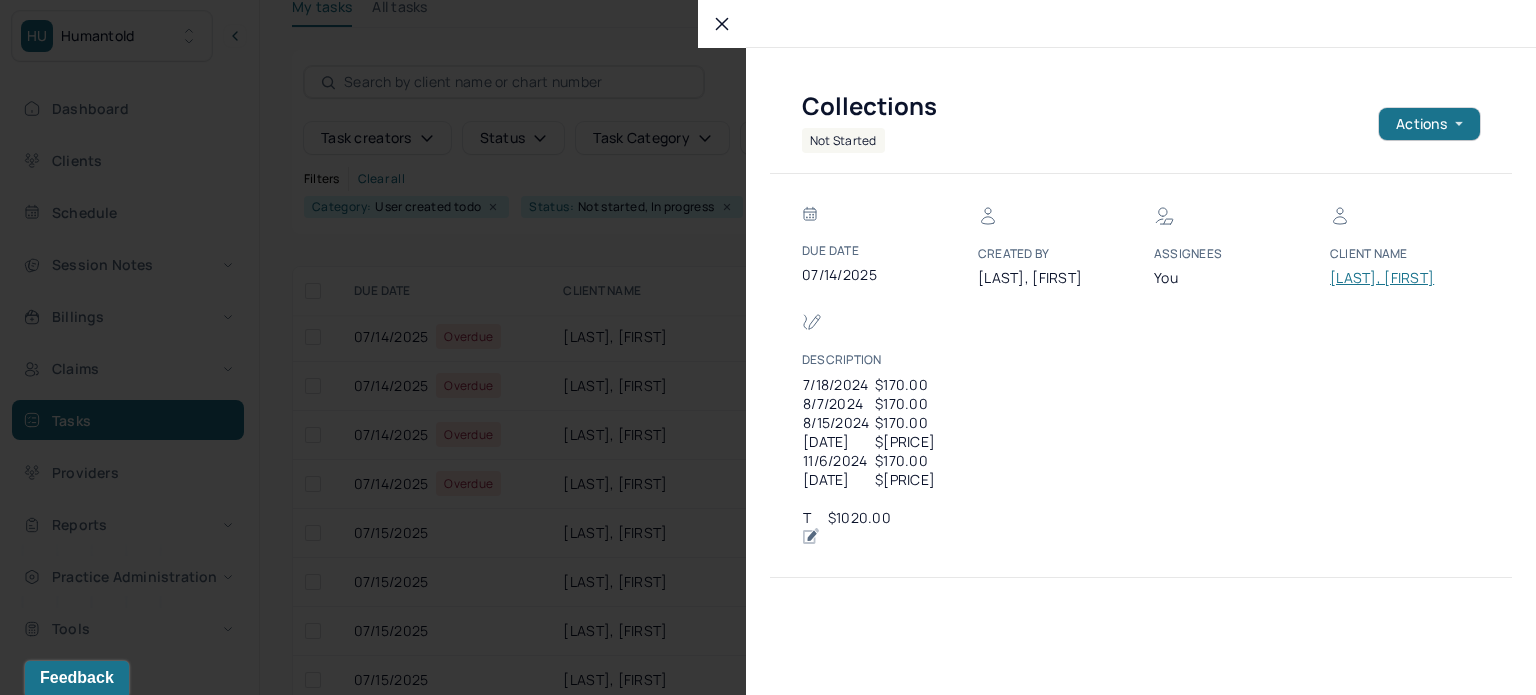 click on "[LAST], [FIRST]" at bounding box center (1390, 278) 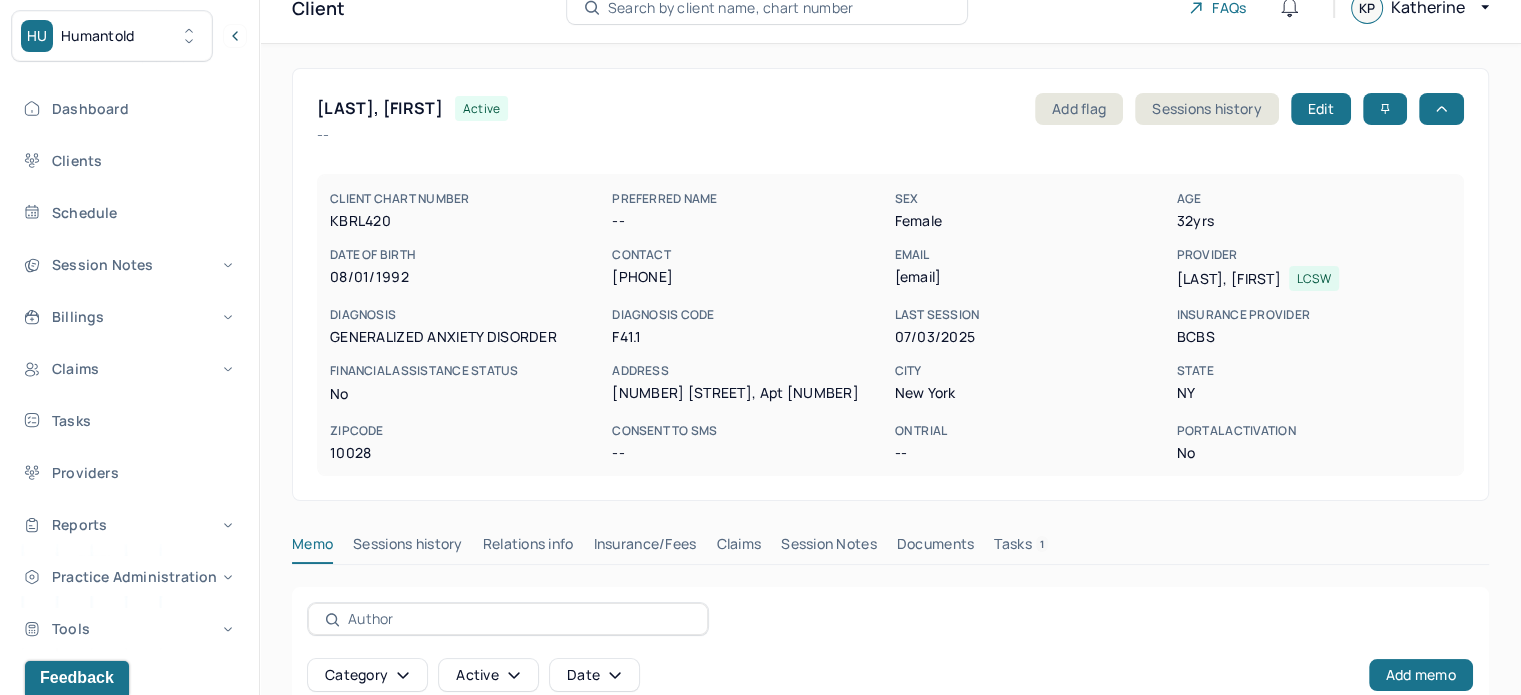 scroll, scrollTop: 335, scrollLeft: 0, axis: vertical 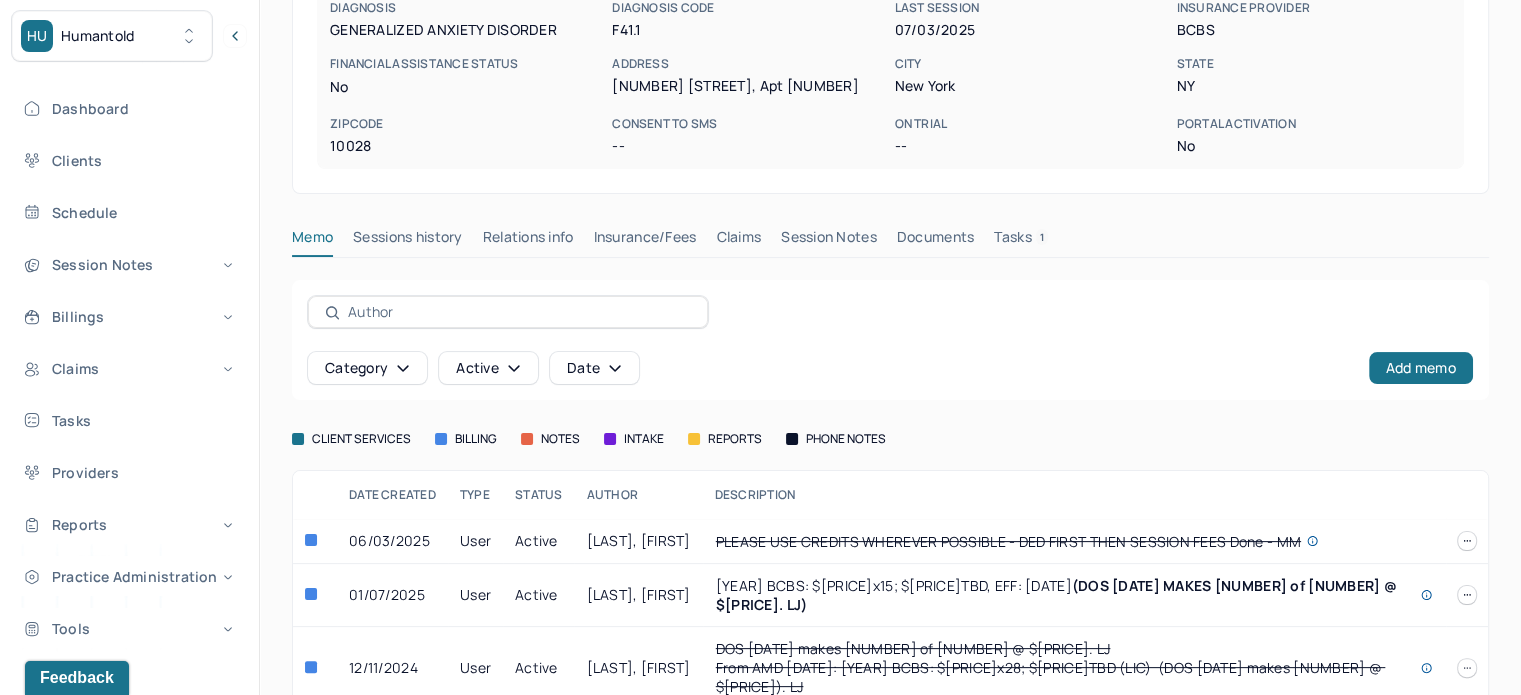 click on "Claims" at bounding box center [738, 241] 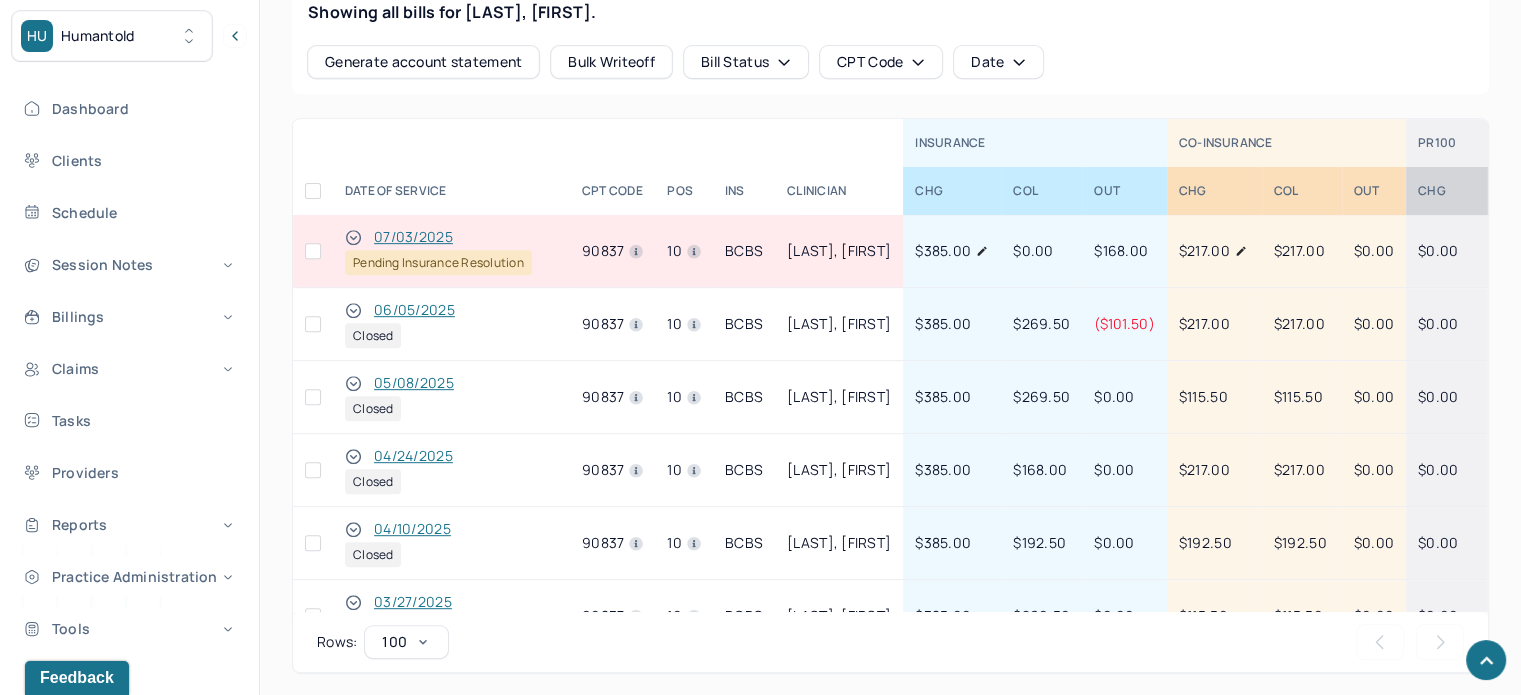 scroll, scrollTop: 935, scrollLeft: 0, axis: vertical 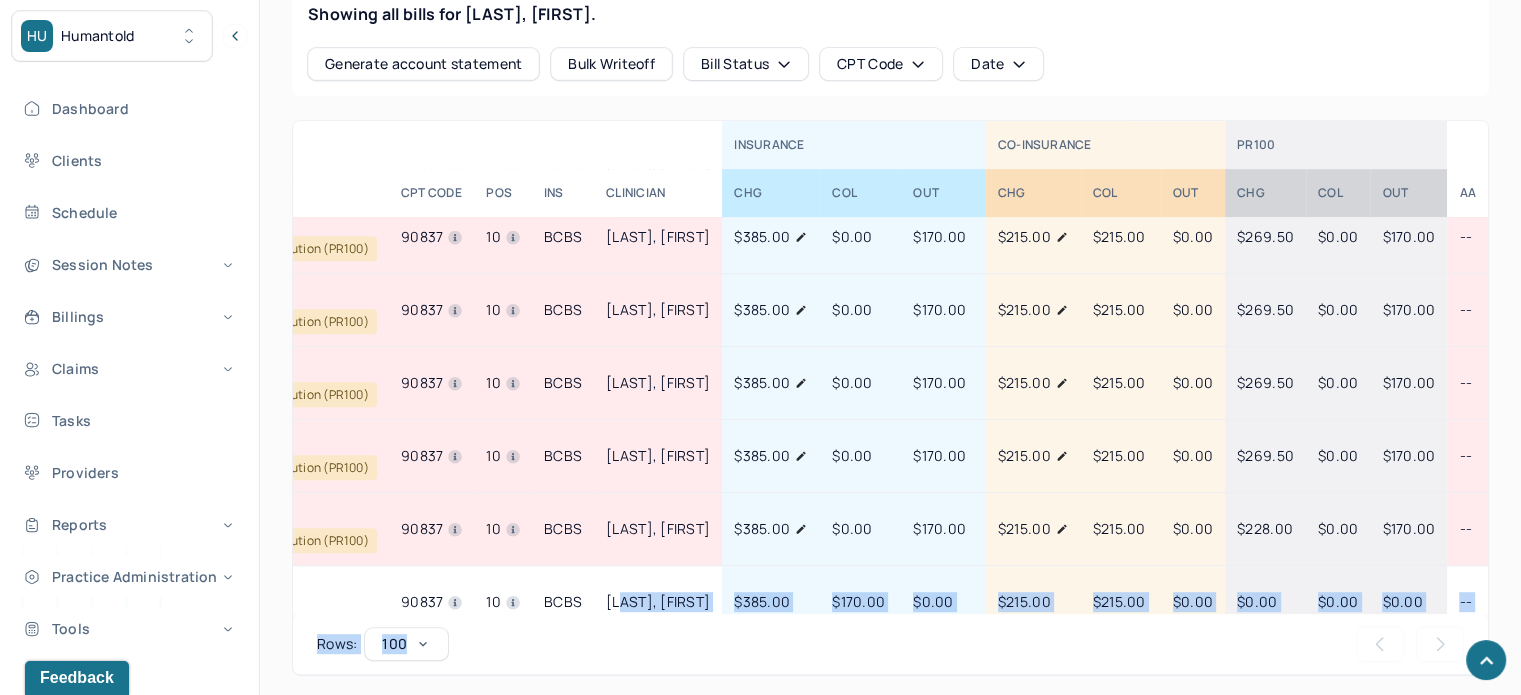 drag, startPoint x: 752, startPoint y: 615, endPoint x: 583, endPoint y: 595, distance: 170.17932 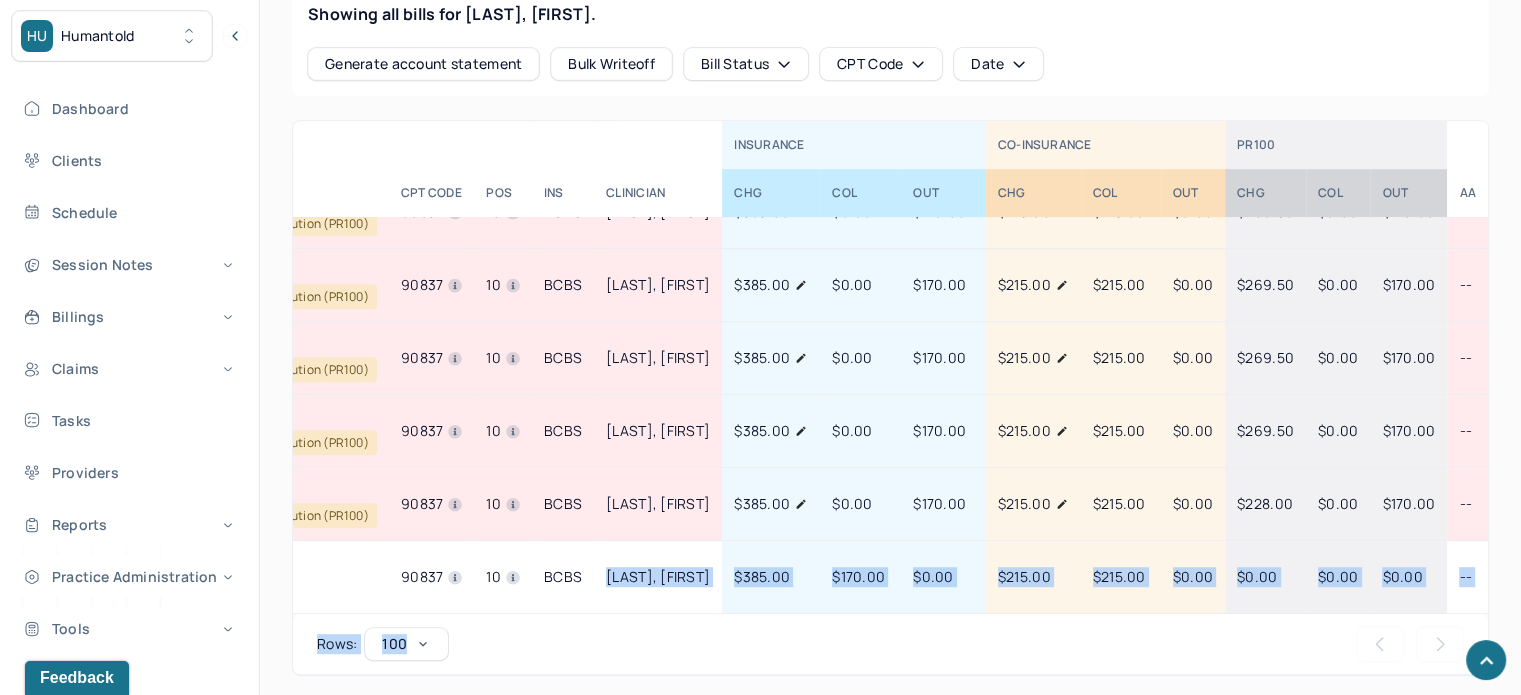 scroll, scrollTop: 928, scrollLeft: 10, axis: both 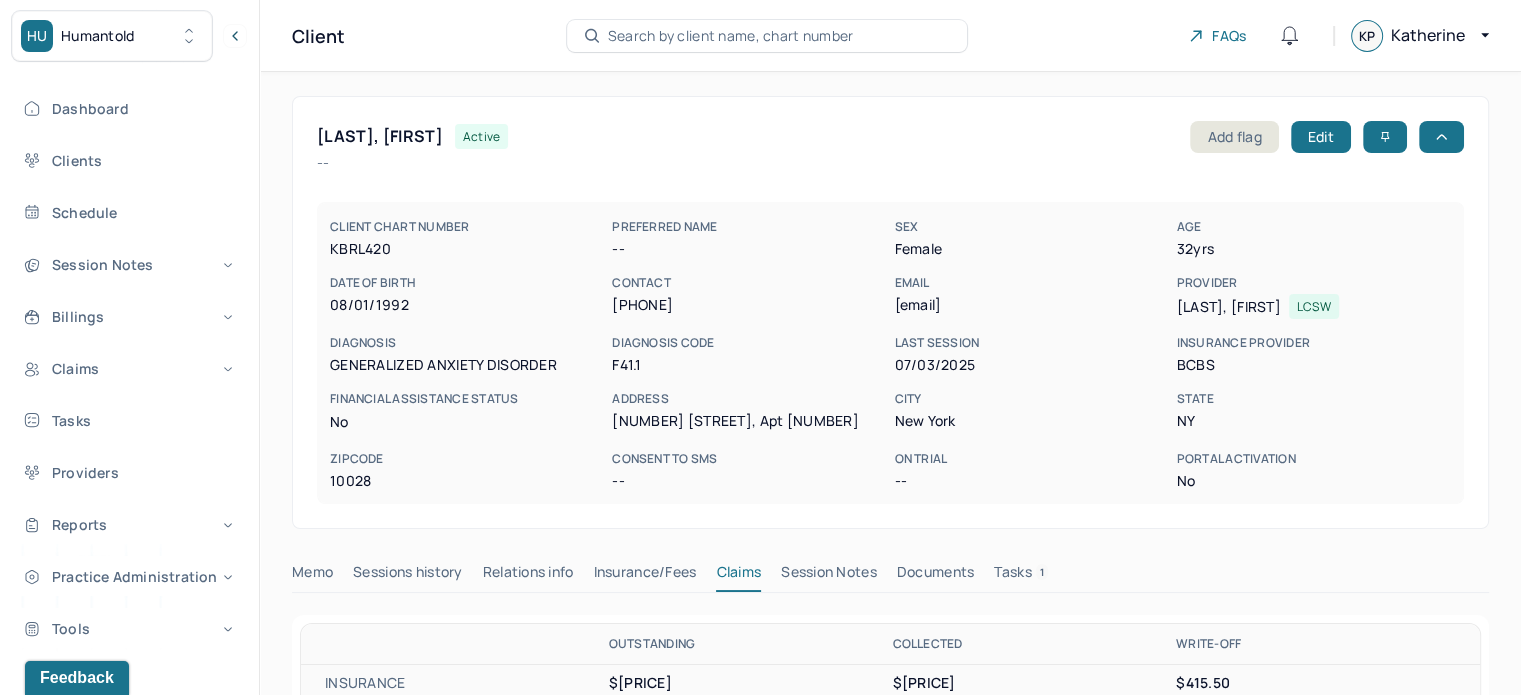 click on "[EMAIL]" at bounding box center [1031, 305] 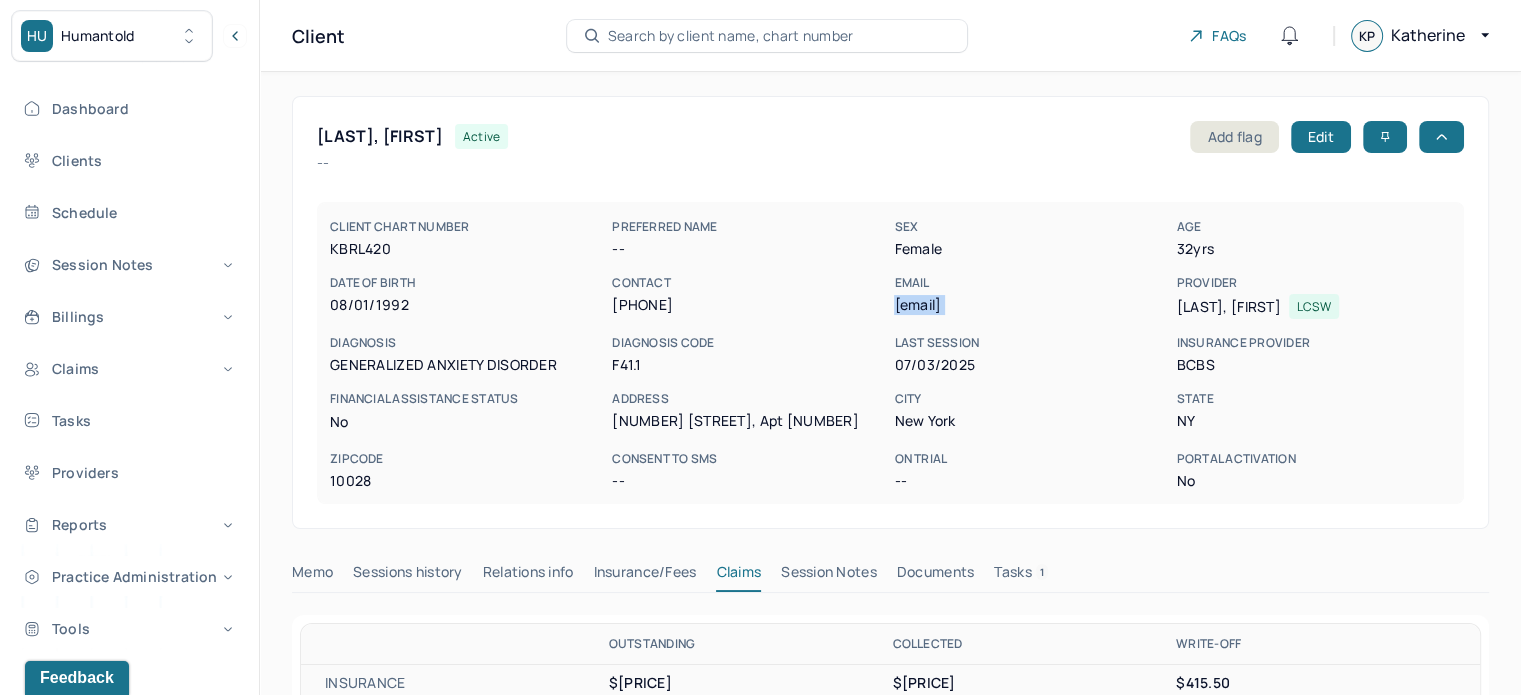 click on "[EMAIL]" at bounding box center [1031, 305] 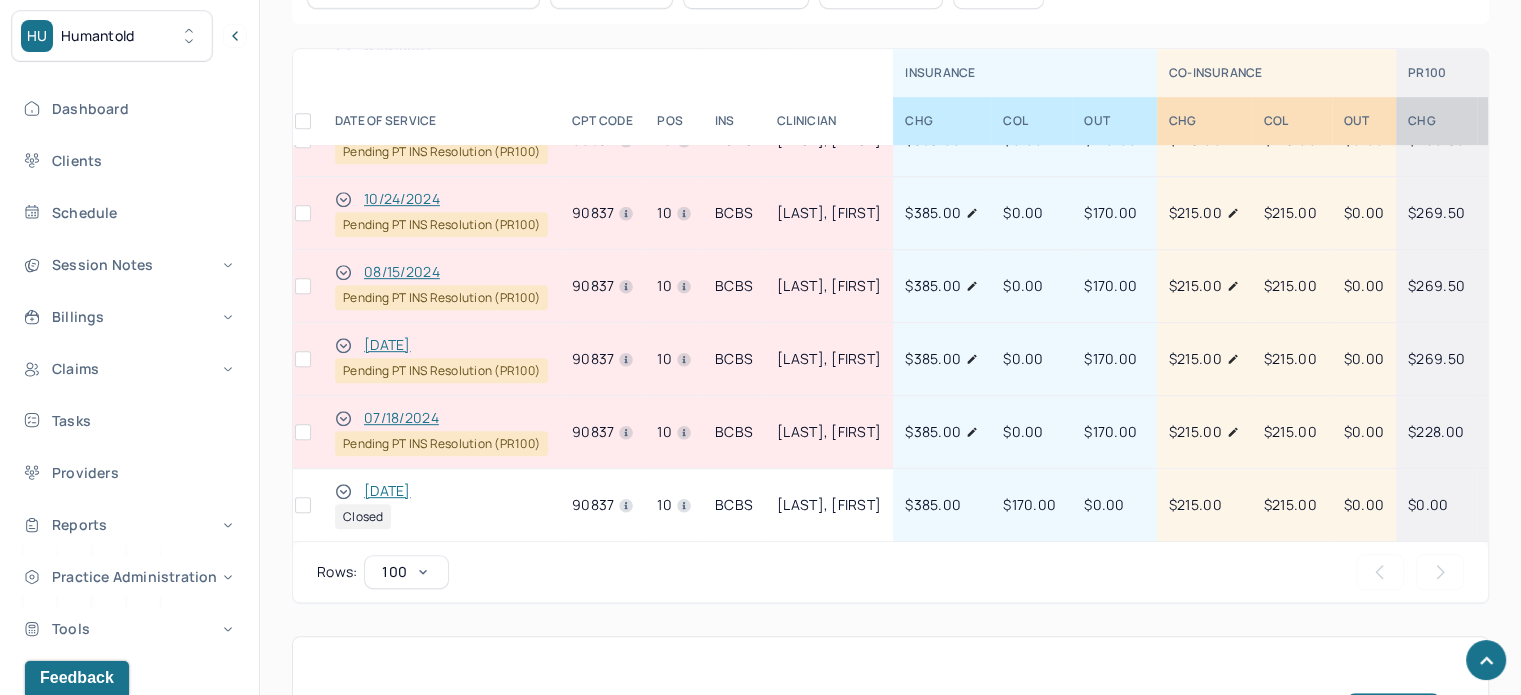 scroll, scrollTop: 1000, scrollLeft: 0, axis: vertical 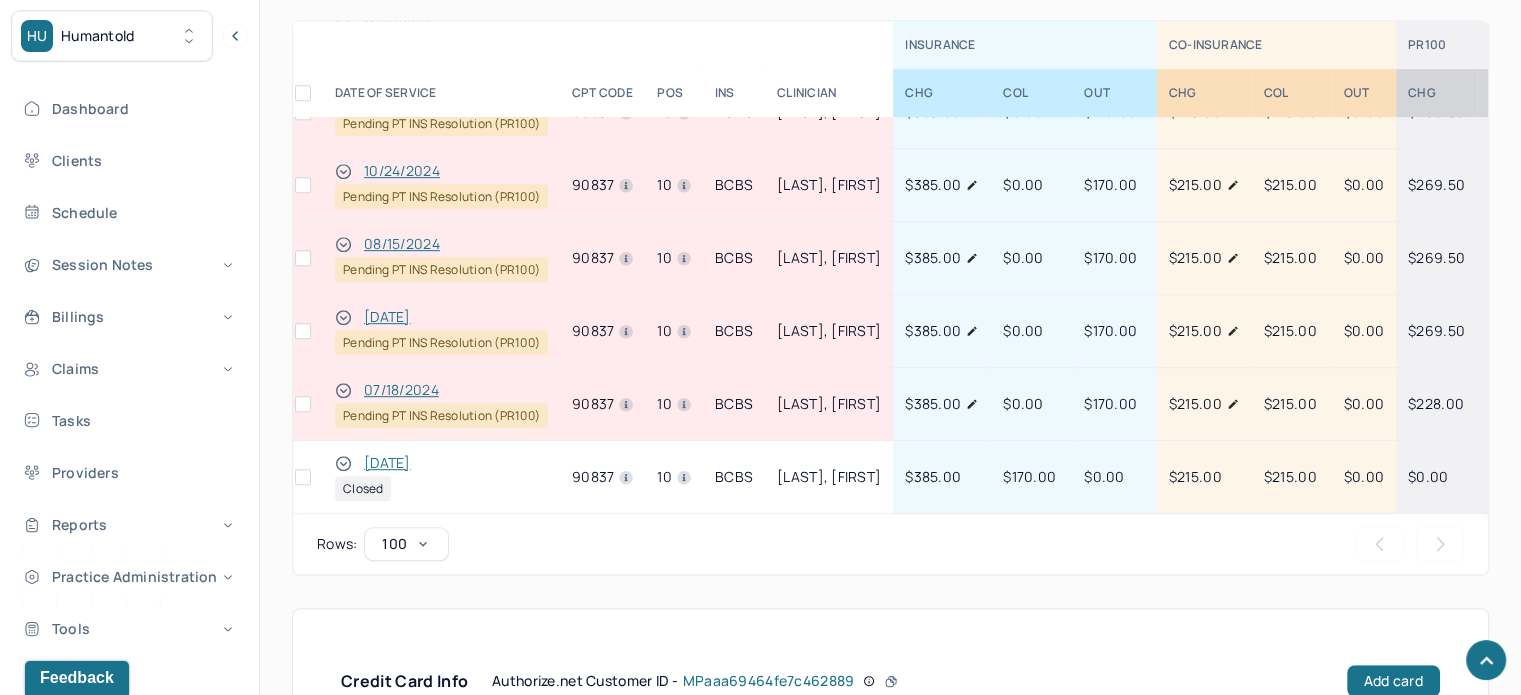 click 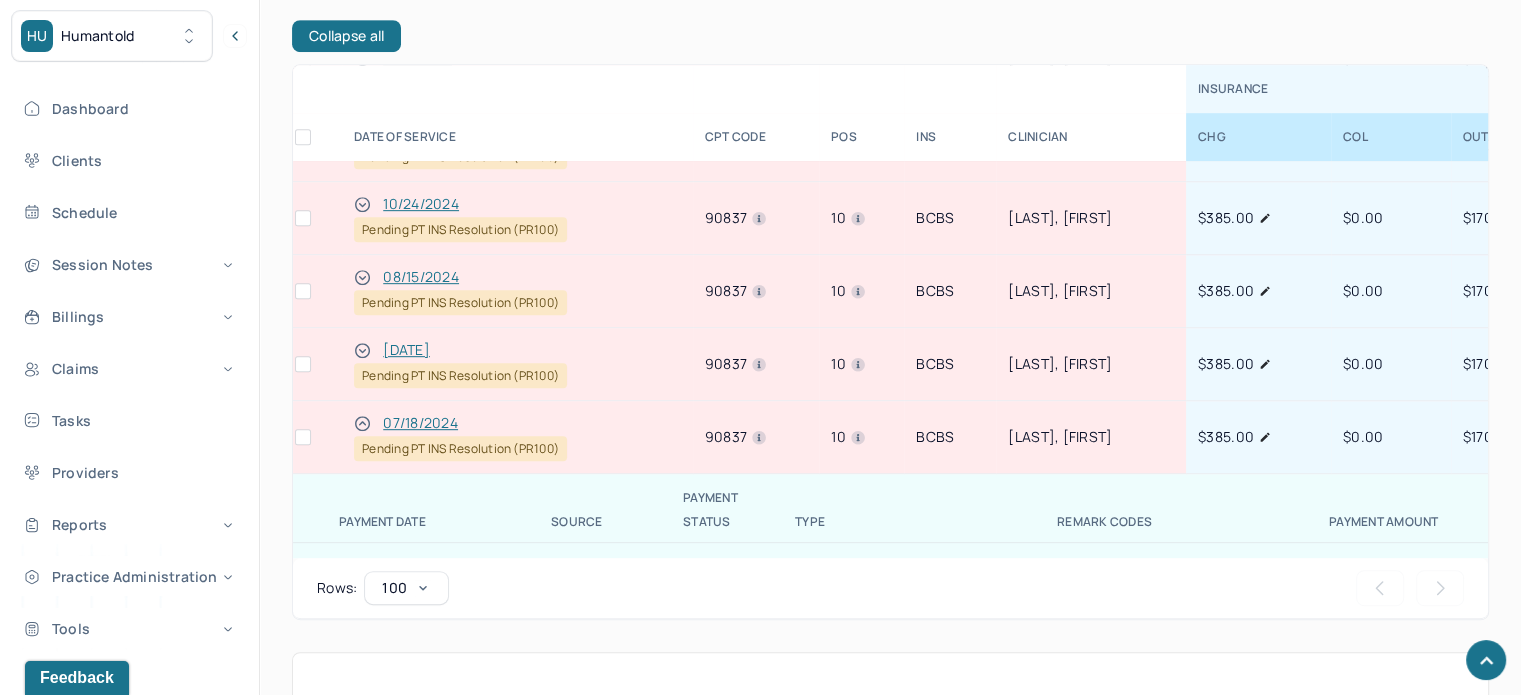 scroll, scrollTop: 1044, scrollLeft: 0, axis: vertical 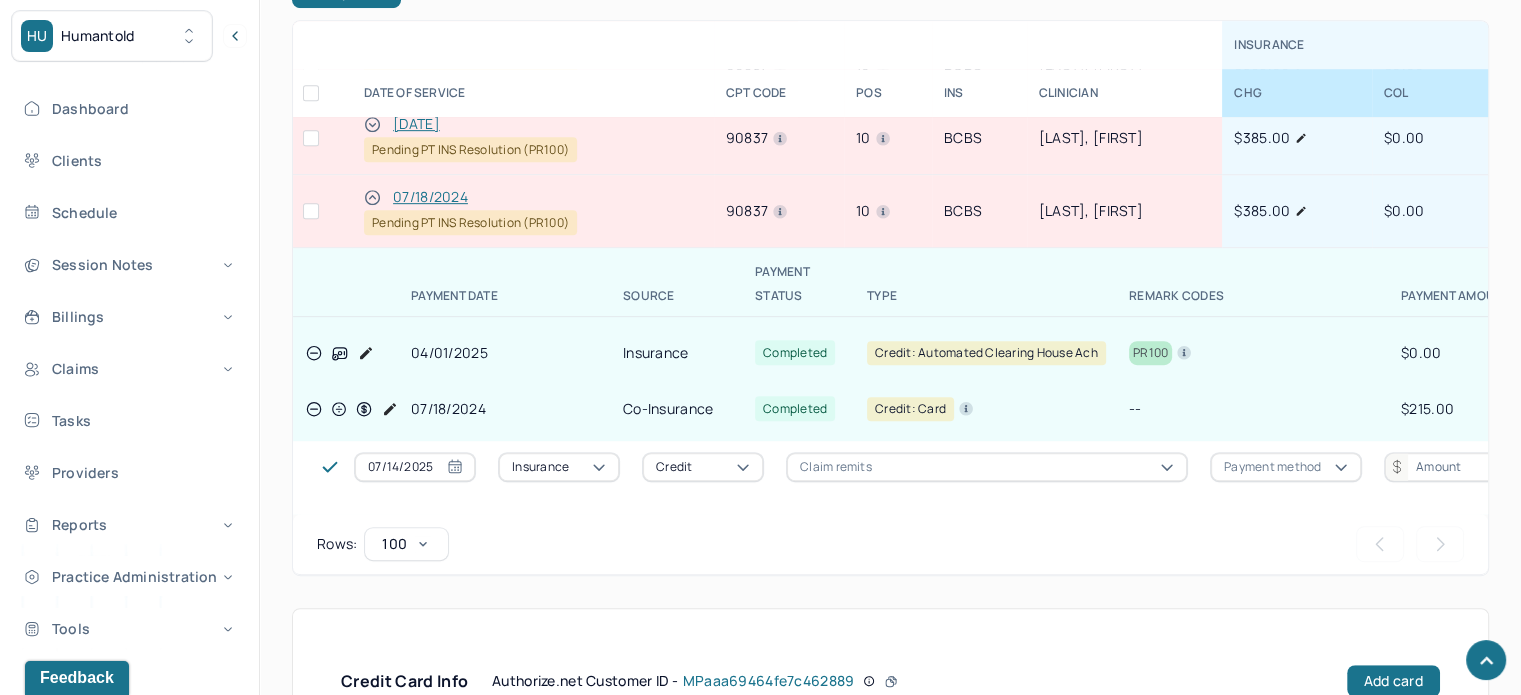 click 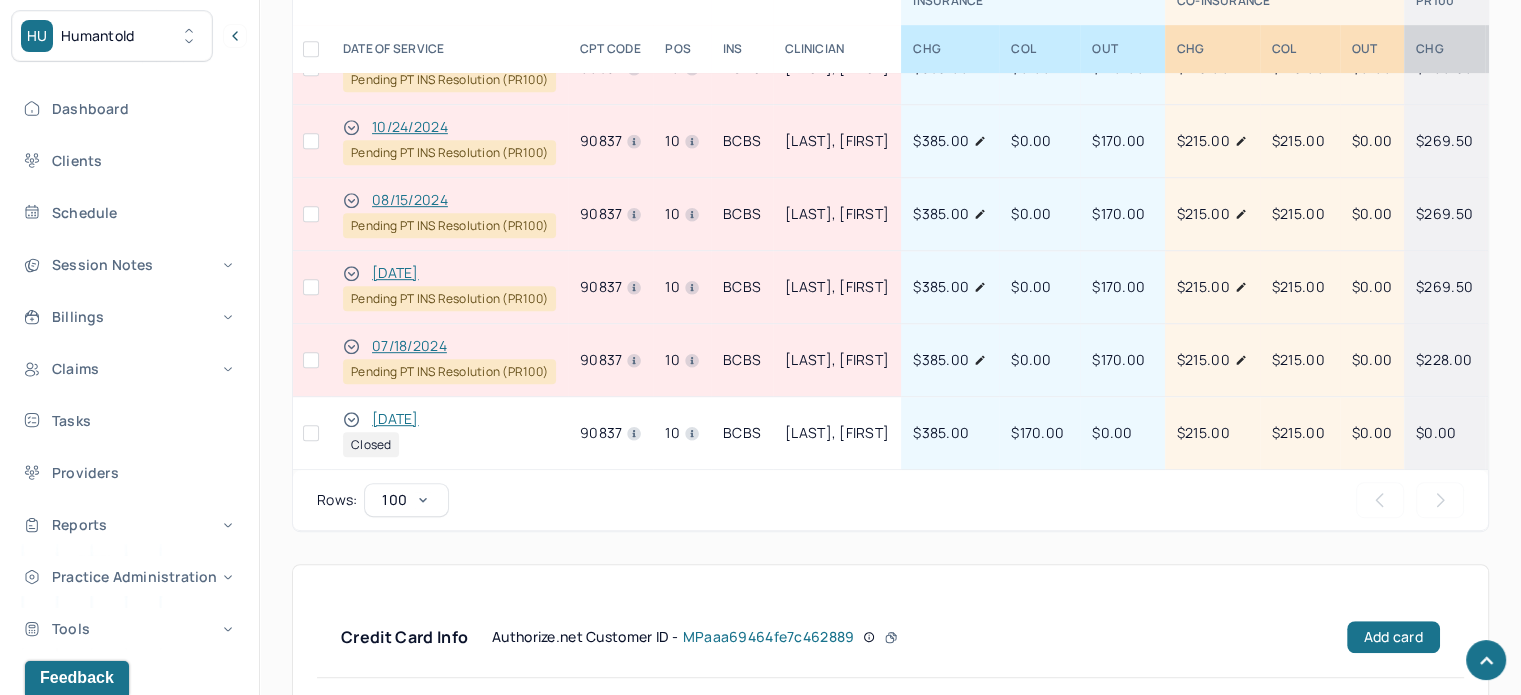 scroll, scrollTop: 1000, scrollLeft: 0, axis: vertical 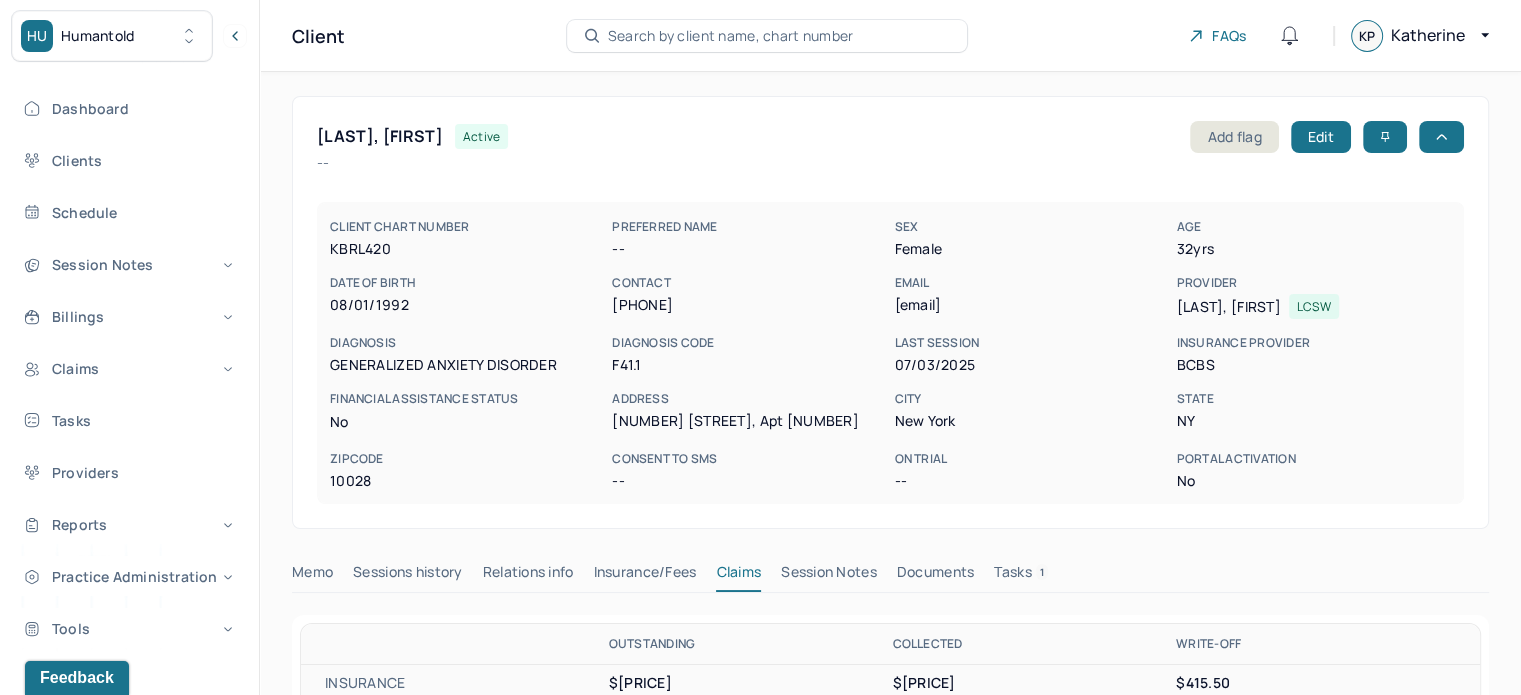 click on "KBRL420" at bounding box center [467, 249] 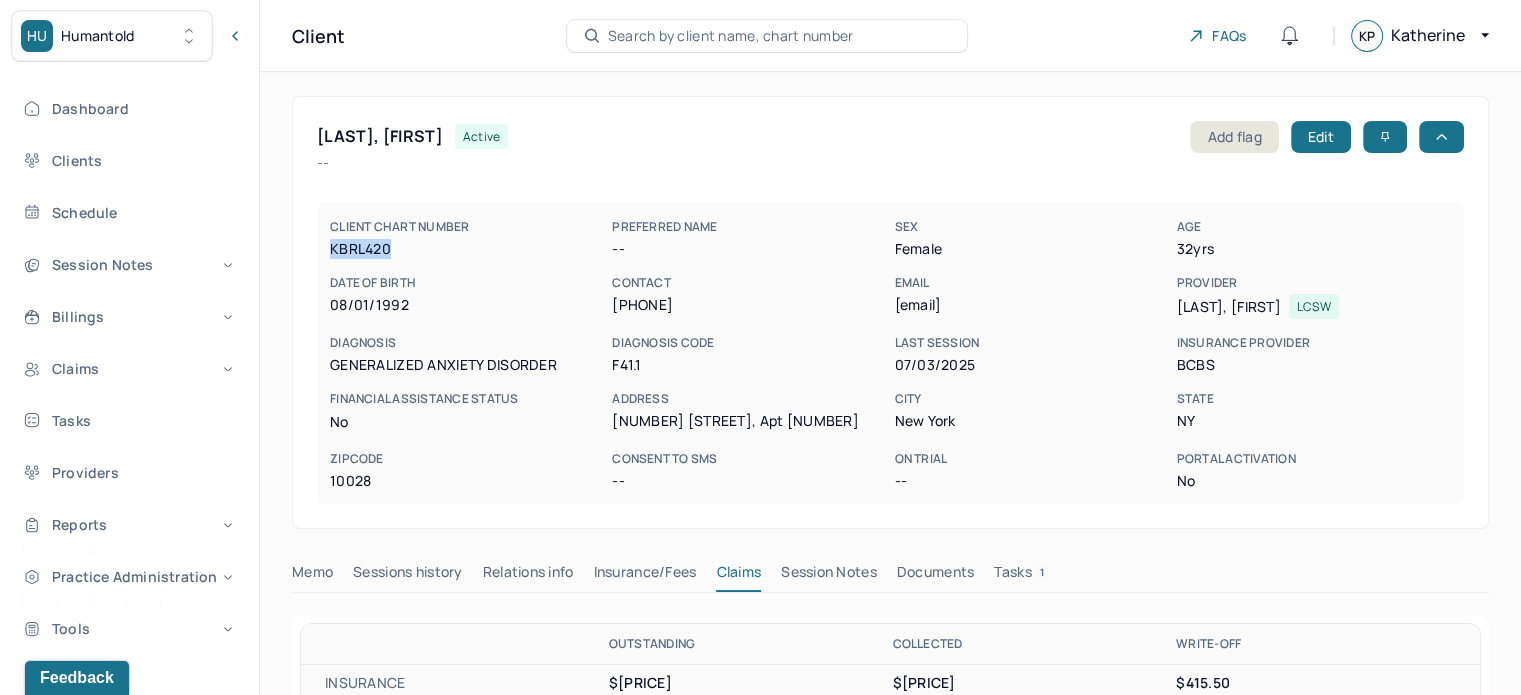 click on "KBRL420" at bounding box center [467, 249] 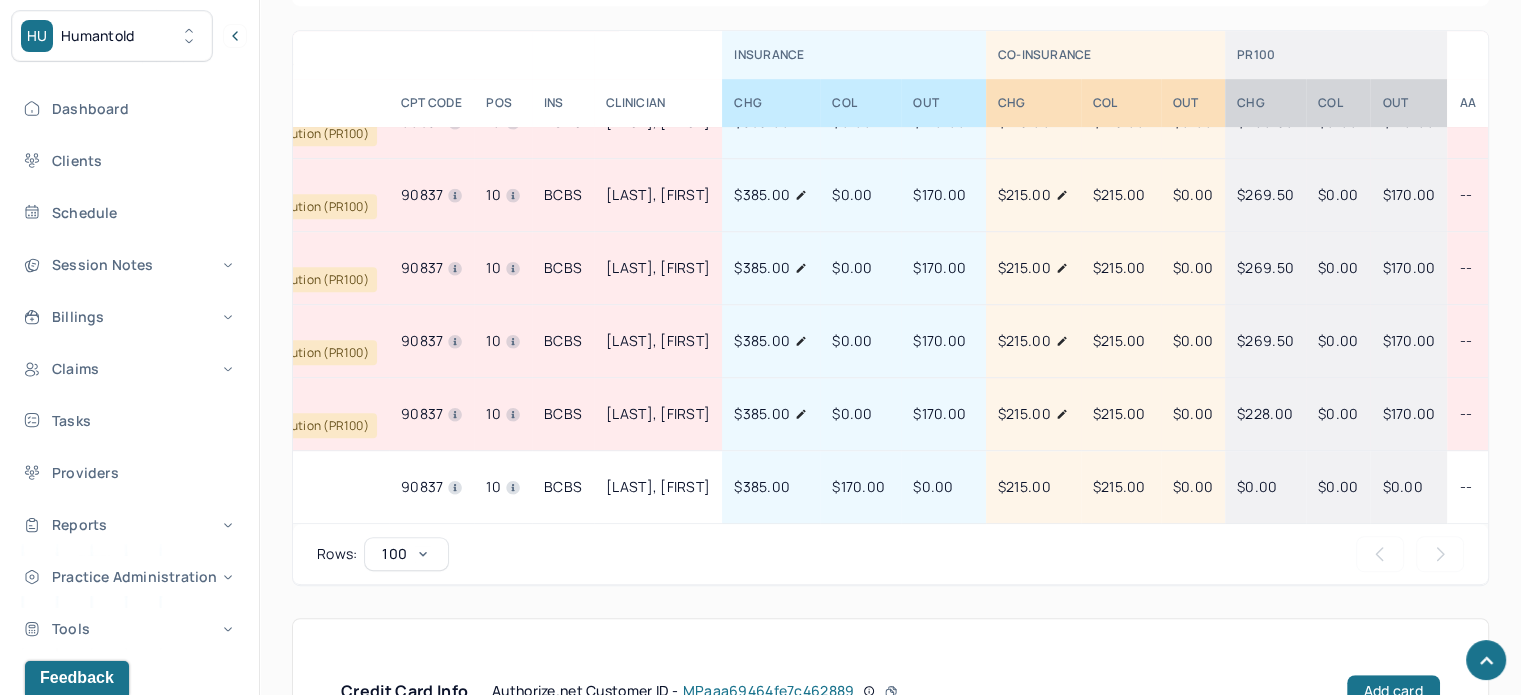 scroll, scrollTop: 900, scrollLeft: 0, axis: vertical 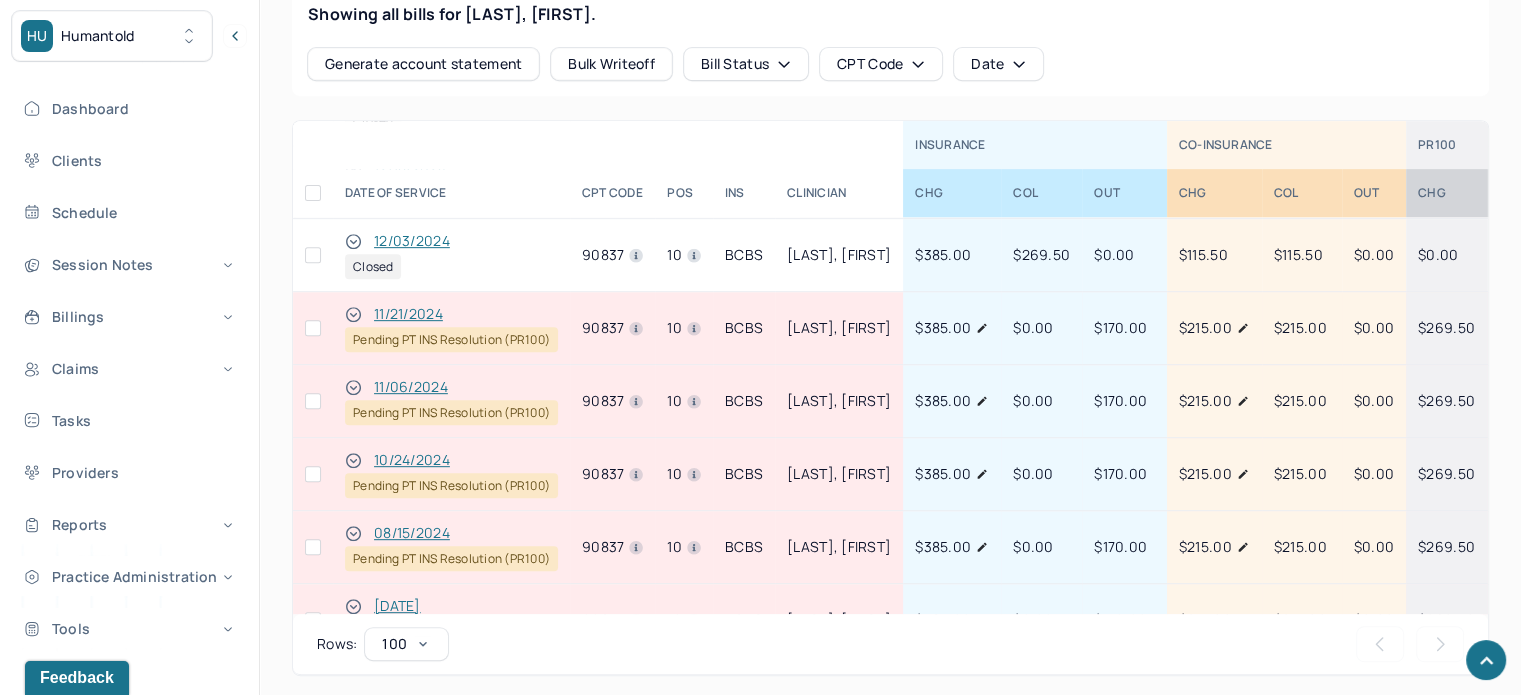 click 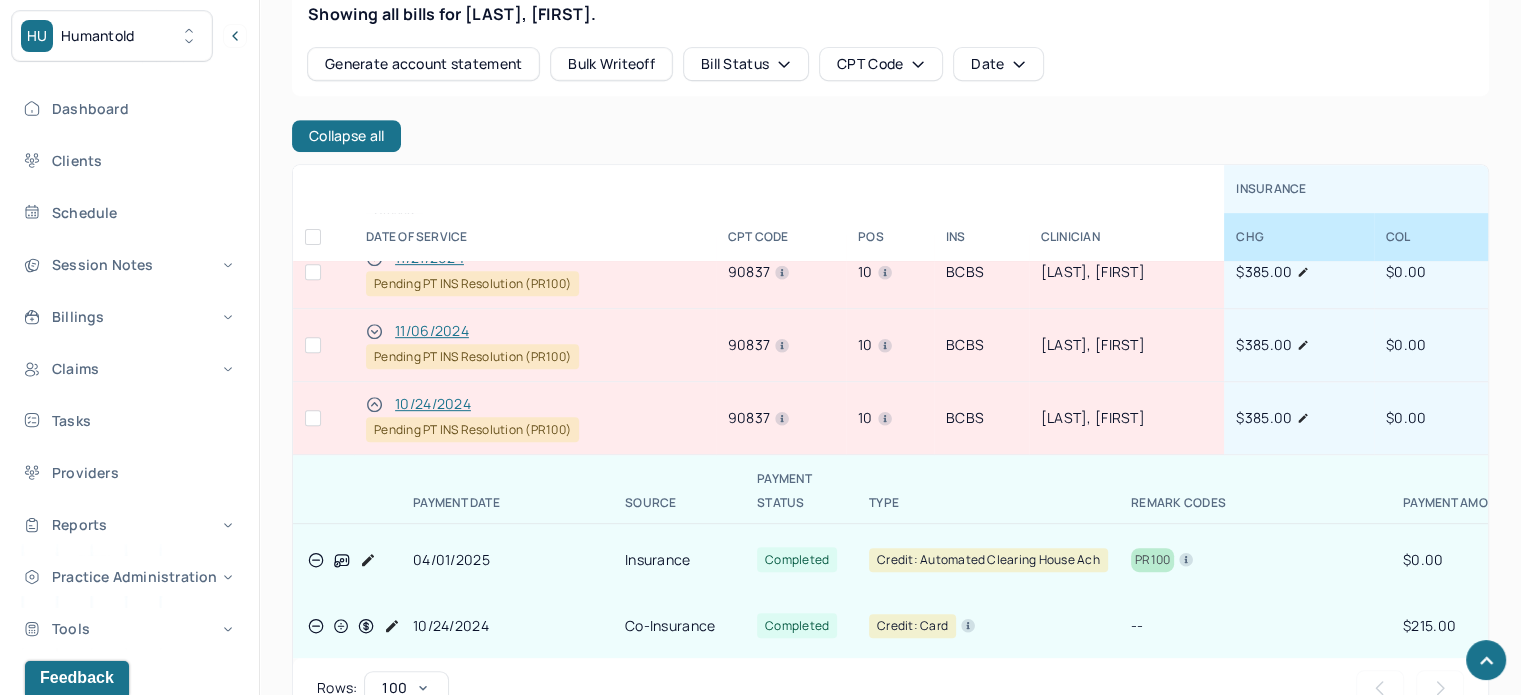 scroll, scrollTop: 928, scrollLeft: 0, axis: vertical 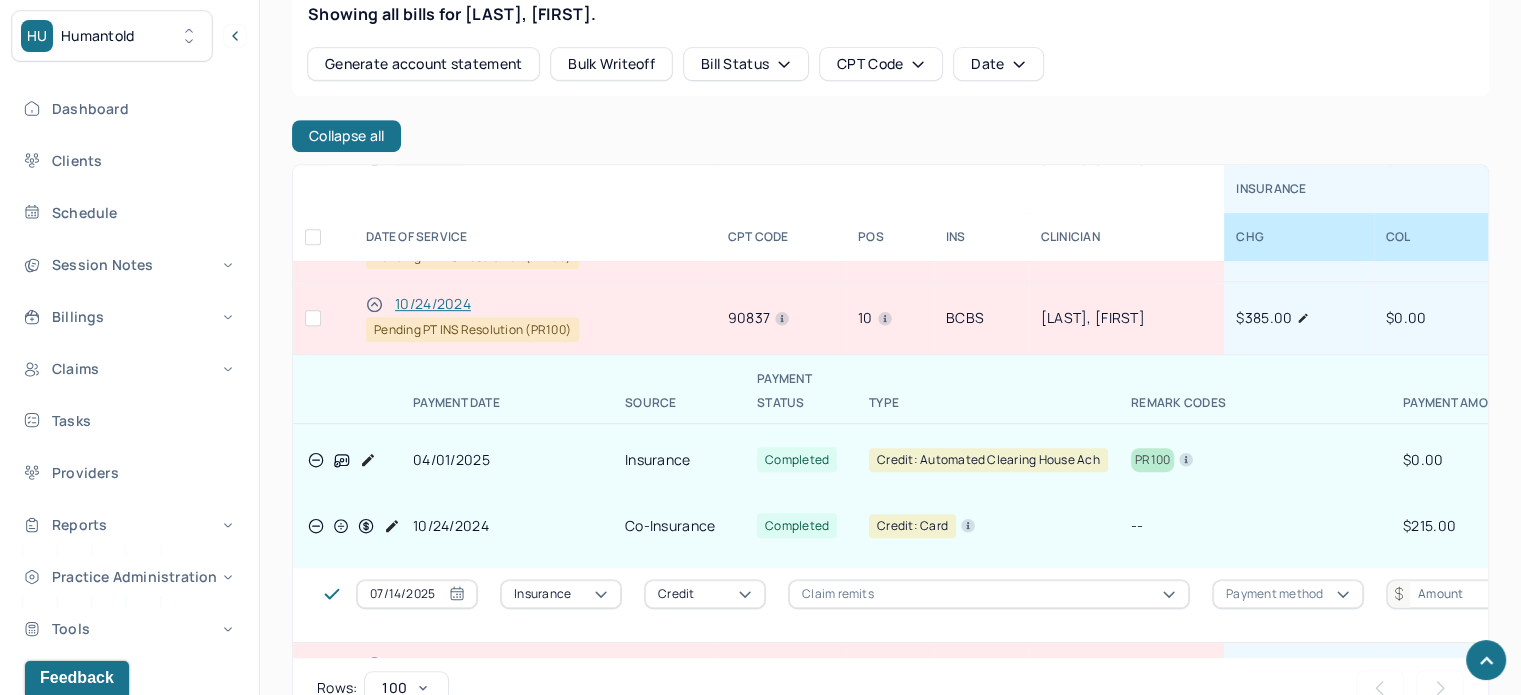 click 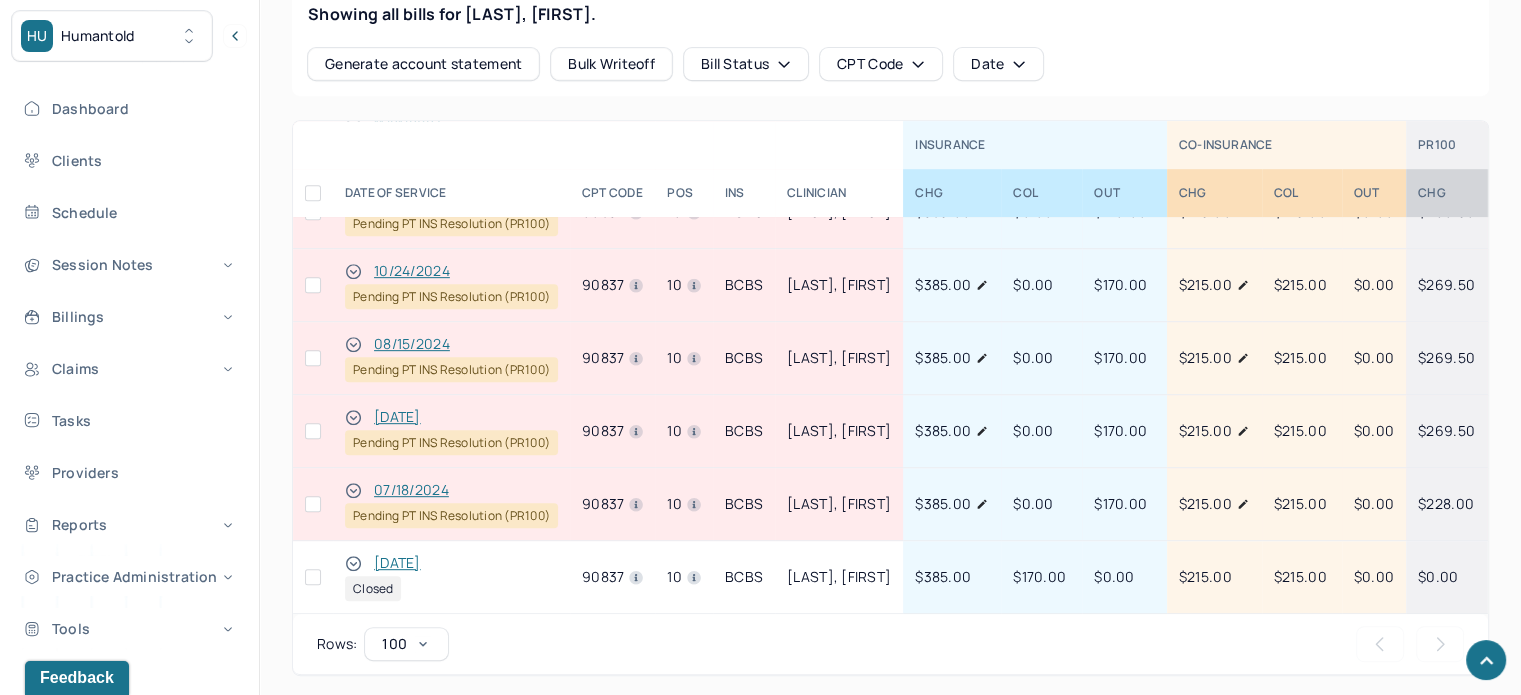 click 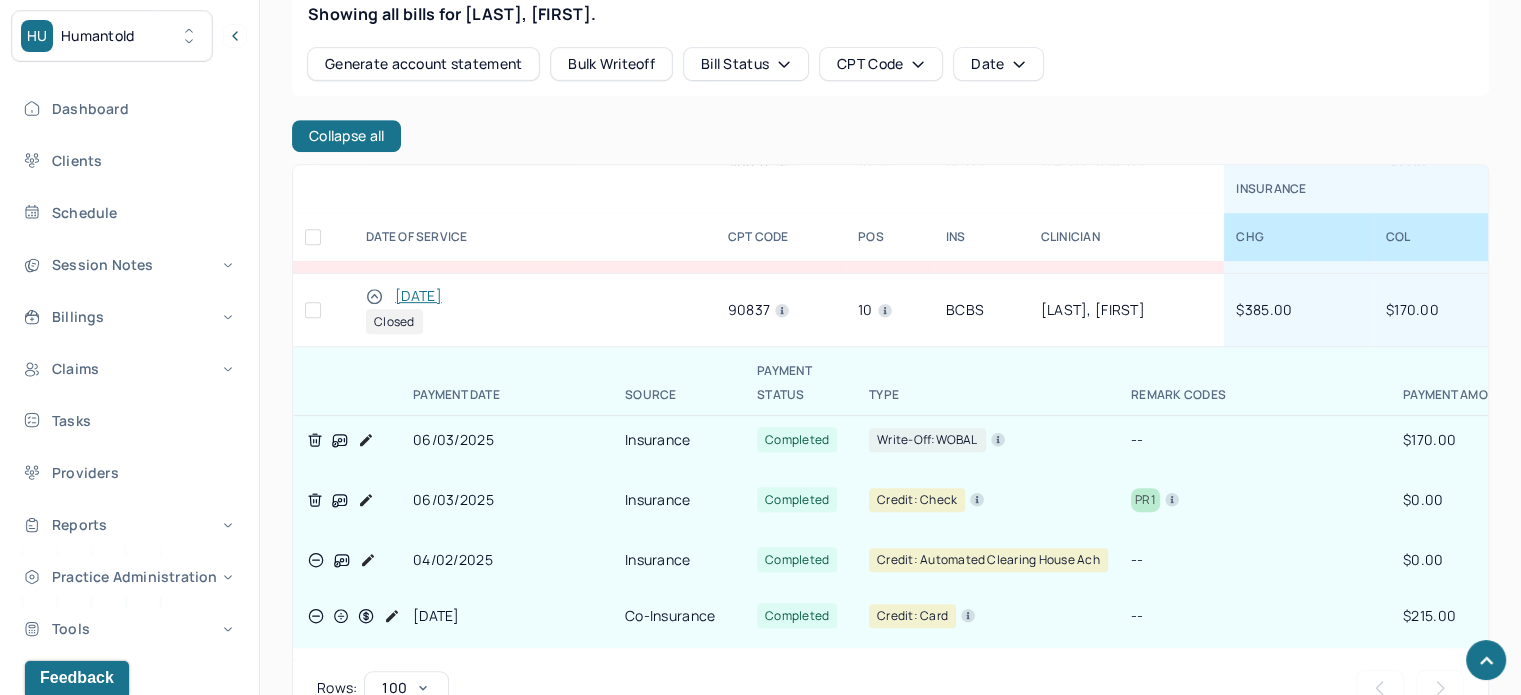 scroll, scrollTop: 1302, scrollLeft: 0, axis: vertical 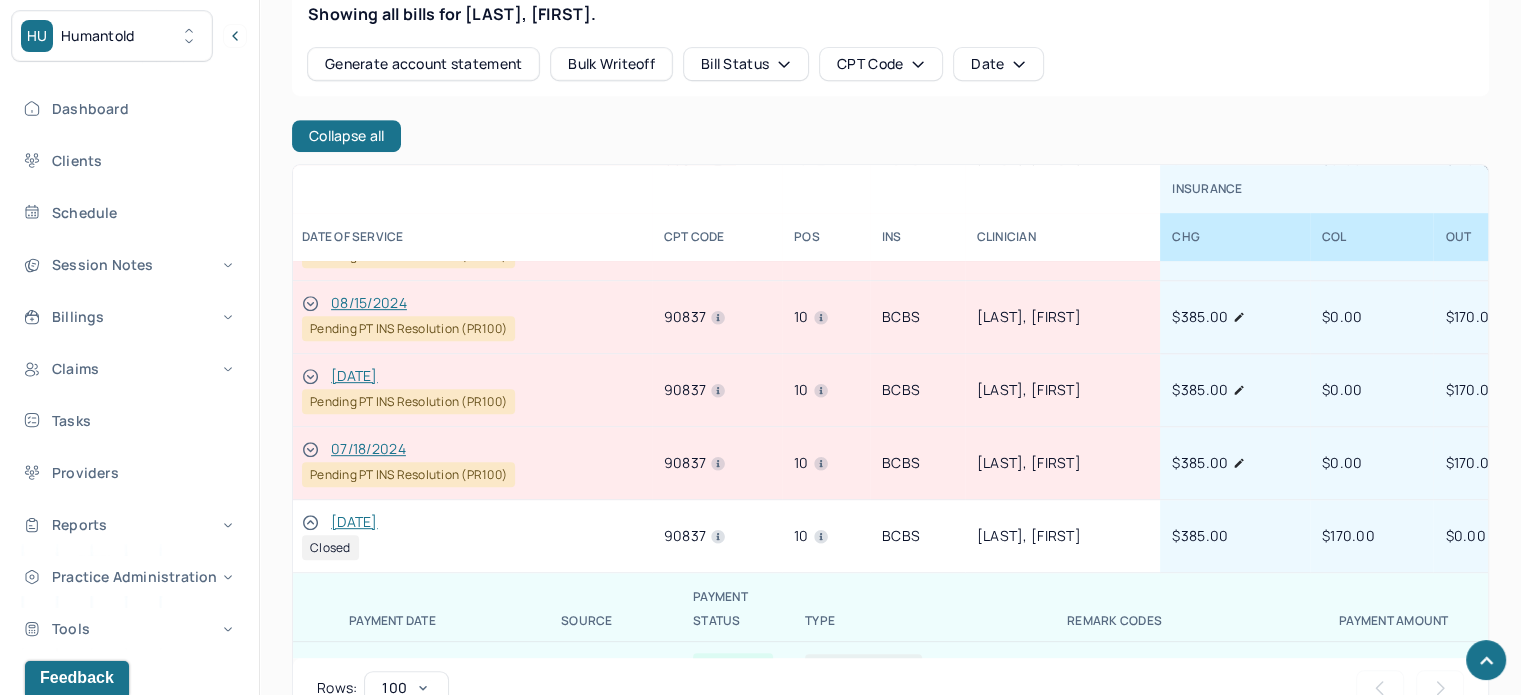 click 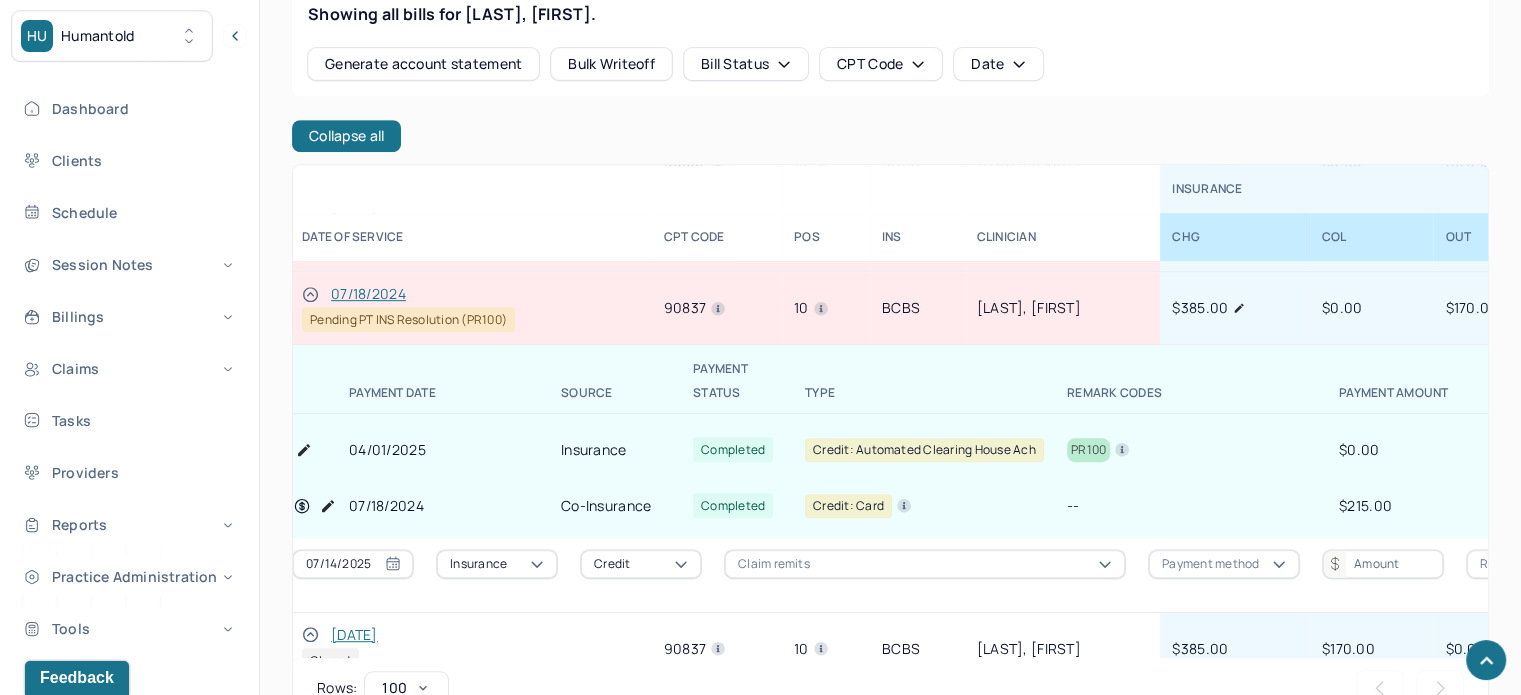 scroll, scrollTop: 1202, scrollLeft: 64, axis: both 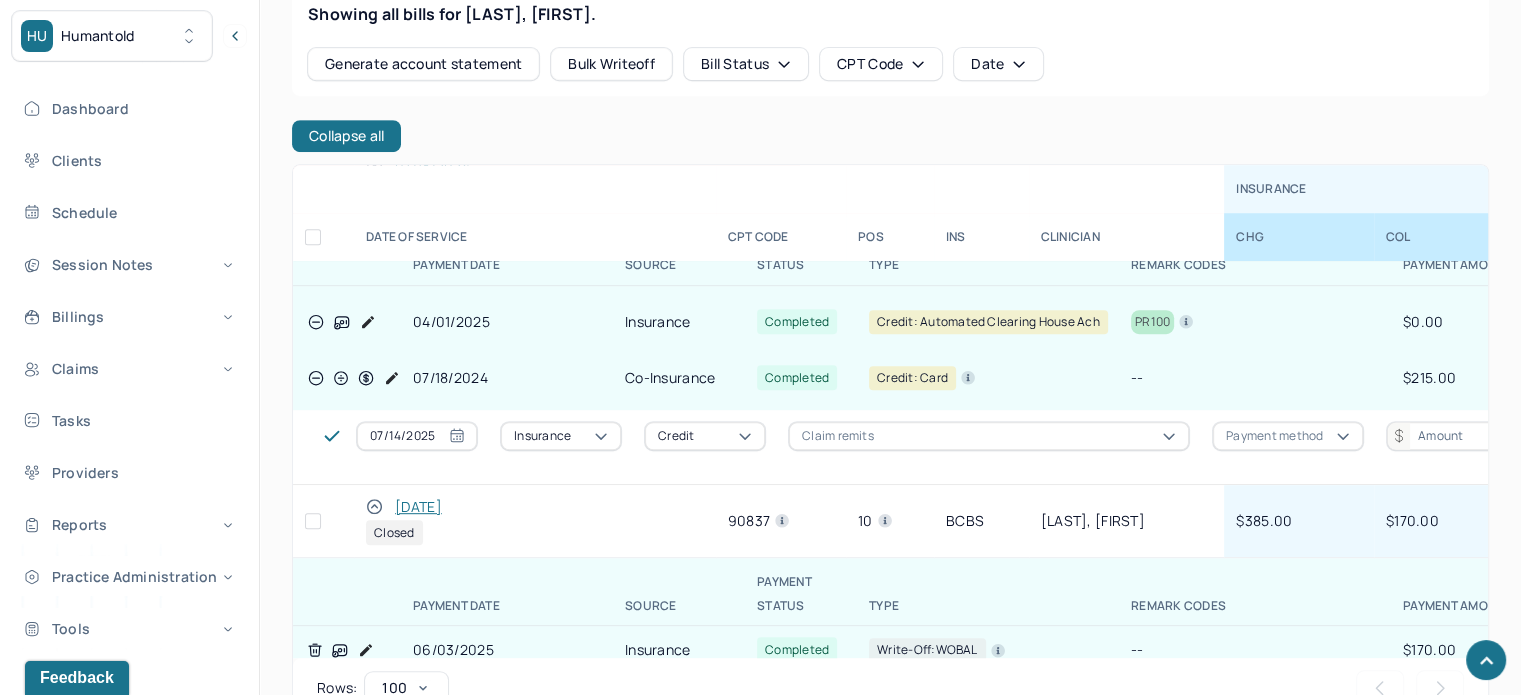 click 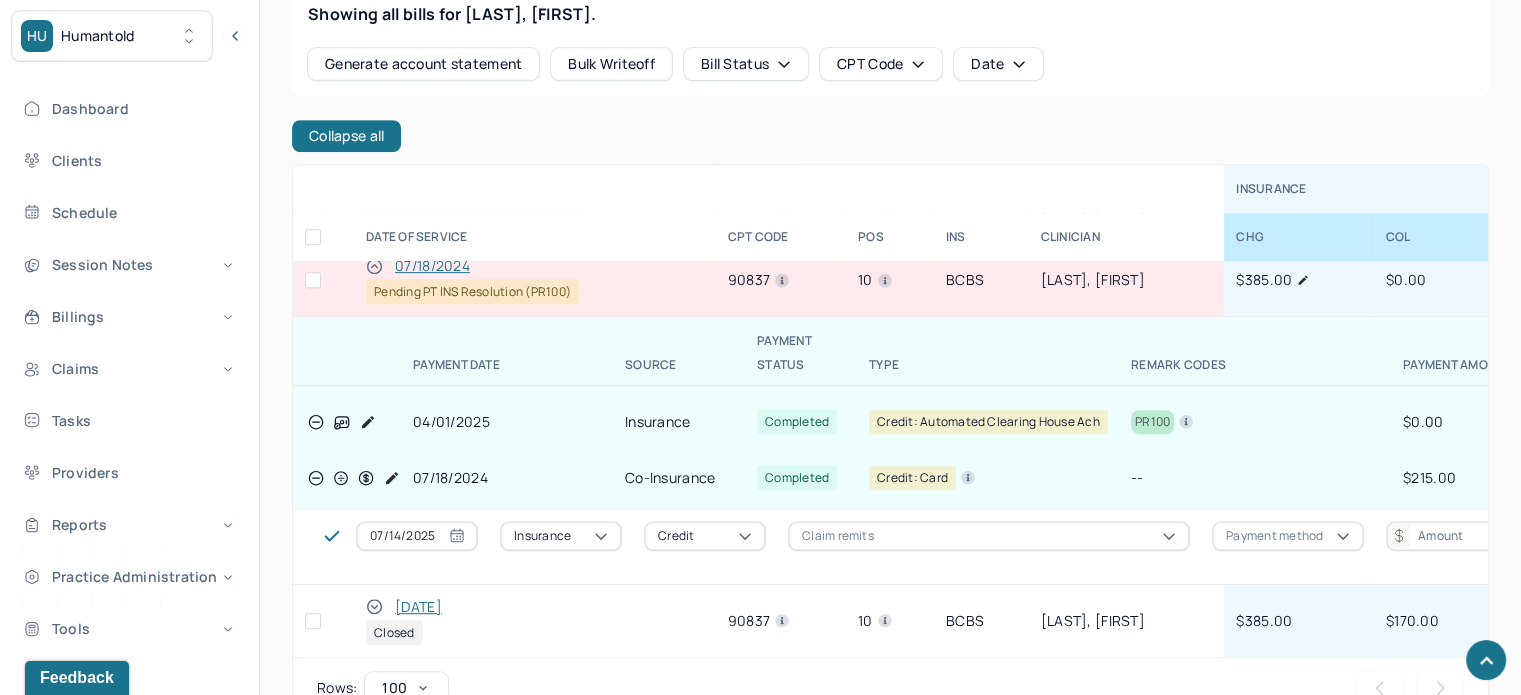 scroll, scrollTop: 1210, scrollLeft: 0, axis: vertical 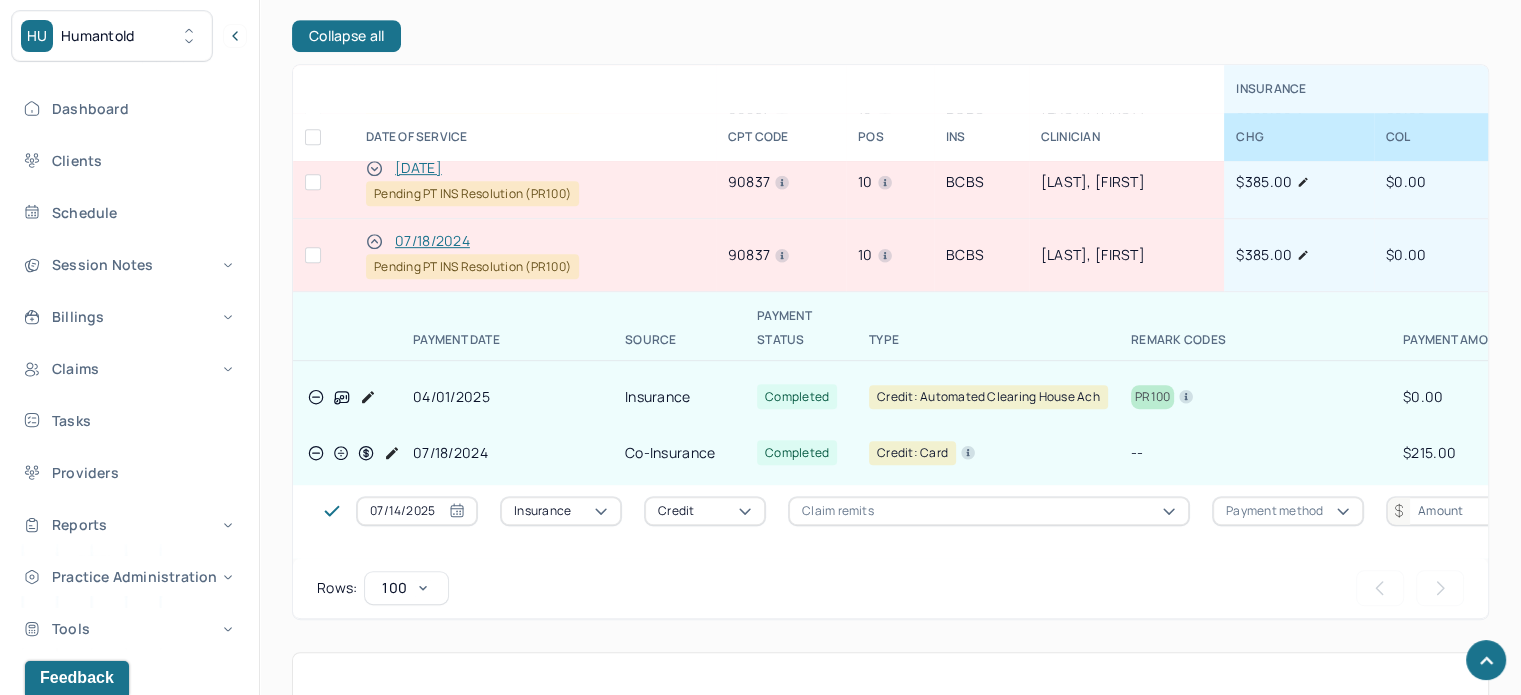 click 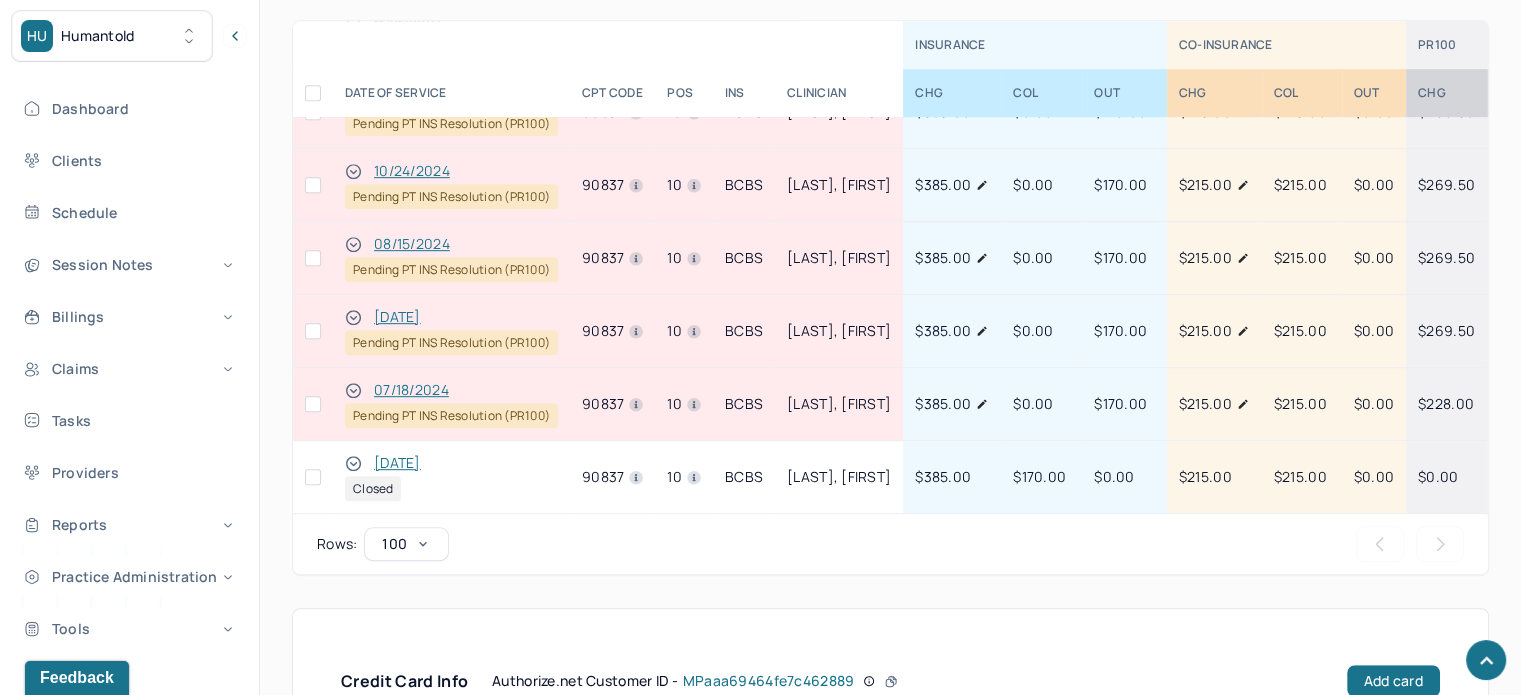 scroll, scrollTop: 956, scrollLeft: 0, axis: vertical 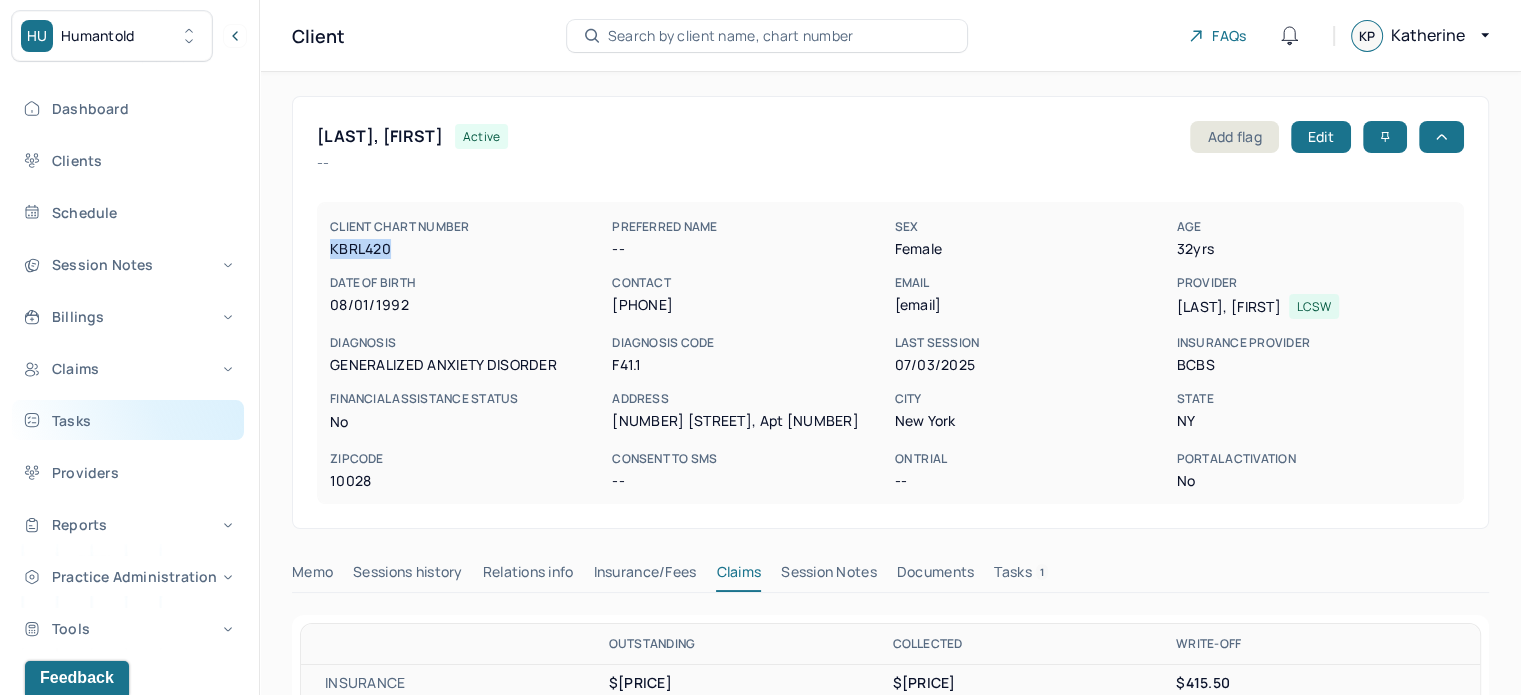click on "Tasks" at bounding box center [128, 420] 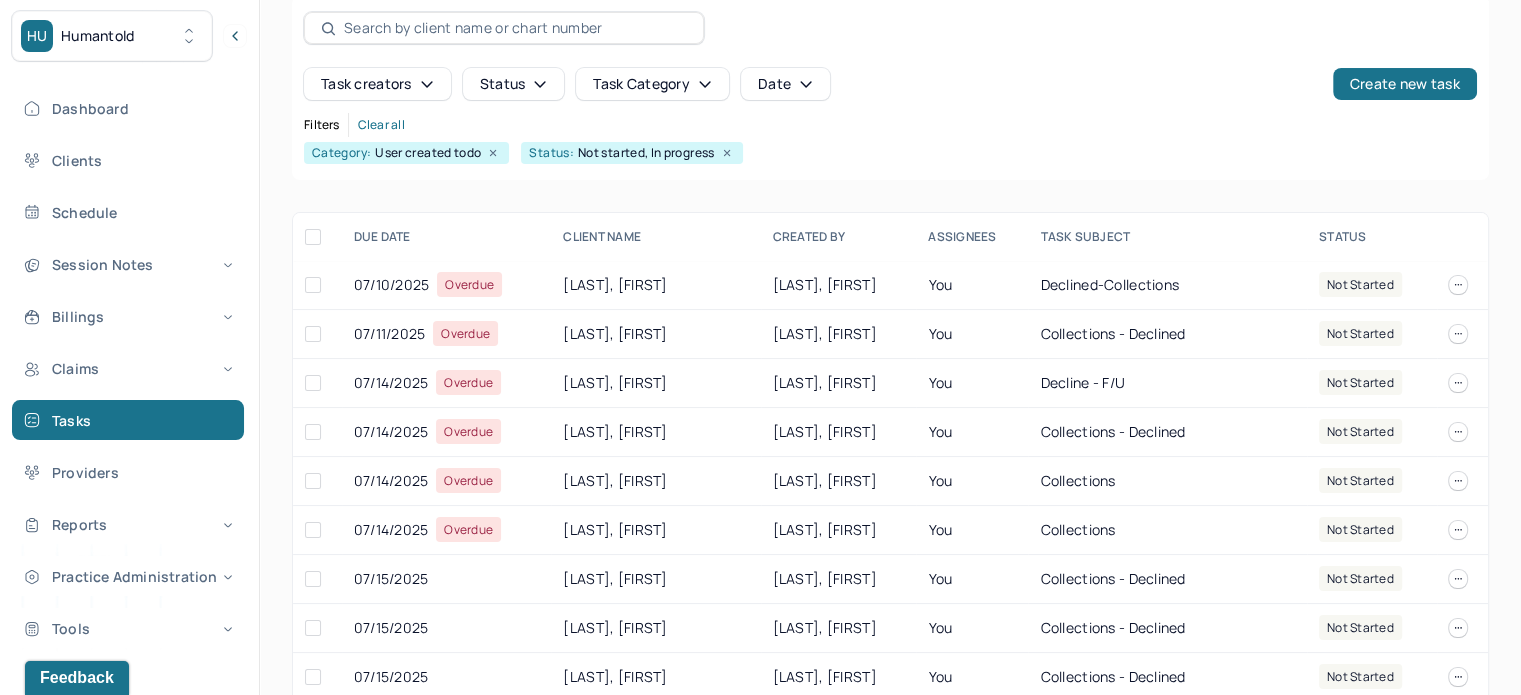 scroll, scrollTop: 200, scrollLeft: 0, axis: vertical 